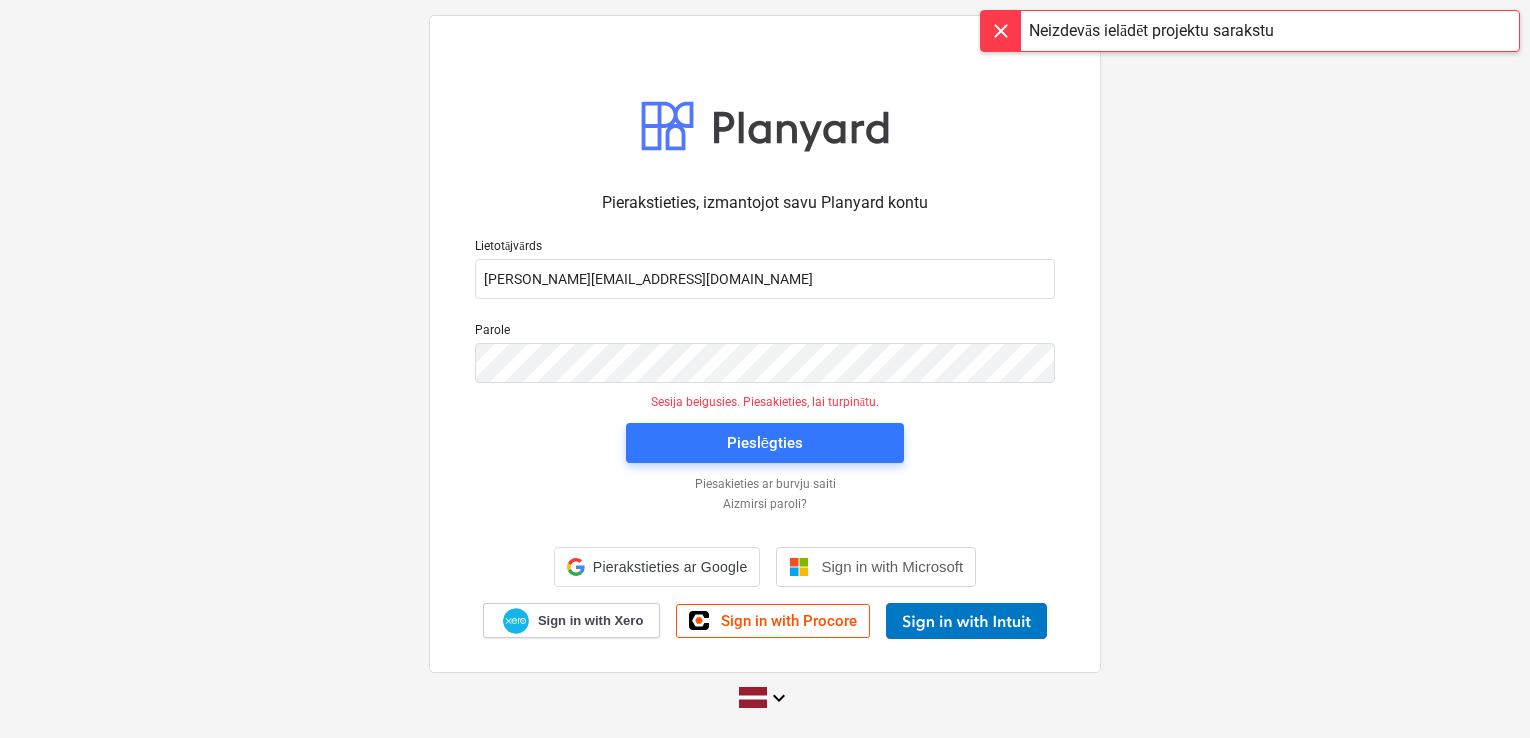 scroll, scrollTop: 0, scrollLeft: 0, axis: both 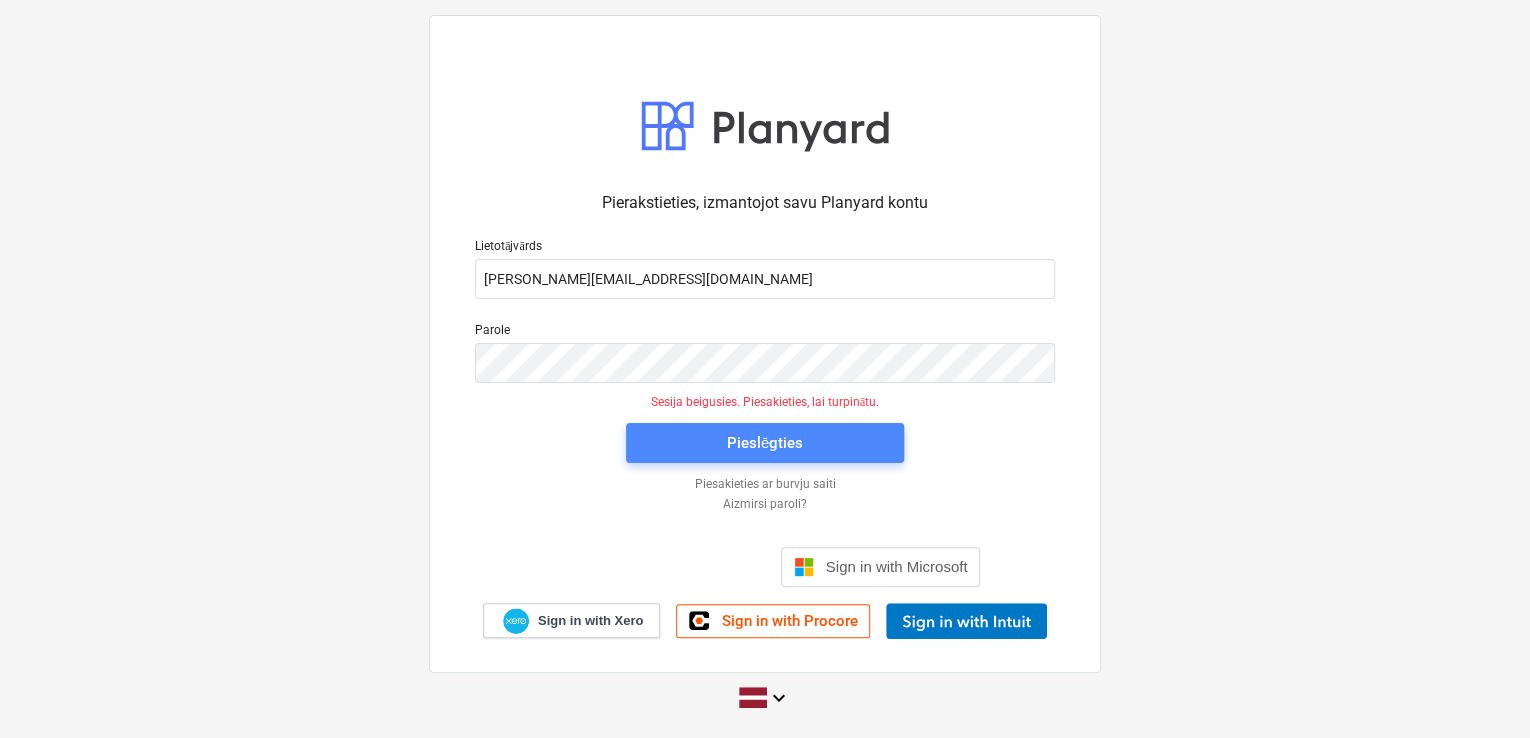 click on "Pieslēgties" at bounding box center [765, 443] 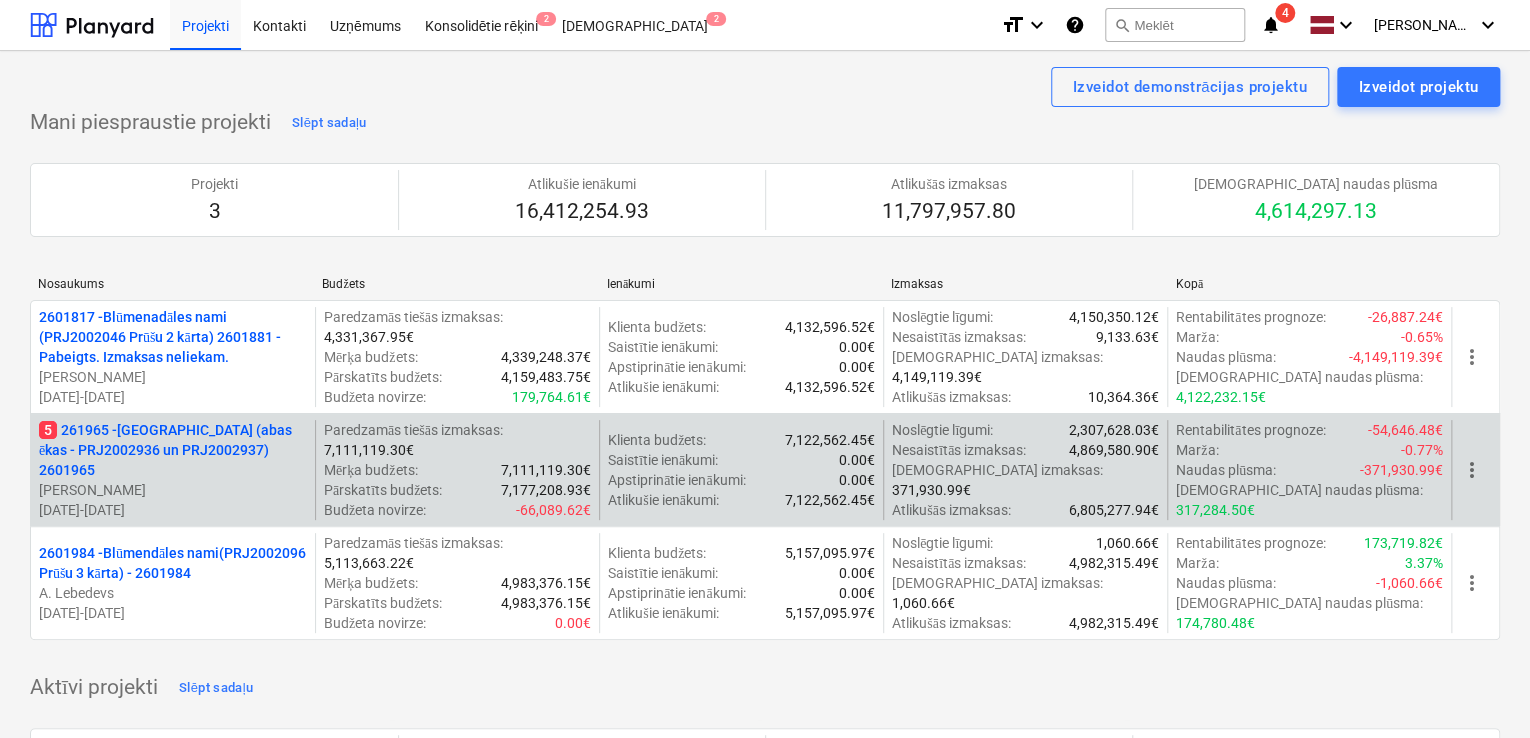click on "5  261965 -  [GEOGRAPHIC_DATA] (abas ēkas - PRJ2002936 un PRJ2002937) 2601965" at bounding box center (173, 450) 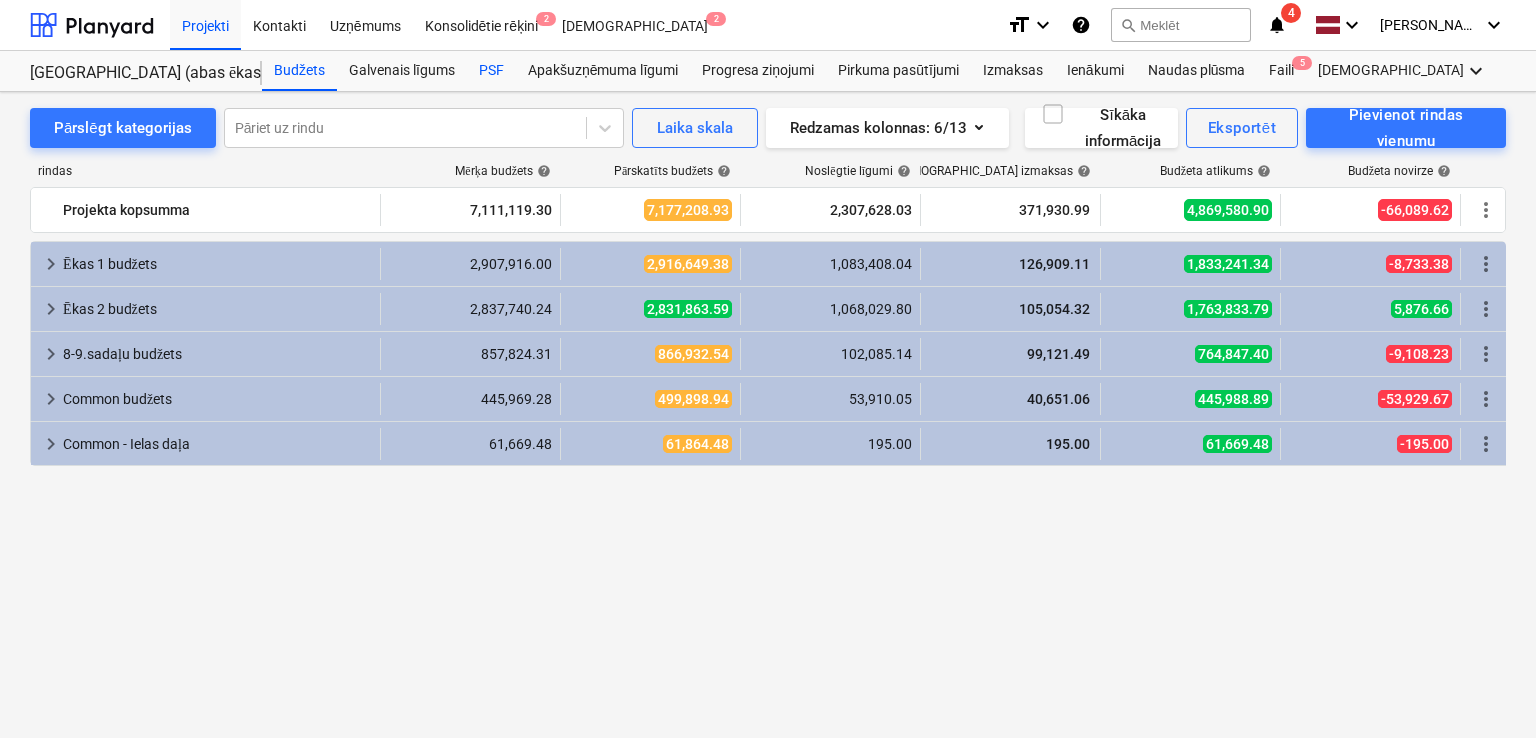 click on "PSF" at bounding box center [491, 71] 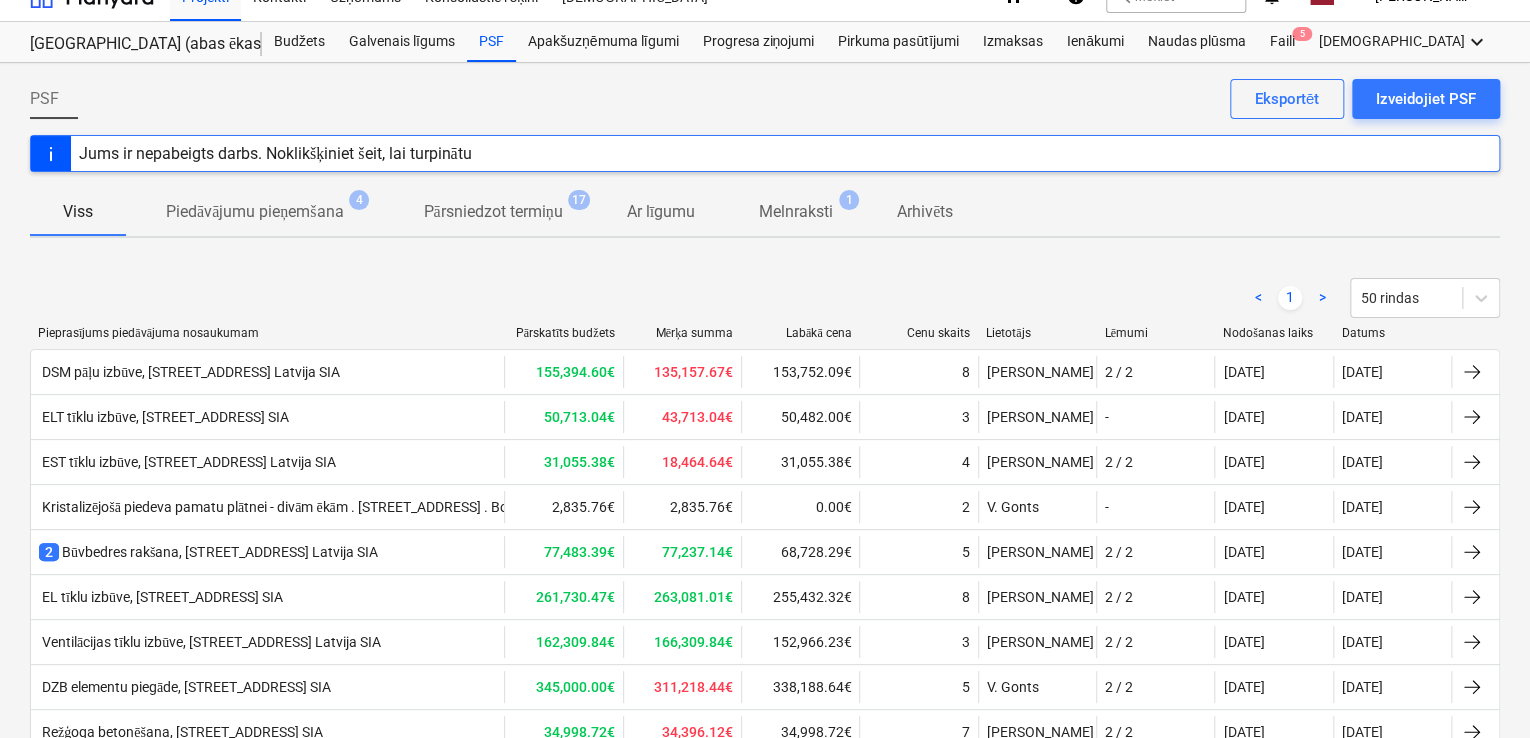 scroll, scrollTop: 0, scrollLeft: 0, axis: both 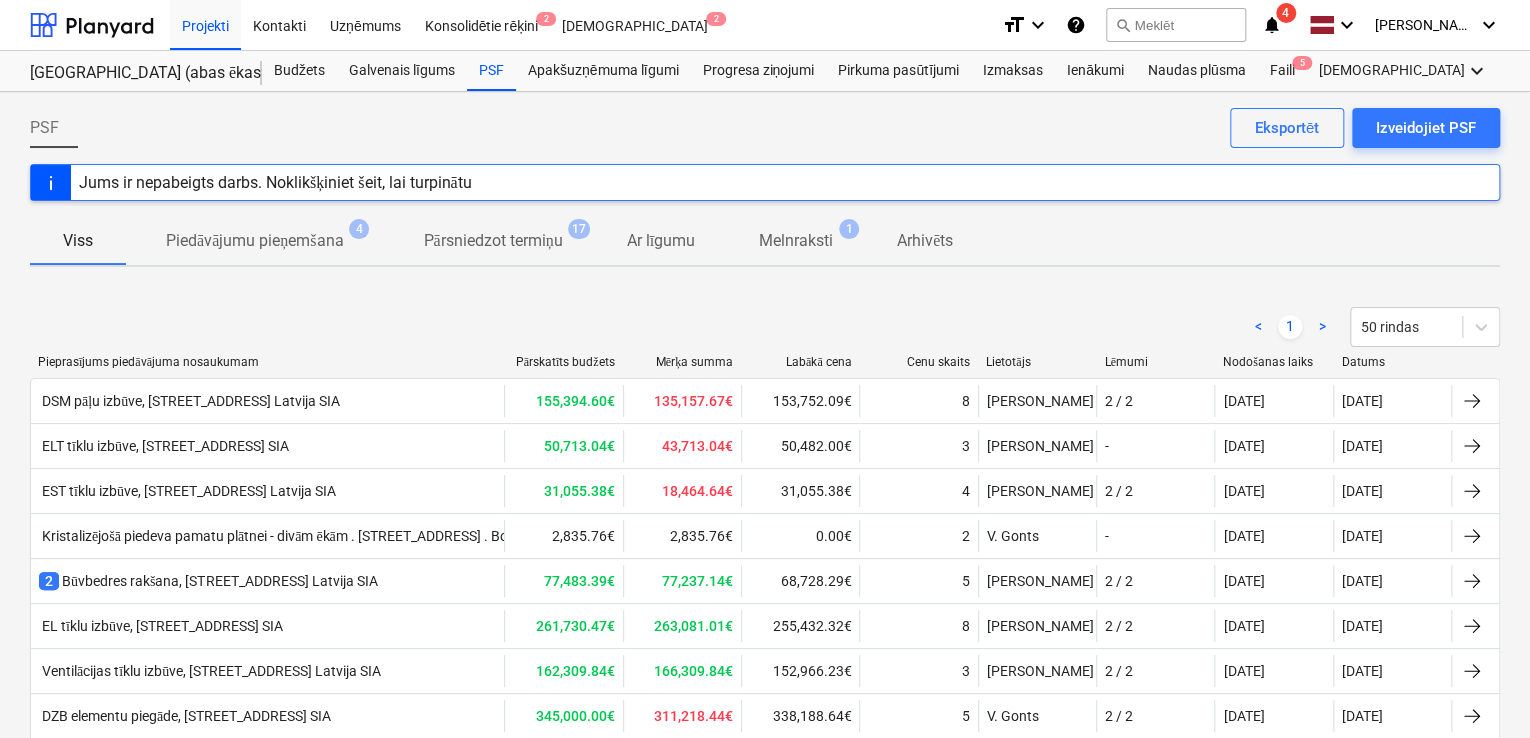 click on "notifications" at bounding box center [1272, 25] 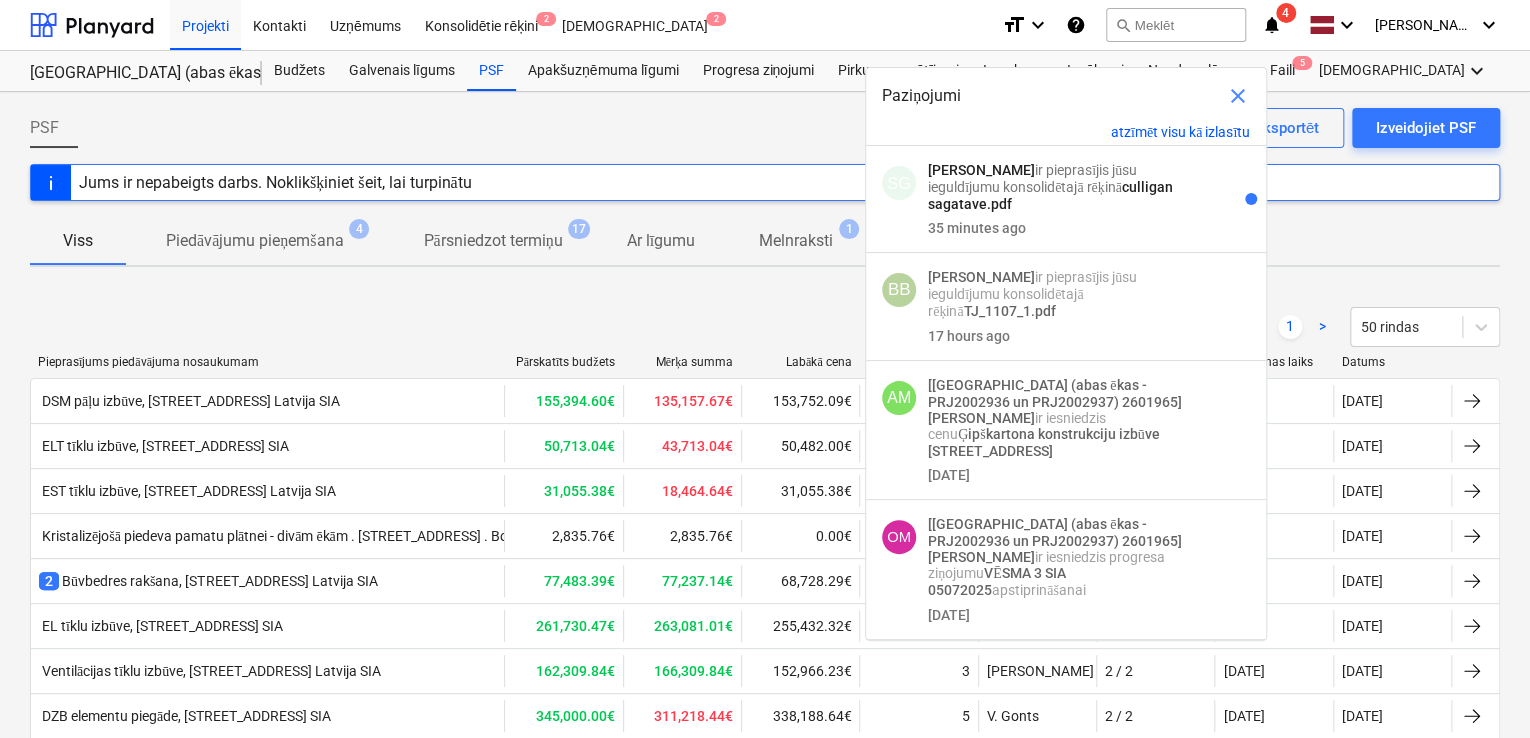 click on "PSF Izveidojiet PSF Eksportēt" at bounding box center (765, 136) 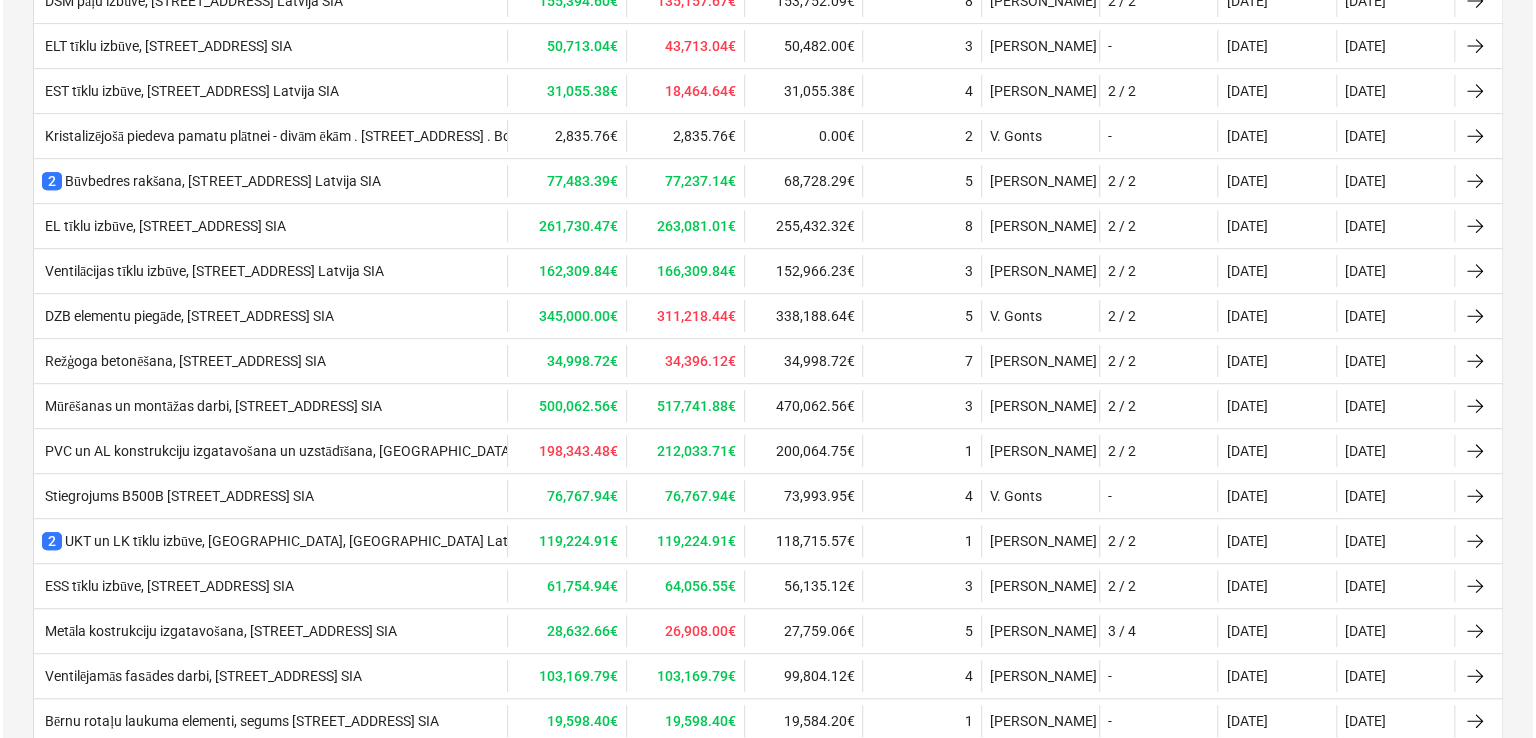 scroll, scrollTop: 0, scrollLeft: 0, axis: both 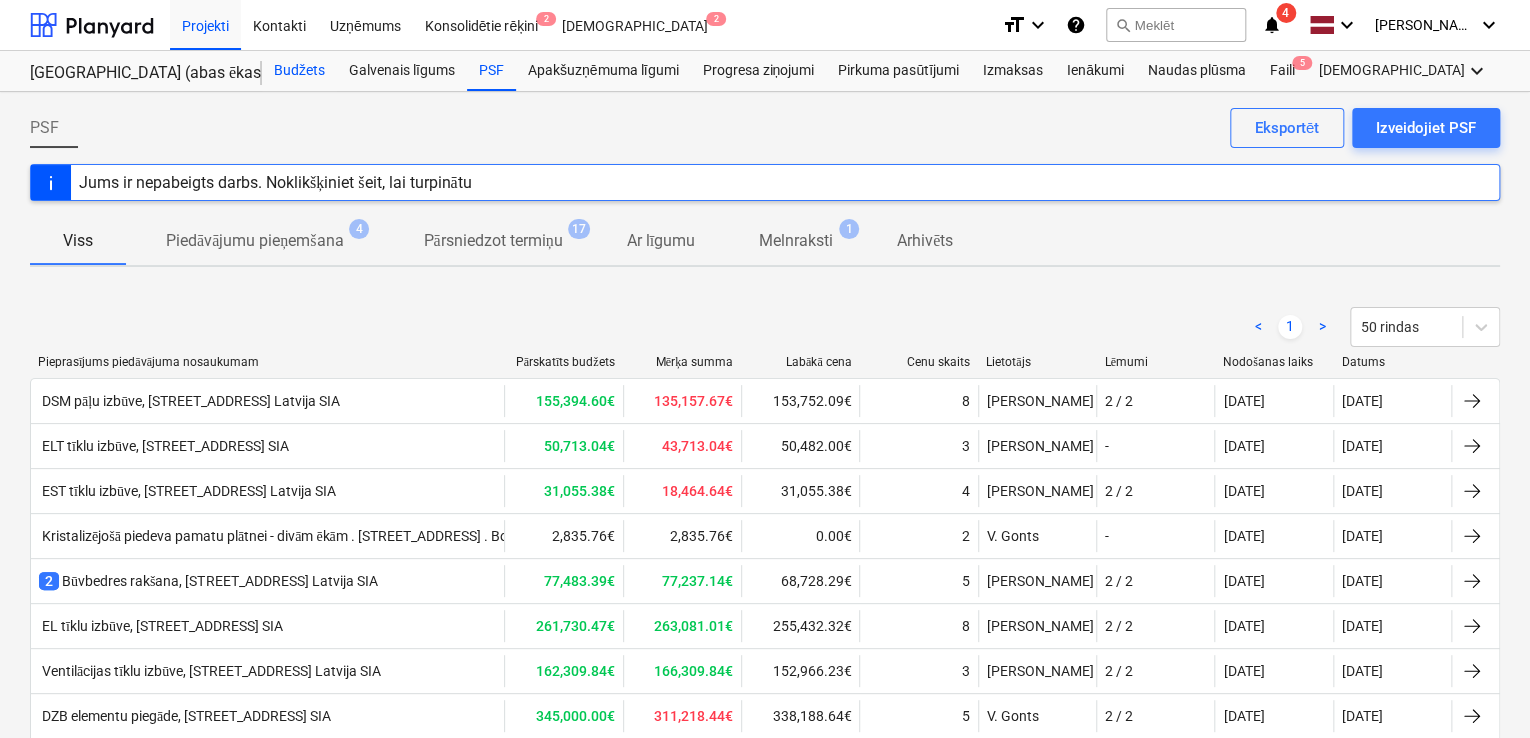 click on "Budžets" at bounding box center (299, 71) 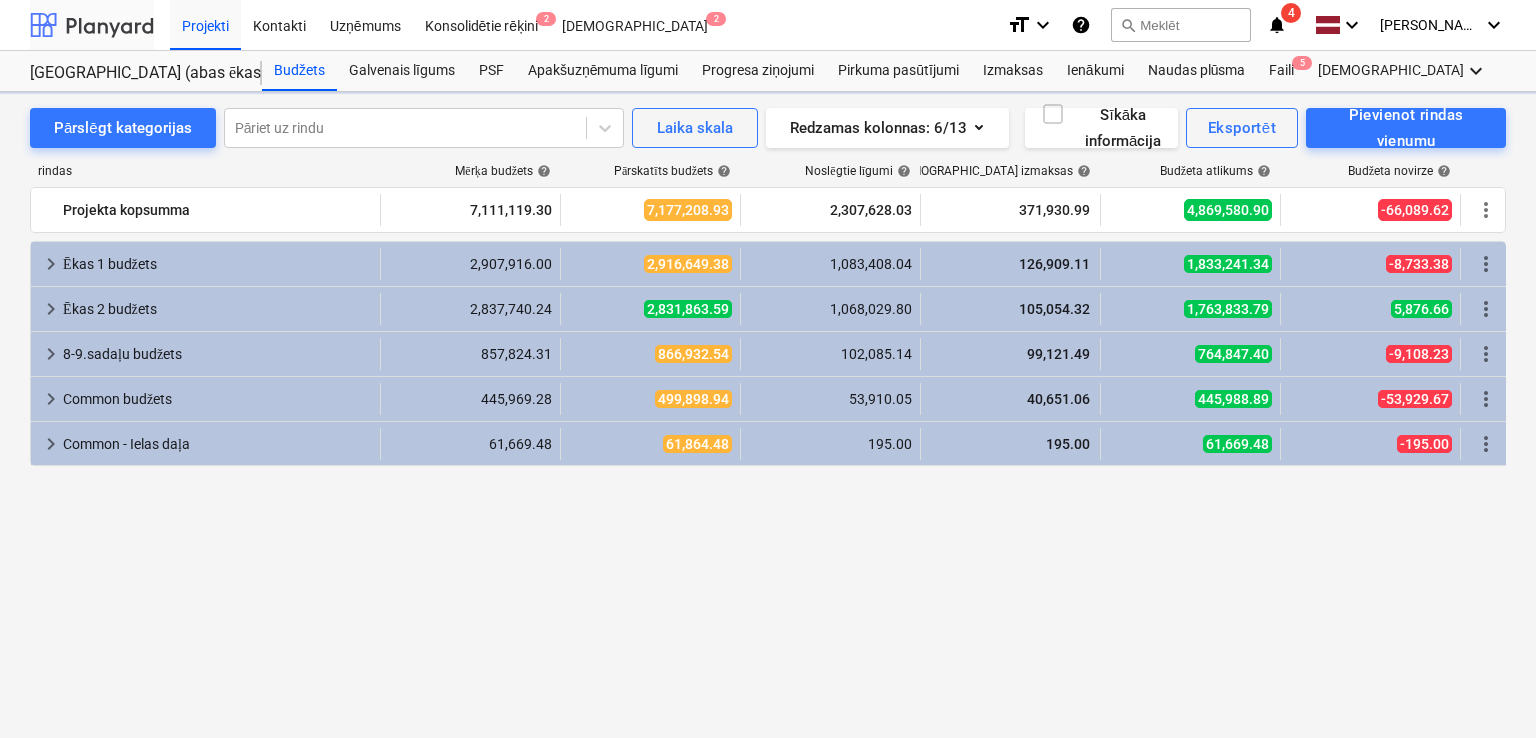 click at bounding box center [92, 25] 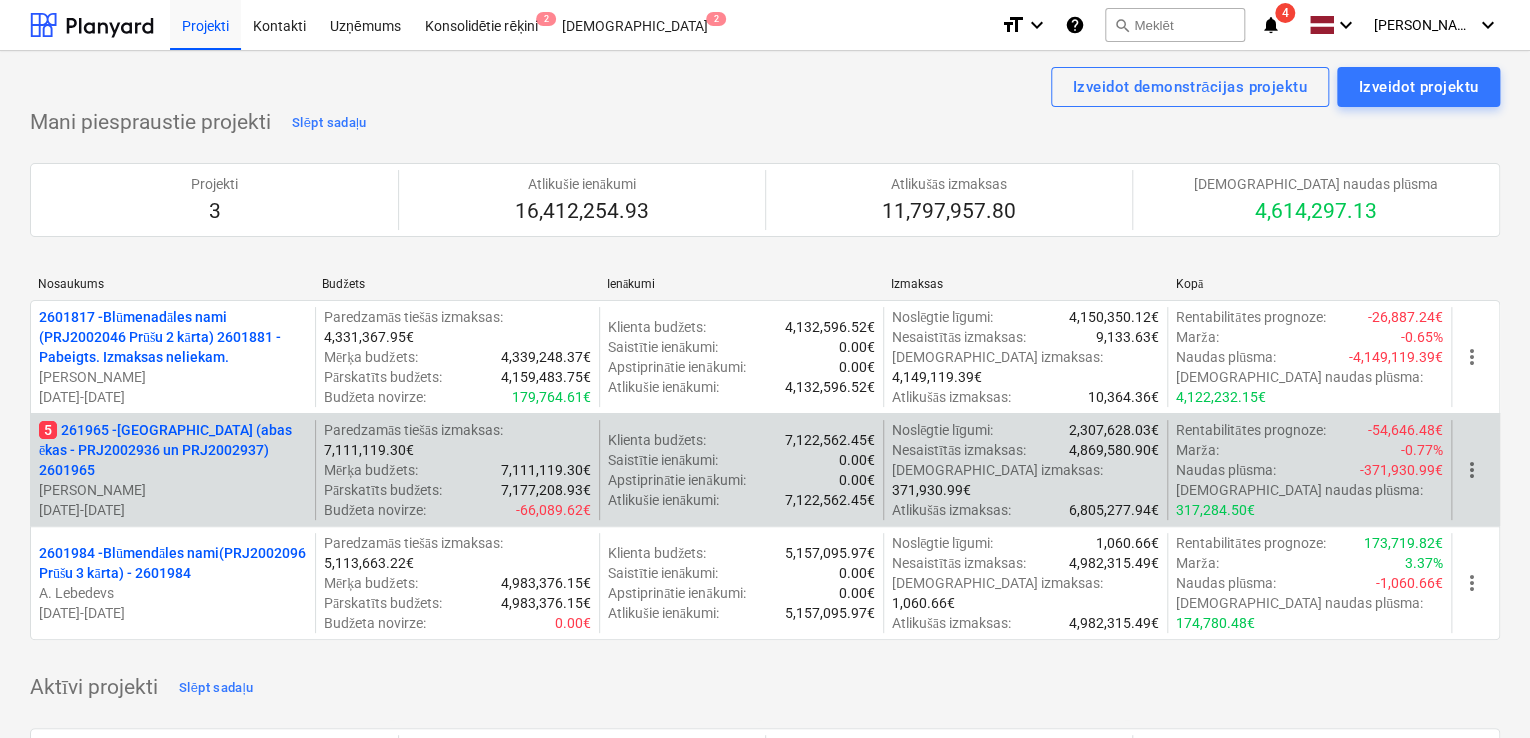 click on "5  261965 -  [GEOGRAPHIC_DATA] (abas ēkas - PRJ2002936 un PRJ2002937) 2601965 [PERSON_NAME] [DATE]  -  [DATE]" at bounding box center (173, 470) 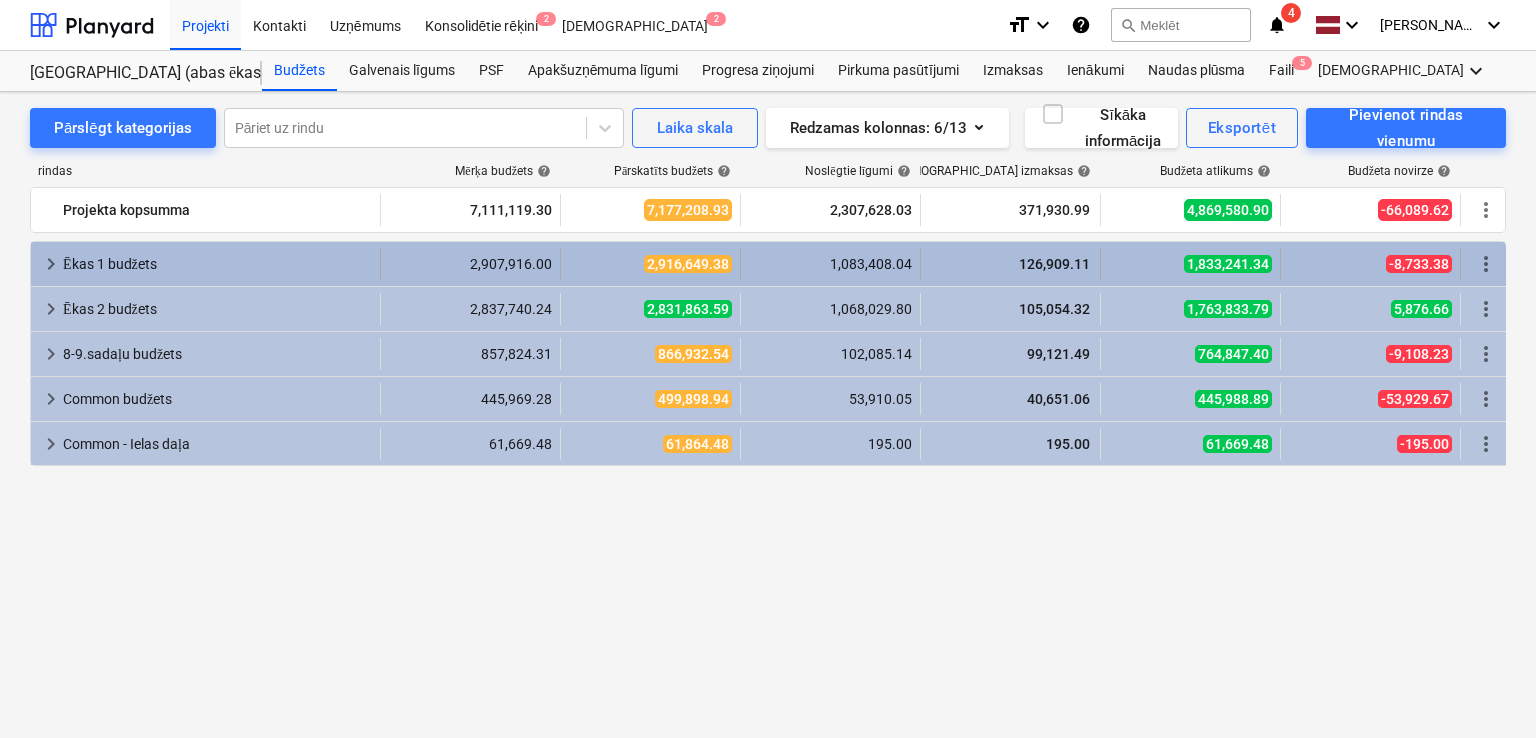 click on "keyboard_arrow_right" at bounding box center [51, 264] 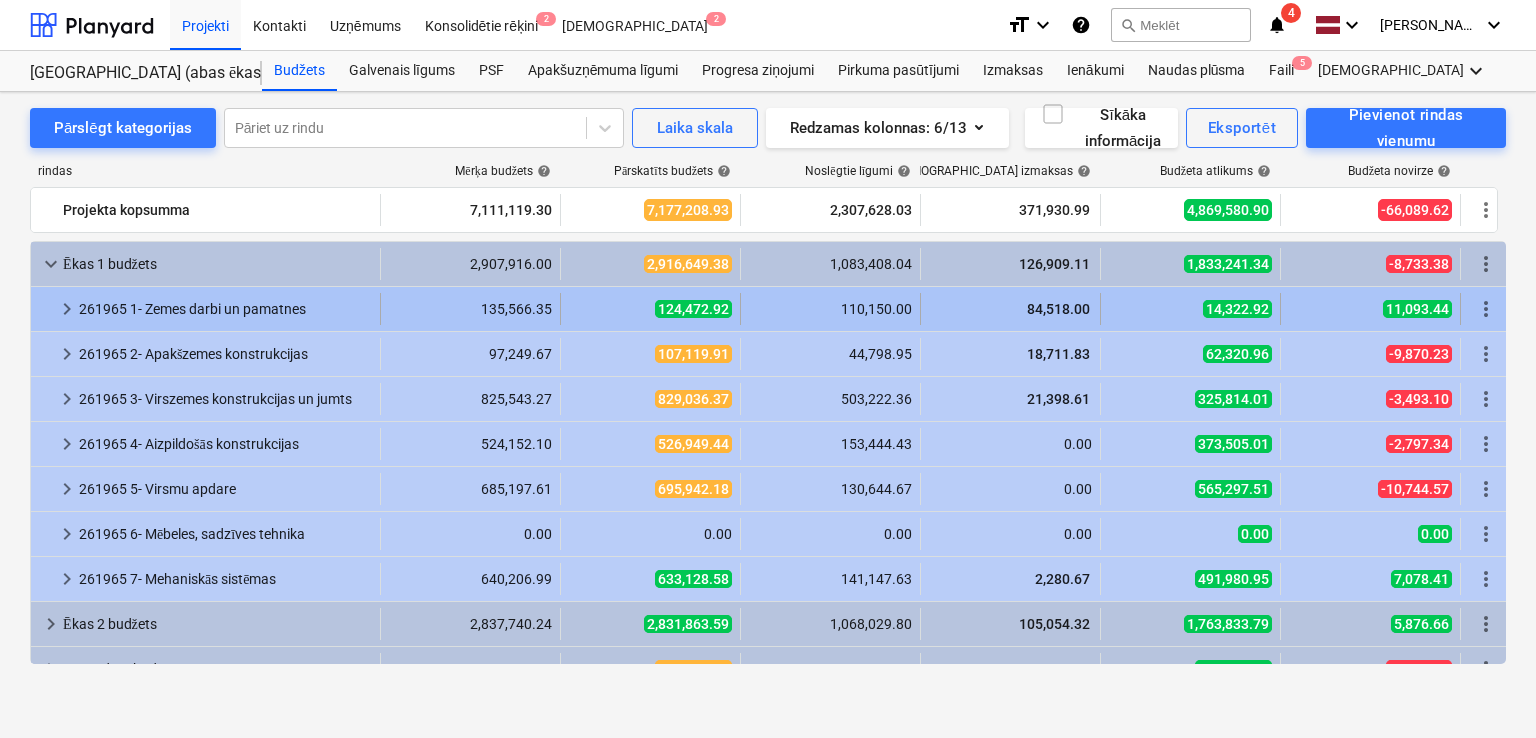 click on "keyboard_arrow_right" at bounding box center (67, 309) 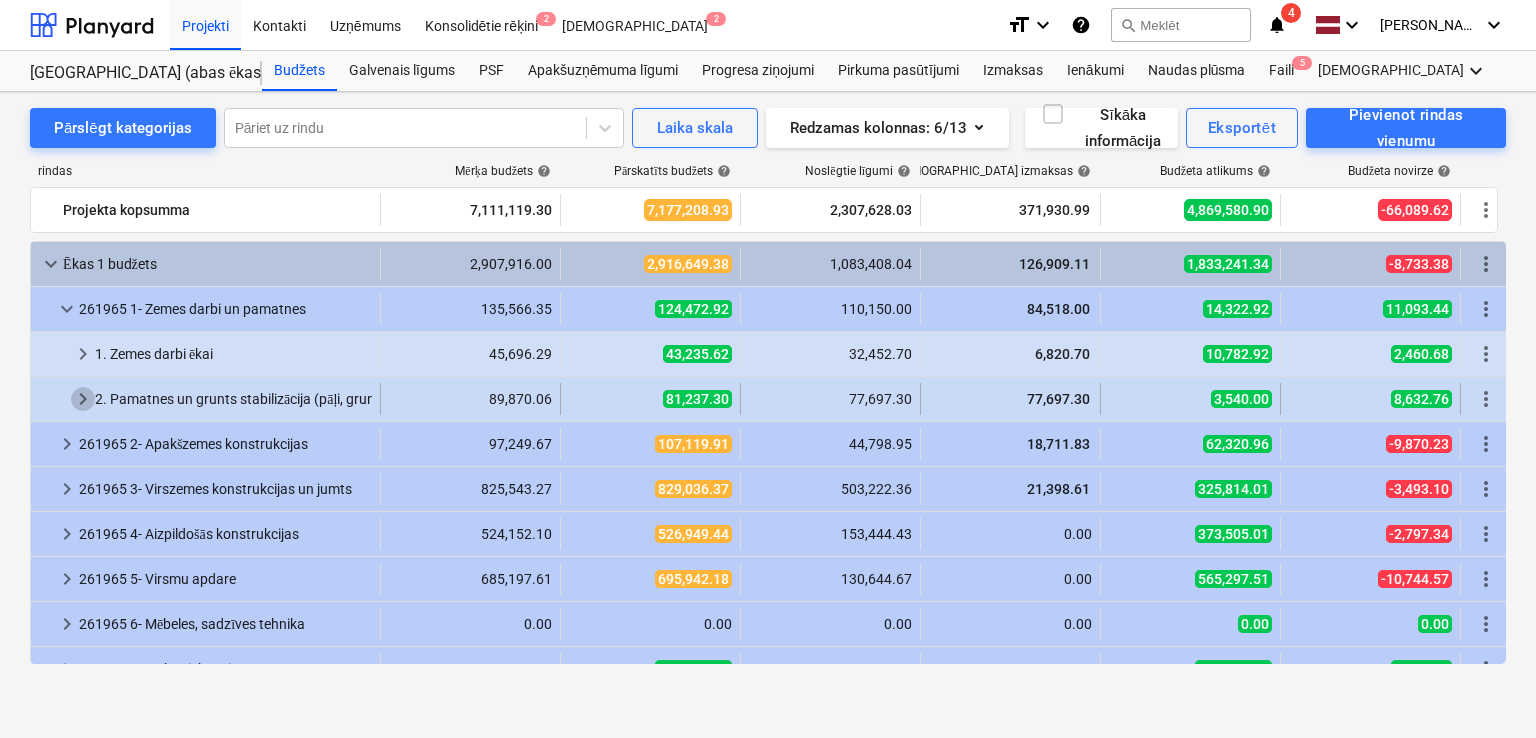 click on "keyboard_arrow_right" at bounding box center (83, 399) 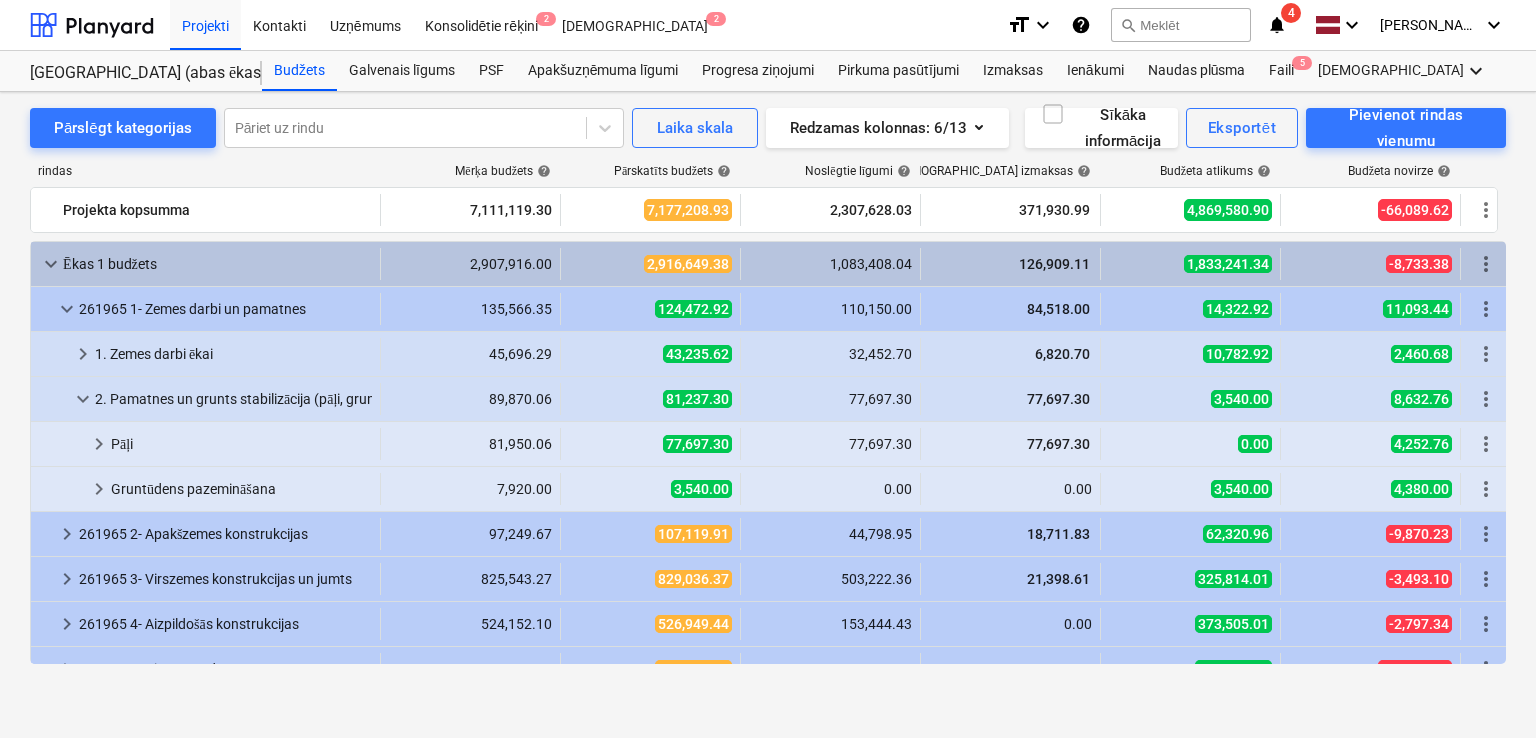 scroll, scrollTop: 133, scrollLeft: 0, axis: vertical 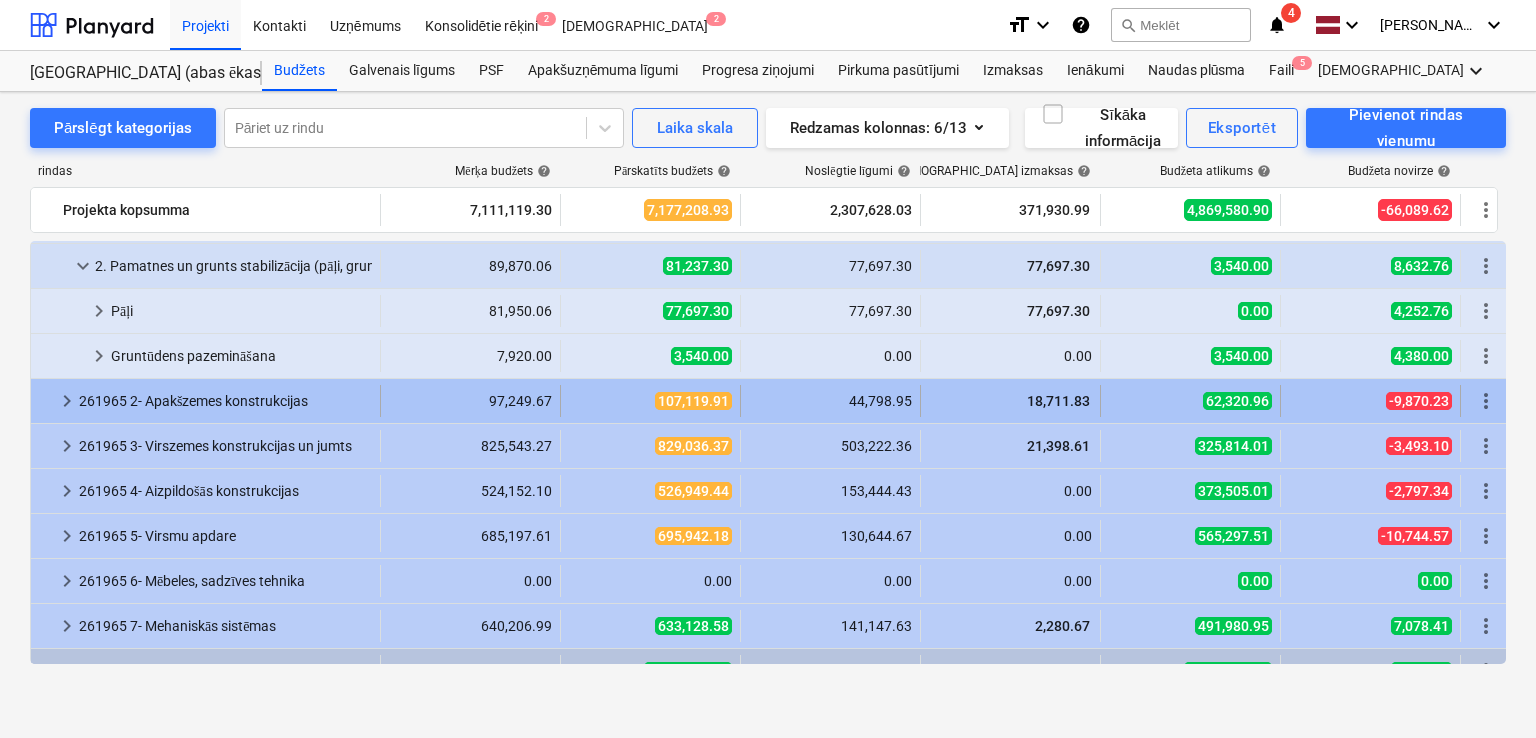 click on "keyboard_arrow_right" at bounding box center [67, 401] 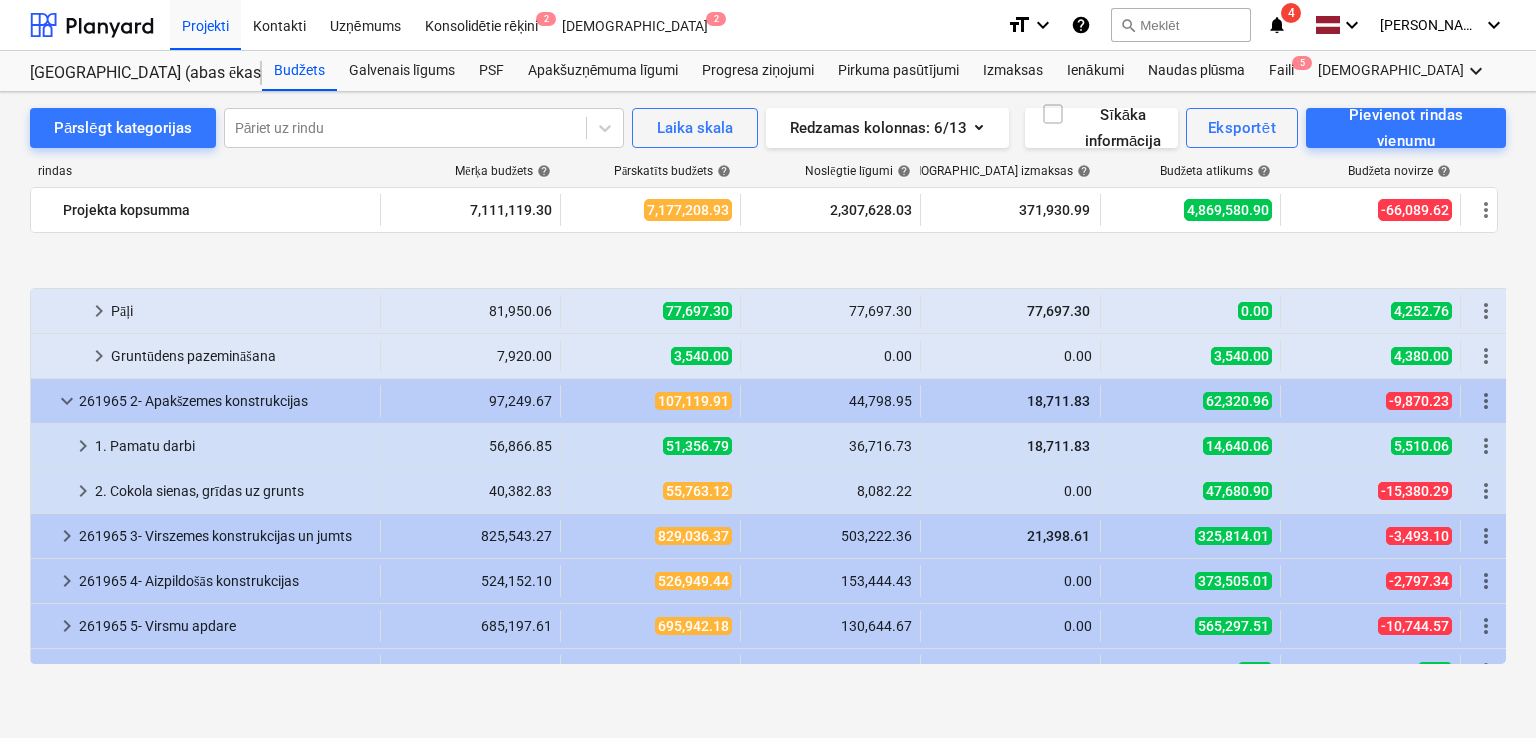 scroll, scrollTop: 266, scrollLeft: 0, axis: vertical 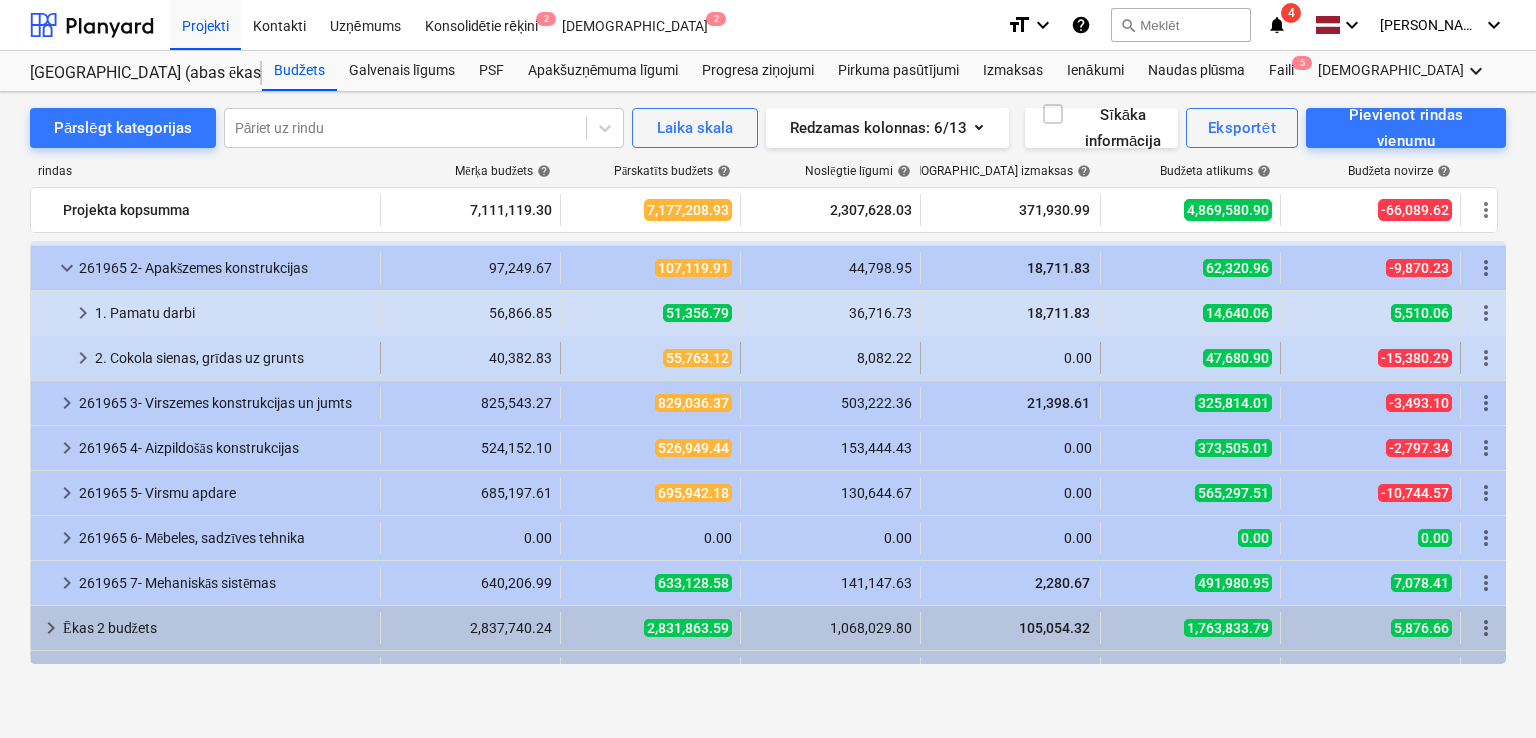 click on "keyboard_arrow_right" at bounding box center [83, 358] 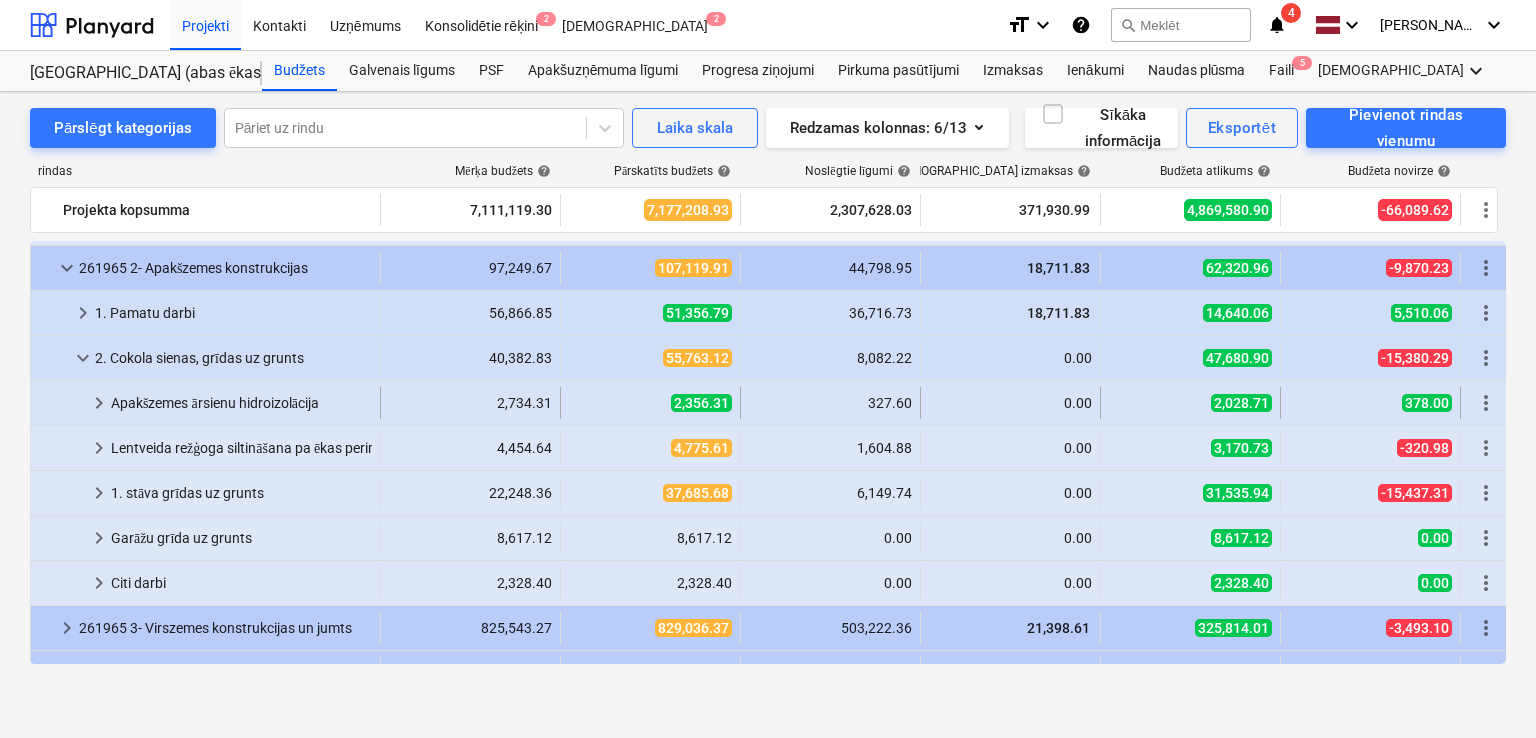click on "keyboard_arrow_right" at bounding box center (99, 403) 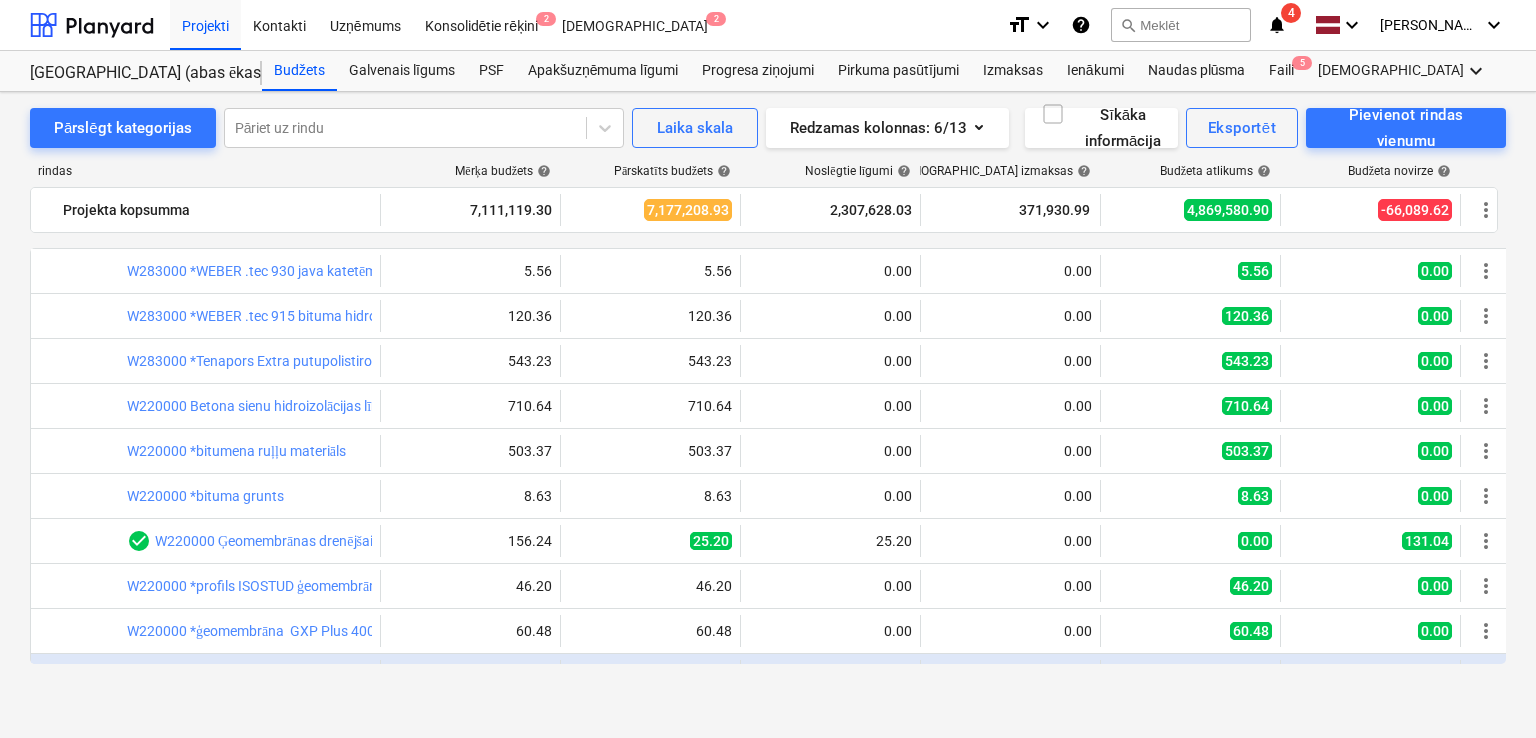 scroll, scrollTop: 666, scrollLeft: 0, axis: vertical 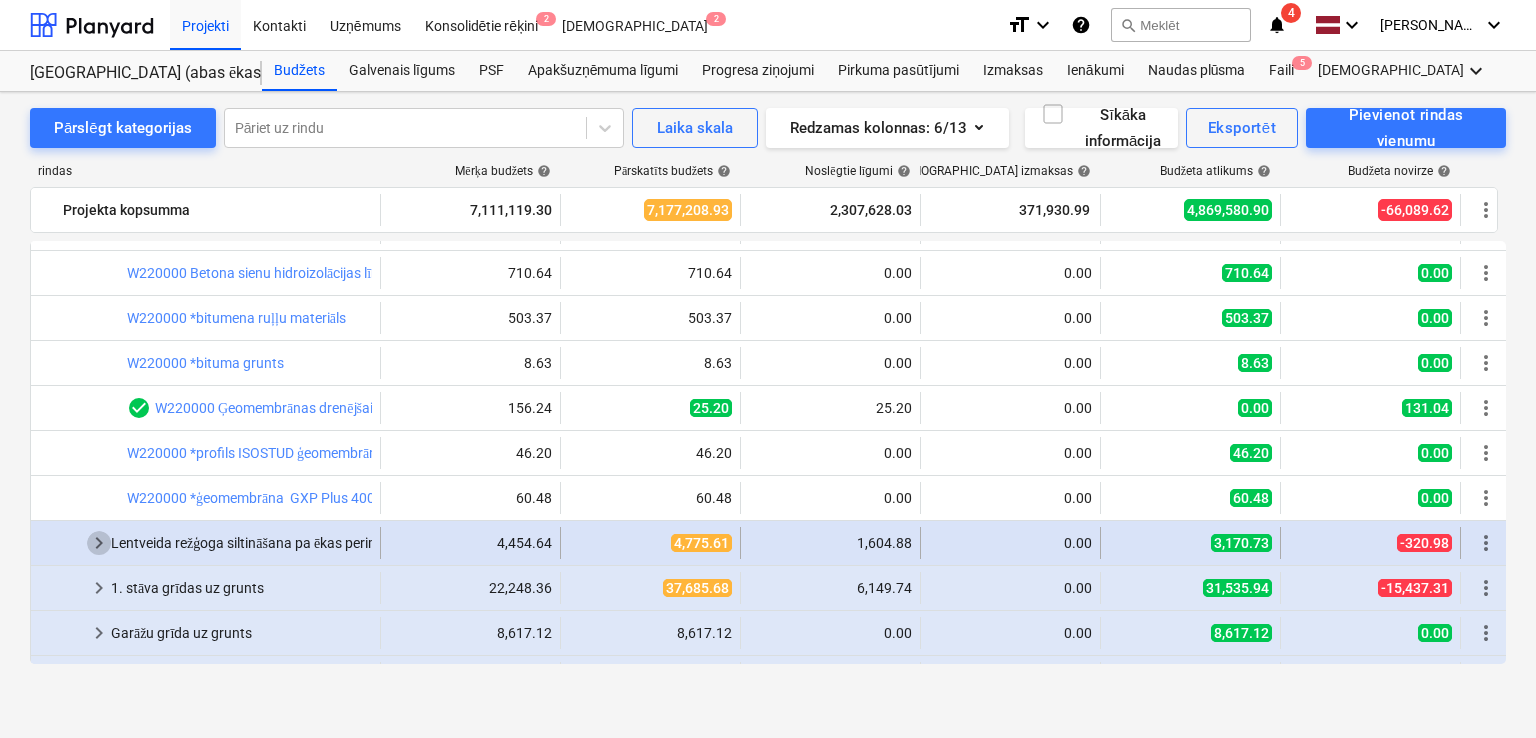 click on "keyboard_arrow_right" at bounding box center (99, 543) 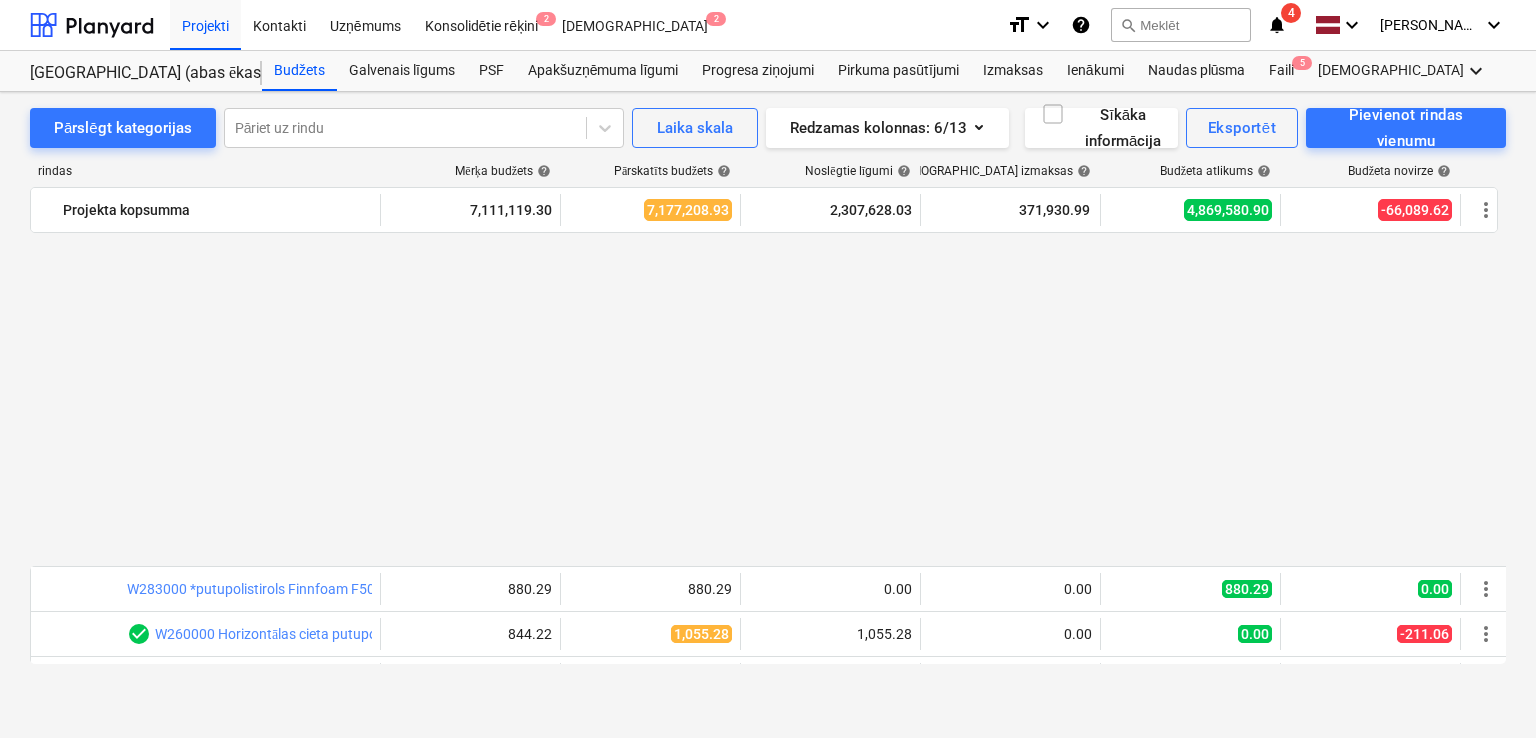 scroll, scrollTop: 1200, scrollLeft: 0, axis: vertical 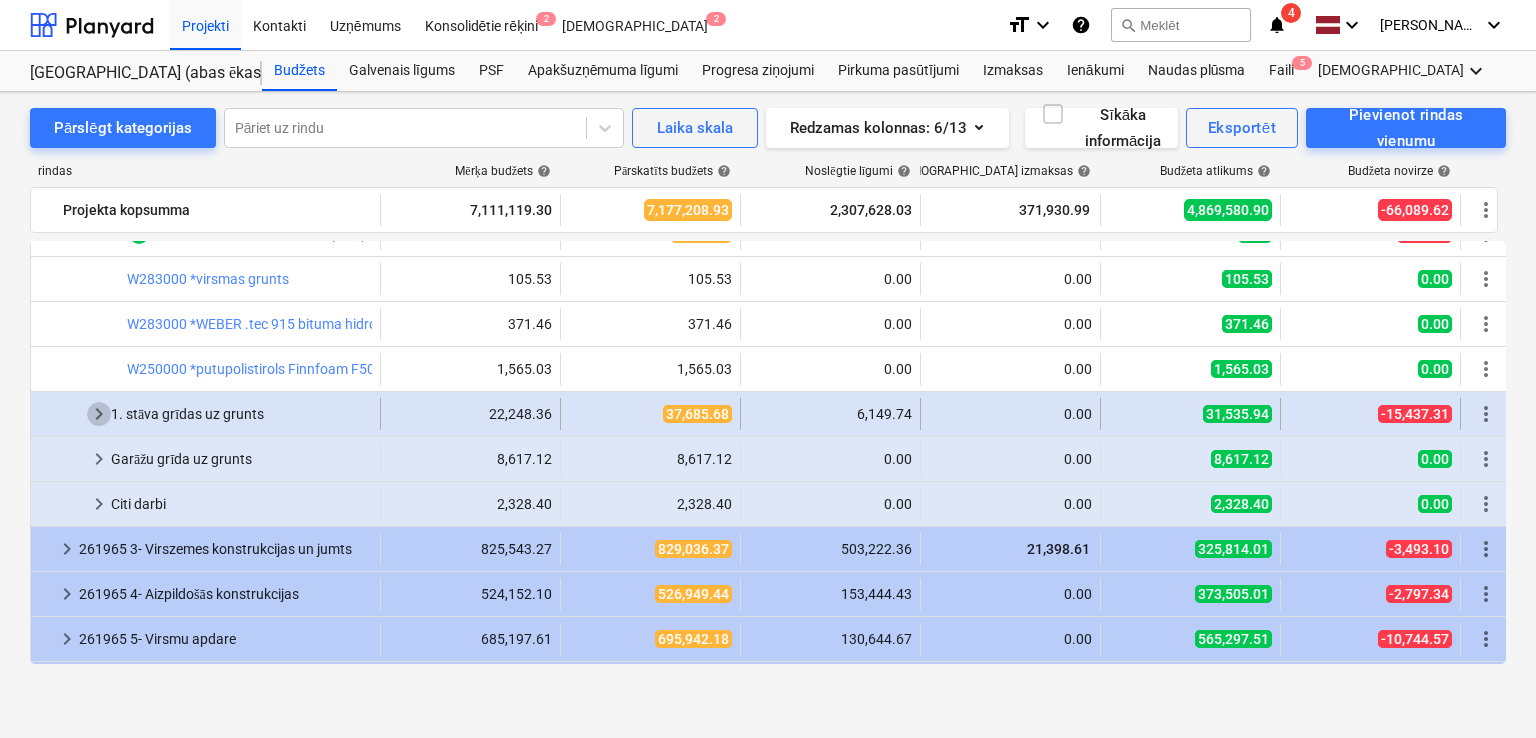 click on "keyboard_arrow_right" at bounding box center (99, 414) 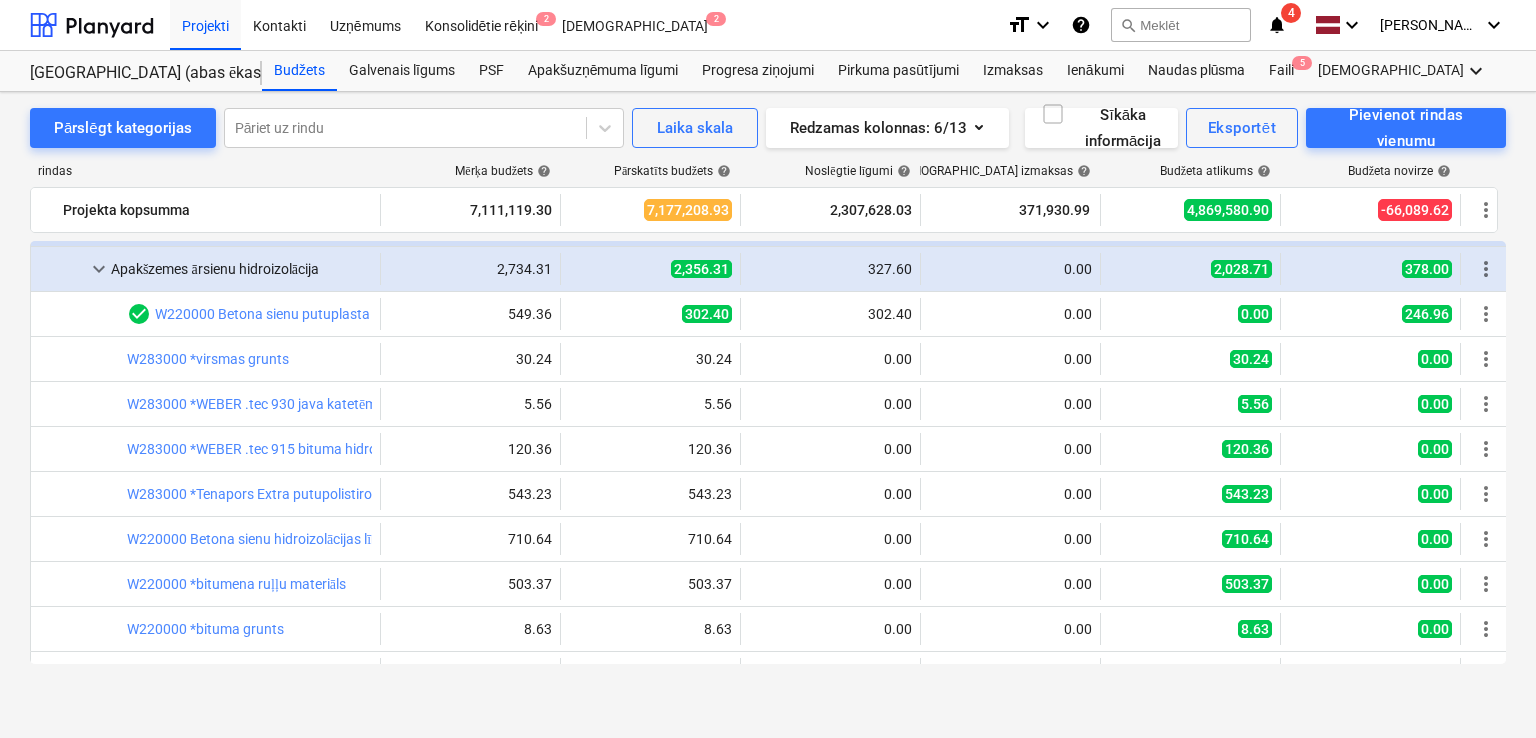 scroll, scrollTop: 266, scrollLeft: 0, axis: vertical 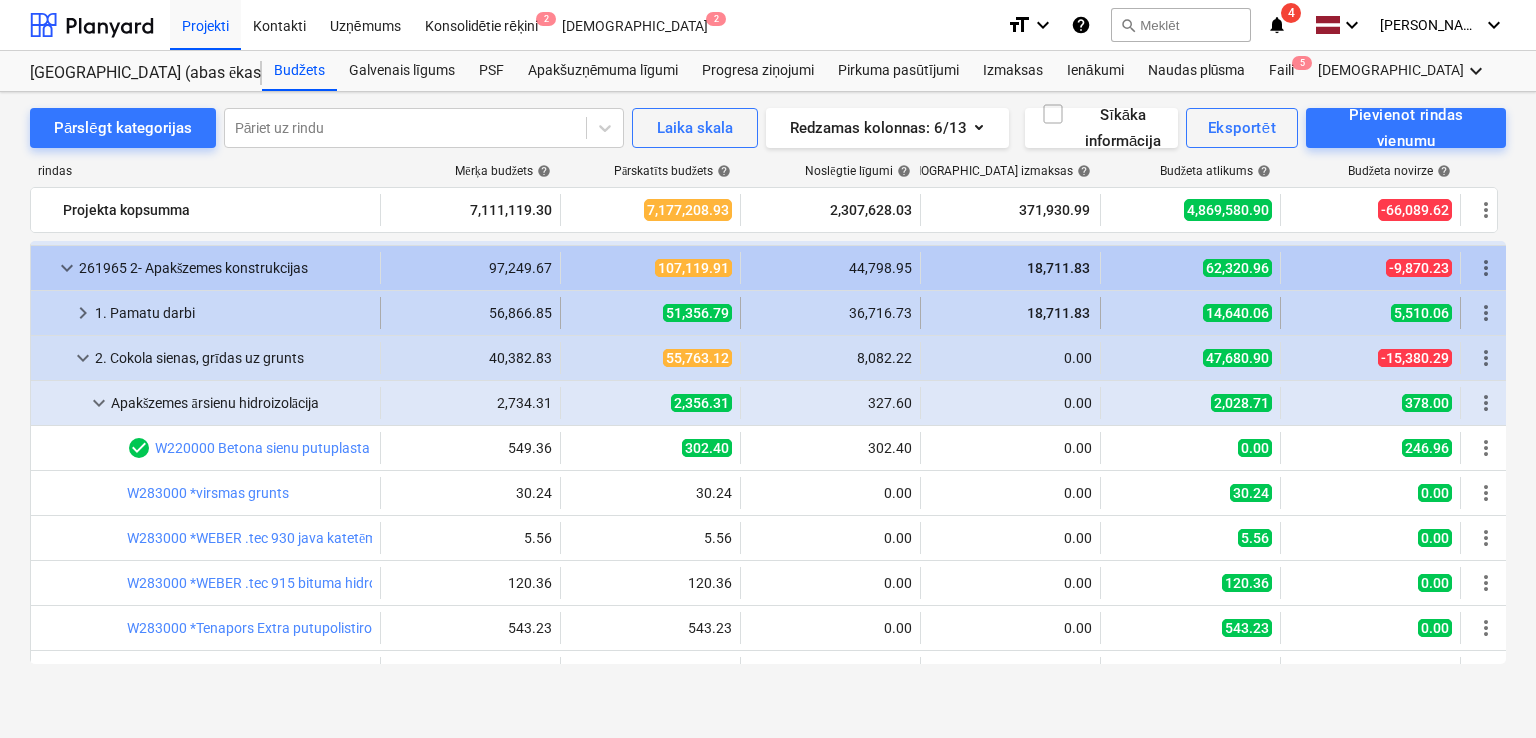 click on "keyboard_arrow_right" at bounding box center (83, 313) 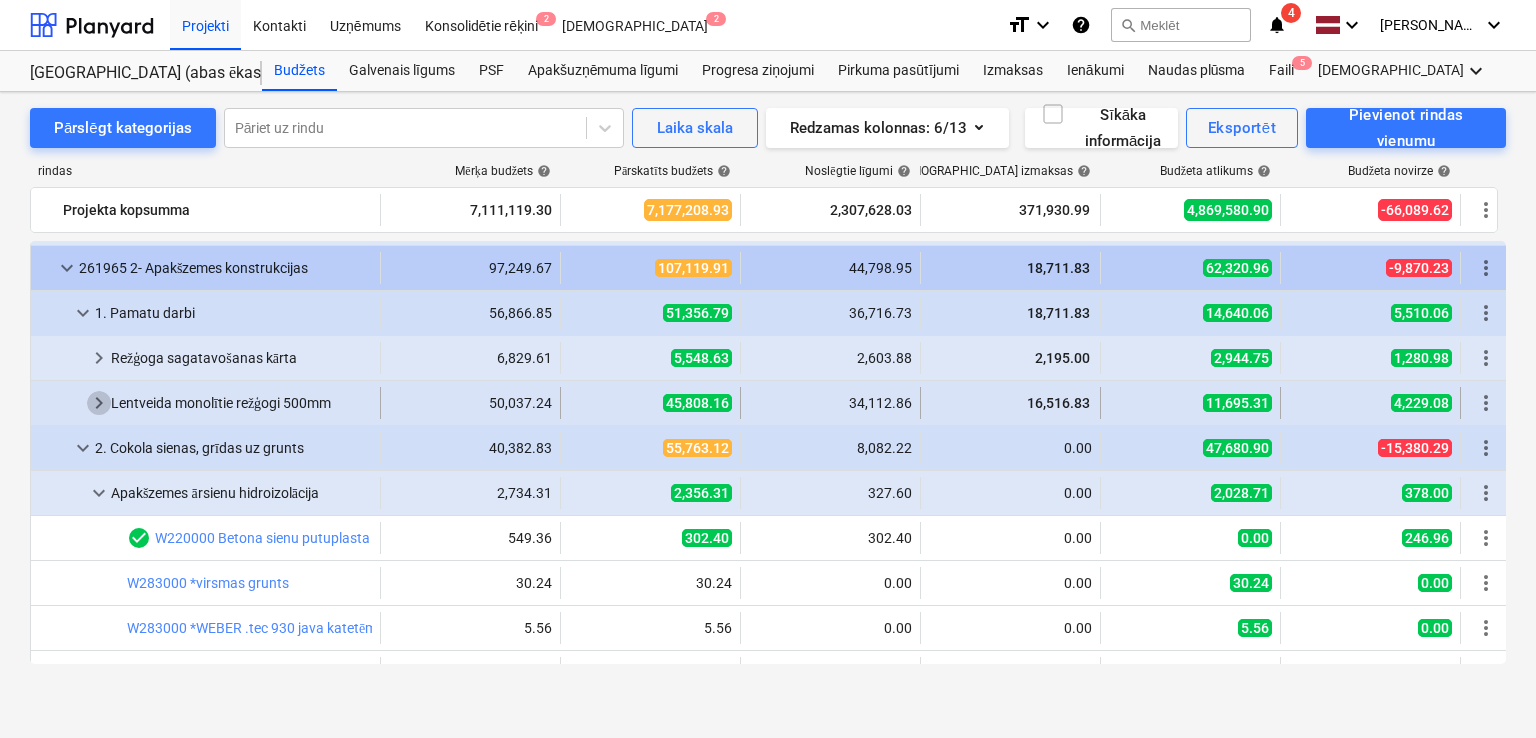 click on "keyboard_arrow_right" at bounding box center (99, 403) 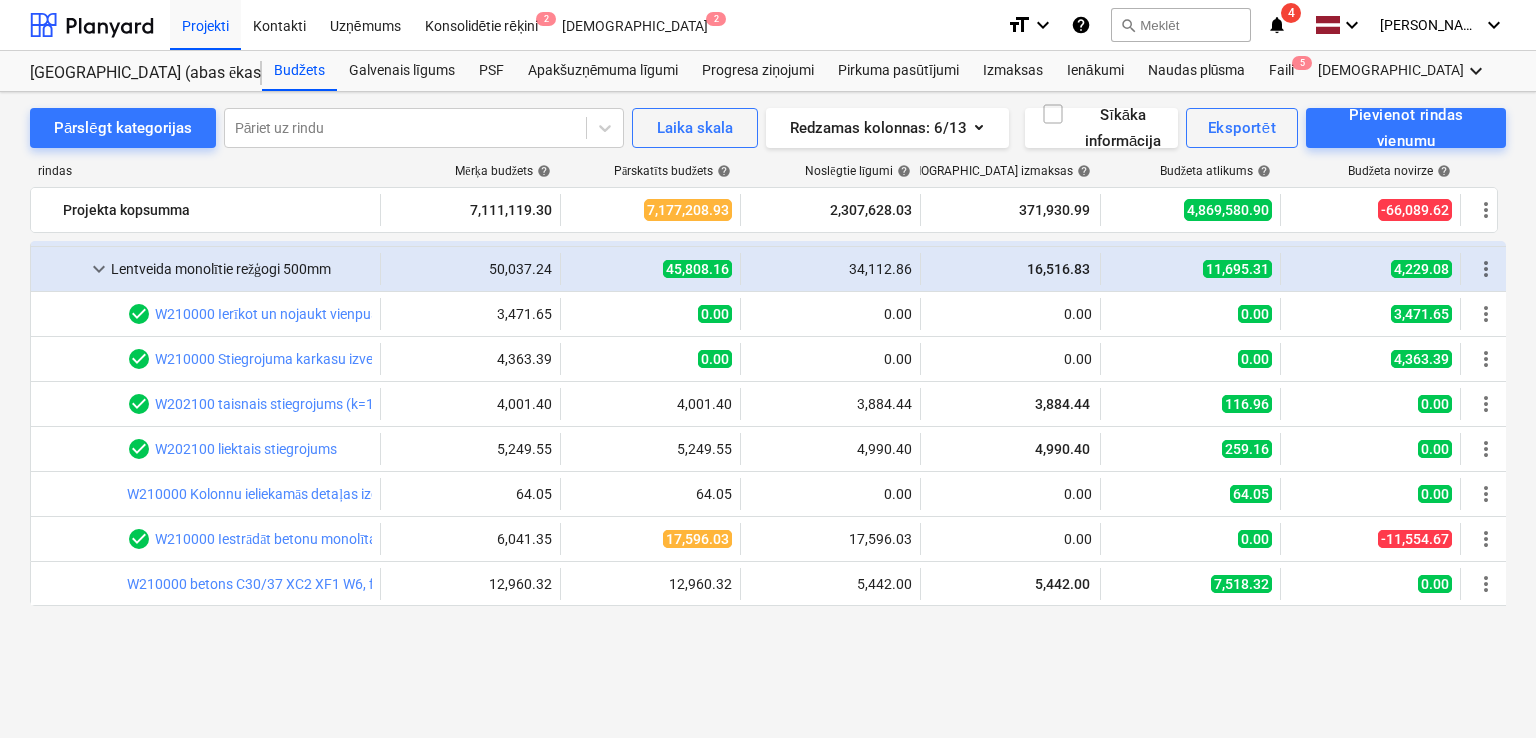scroll, scrollTop: 266, scrollLeft: 0, axis: vertical 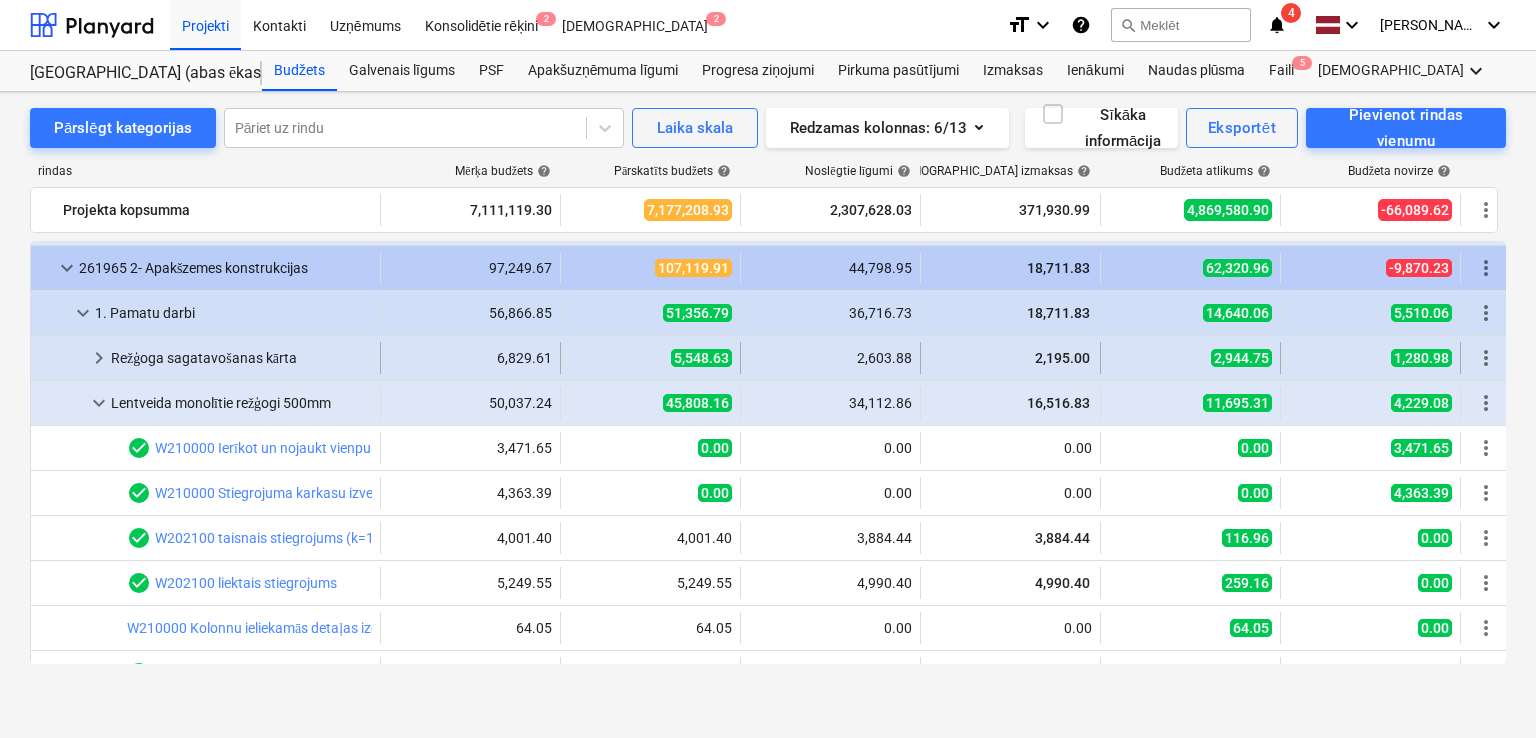 click on "keyboard_arrow_right" at bounding box center (99, 358) 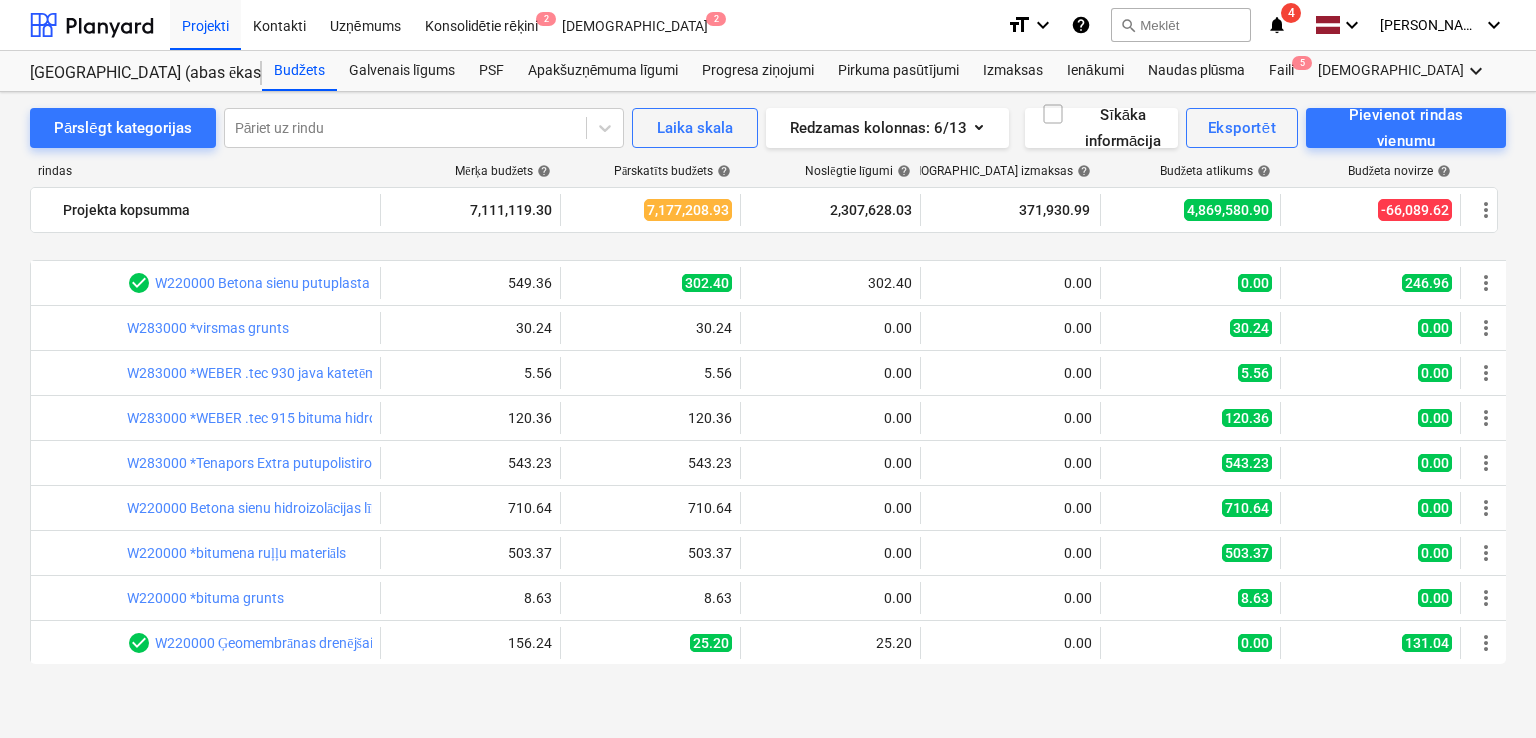 scroll, scrollTop: 1600, scrollLeft: 0, axis: vertical 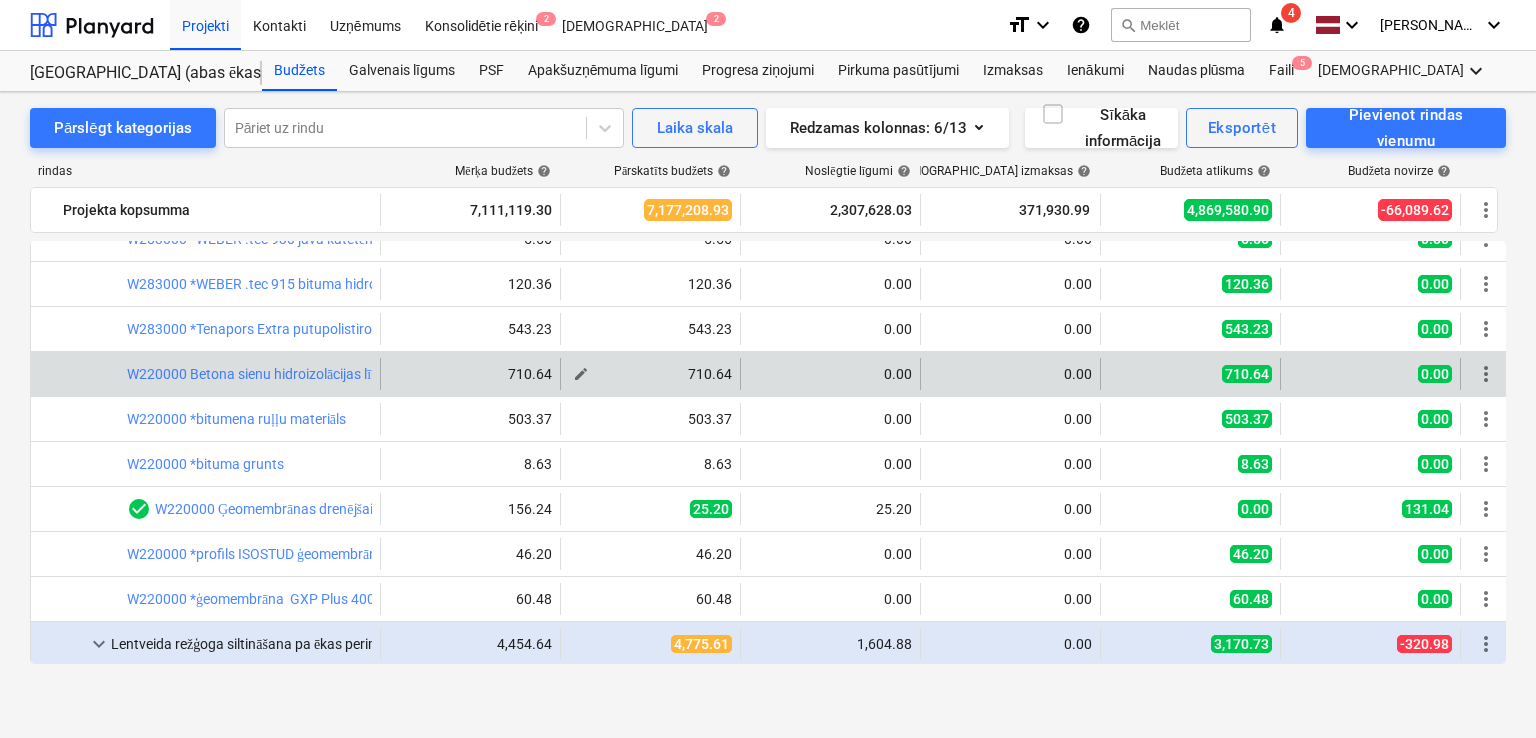 click on "edit" at bounding box center [581, 374] 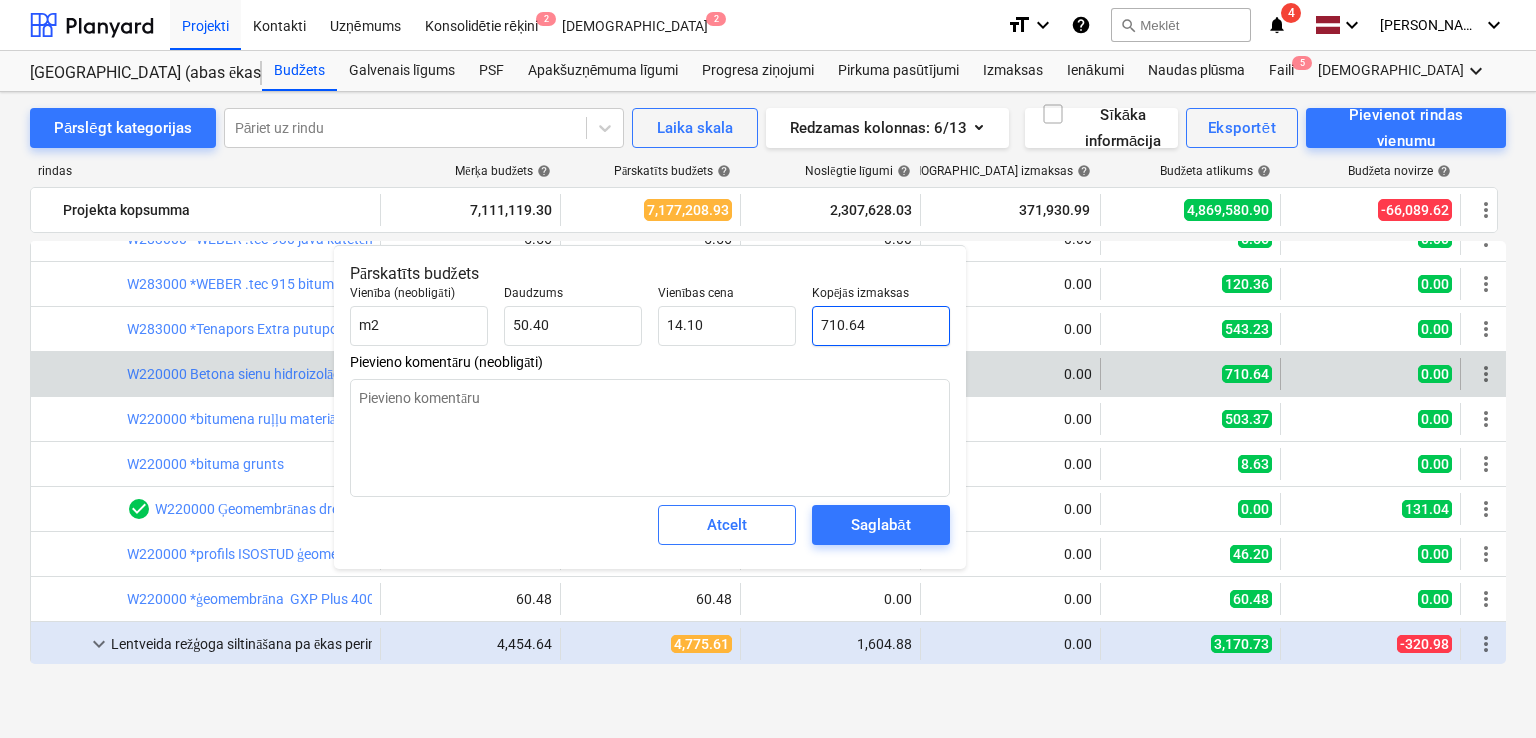 click on "710.64" at bounding box center [881, 326] 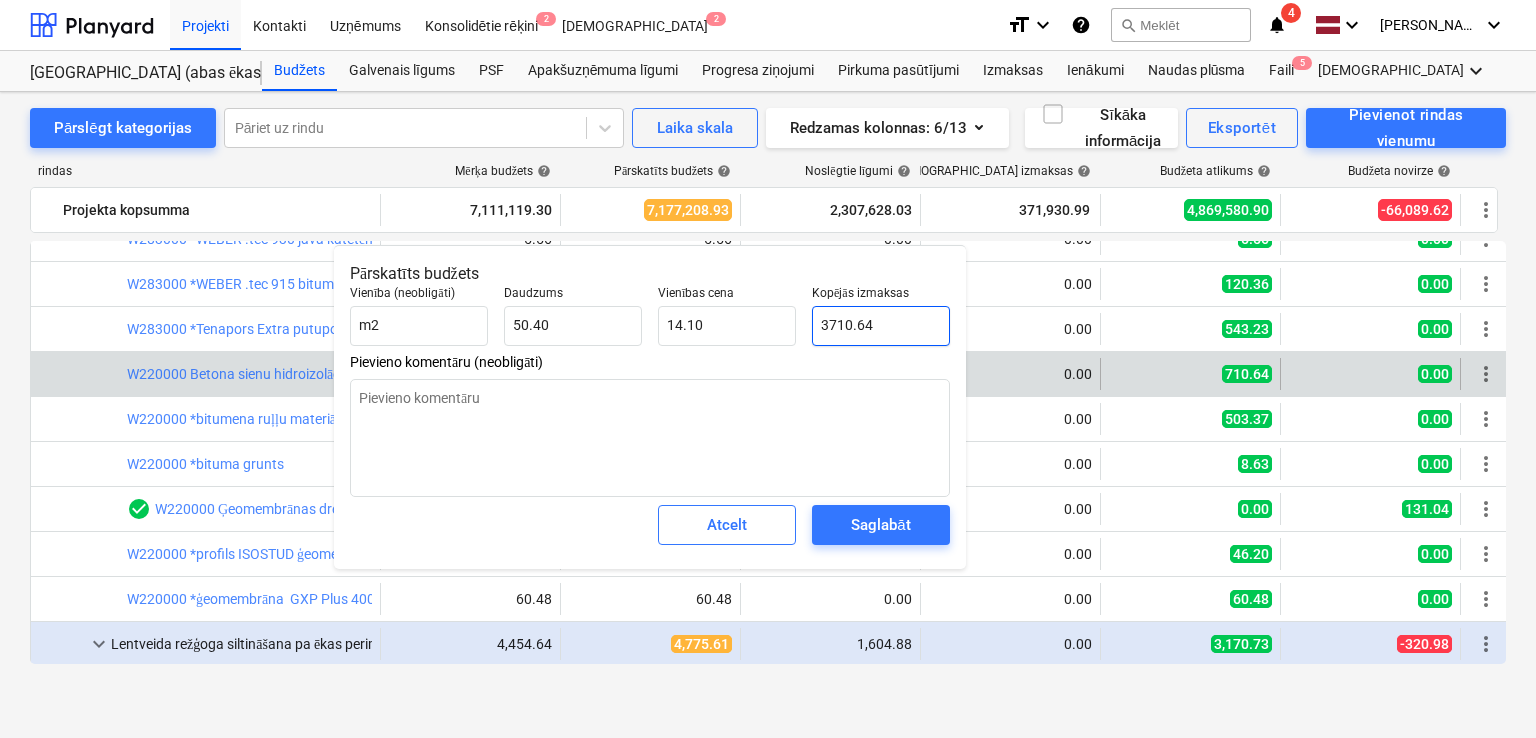 type on "73.62" 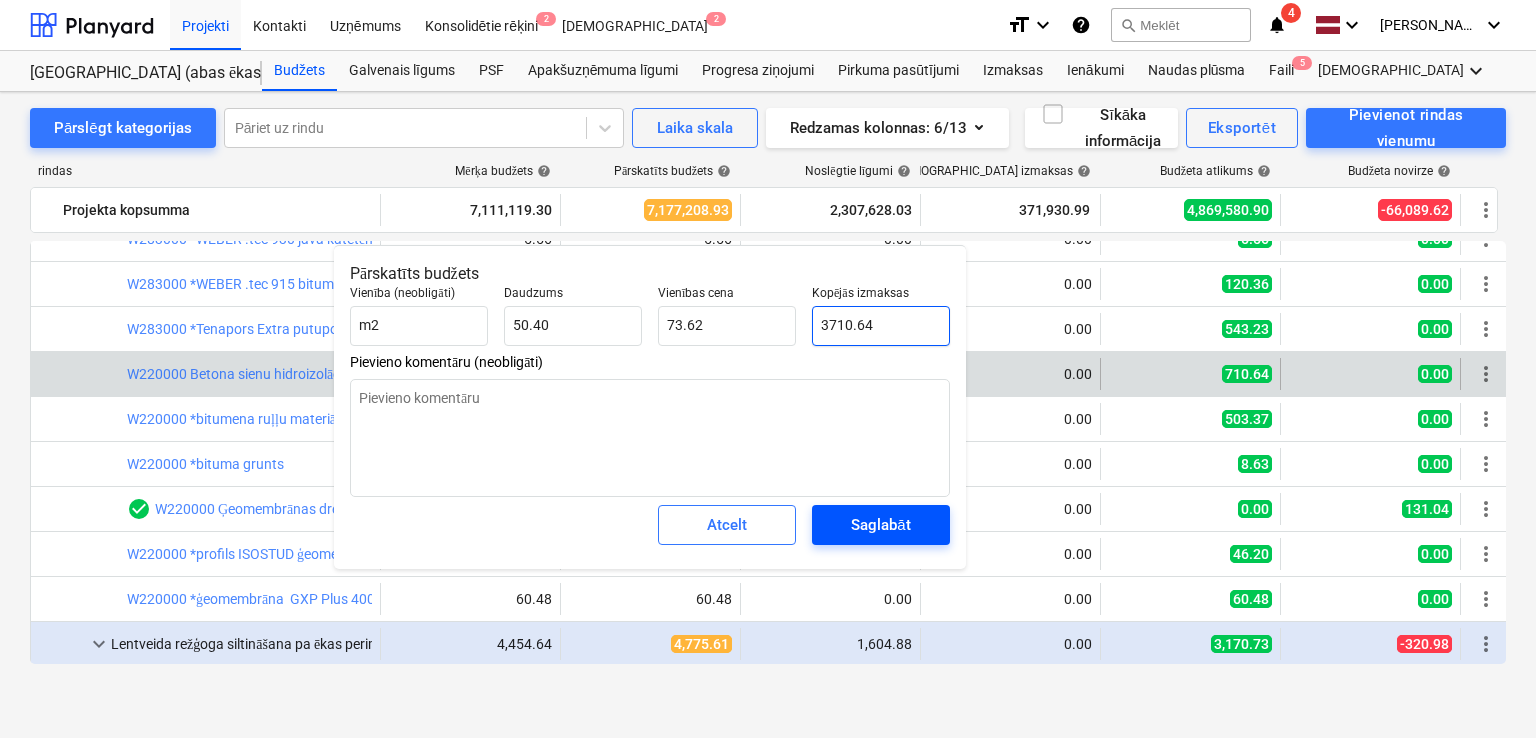 type on "3710.64" 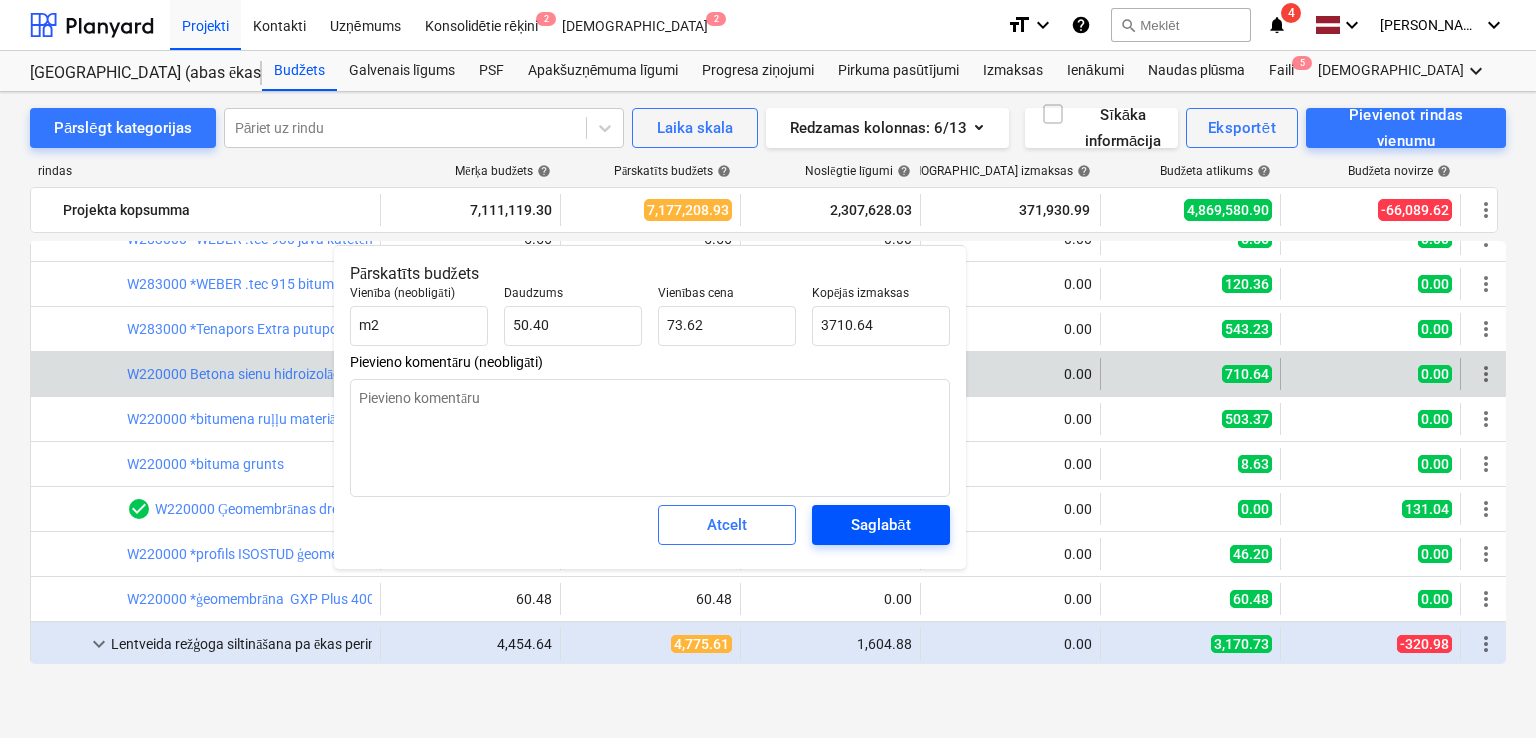 click on "Saglabāt" at bounding box center [880, 525] 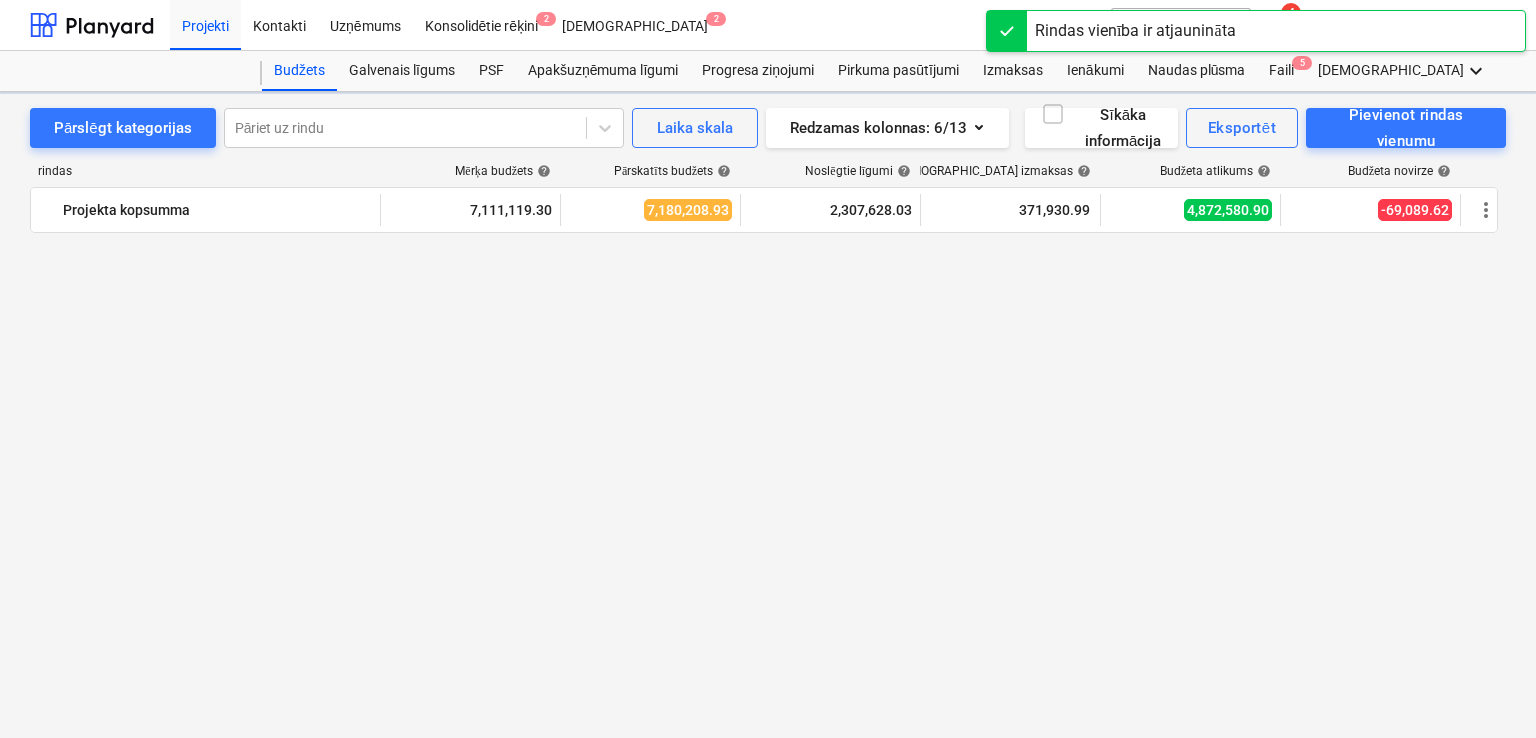 scroll, scrollTop: 1600, scrollLeft: 0, axis: vertical 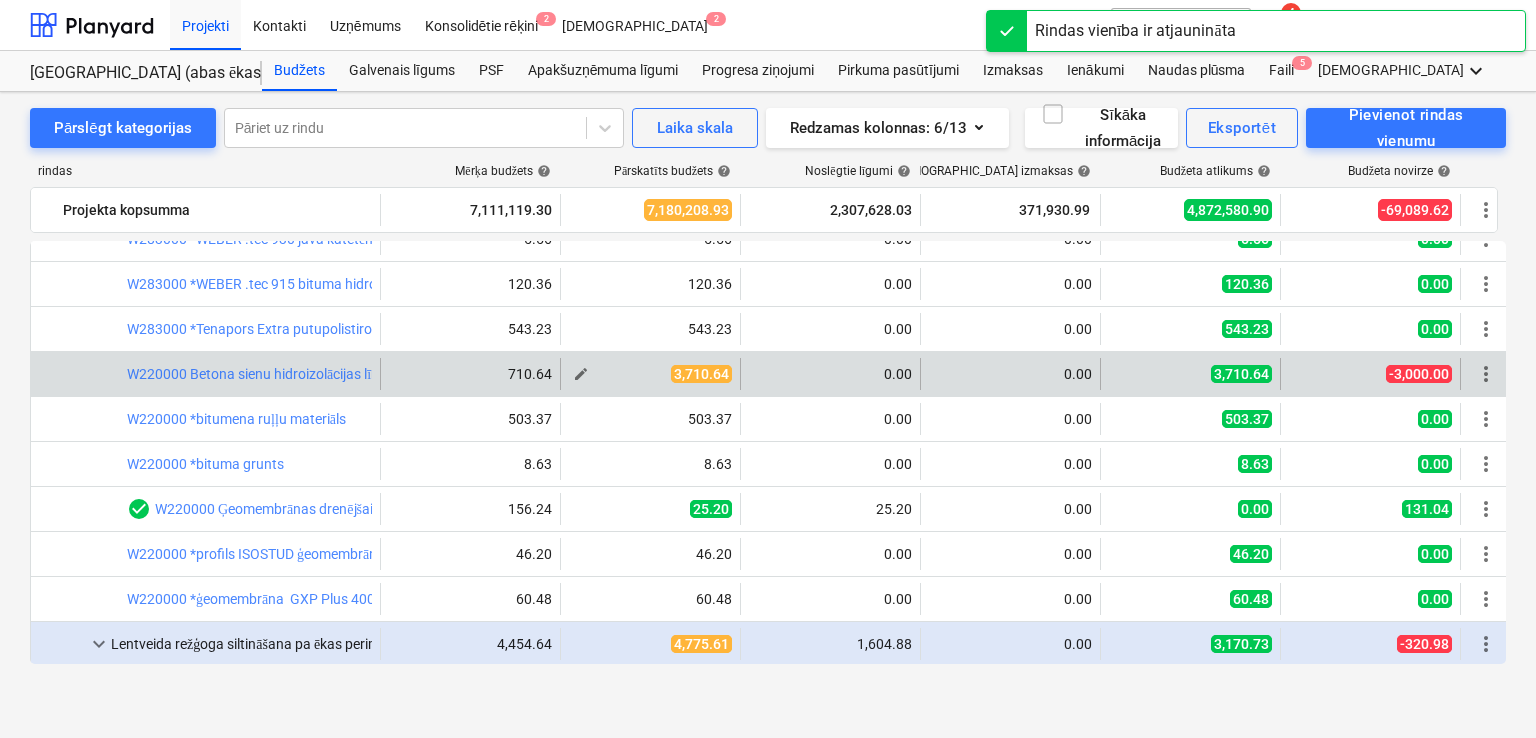 click on "3,710.64" at bounding box center (701, 374) 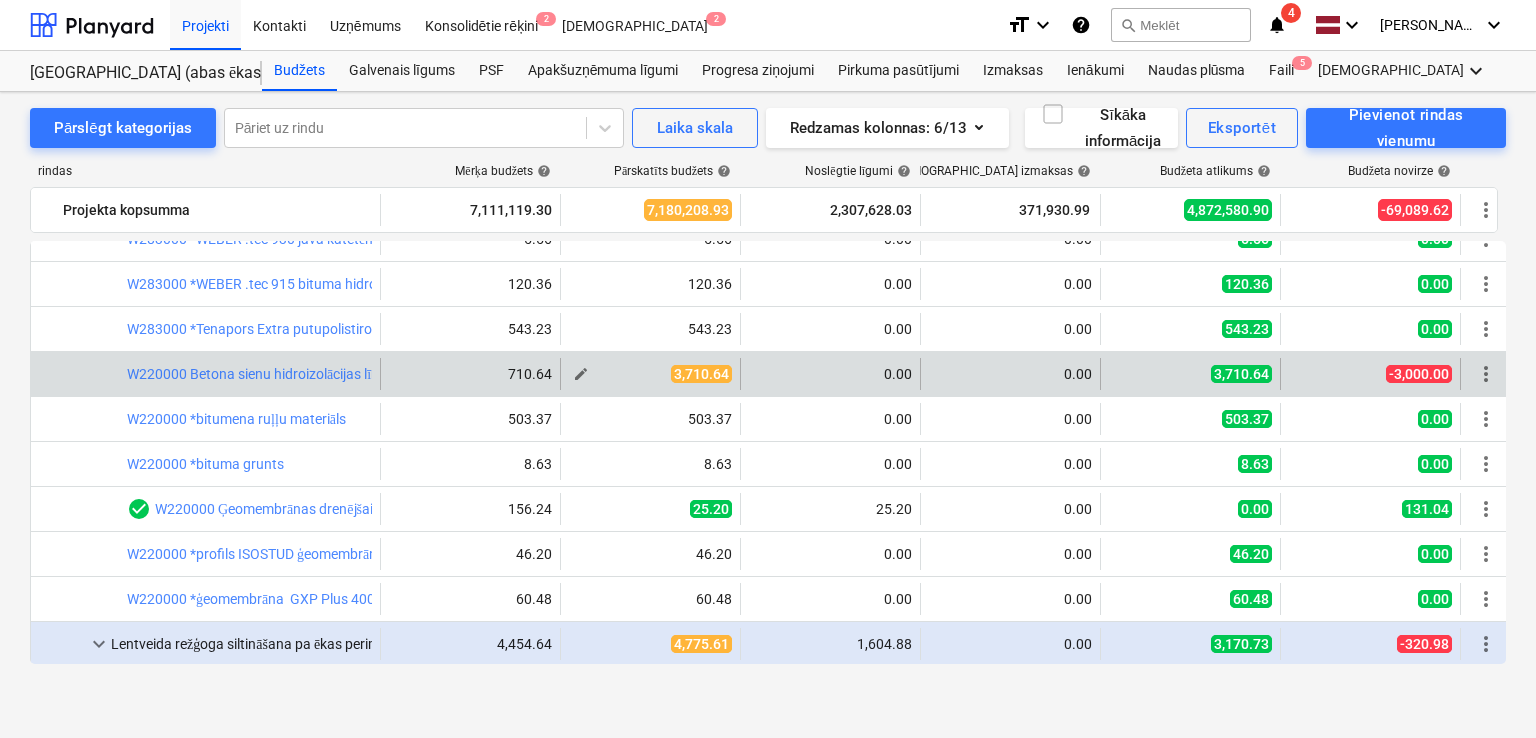 click on "edit" at bounding box center (581, 374) 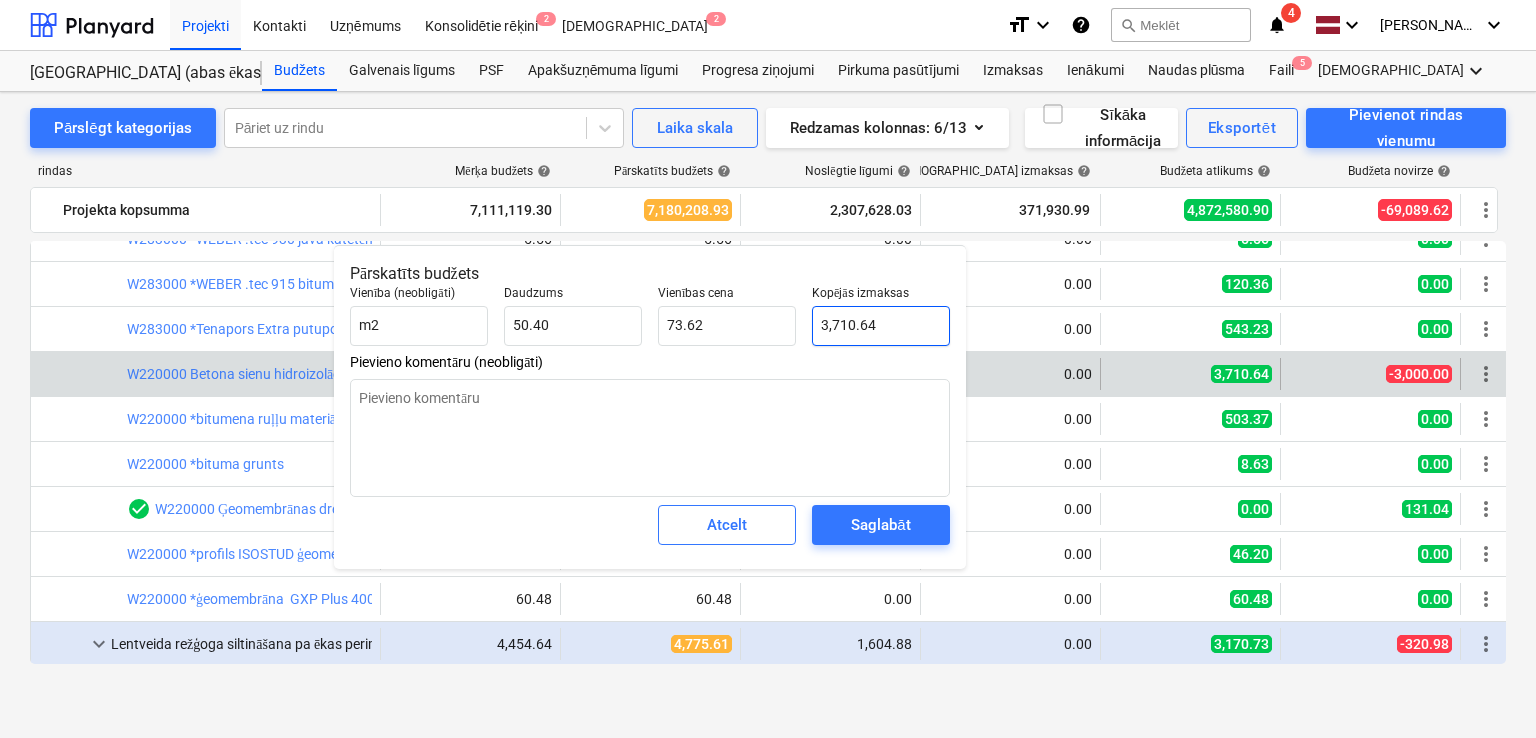 type on "3710.64" 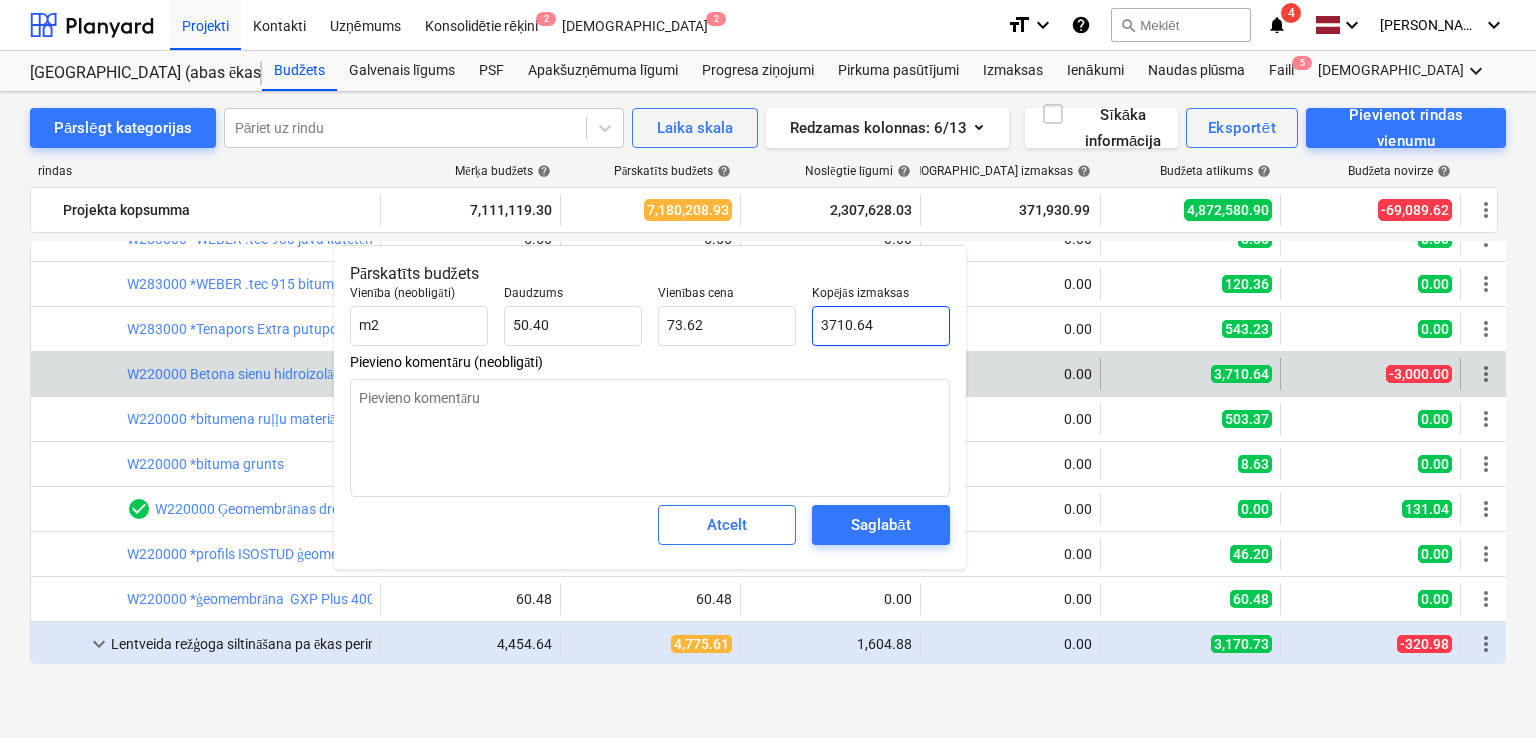 drag, startPoint x: 827, startPoint y: 329, endPoint x: 817, endPoint y: 330, distance: 10.049875 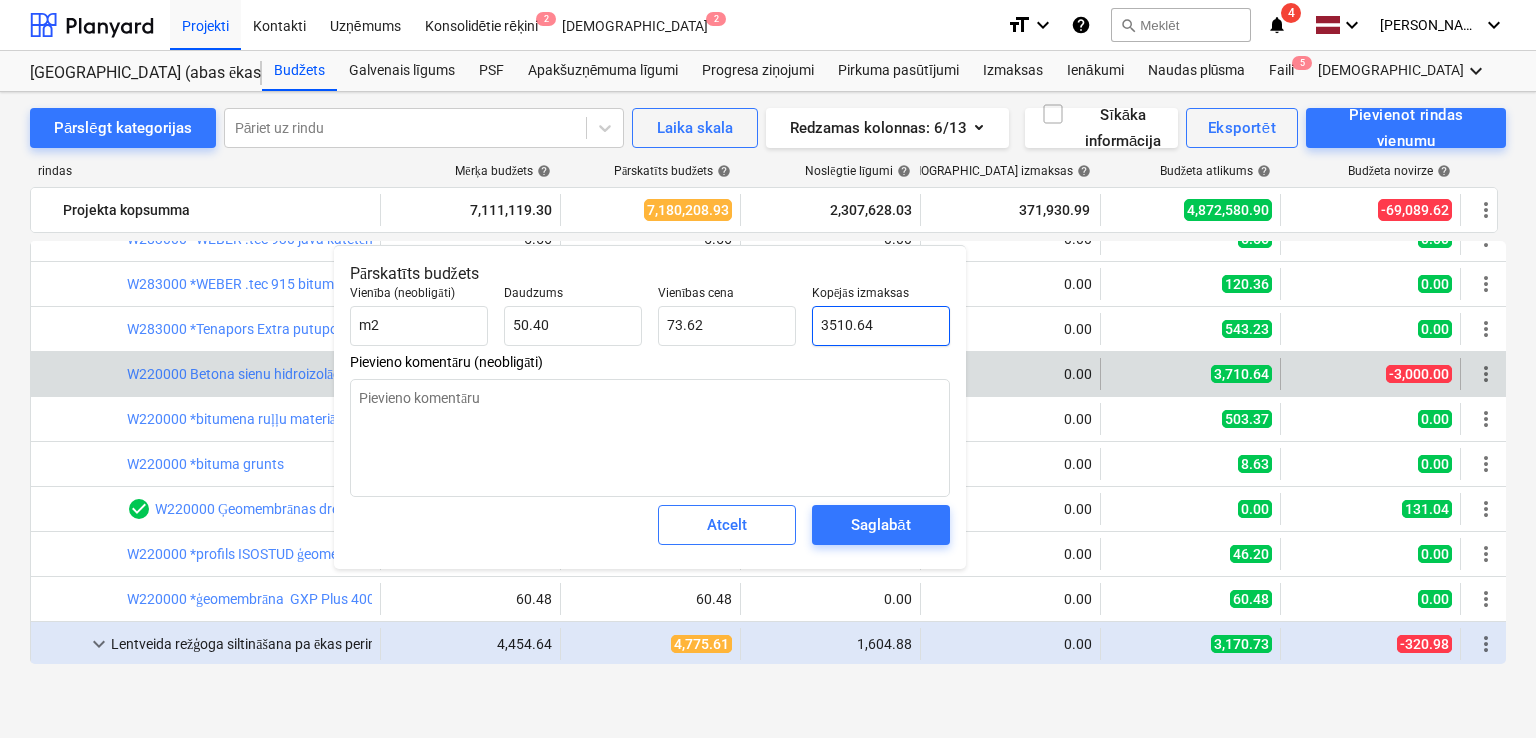 type on "69.66" 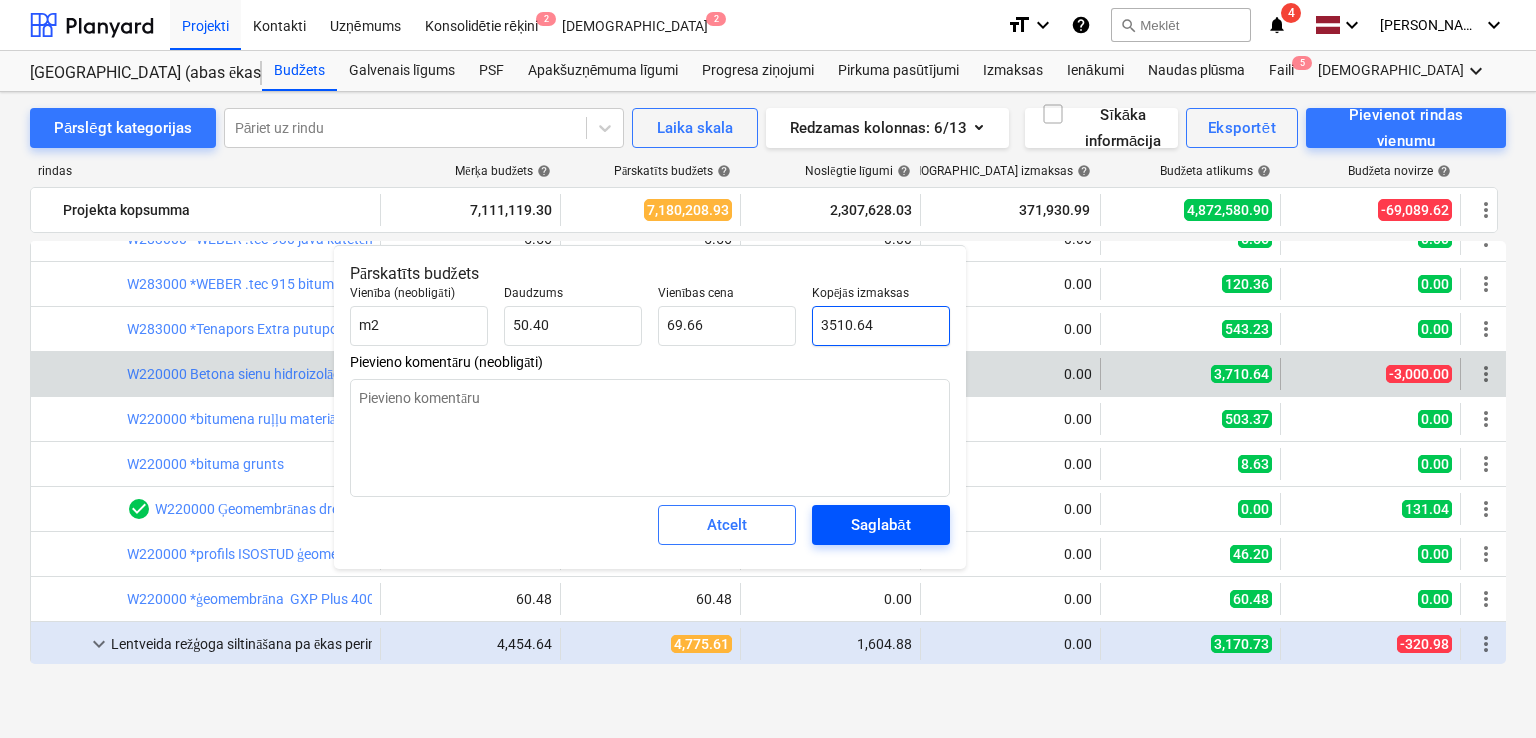 type on "3510.64" 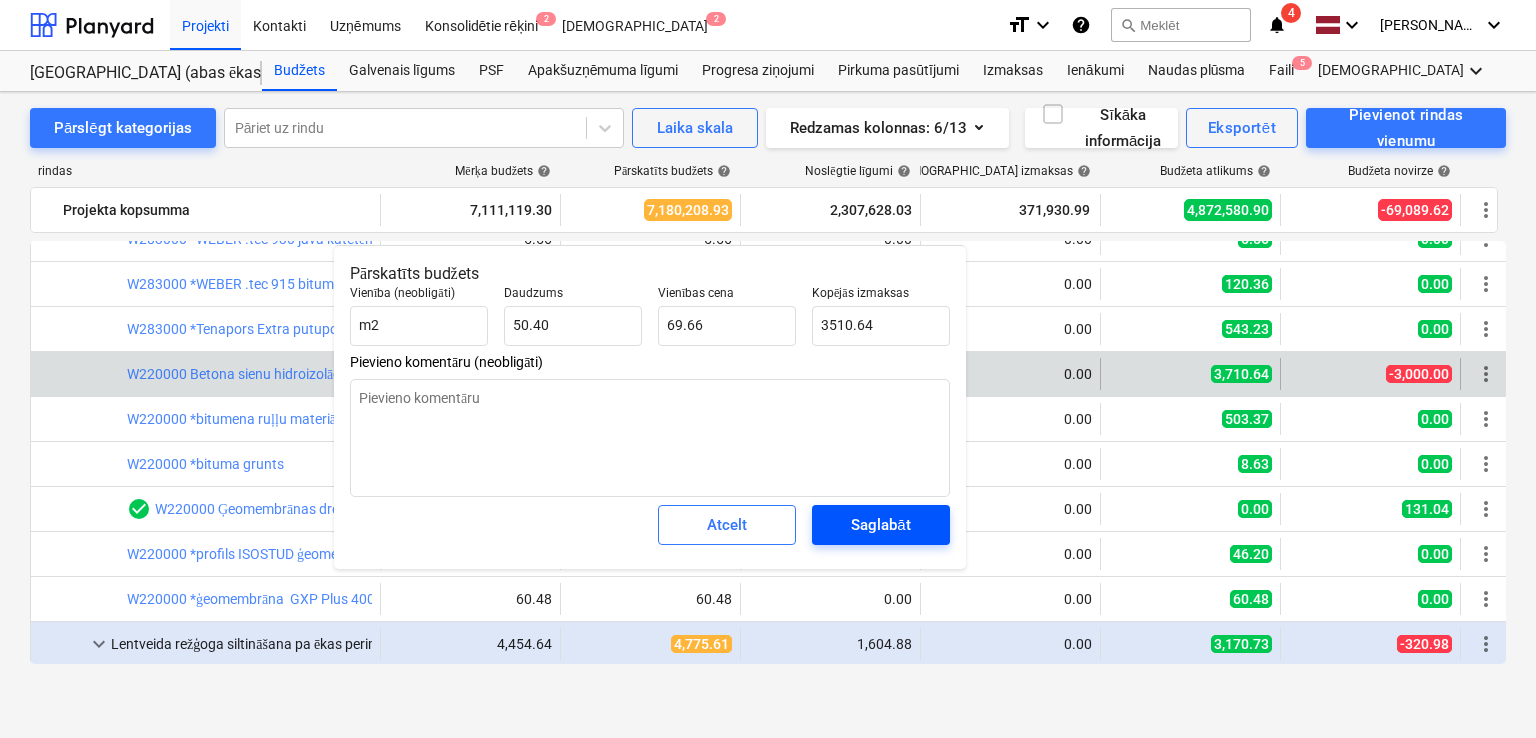 click on "Saglabāt" at bounding box center (880, 525) 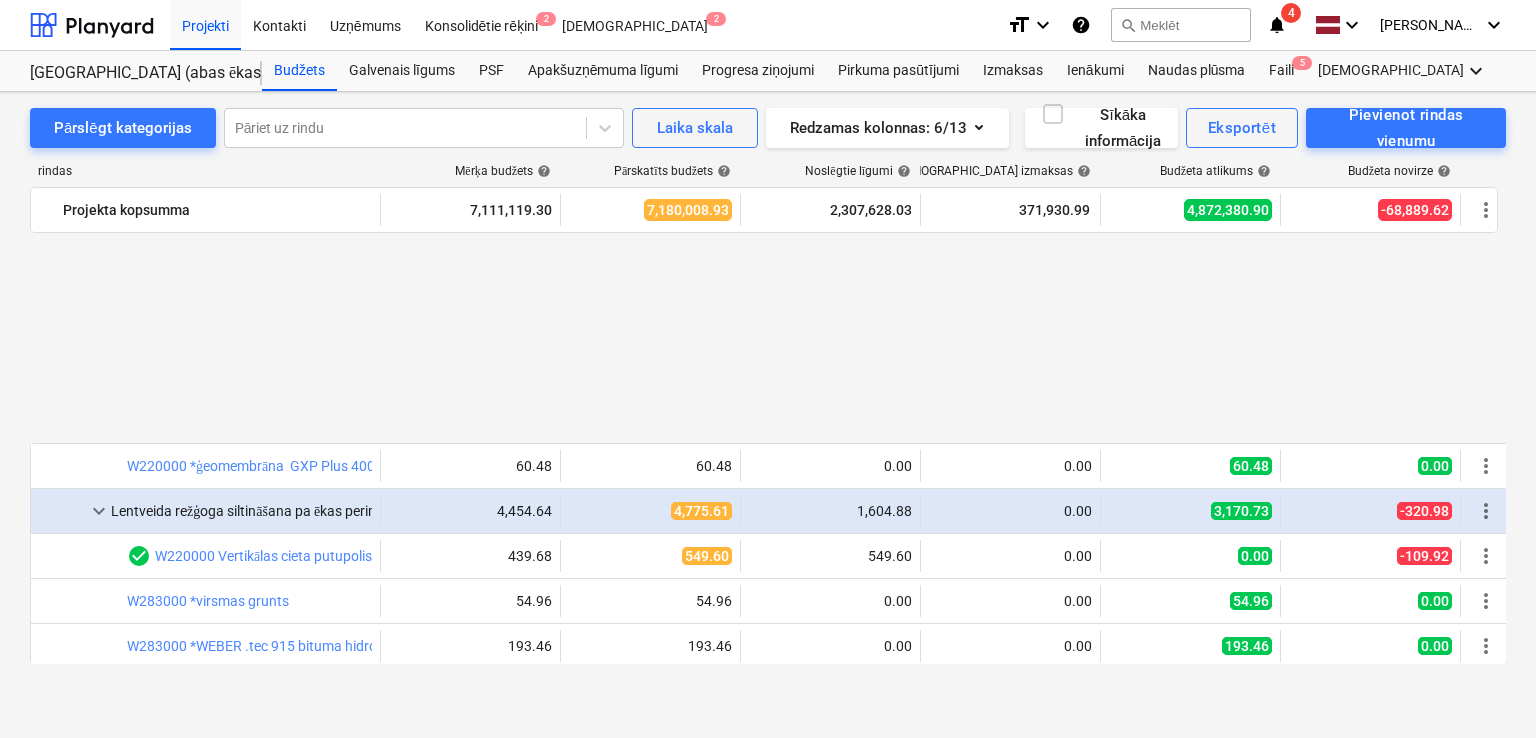 scroll, scrollTop: 2000, scrollLeft: 0, axis: vertical 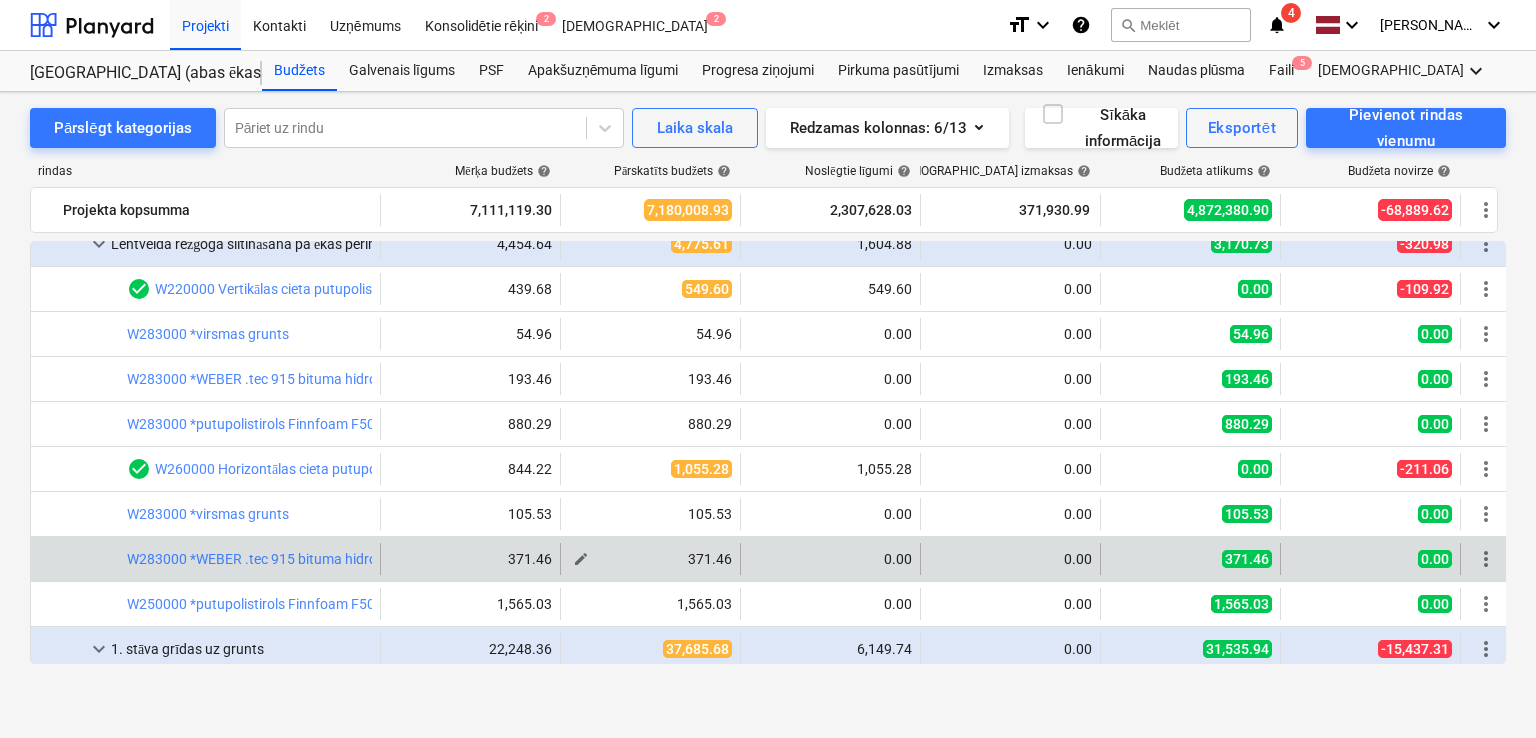 click on "edit" at bounding box center [581, 559] 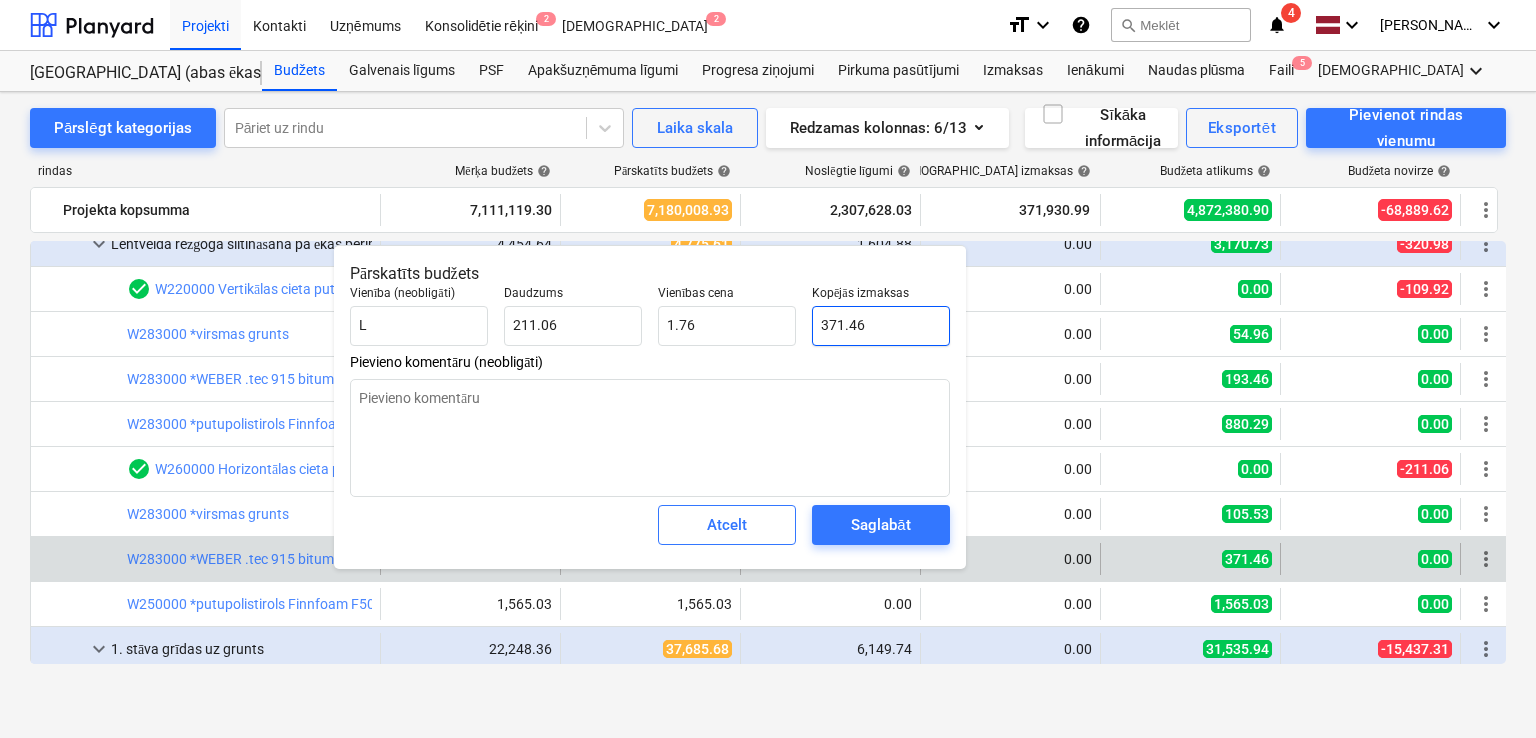type on "371.4586" 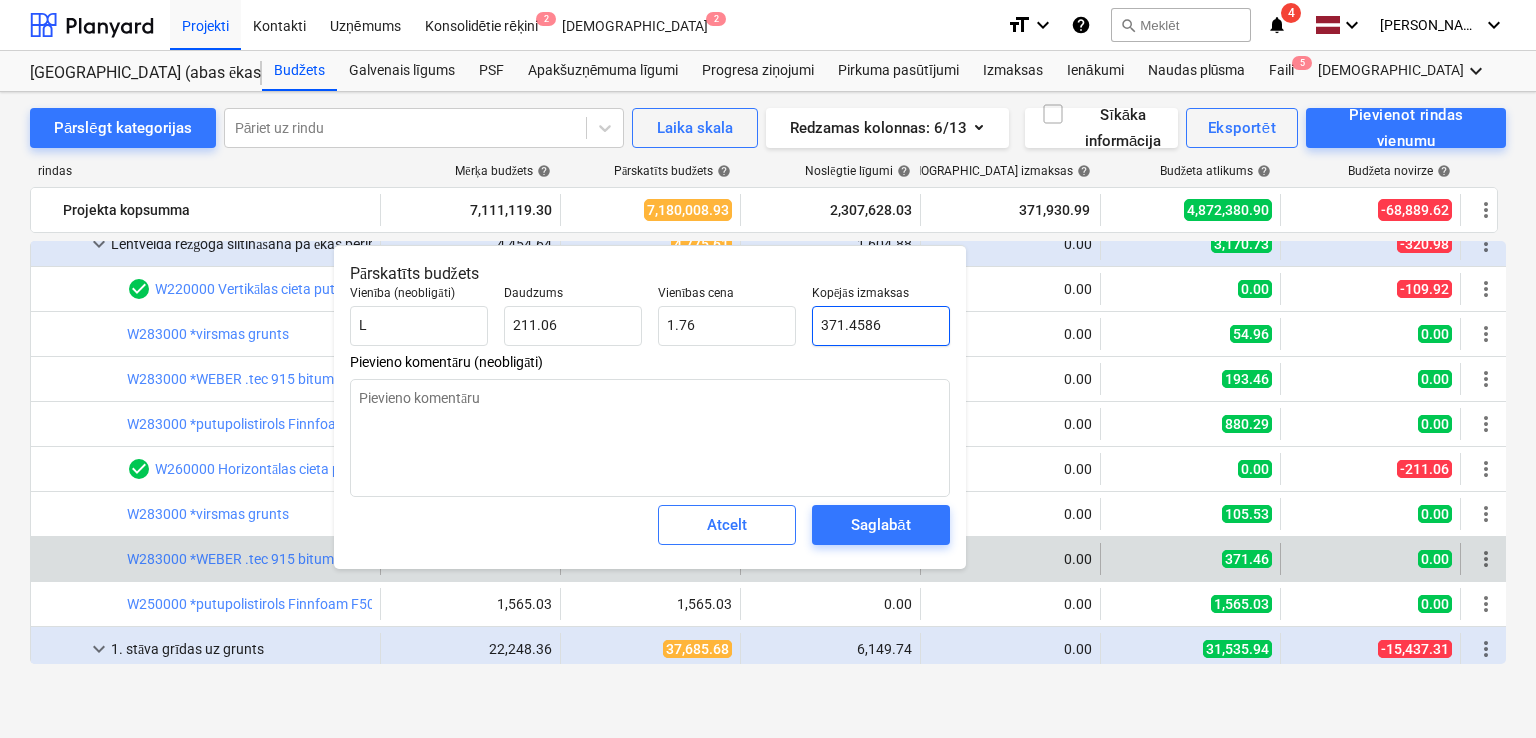 click on "371.4586" at bounding box center (881, 326) 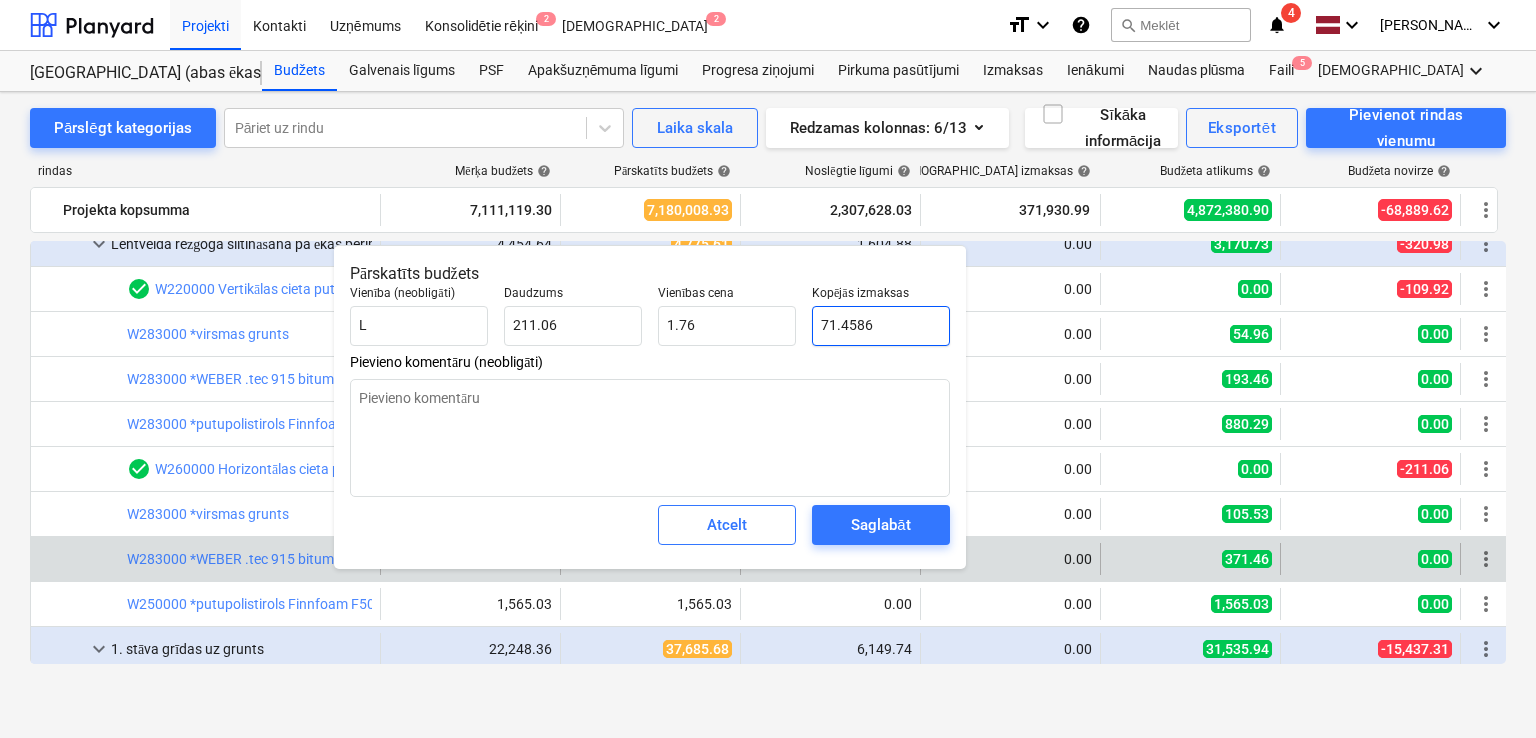 type on "0.34" 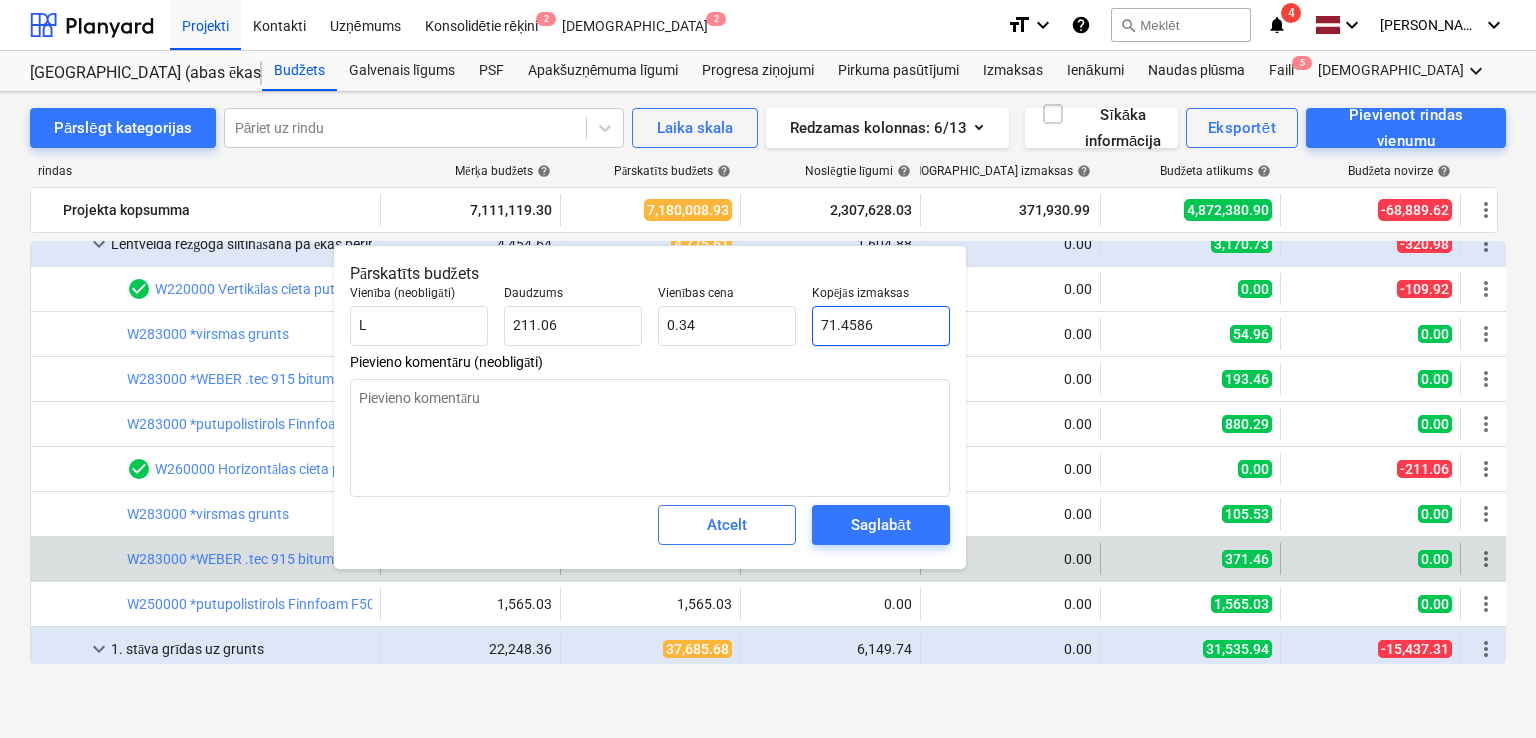 type on "x" 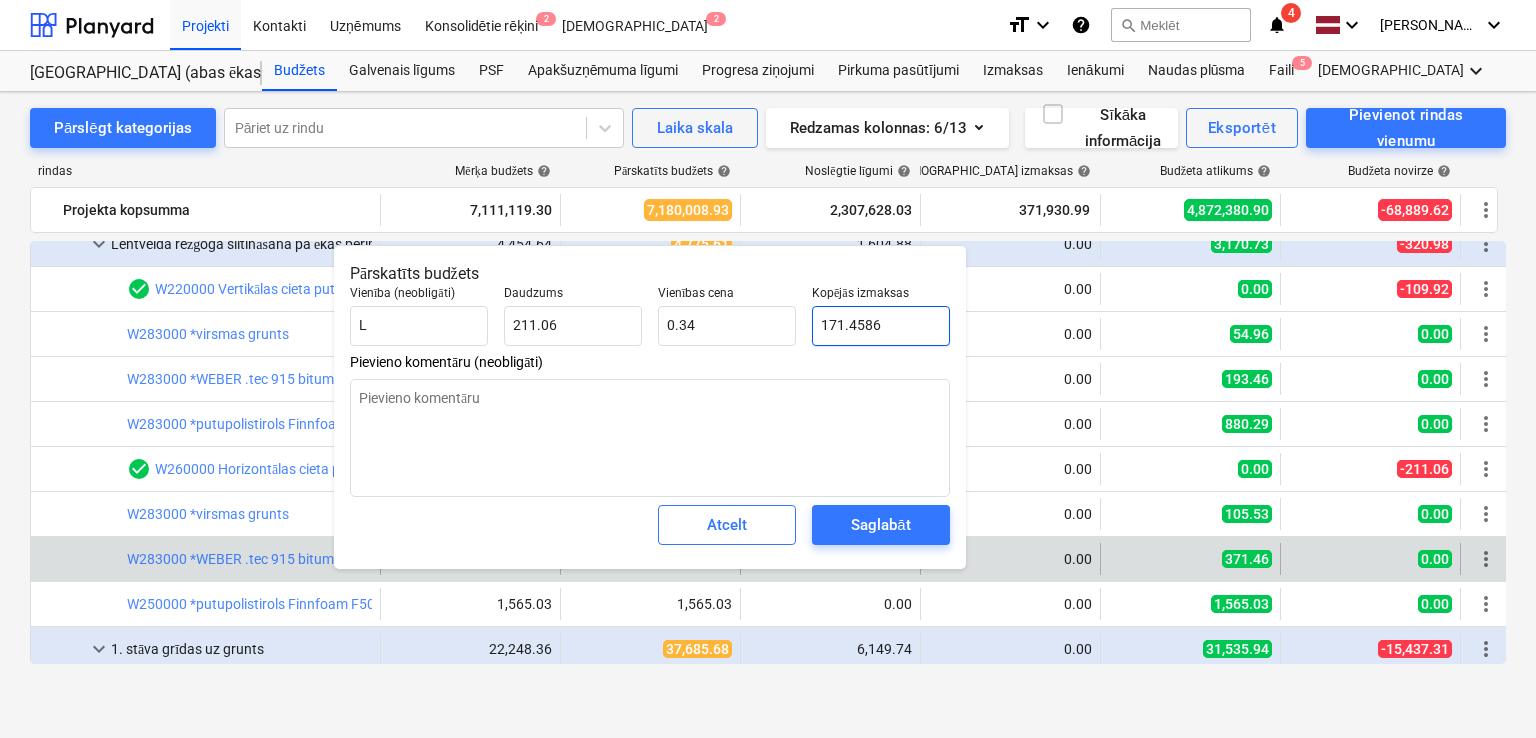 type on "0.81" 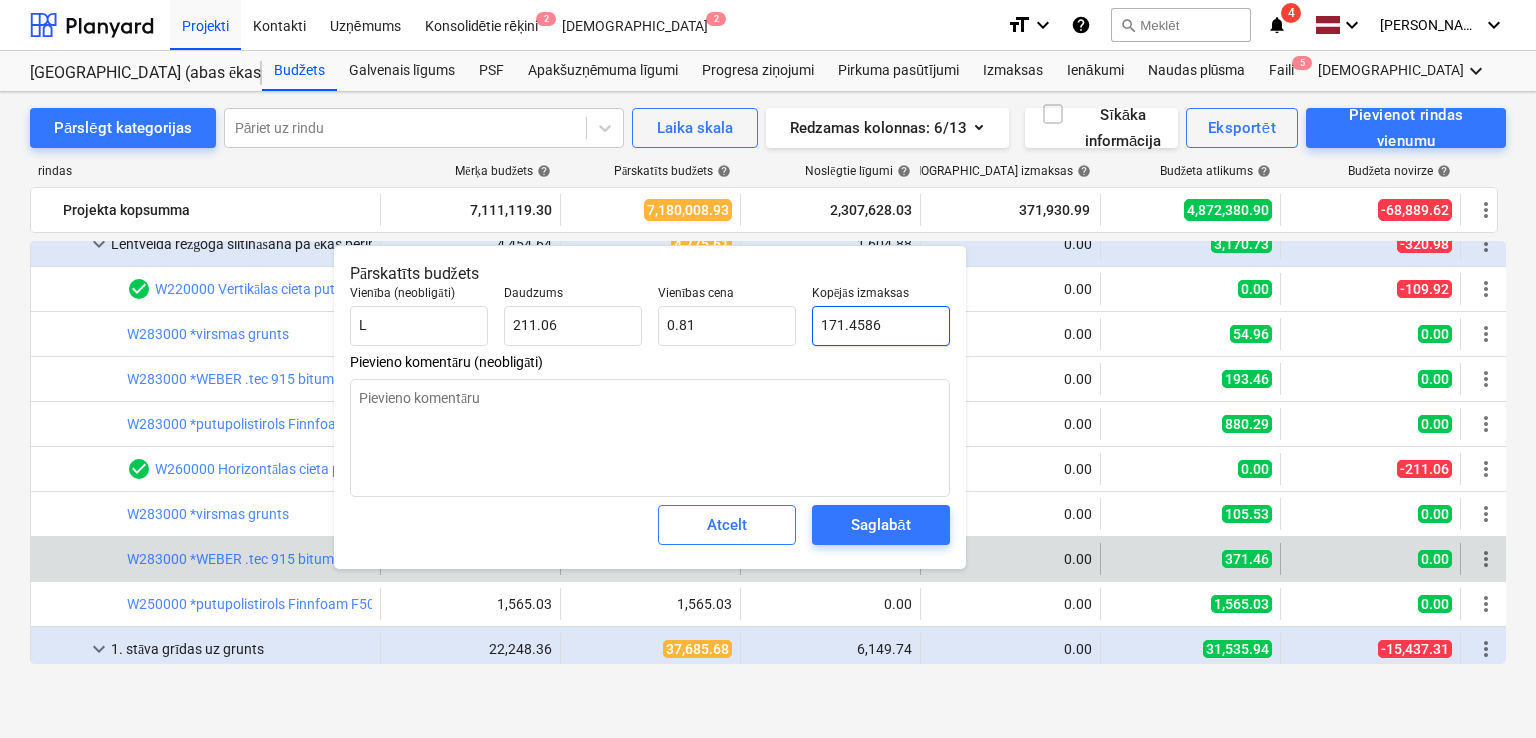 type on "x" 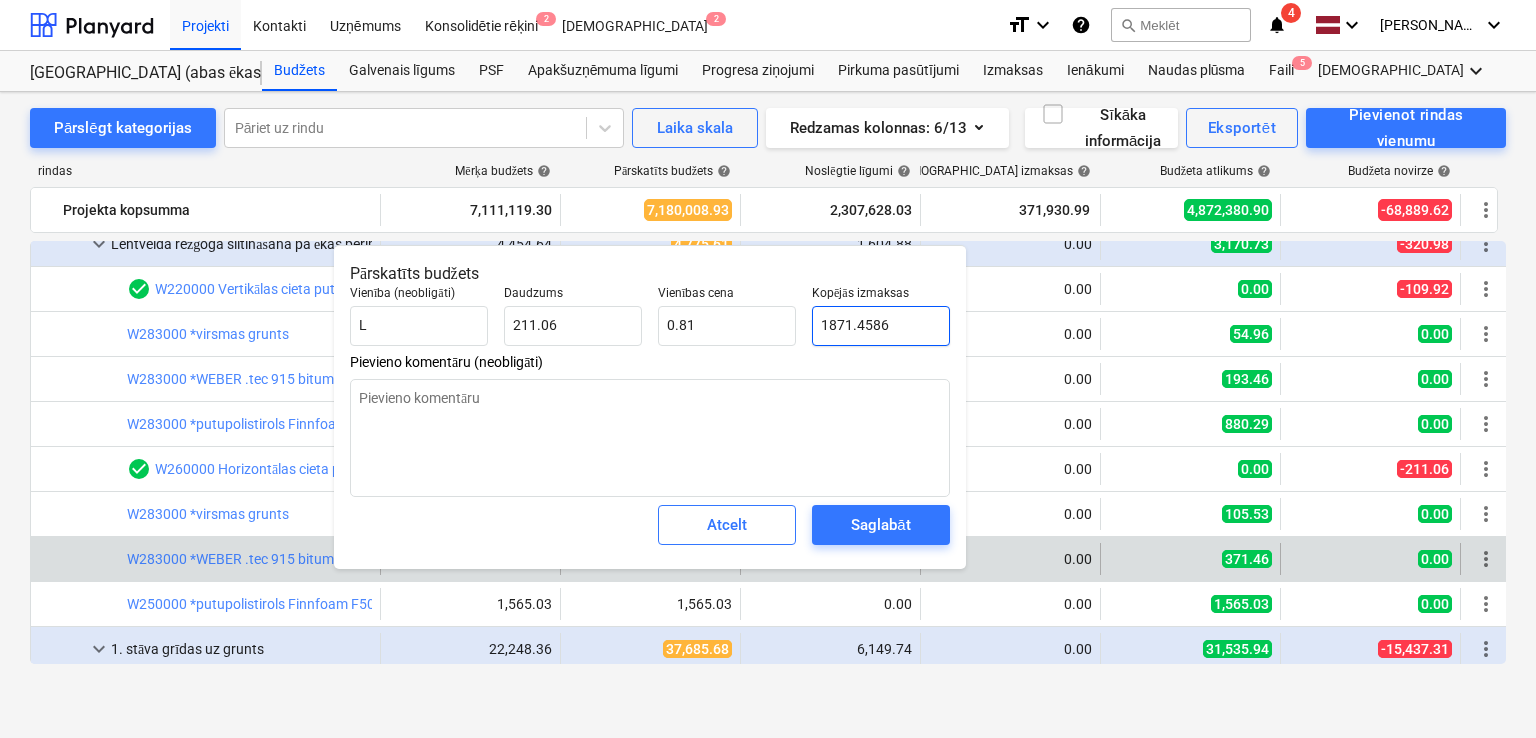 type on "8.87" 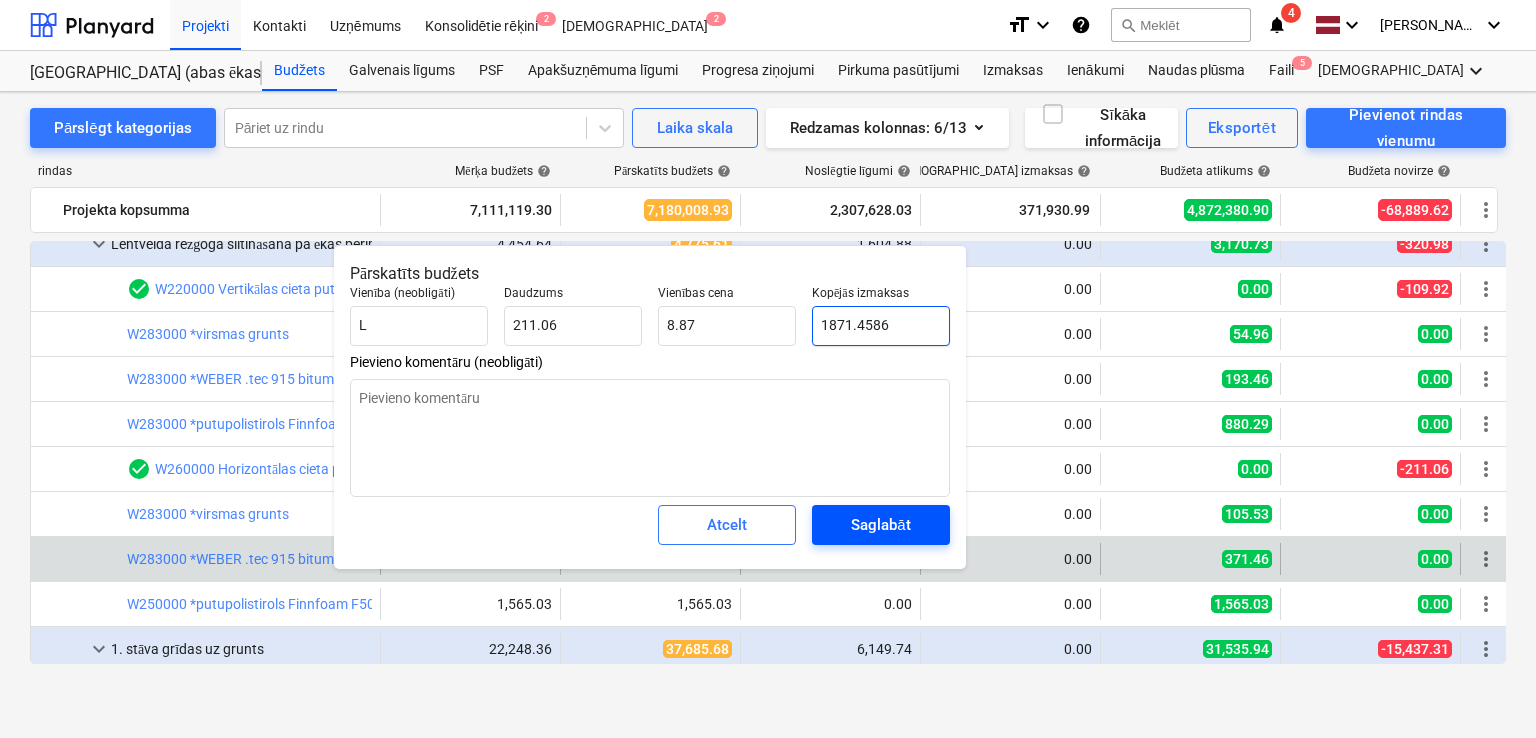 type on "1871.4586" 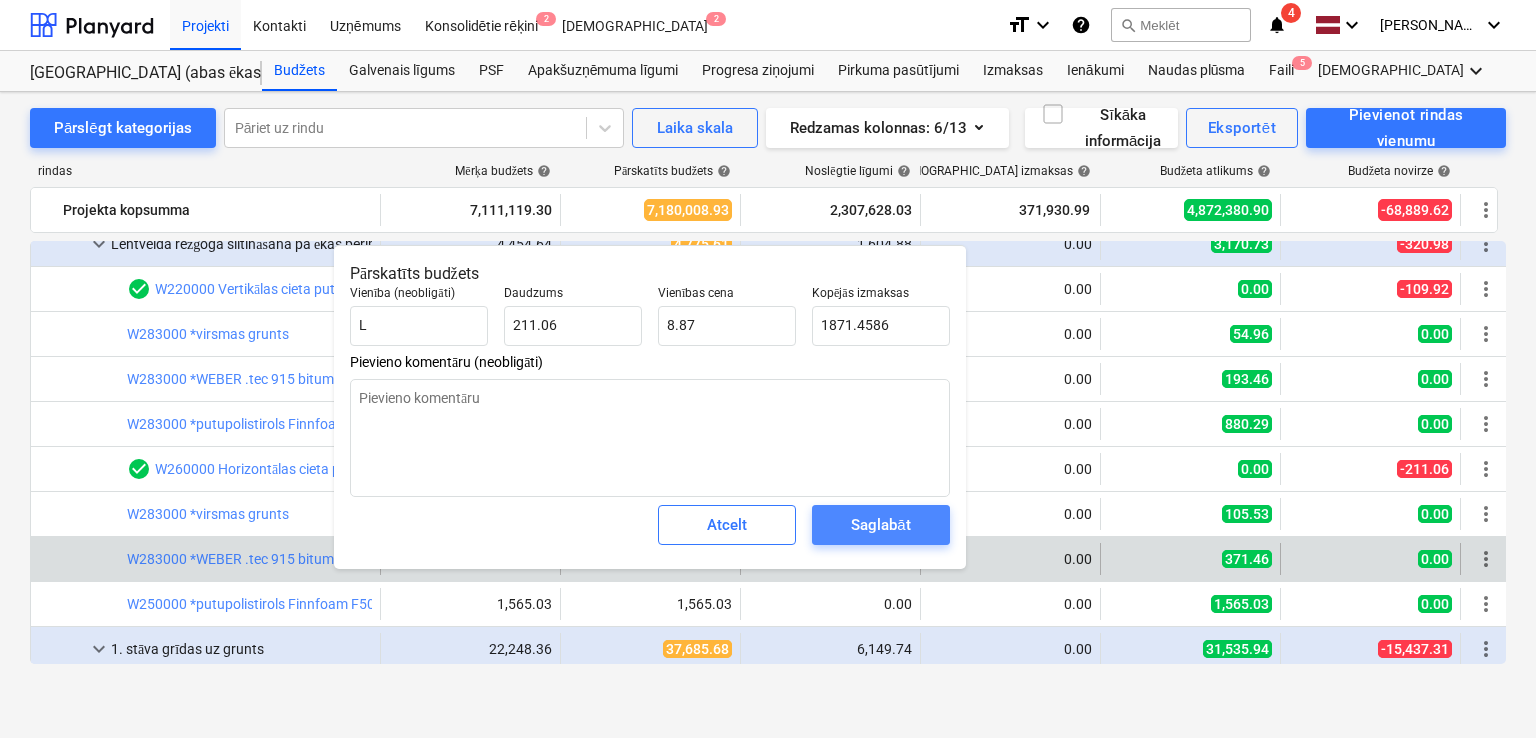 click on "Saglabāt" at bounding box center (880, 525) 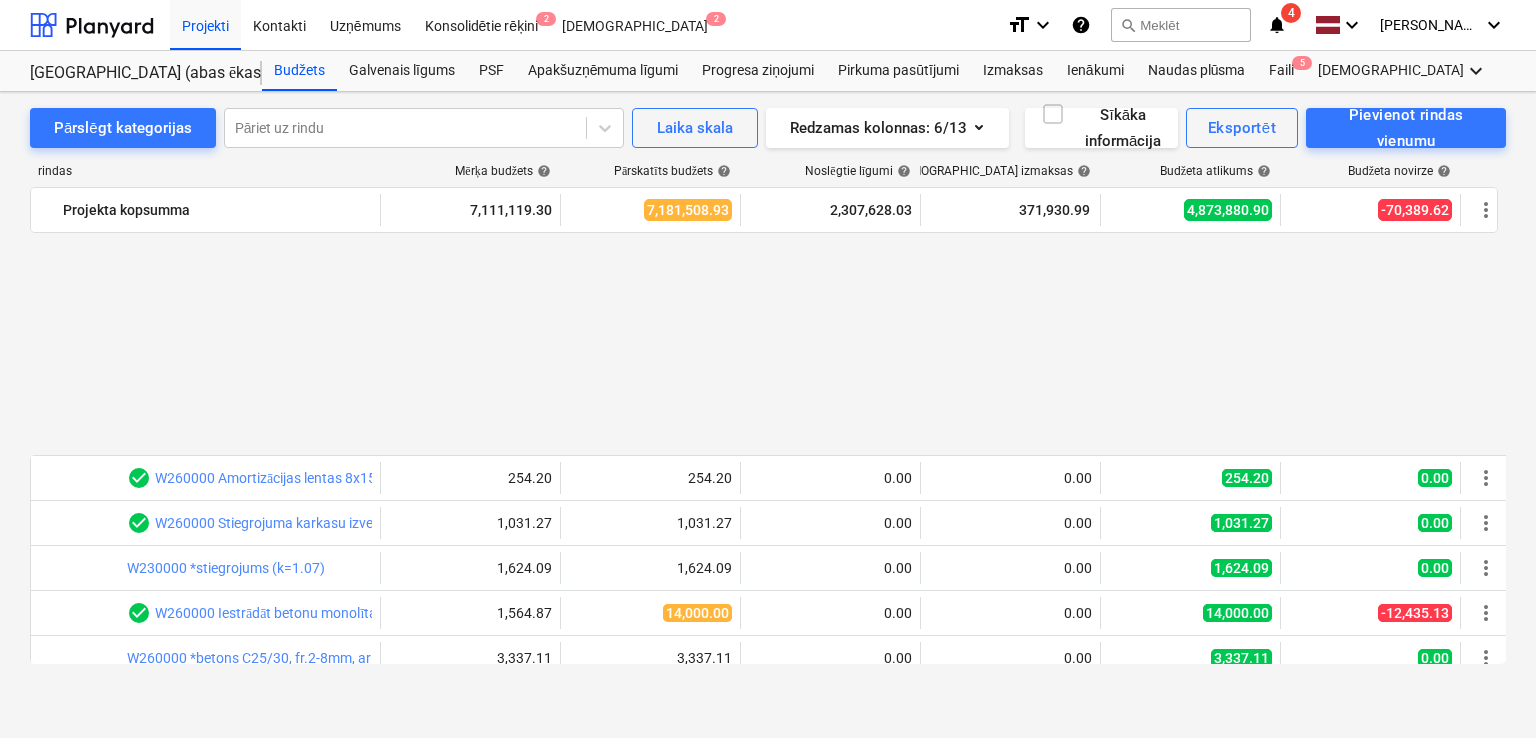 scroll, scrollTop: 2933, scrollLeft: 0, axis: vertical 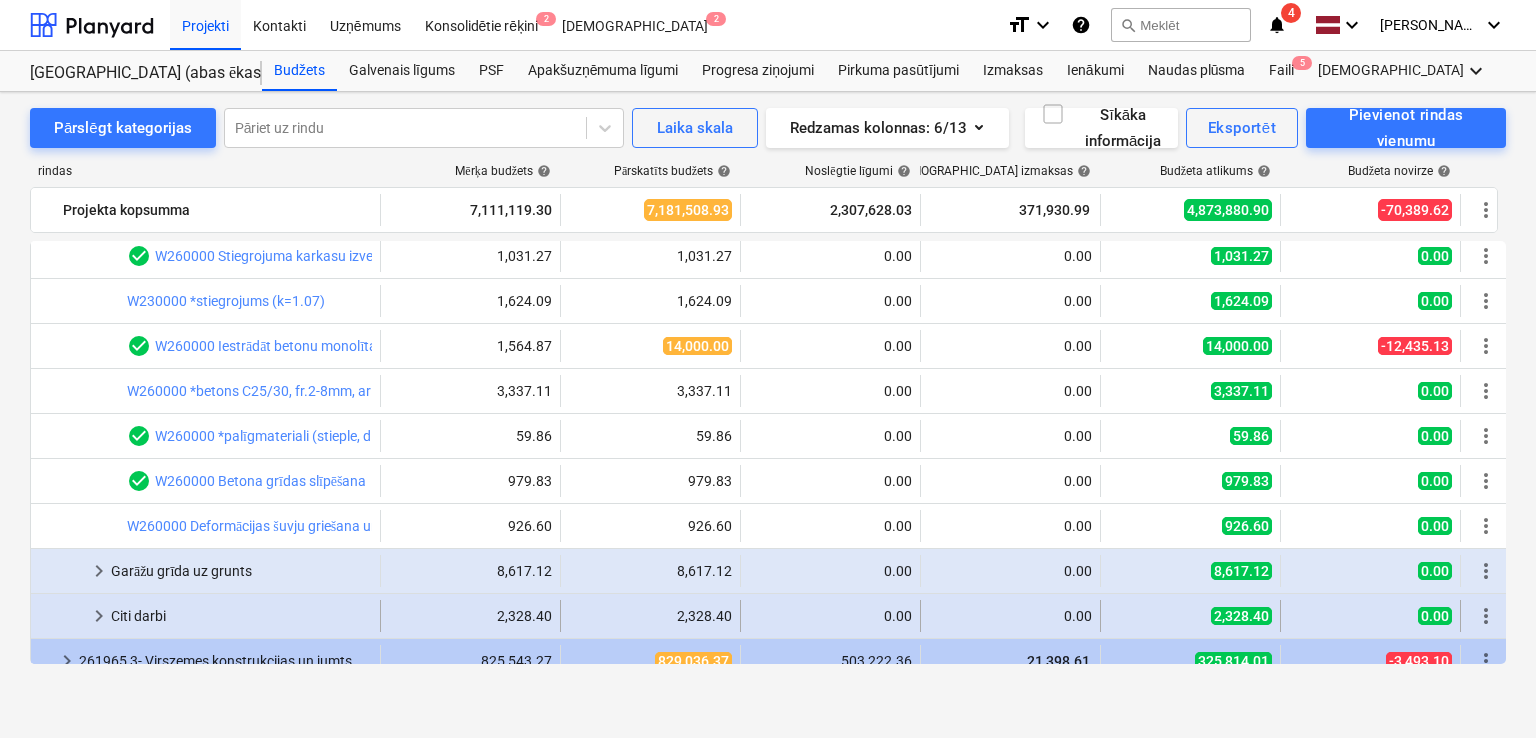click on "keyboard_arrow_right" at bounding box center (99, 616) 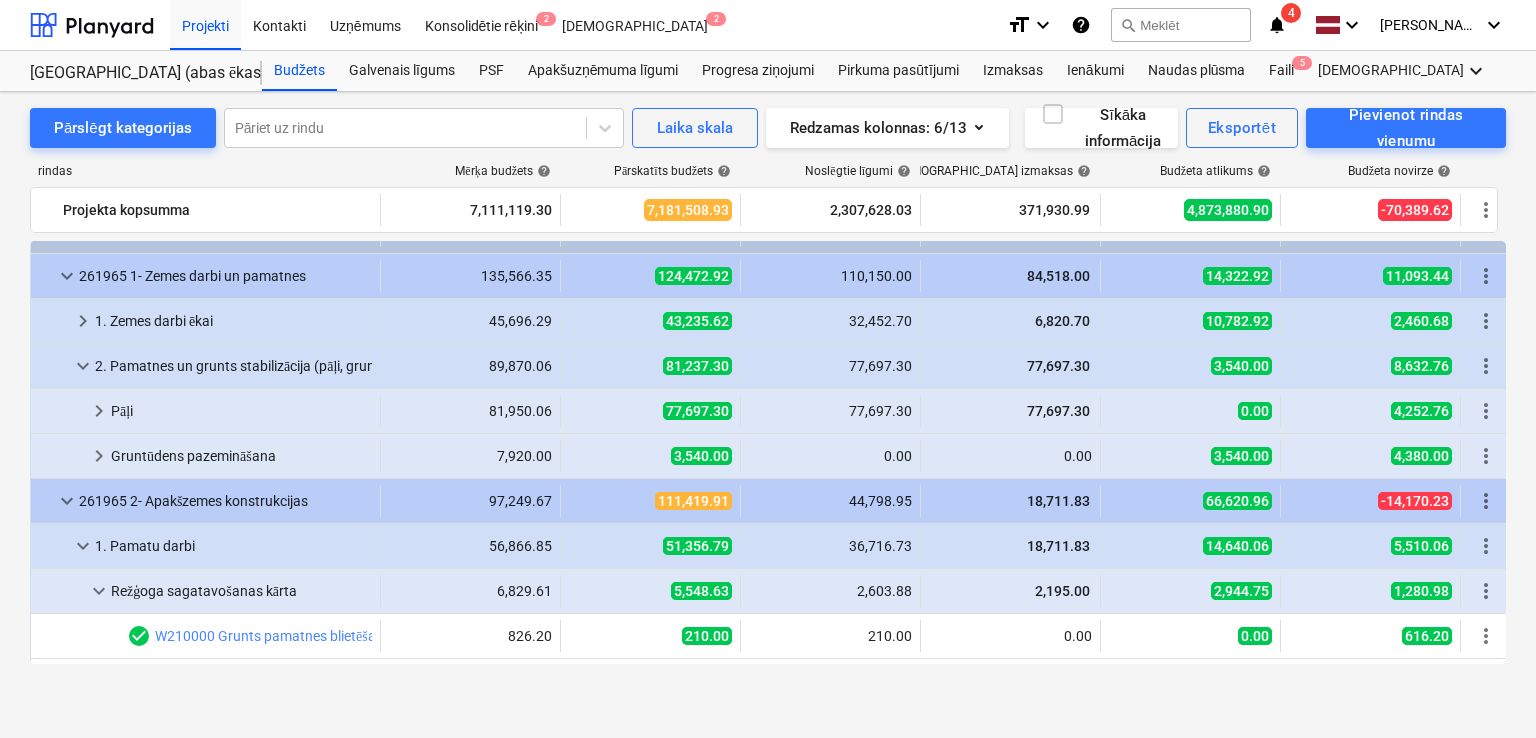 scroll, scrollTop: 0, scrollLeft: 0, axis: both 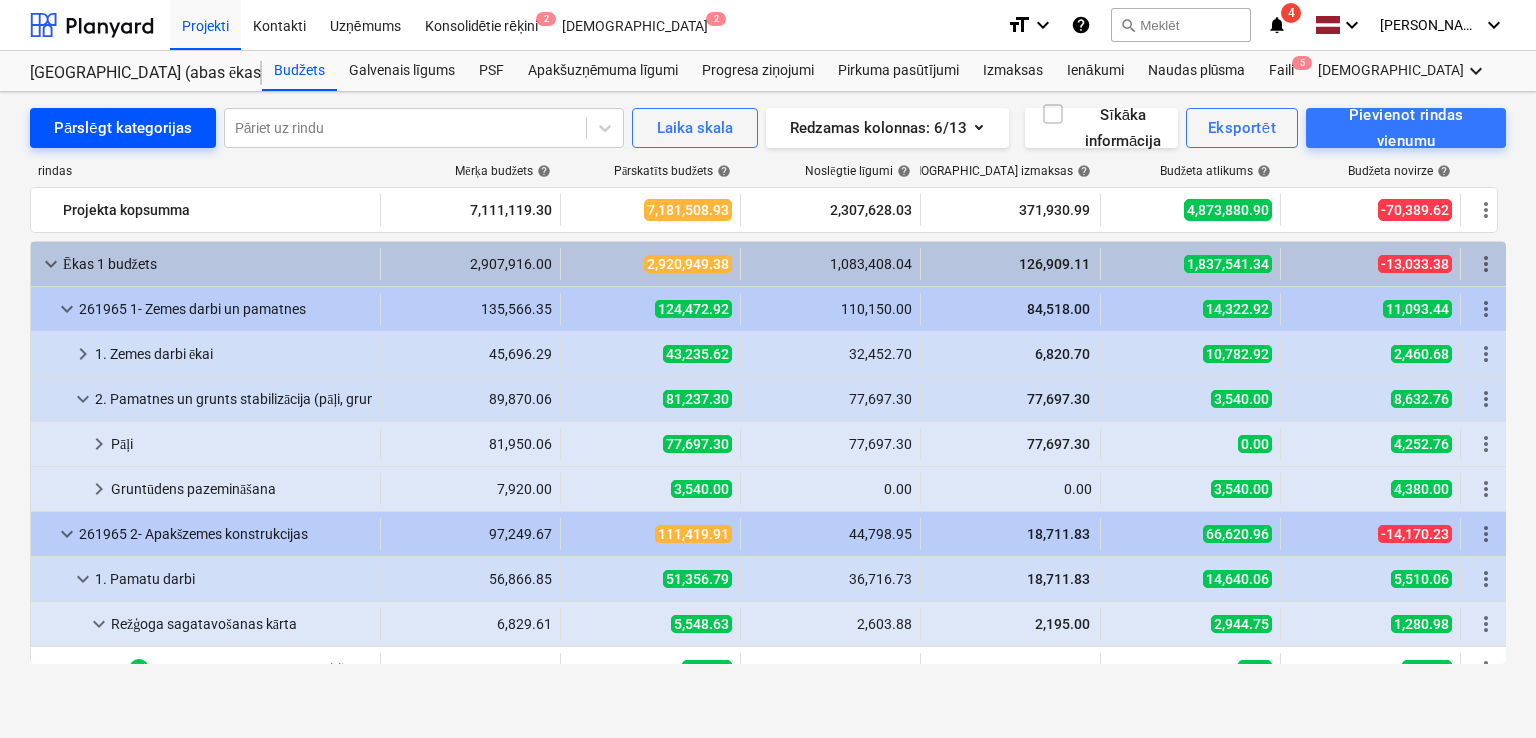 click on "Pārslēgt kategorijas" at bounding box center [123, 128] 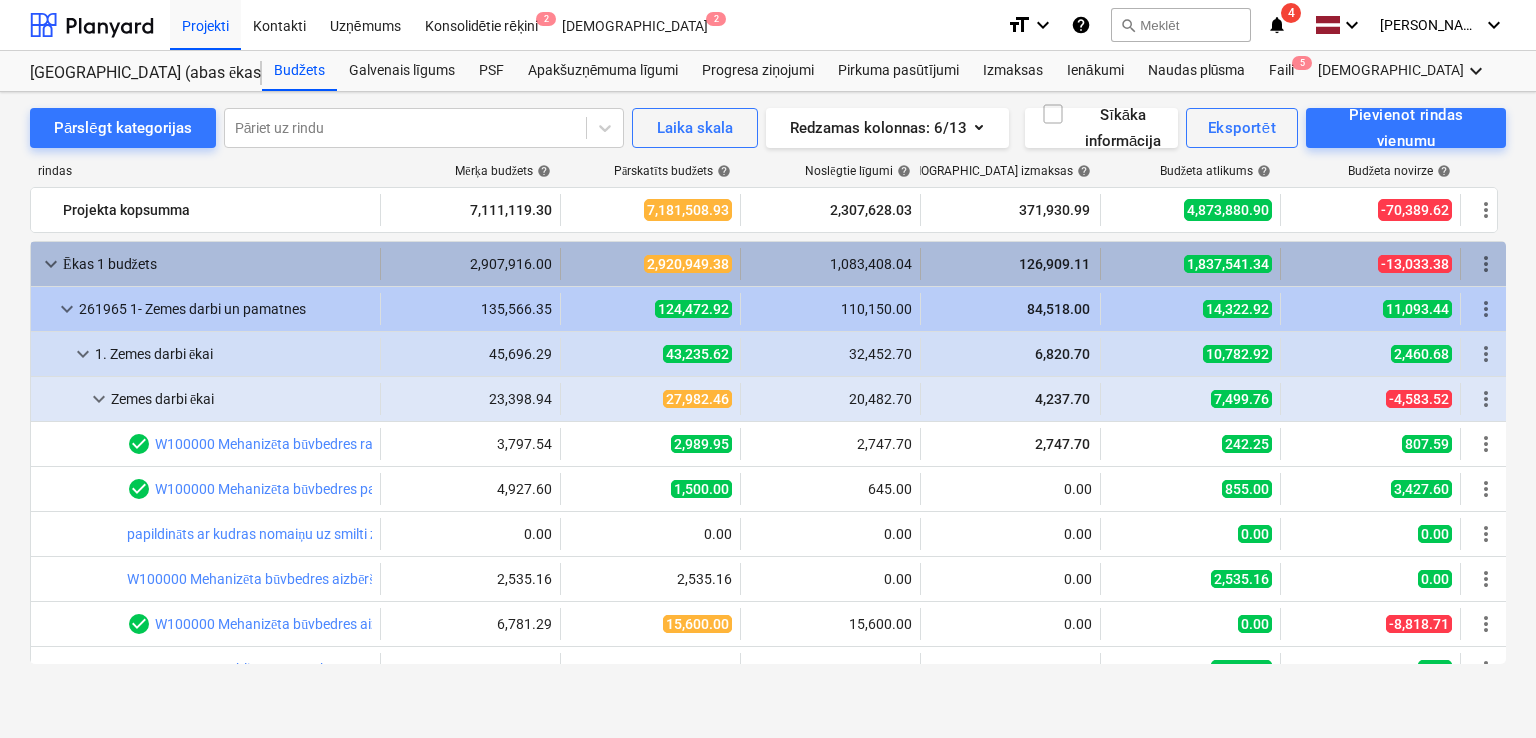 click on "keyboard_arrow_down" at bounding box center (51, 264) 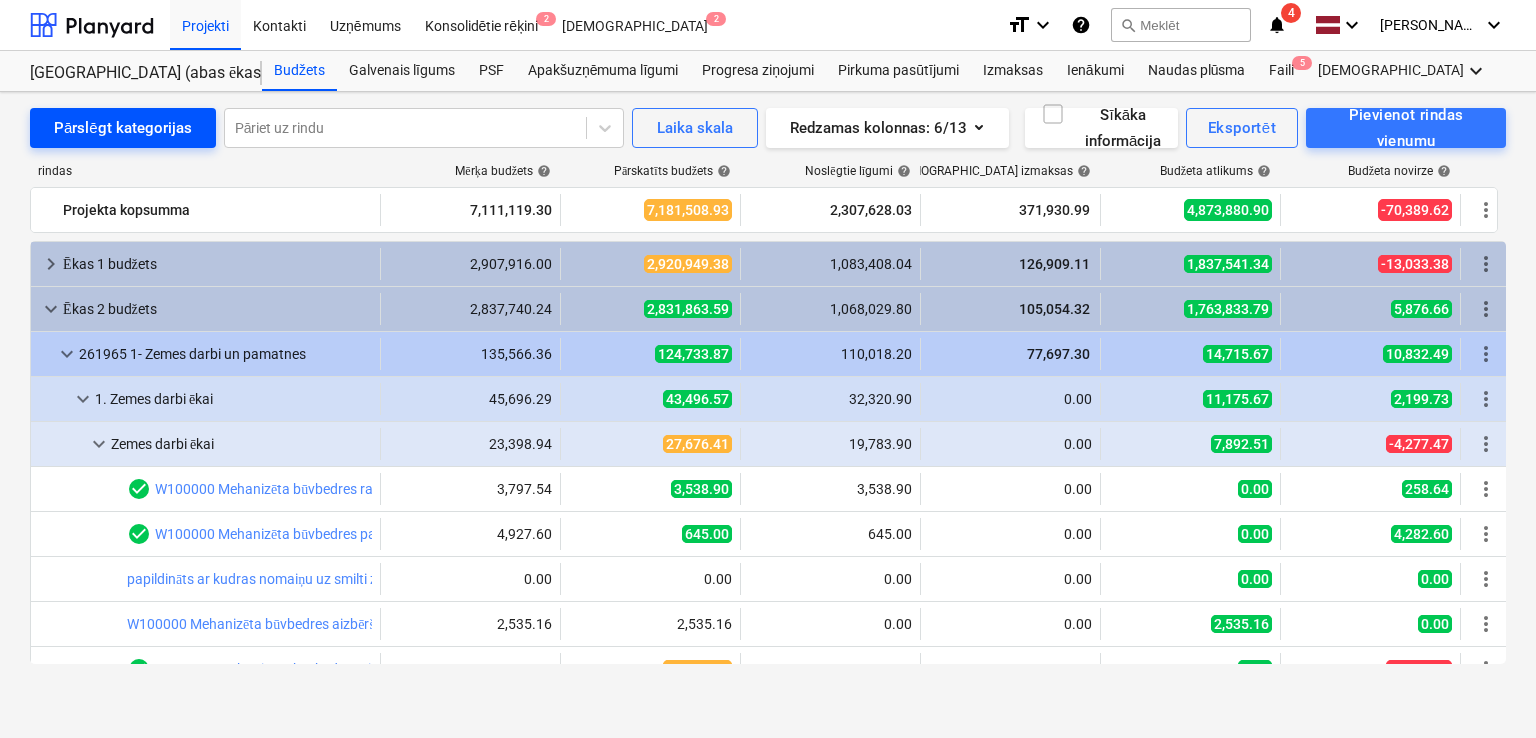 click on "Pārslēgt kategorijas" at bounding box center (123, 128) 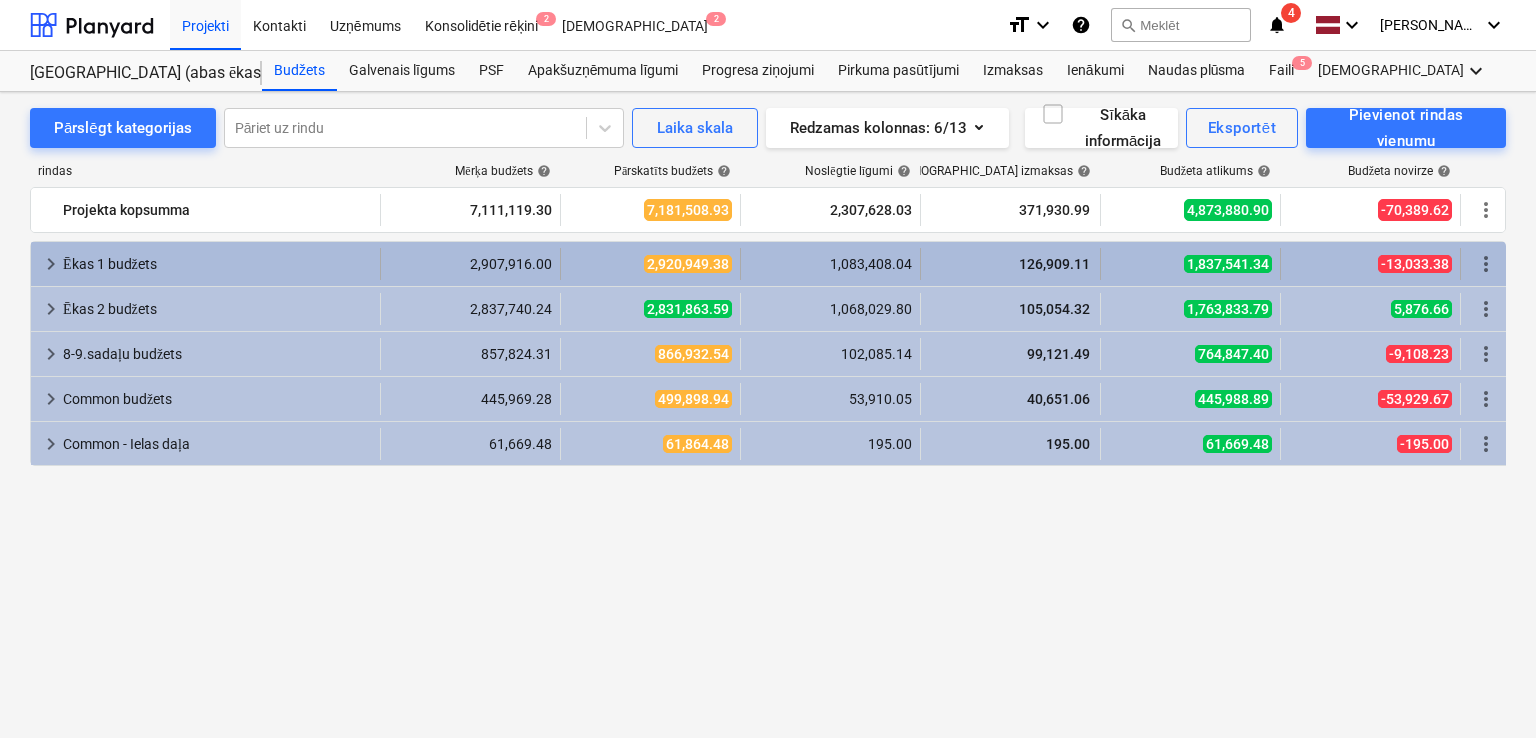 click on "keyboard_arrow_right" at bounding box center [51, 264] 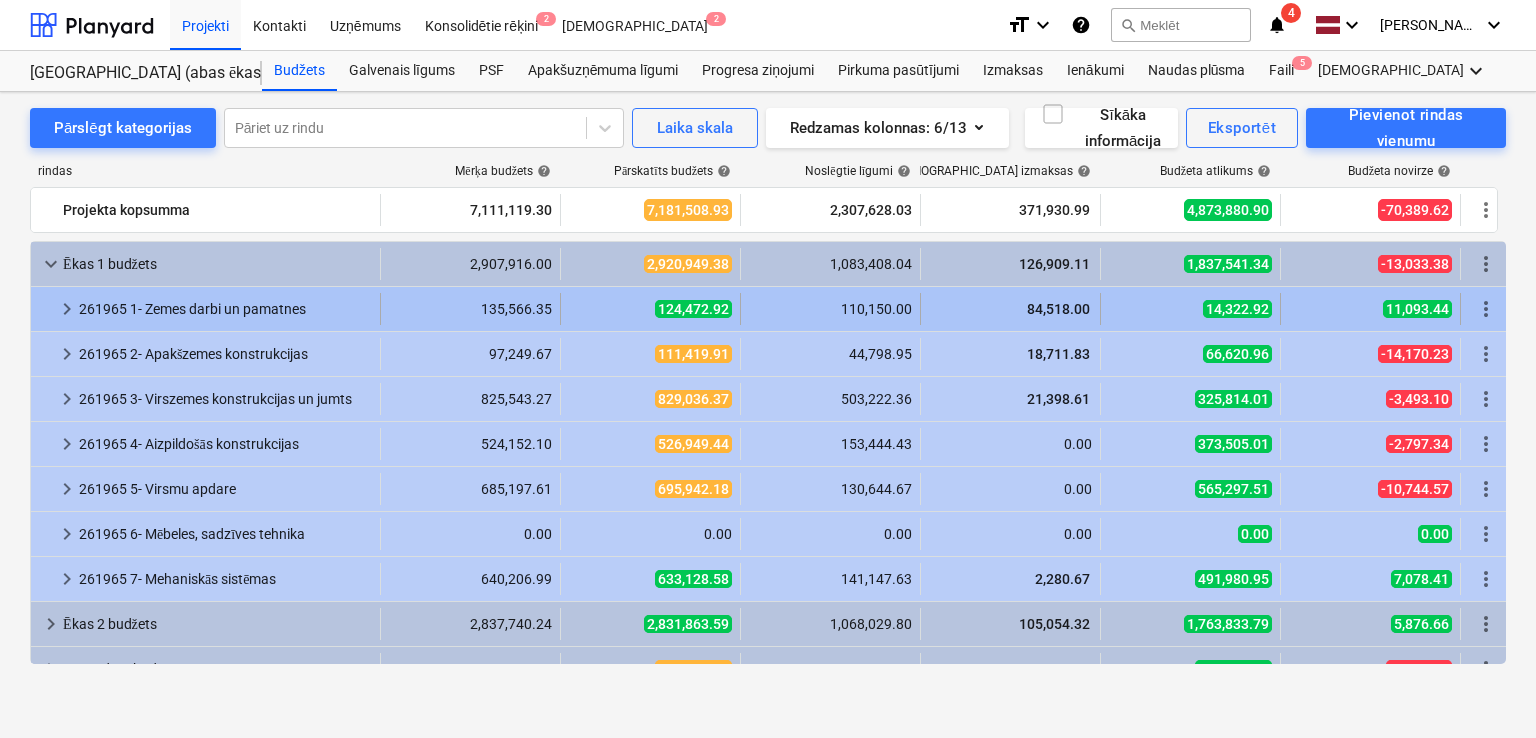 click on "keyboard_arrow_right" at bounding box center [67, 309] 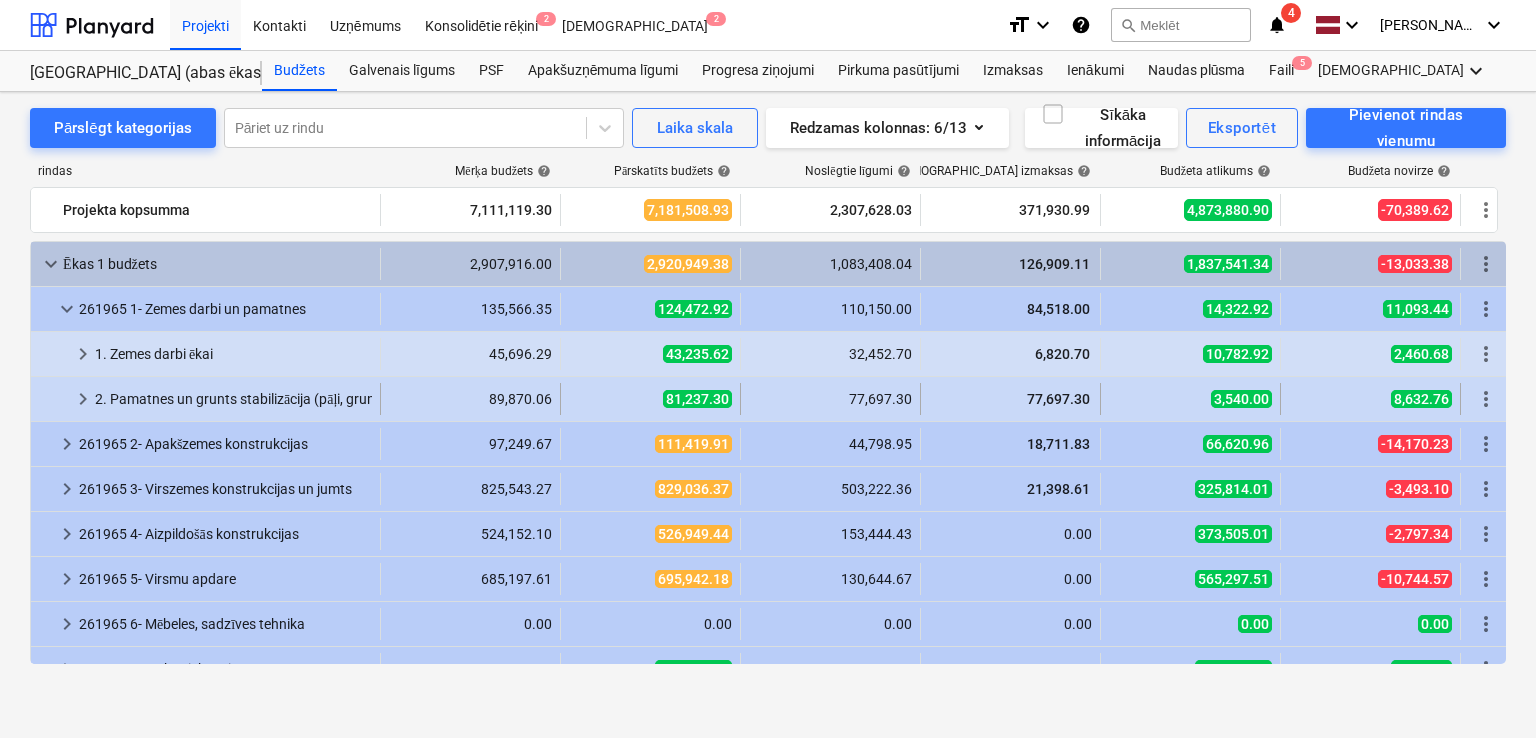 click on "keyboard_arrow_right" at bounding box center [83, 399] 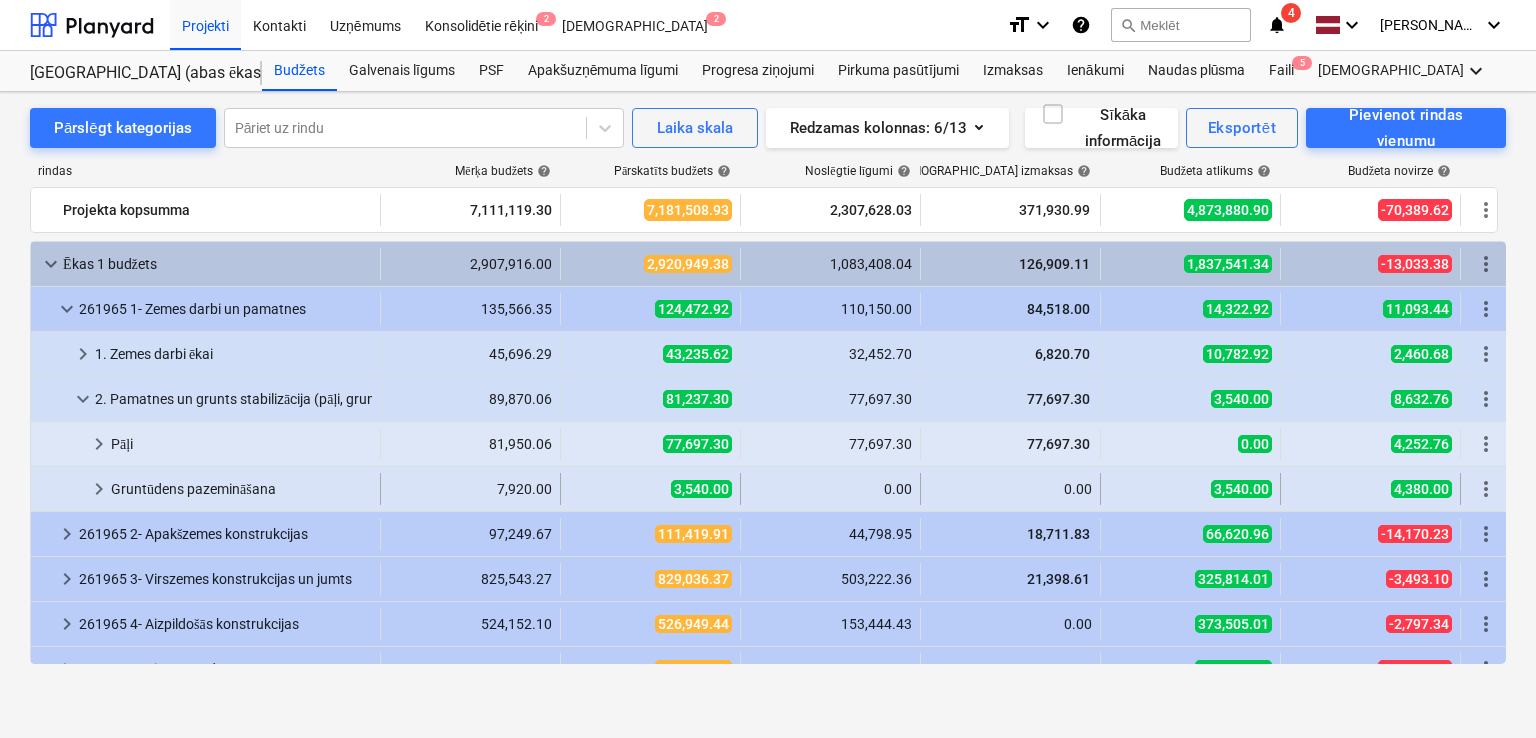 click on "keyboard_arrow_right" at bounding box center (99, 489) 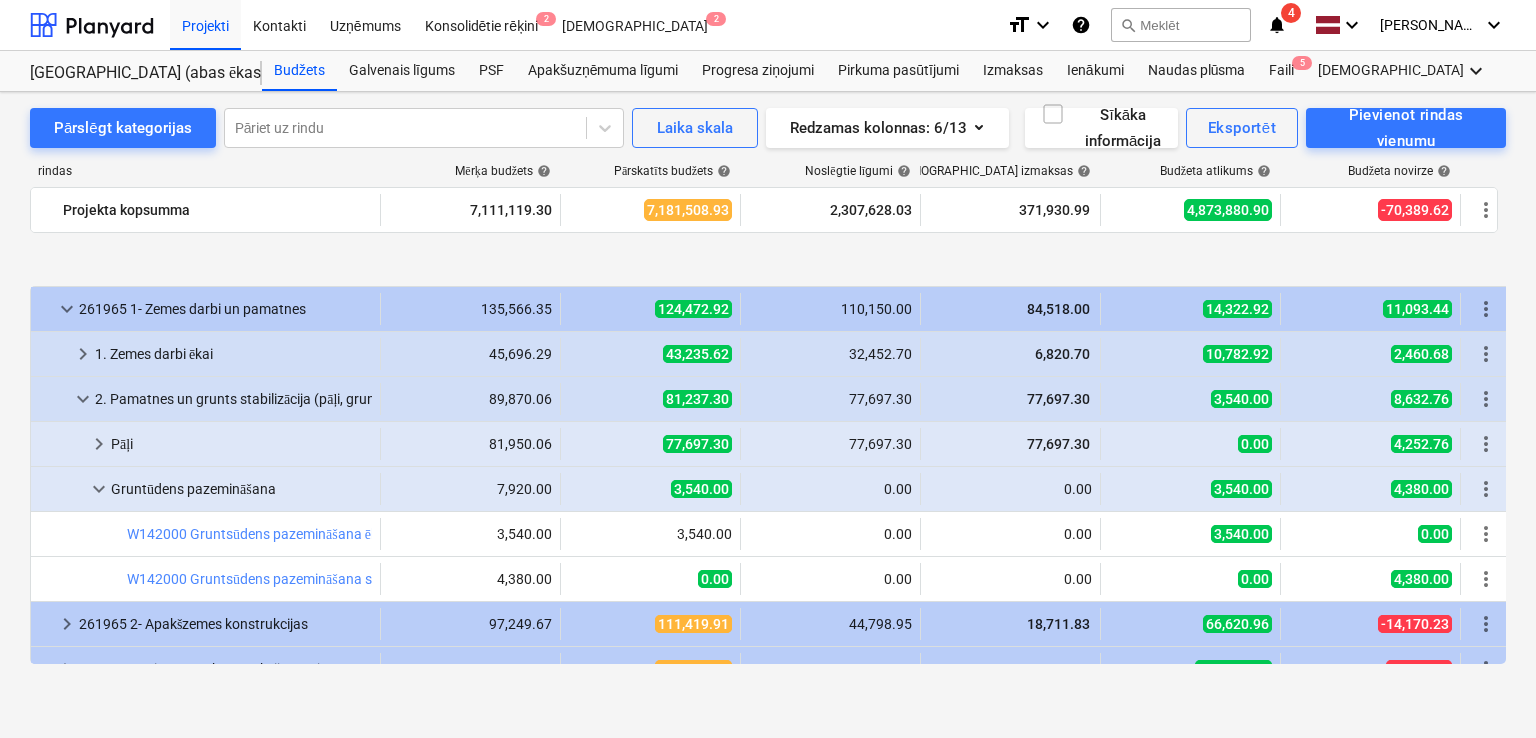 scroll, scrollTop: 133, scrollLeft: 0, axis: vertical 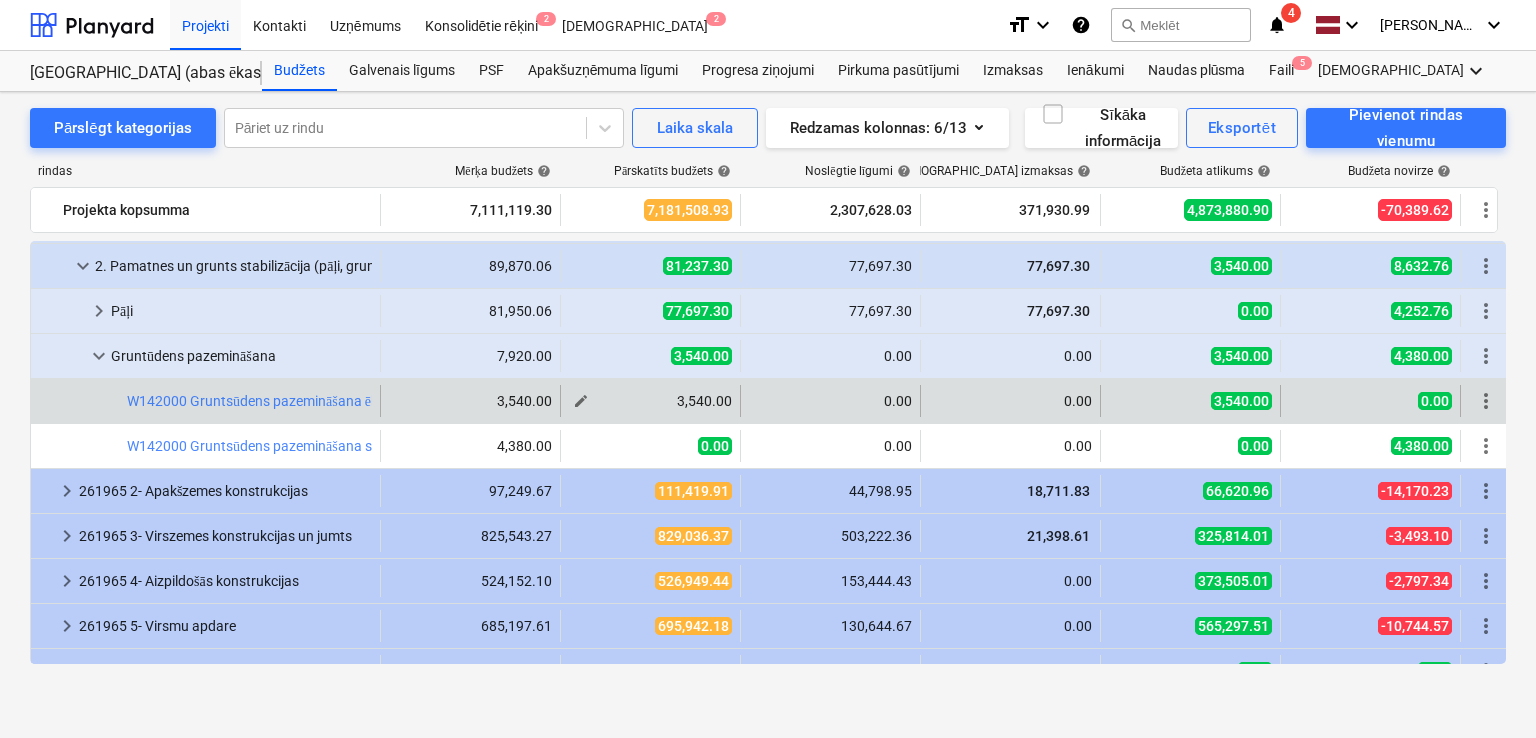 click on "edit" at bounding box center [581, 401] 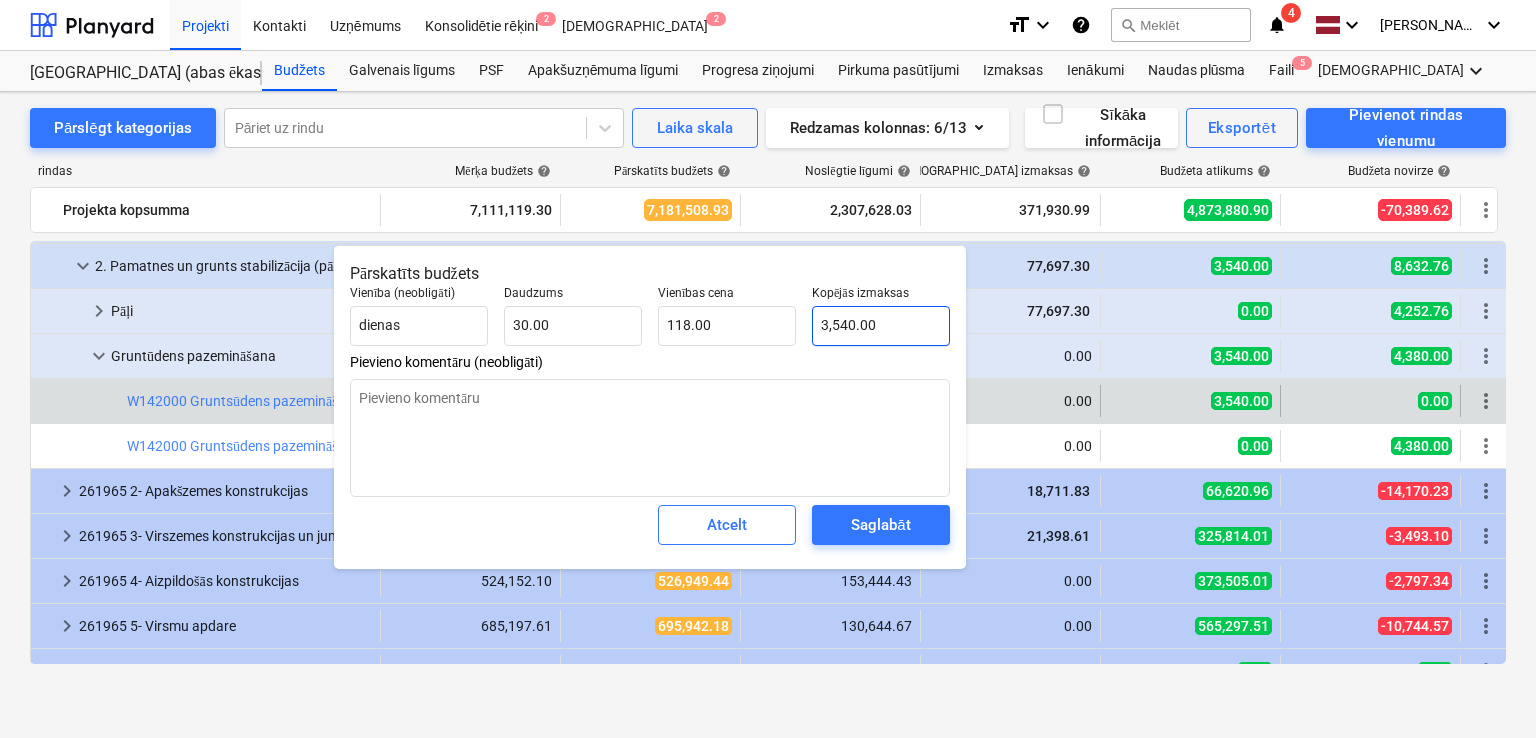 type on "3540" 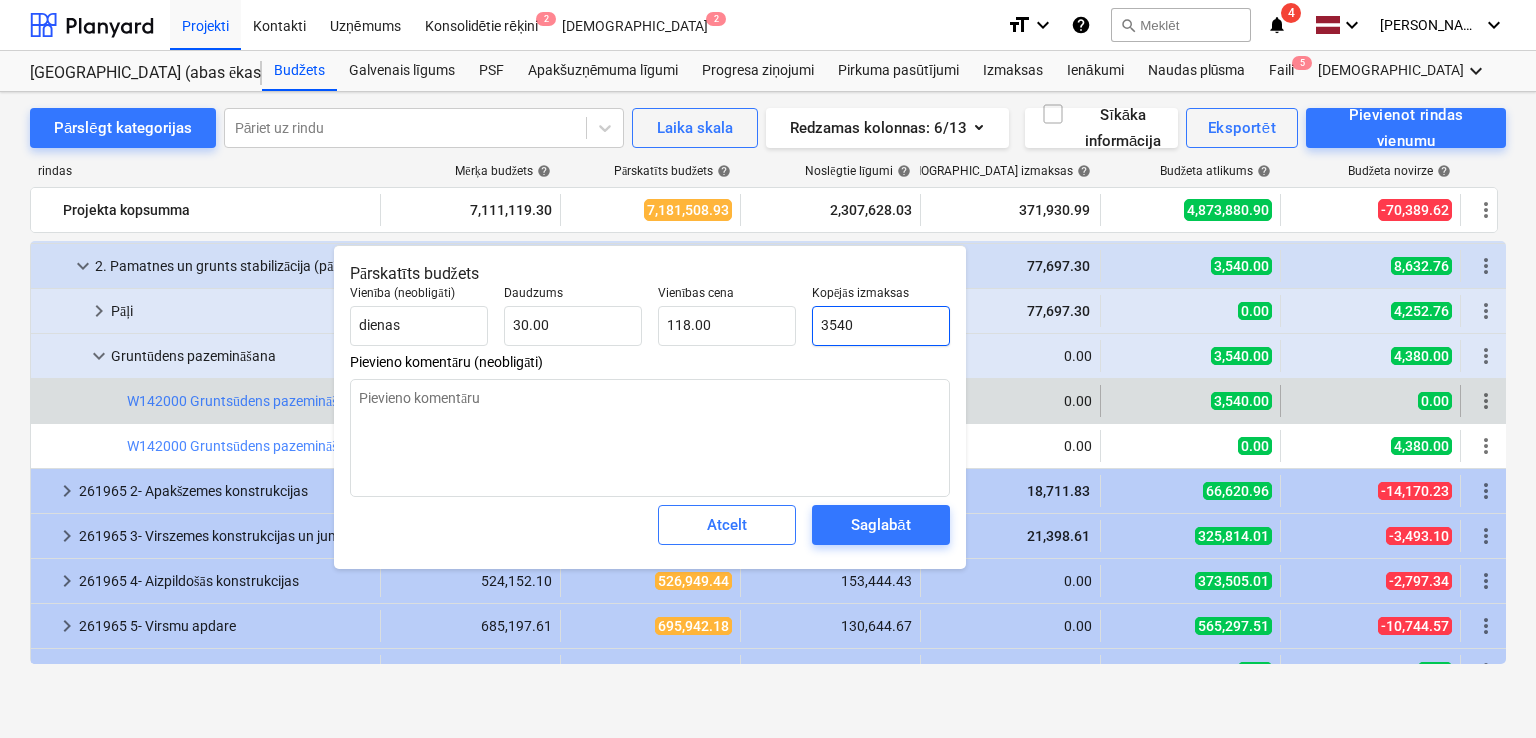drag, startPoint x: 850, startPoint y: 326, endPoint x: 816, endPoint y: 329, distance: 34.132095 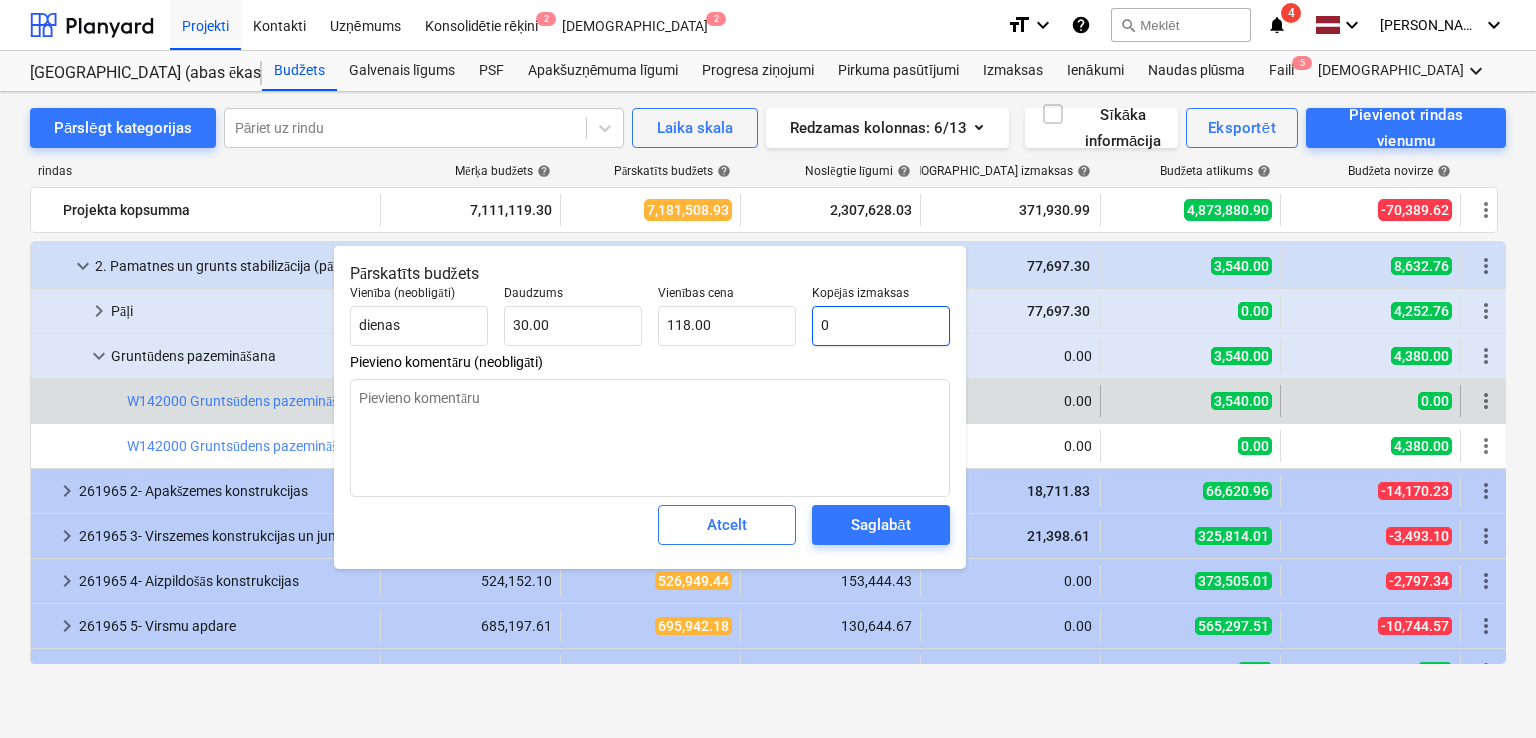 type on "0.00" 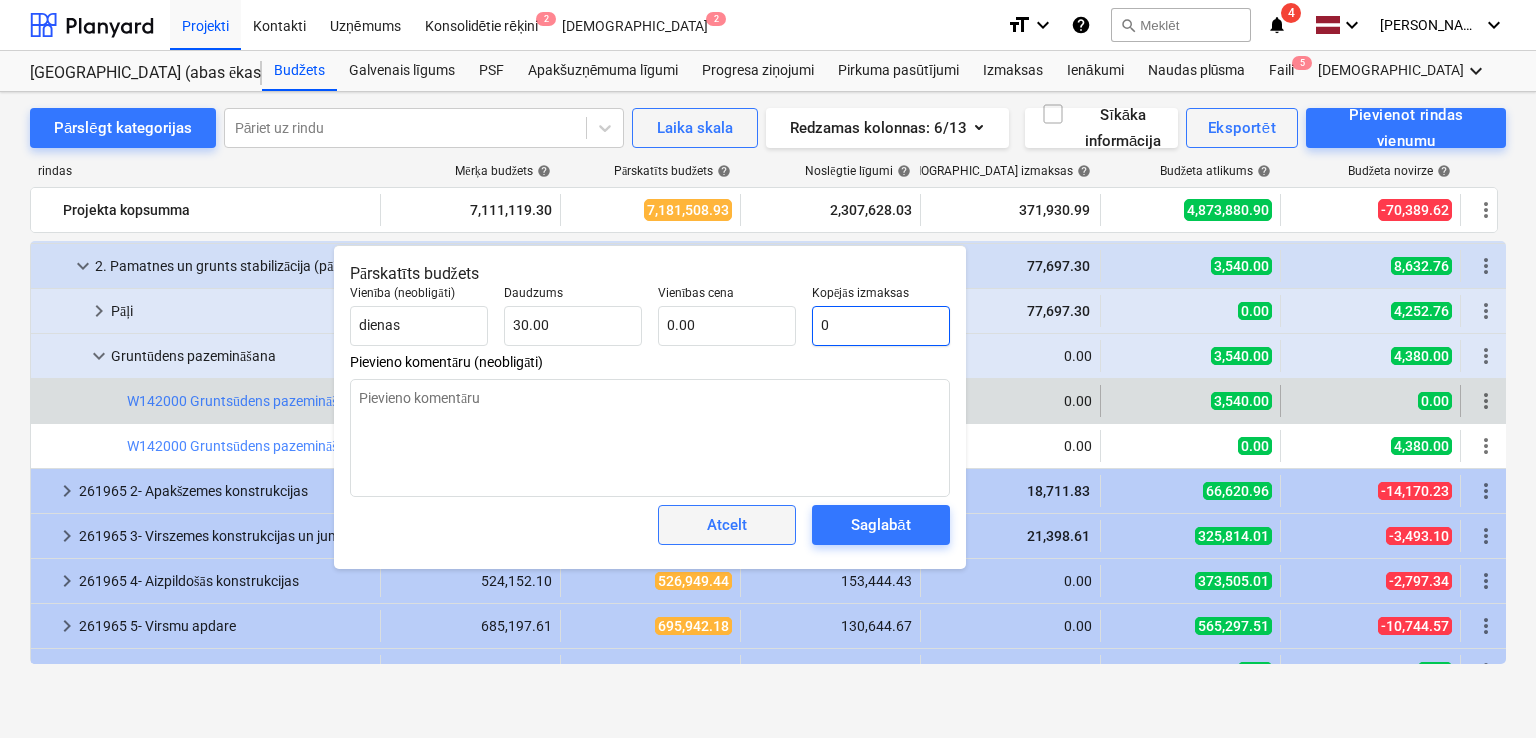 type on "0" 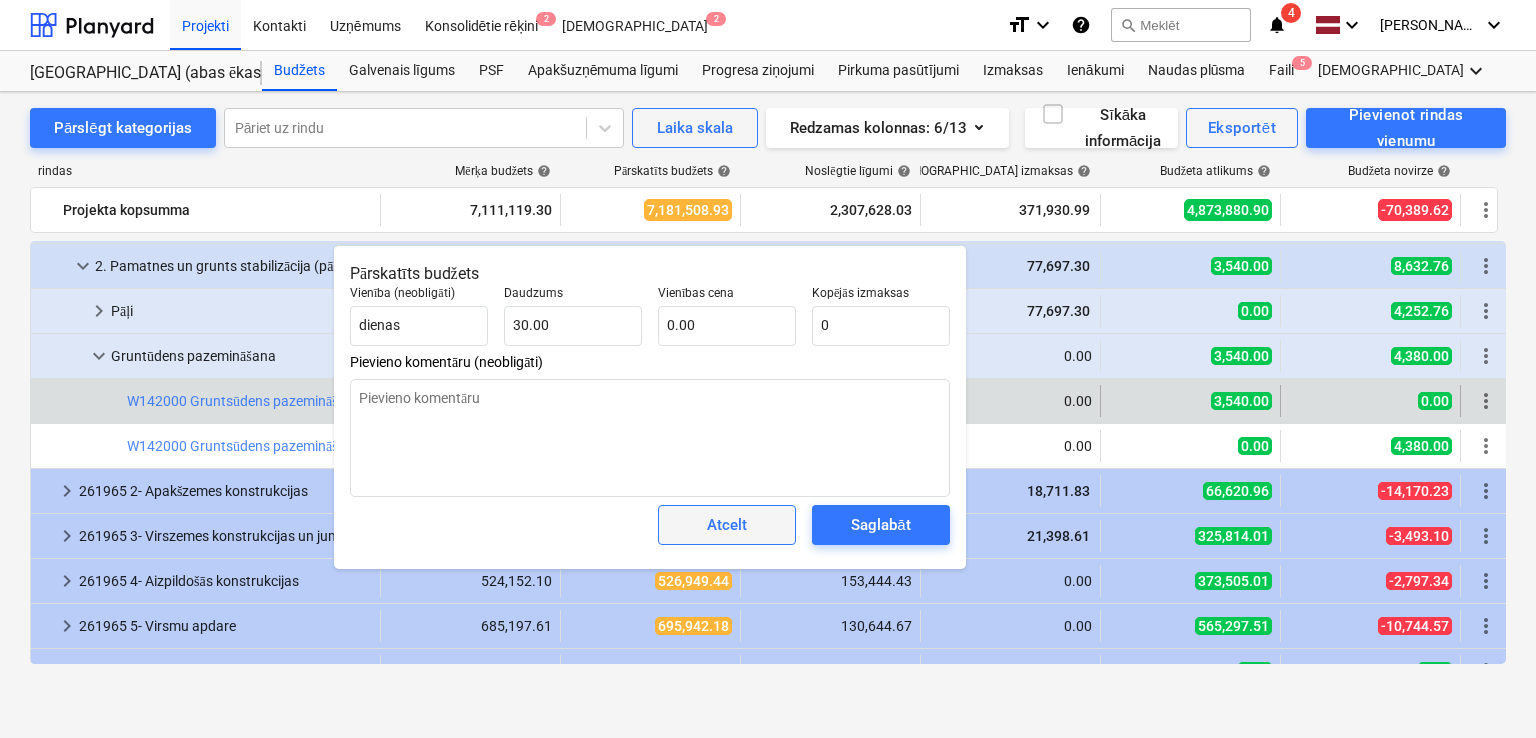 type on "x" 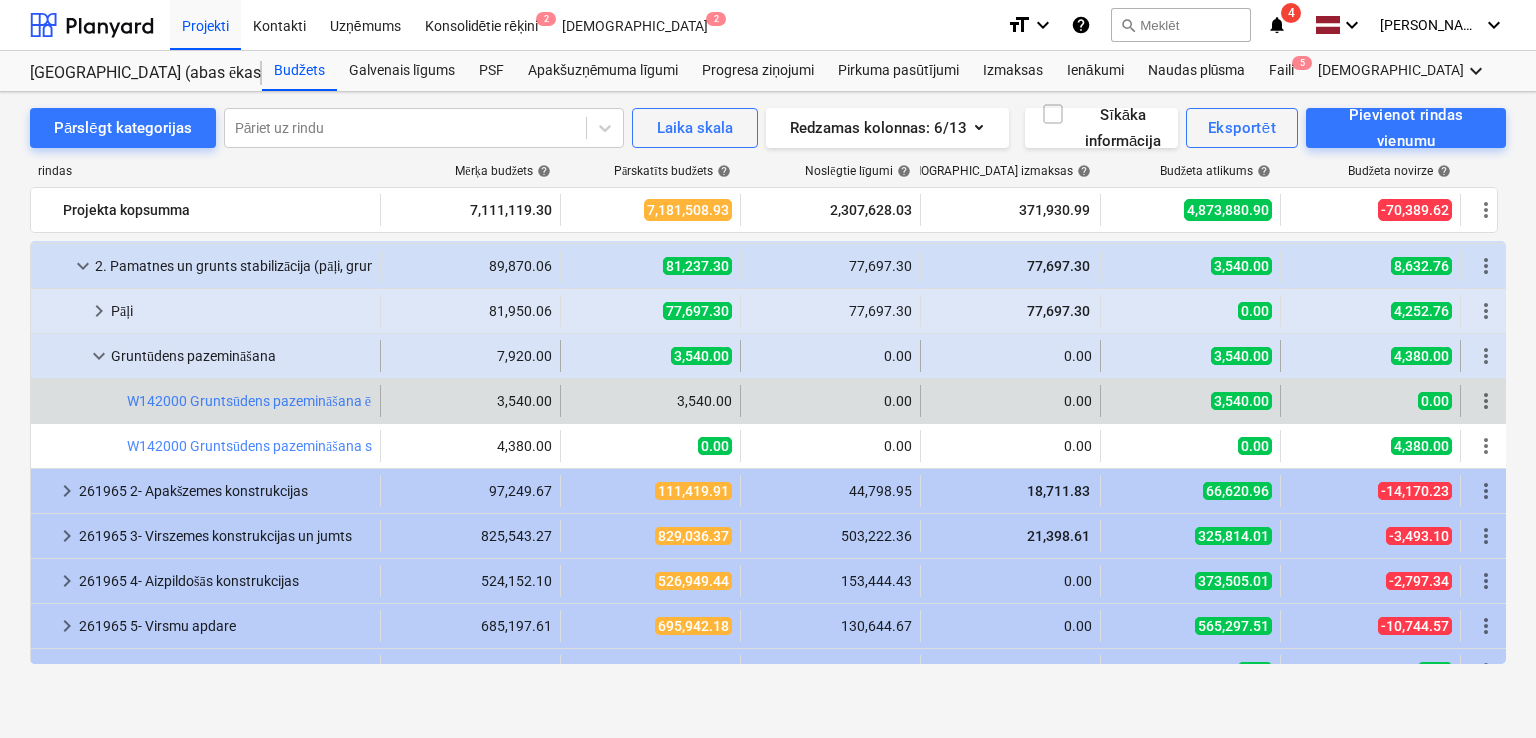click on "keyboard_arrow_down" at bounding box center (99, 356) 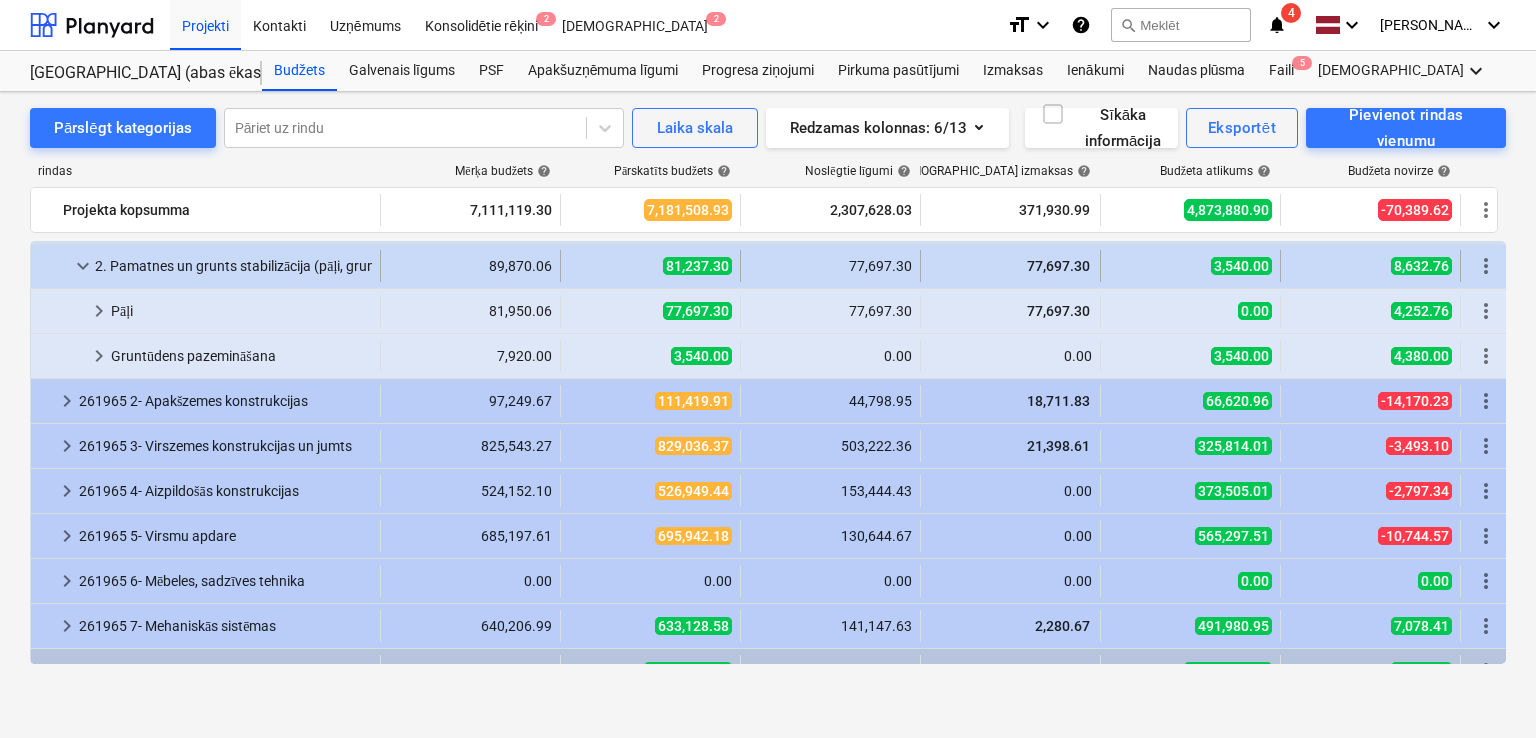 click on "keyboard_arrow_down" at bounding box center (83, 266) 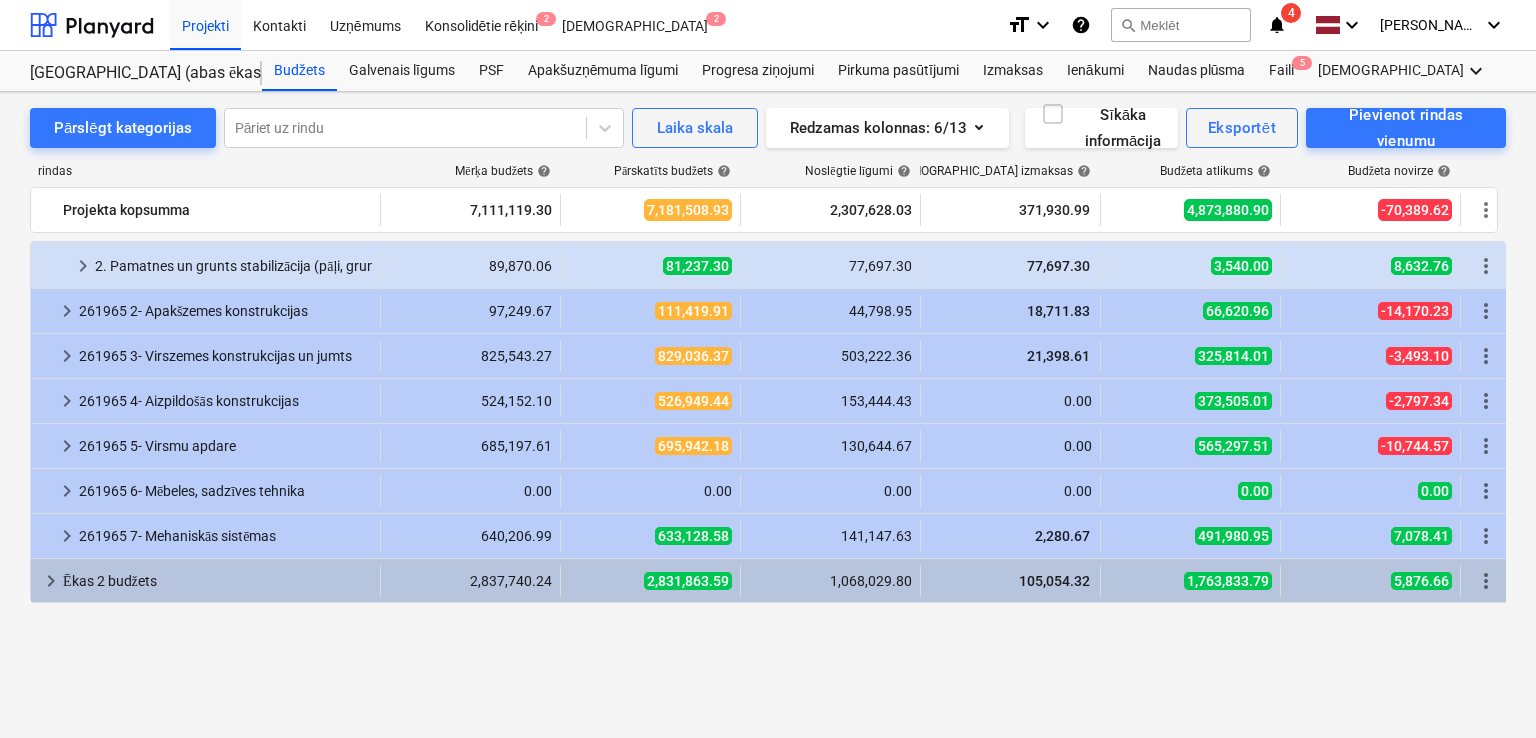 scroll, scrollTop: 0, scrollLeft: 0, axis: both 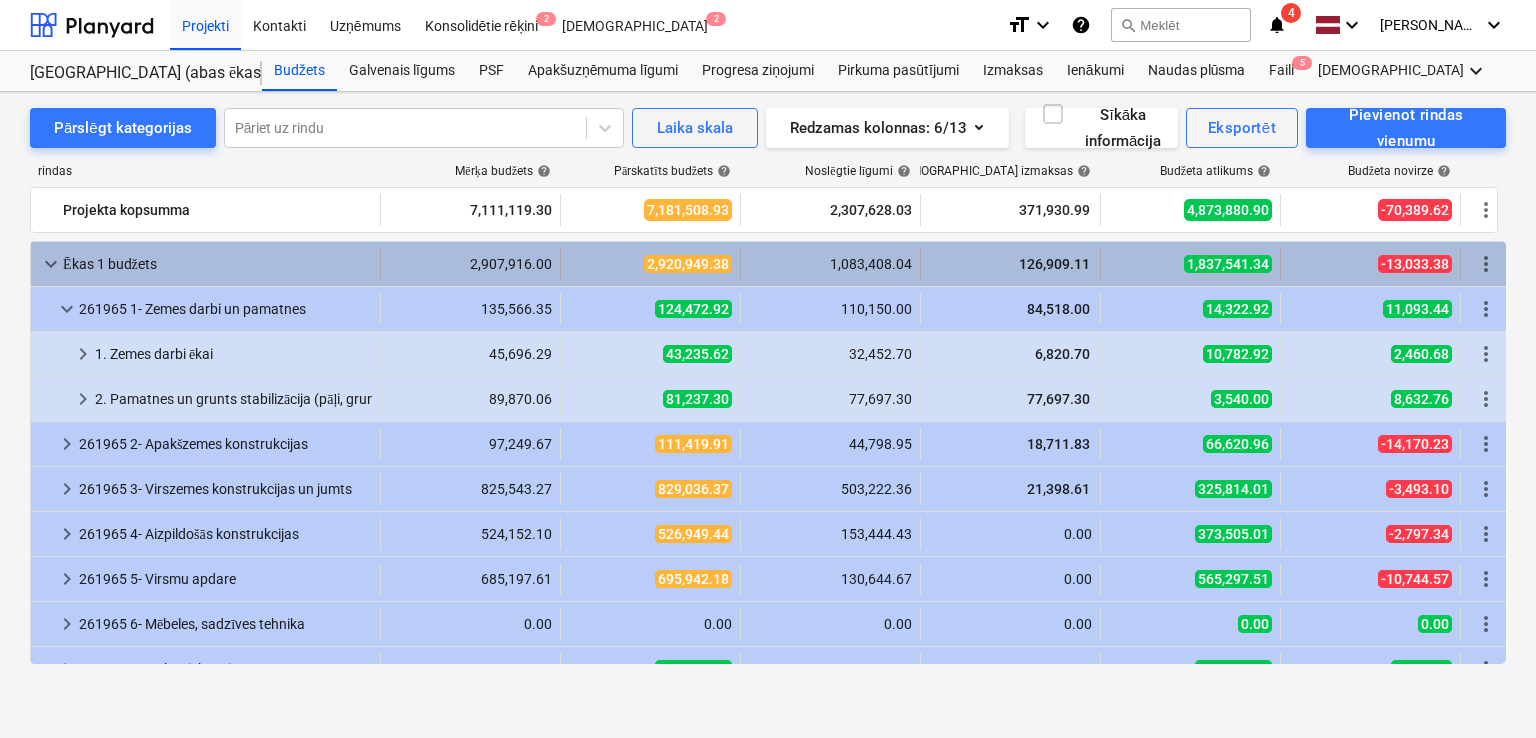 click on "keyboard_arrow_down" at bounding box center [51, 264] 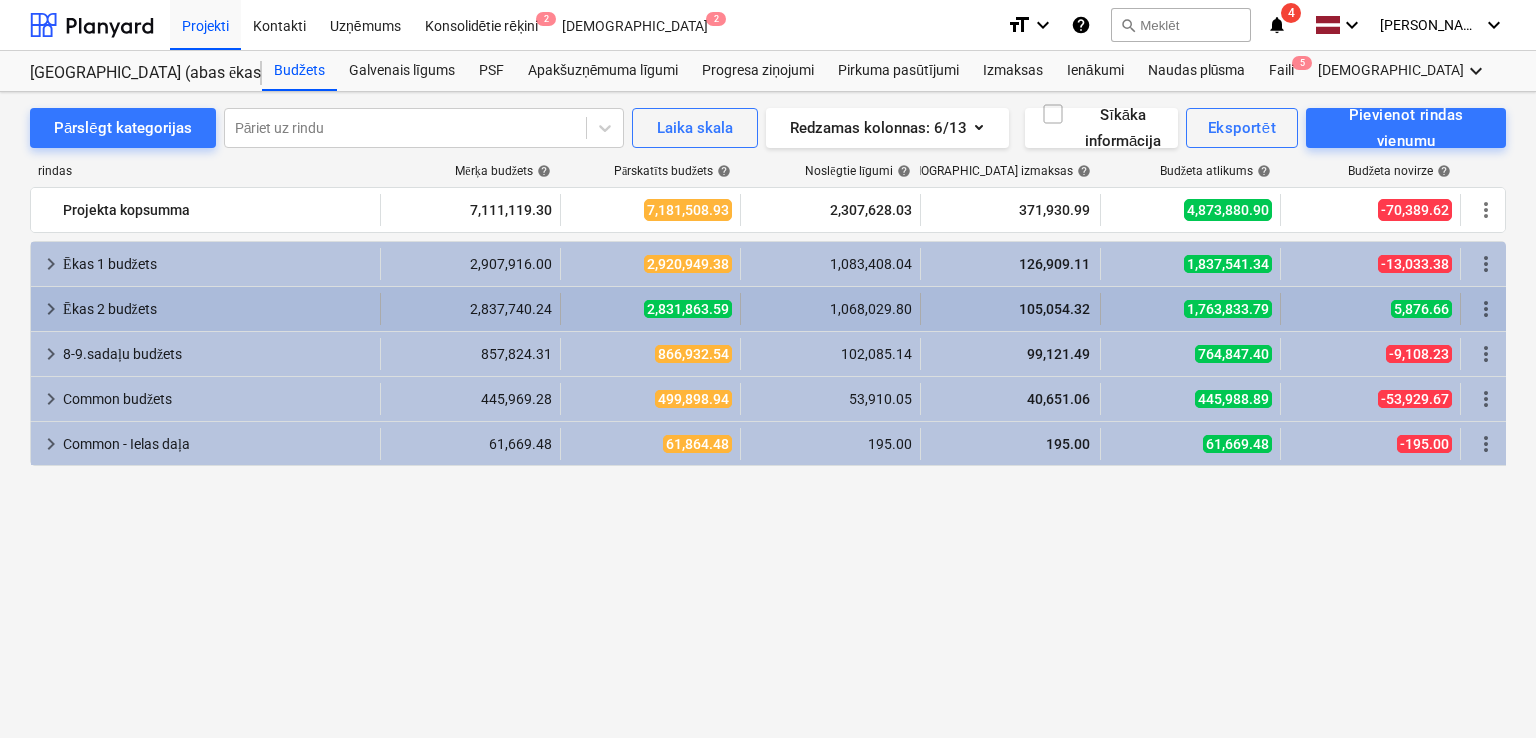 click on "keyboard_arrow_right" at bounding box center (51, 309) 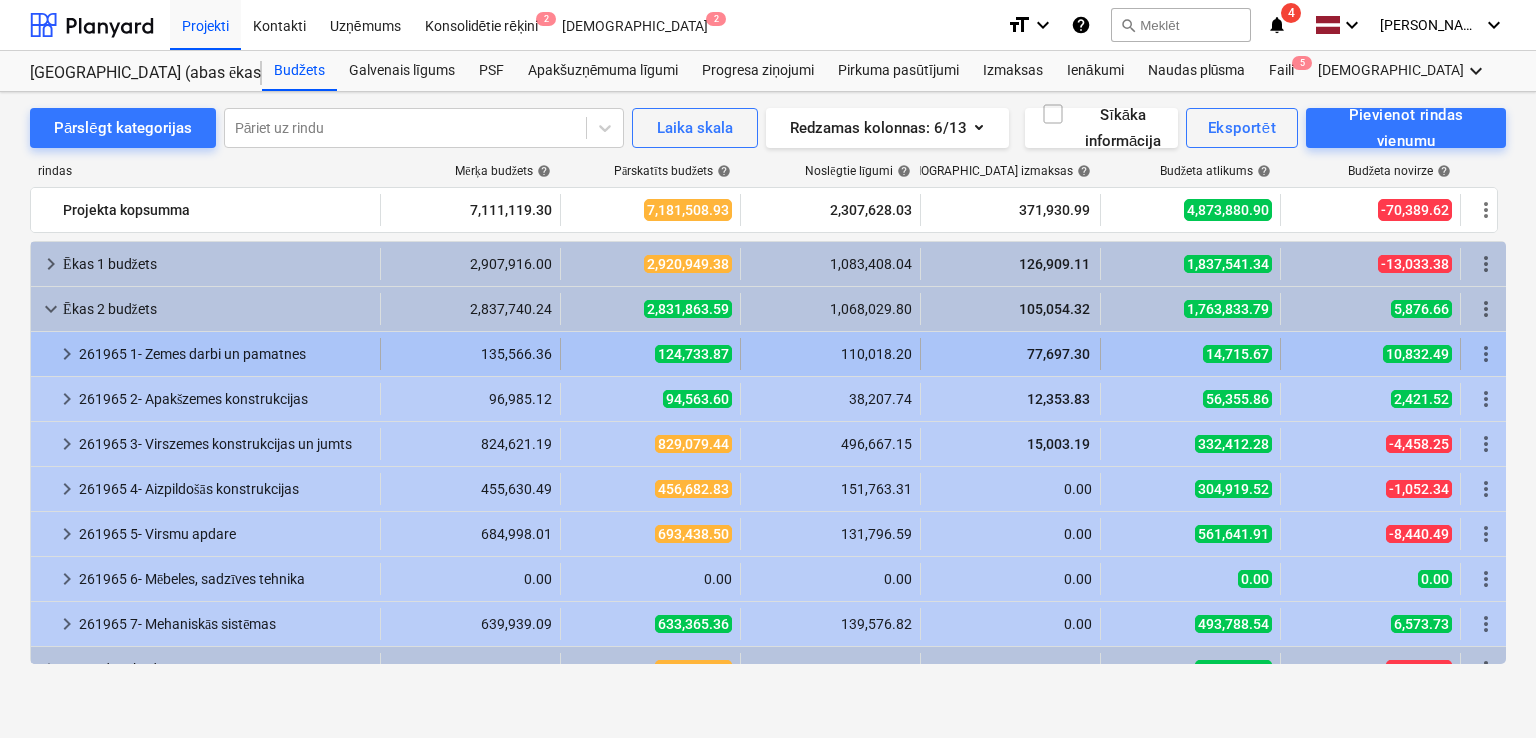 click on "keyboard_arrow_right" at bounding box center (67, 354) 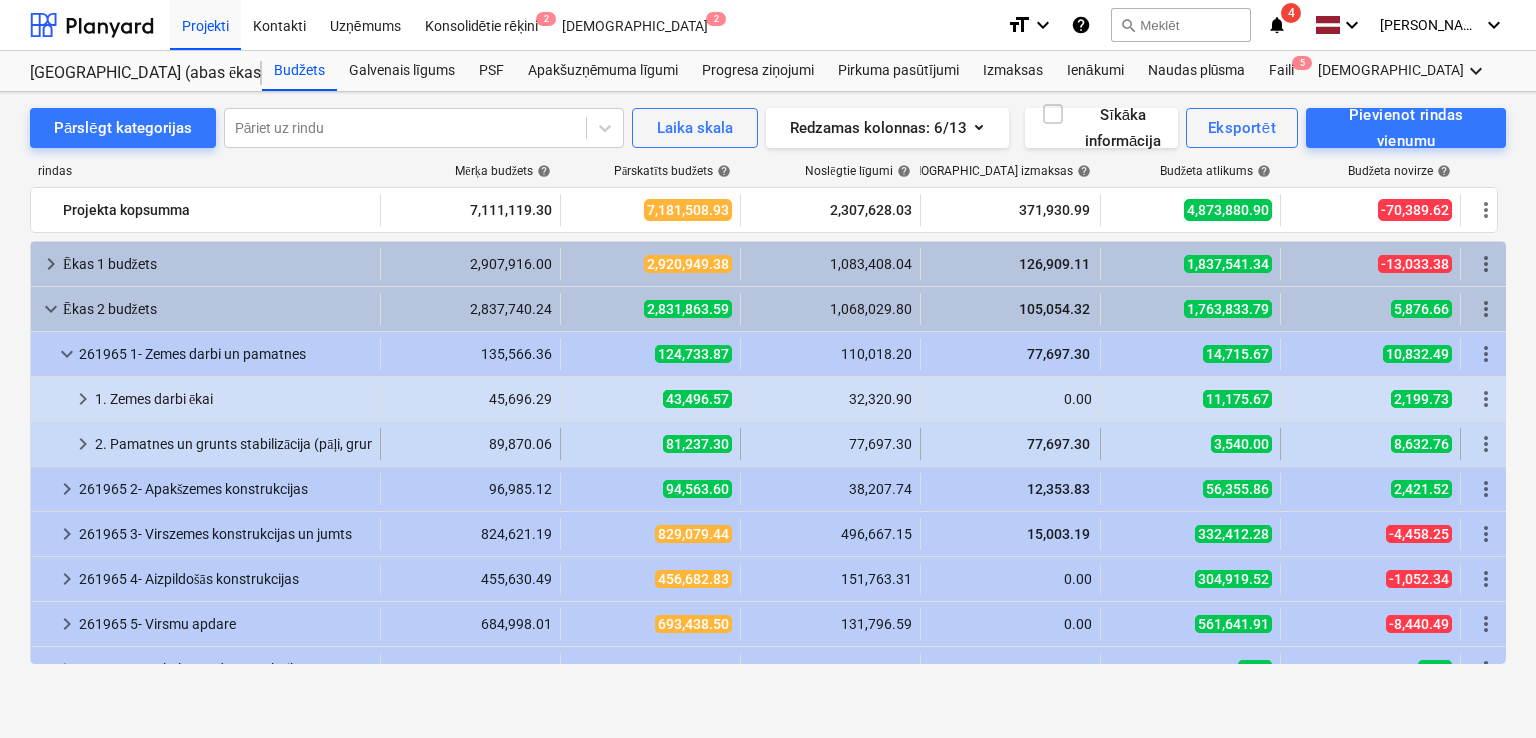 click on "keyboard_arrow_right" at bounding box center (83, 444) 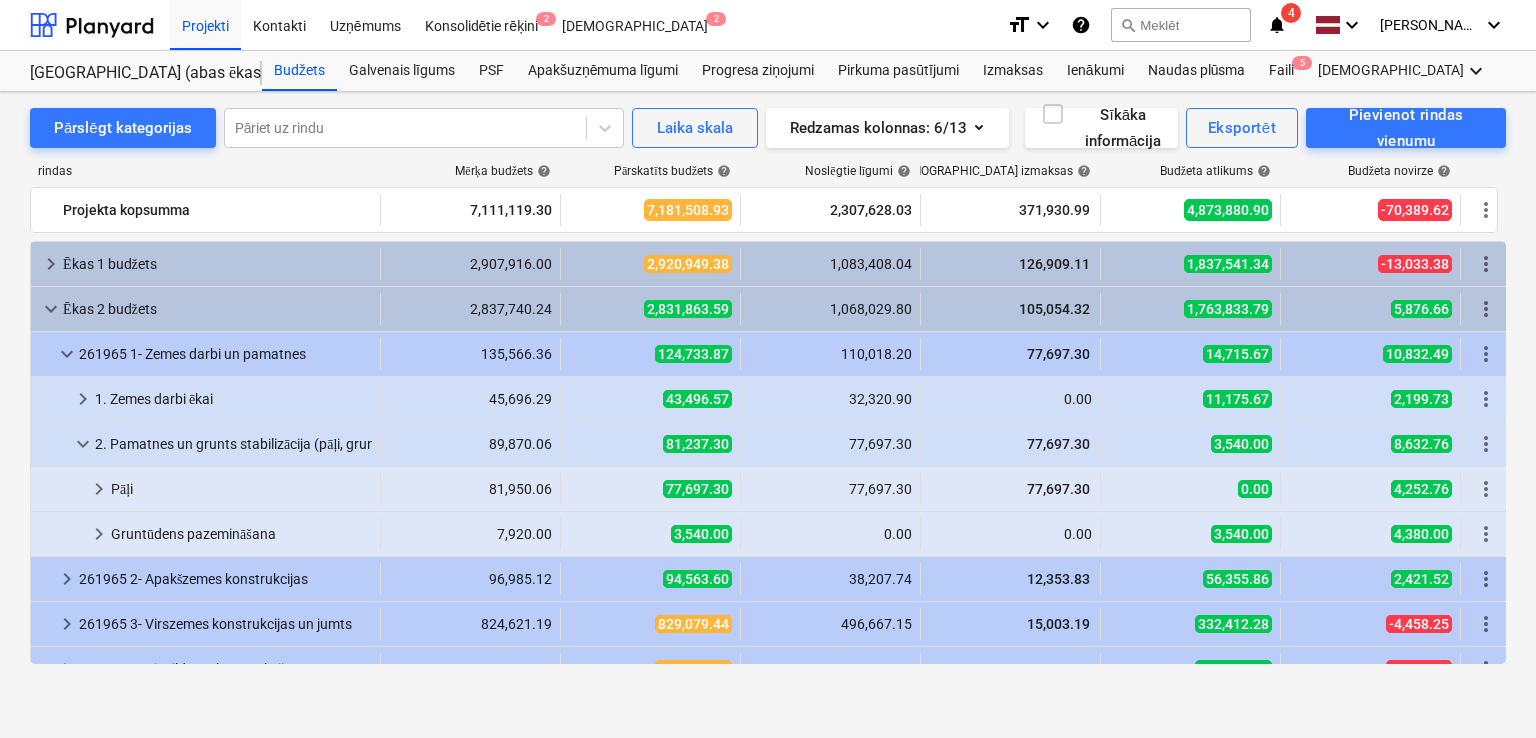 scroll, scrollTop: 133, scrollLeft: 0, axis: vertical 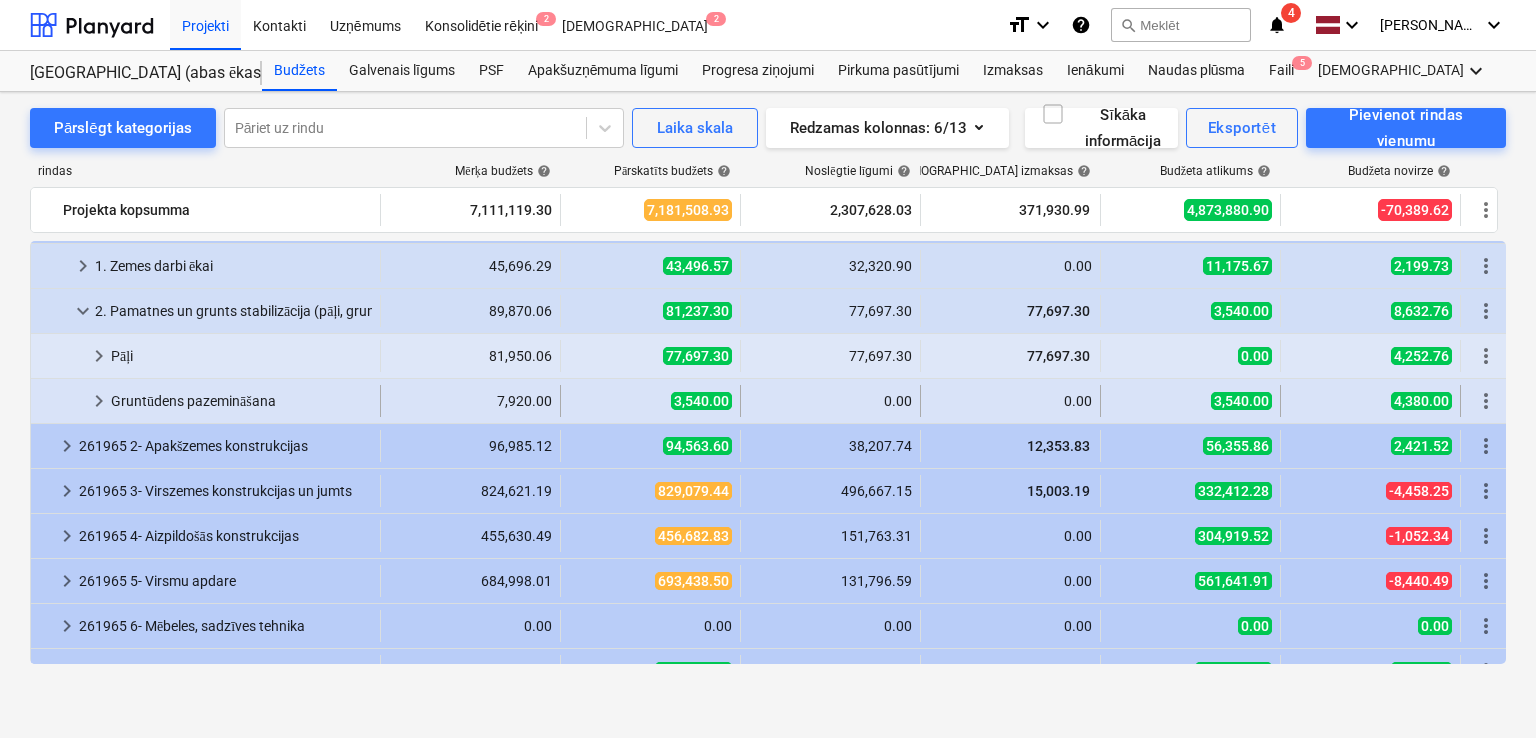 click on "keyboard_arrow_right" at bounding box center [99, 401] 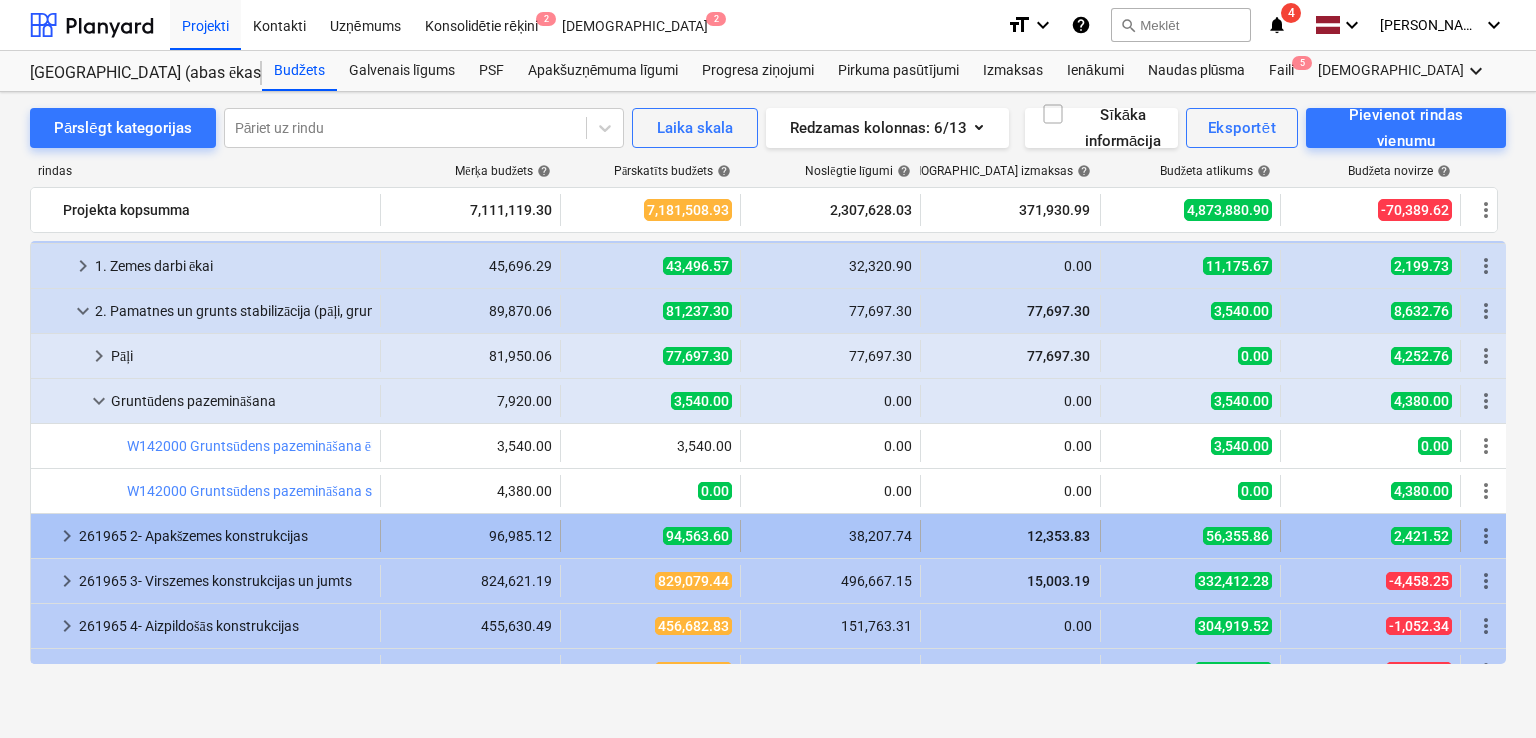 click on "keyboard_arrow_right" at bounding box center (67, 536) 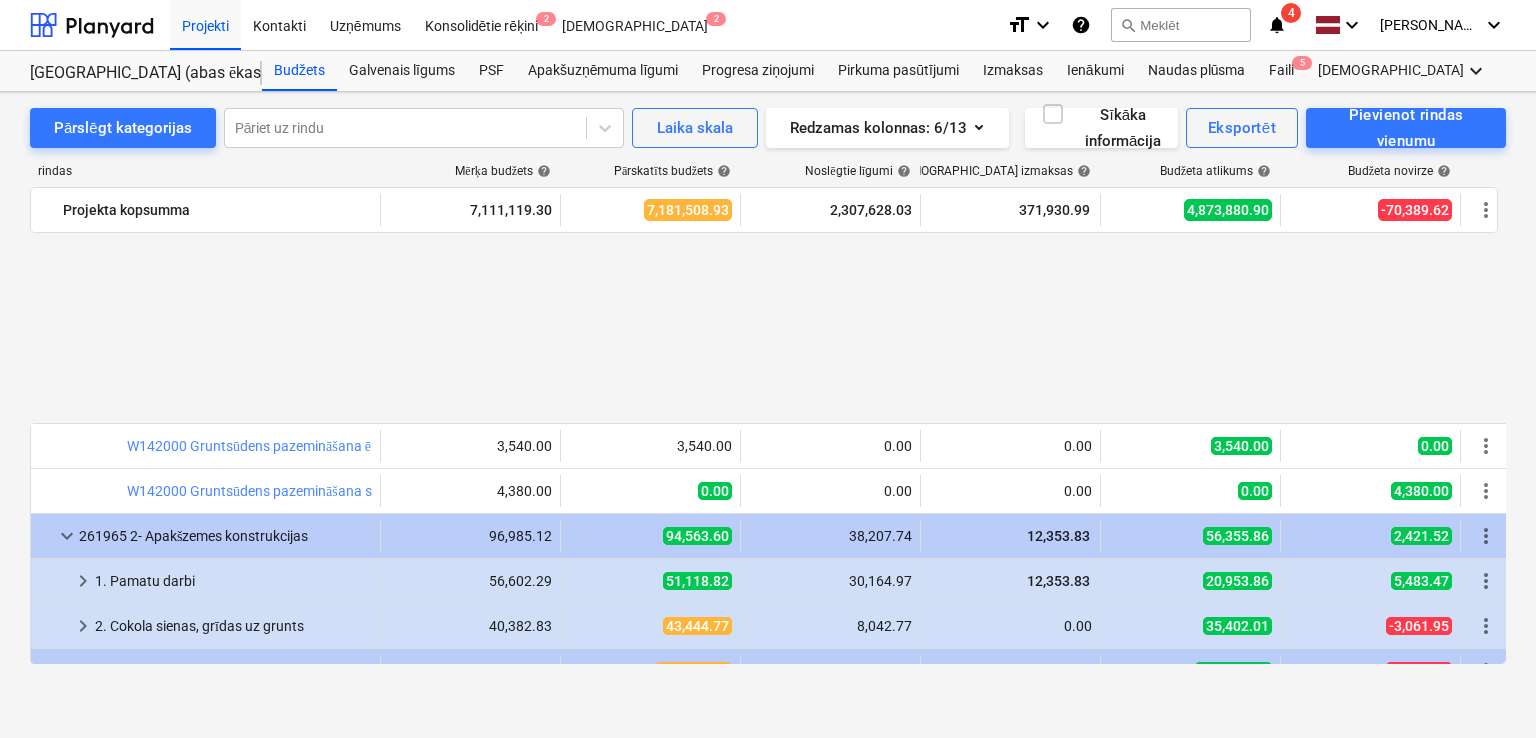 scroll, scrollTop: 400, scrollLeft: 0, axis: vertical 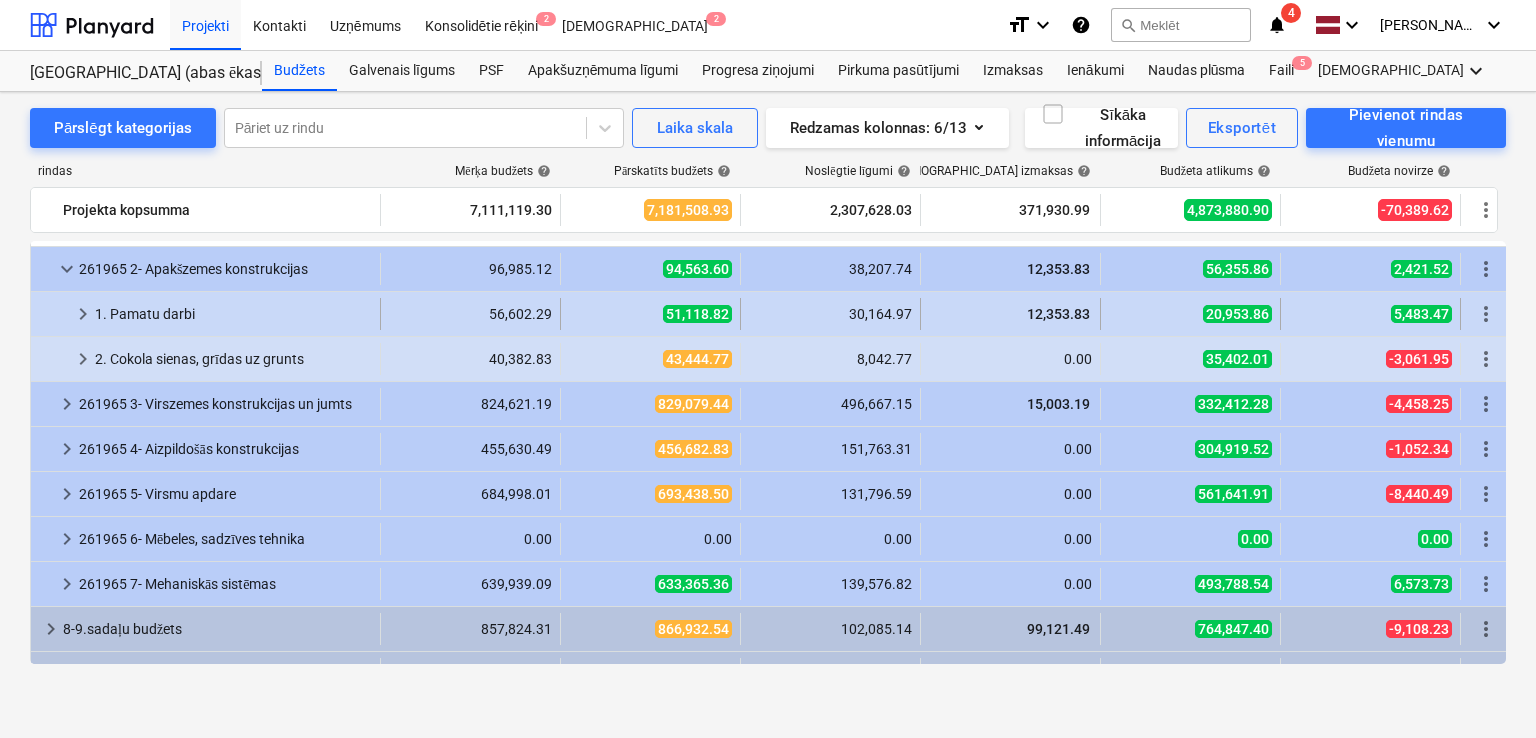 click on "keyboard_arrow_right" at bounding box center (83, 314) 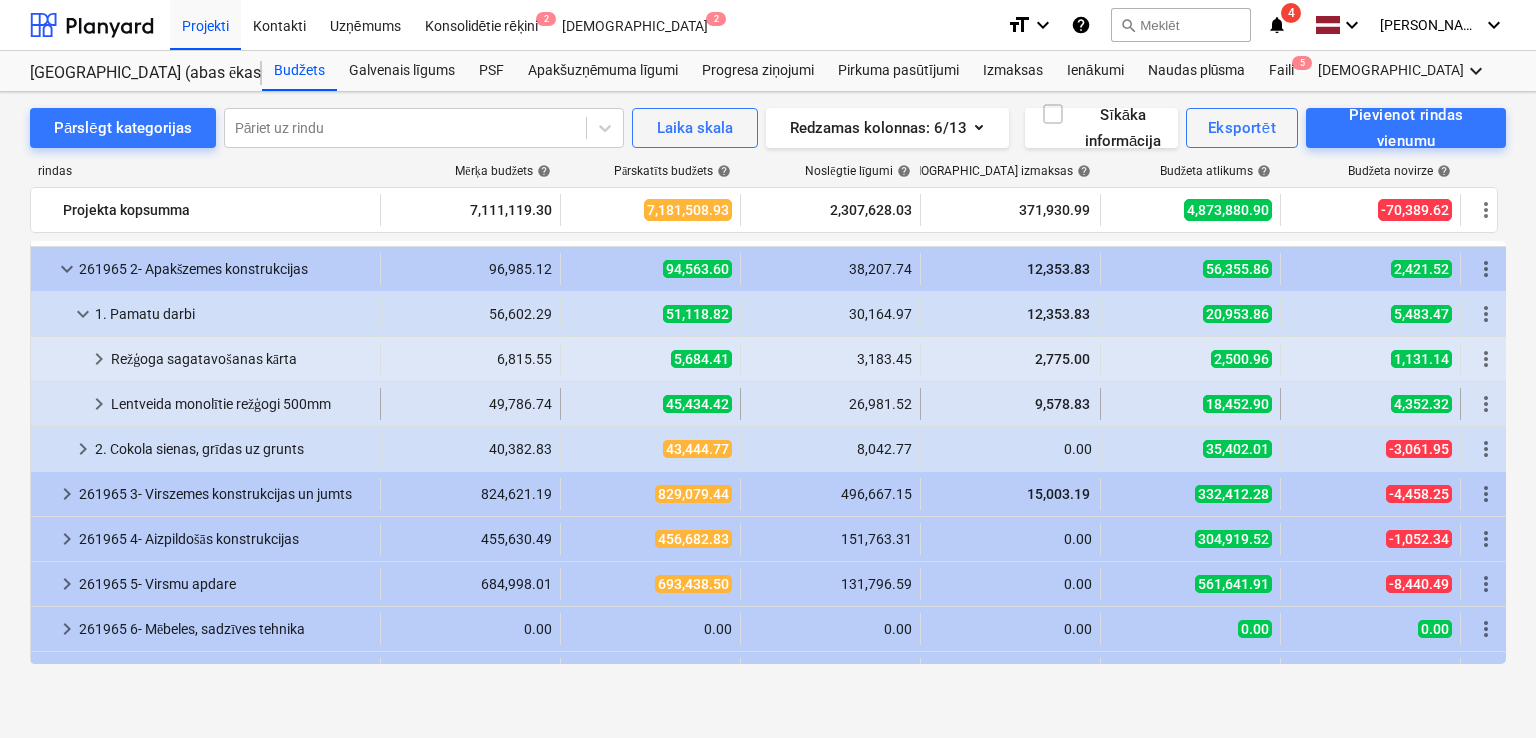 click on "keyboard_arrow_right" at bounding box center [99, 404] 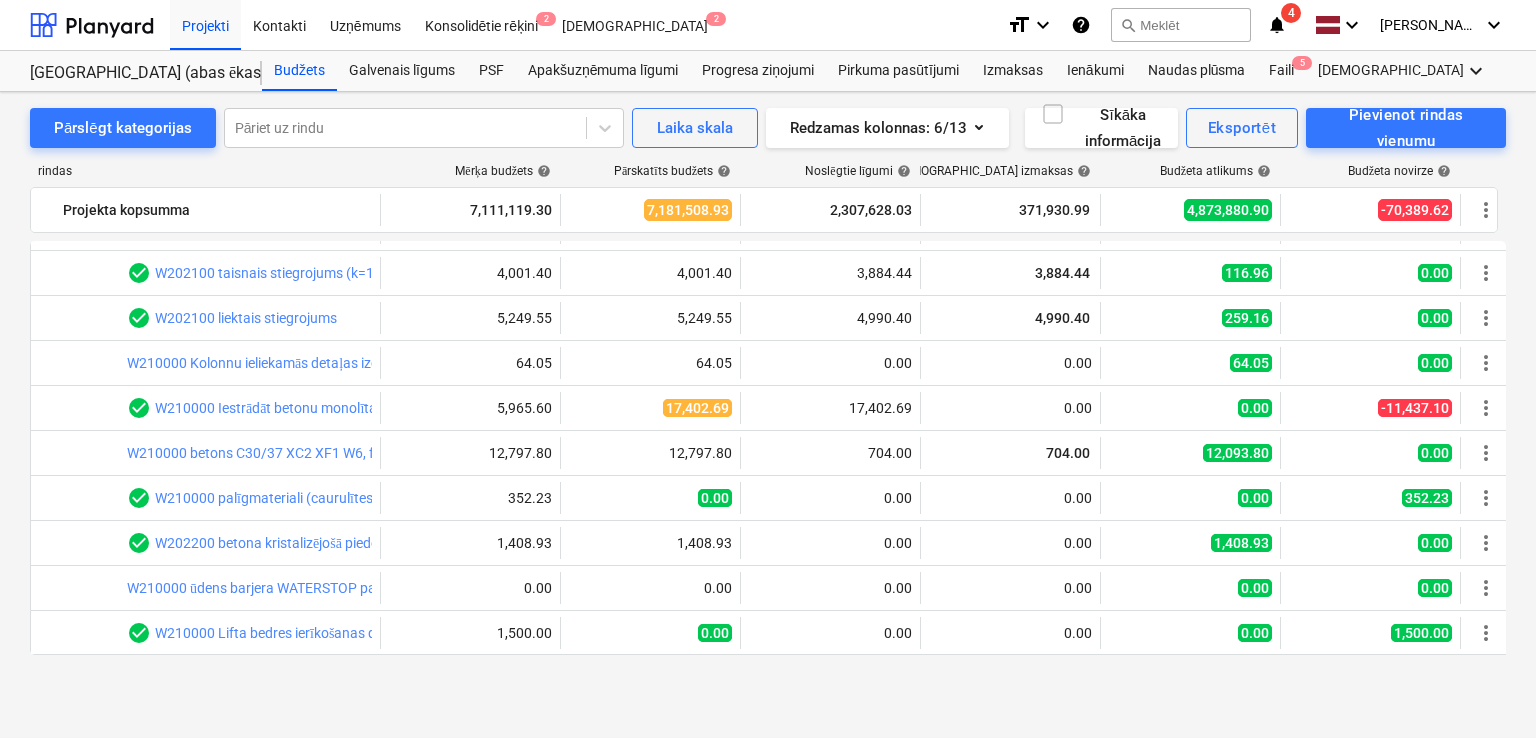 scroll, scrollTop: 533, scrollLeft: 0, axis: vertical 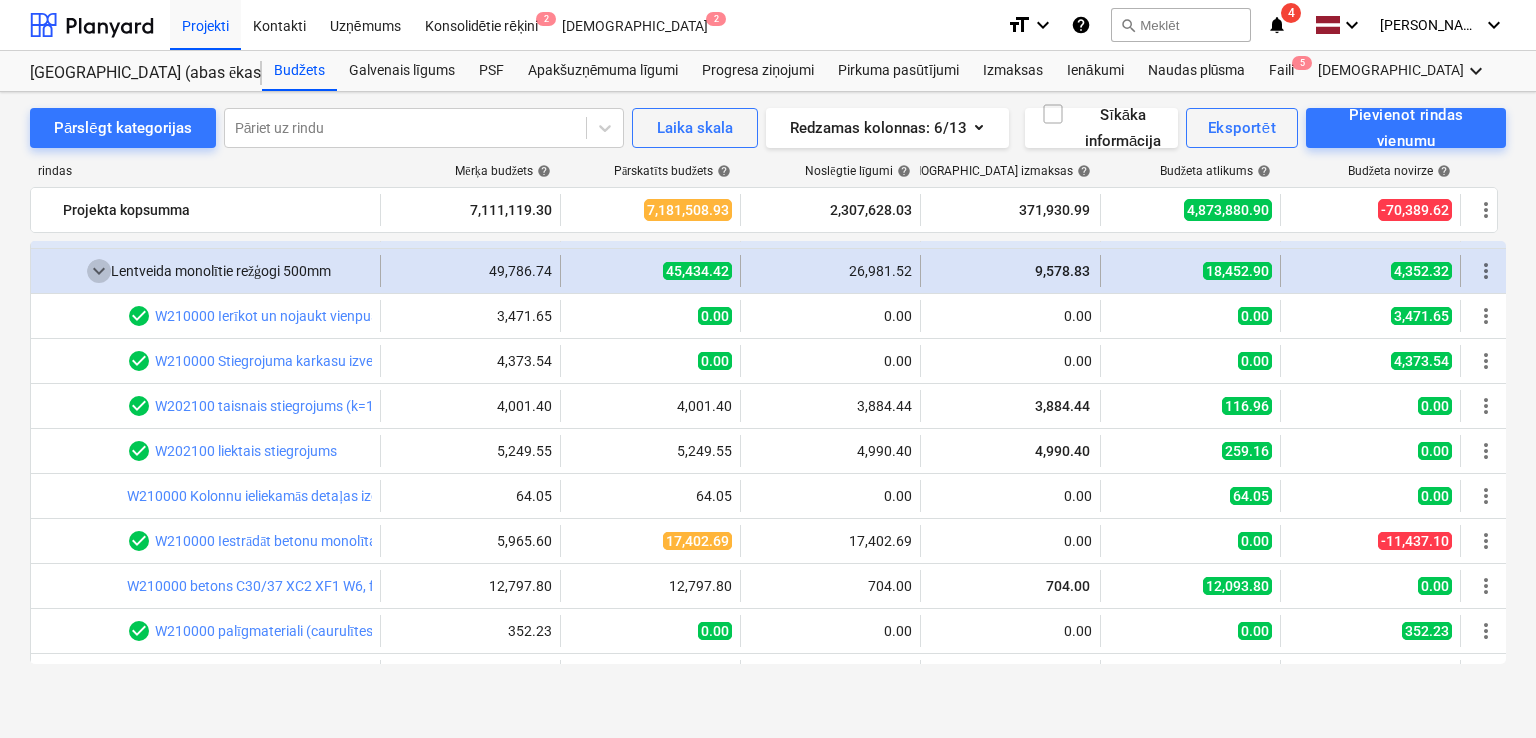 click on "keyboard_arrow_down" at bounding box center (99, 271) 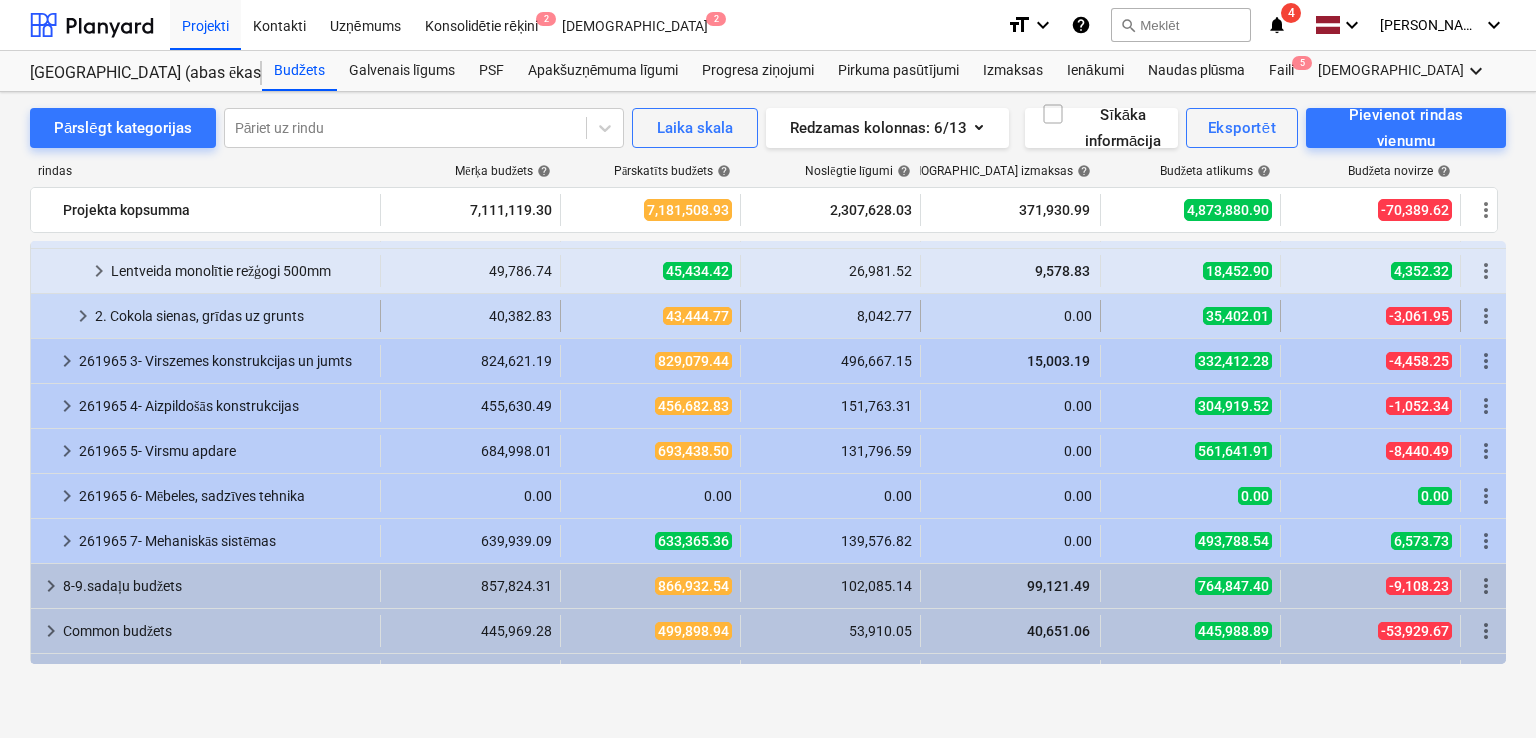 click on "keyboard_arrow_right" at bounding box center (83, 316) 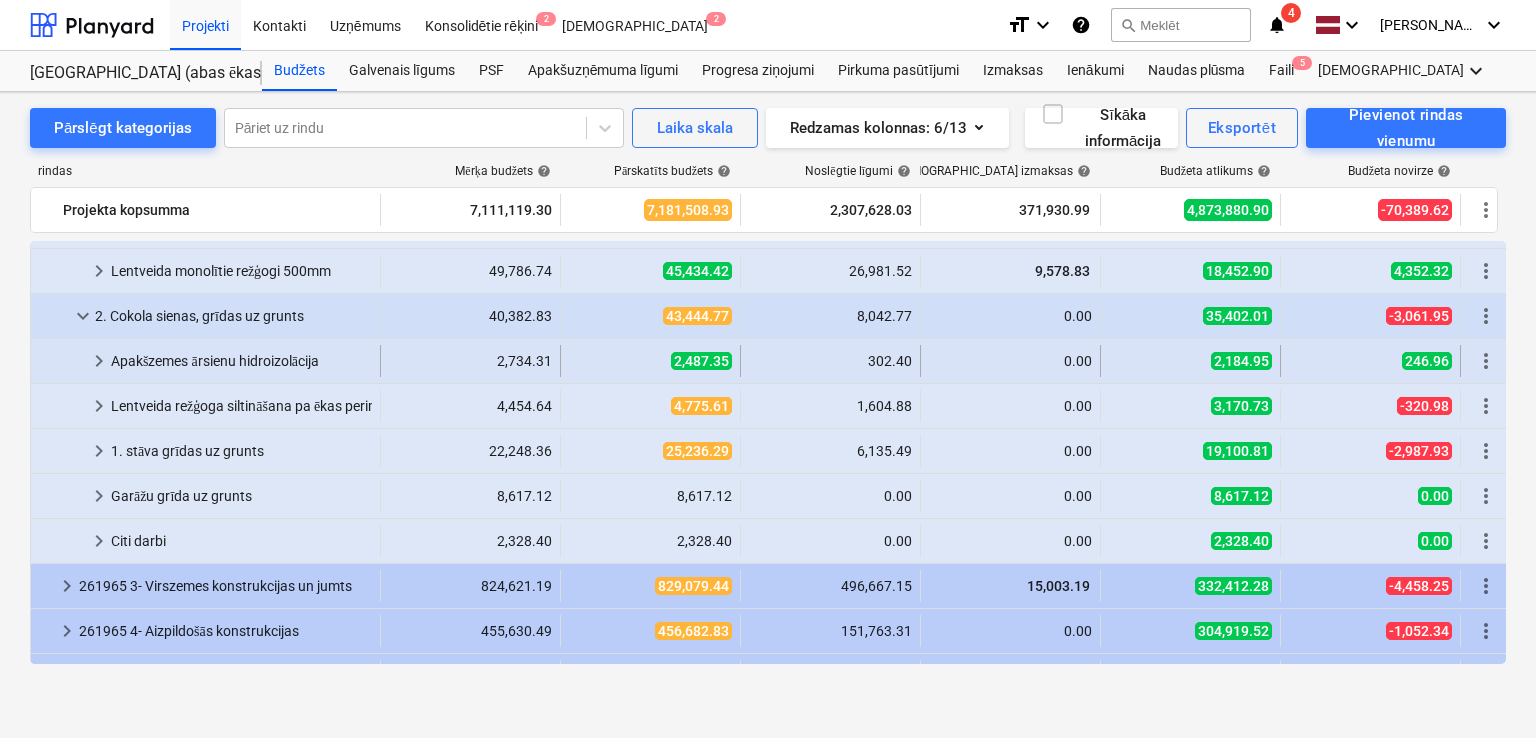 click on "keyboard_arrow_right" at bounding box center [99, 361] 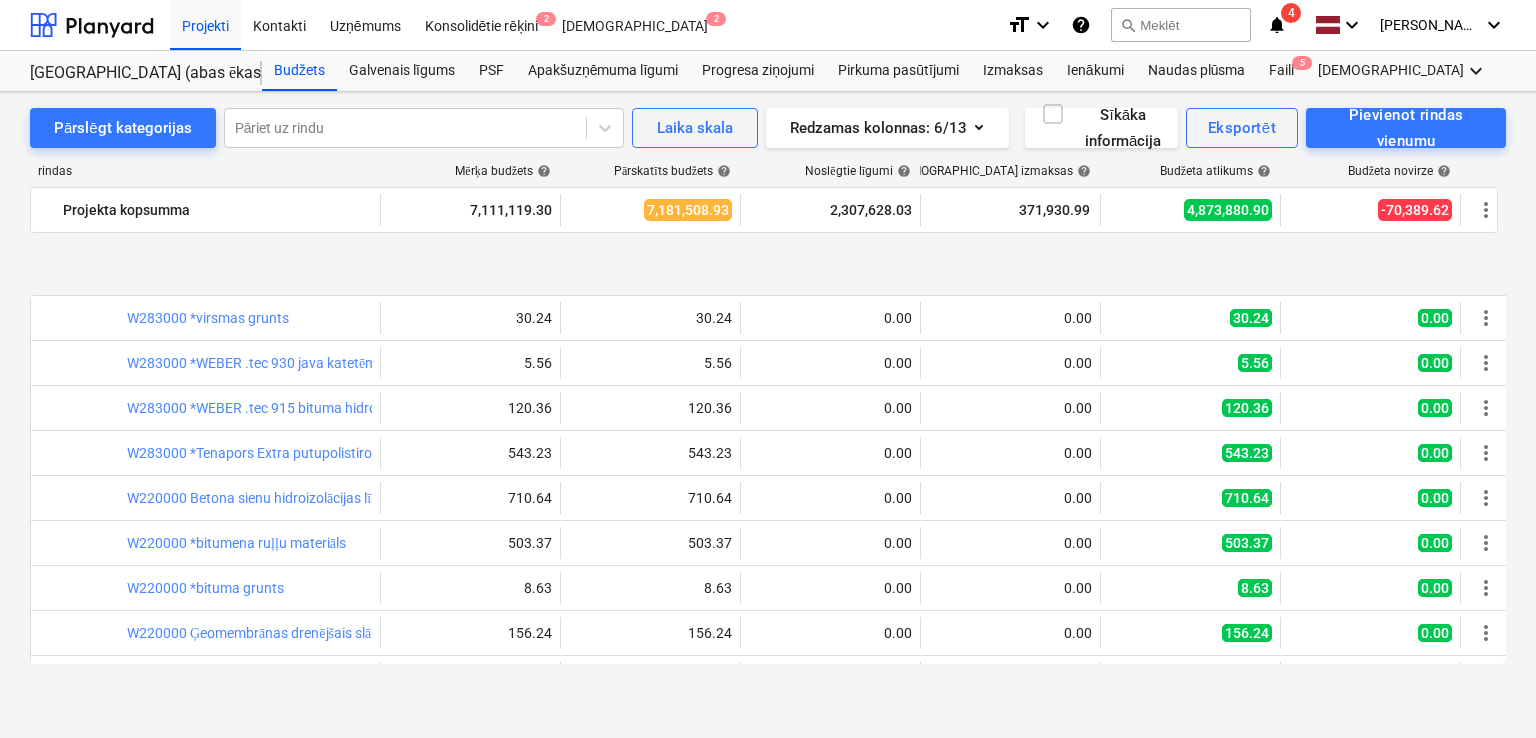 scroll, scrollTop: 800, scrollLeft: 0, axis: vertical 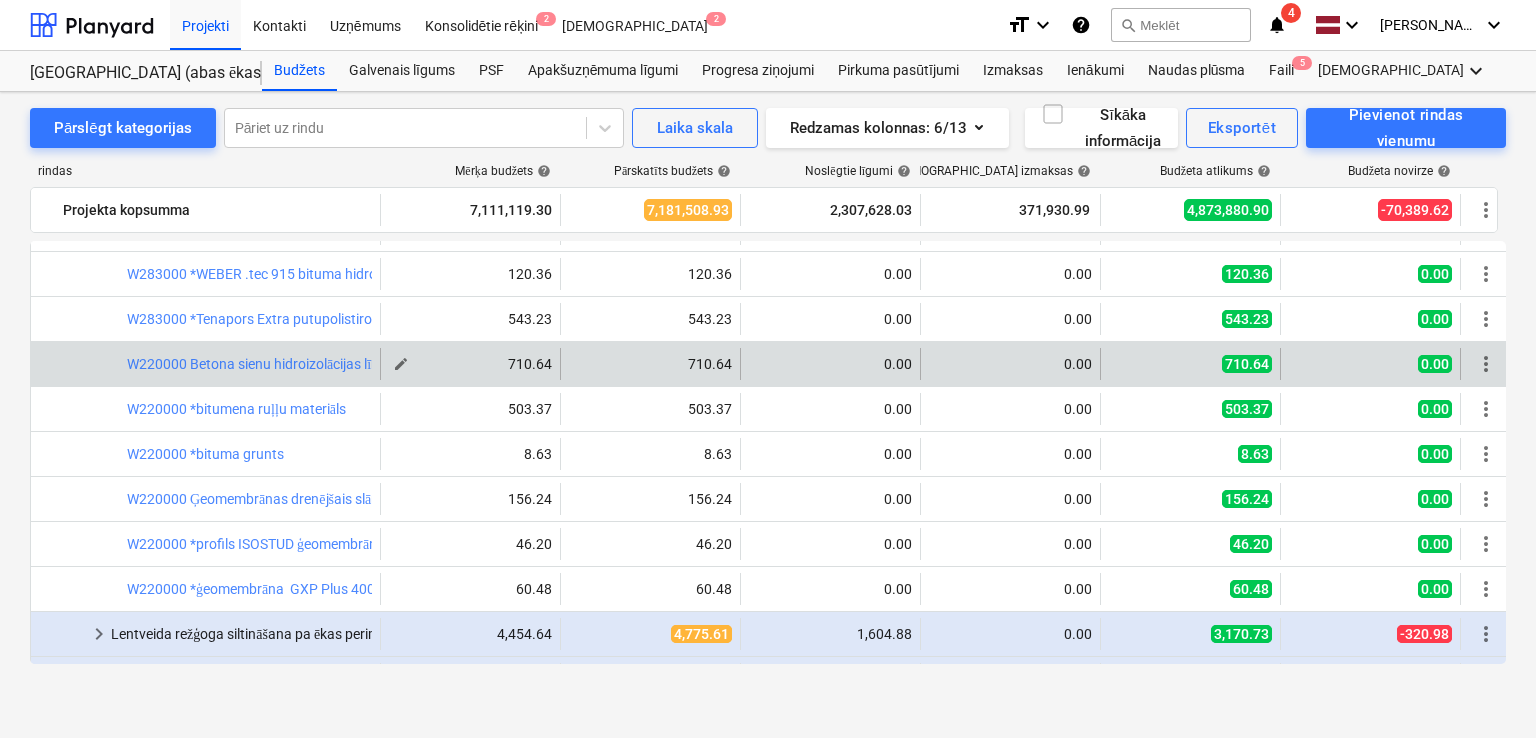 click on "edit" at bounding box center [401, 364] 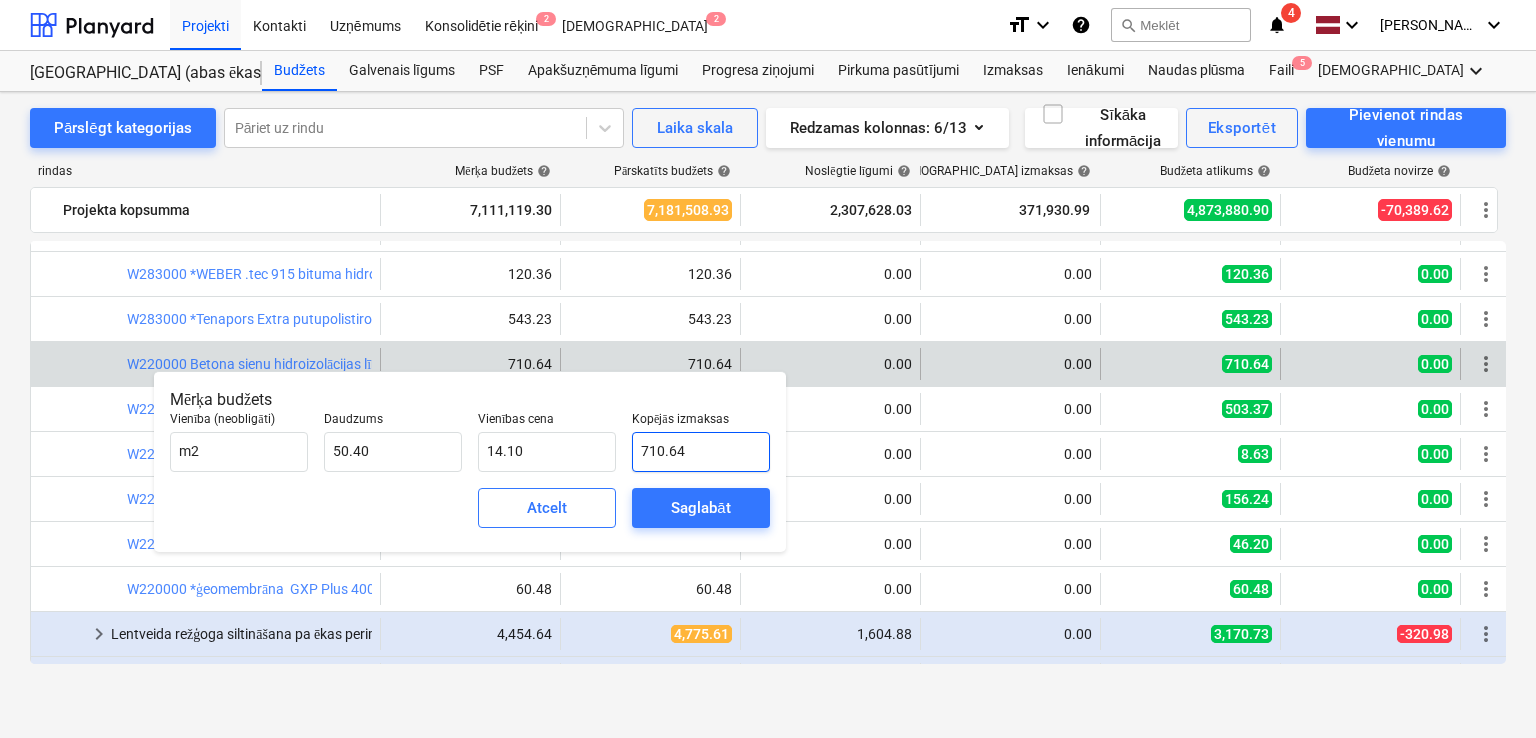 click on "710.64" at bounding box center [701, 452] 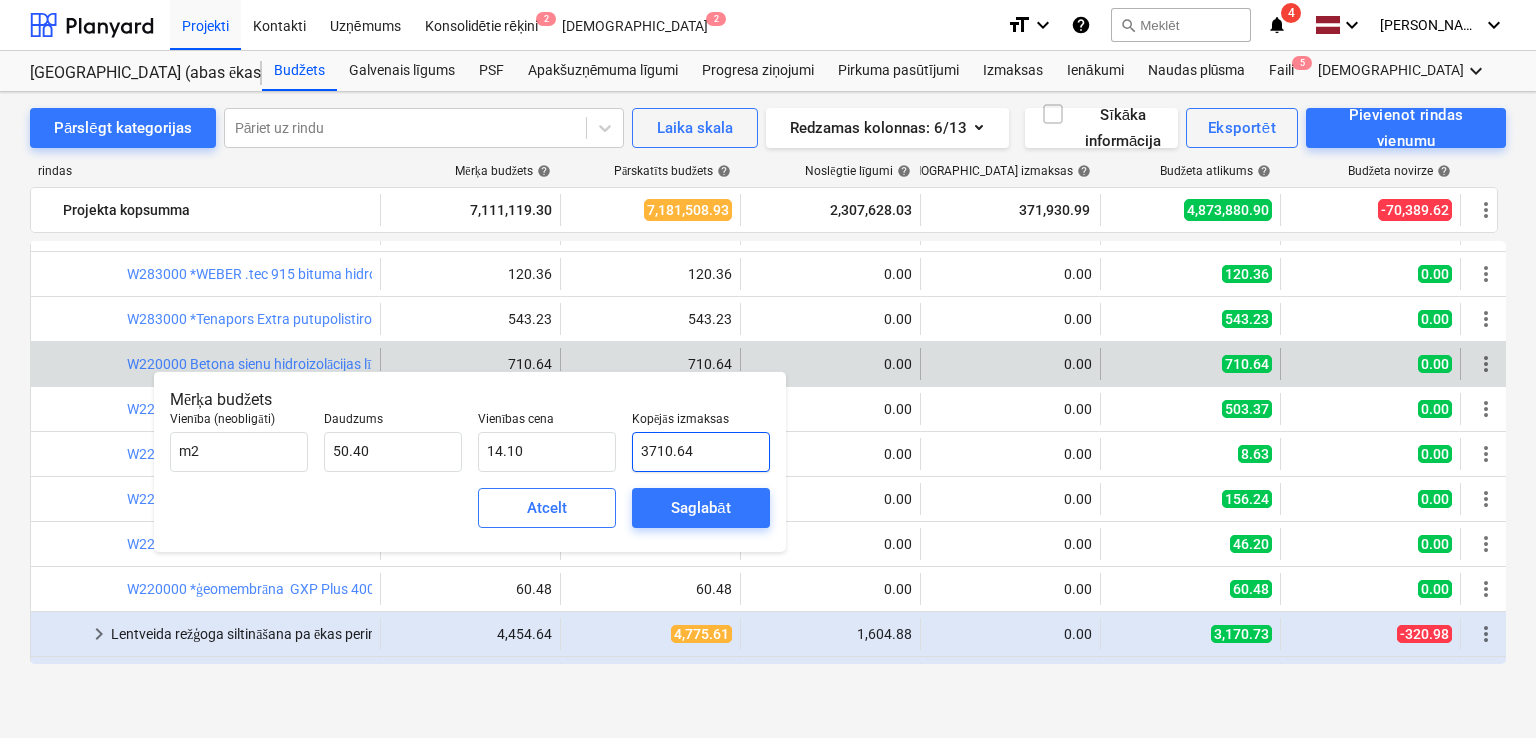 type on "3710.64" 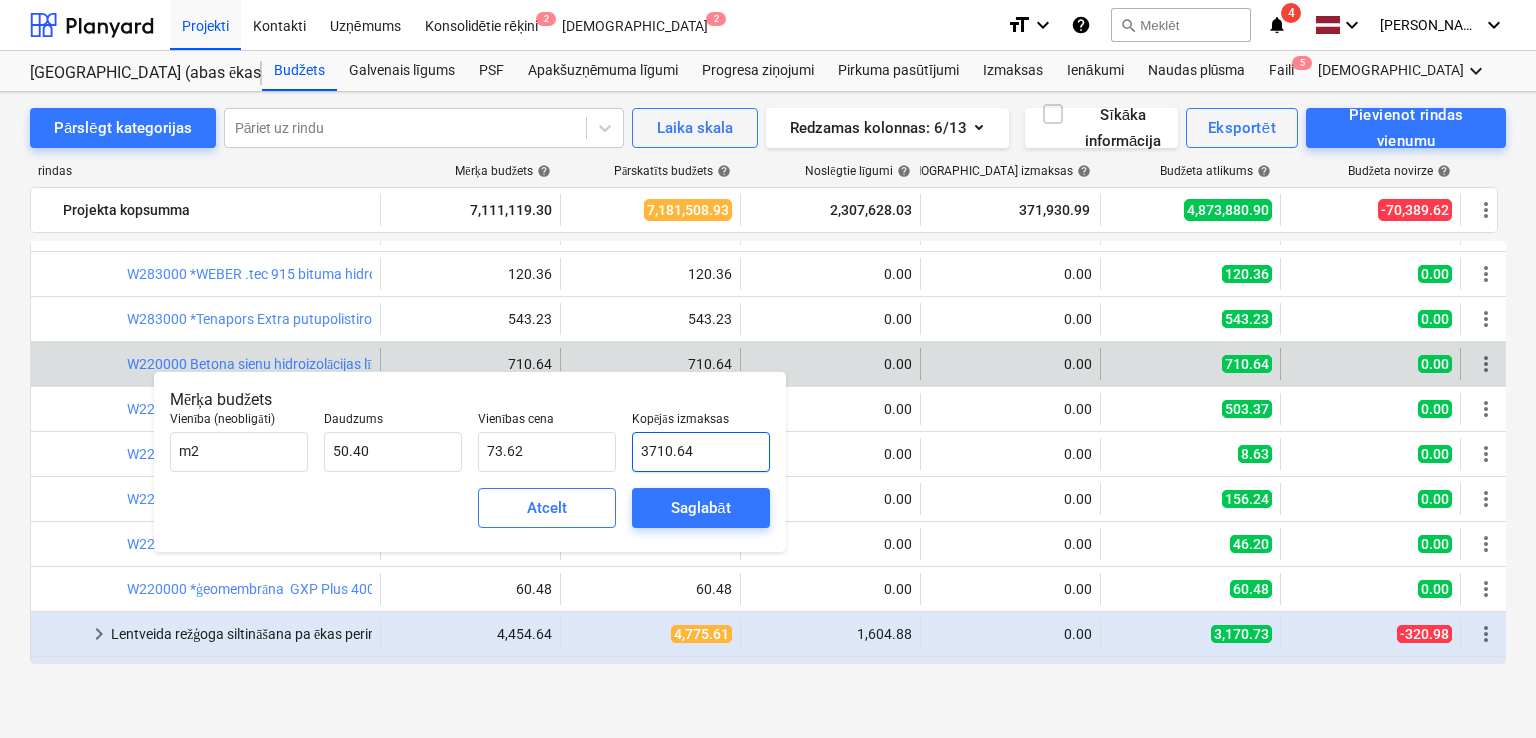 type on "710.64" 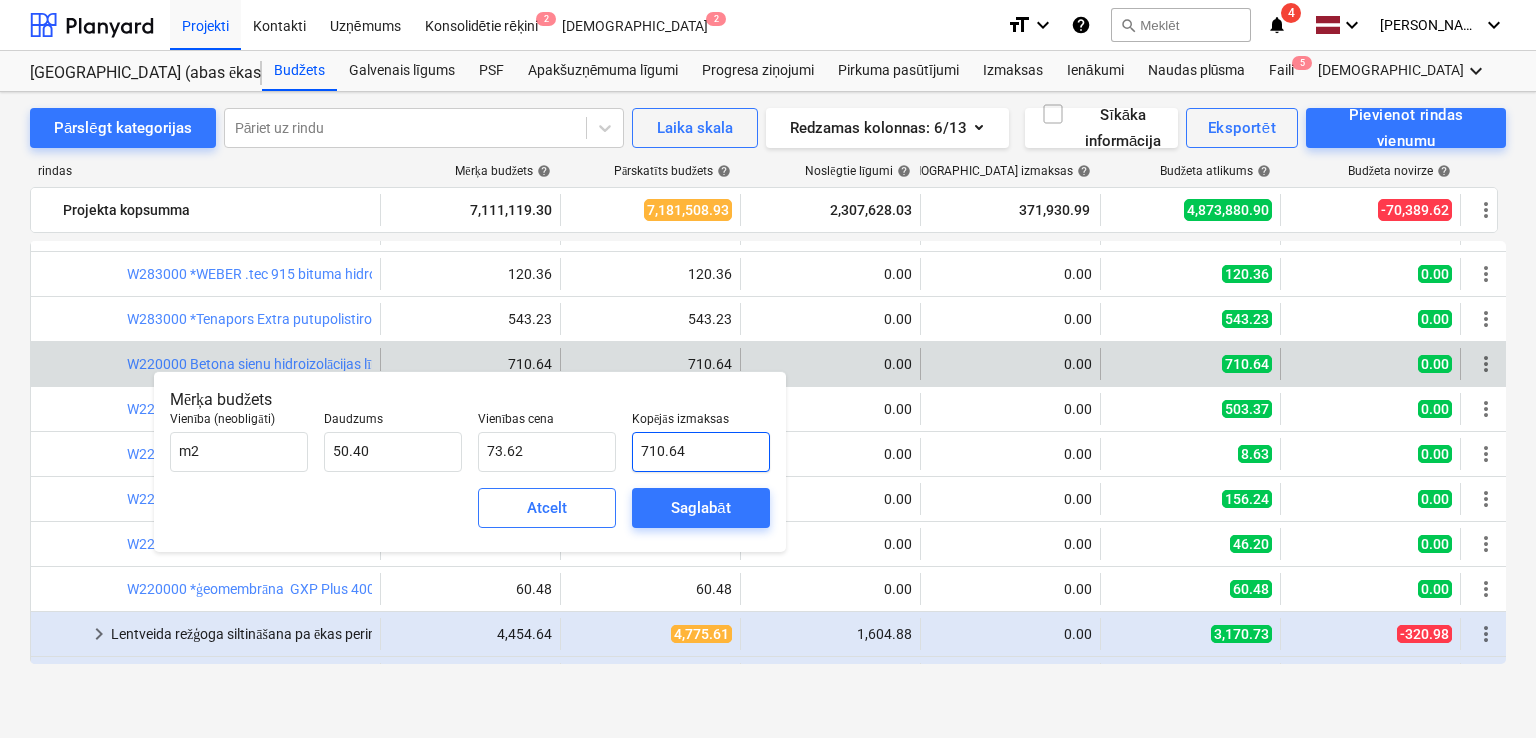 type on "14.10" 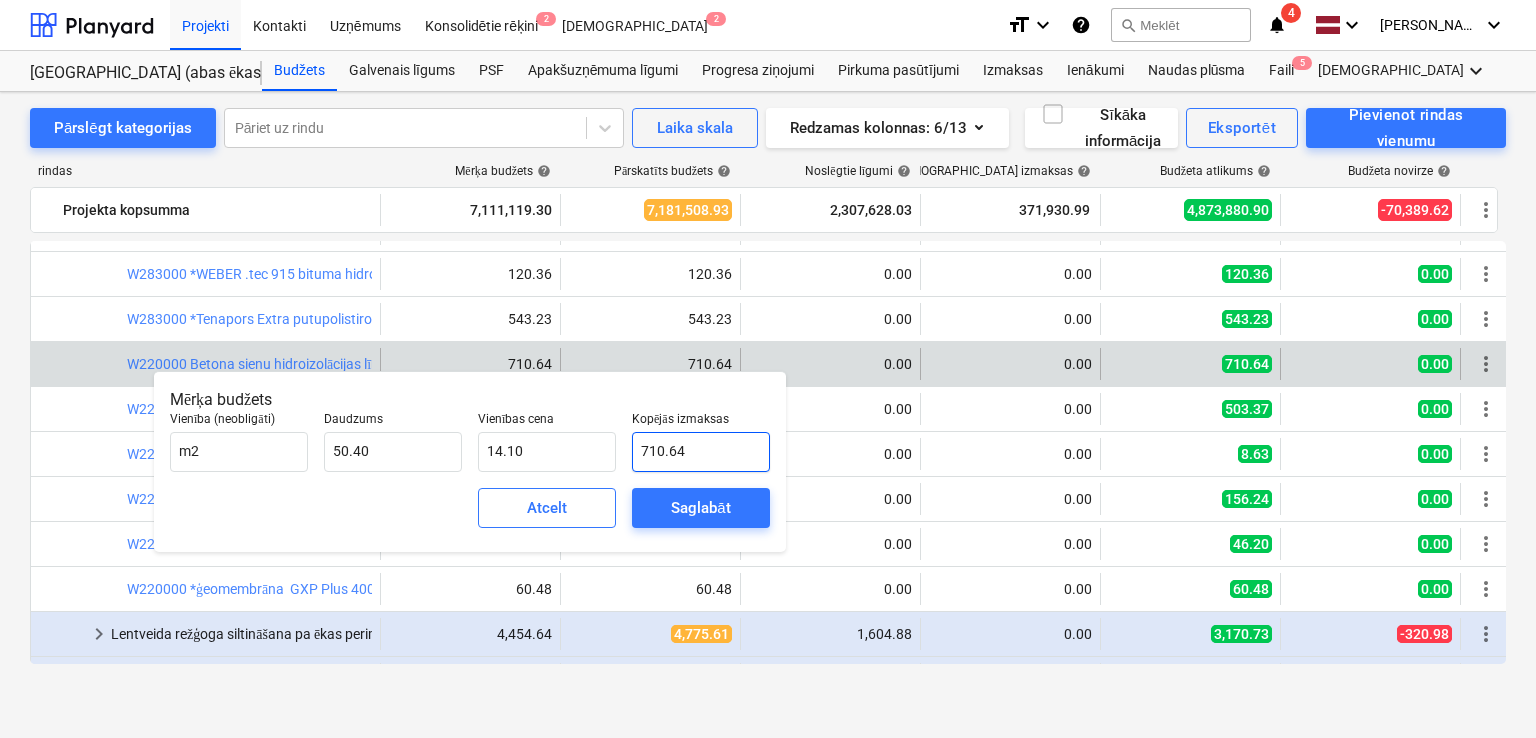 type on "3710.64" 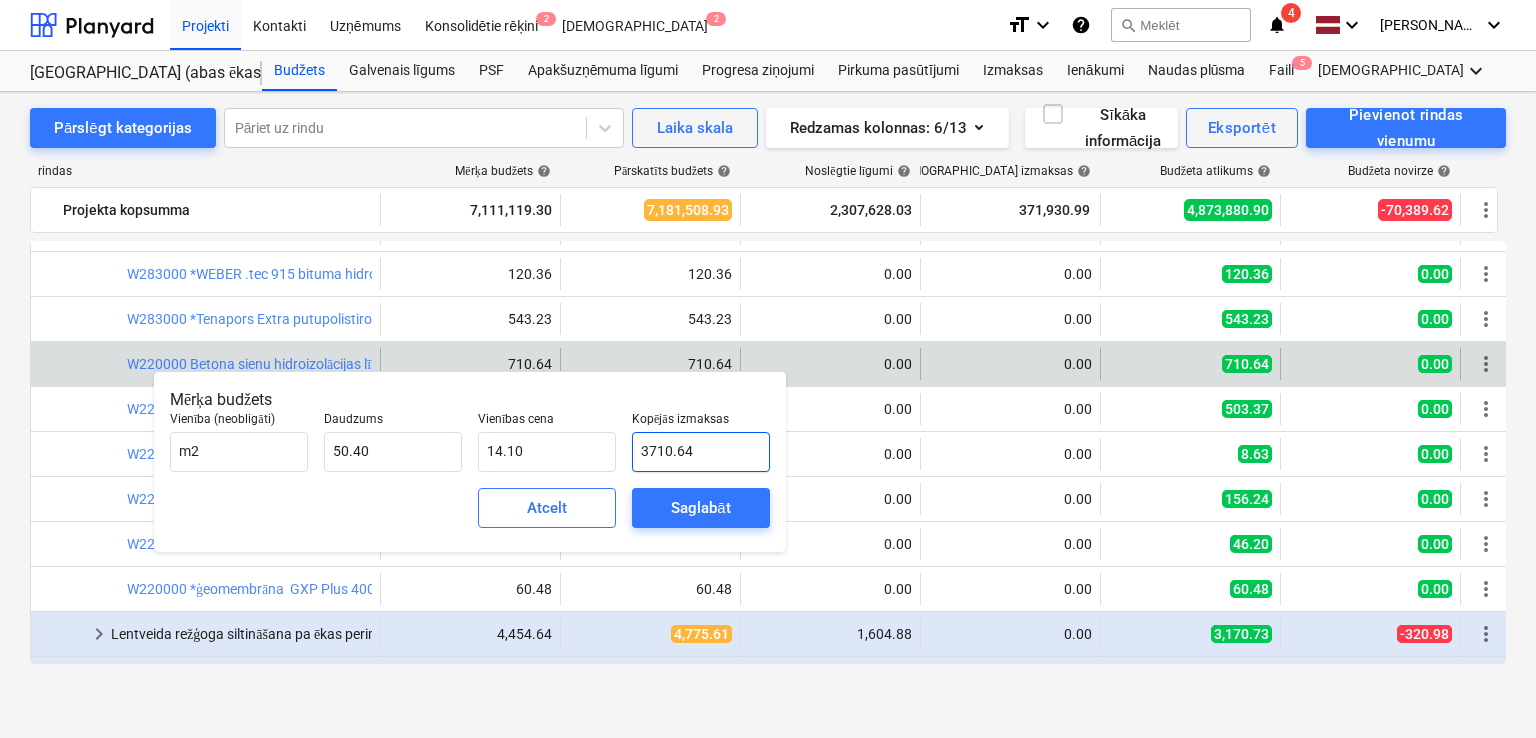 type on "73.62" 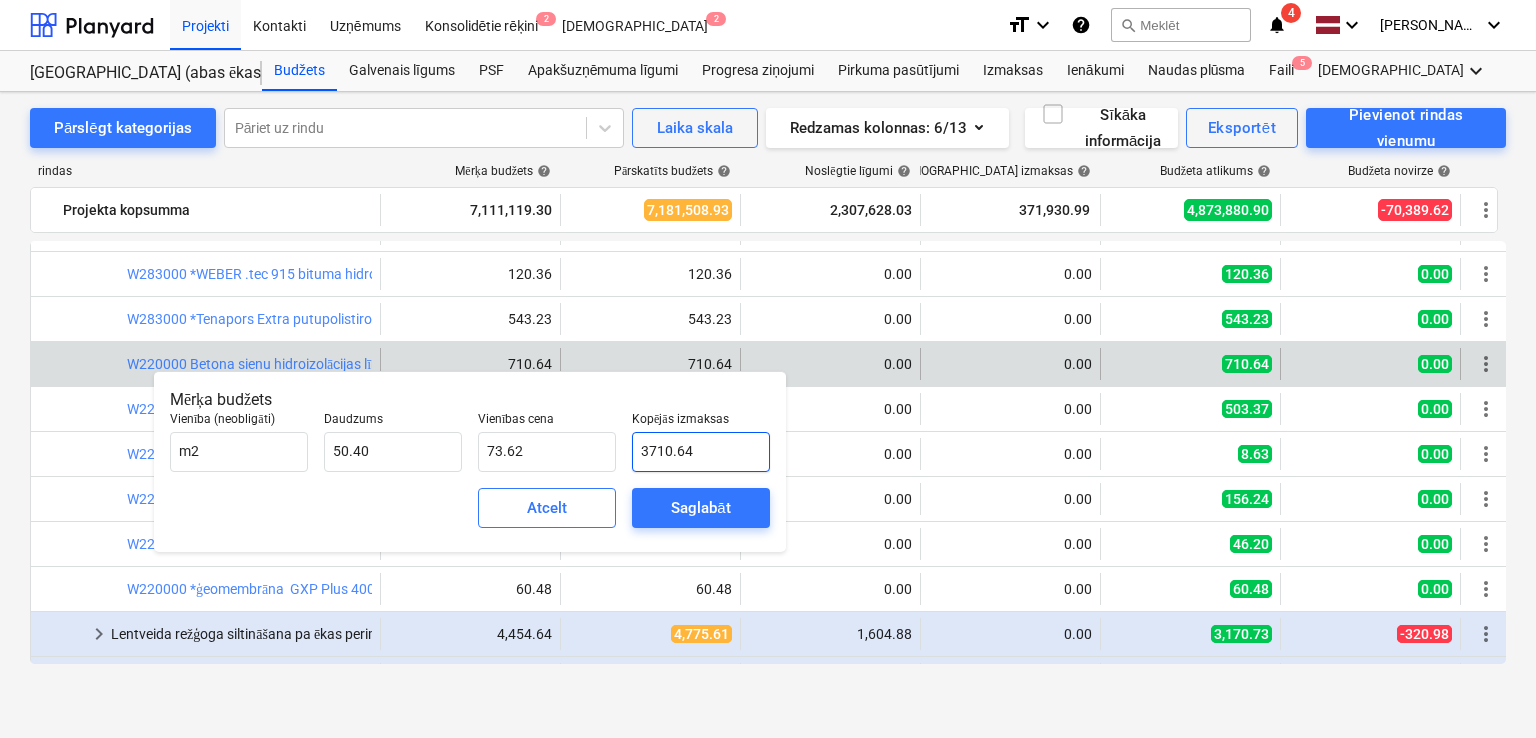 click on "3710.64" at bounding box center (701, 452) 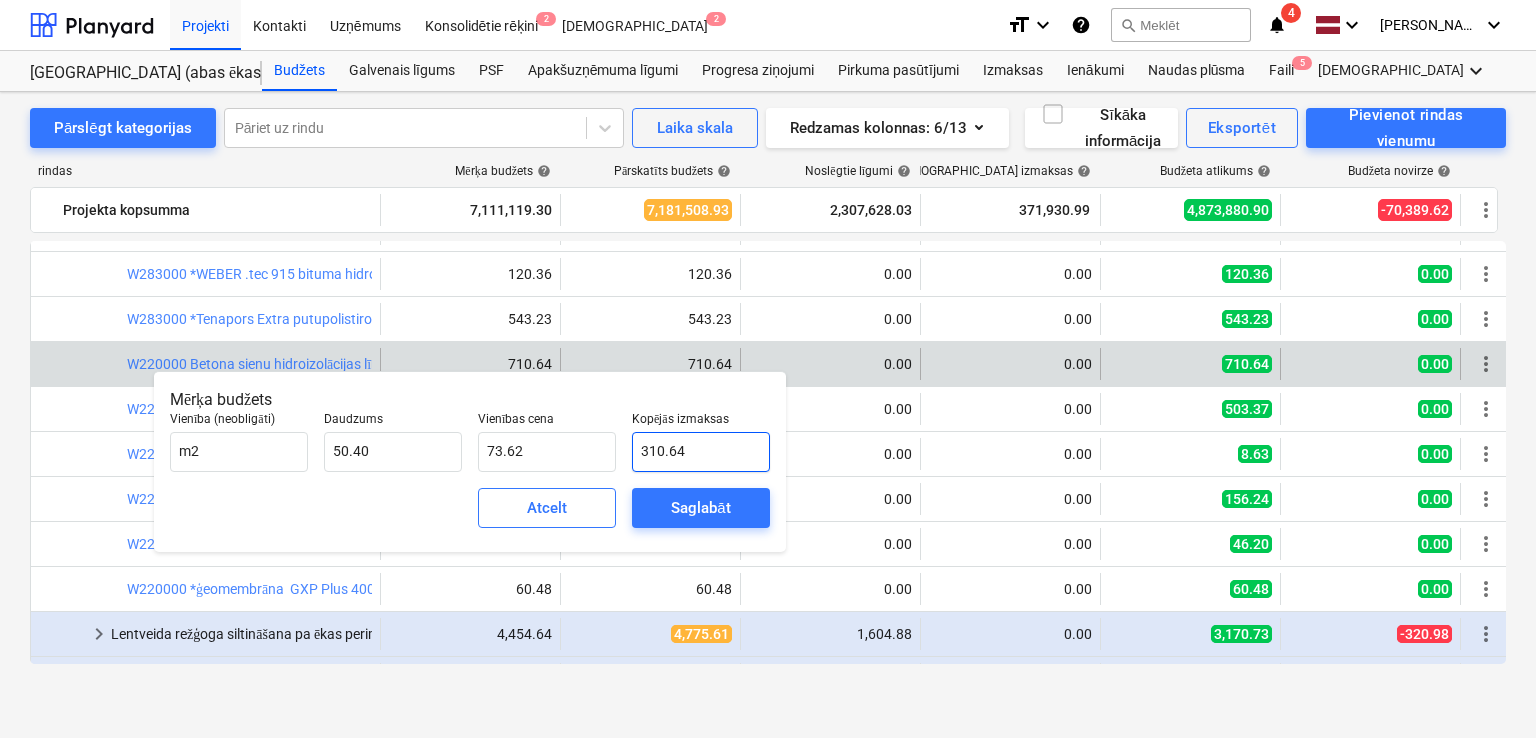type on "6.16" 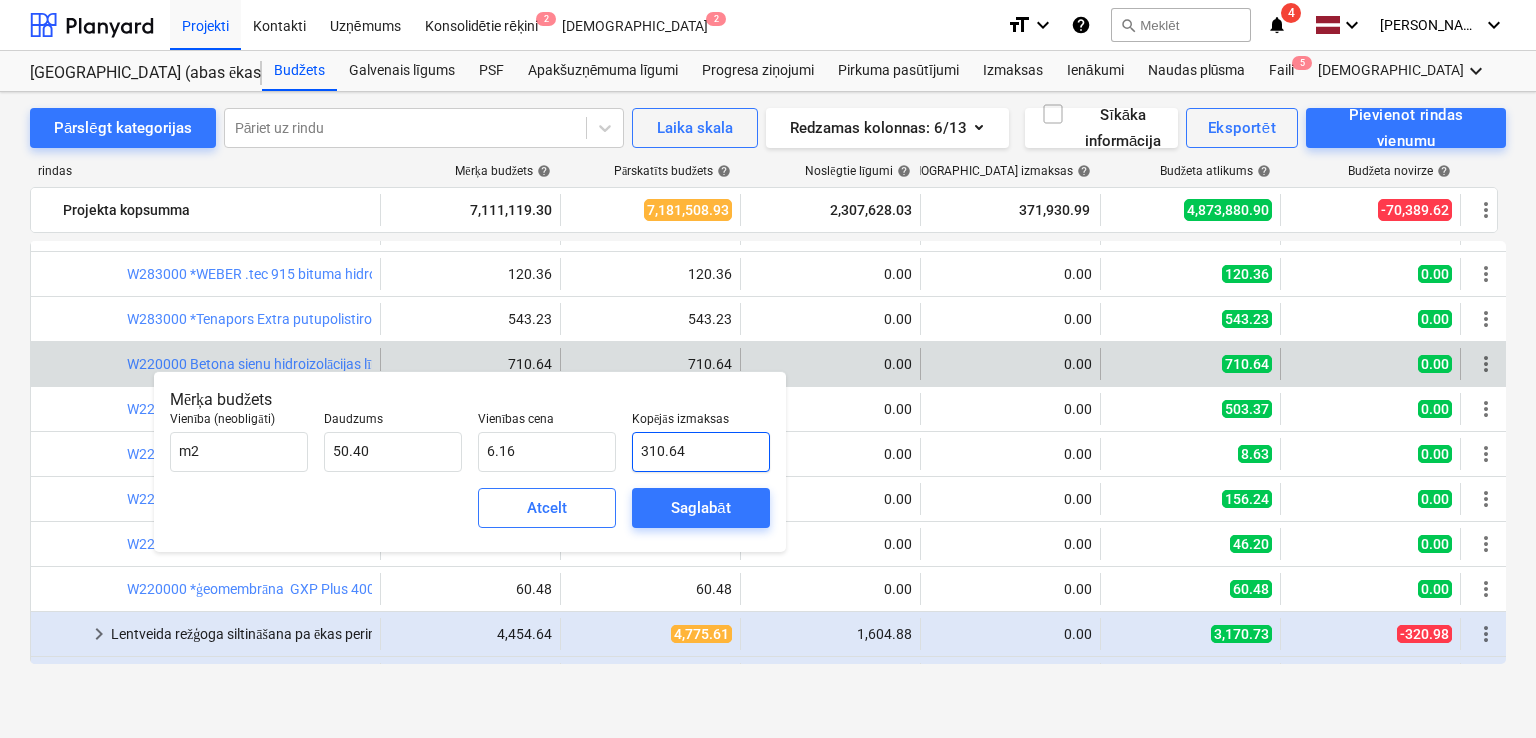 type on "3510.64" 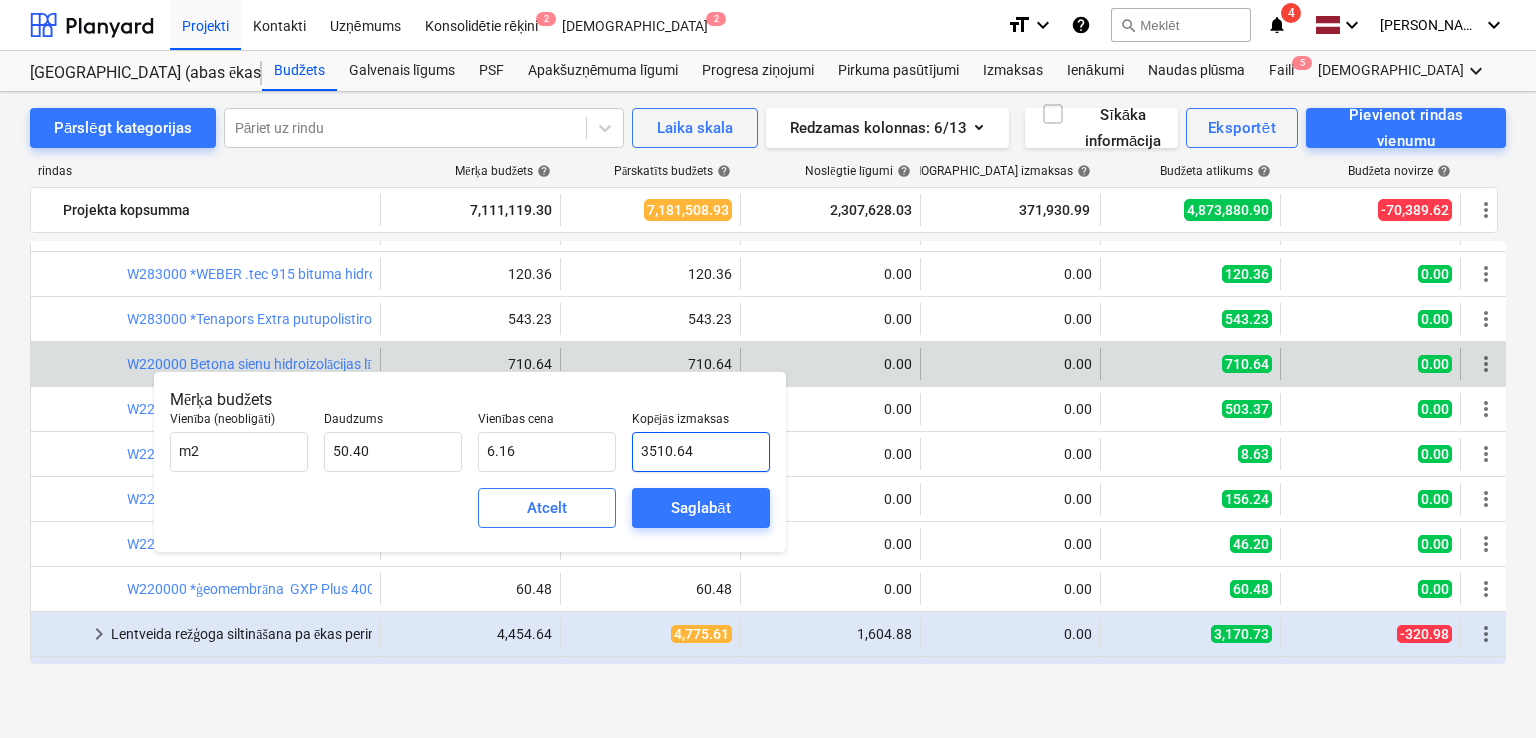 type on "69.66" 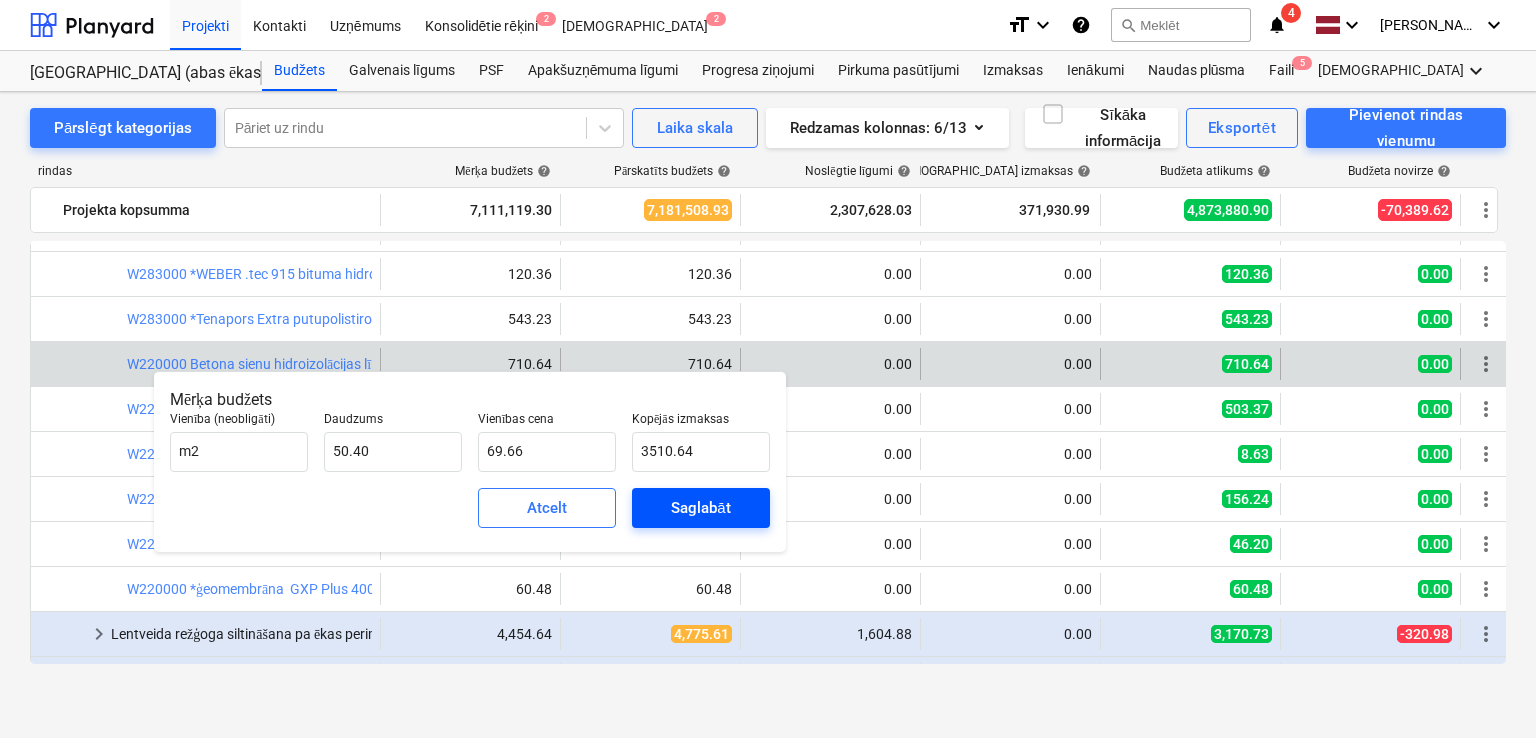 click on "Saglabāt" at bounding box center (700, 508) 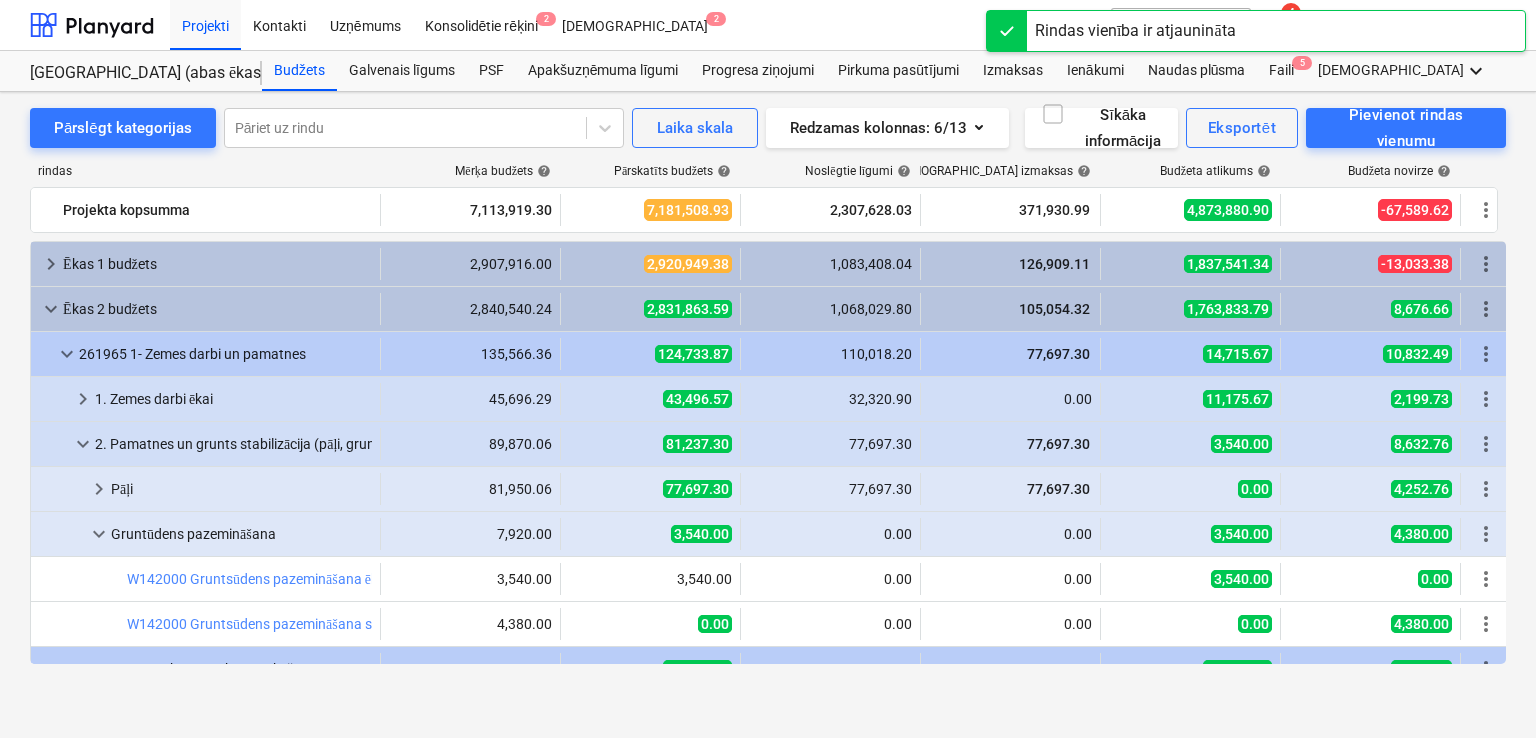 scroll, scrollTop: 800, scrollLeft: 0, axis: vertical 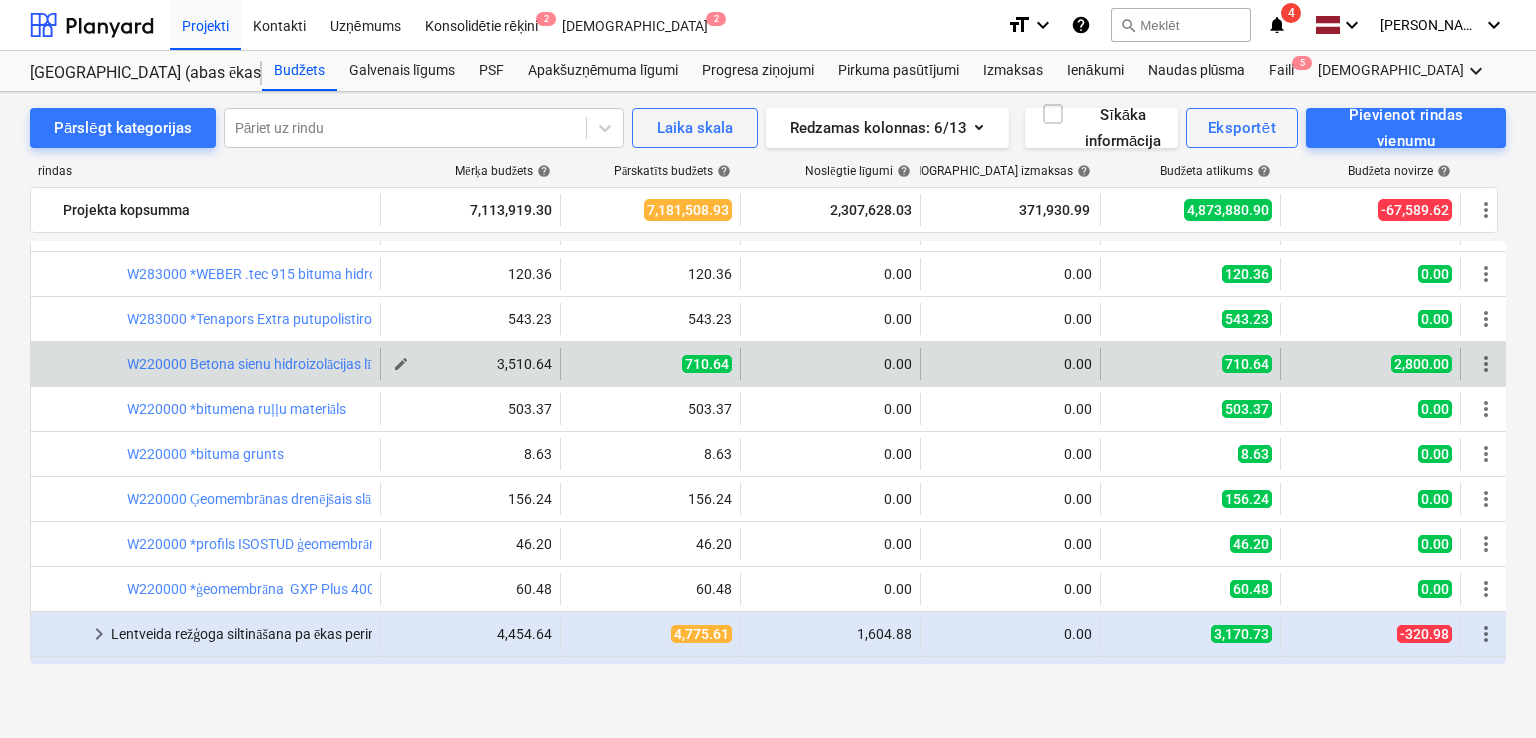 click on "edit" at bounding box center (401, 364) 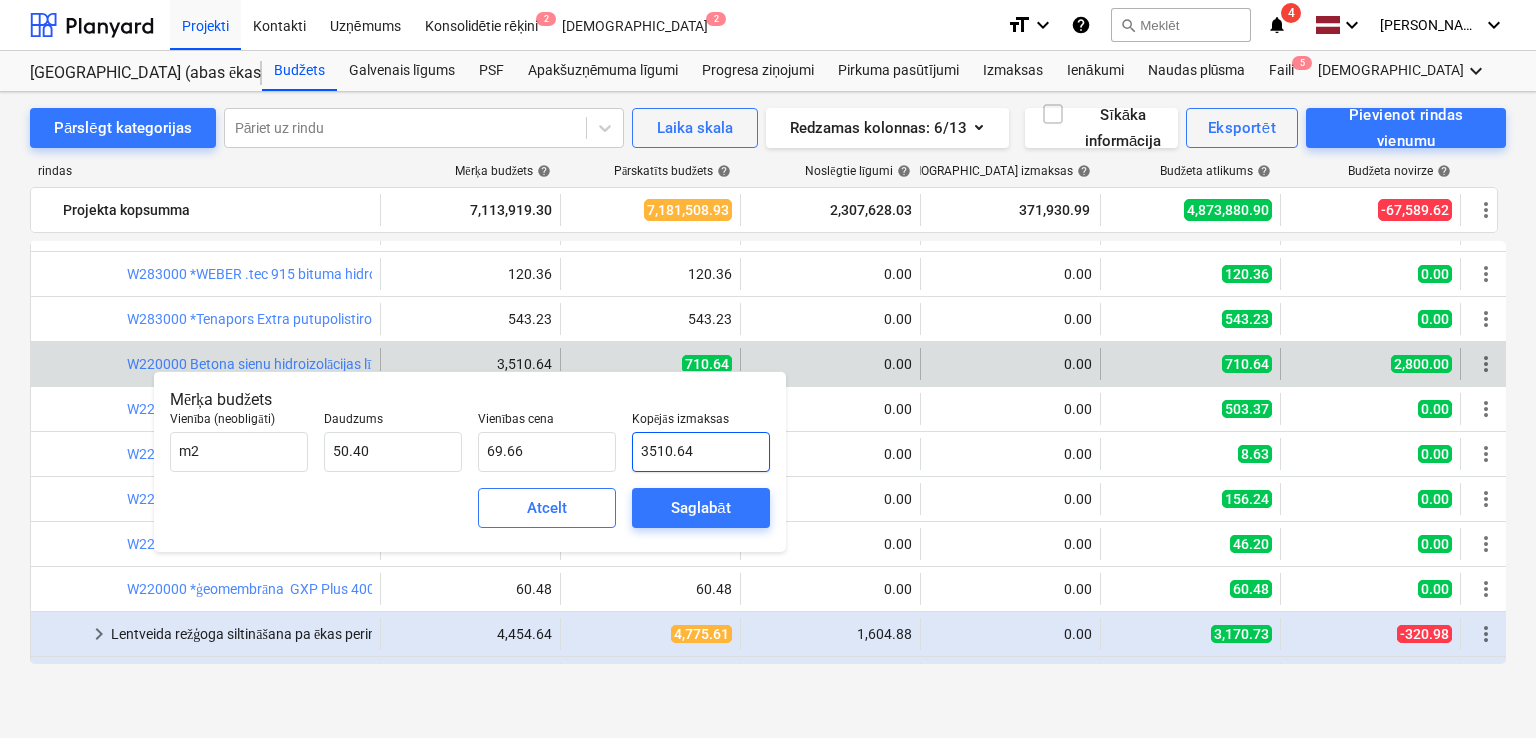 drag, startPoint x: 712, startPoint y: 453, endPoint x: 621, endPoint y: 453, distance: 91 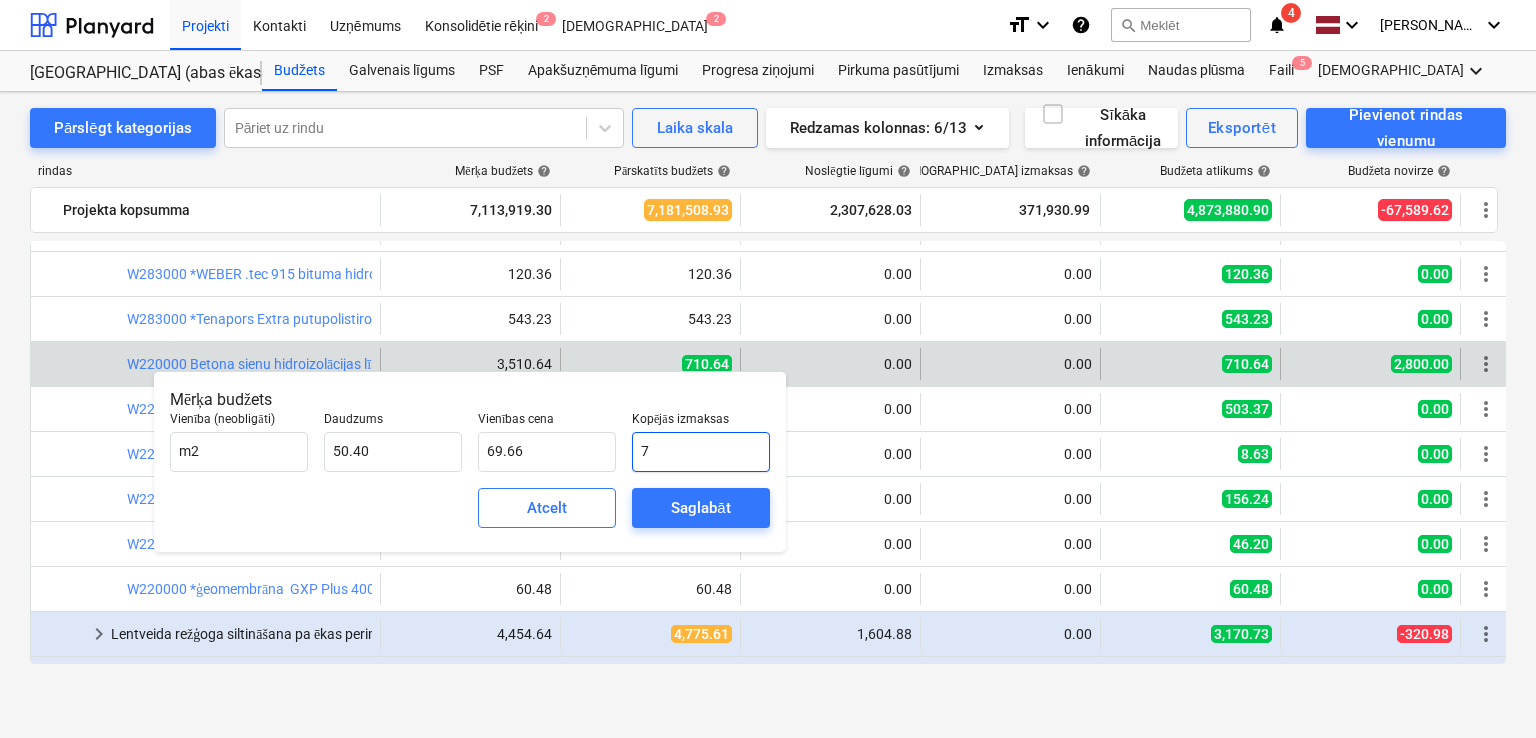 type on "0.14" 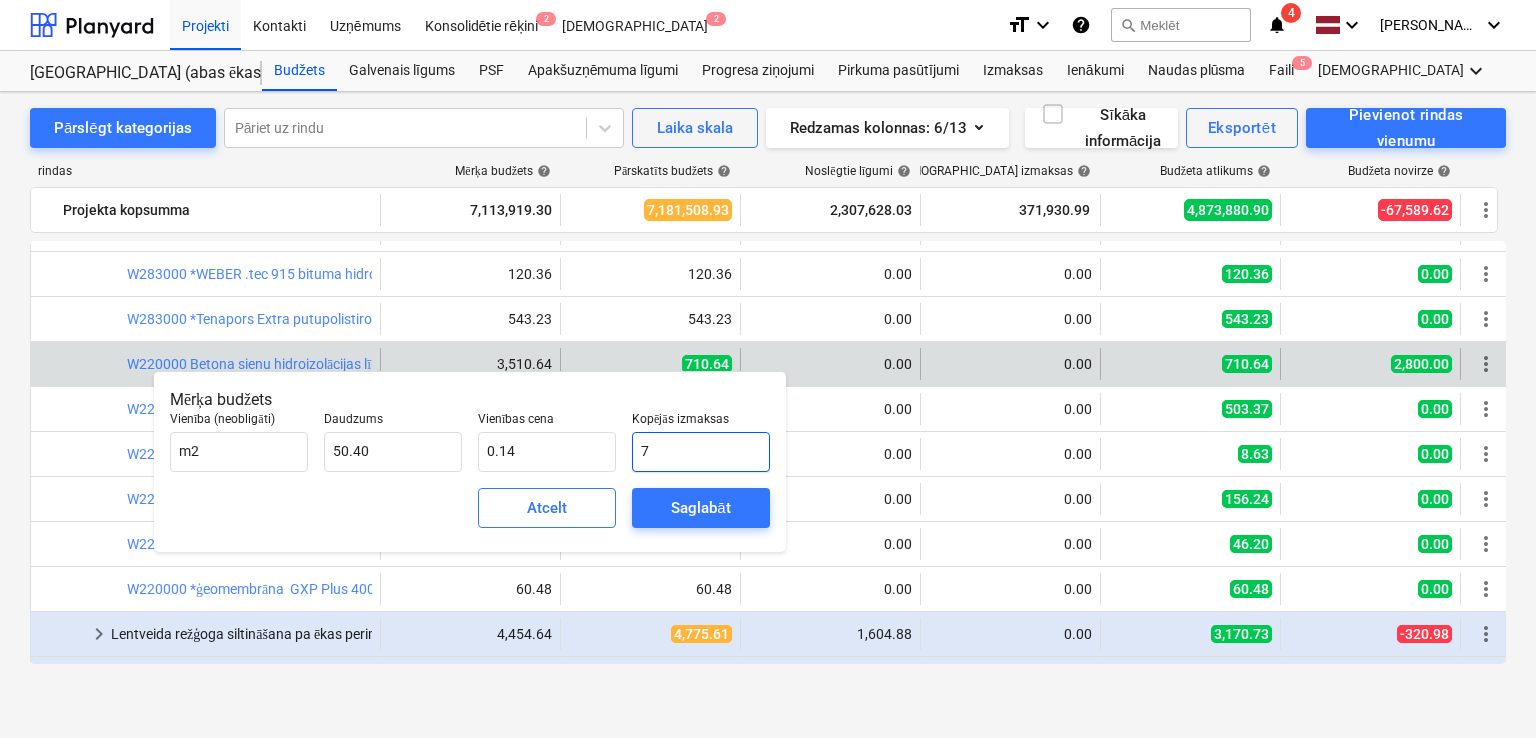type on "71" 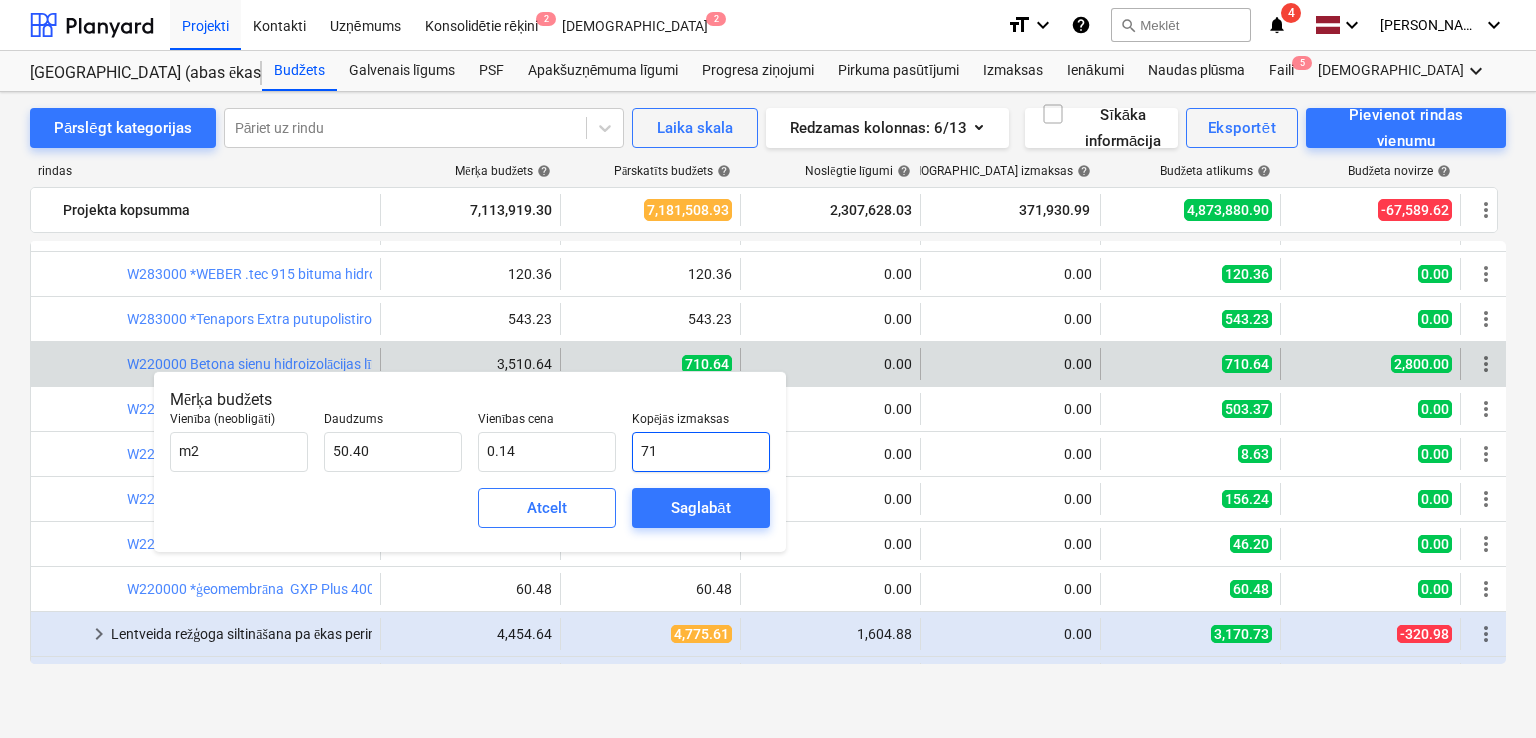 type on "1.41" 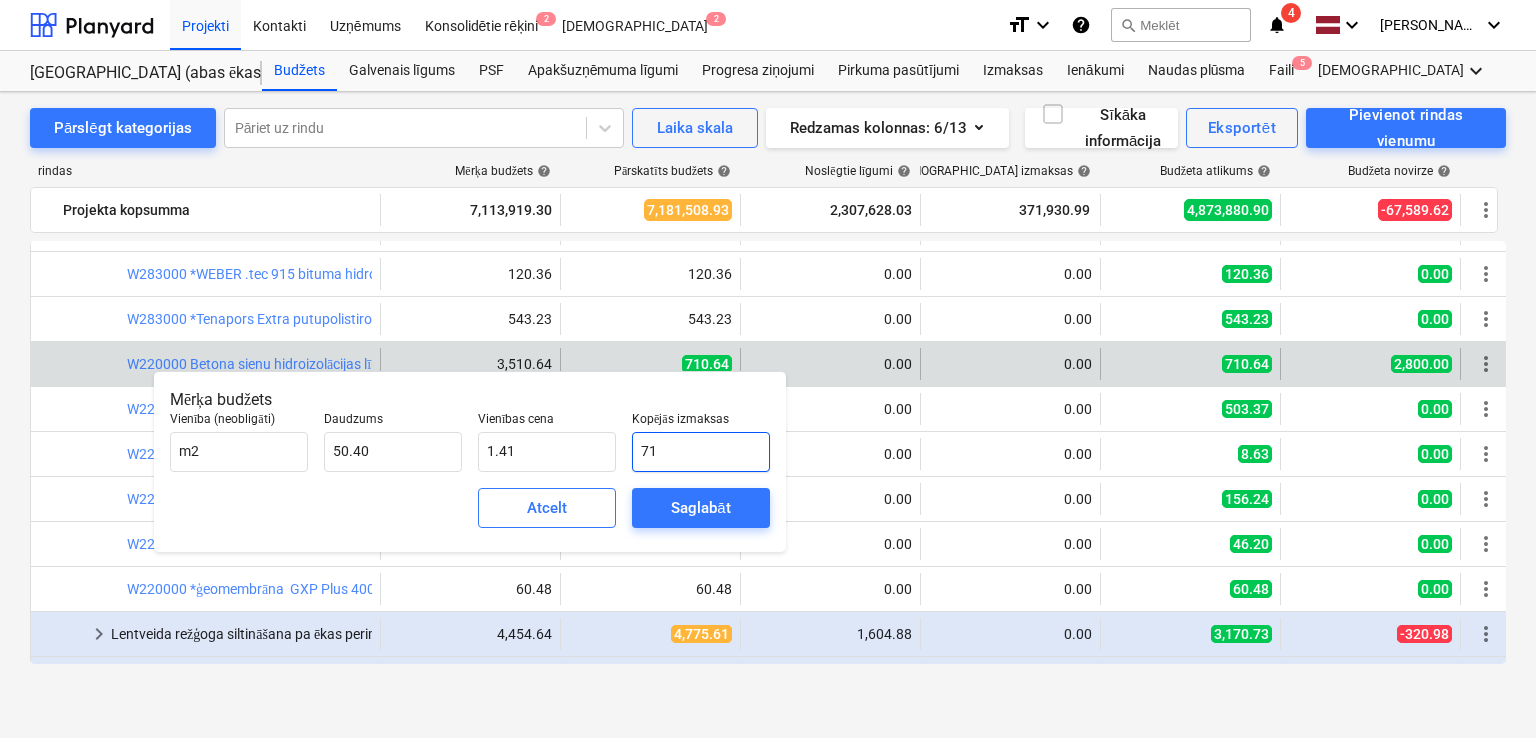 type on "710" 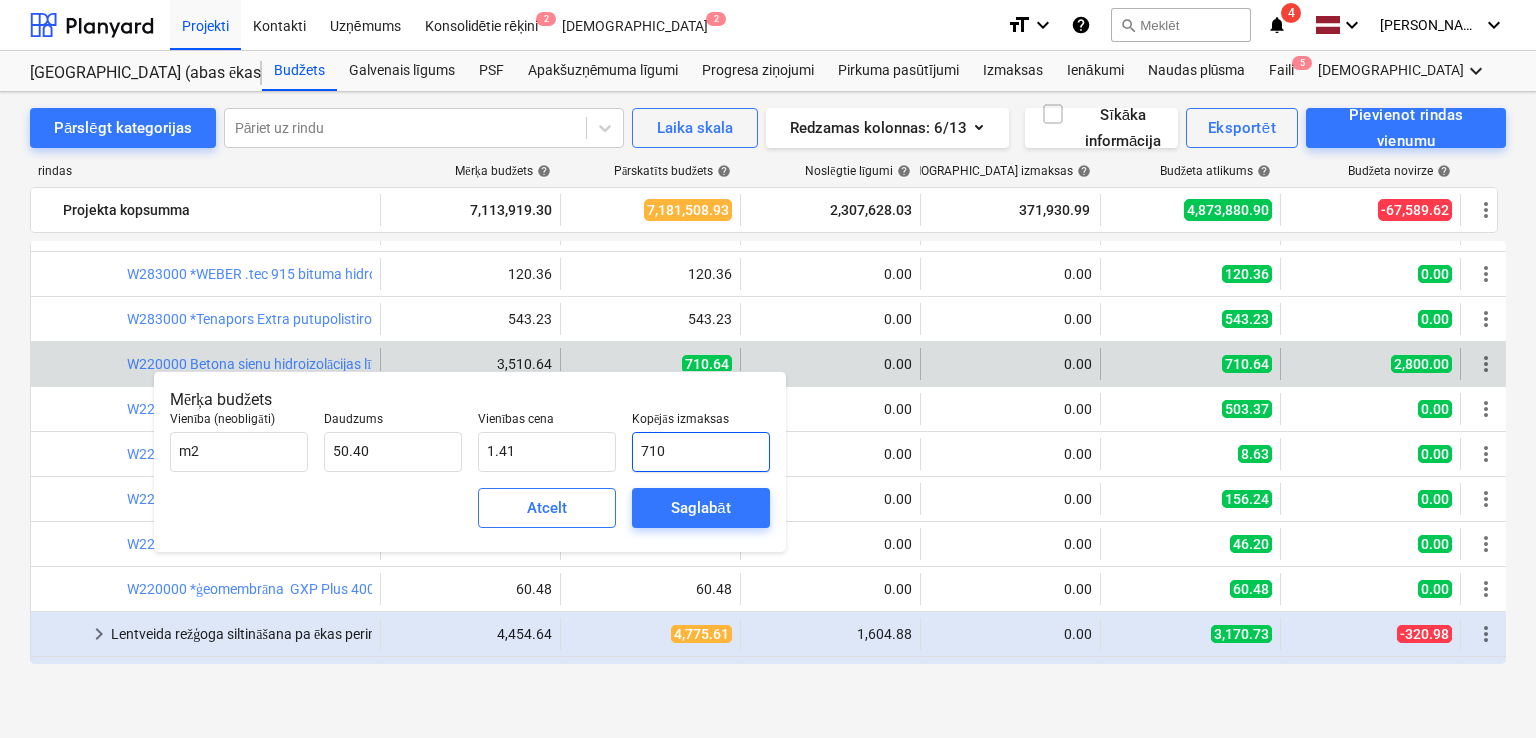 type on "14.09" 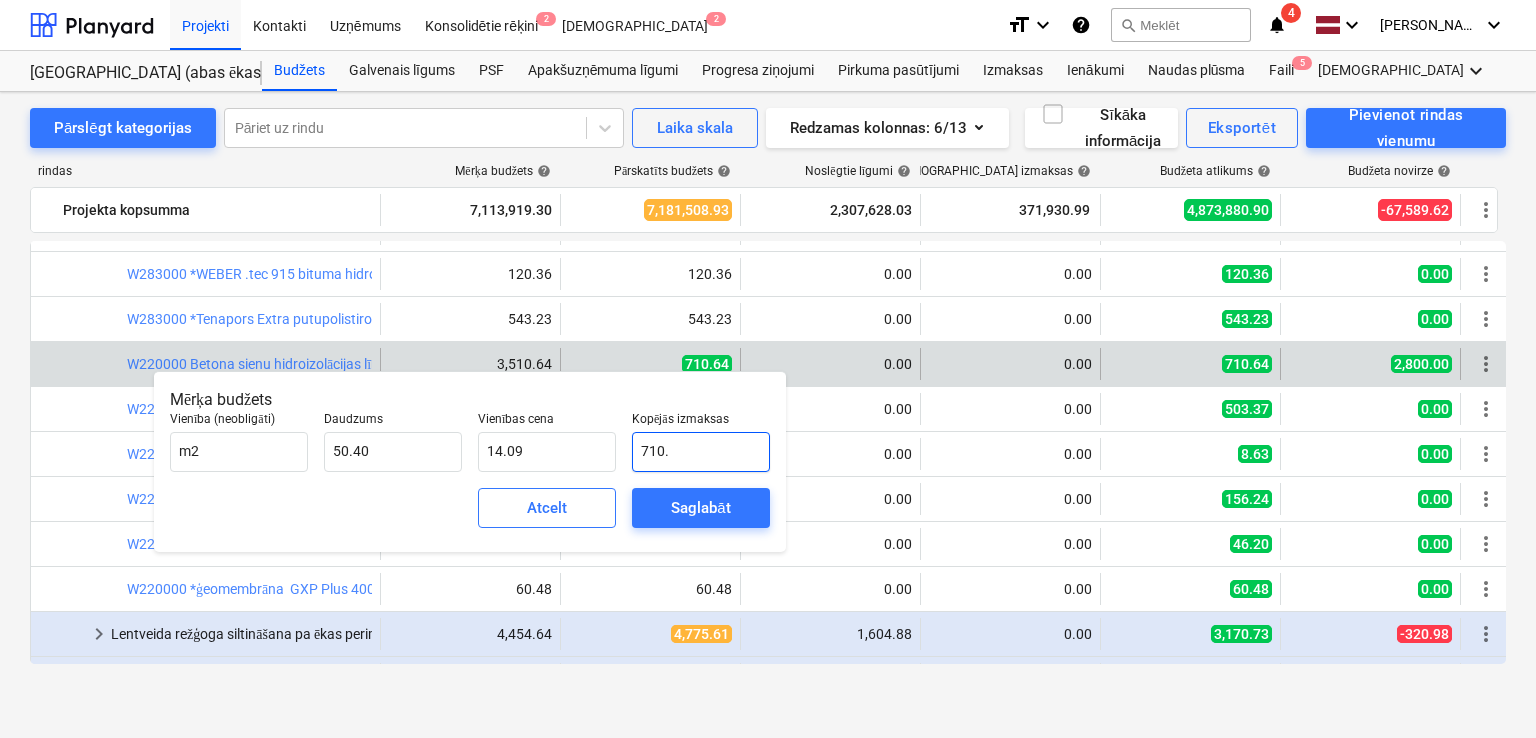 type on "710.6" 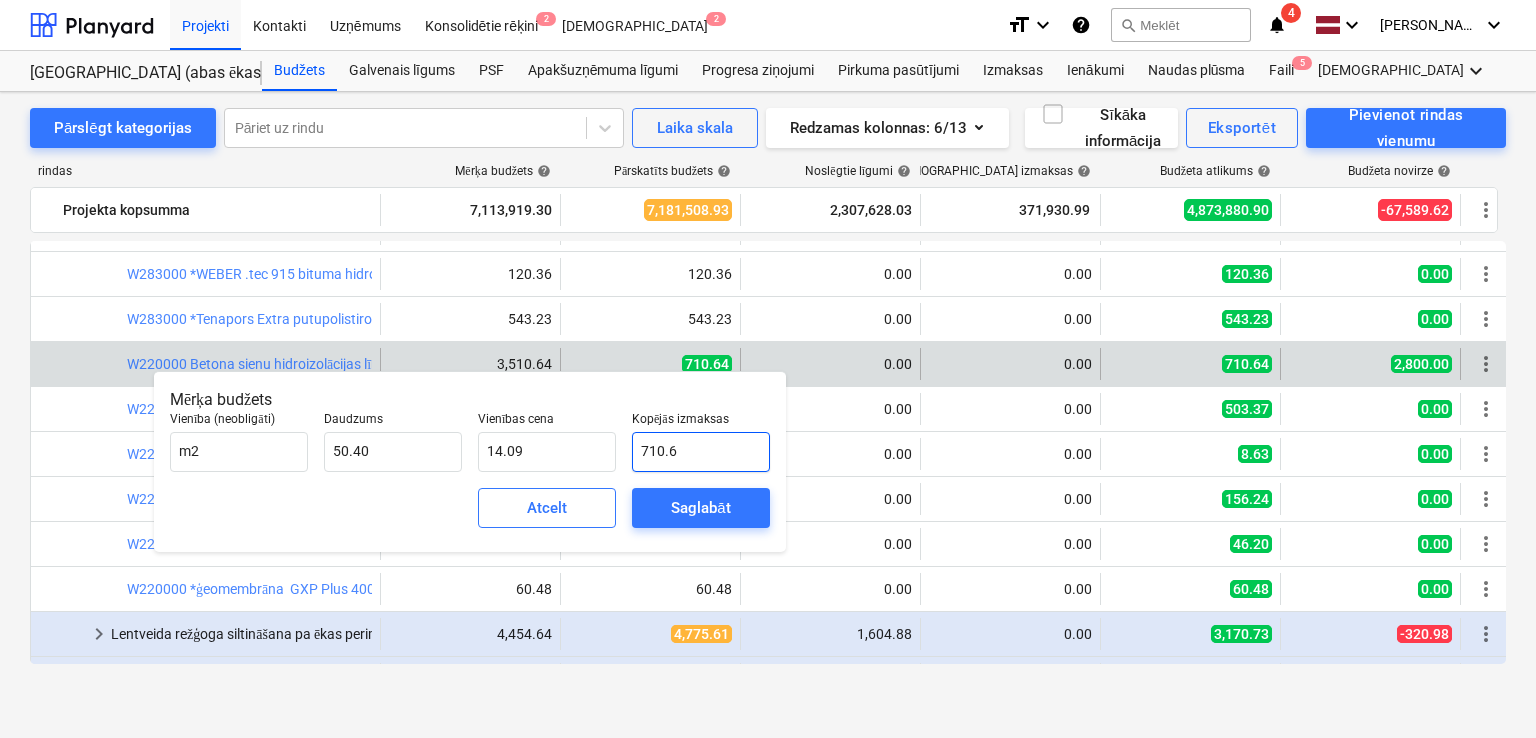 type on "14.10" 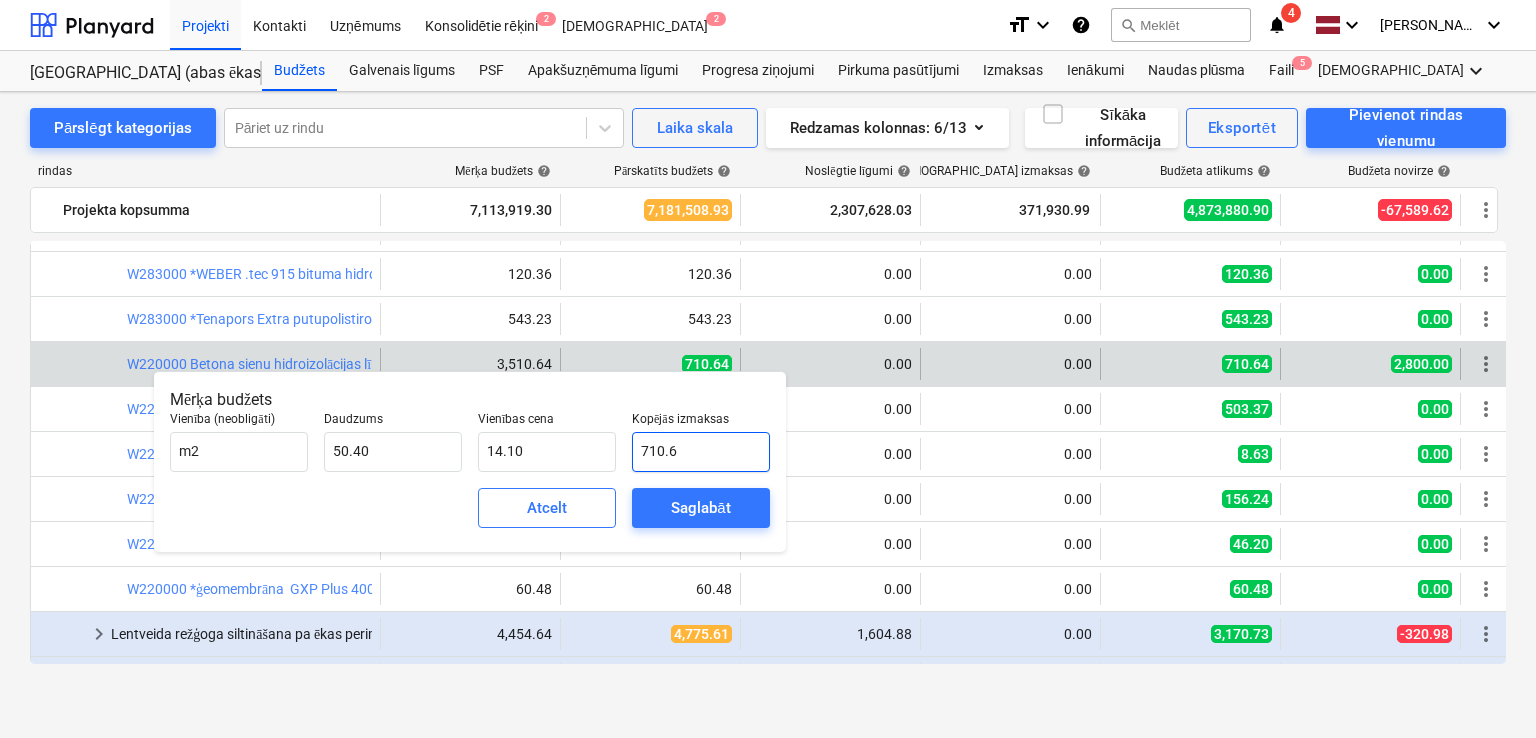 type on "710.64" 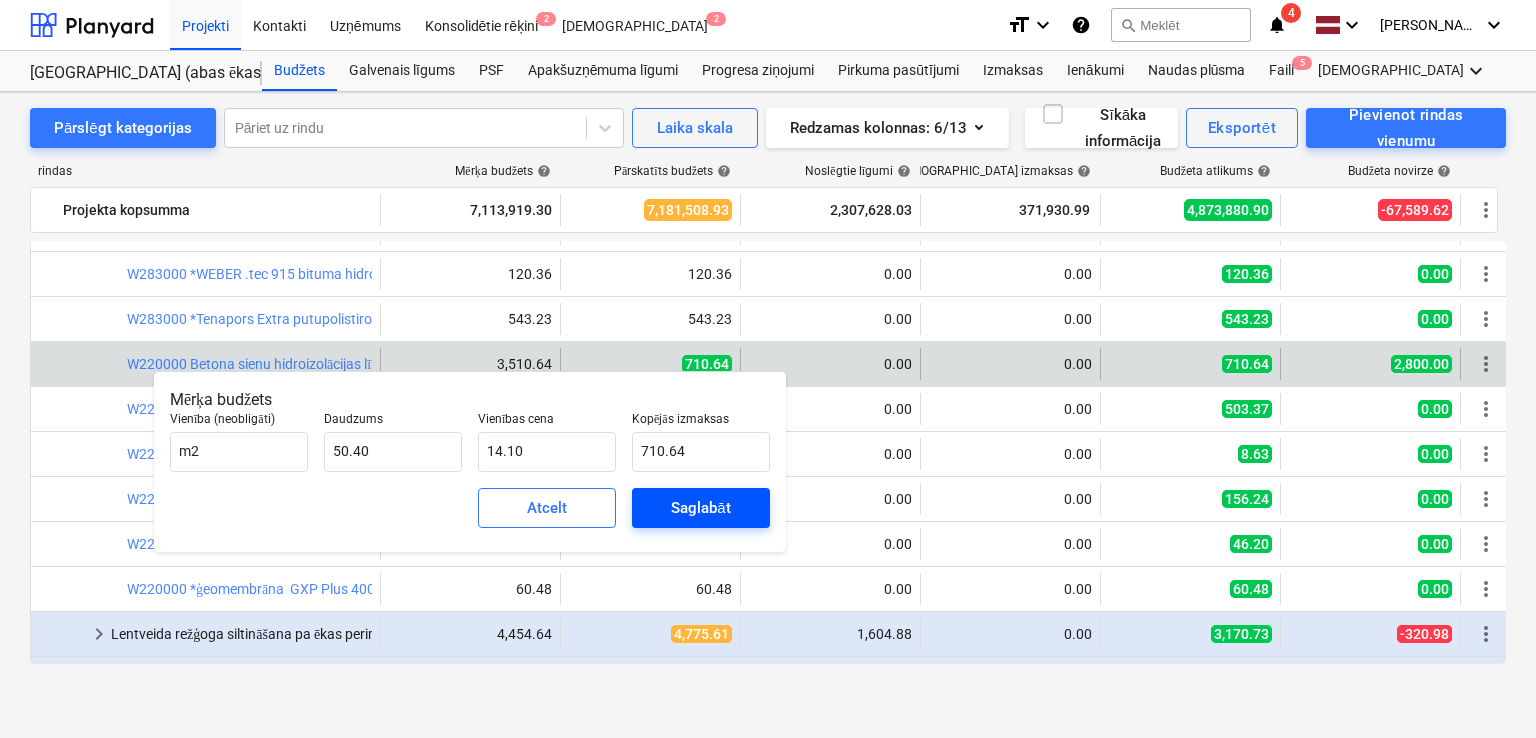 click on "Saglabāt" at bounding box center [701, 508] 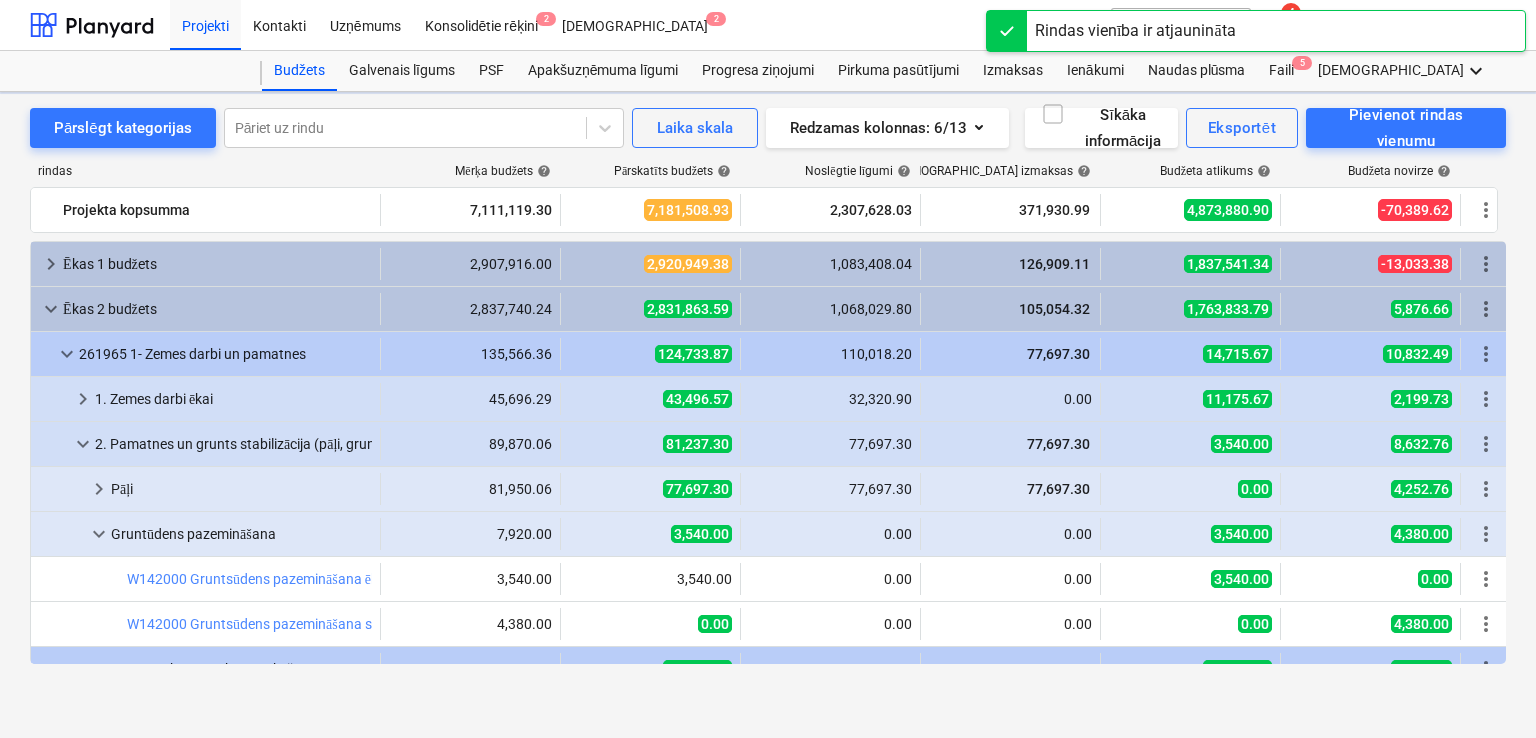 scroll, scrollTop: 800, scrollLeft: 0, axis: vertical 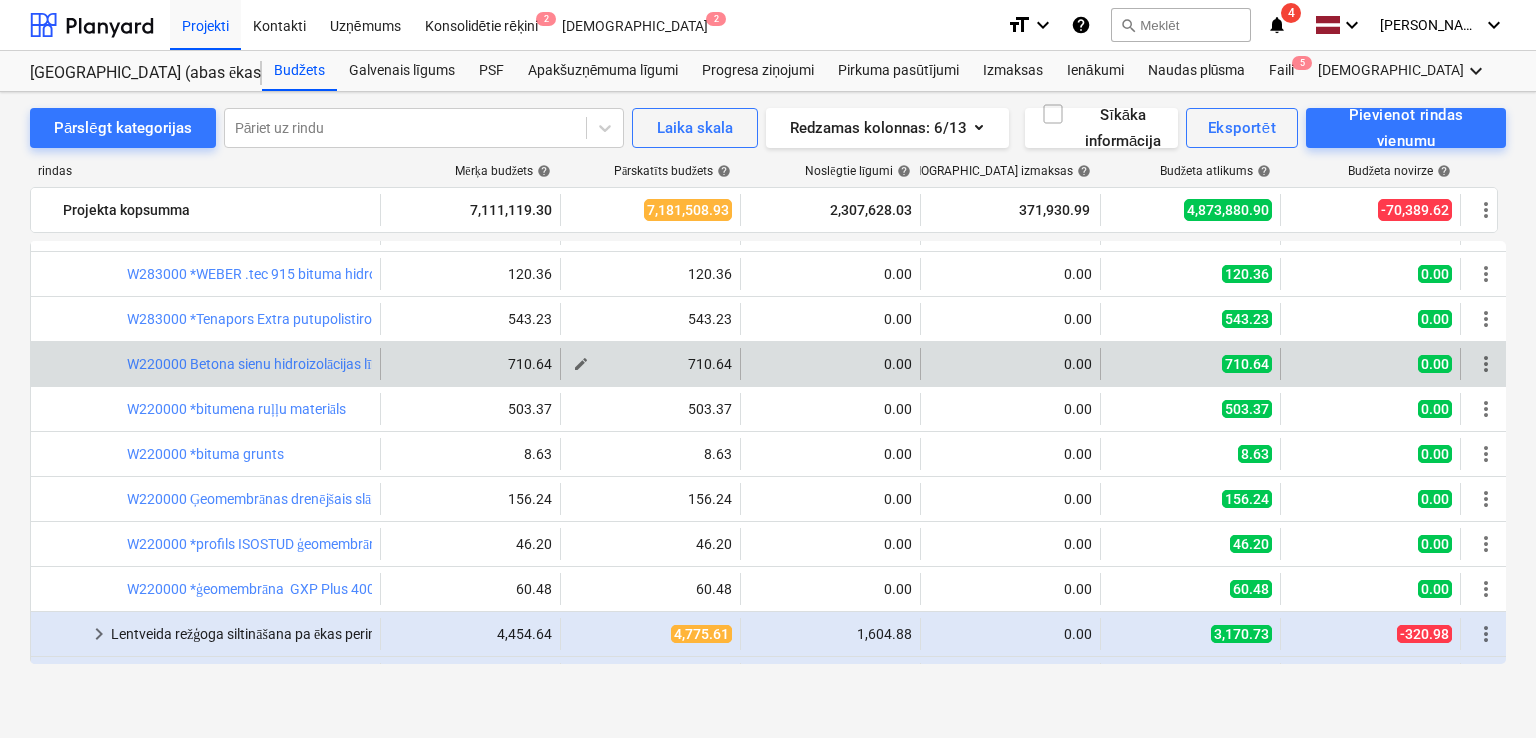 click on "edit" at bounding box center (581, 364) 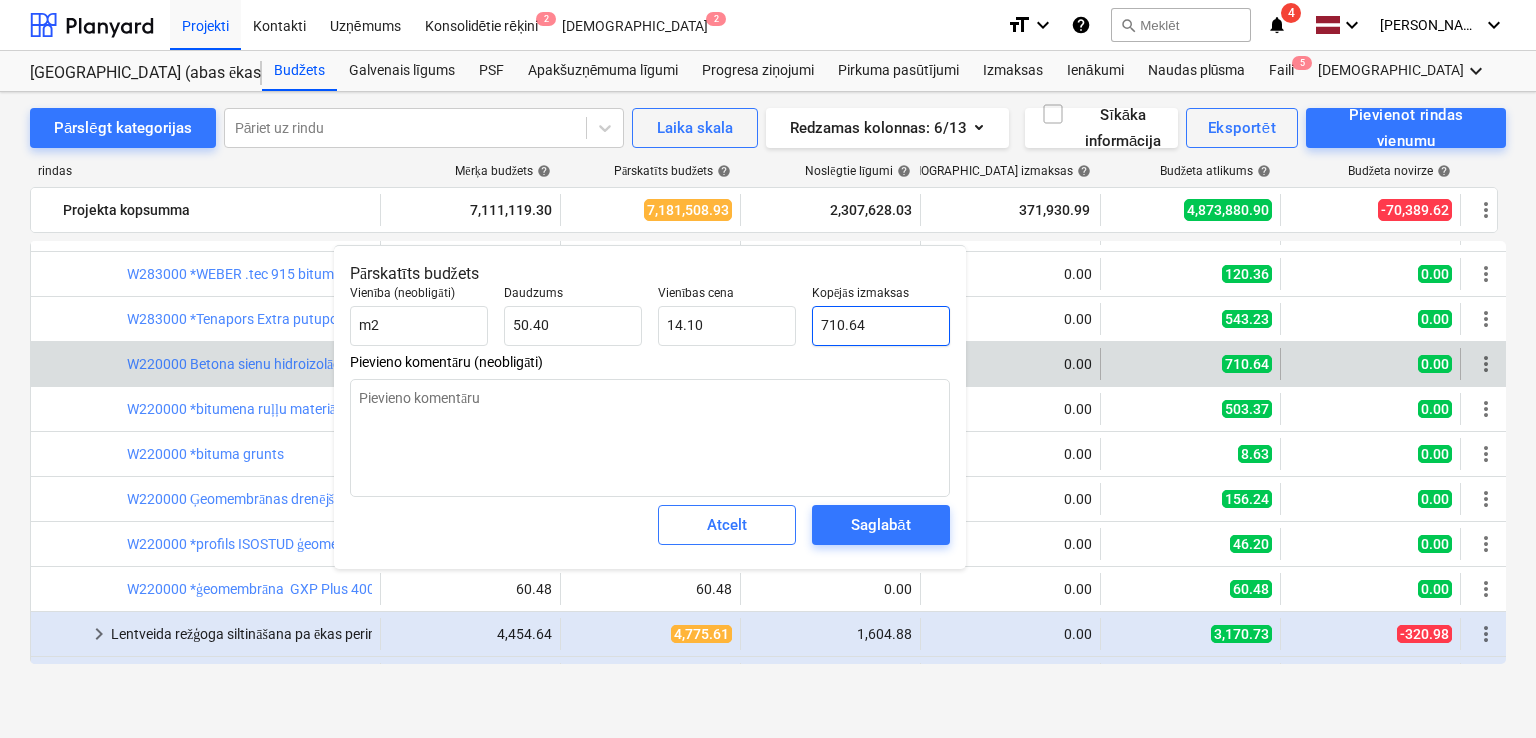 click on "710.64" at bounding box center (881, 326) 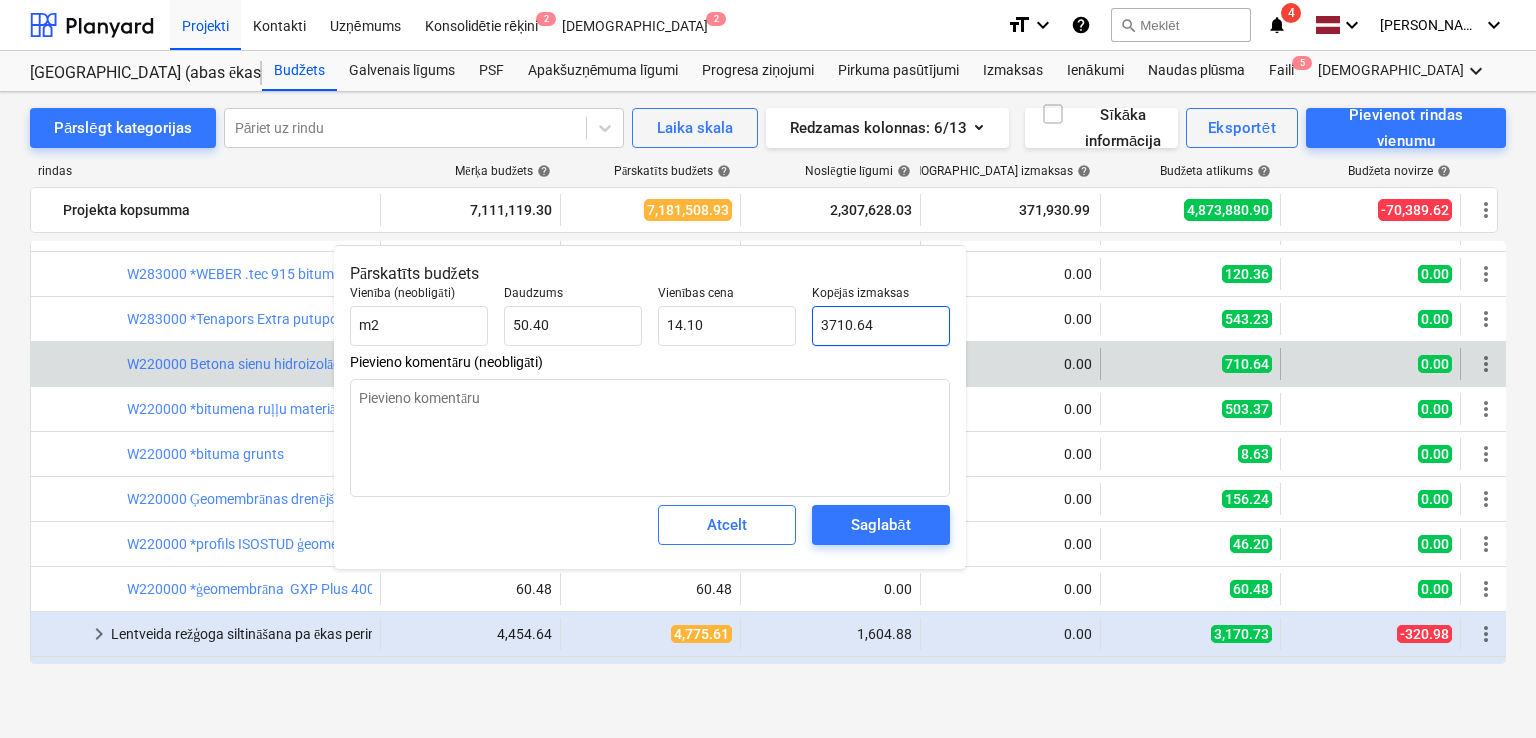 type on "73.62" 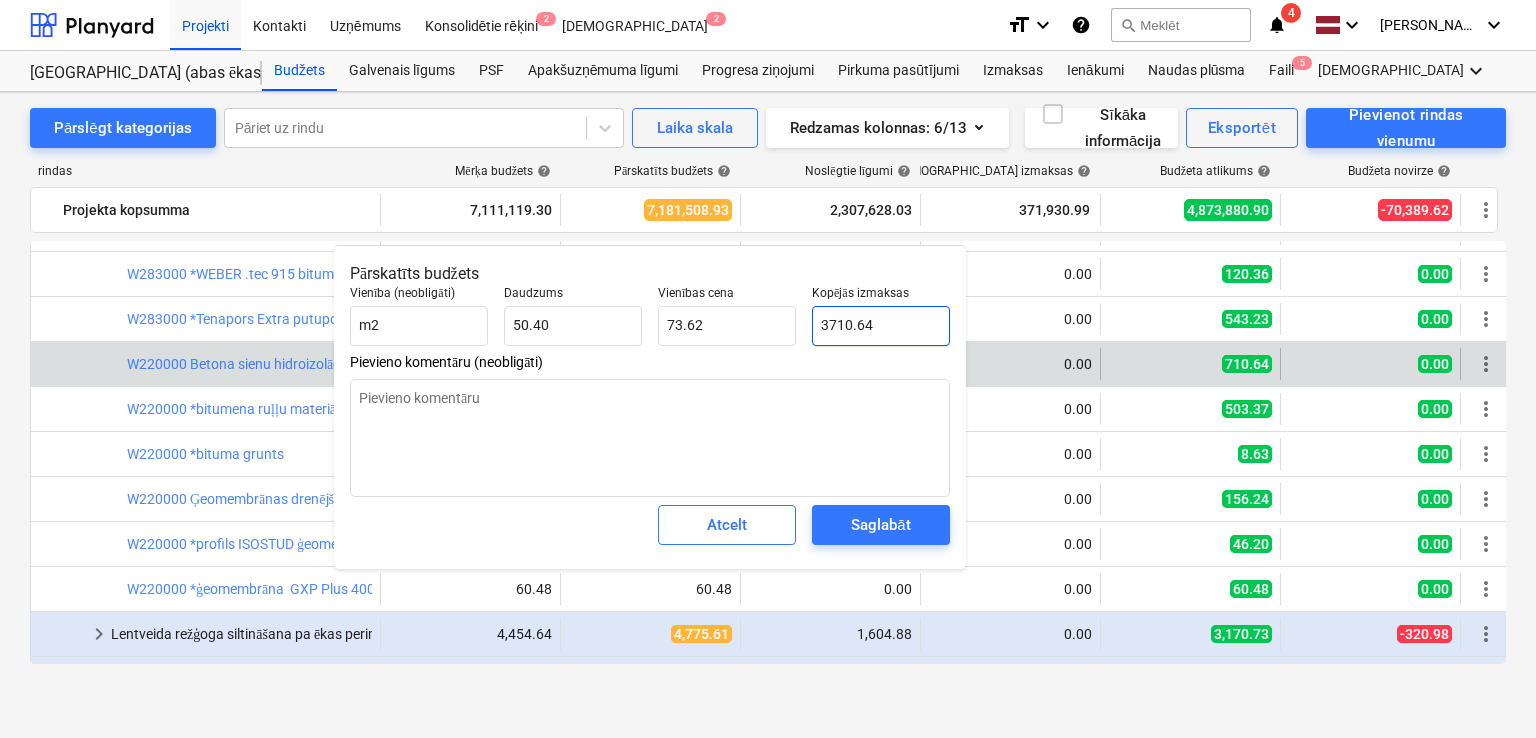 type on "x" 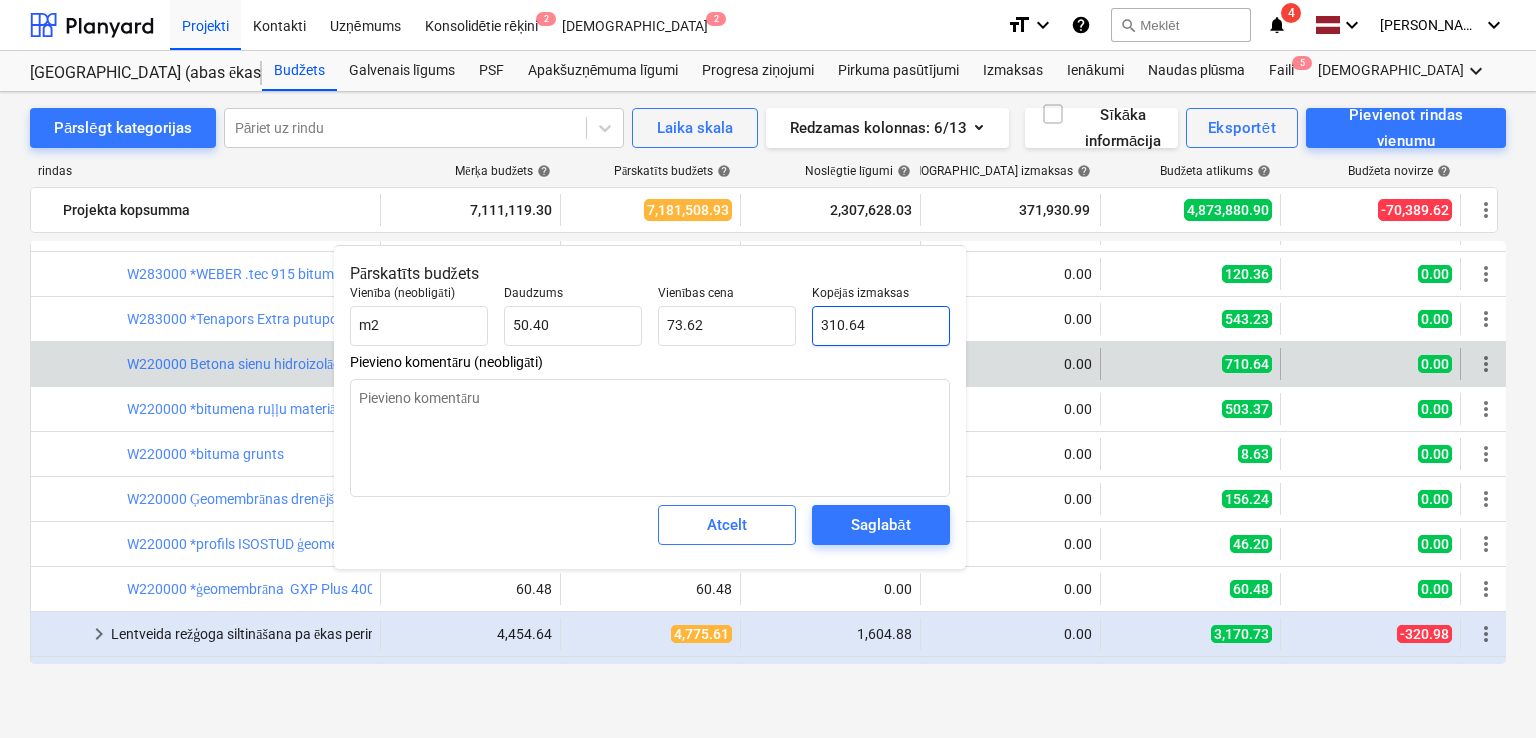 type on "6.16" 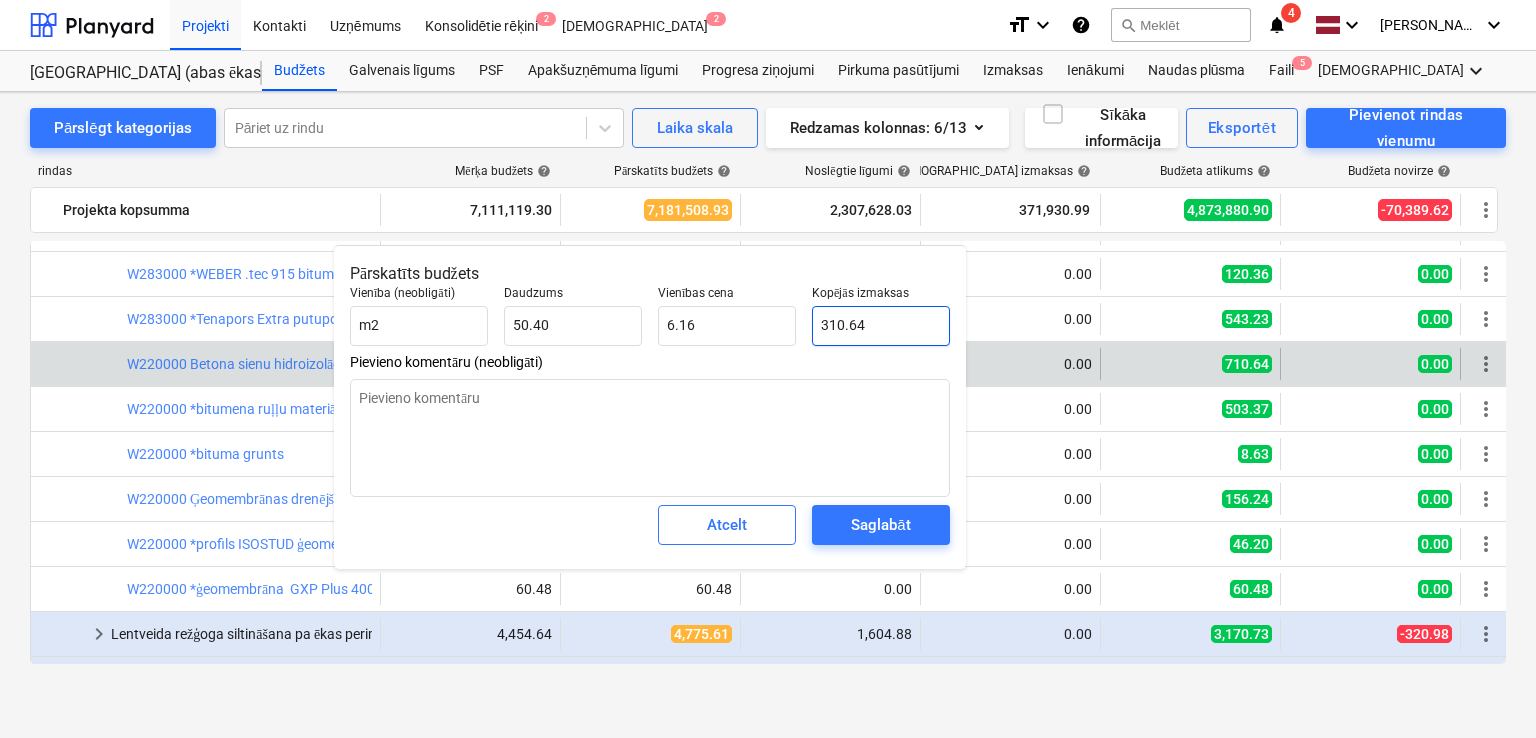type on "x" 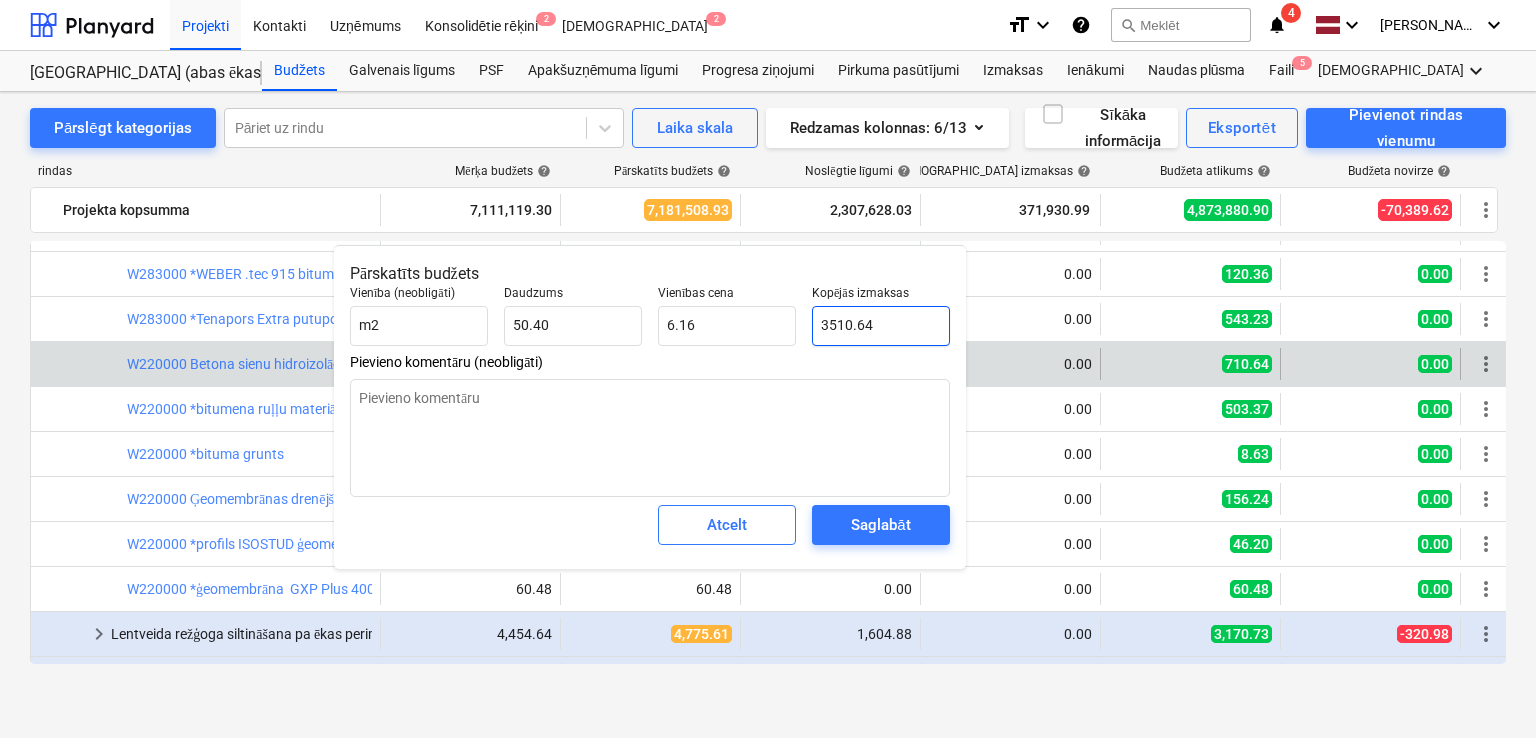 type on "69.66" 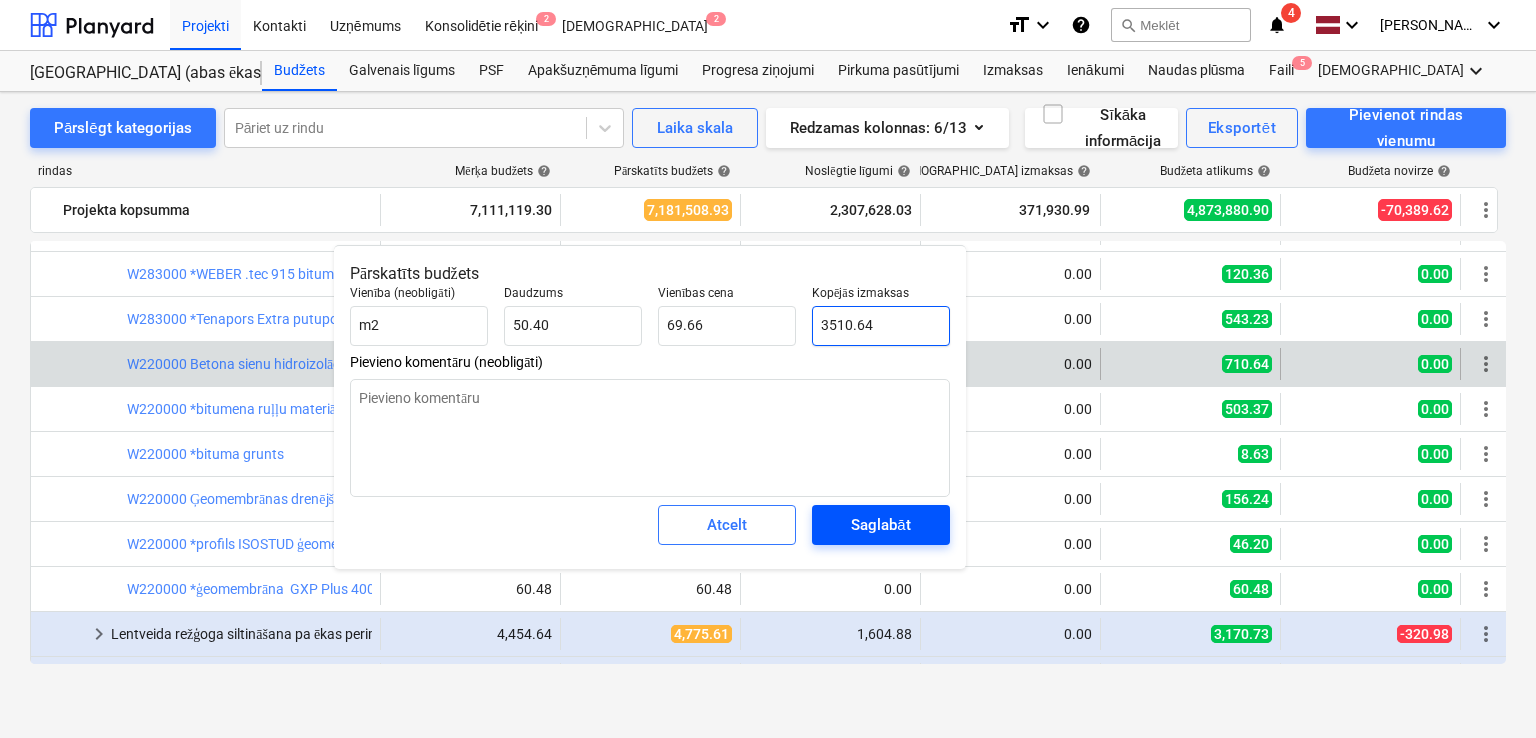 type on "3510.64" 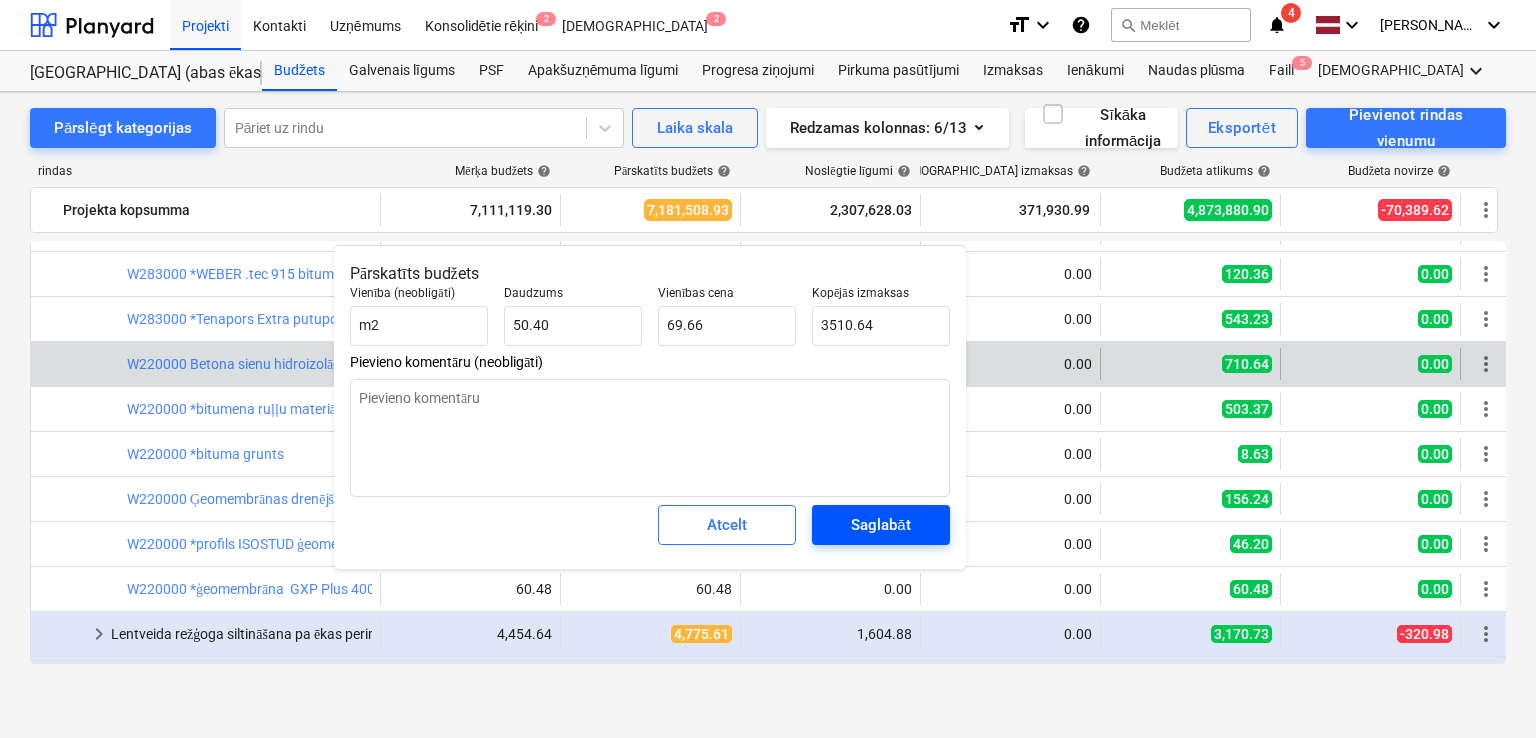 click on "Saglabāt" at bounding box center (880, 525) 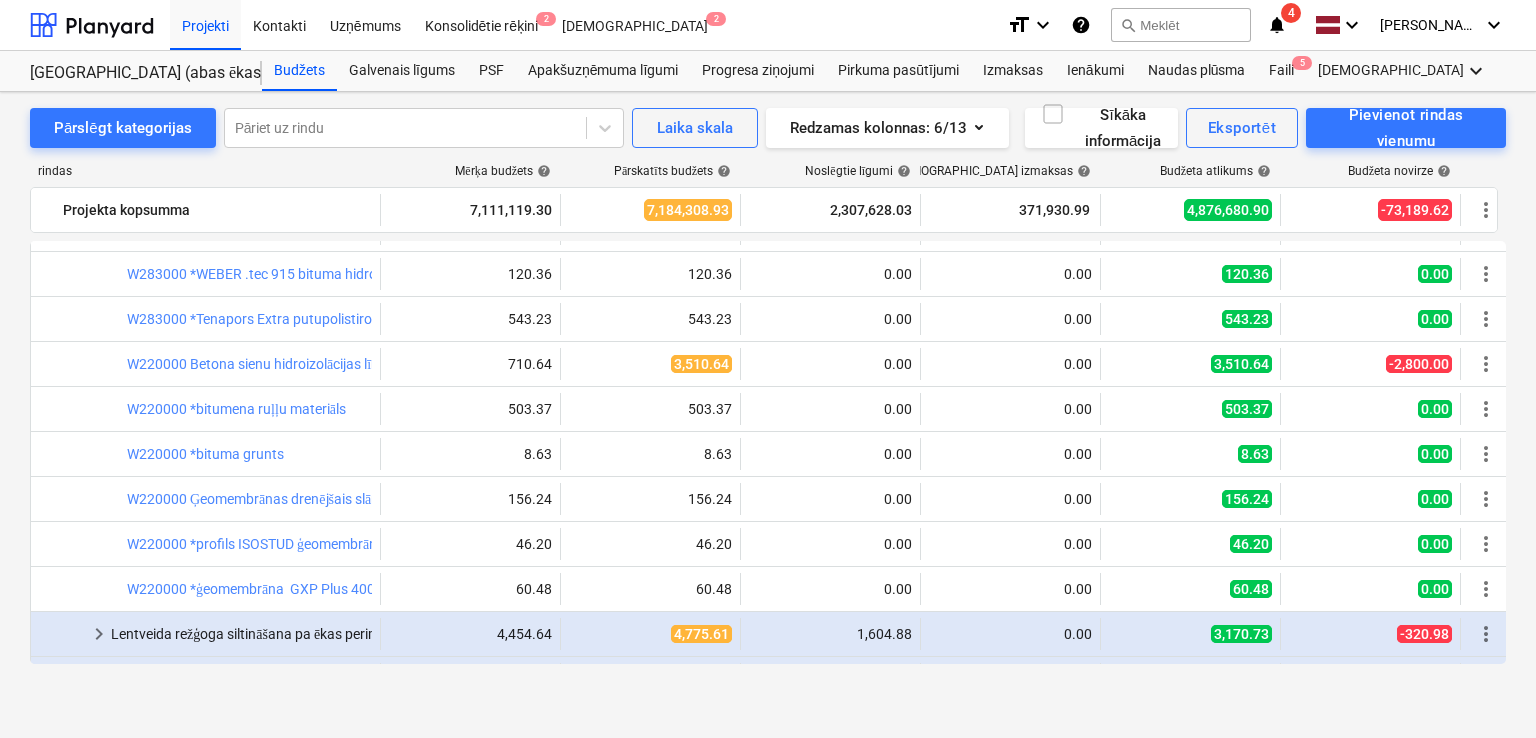 type on "x" 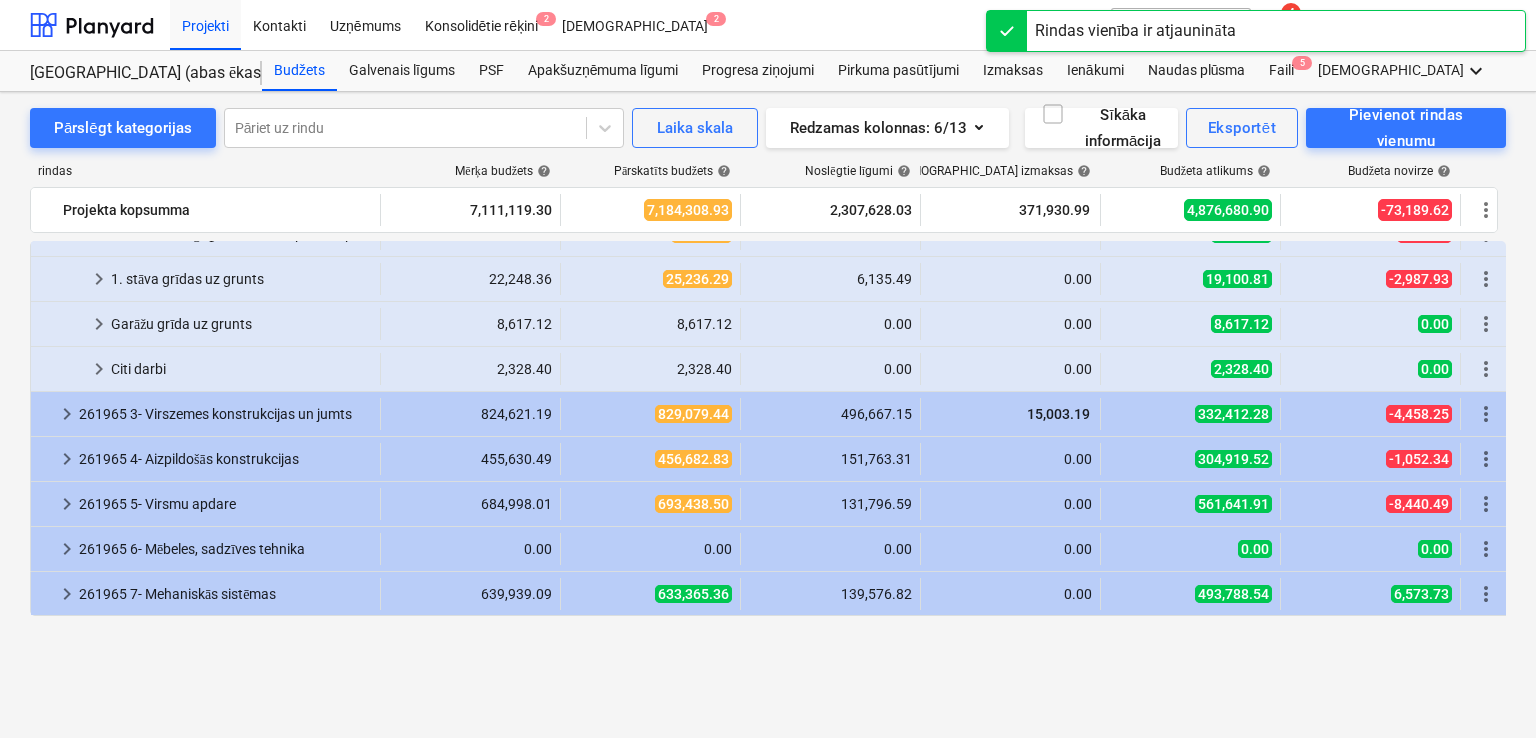 scroll, scrollTop: 1066, scrollLeft: 0, axis: vertical 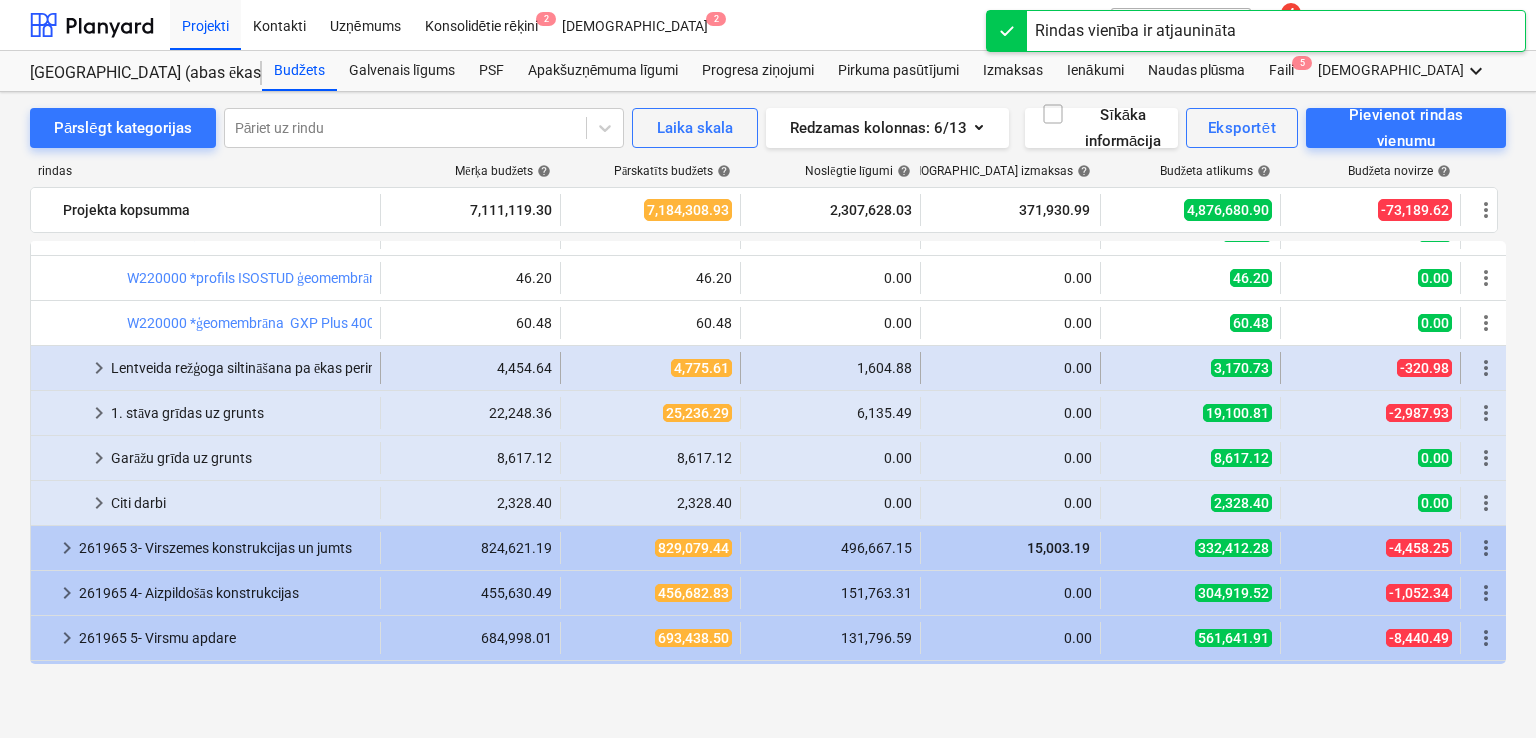 click on "keyboard_arrow_right" at bounding box center (99, 368) 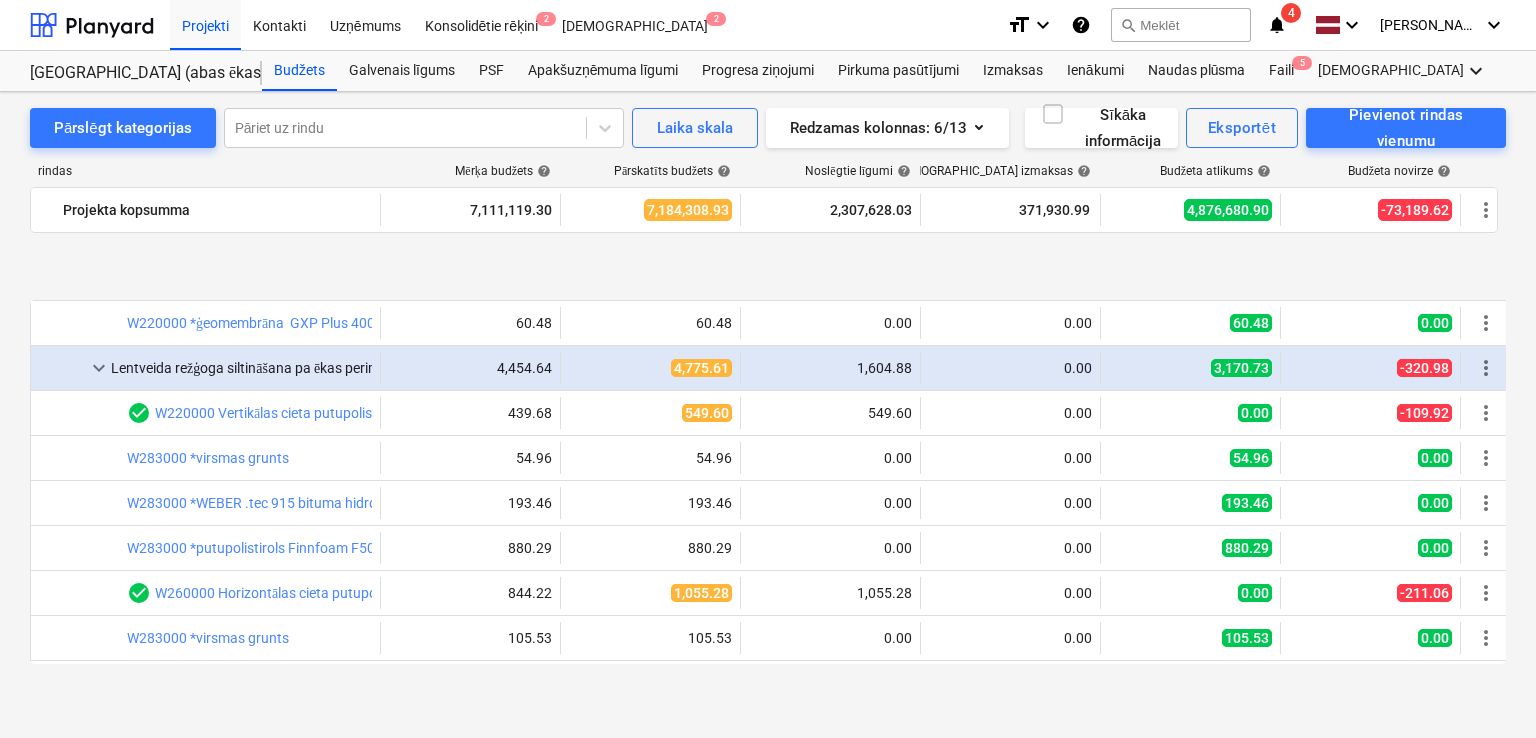 scroll, scrollTop: 1200, scrollLeft: 0, axis: vertical 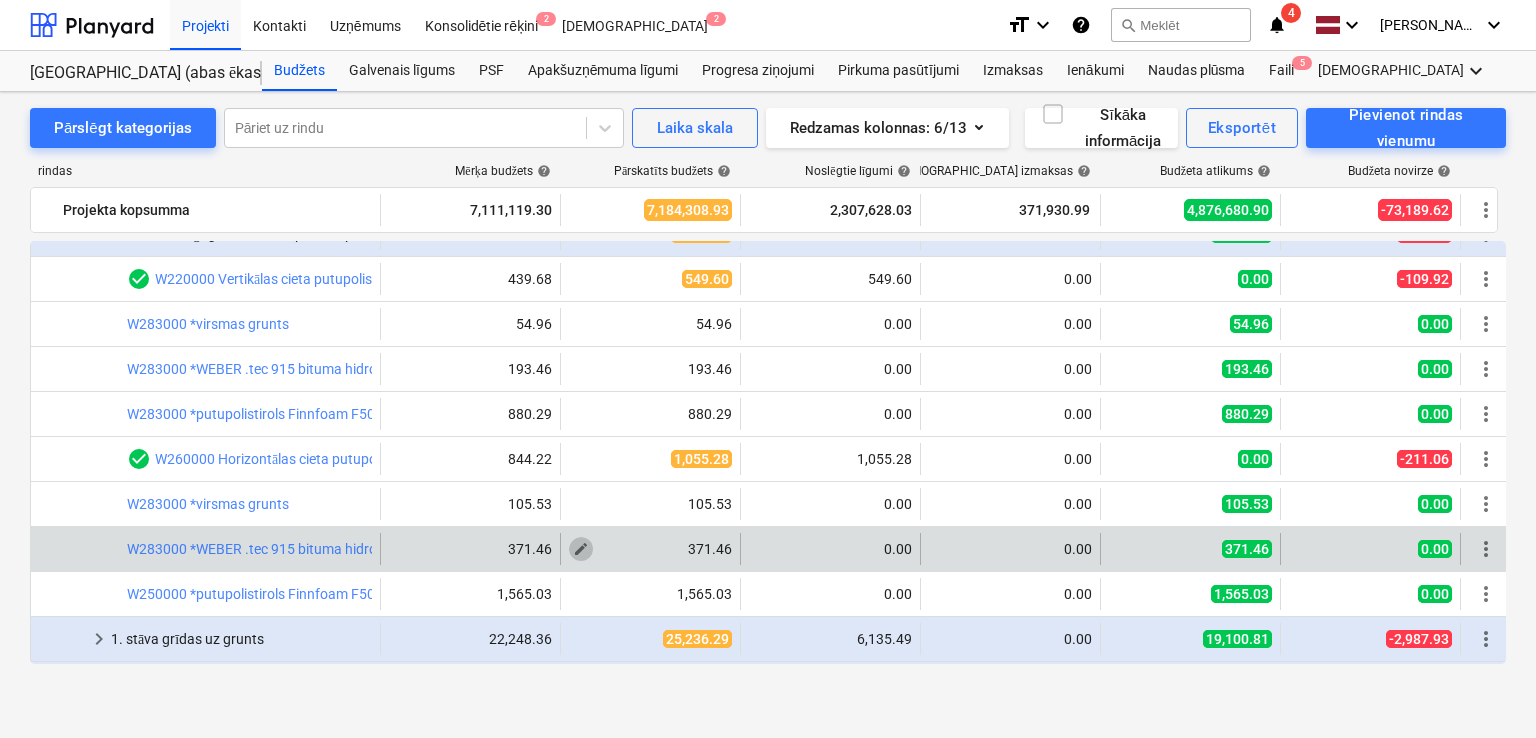 click on "edit" at bounding box center [581, 549] 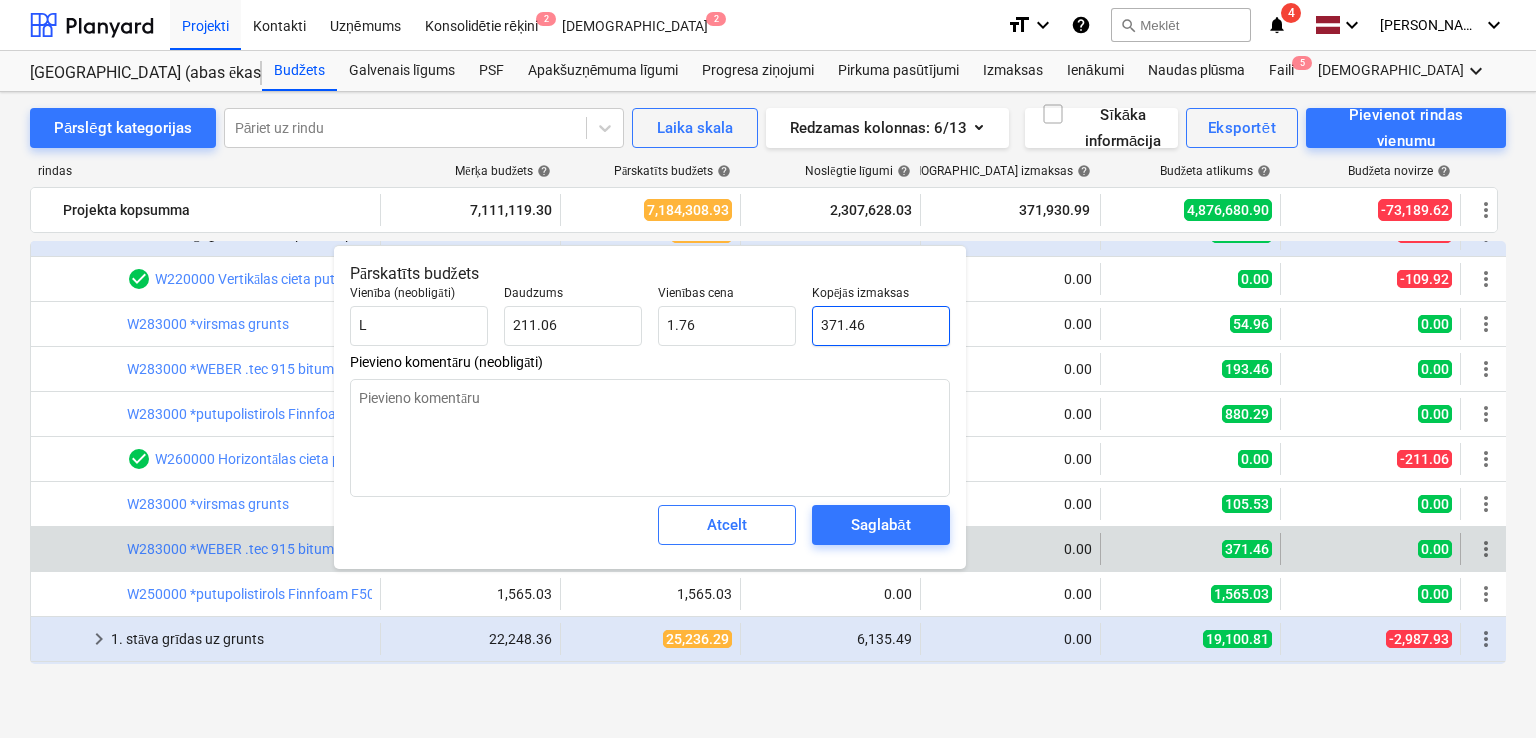 type on "371.4586" 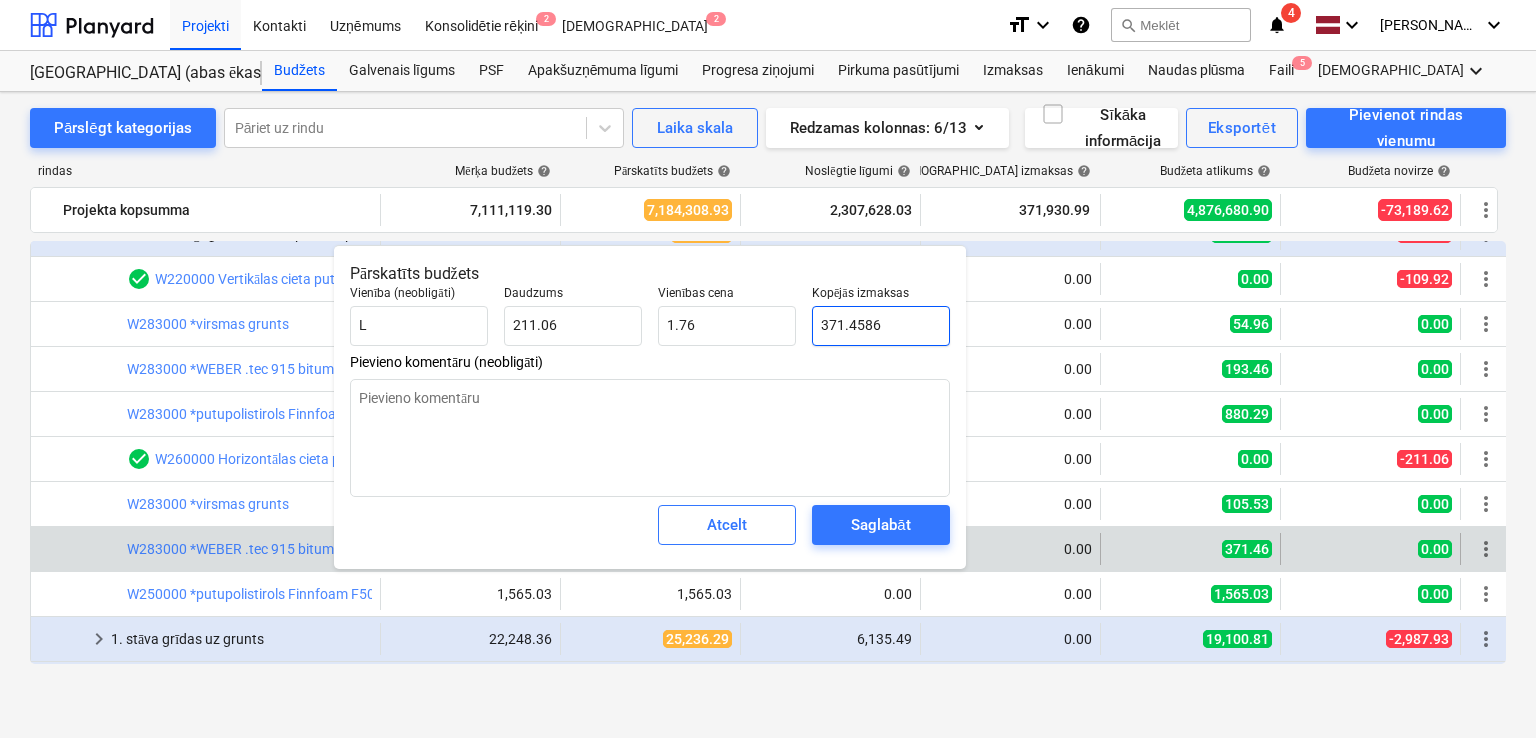 click on "371.4586" at bounding box center (881, 326) 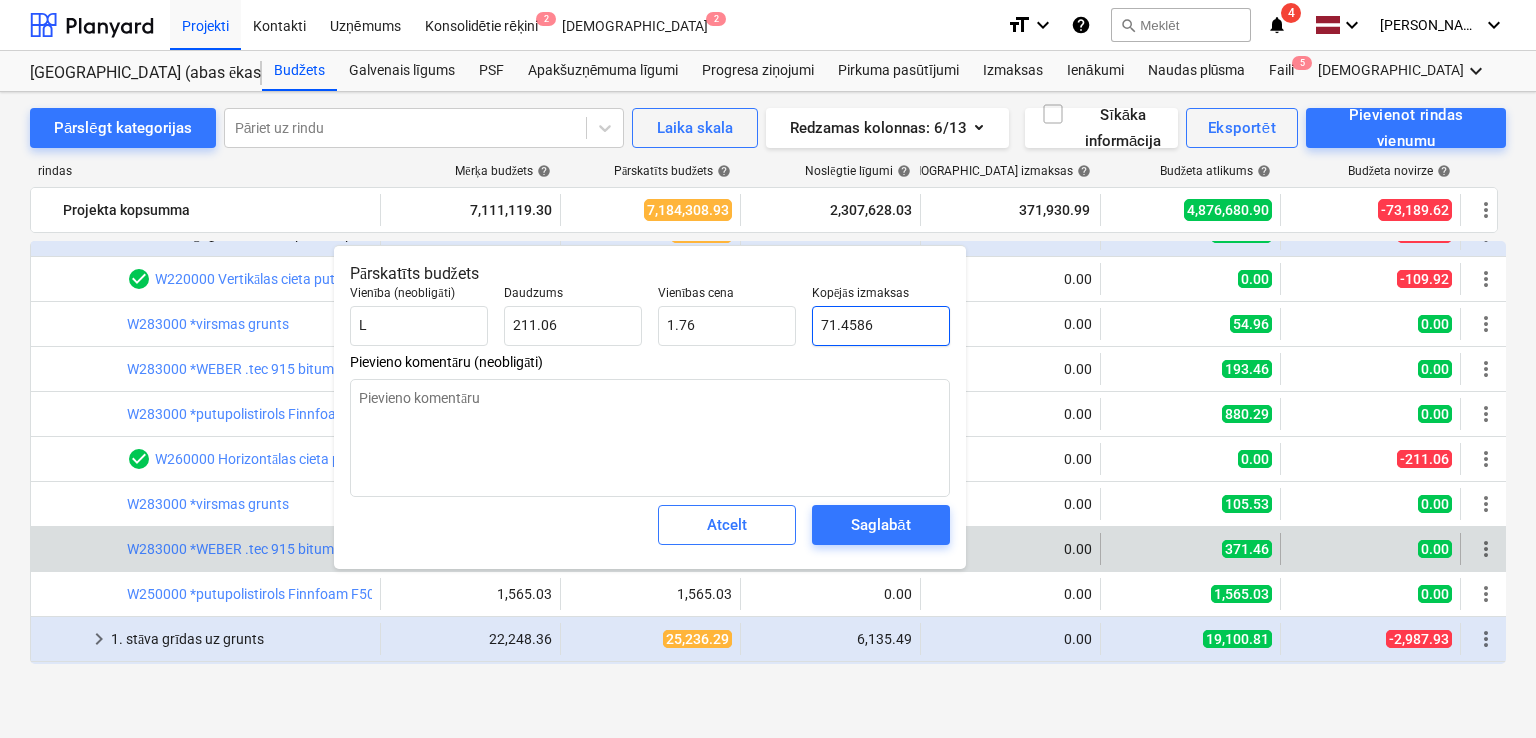 type on "0.34" 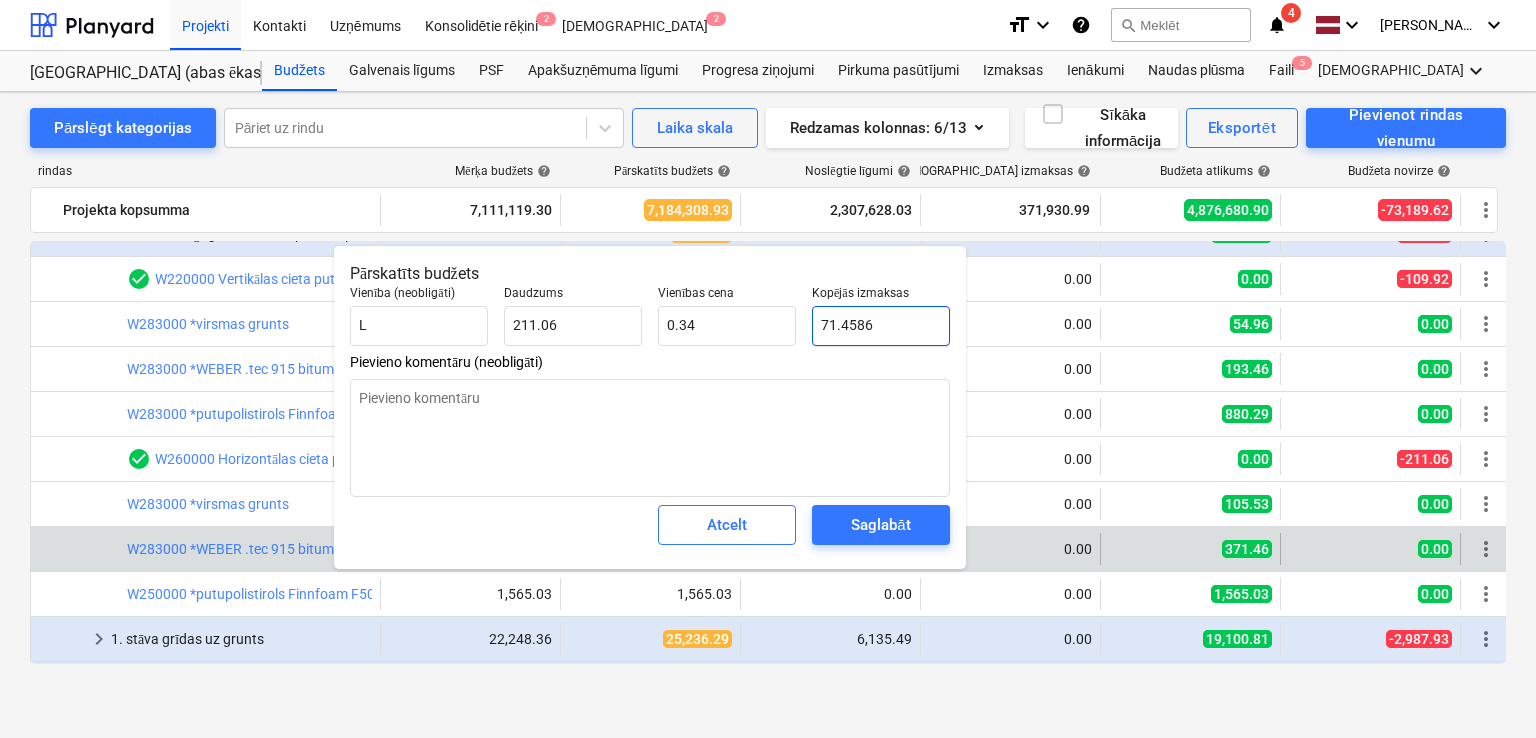 type on "x" 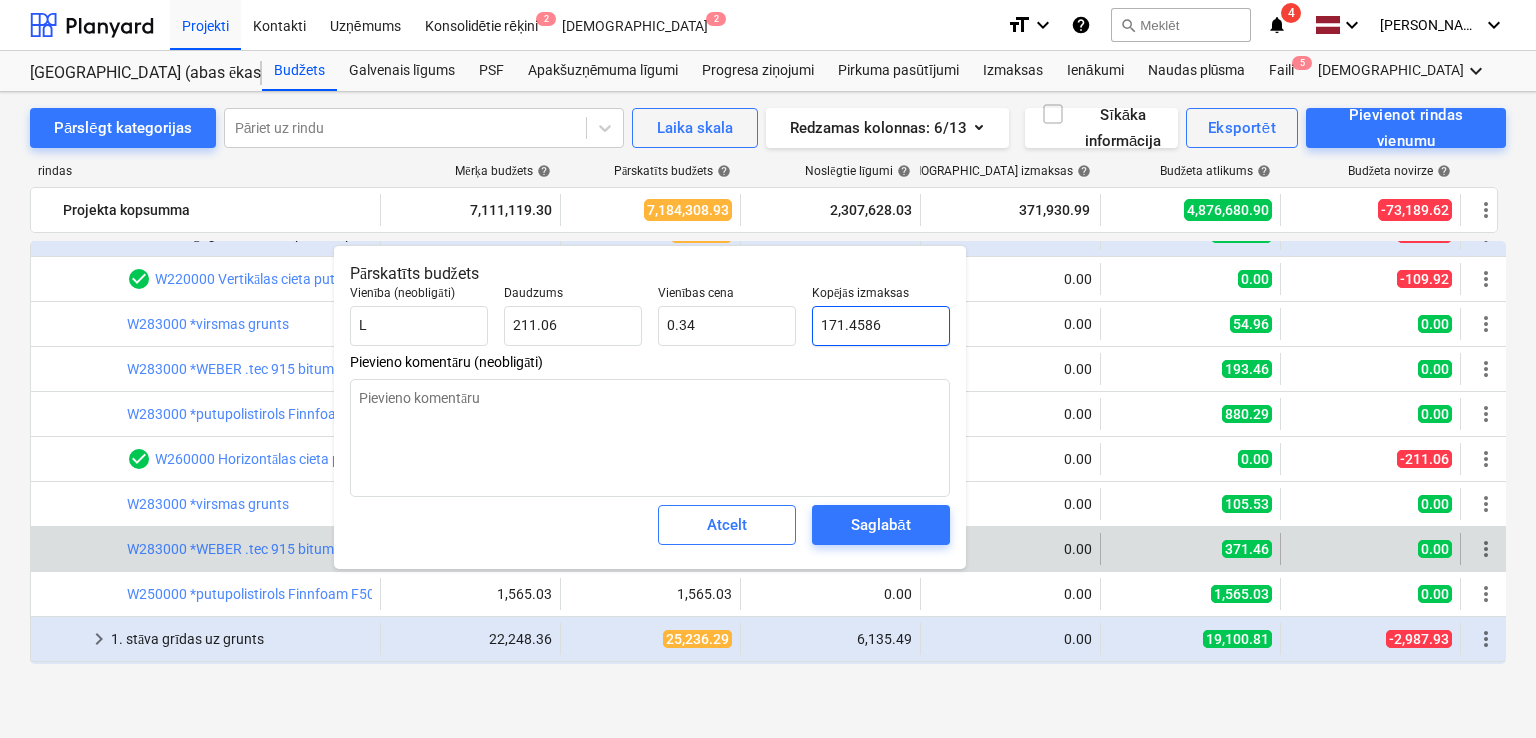 type on "0.81" 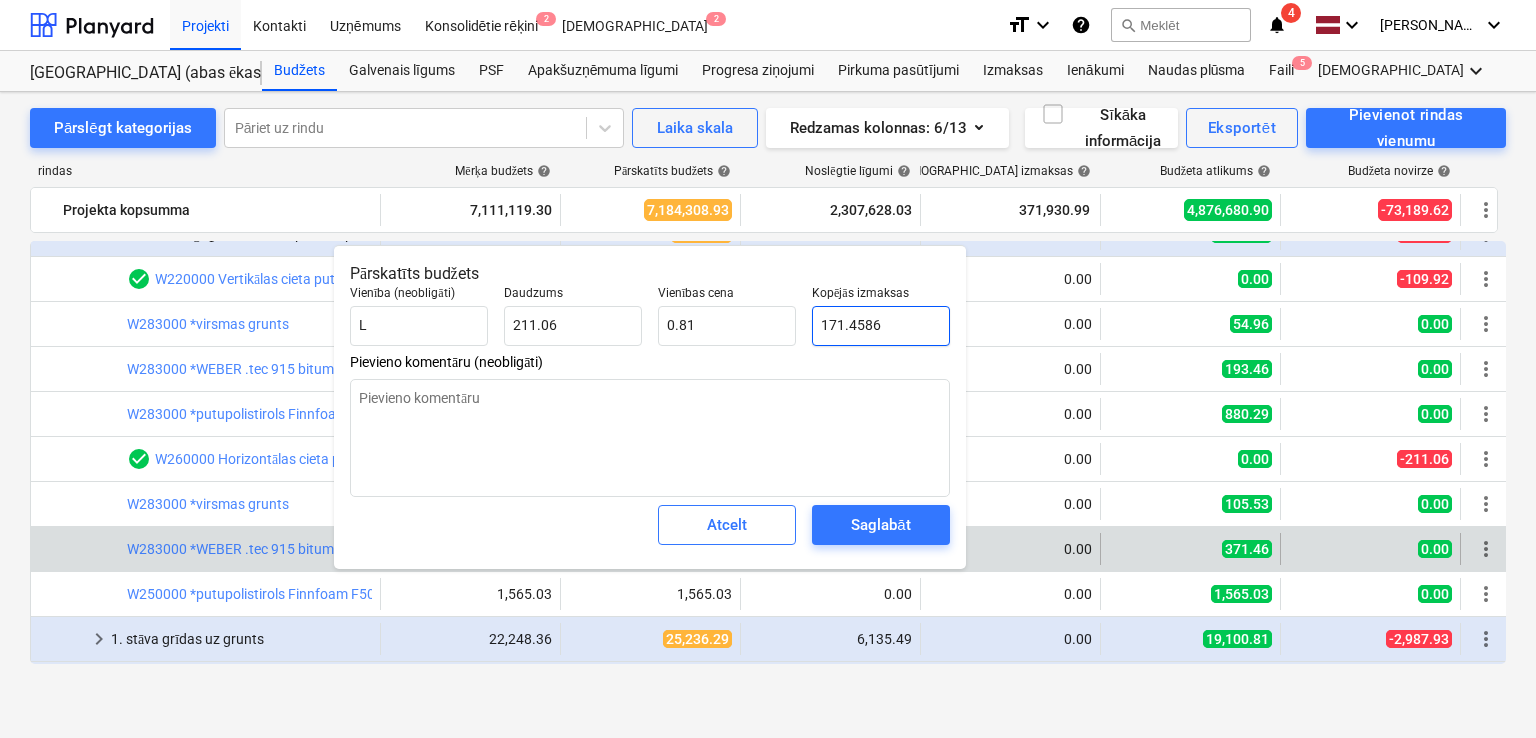 type on "x" 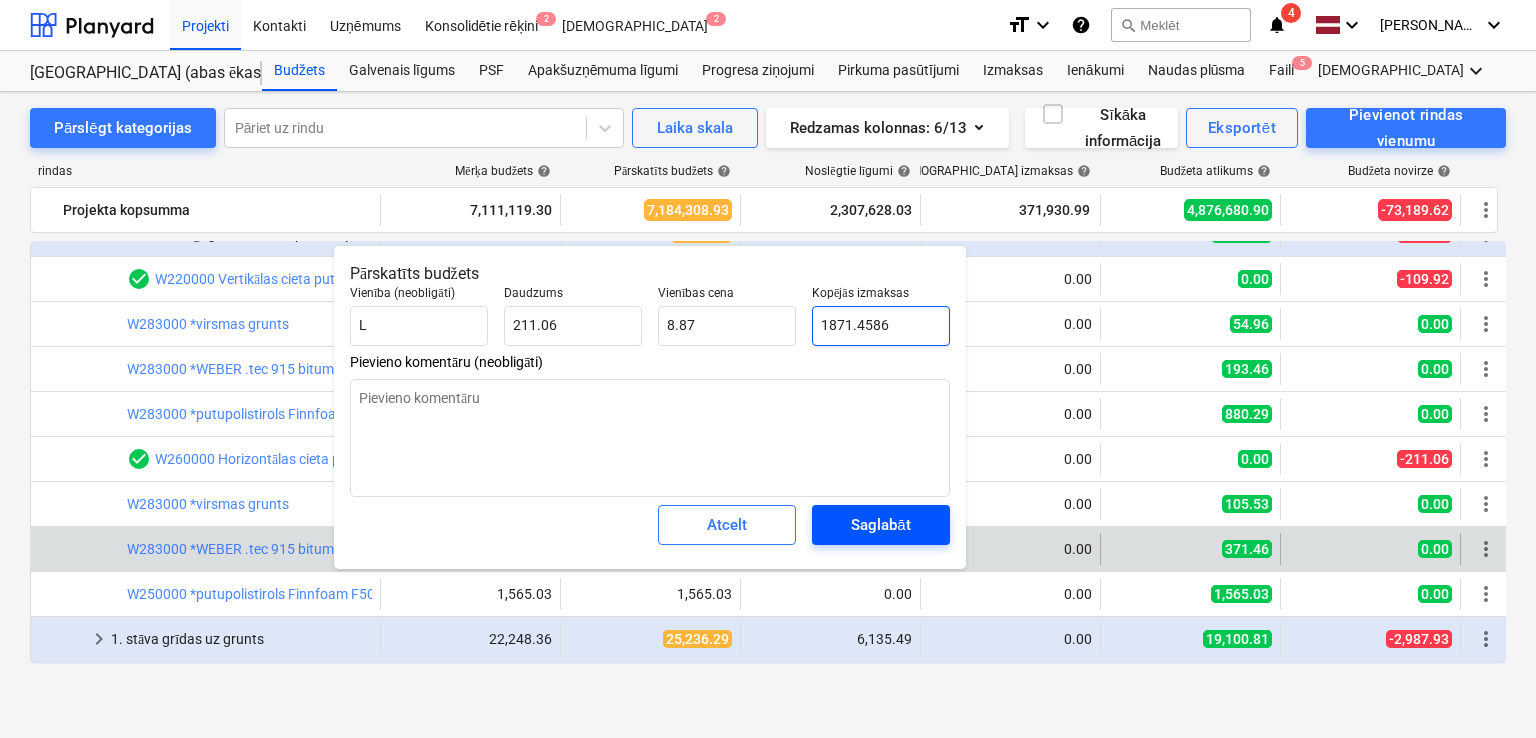 type on "1871.4586" 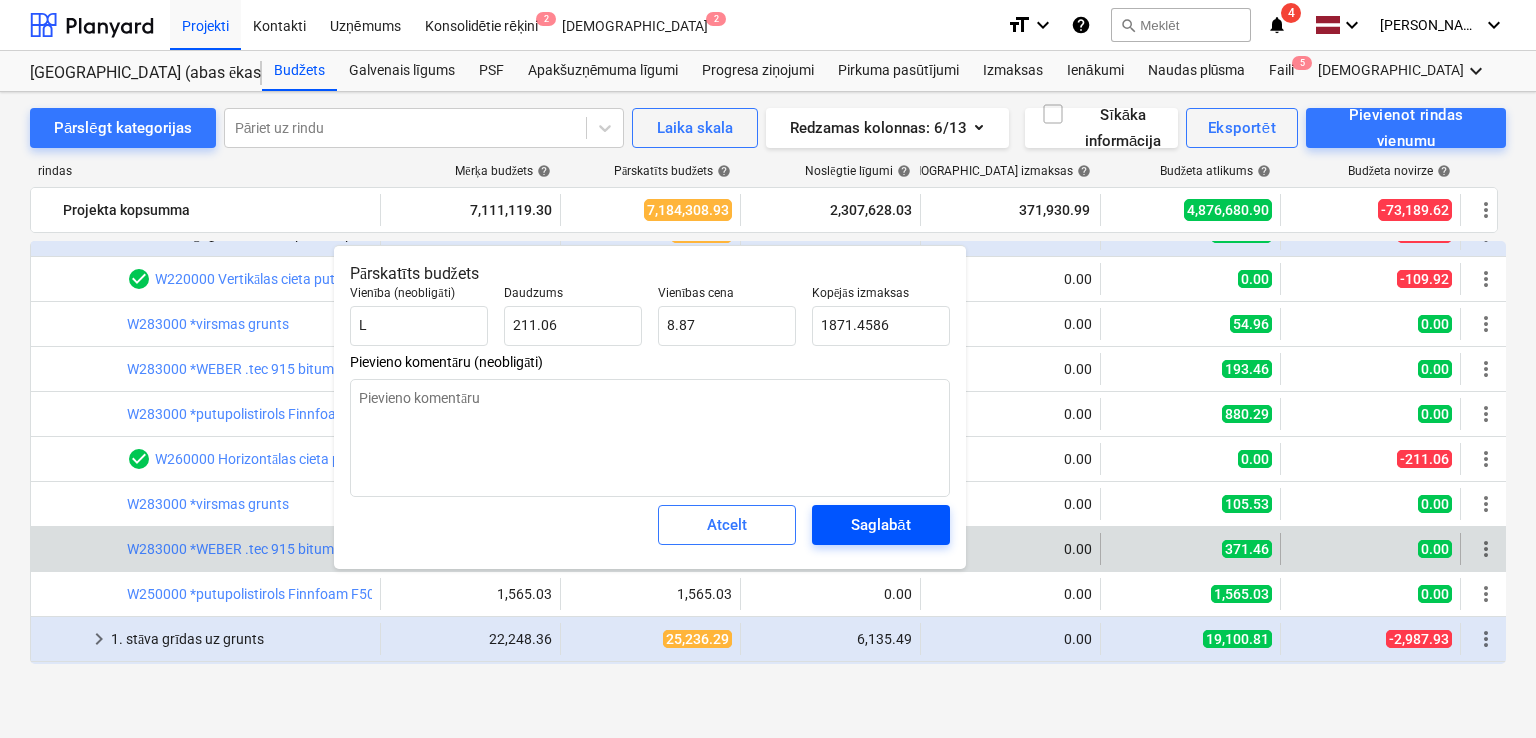 click on "Saglabāt" at bounding box center [880, 525] 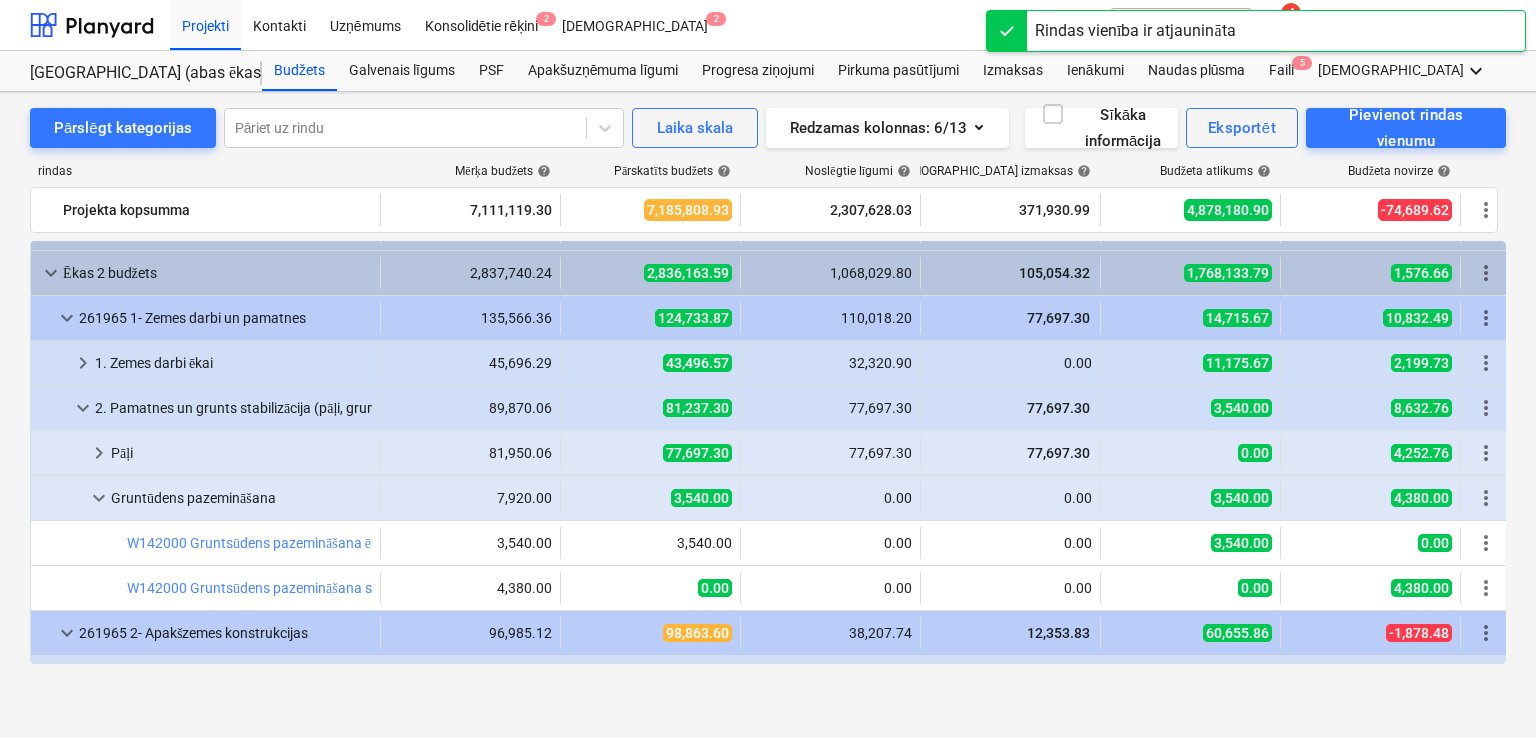 scroll, scrollTop: 0, scrollLeft: 0, axis: both 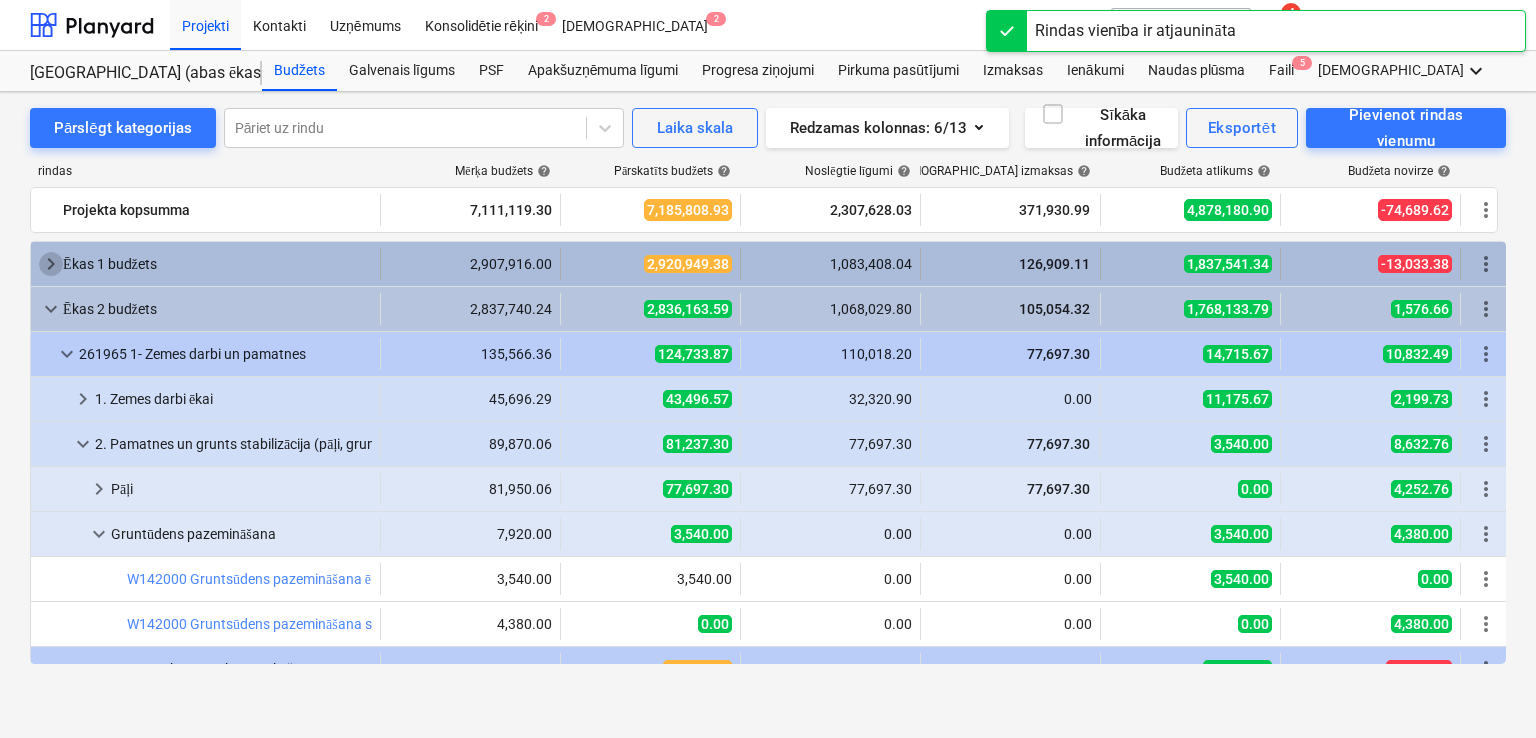 click on "keyboard_arrow_right" at bounding box center (51, 264) 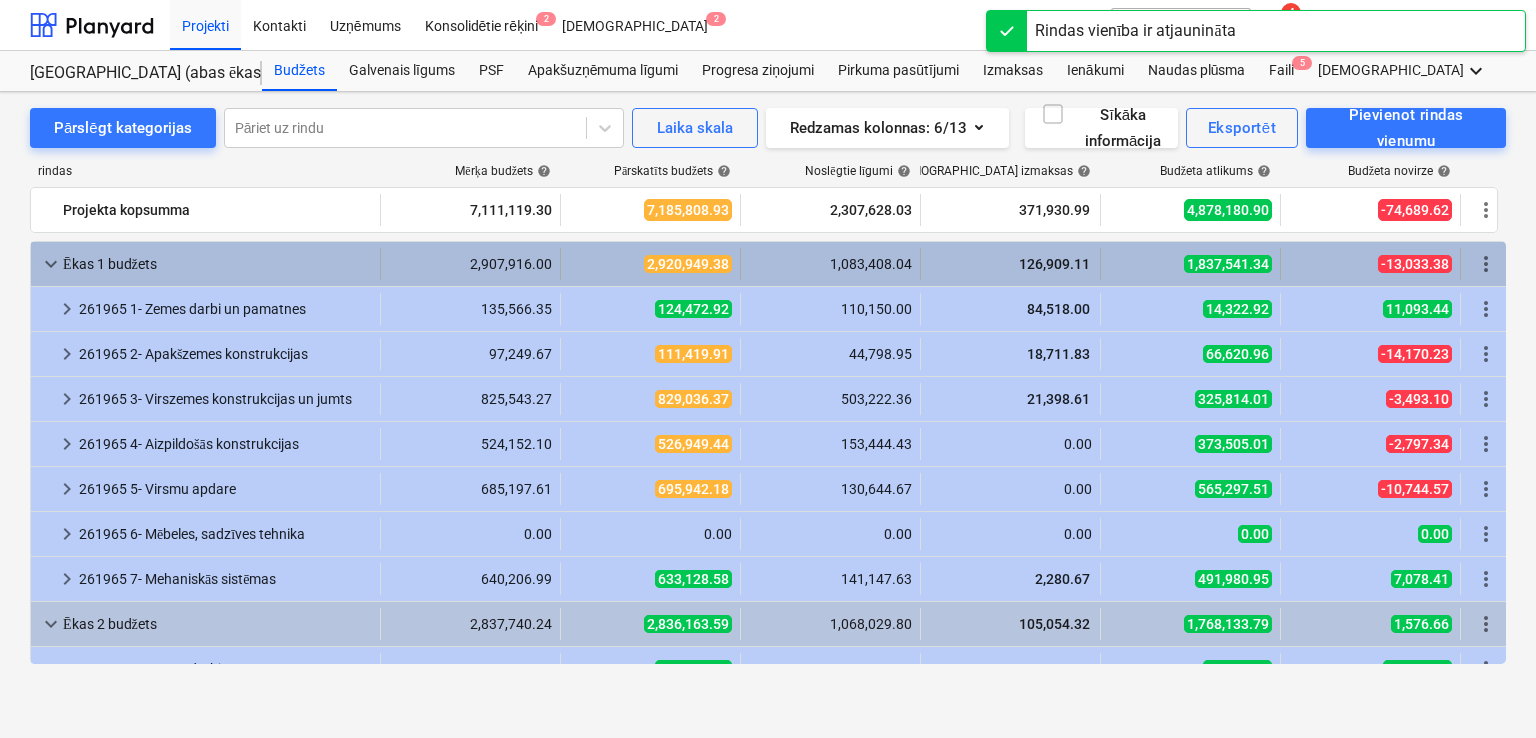 click on "keyboard_arrow_down" at bounding box center [51, 264] 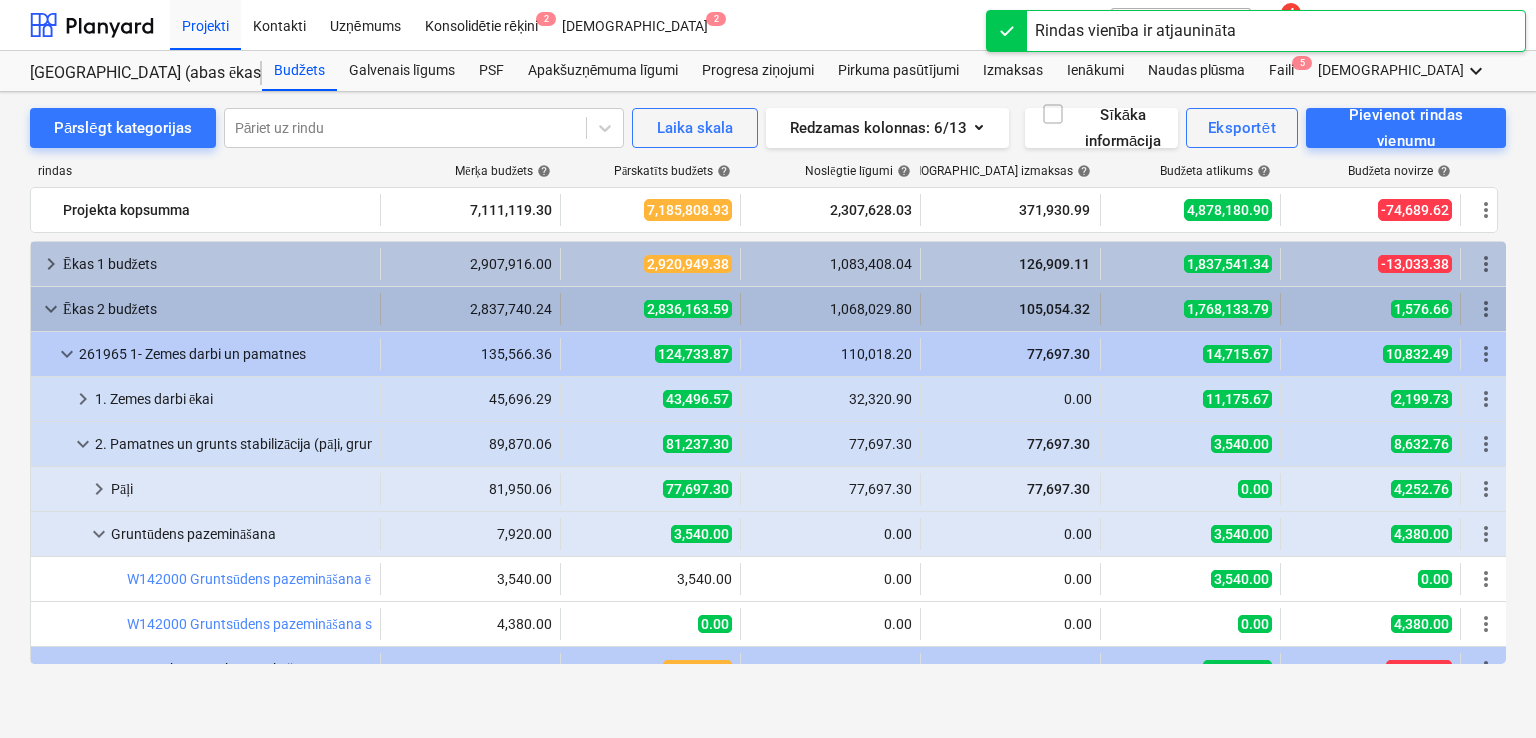 click on "keyboard_arrow_down" at bounding box center (51, 309) 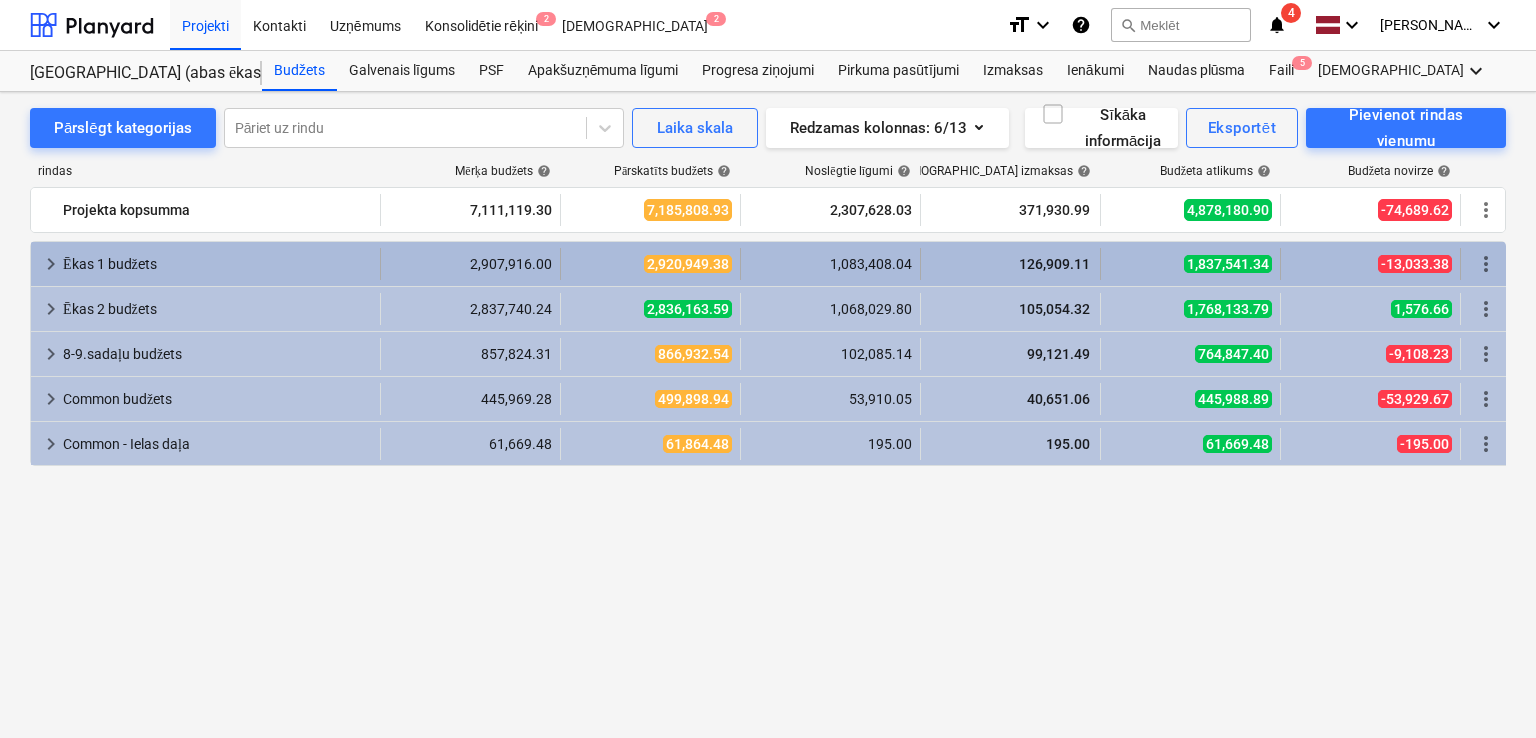 click on "keyboard_arrow_right" at bounding box center [51, 264] 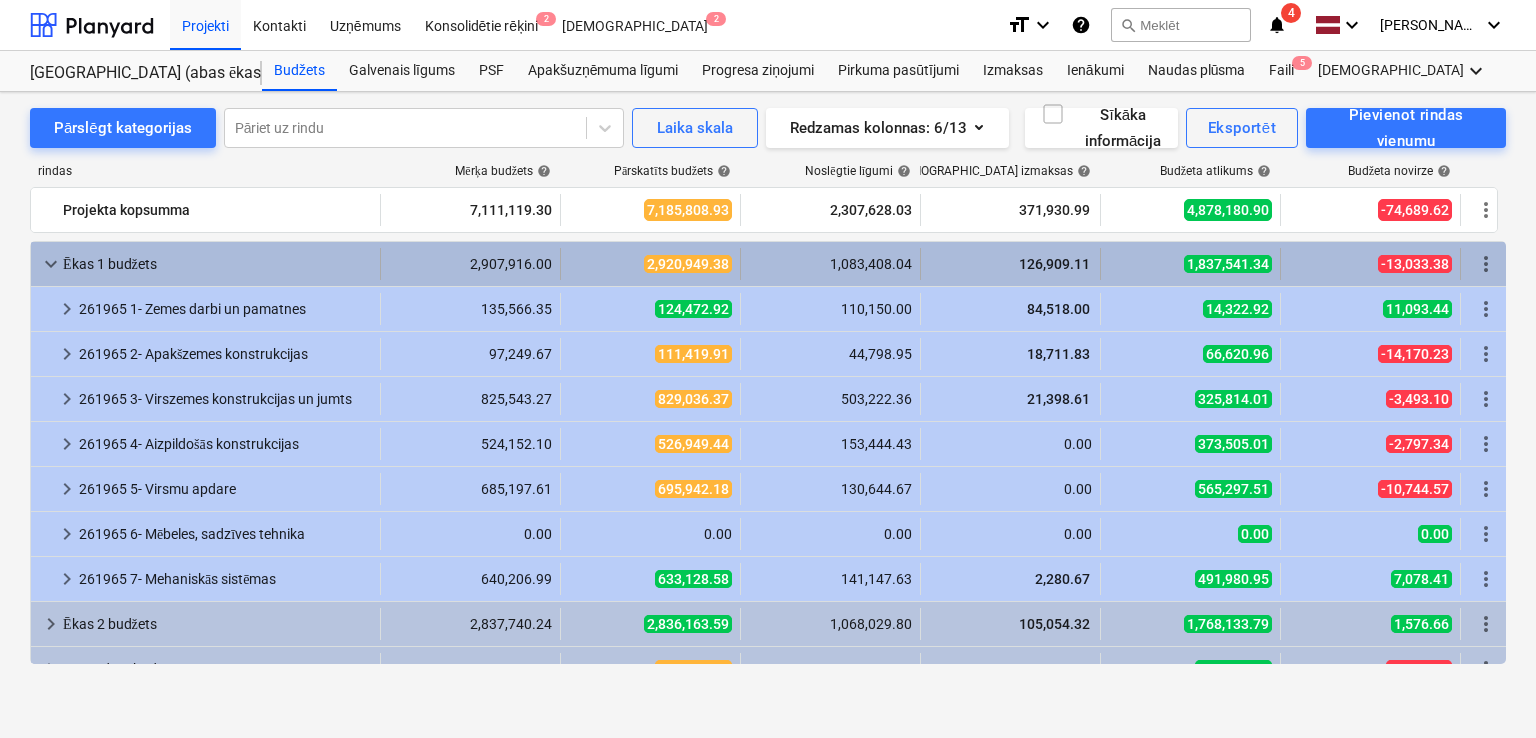 click on "keyboard_arrow_down" at bounding box center (51, 264) 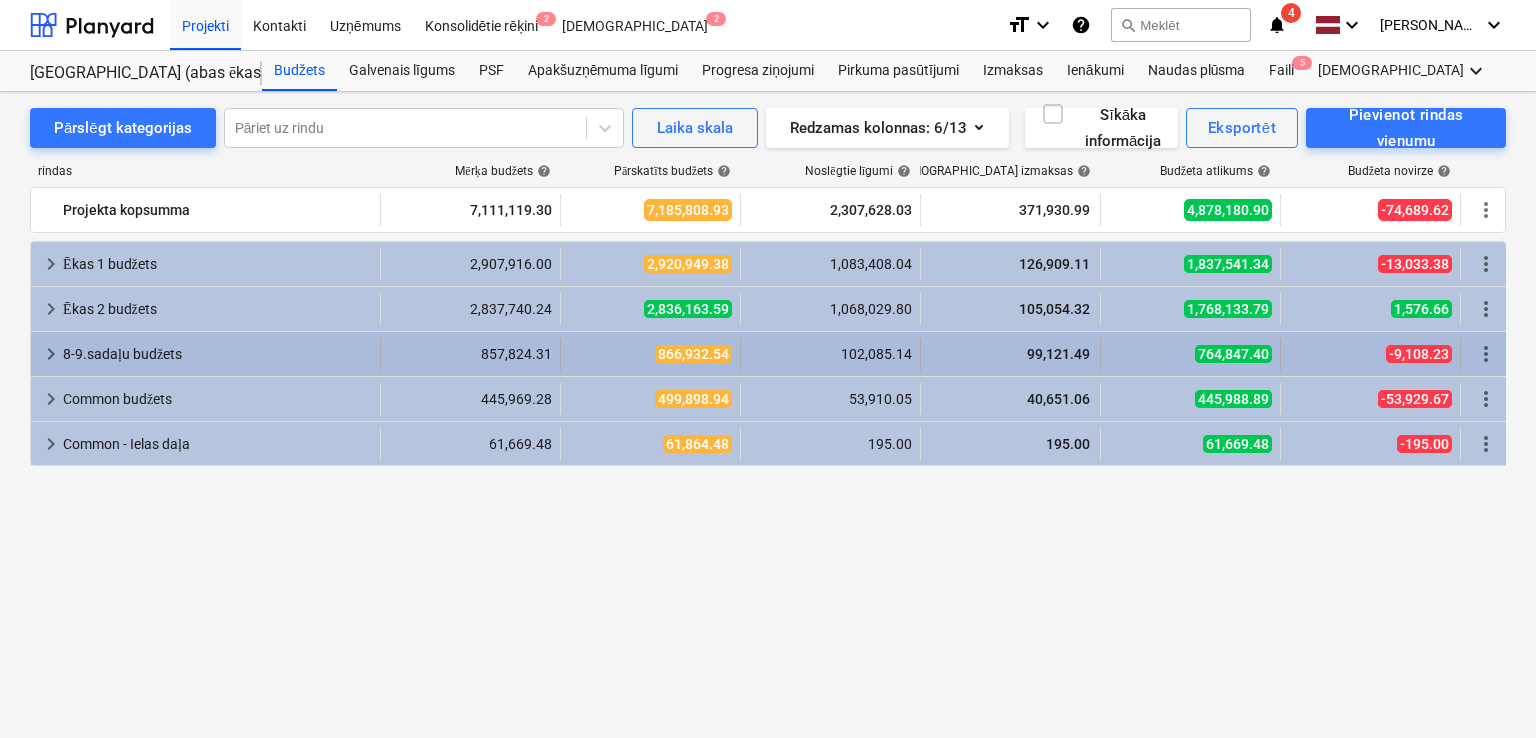 click on "keyboard_arrow_right" at bounding box center (51, 354) 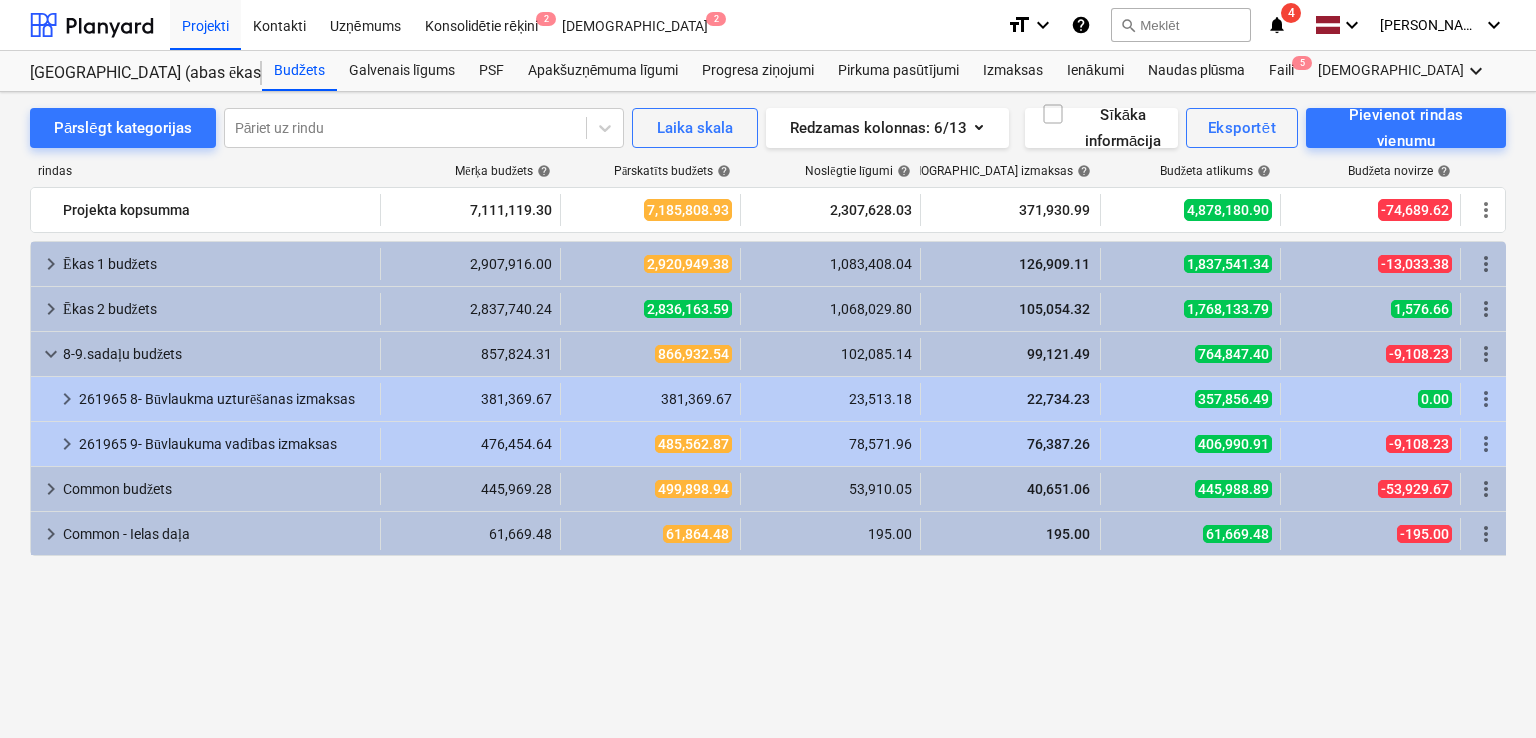 click on "keyboard_arrow_down" at bounding box center [51, 354] 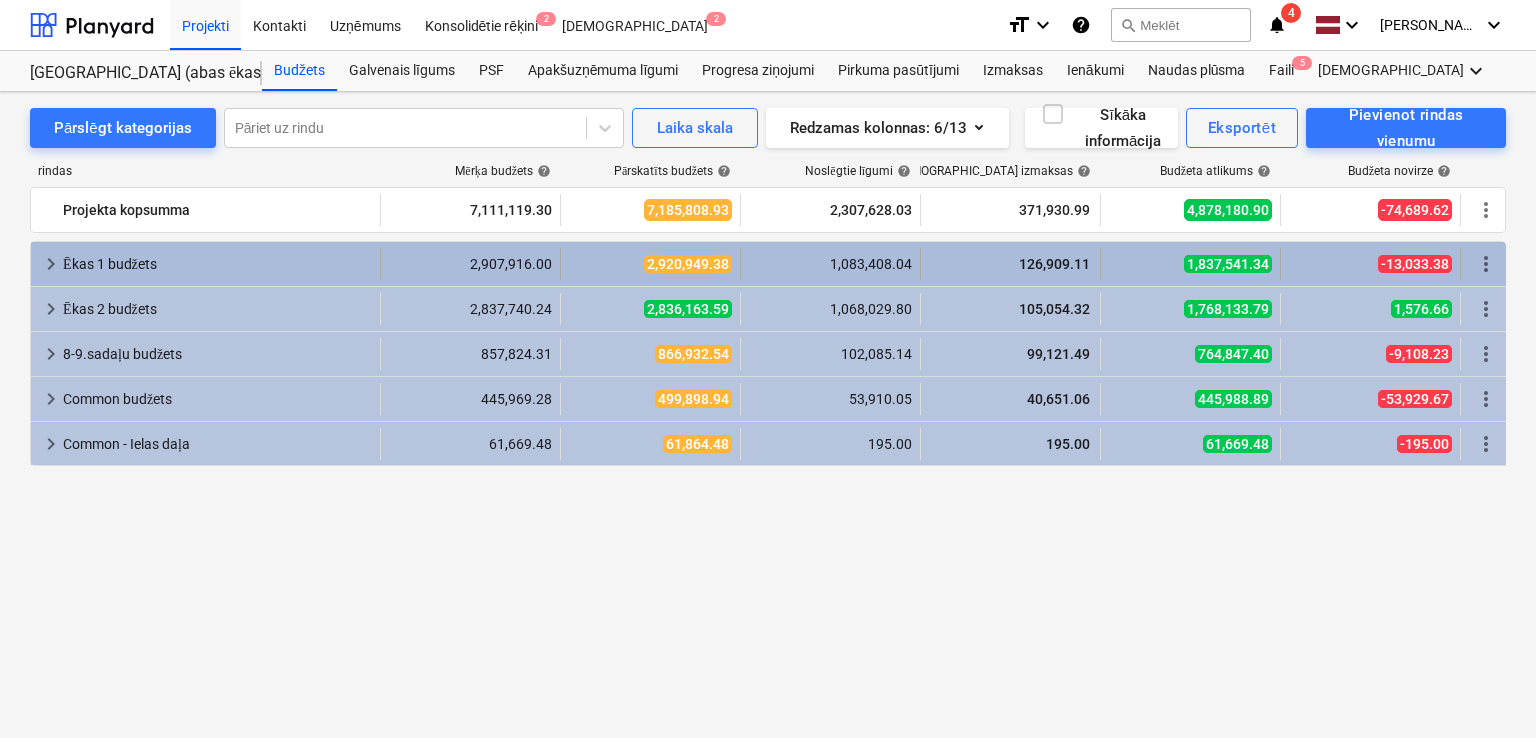 click on "keyboard_arrow_right" at bounding box center [51, 264] 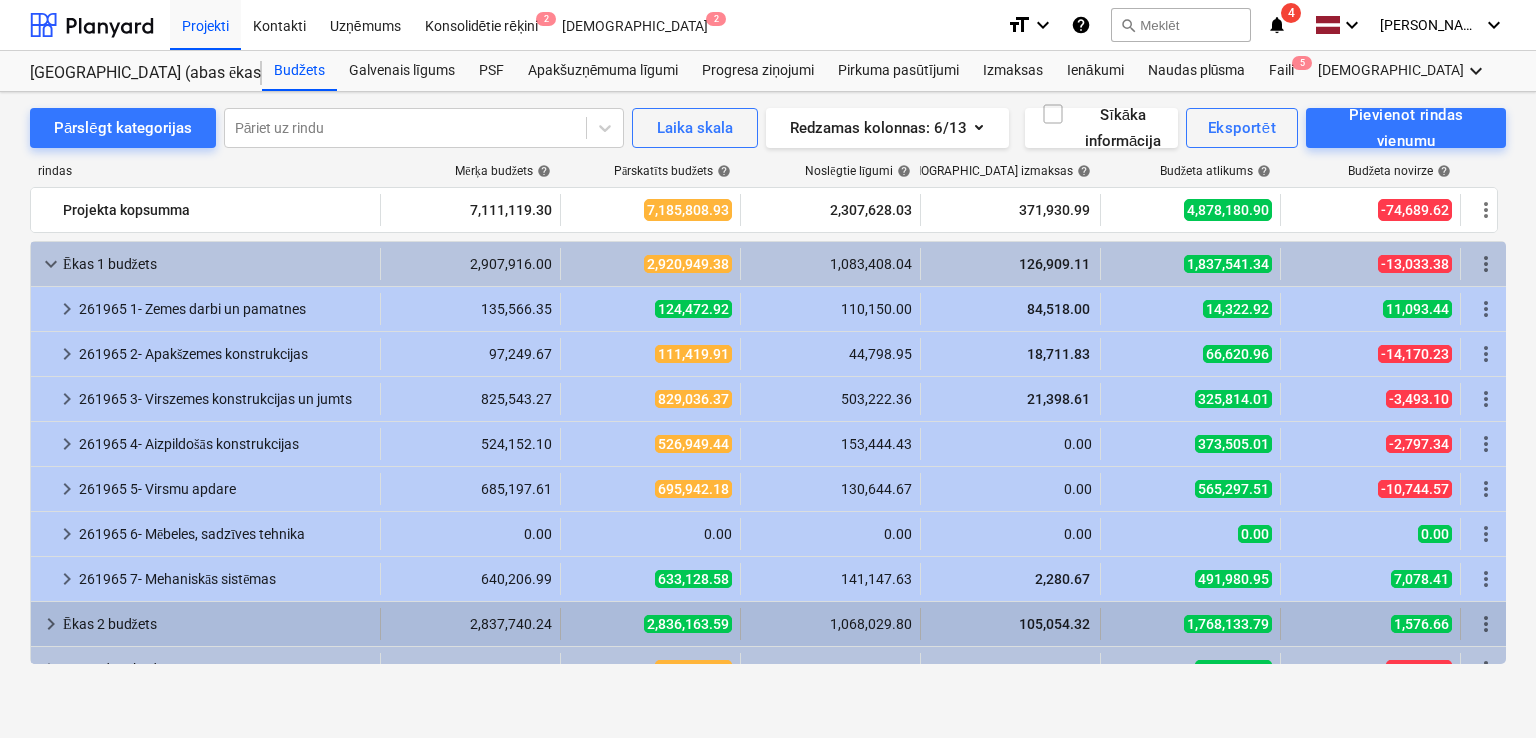 click on "keyboard_arrow_right" at bounding box center [51, 624] 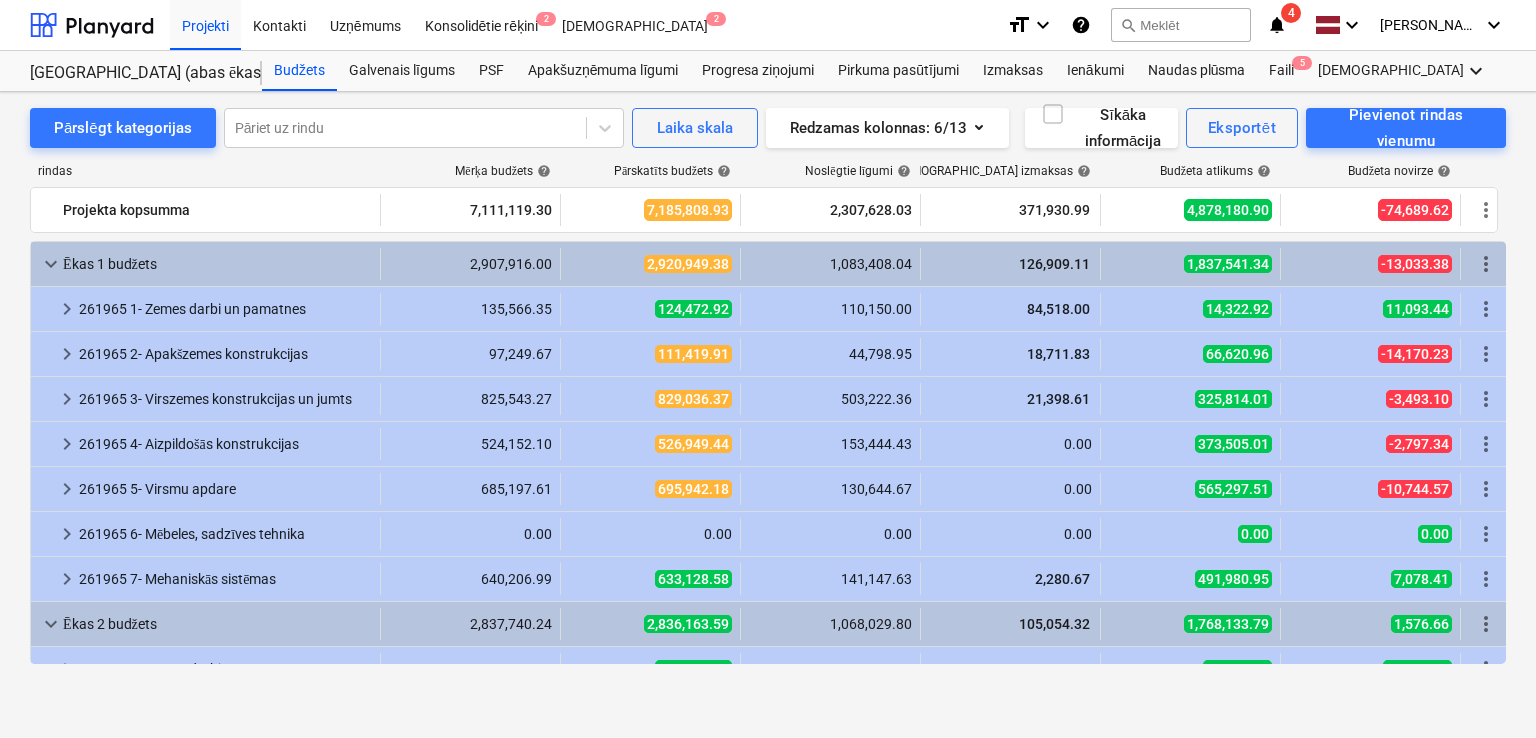 click on "keyboard_arrow_right 261965 7- Mehaniskās sistēmas 640,206.99 633,128.58 141,147.63 2,280.67 491,980.95 7,078.41 more_vert" at bounding box center [771, 578] 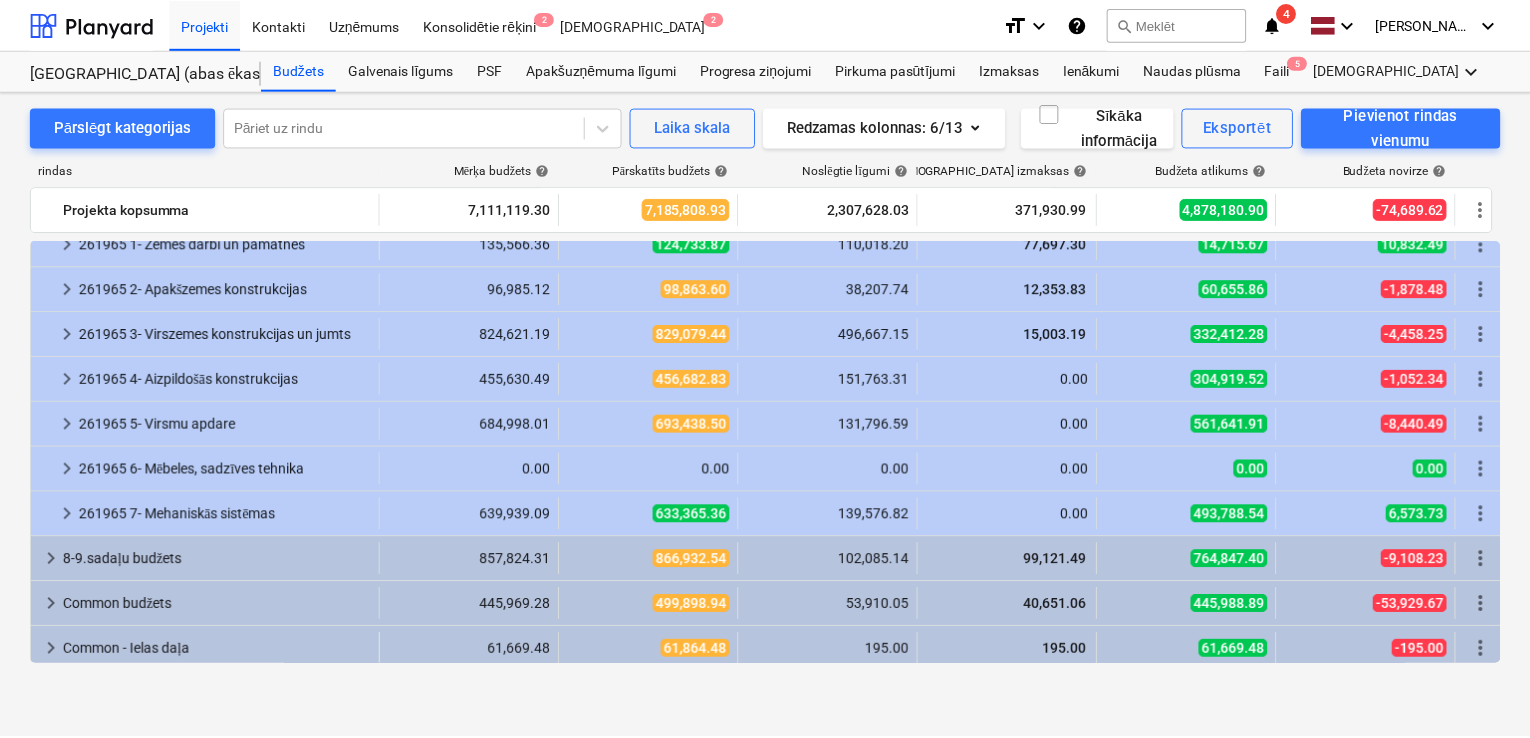 scroll, scrollTop: 432, scrollLeft: 0, axis: vertical 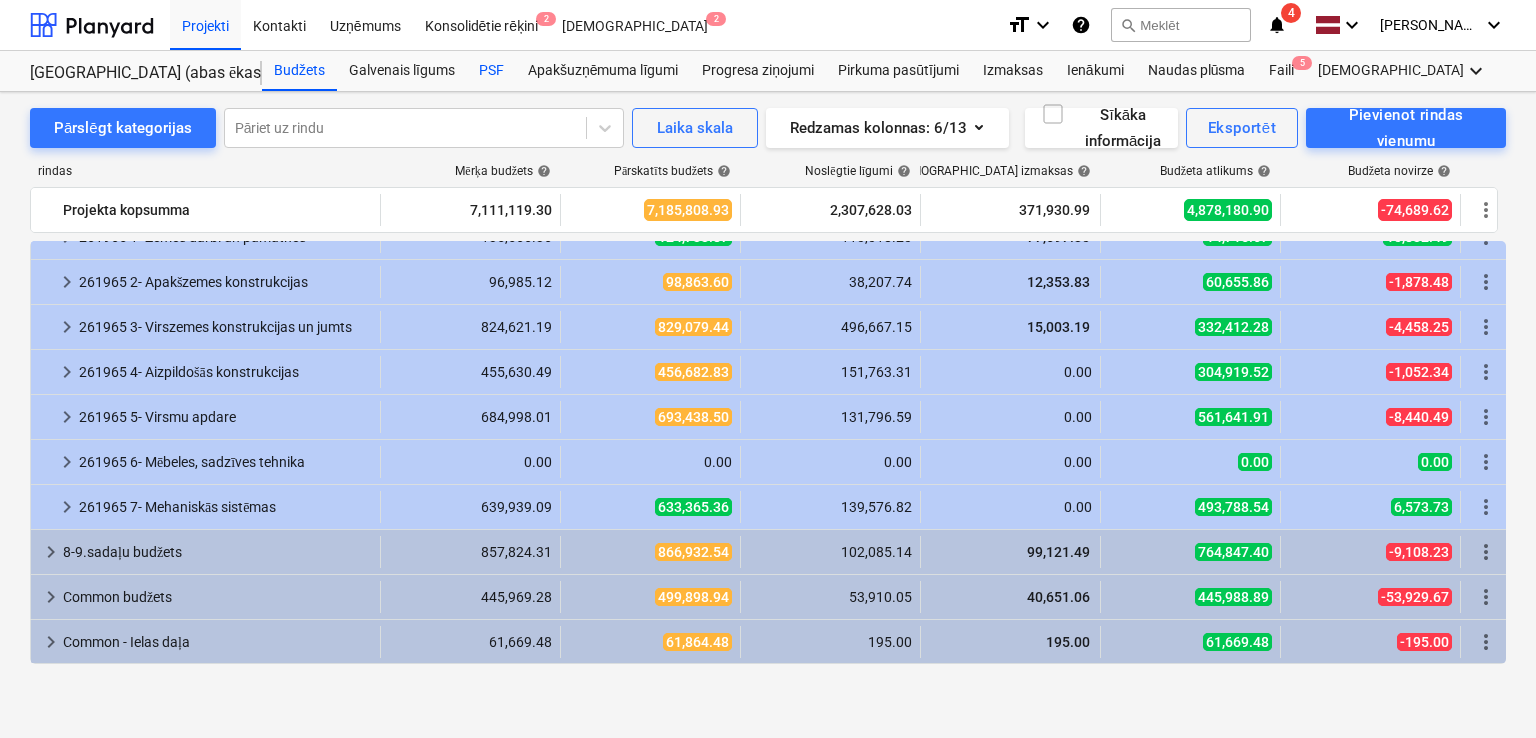 click on "PSF" at bounding box center [491, 71] 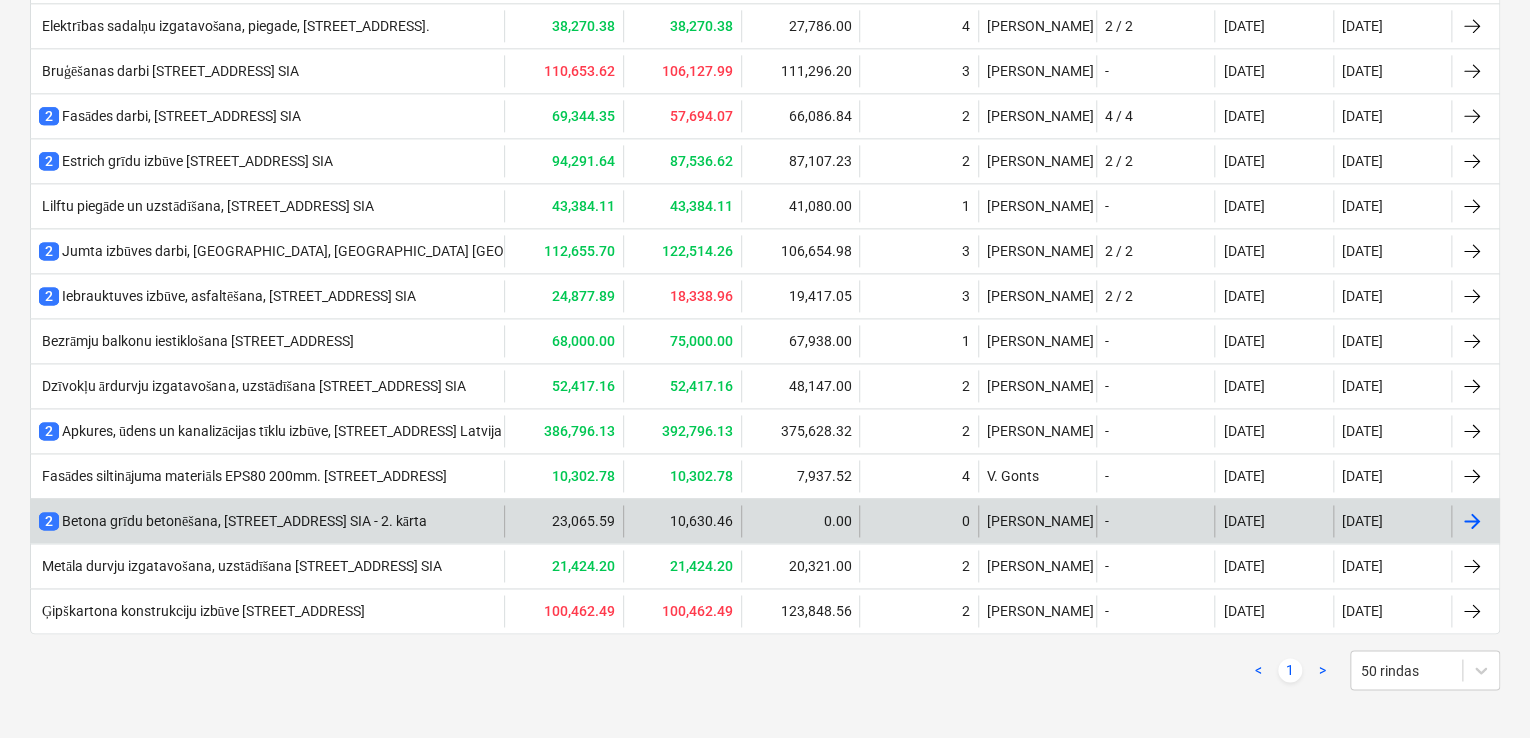 scroll, scrollTop: 1141, scrollLeft: 0, axis: vertical 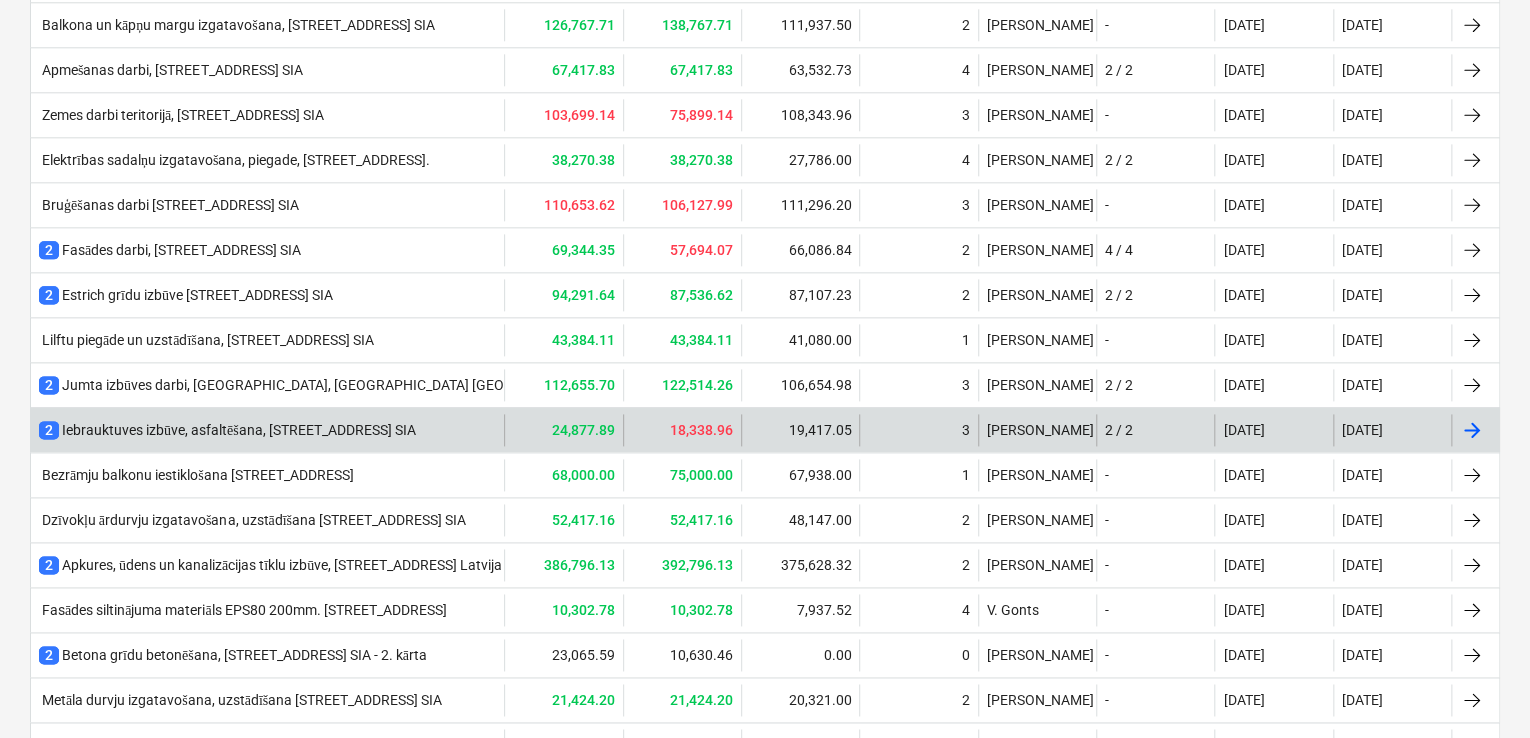 click on "2     Iebrauktuves izbūve, asfaltēšana, [STREET_ADDRESS] SIA" at bounding box center [227, 430] 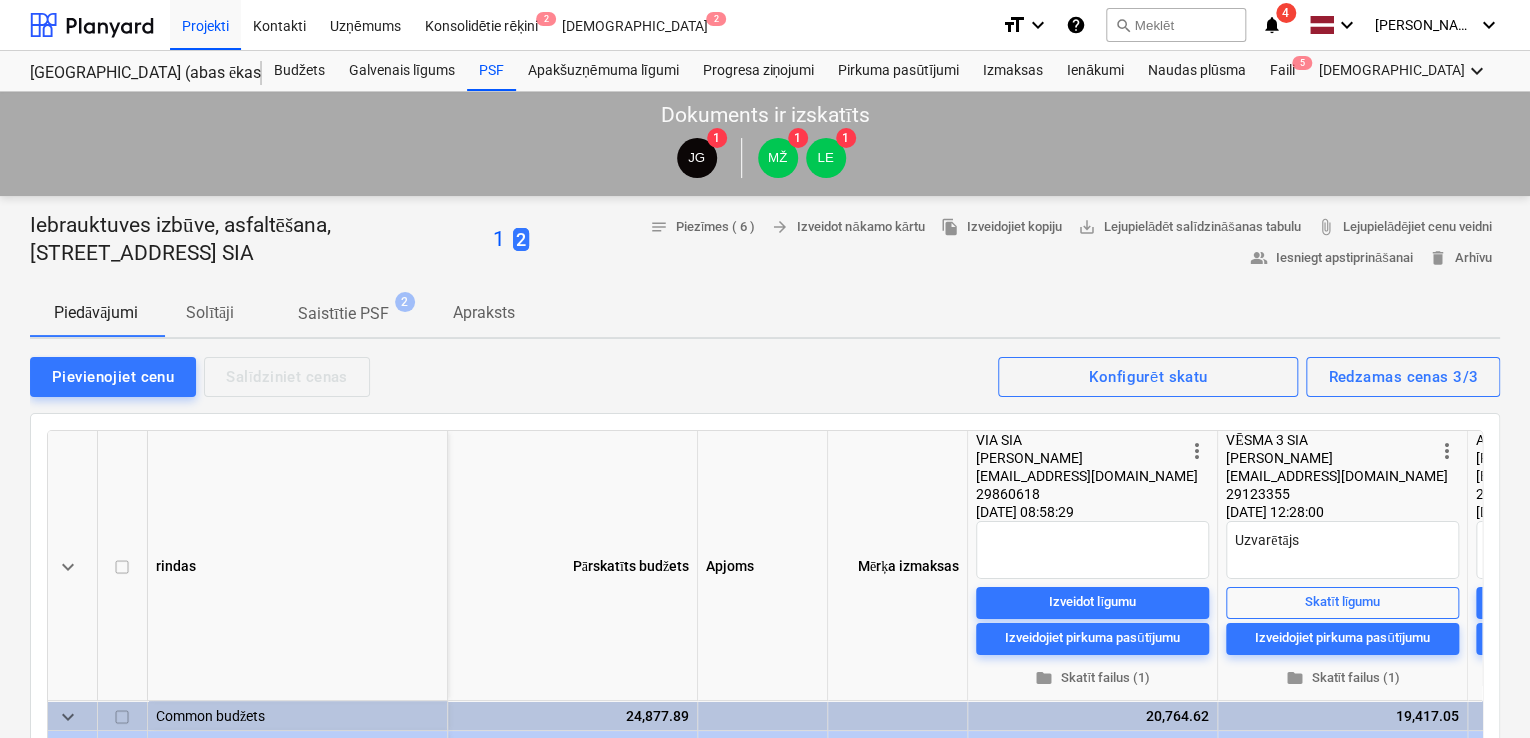 click on "Solītāji" at bounding box center (210, 313) 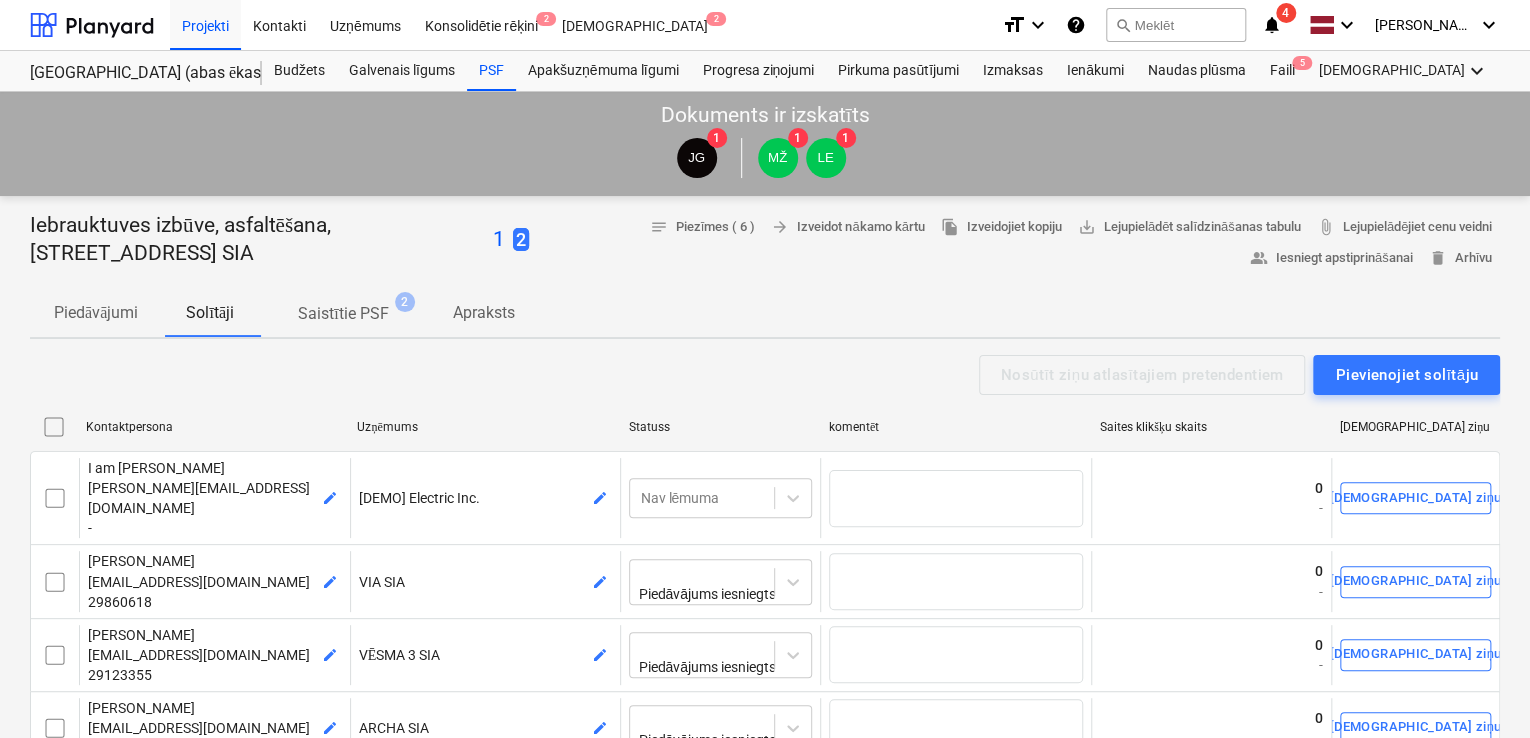 click on "Saistītie PSF" at bounding box center (343, 314) 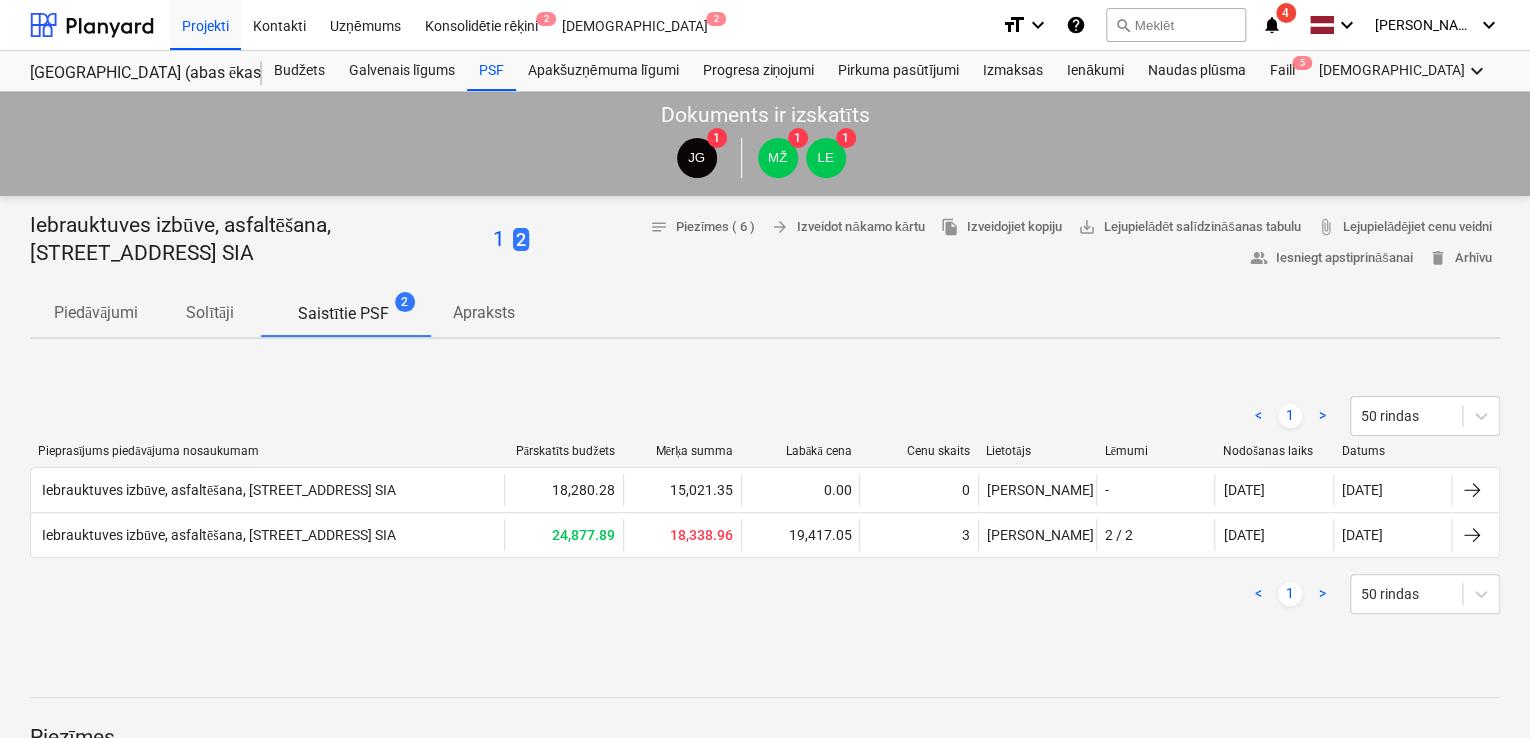 click on "Piedāvājumi" at bounding box center [96, 313] 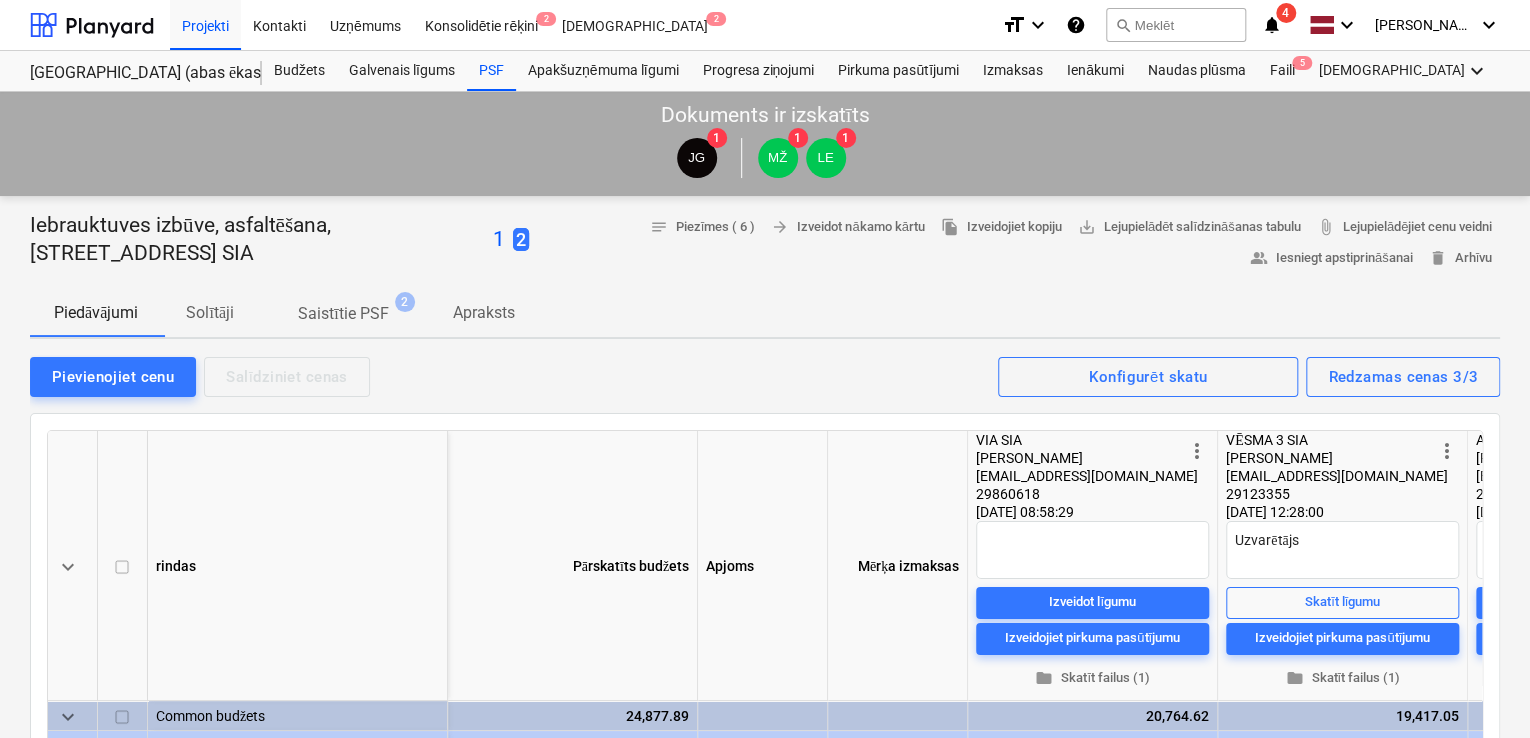 scroll, scrollTop: 266, scrollLeft: 0, axis: vertical 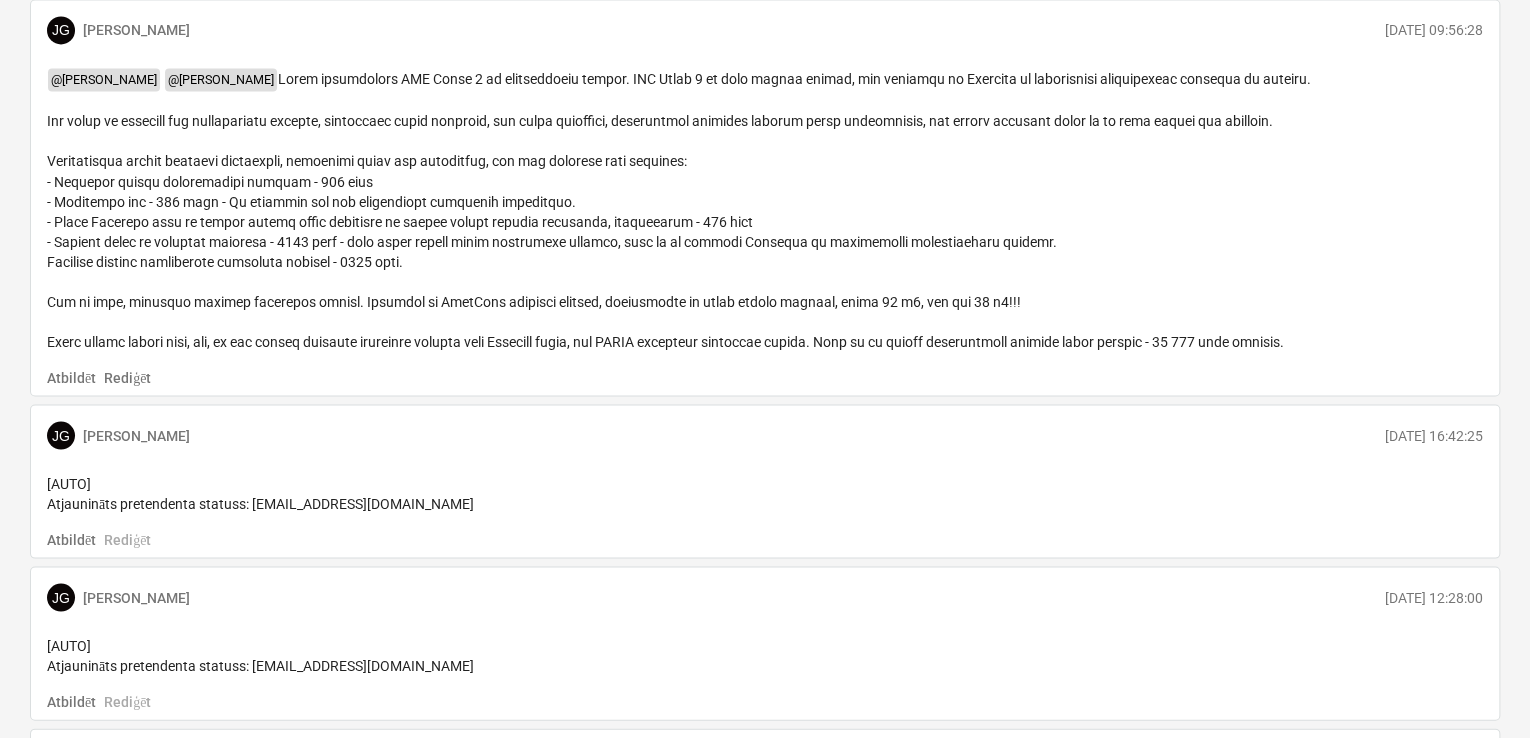 click on "@ [PERSON_NAME]   @ [PERSON_NAME]" at bounding box center (765, 209) 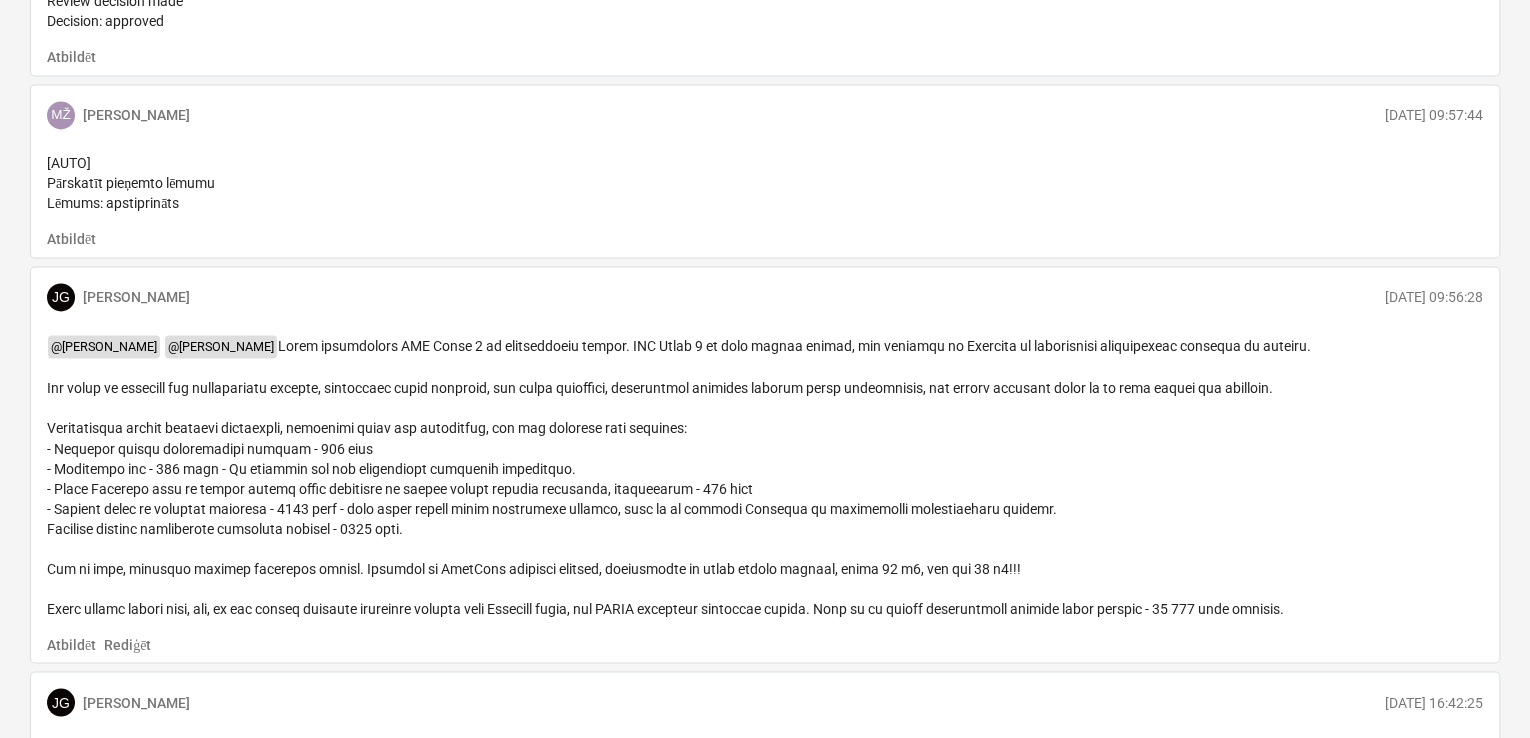 scroll, scrollTop: 933, scrollLeft: 0, axis: vertical 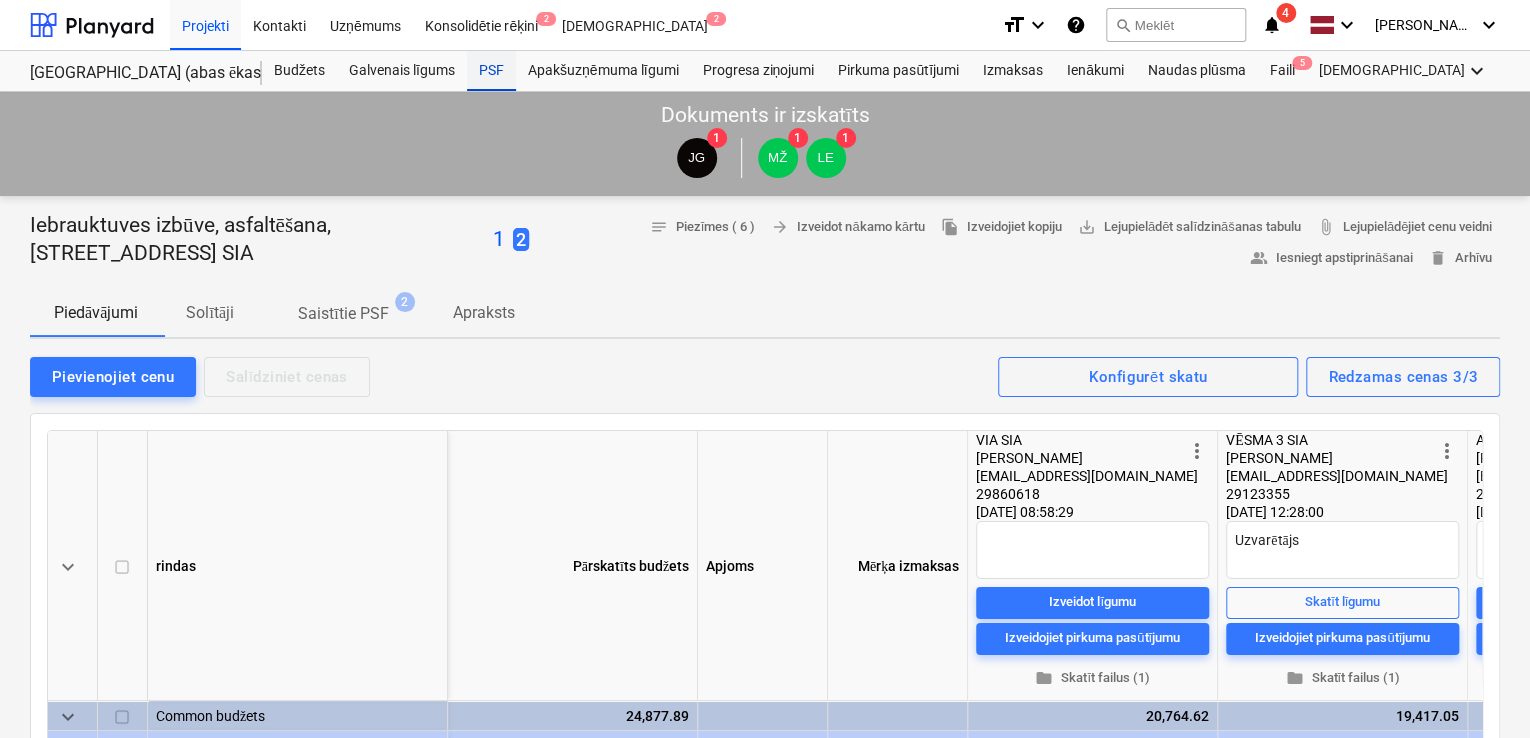 click on "PSF" at bounding box center [491, 71] 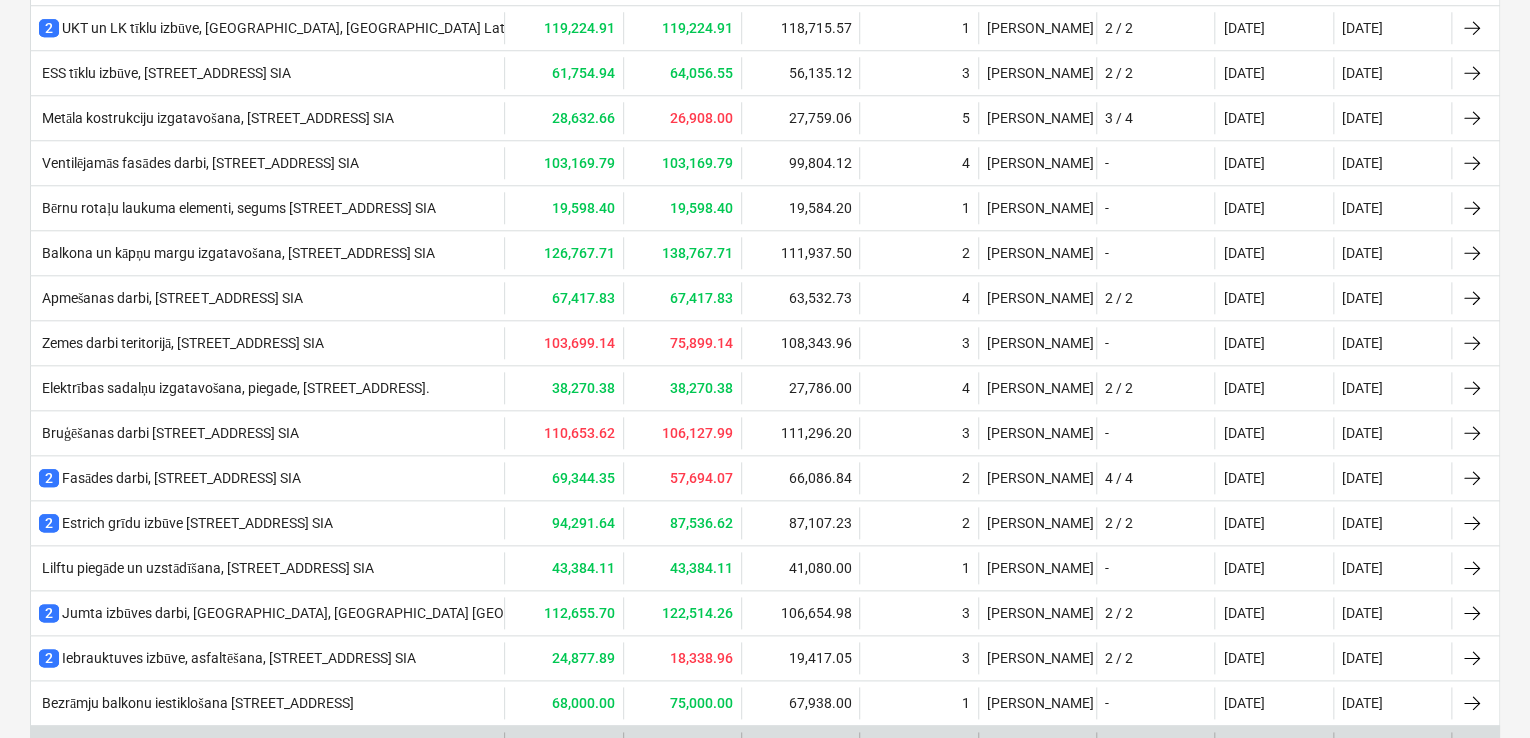 scroll, scrollTop: 875, scrollLeft: 0, axis: vertical 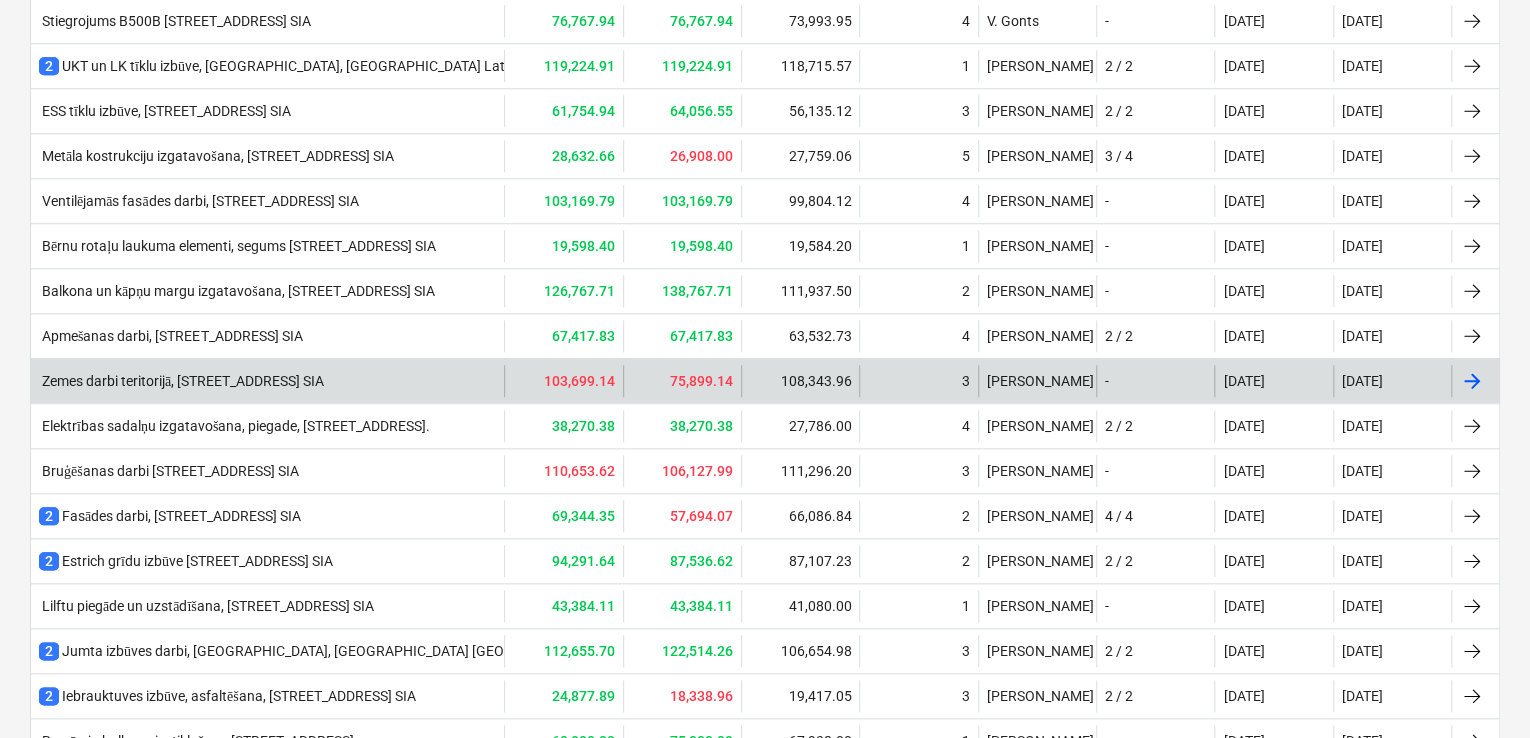 click on "Zemes darbi teritorijā, [STREET_ADDRESS] SIA" at bounding box center [181, 381] 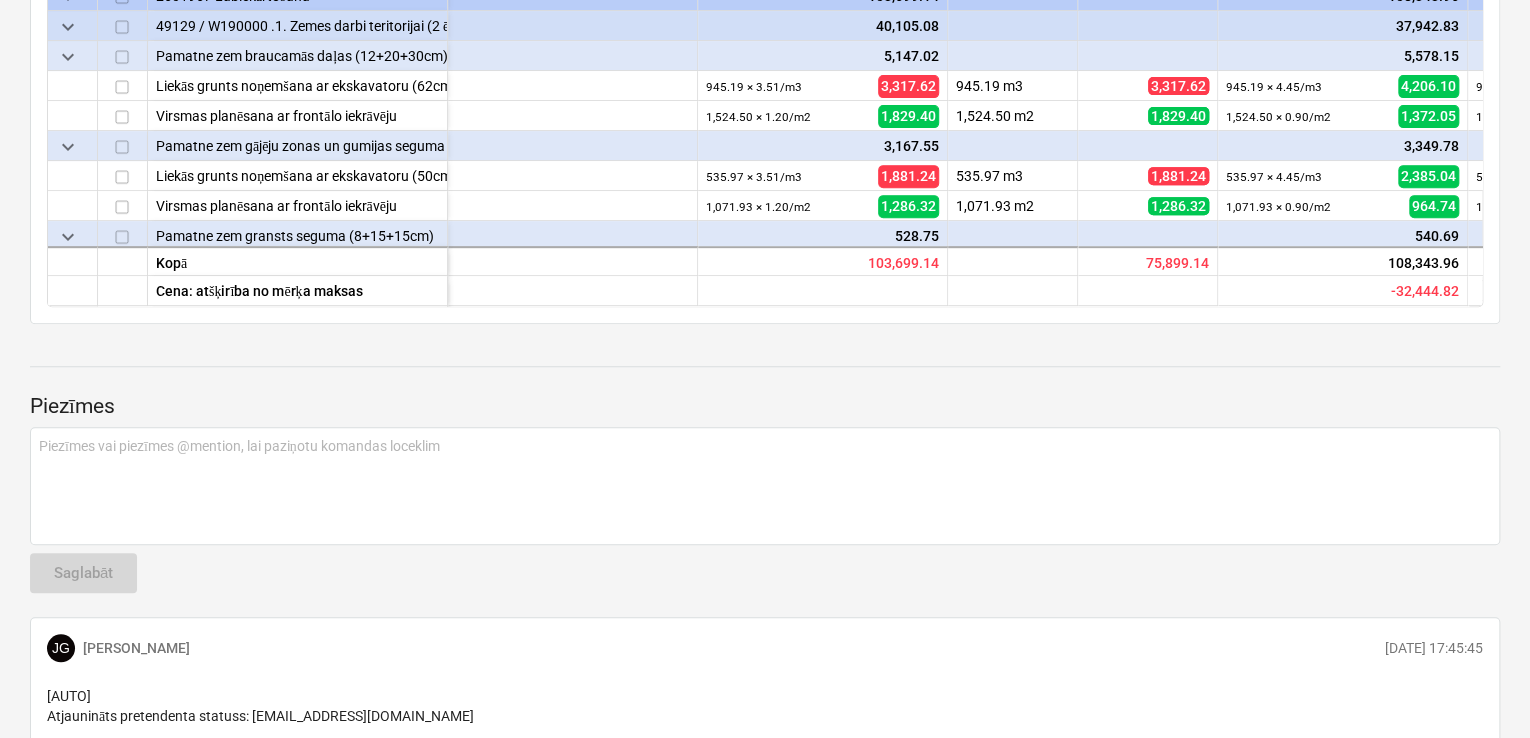 scroll, scrollTop: 608, scrollLeft: 0, axis: vertical 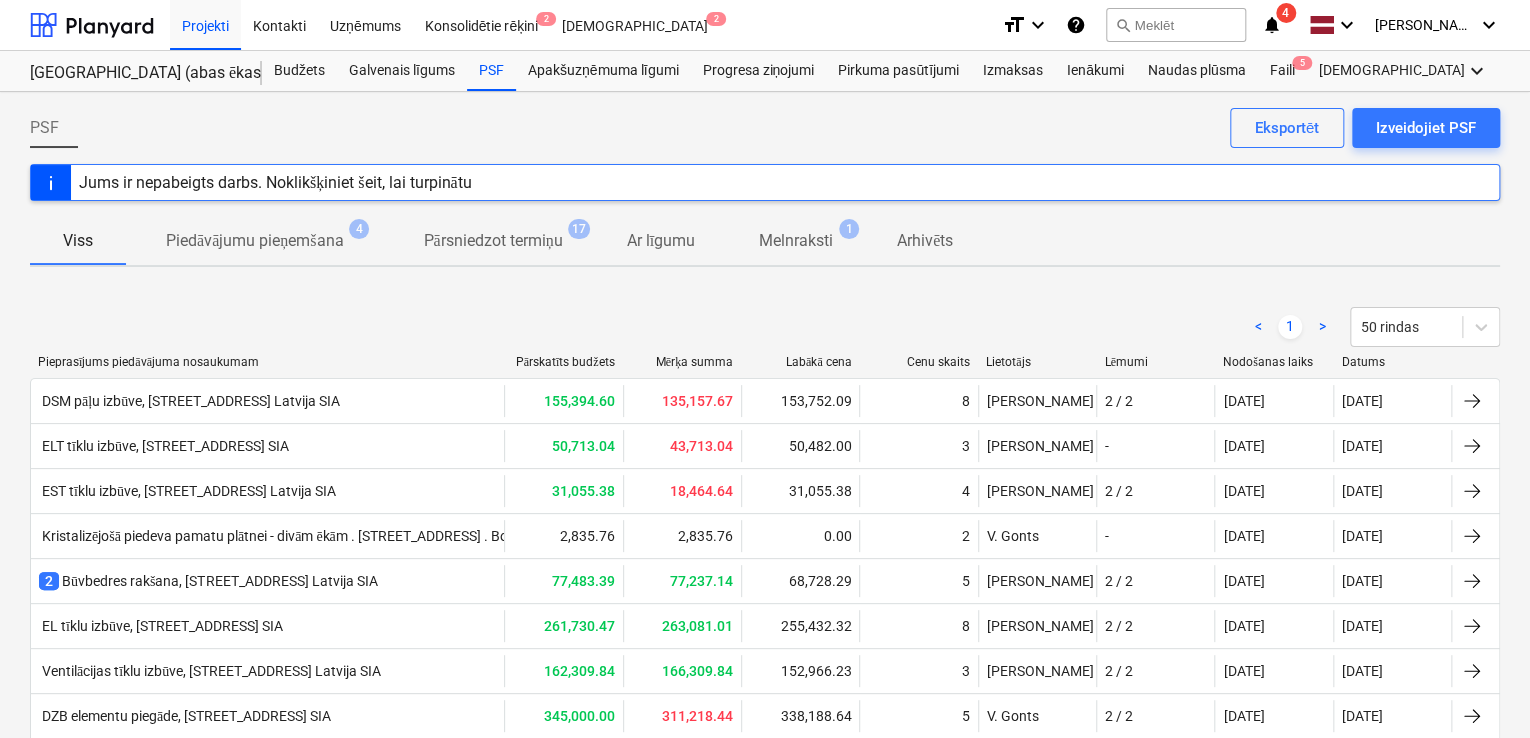 drag, startPoint x: 84, startPoint y: 30, endPoint x: 404, endPoint y: 140, distance: 338.37848 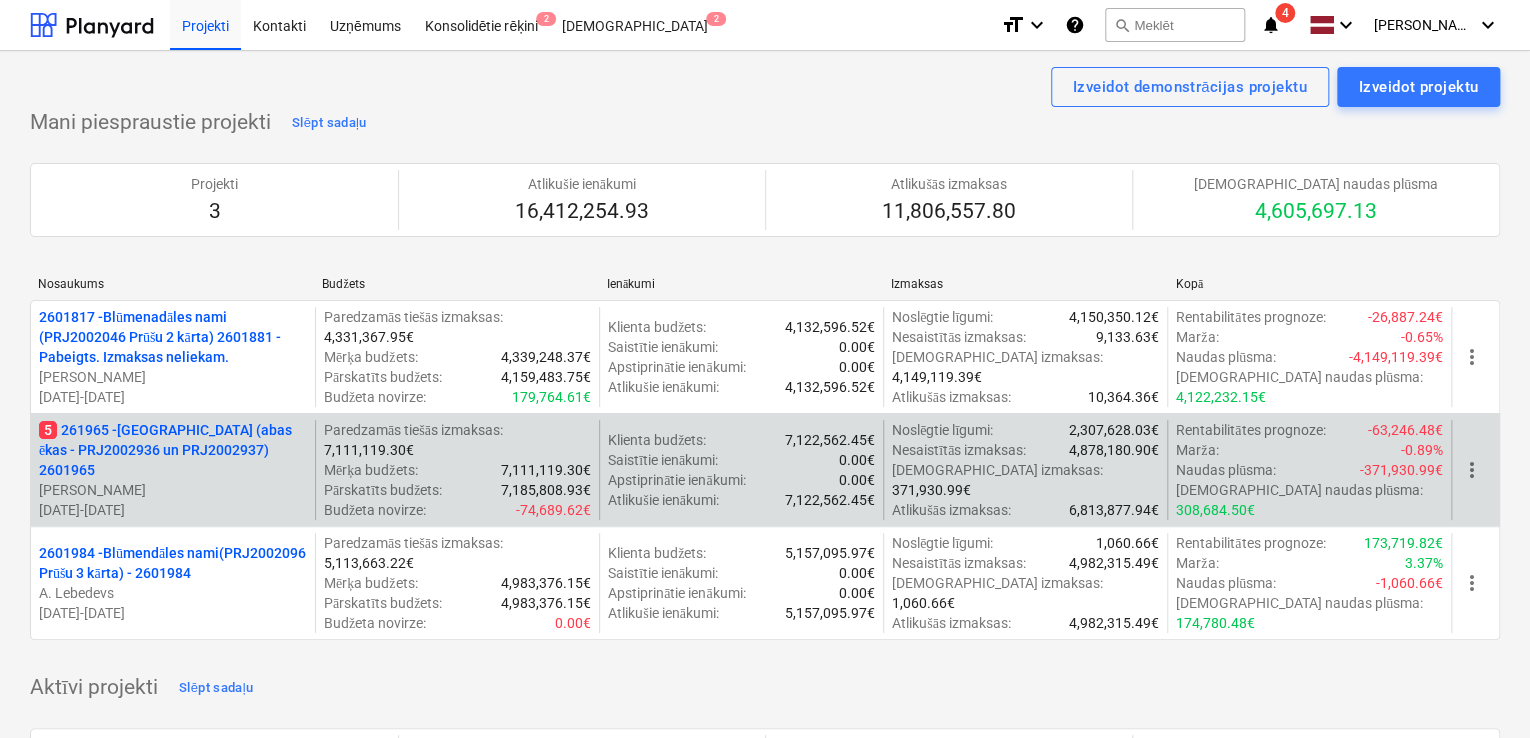 click on "5  261965 -  [GEOGRAPHIC_DATA] (abas ēkas - PRJ2002936 un PRJ2002937) 2601965" at bounding box center (173, 450) 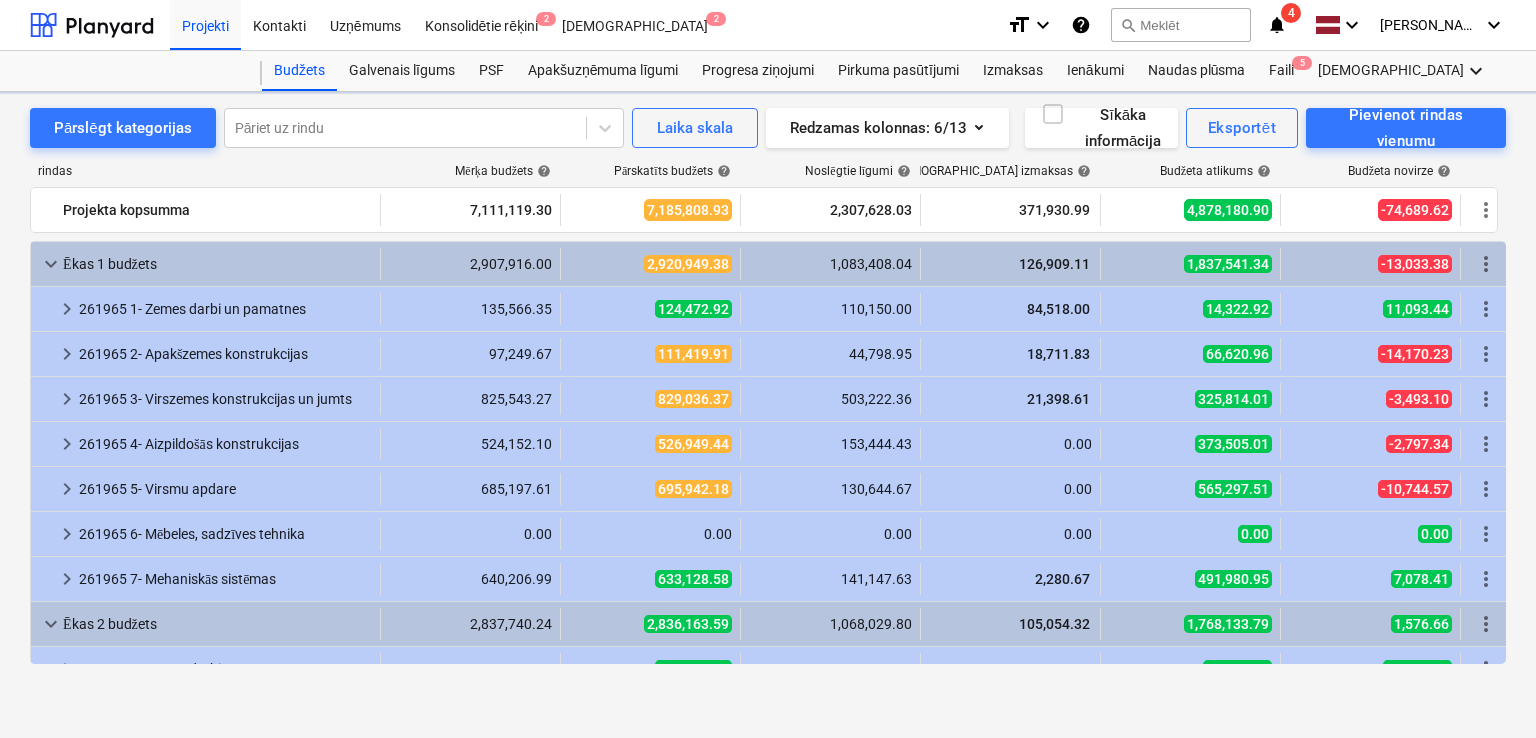 scroll, scrollTop: 432, scrollLeft: 0, axis: vertical 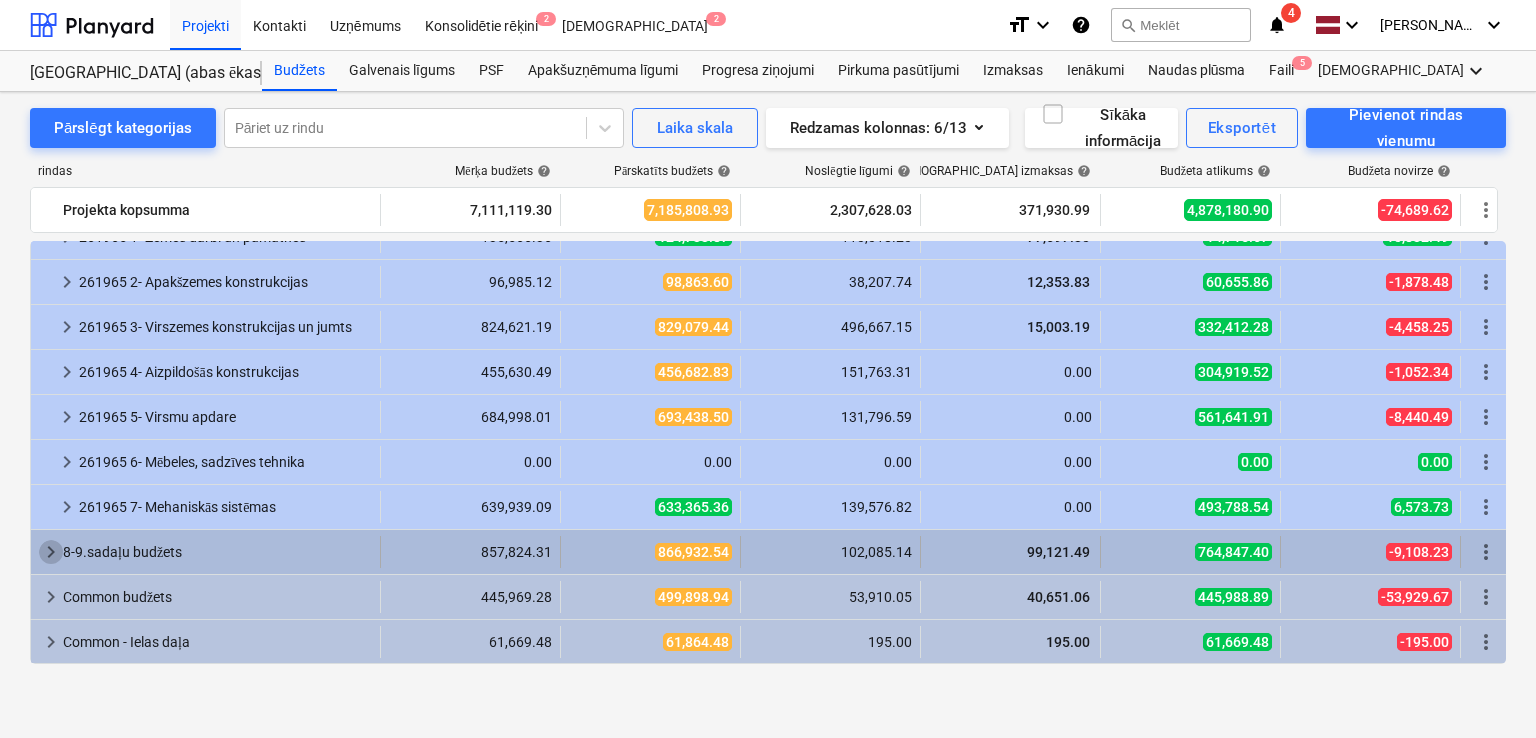 click on "keyboard_arrow_right" at bounding box center [51, 552] 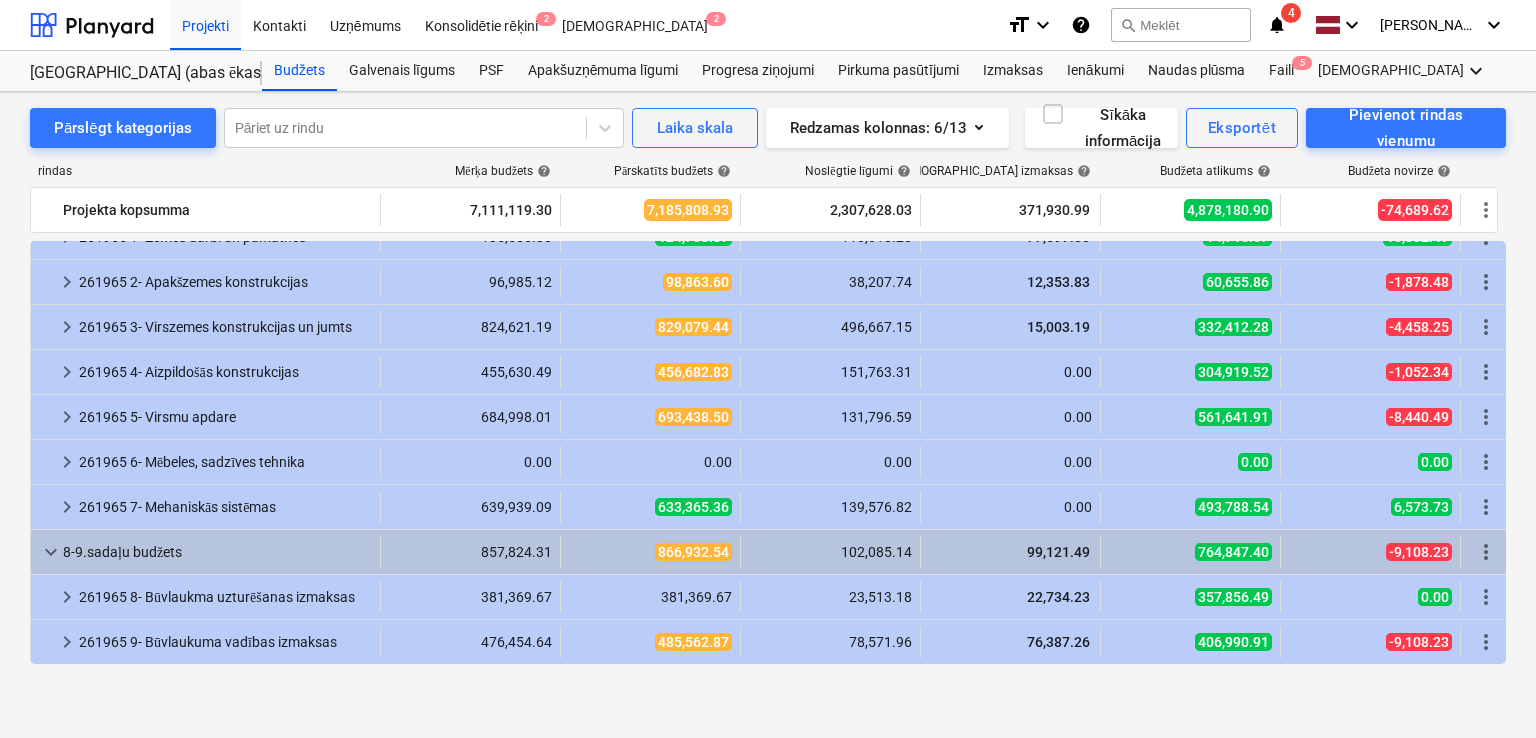 click on "keyboard_arrow_down" at bounding box center (51, 552) 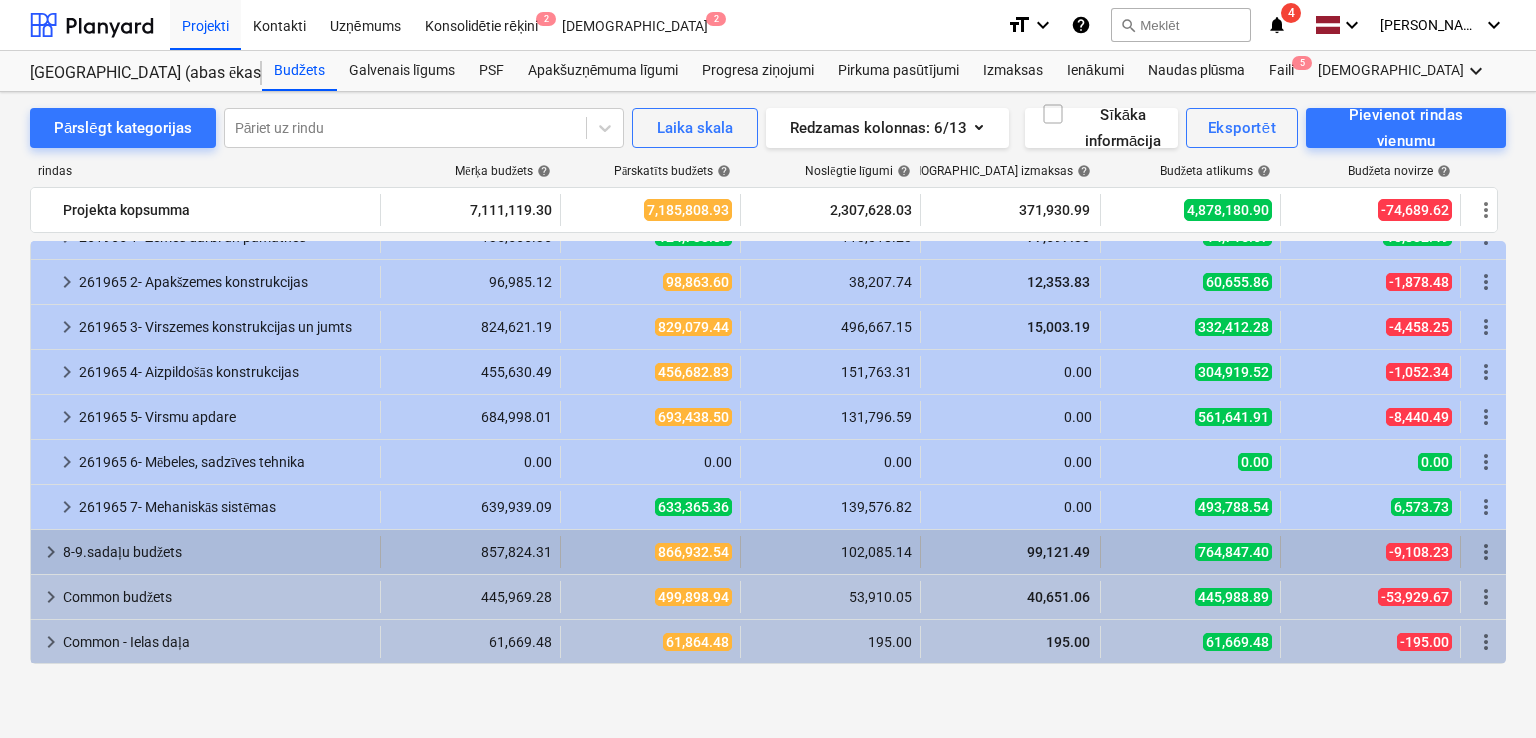 click on "keyboard_arrow_right" at bounding box center [51, 552] 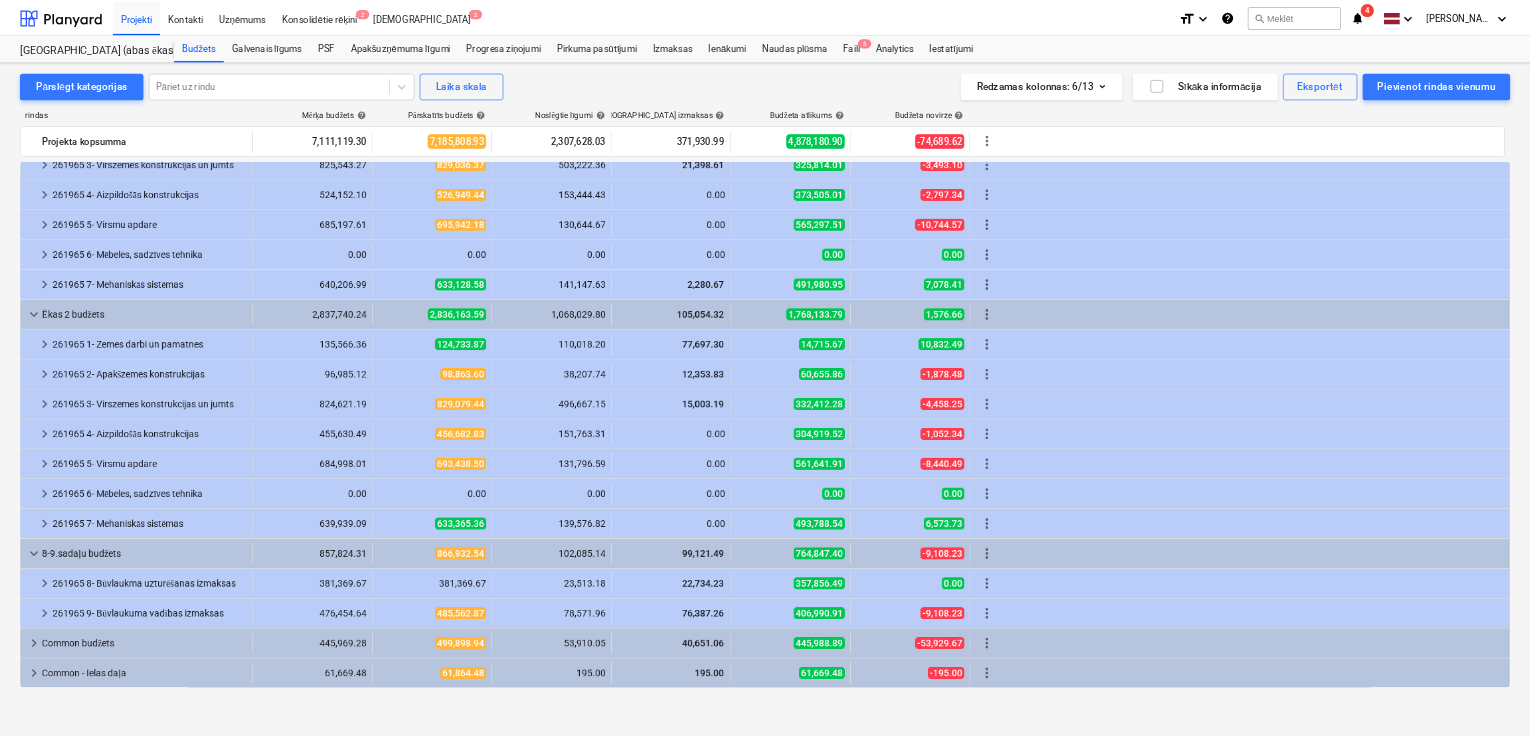 scroll, scrollTop: 0, scrollLeft: 0, axis: both 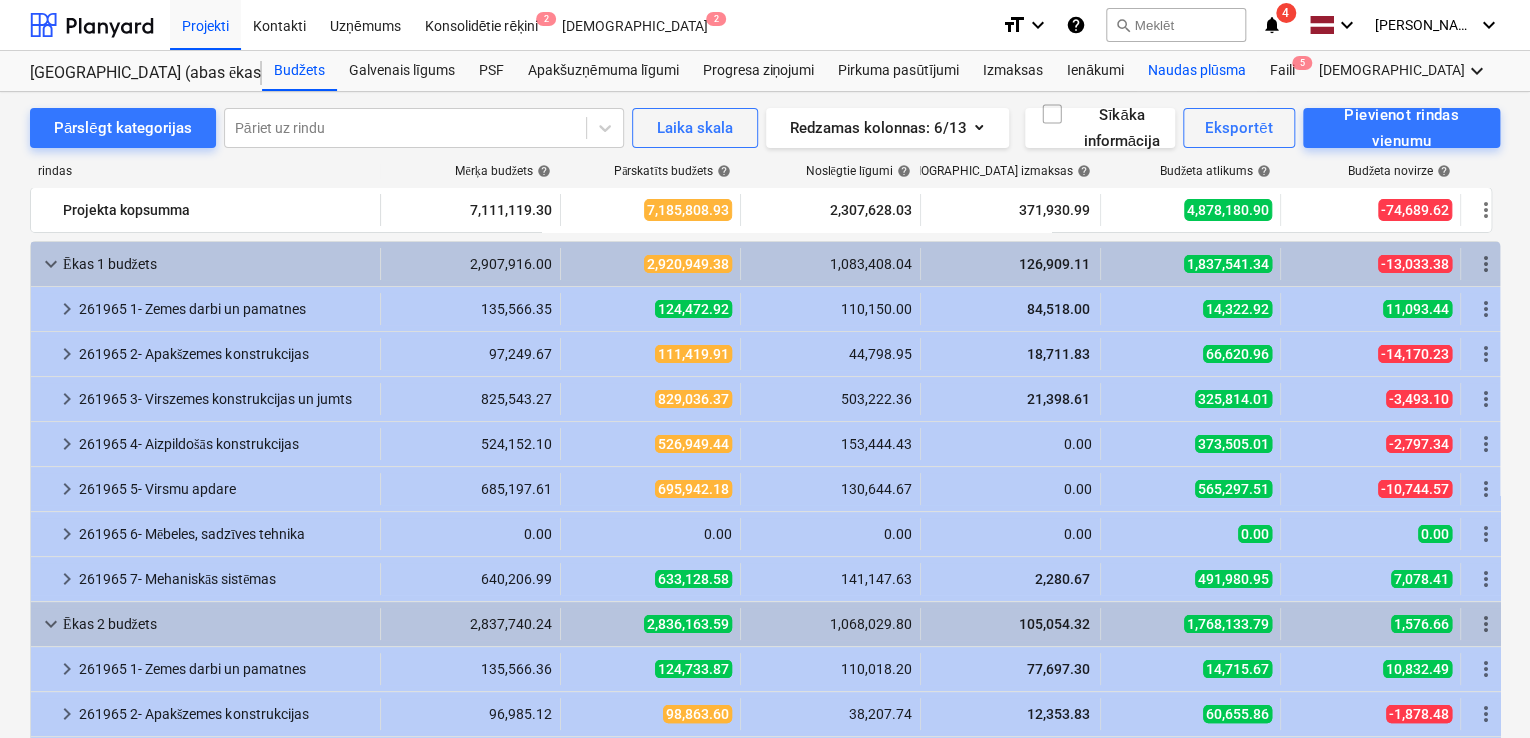 click on "Naudas plūsma" at bounding box center (1197, 71) 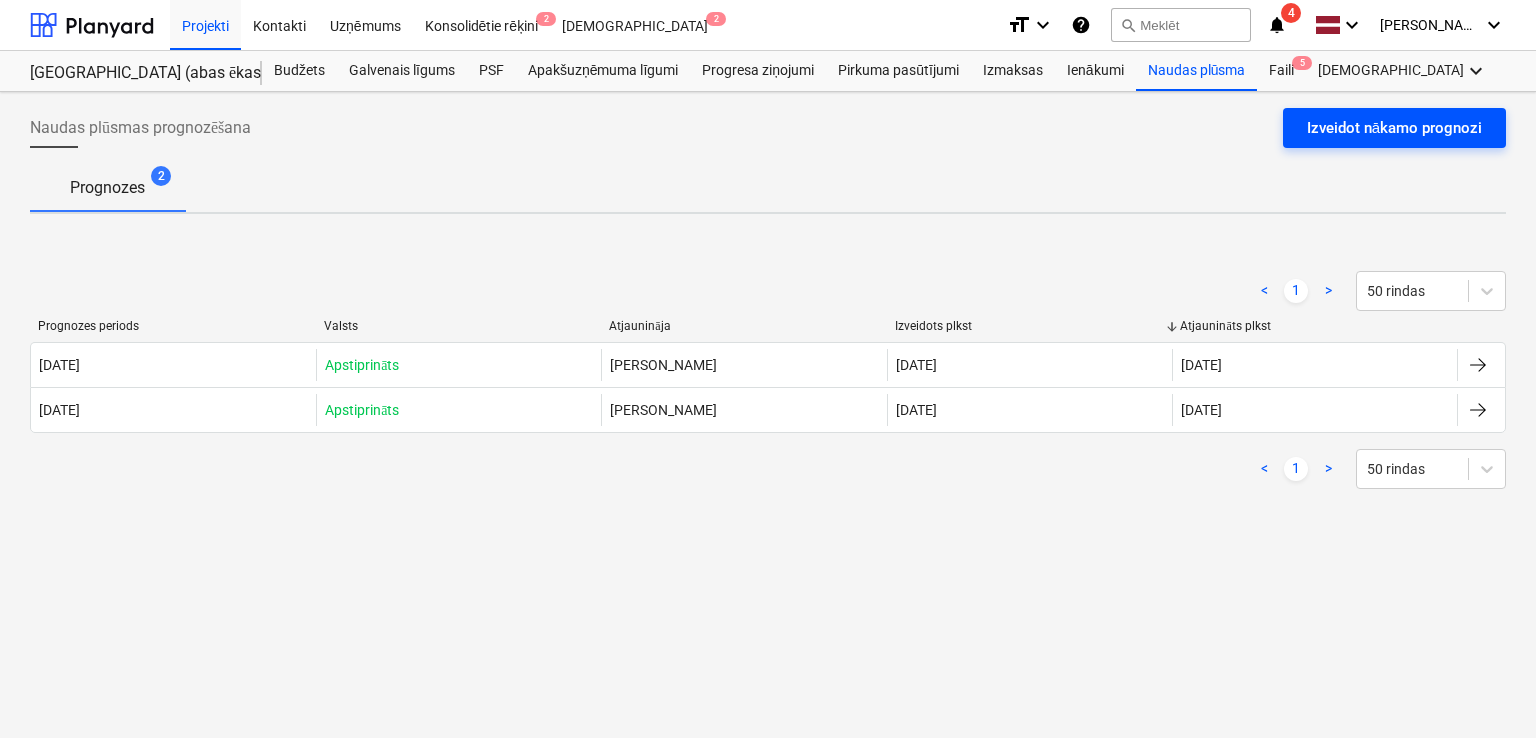 click on "Izveidot nākamo prognozi" at bounding box center (1394, 128) 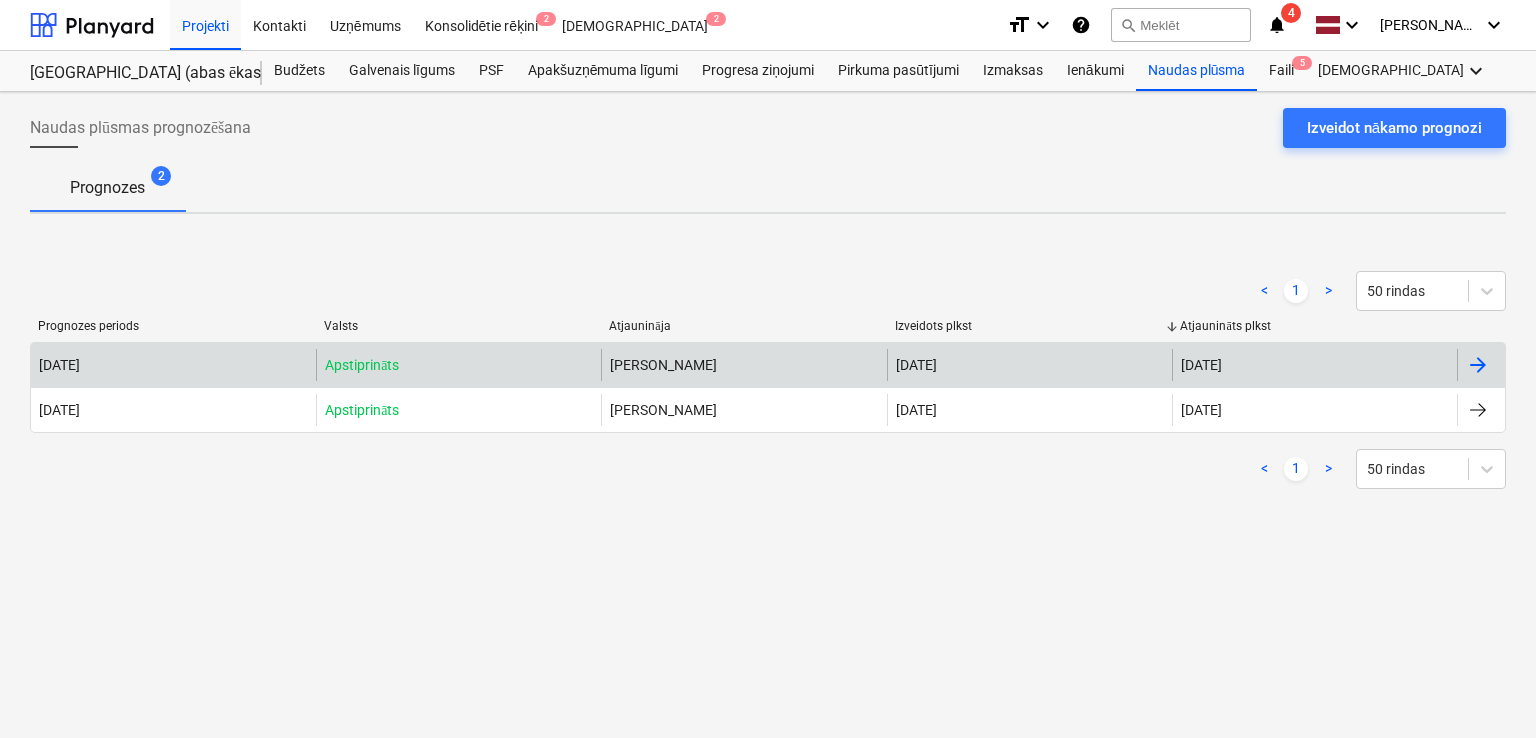 click at bounding box center [1478, 365] 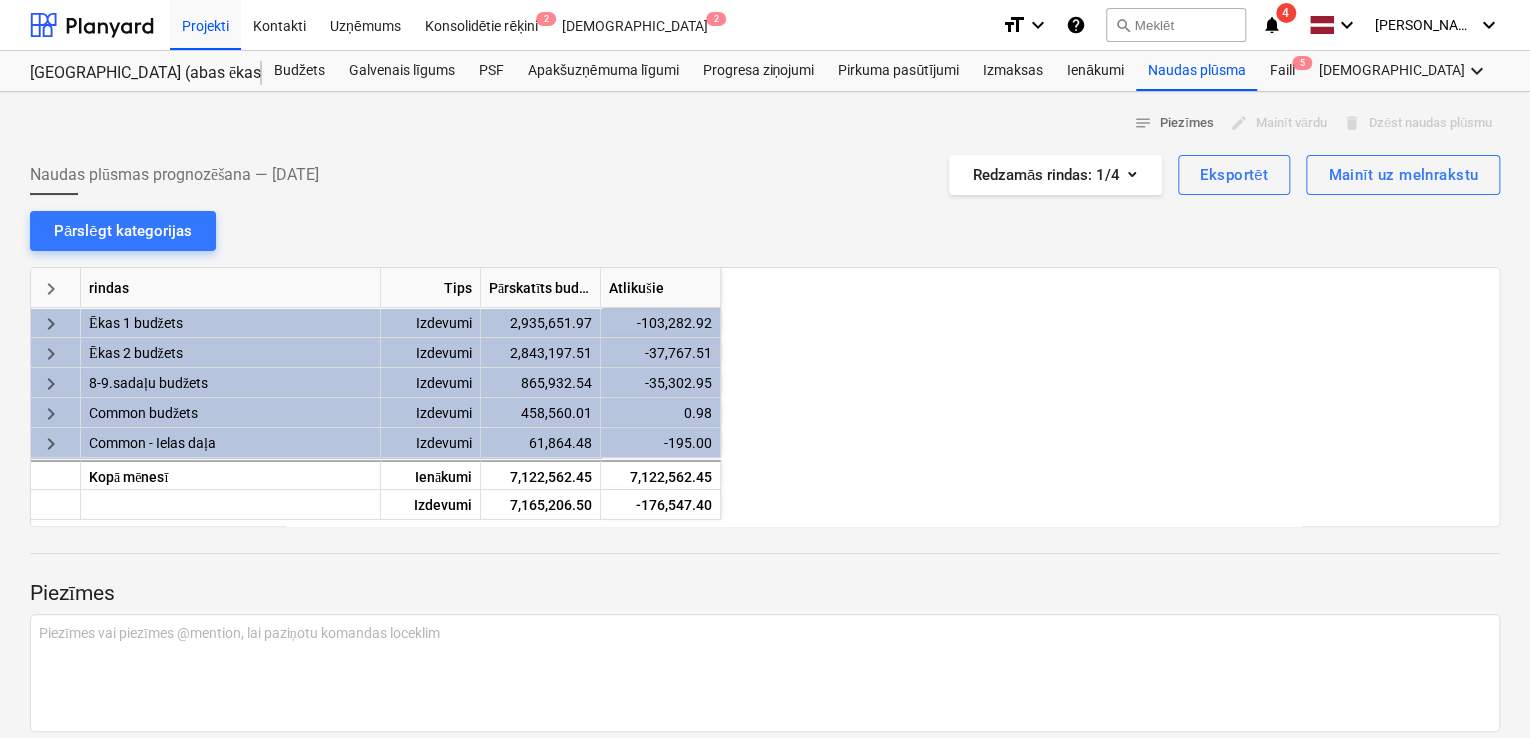 scroll, scrollTop: 0, scrollLeft: 400, axis: horizontal 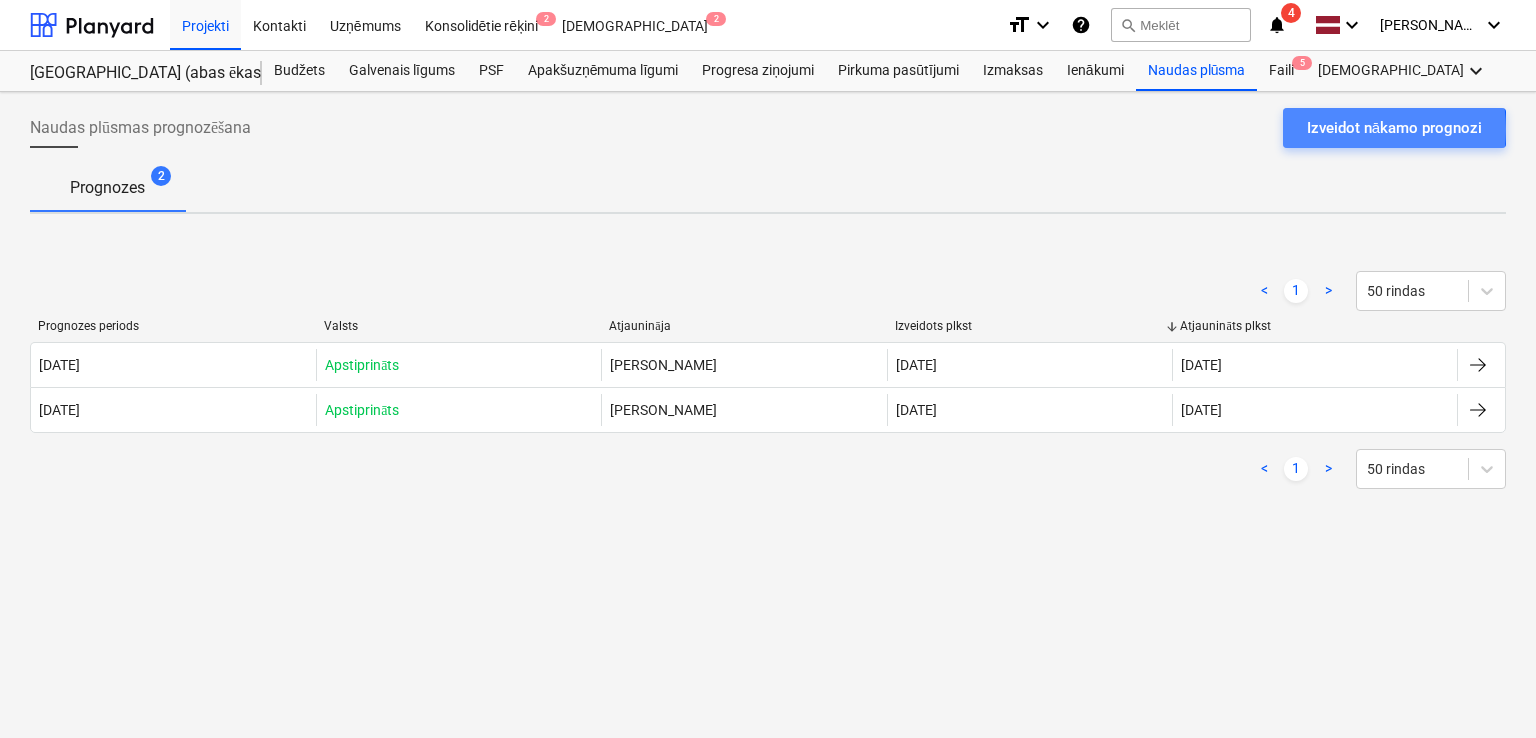 click on "Izveidot nākamo prognozi" at bounding box center [1394, 128] 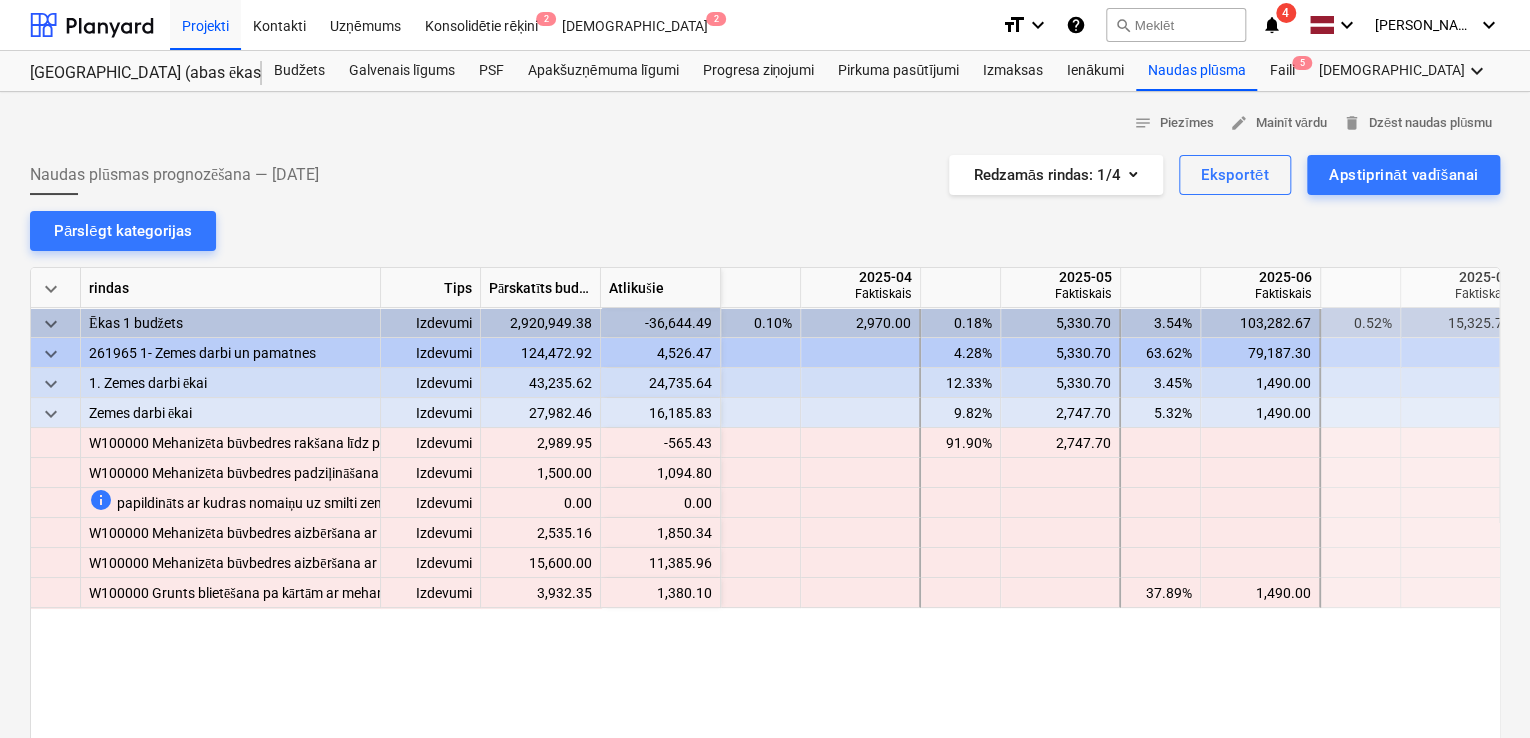 scroll, scrollTop: 0, scrollLeft: 600, axis: horizontal 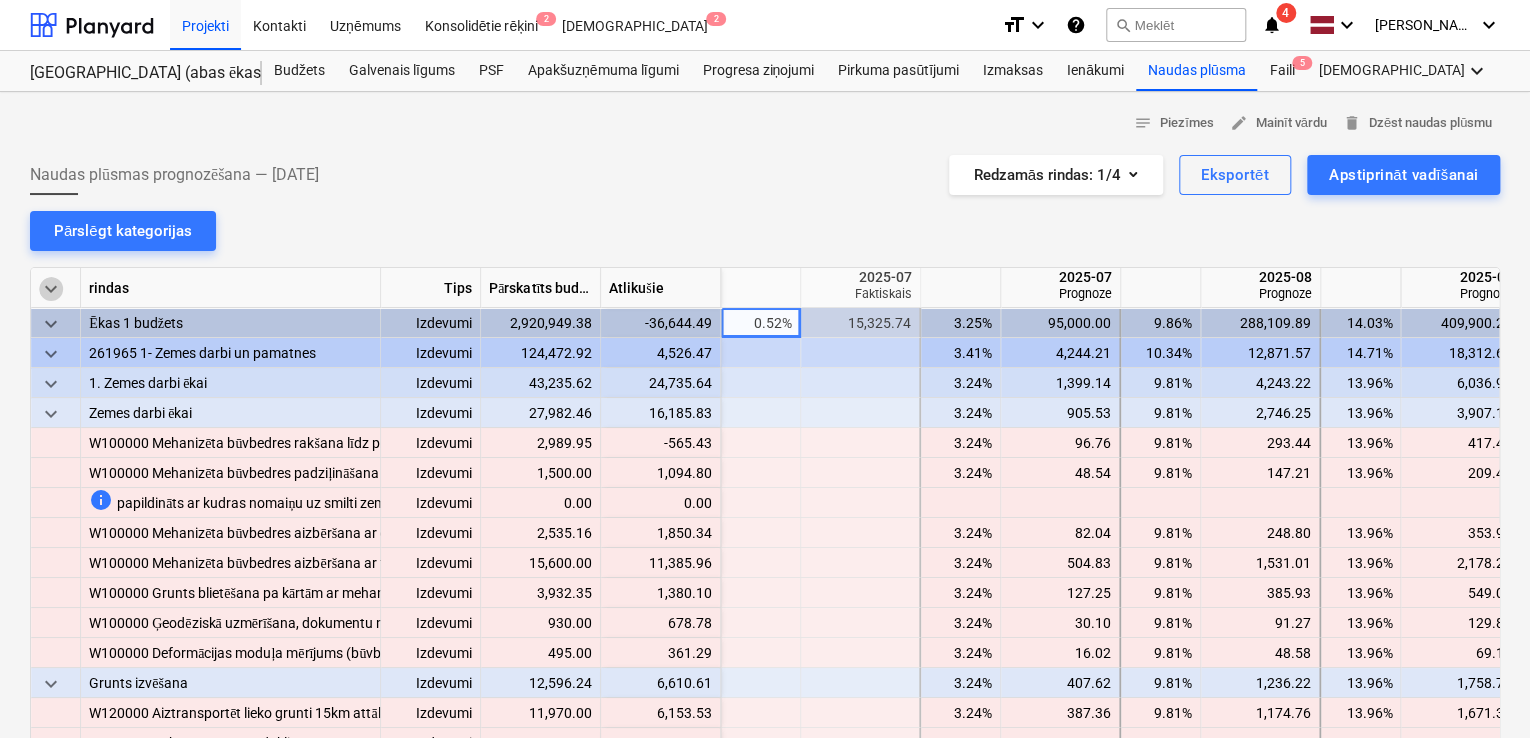 click on "keyboard_arrow_down" at bounding box center [51, 289] 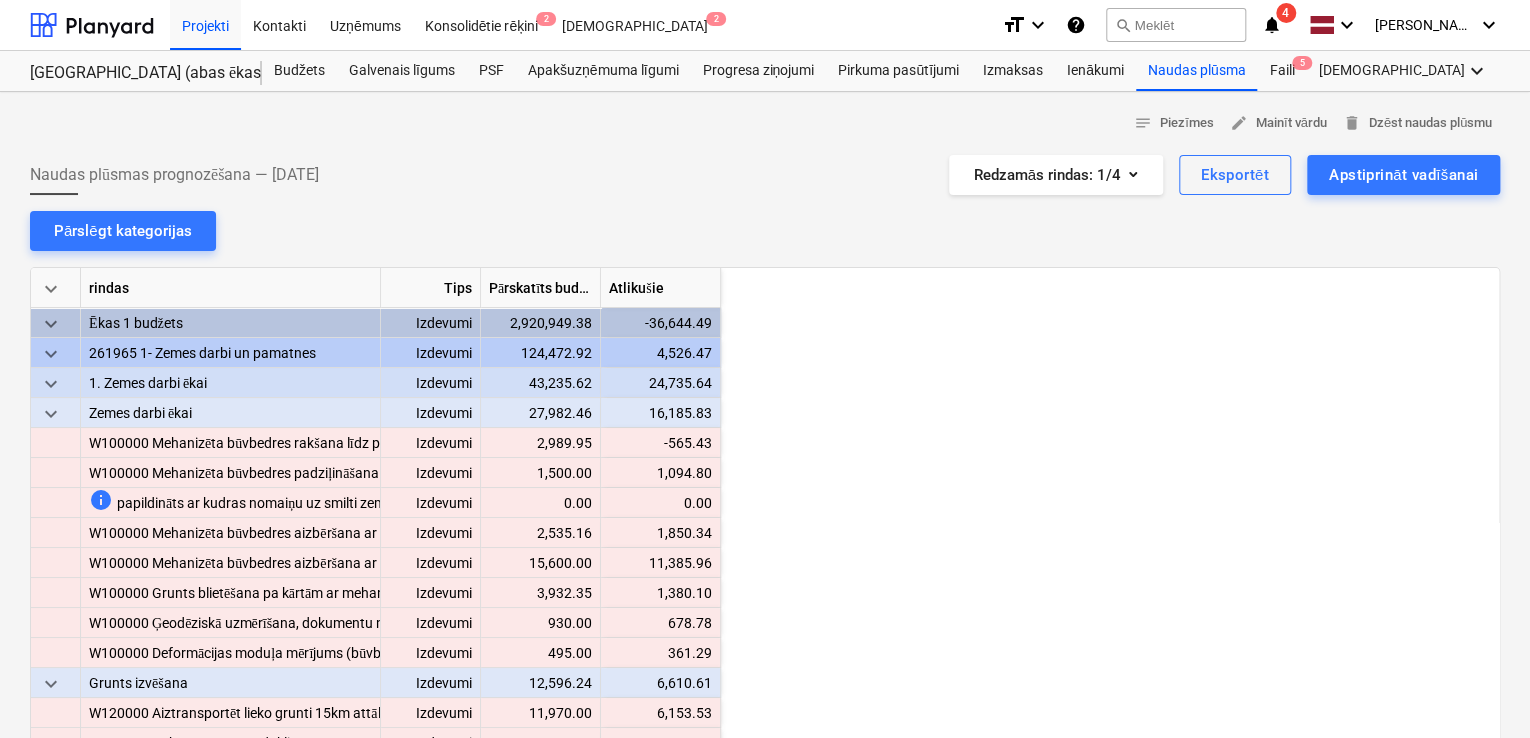 scroll, scrollTop: 0, scrollLeft: 600, axis: horizontal 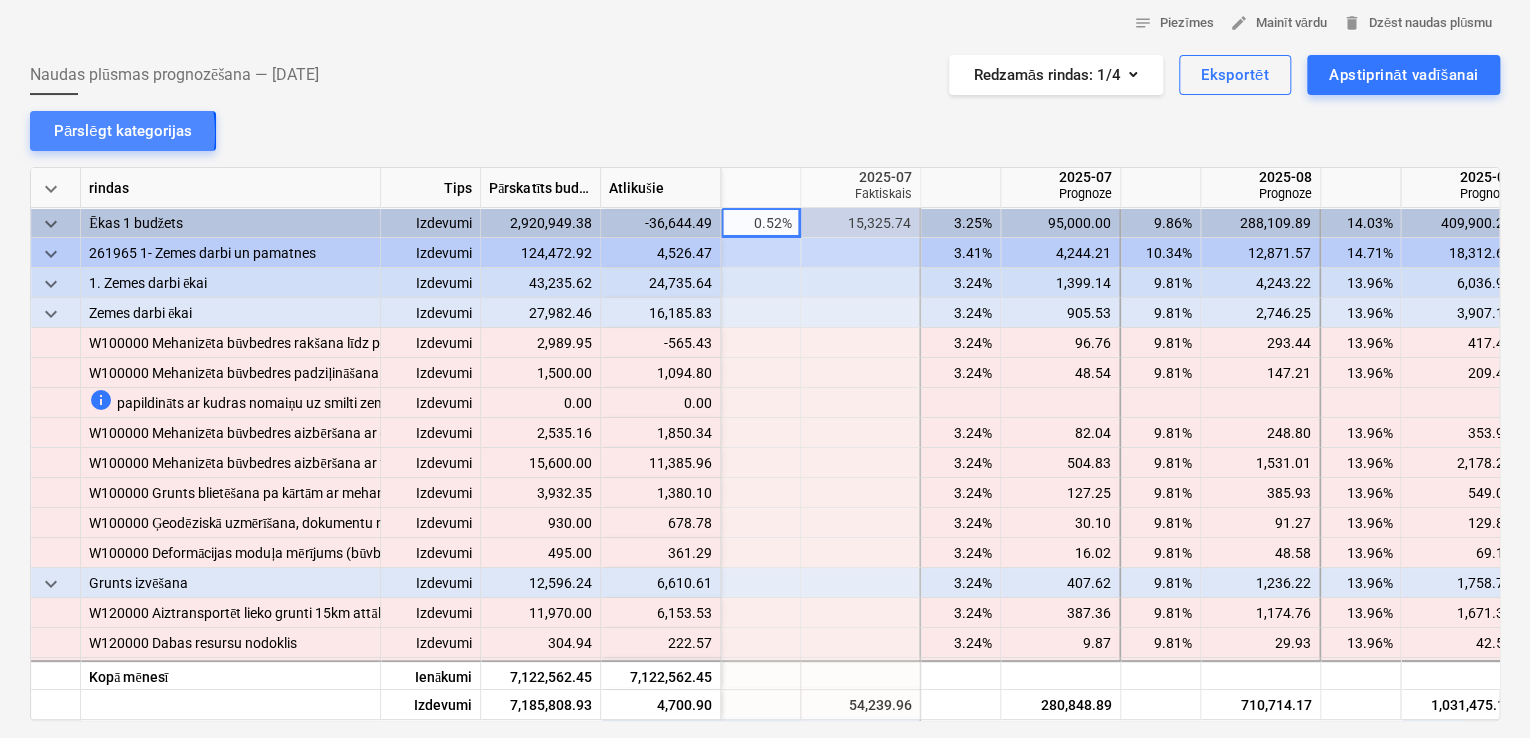 click on "Pārslēgt kategorijas" at bounding box center (123, 131) 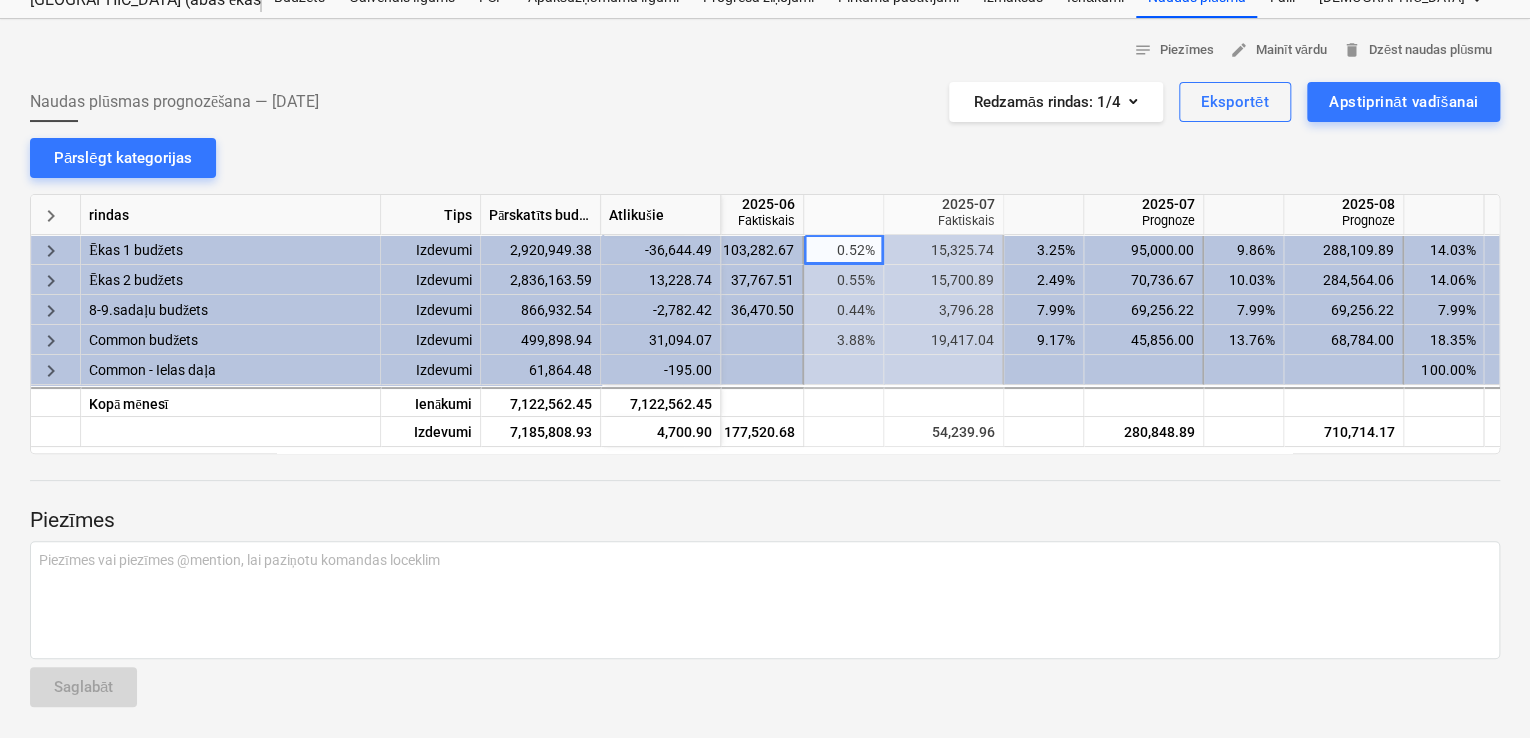 scroll, scrollTop: 0, scrollLeft: 512, axis: horizontal 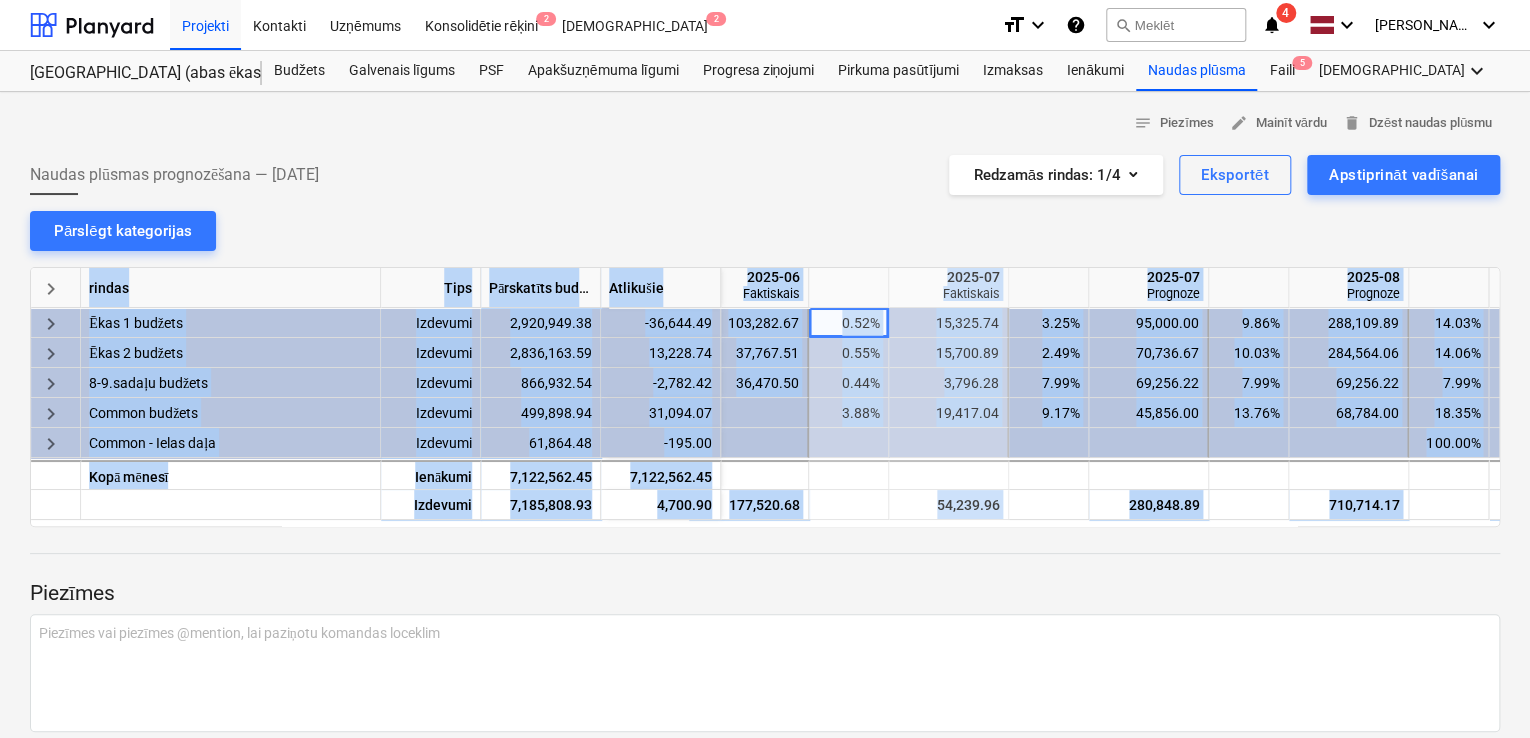 drag, startPoint x: 741, startPoint y: 526, endPoint x: 640, endPoint y: 520, distance: 101.17806 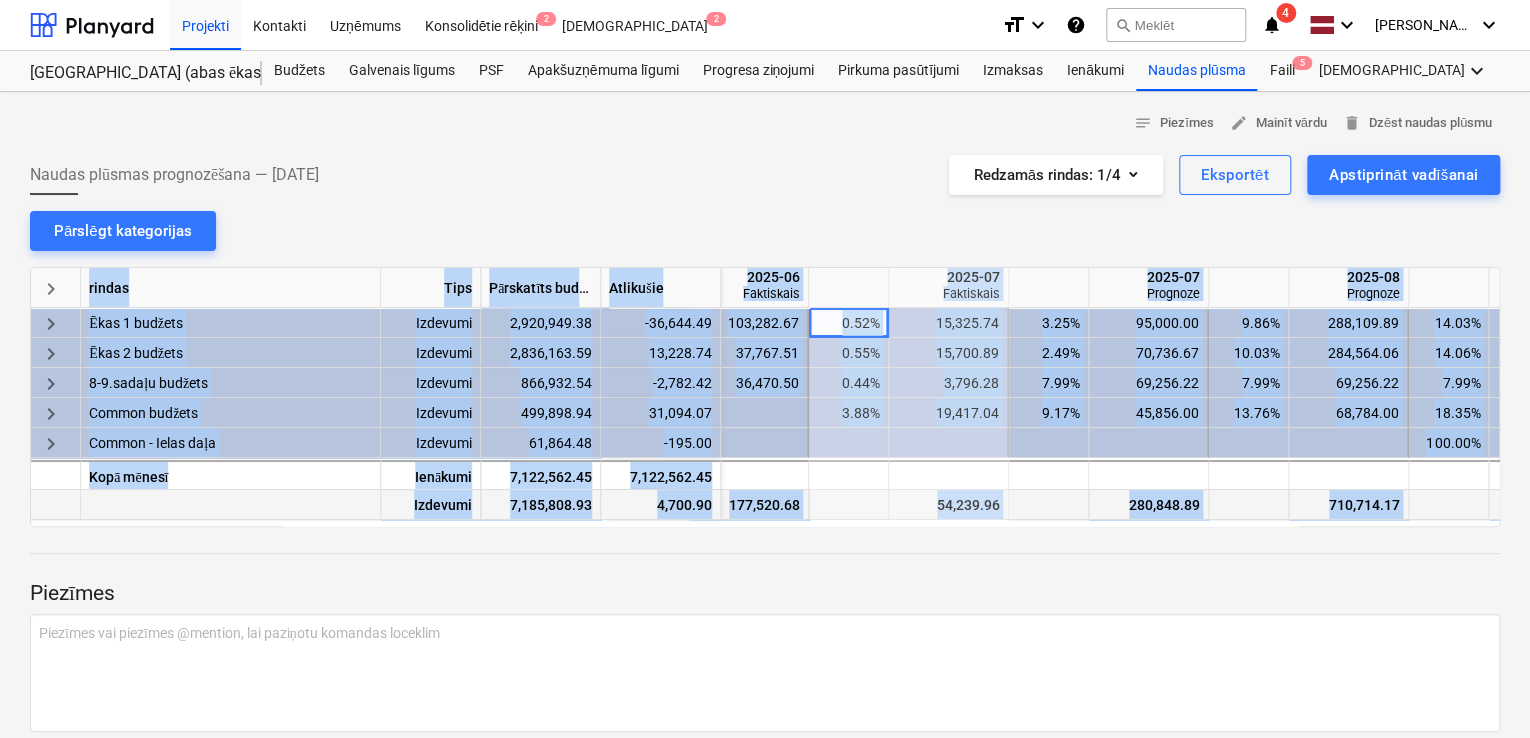 click on "4,700.90" at bounding box center [661, 505] 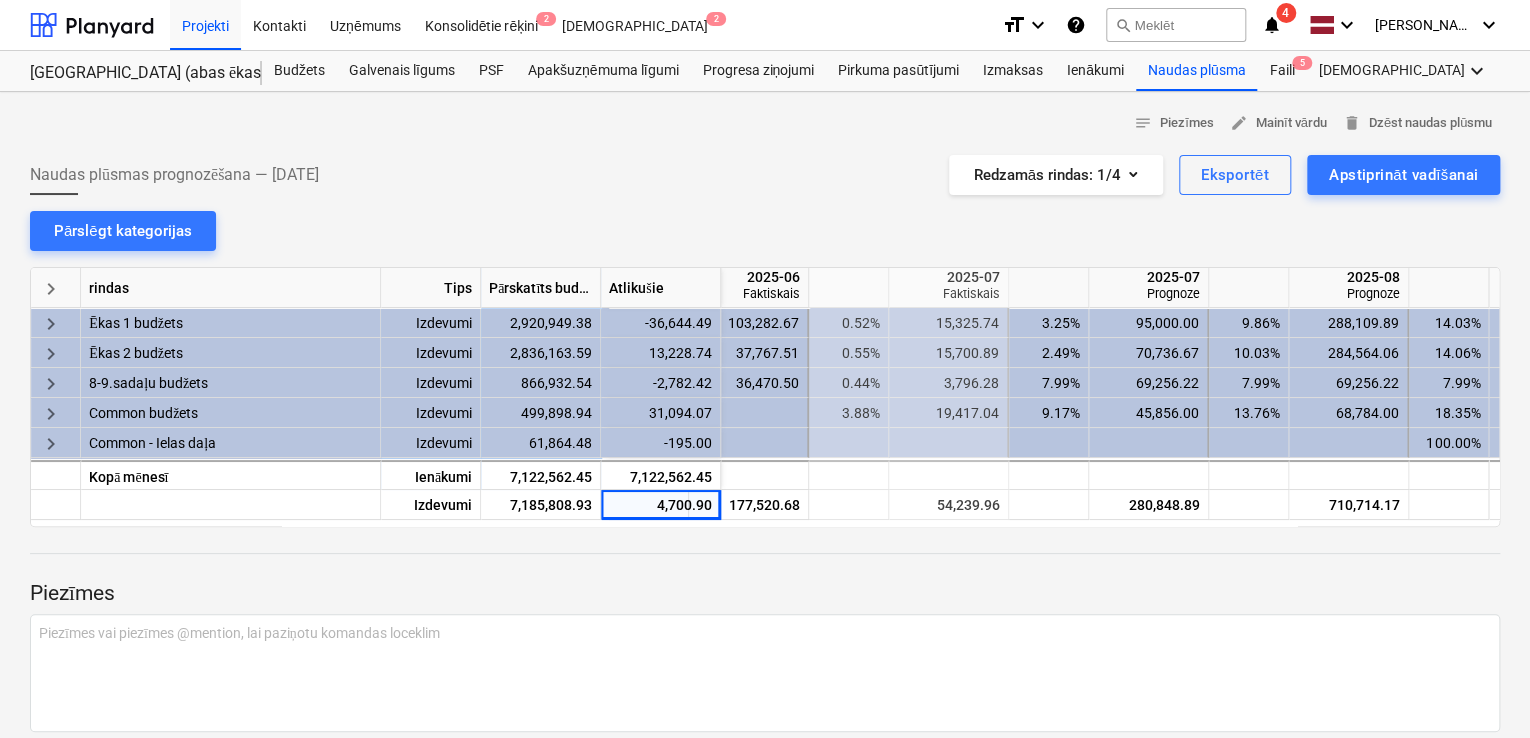 click on "Piezīmes Piezīmes vai piezīmes @mention, lai paziņotu komandas loceklim ﻿ Saglabāt" at bounding box center (765, 661) 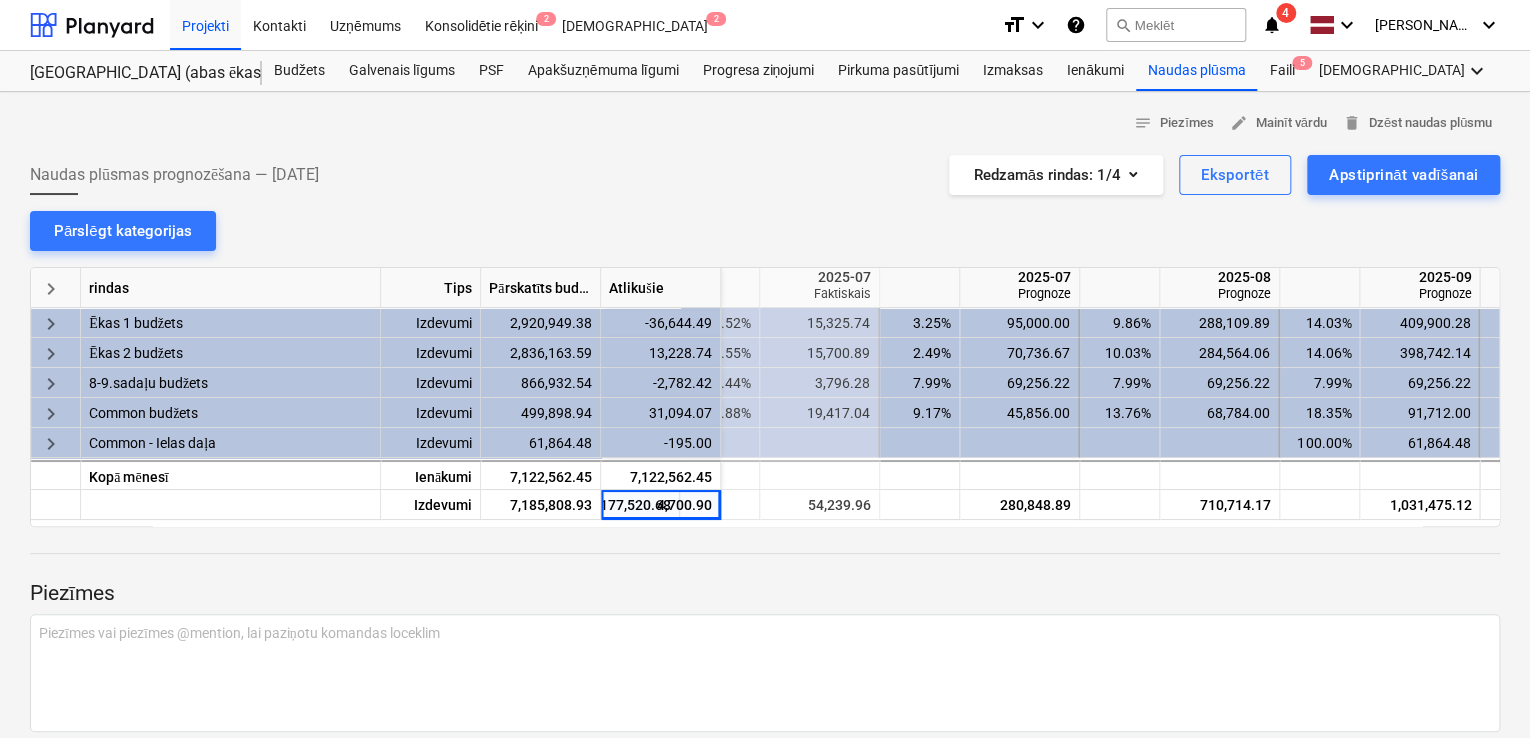 scroll, scrollTop: 0, scrollLeft: 691, axis: horizontal 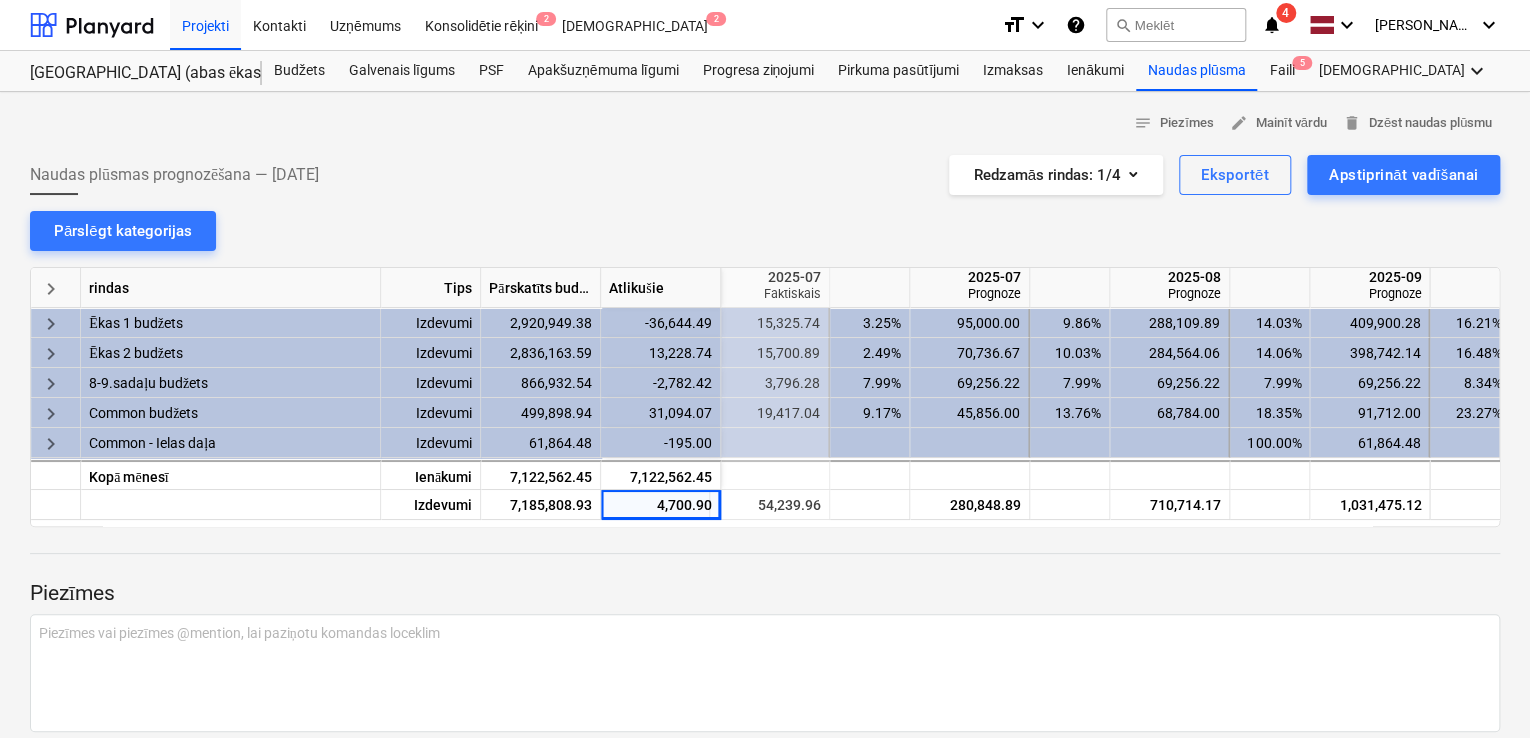 click on "Piezīmes Piezīmes vai piezīmes @mention, lai paziņotu komandas loceklim ﻿ Saglabāt" at bounding box center (765, 661) 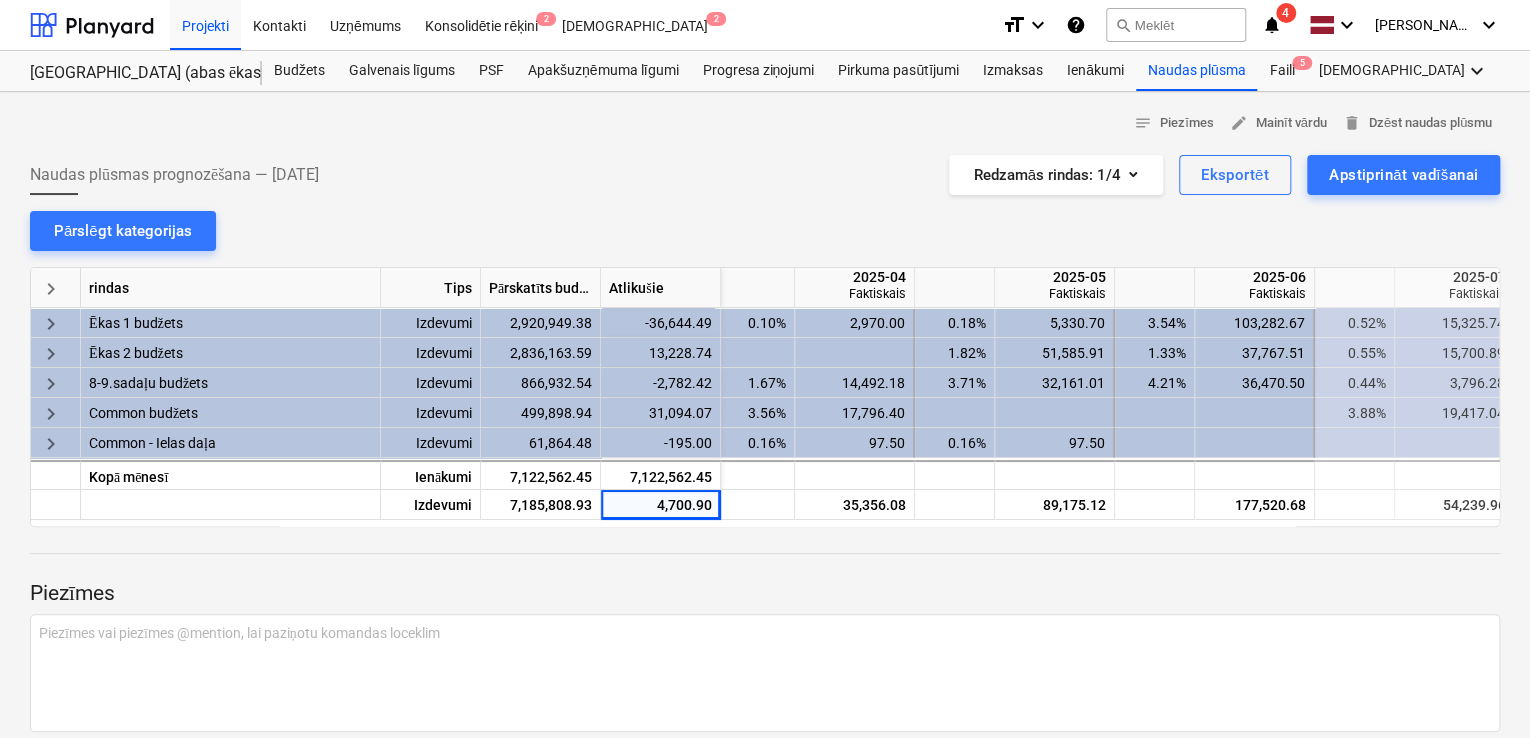 scroll, scrollTop: 0, scrollLeft: 0, axis: both 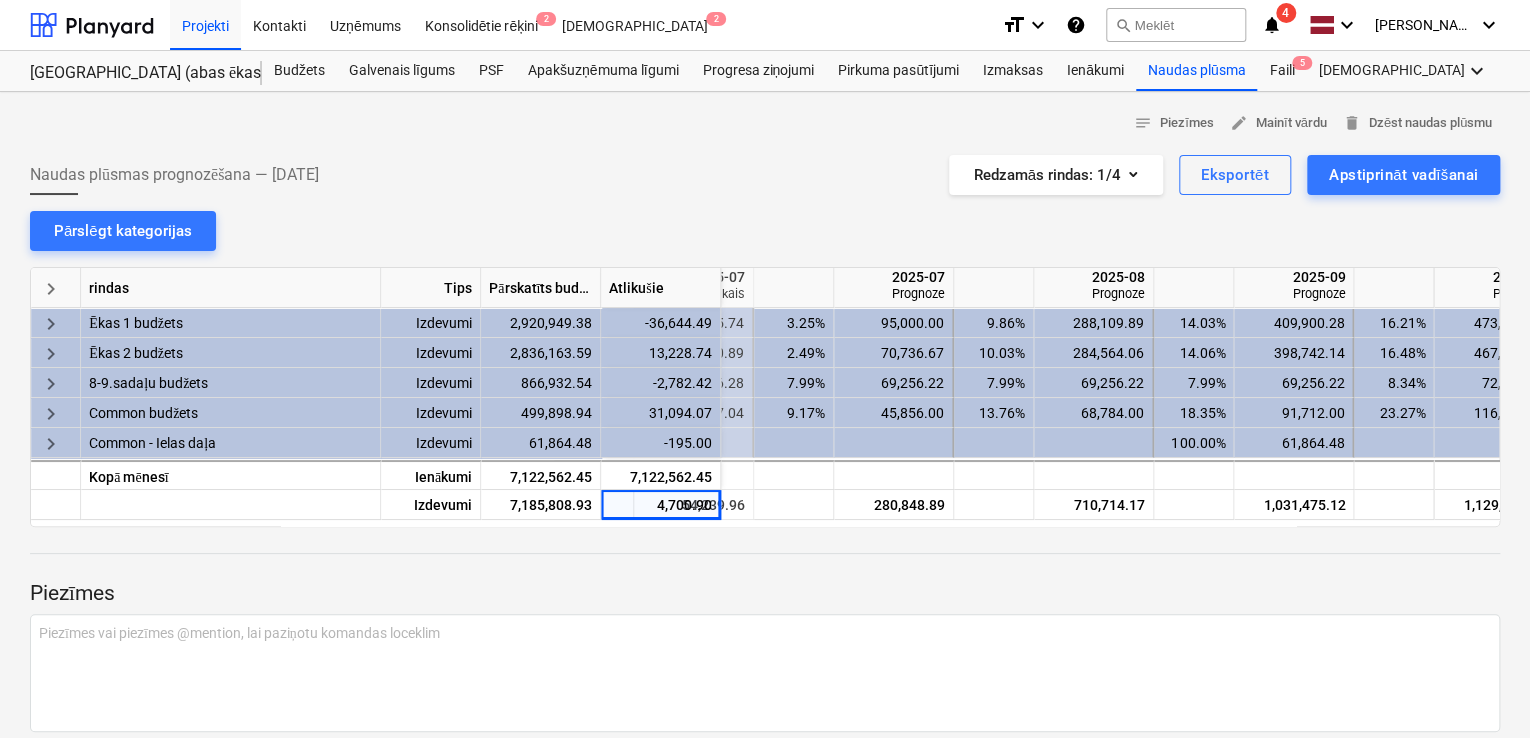 click at bounding box center [765, 535] 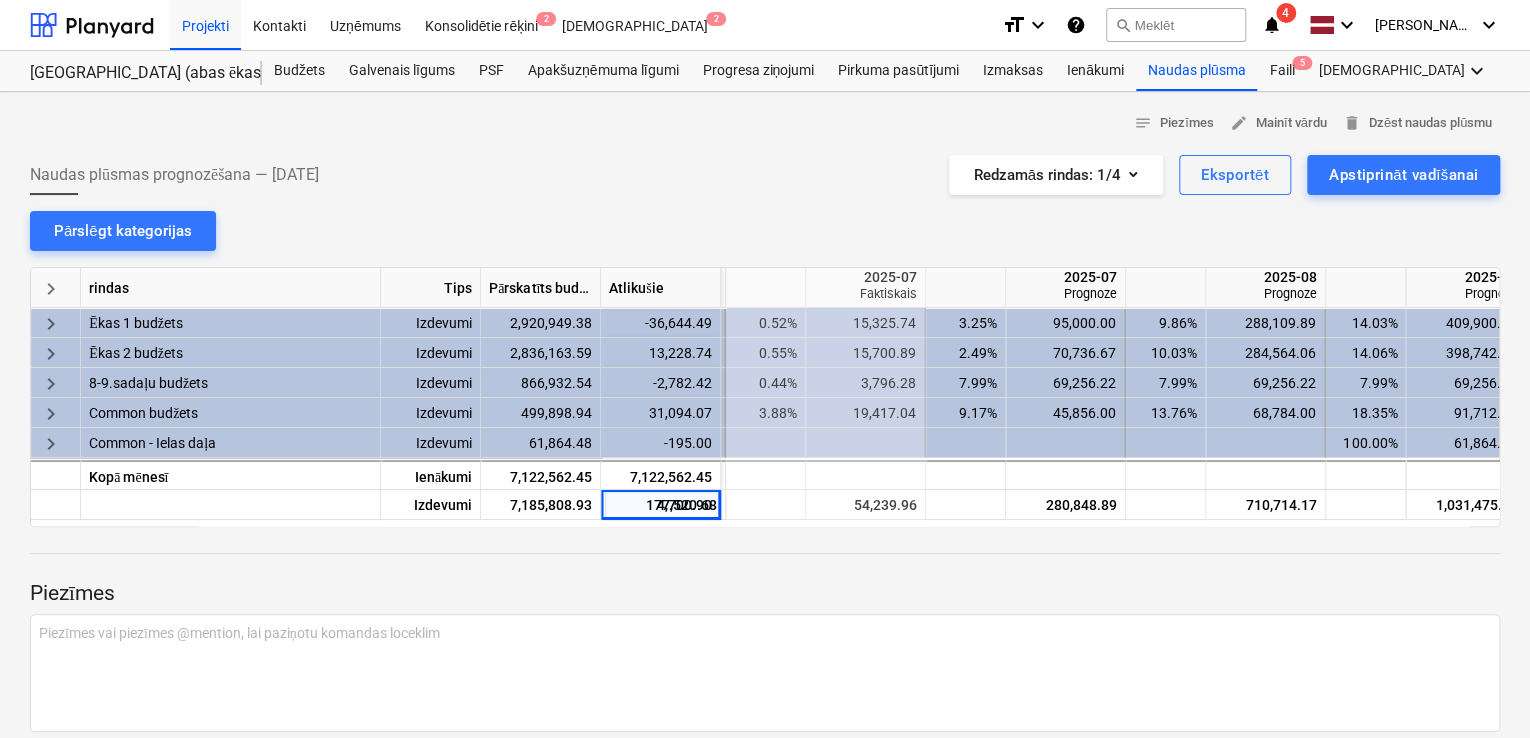 scroll, scrollTop: 0, scrollLeft: 597, axis: horizontal 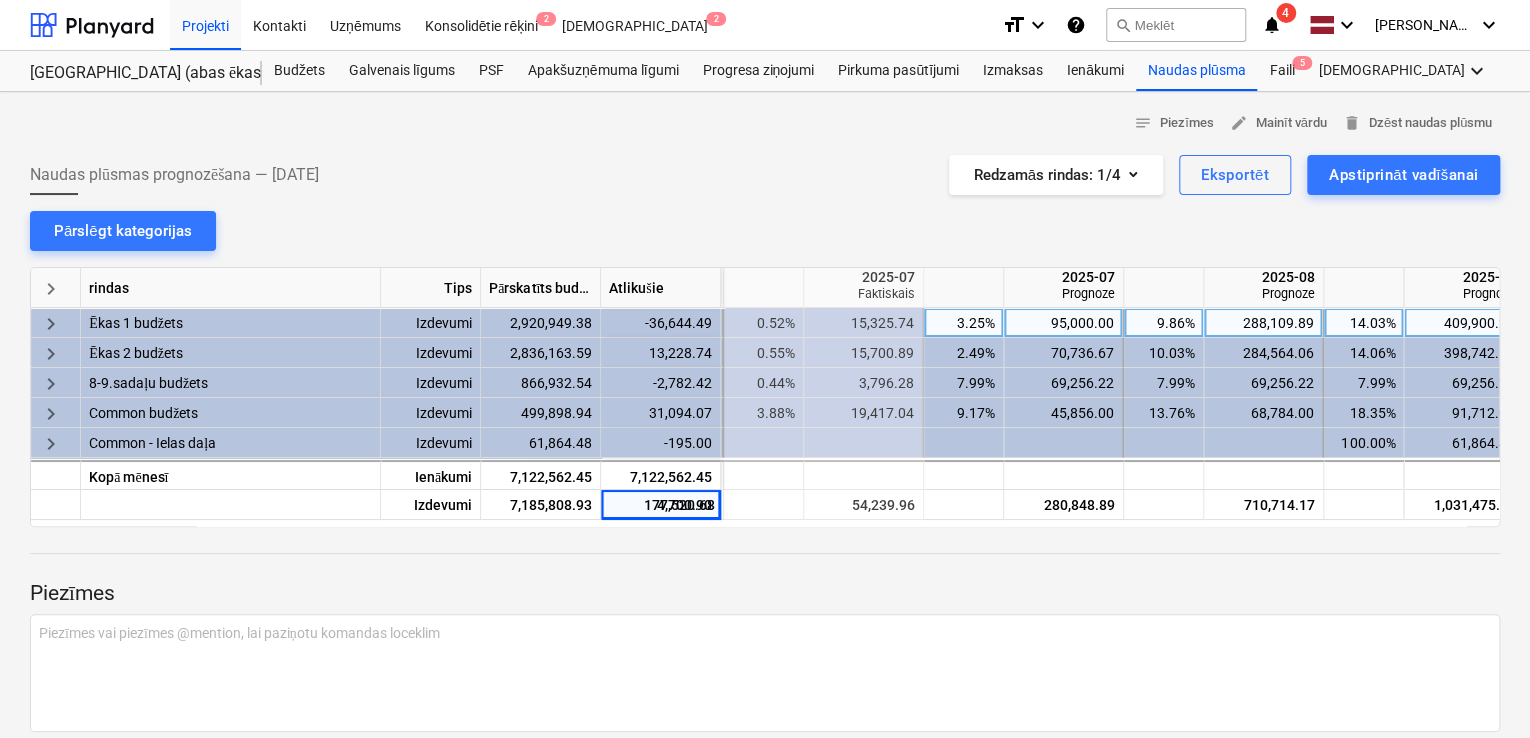 click on "3.25%" at bounding box center (963, 323) 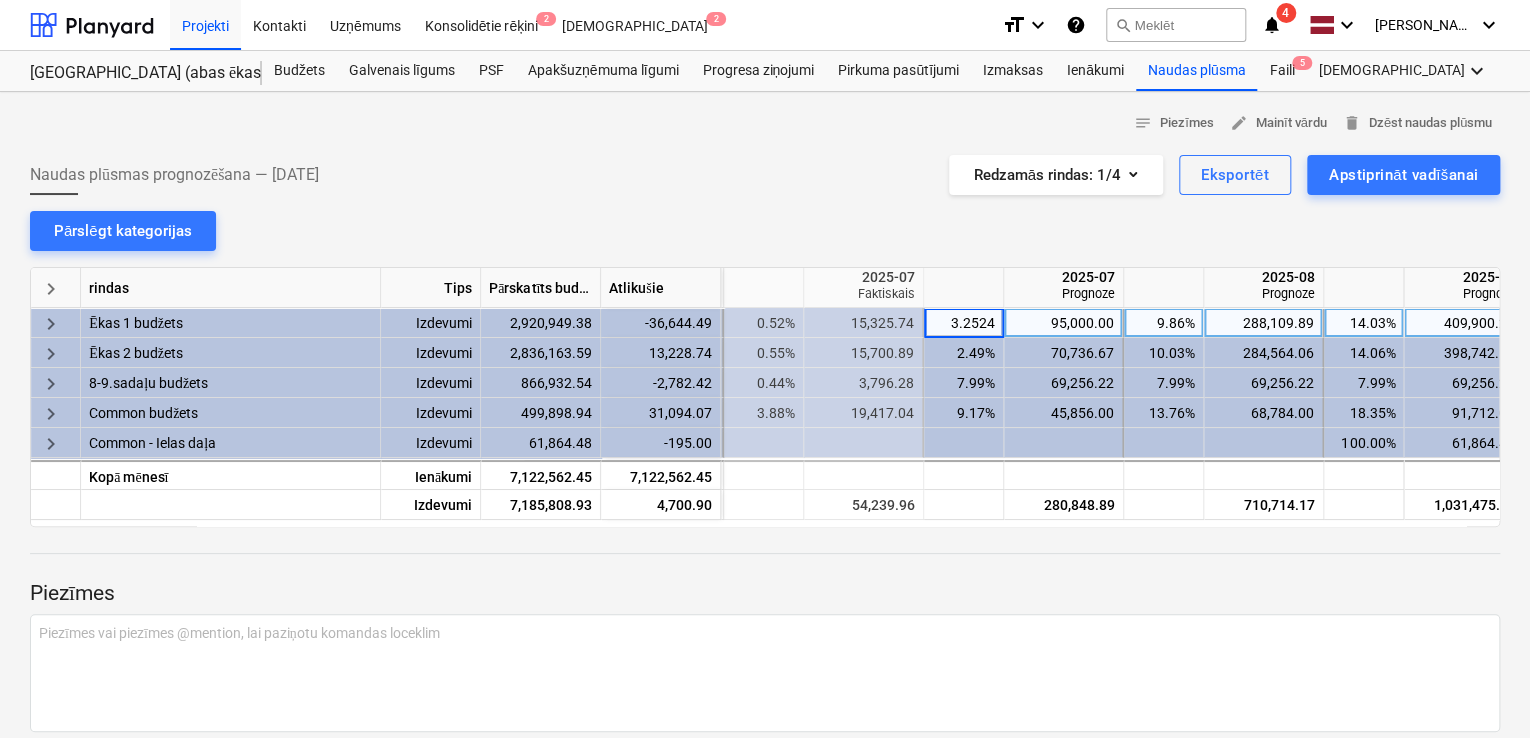 type on "1" 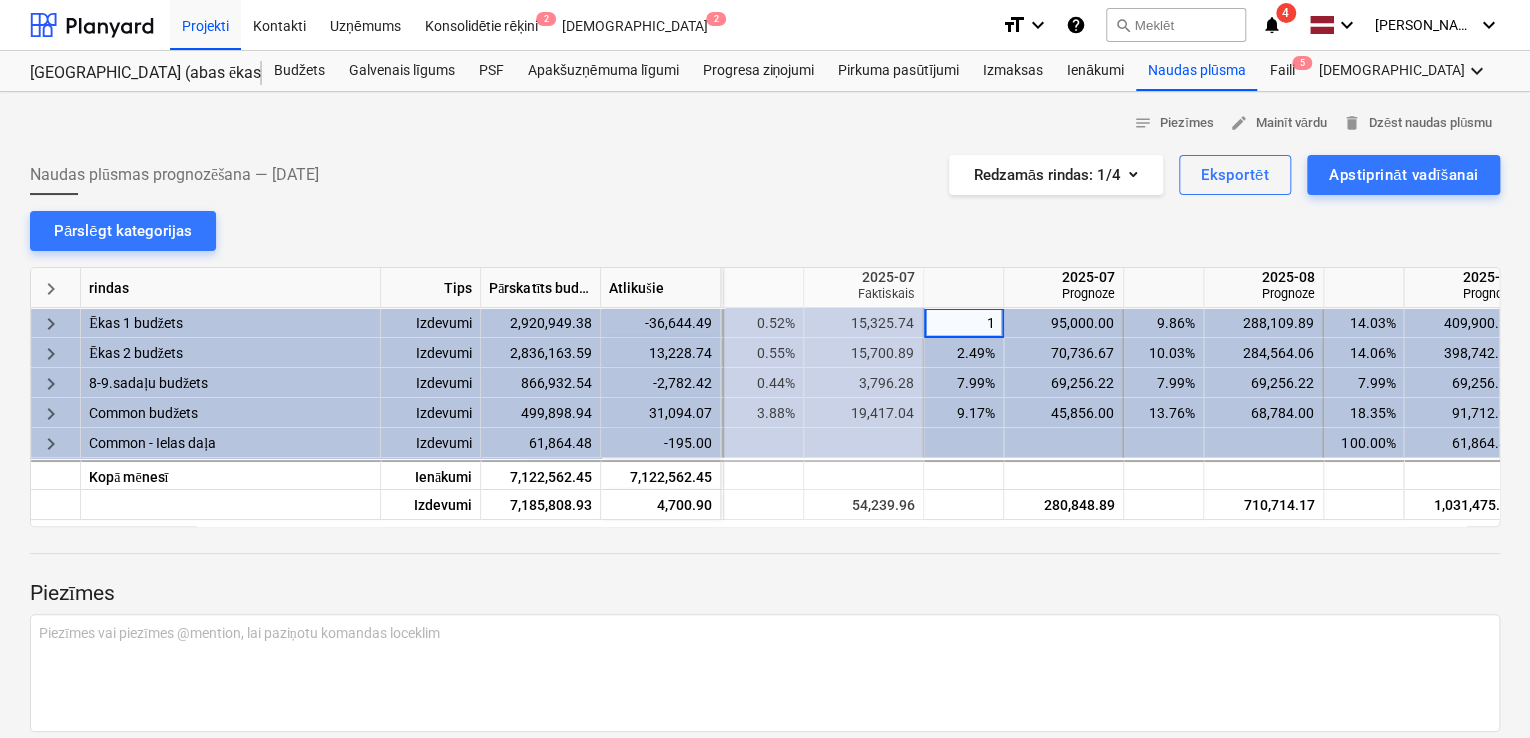 click at bounding box center (765, 572) 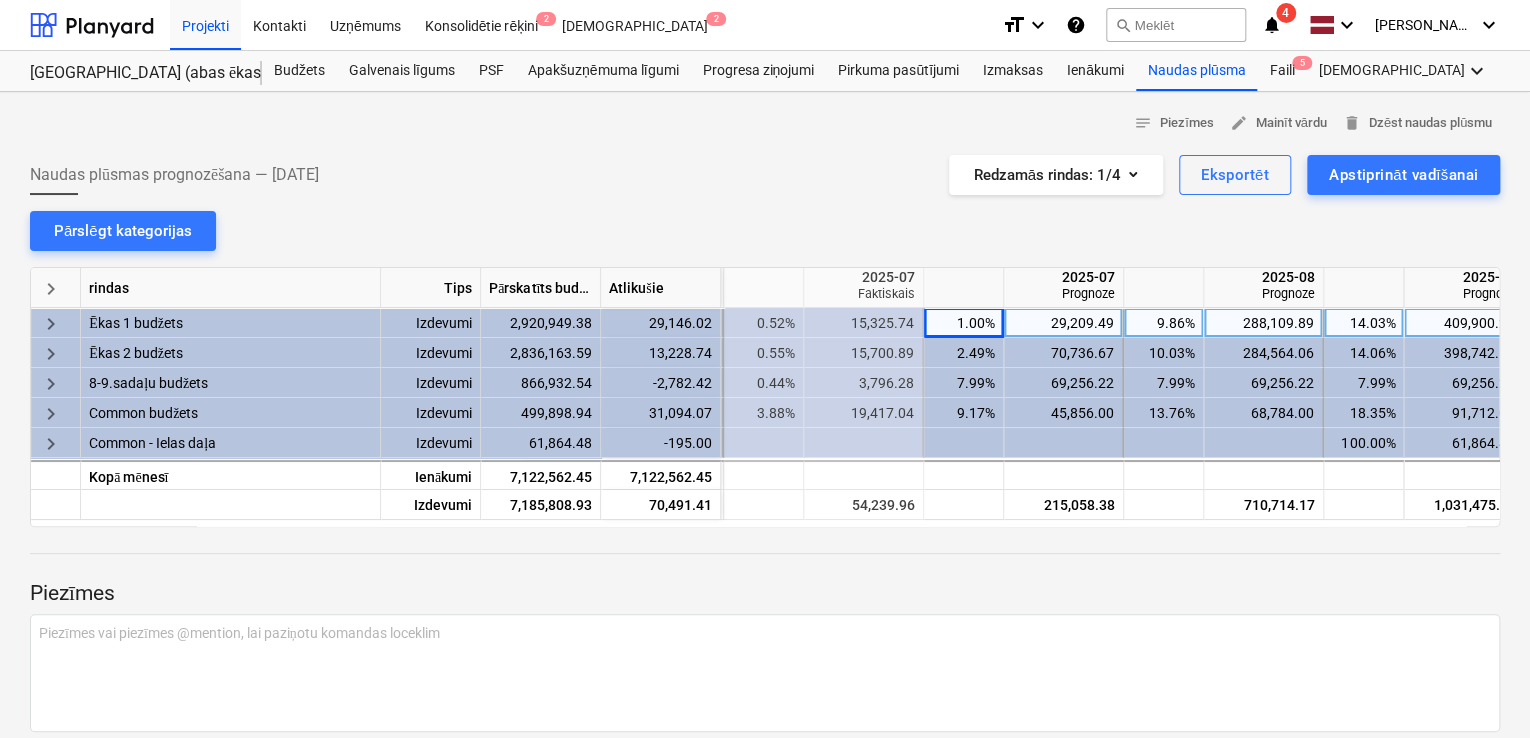 click on "9.86%" at bounding box center (1163, 323) 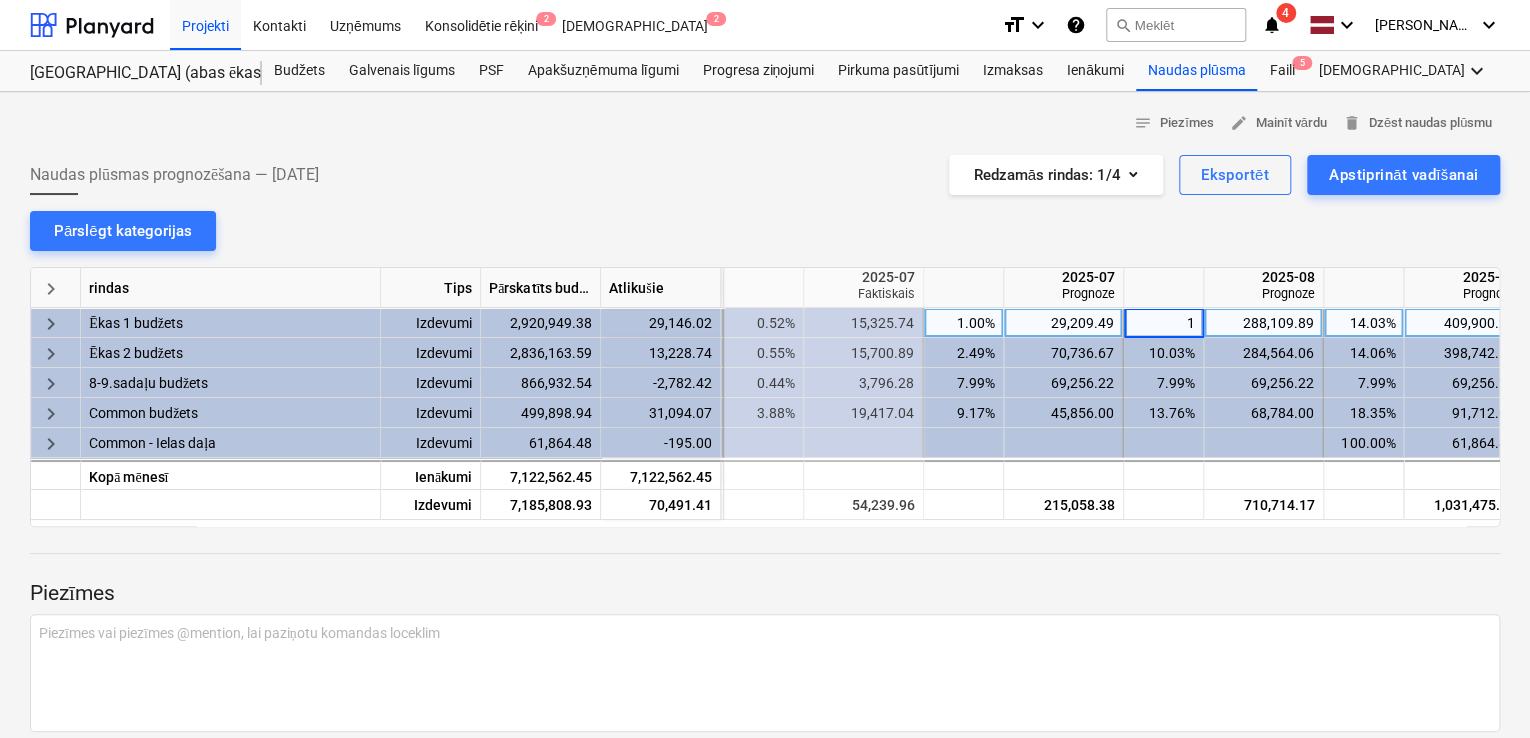 type on "11" 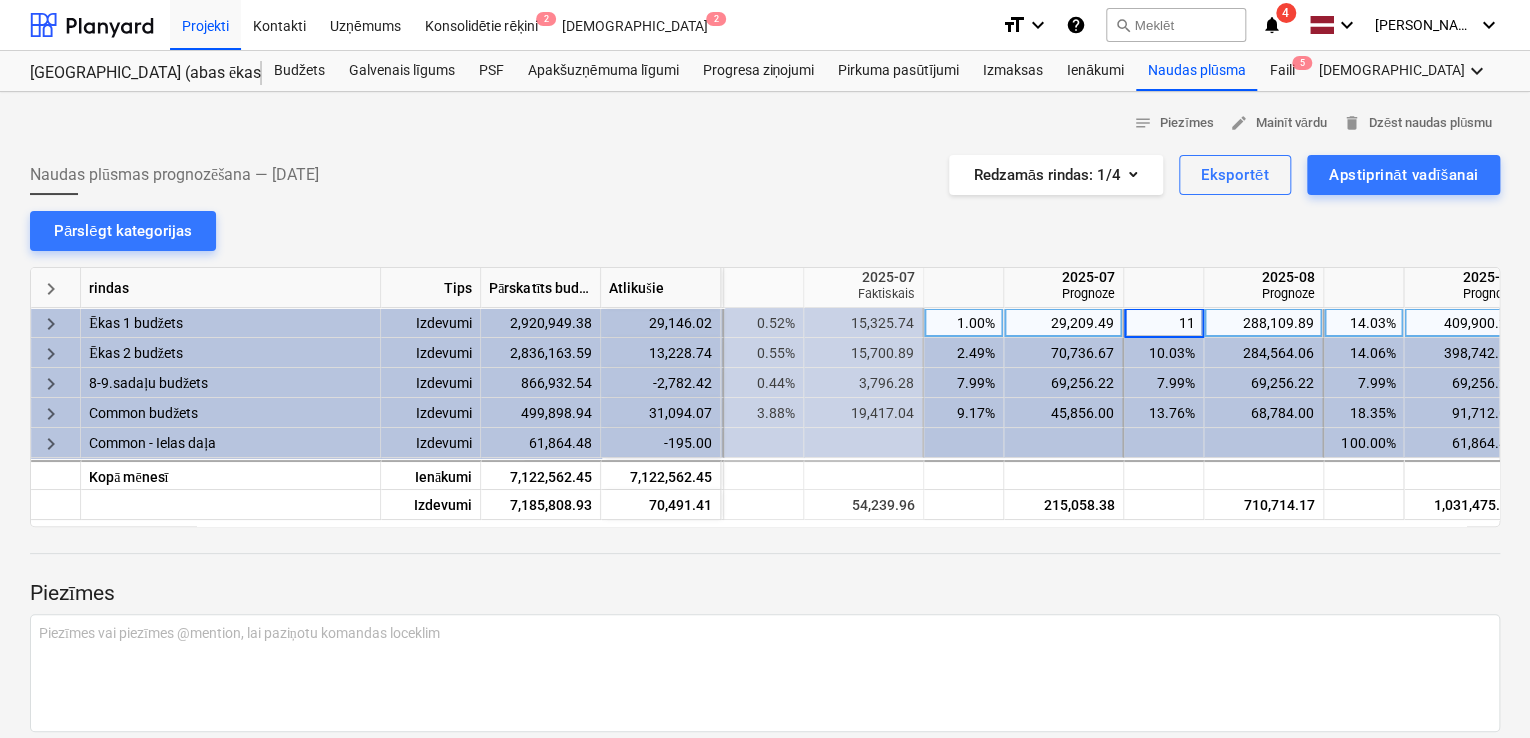 click on "Piezīmes Piezīmes vai piezīmes @mention, lai paziņotu komandas loceklim ﻿ Saglabāt" at bounding box center (765, 661) 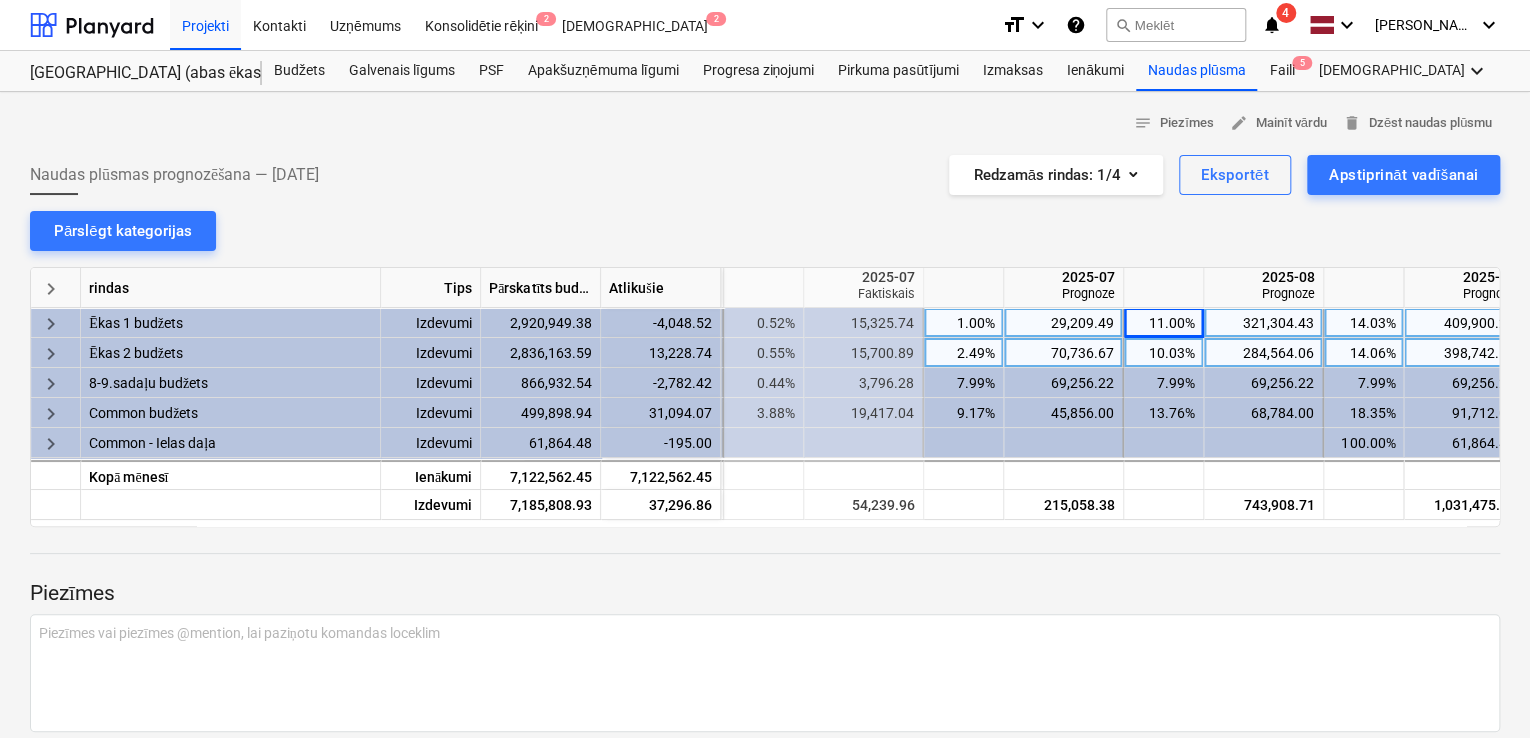 click on "2.49%" at bounding box center [963, 353] 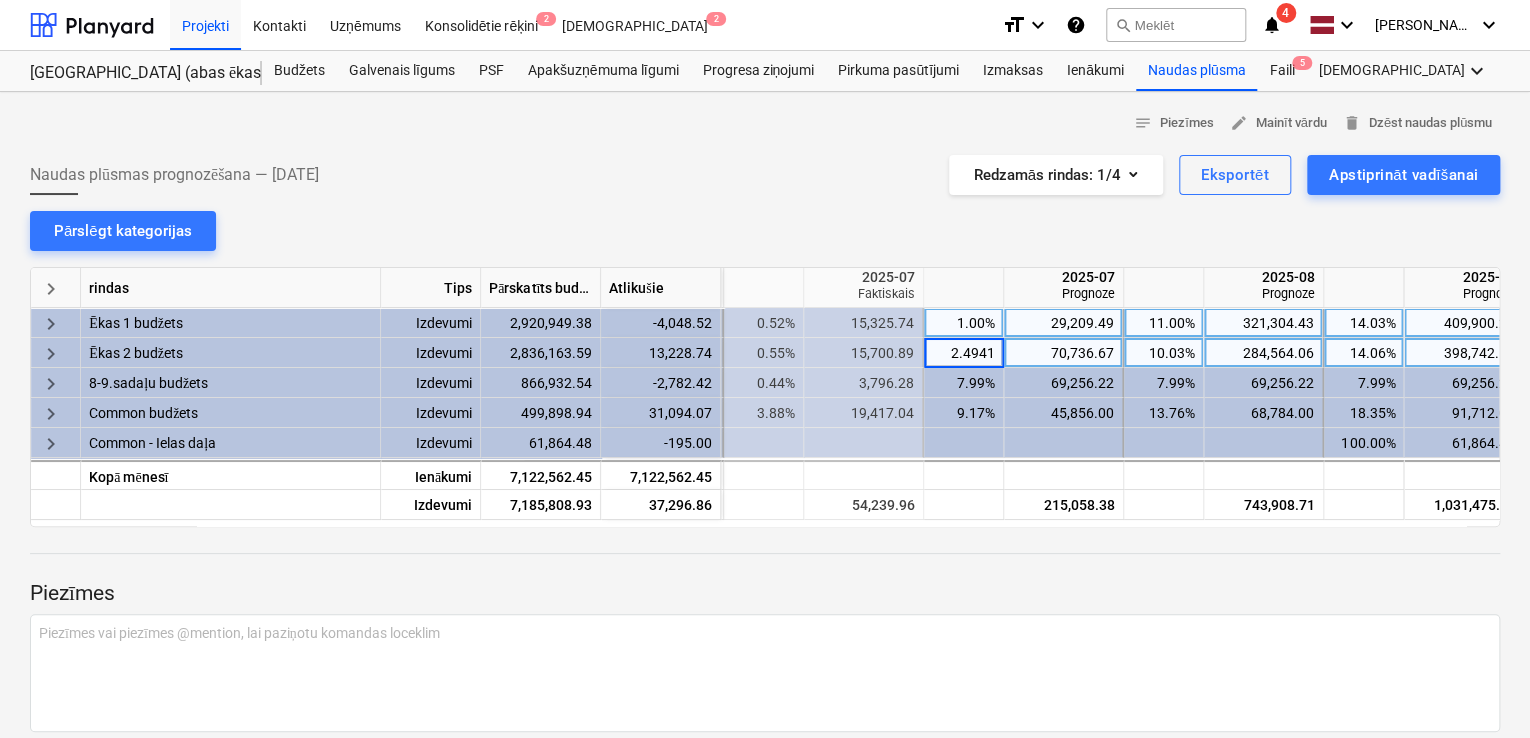 type on "1" 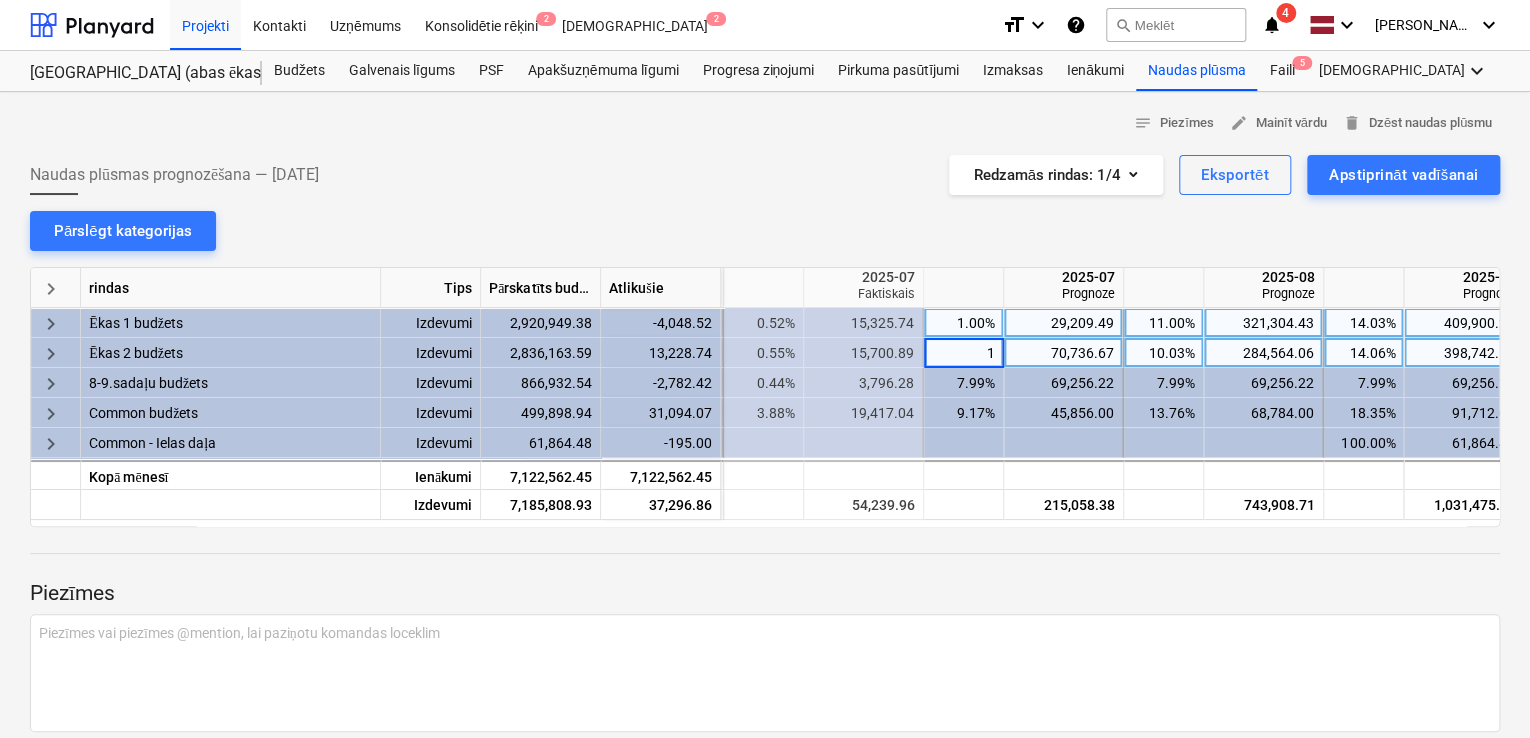 click on "70,736.67" at bounding box center [1063, 353] 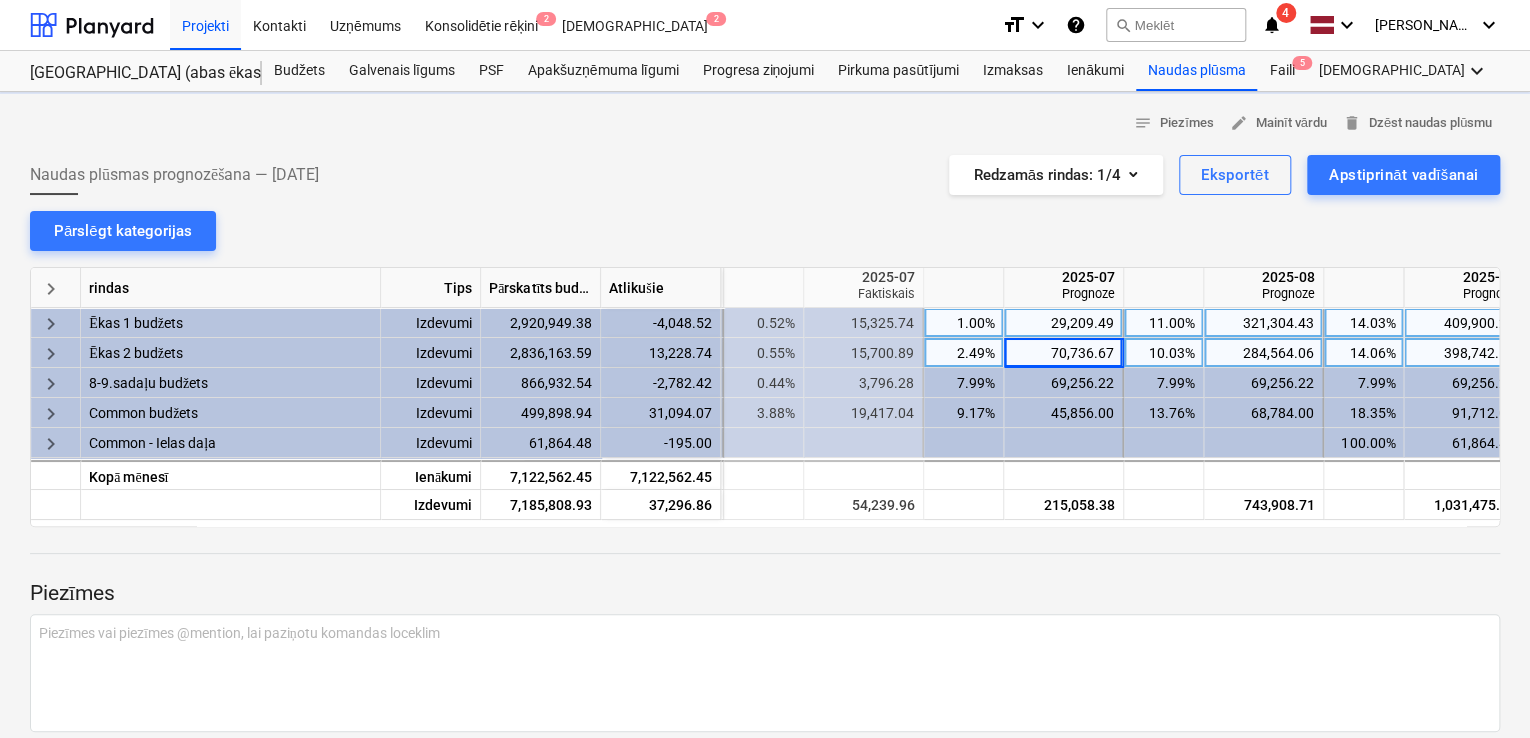 click on "10.03%" at bounding box center (1163, 353) 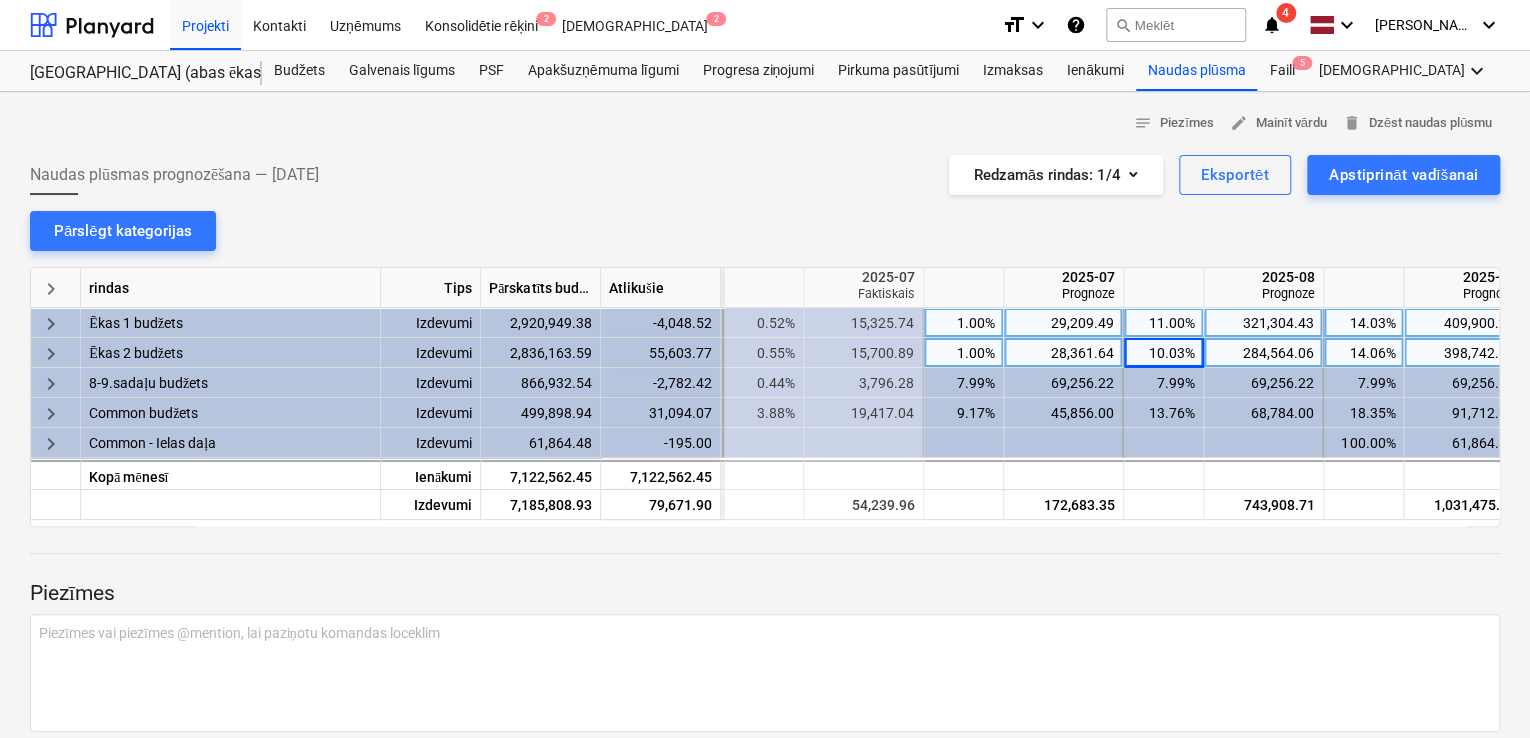 click on "10.03%" at bounding box center (1163, 353) 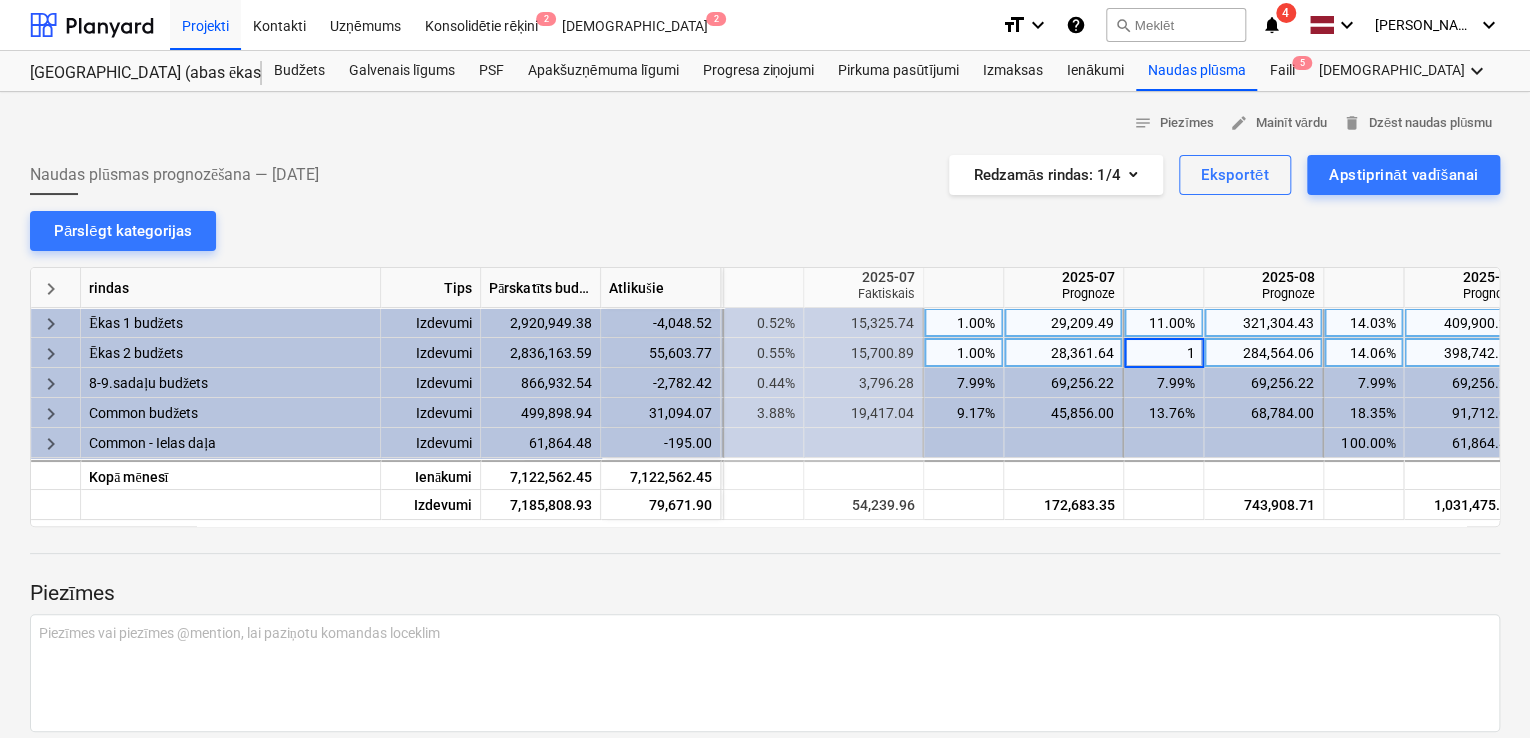 type on "12" 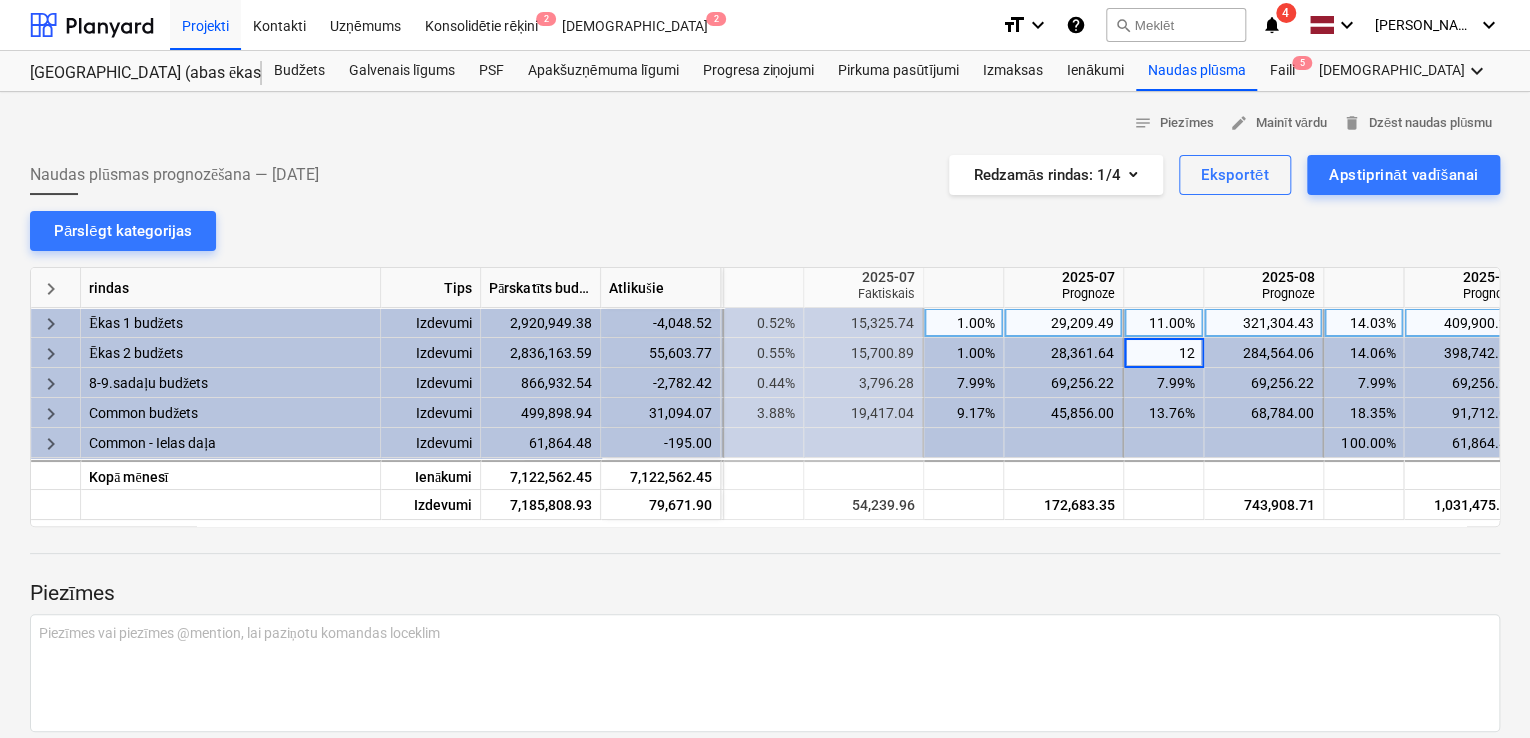 click on "notes Piezīmes edit Mainīt vārdu delete Dzēst naudas plūsmu Naudas plūsmas prognozēšana — [DATE] Redzamās rindas :   1/4 Eksportēt Apstiprināt vadīšanai Pārslēgt kategorijas keyboard_arrow_right rindas Tips Pārskatīts budžets Atlikušie 2025-06 Faktiskais 2025-07 Faktiskais 2025-07 Prognoze 2025-08 Prognoze 2025-09 Prognoze keyboard_arrow_right  Ēkas 1 budžets Izdevumi 2,920,949.38 -4,048.52 3.54% 103,282.67 0.52% 15,325.74 1.00% 29,209.49 11.00% 321,304.43 14.03% 409,900.28 16.21% keyboard_arrow_right  Ēkas 2 budžets Izdevumi 2,836,163.59 55,603.77 1.33% 37,767.51 0.55% 15,700.89 1.00% 28,361.64 12 284,564.06 14.06% 398,742.14 16.48% keyboard_arrow_right  8-9.sadaļu budžets Izdevumi 866,932.54 -2,782.42 4.21% 36,470.50 0.44% 3,796.28 7.99% 69,256.22 7.99% 69,256.22 7.99% 69,256.22 8.34% keyboard_arrow_right  Common budžets Izdevumi 499,898.94 31,094.07 3.88% 19,417.04 9.17% 45,856.00 13.76% 68,784.00 18.35% 91,712.00 23.27% keyboard_arrow_right  Common - Ielas daļa Izdevumi" at bounding box center (765, 452) 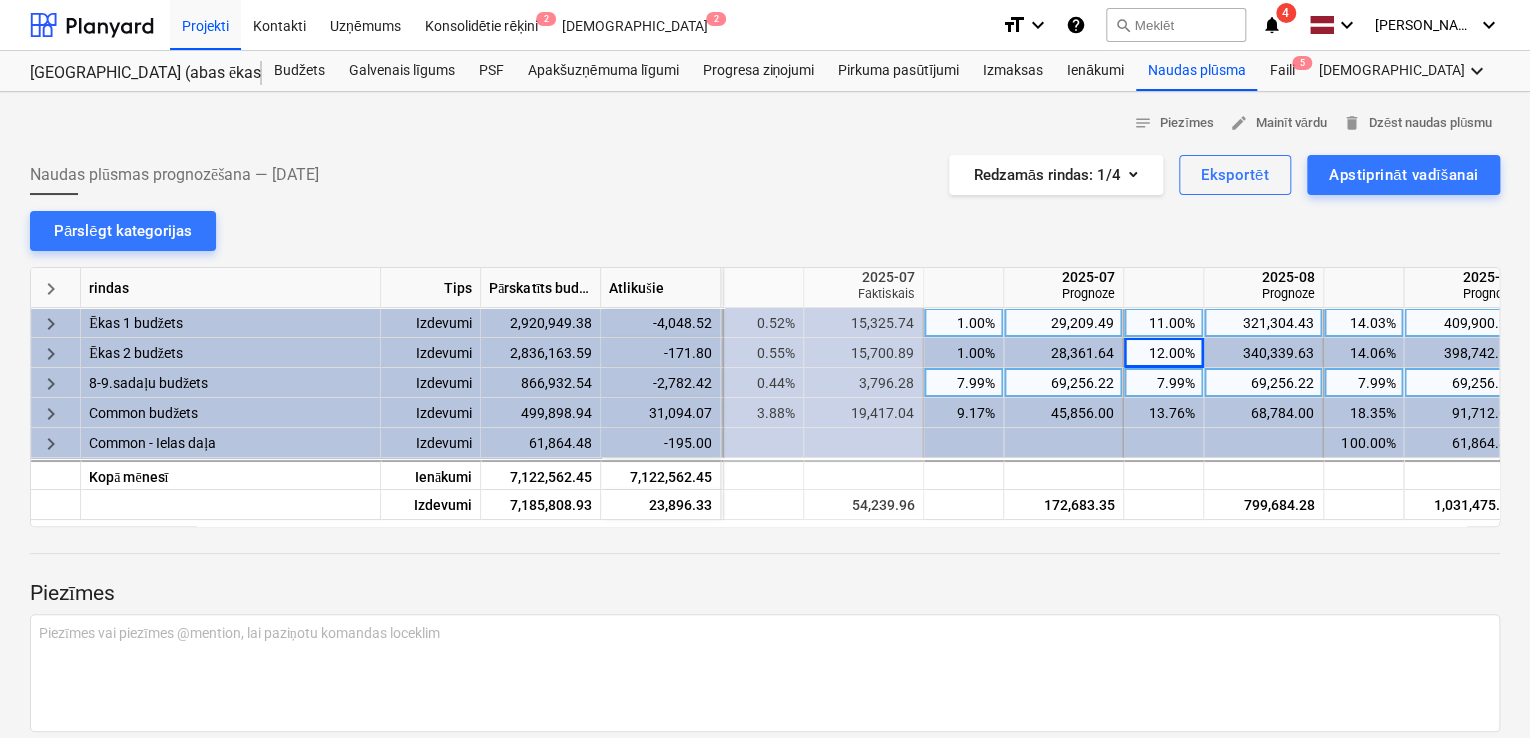 click on "7.99%" at bounding box center [963, 383] 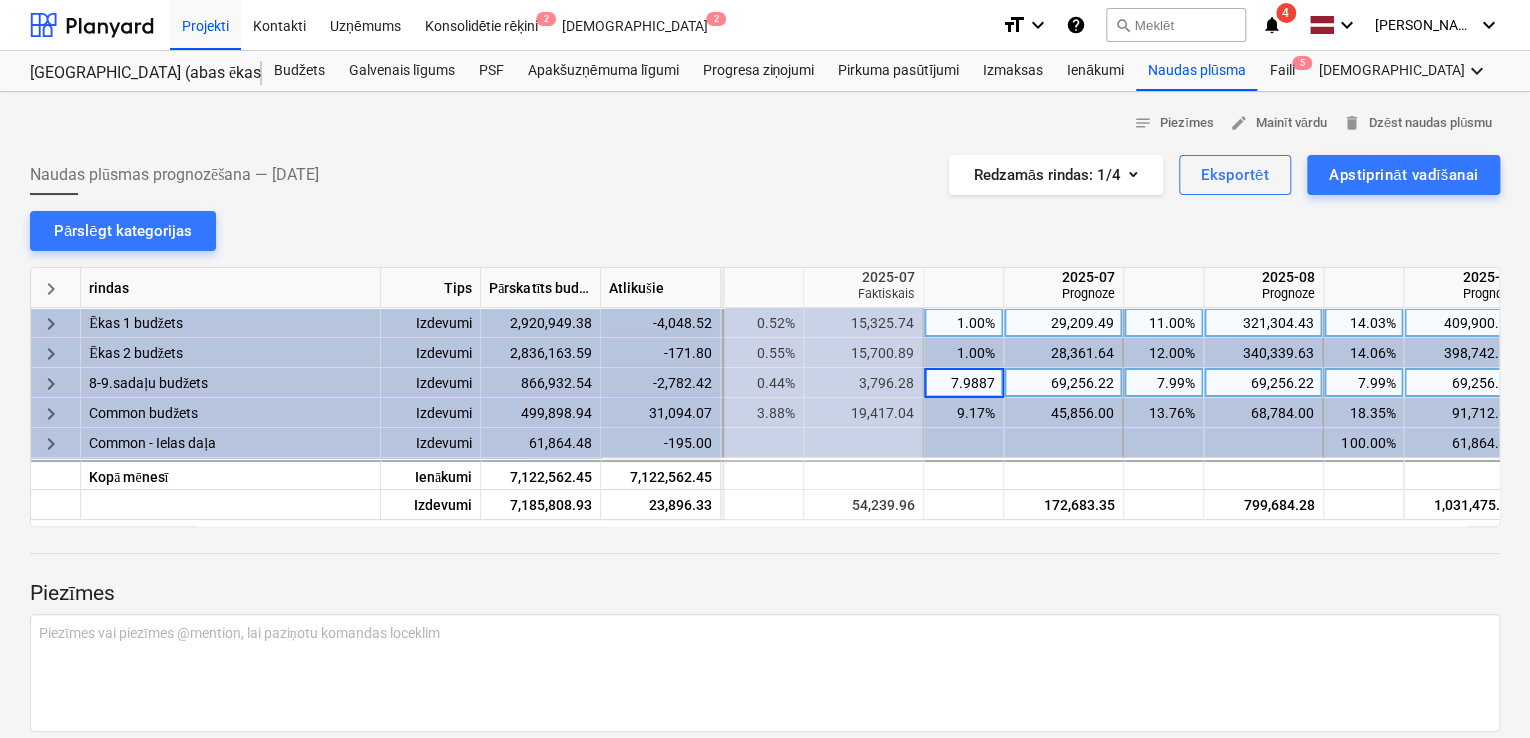 type on "4" 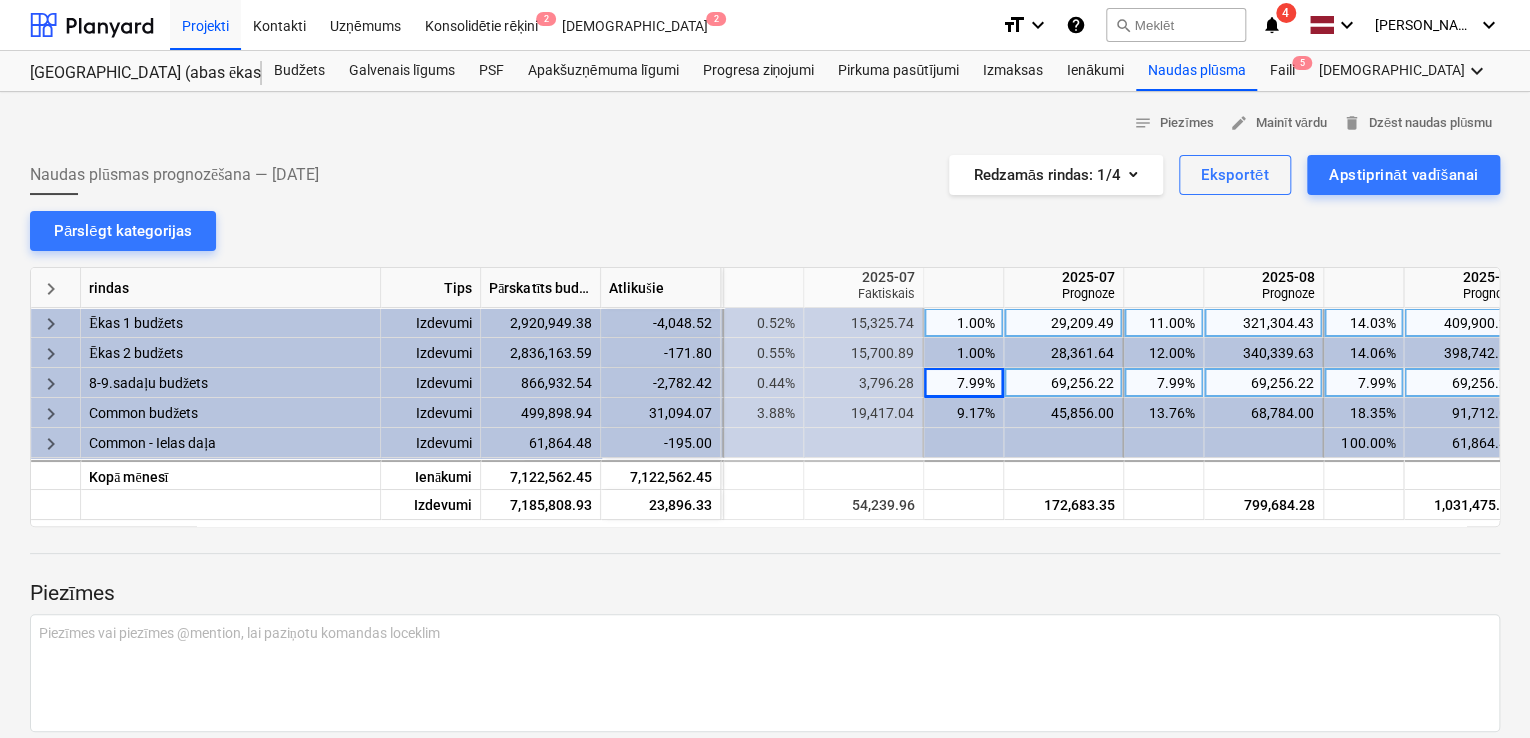 click on "notes Piezīmes edit Mainīt vārdu delete Dzēst naudas plūsmu Naudas plūsmas prognozēšana — [DATE] Redzamās rindas :   1/4 Eksportēt Apstiprināt vadīšanai Pārslēgt kategorijas keyboard_arrow_right rindas Tips Pārskatīts budžets Atlikušie 2025-06 Faktiskais 2025-07 Faktiskais 2025-07 Prognoze 2025-08 Prognoze 2025-09 Prognoze keyboard_arrow_right  Ēkas 1 budžets Izdevumi 2,920,949.38 -4,048.52 3.54% 103,282.67 0.52% 15,325.74 1.00% 29,209.49 11.00% 321,304.43 14.03% 409,900.28 16.21% keyboard_arrow_right  Ēkas 2 budžets Izdevumi 2,836,163.59 -171.80 1.33% 37,767.51 0.55% 15,700.89 1.00% 28,361.64 12.00% 340,339.63 14.06% 398,742.14 16.48% keyboard_arrow_right  8-9.sadaļu budžets Izdevumi 866,932.54 -2,782.42 4.21% 36,470.50 0.44% 3,796.28 7.99% 69,256.22 7.99% 69,256.22 7.99% 69,256.22 8.34% keyboard_arrow_right  Common budžets Izdevumi 499,898.94 31,094.07 3.88% 19,417.04 9.17% 45,856.00 13.76% 68,784.00 18.35% 91,712.00 23.27% keyboard_arrow_right  Common - Ielas daļa Izdevumi" at bounding box center [765, 452] 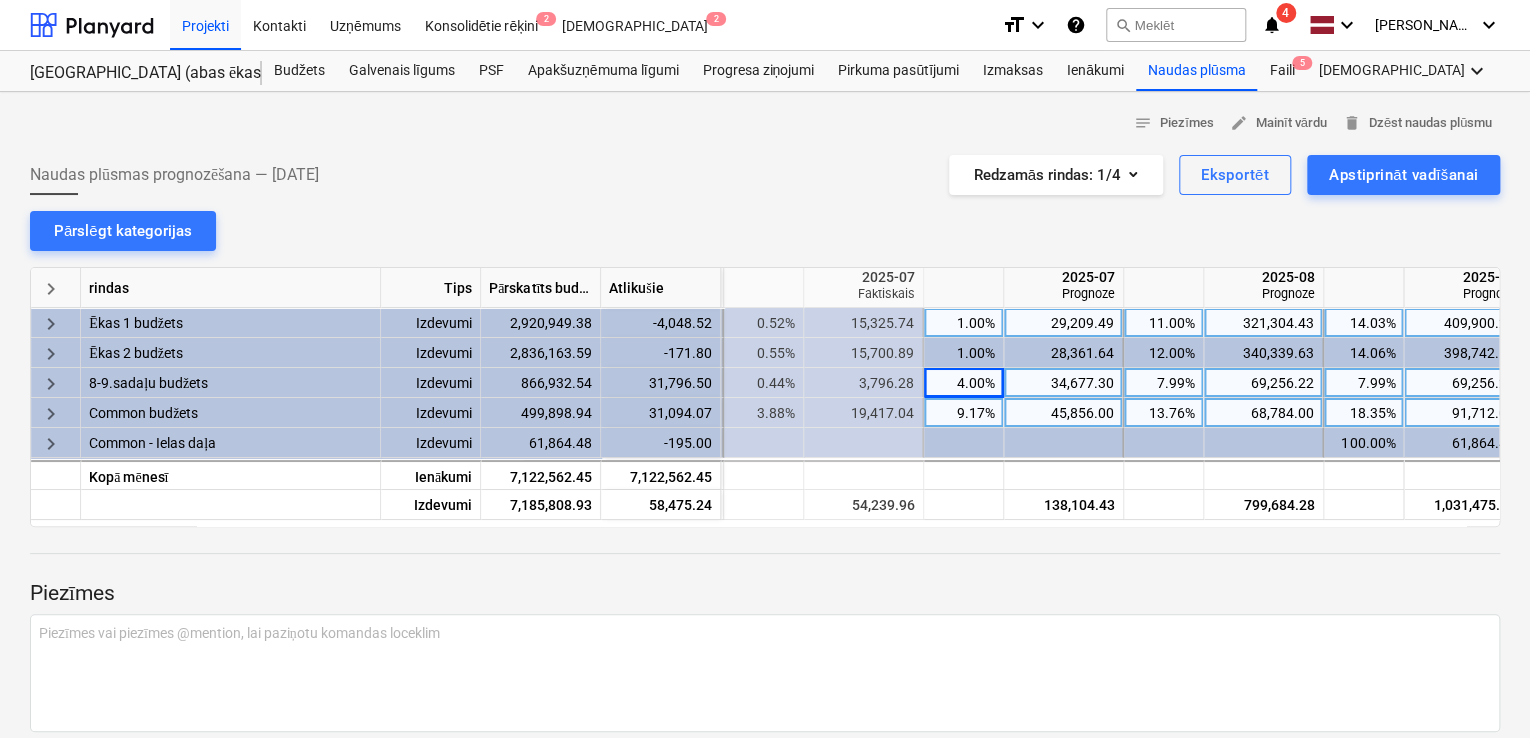 click on "9.17%" at bounding box center (963, 413) 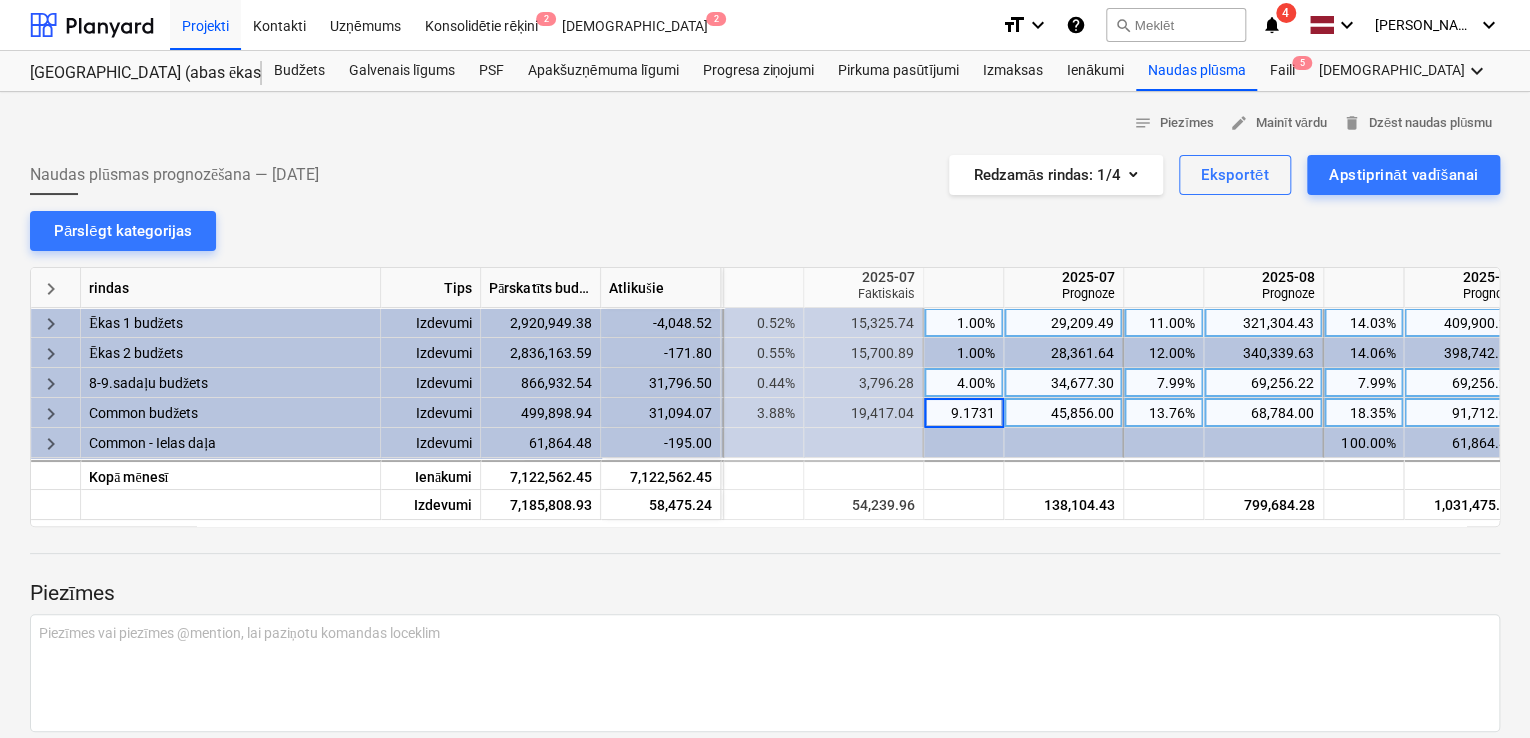 type on "0" 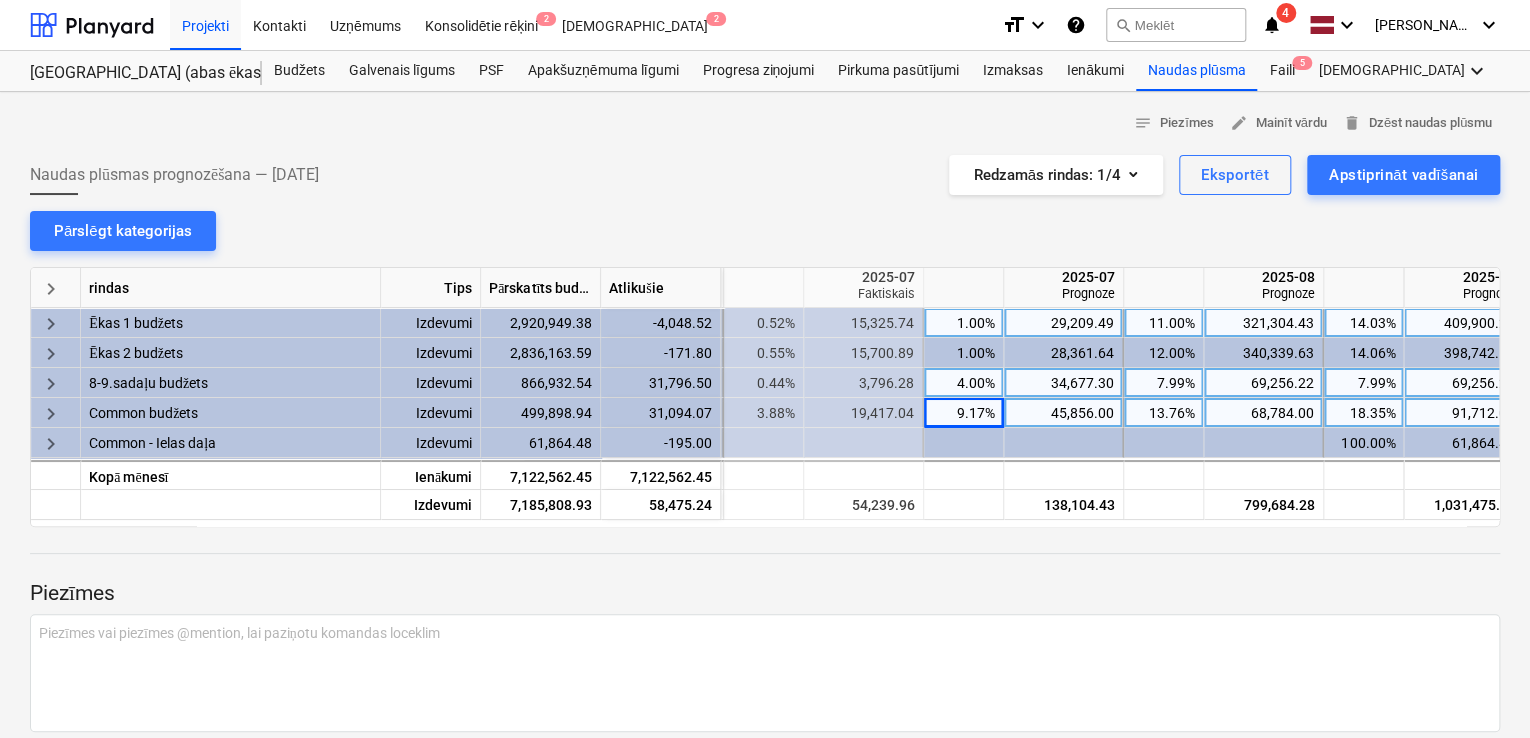 click on "notes Piezīmes edit Mainīt vārdu delete Dzēst naudas plūsmu Naudas plūsmas prognozēšana — [DATE] Redzamās rindas :   1/4 Eksportēt Apstiprināt vadīšanai Pārslēgt kategorijas keyboard_arrow_right rindas Tips Pārskatīts budžets Atlikušie 2025-06 Faktiskais 2025-07 Faktiskais 2025-07 Prognoze 2025-08 Prognoze 2025-09 Prognoze keyboard_arrow_right  Ēkas 1 budžets Izdevumi 2,920,949.38 -4,048.52 3.54% 103,282.67 0.52% 15,325.74 1.00% 29,209.49 11.00% 321,304.43 14.03% 409,900.28 16.21% keyboard_arrow_right  Ēkas 2 budžets Izdevumi 2,836,163.59 -171.80 1.33% 37,767.51 0.55% 15,700.89 1.00% 28,361.64 12.00% 340,339.63 14.06% 398,742.14 16.48% keyboard_arrow_right  8-9.sadaļu budžets Izdevumi 866,932.54 31,796.50 4.21% 36,470.50 0.44% 3,796.28 4.00% 34,677.30 7.99% 69,256.22 7.99% 69,256.22 8.34% keyboard_arrow_right  Common budžets Izdevumi 499,898.94 31,094.07 3.88% 19,417.04 9.17% 45,856.00 13.76% 68,784.00 18.35% 91,712.00 23.27% keyboard_arrow_right  Common - Ielas daļa Izdevumi" at bounding box center (765, 452) 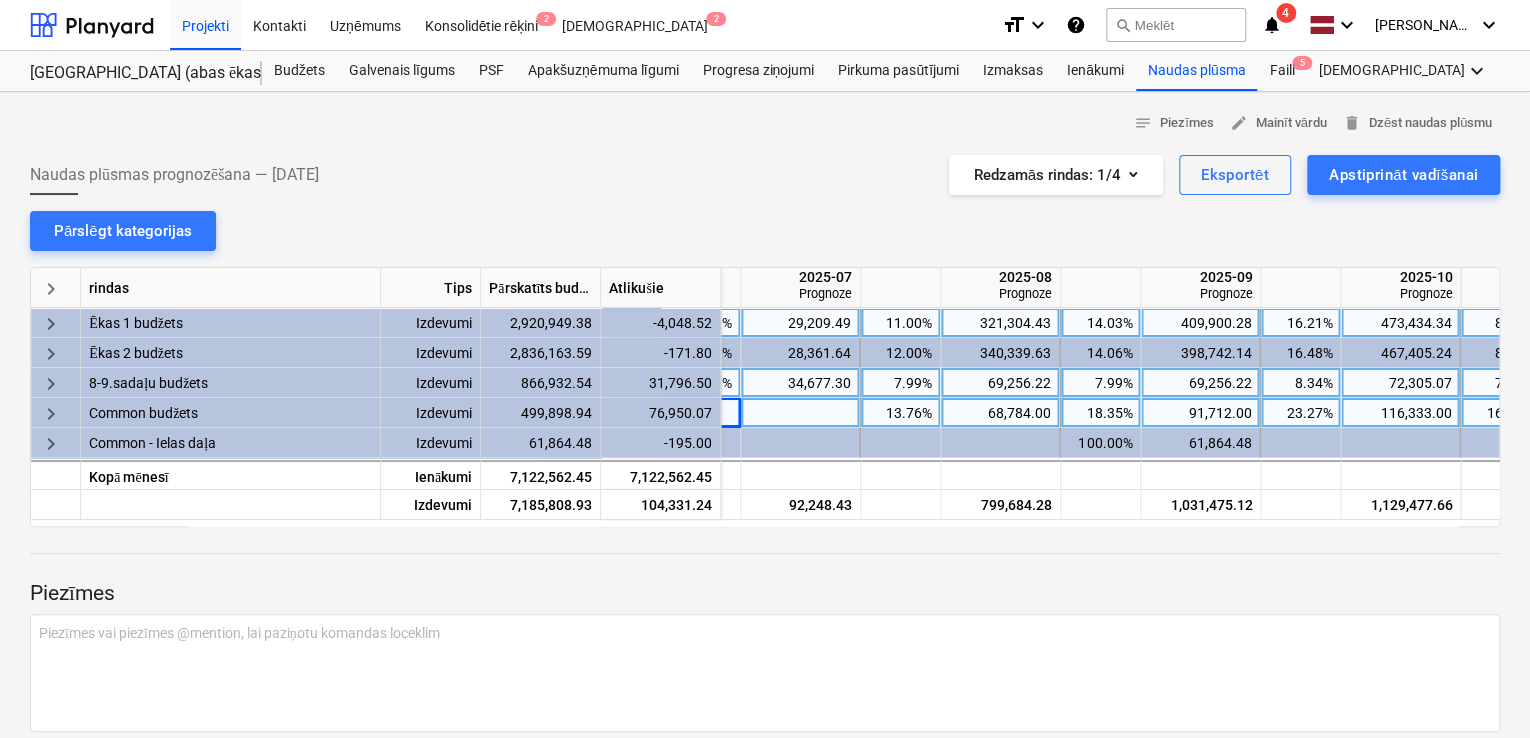 scroll, scrollTop: 0, scrollLeft: 907, axis: horizontal 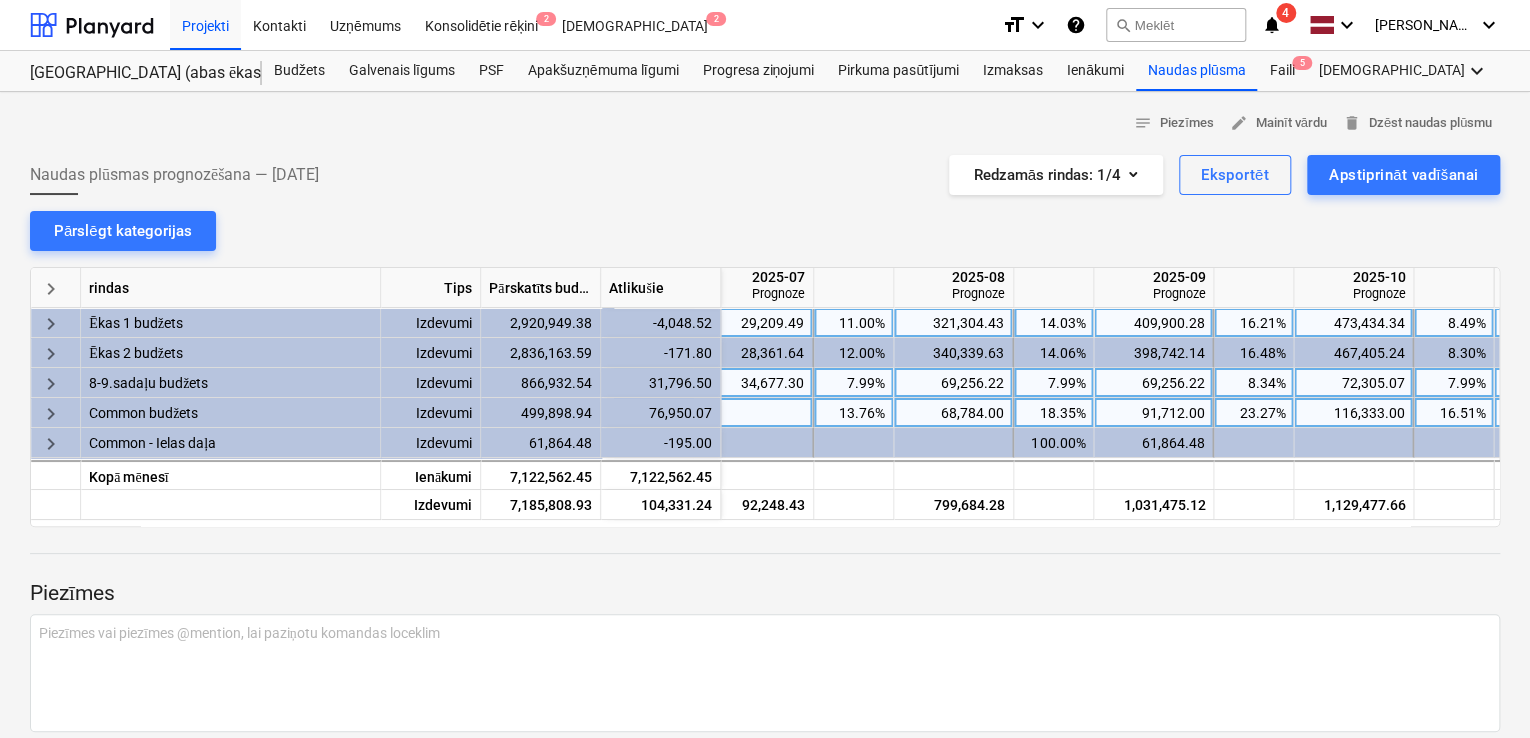 click on "11.00%" at bounding box center [853, 323] 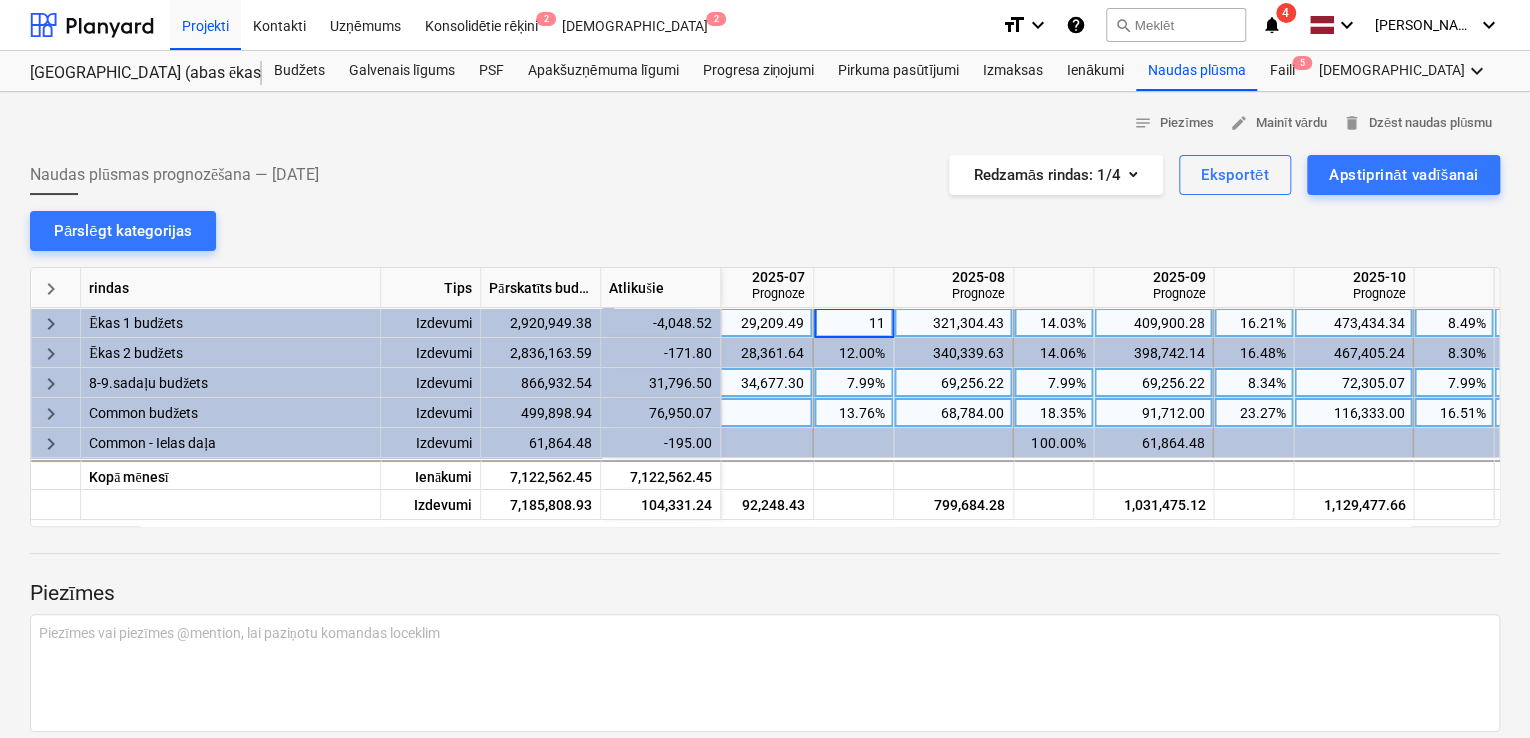 click on "321,304.43" at bounding box center [953, 323] 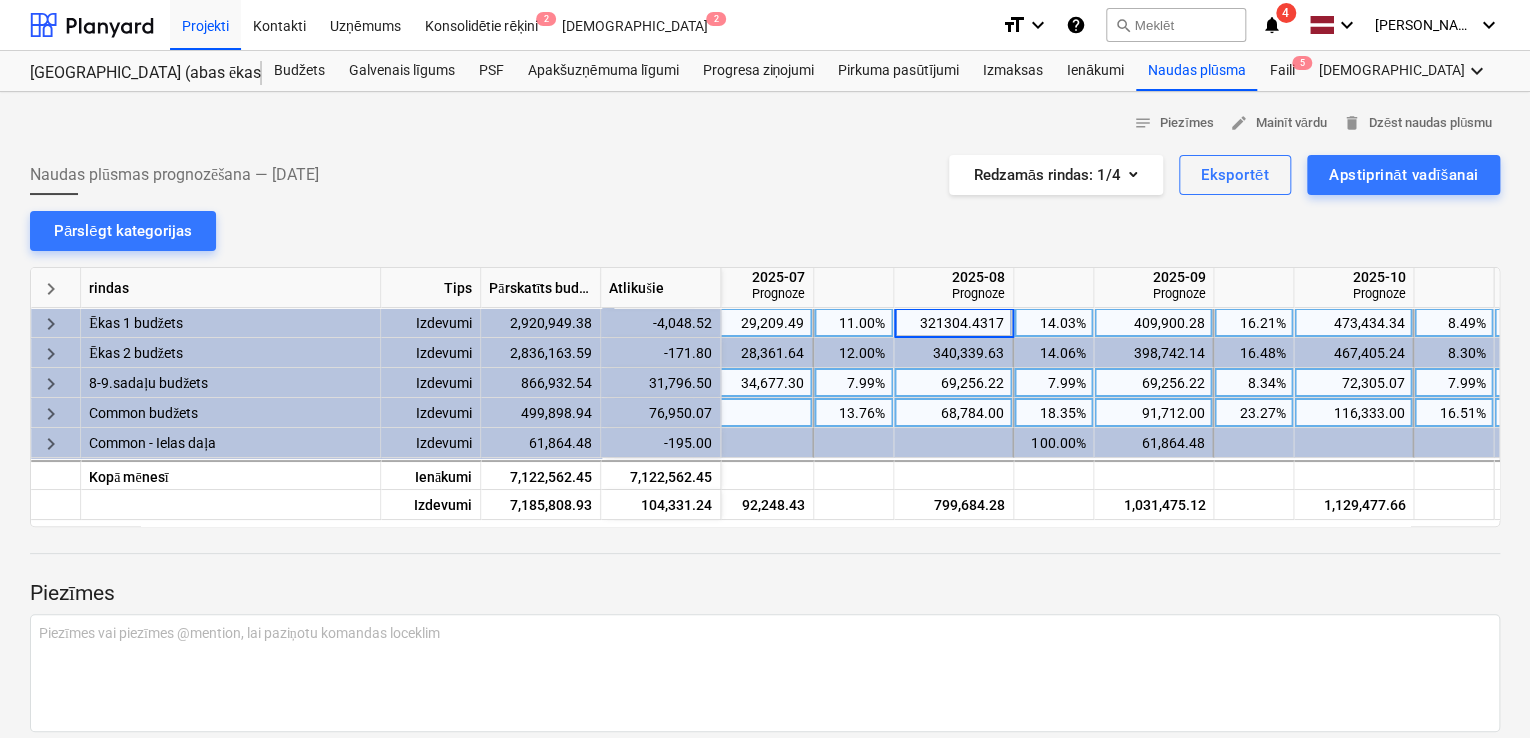 click on "321304.4317" at bounding box center [953, 322] 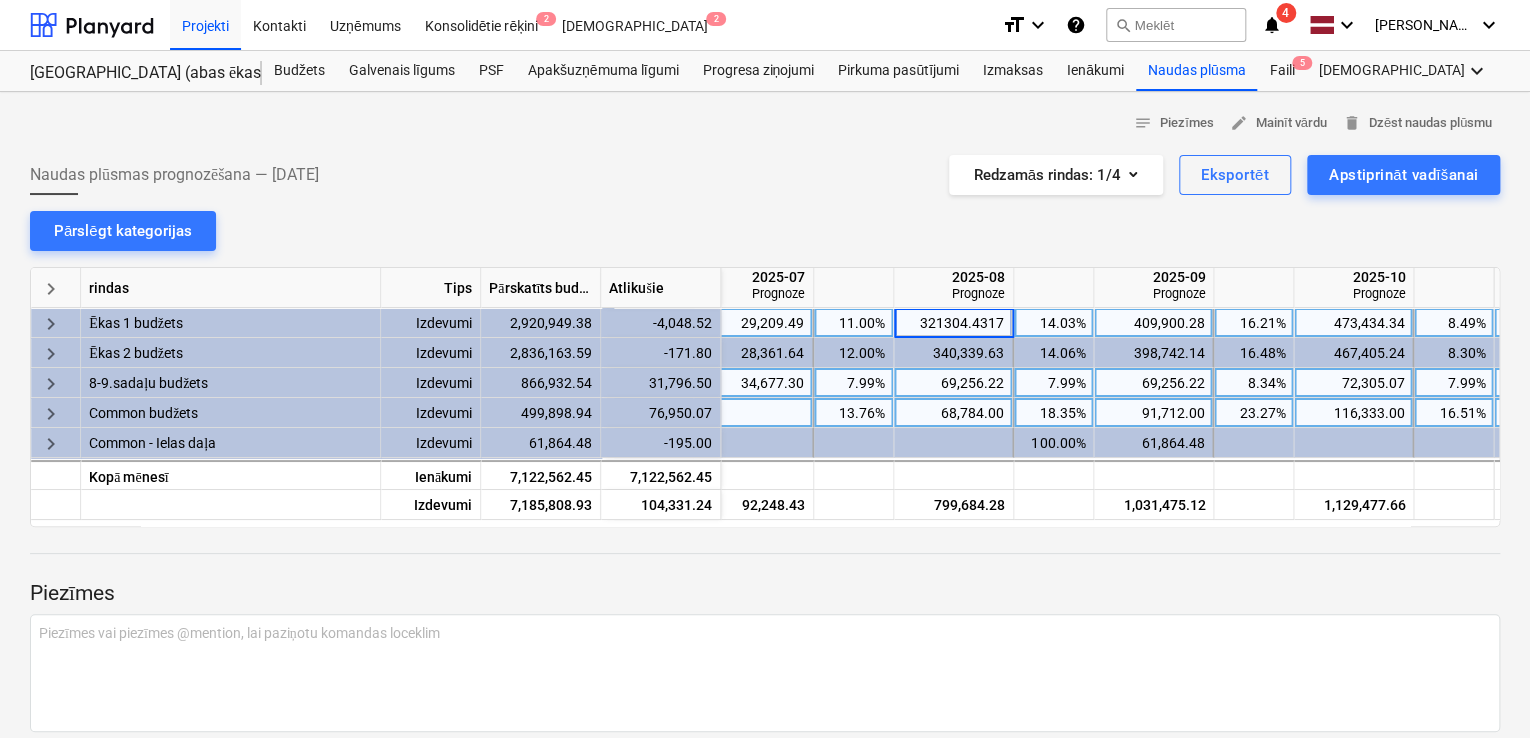 click on "321304.4317" at bounding box center [953, 322] 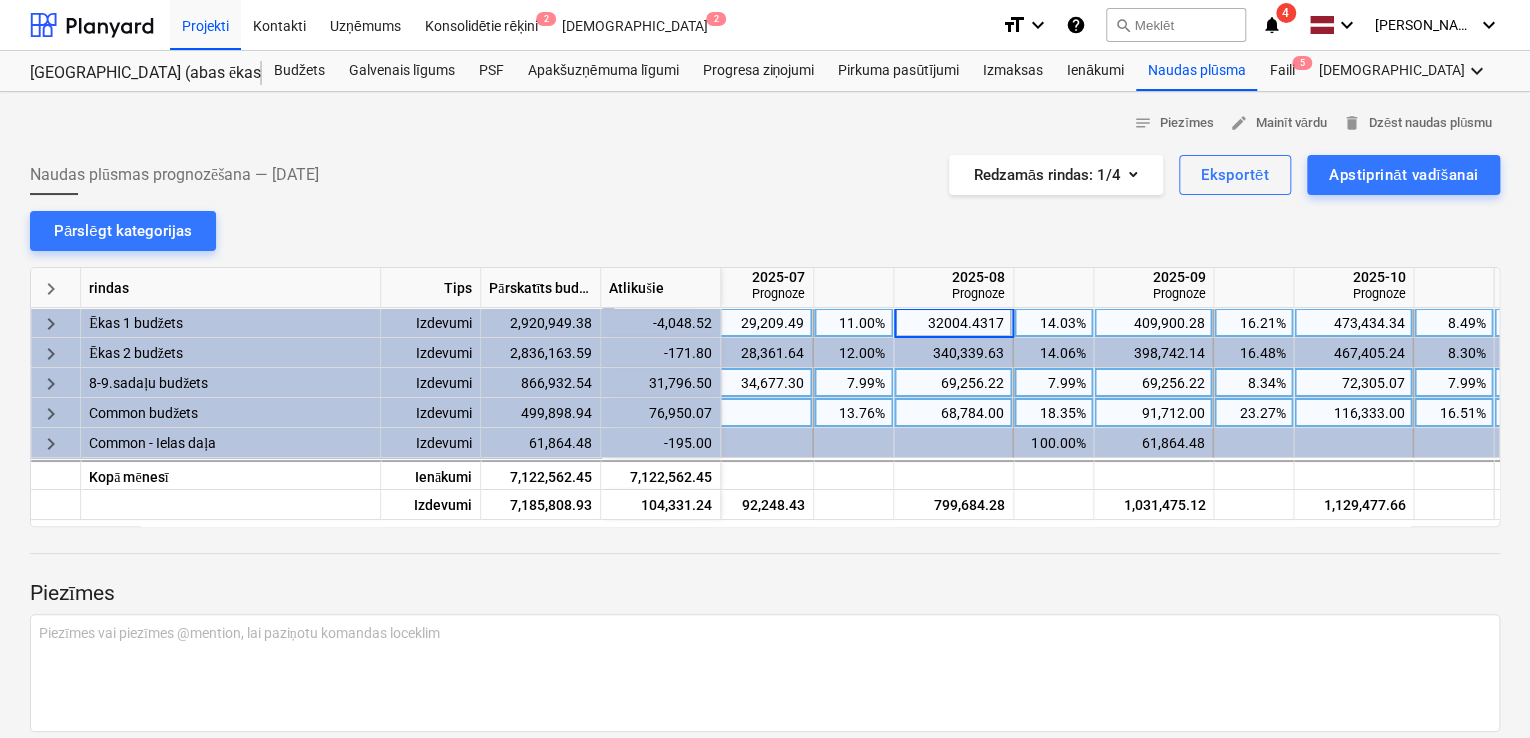 type on "320904.4317" 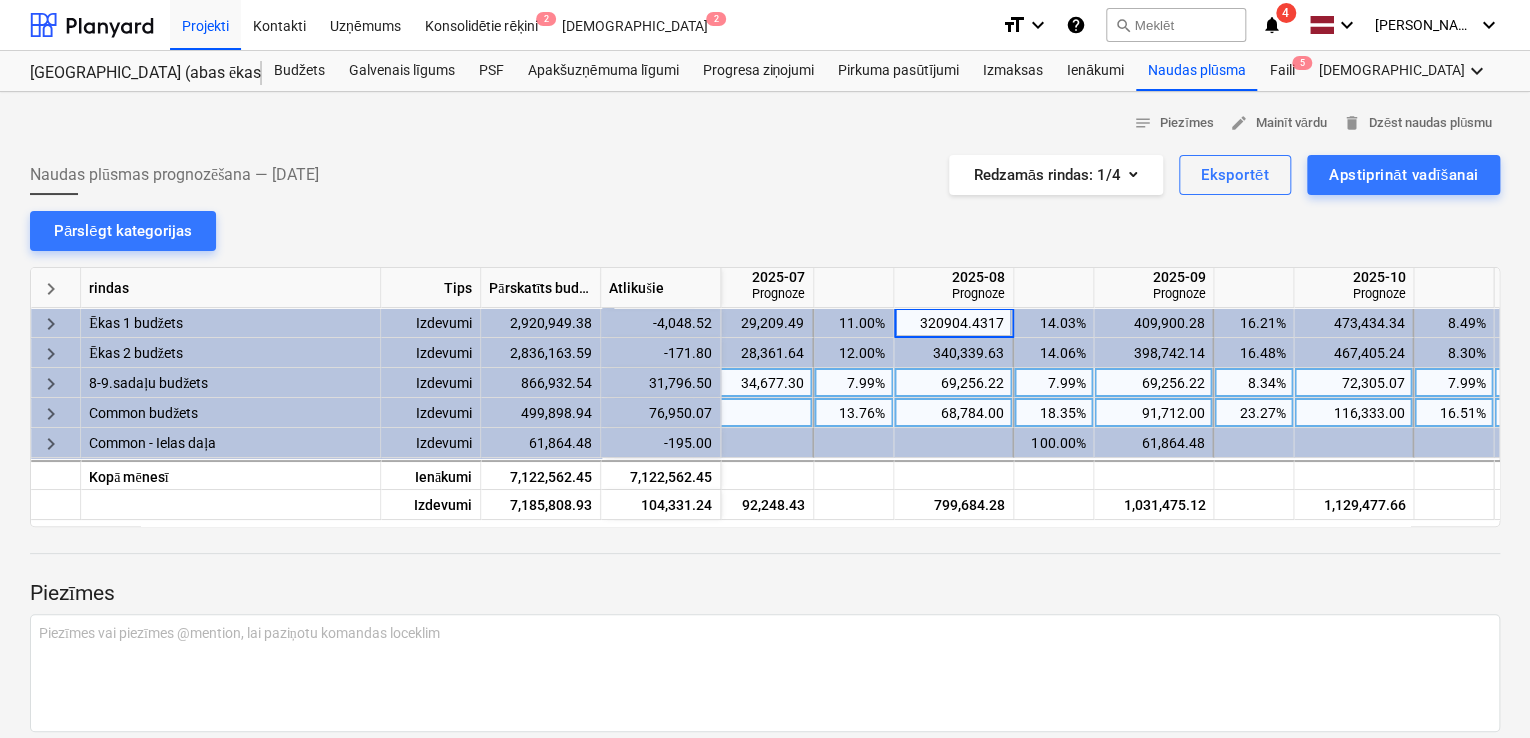 click on "notes Piezīmes edit Mainīt vārdu delete Dzēst naudas plūsmu Naudas plūsmas prognozēšana — [DATE] Redzamās rindas :   1/4 Eksportēt Apstiprināt vadīšanai Pārslēgt kategorijas keyboard_arrow_right rindas Tips Pārskatīts budžets Atlikušie 2025-07 Prognoze 2025-08 Prognoze 2025-09 Prognoze 2025-10 Prognoze 2025-11 Prognoze keyboard_arrow_right  Ēkas 1 budžets Izdevumi 2,920,949.38 -4,048.52 1.00% 29,209.49 11.00% 320904.4317 14.03% 409,900.28 16.21% 473,434.34 8.49% 248,015.46 keyboard_arrow_right  Ēkas 2 budžets Izdevumi 2,836,163.59 -171.80 1.00% 28,361.64 12.00% 340,339.63 14.06% 398,742.14 16.48% 467,405.24 8.30% 235,317.98 keyboard_arrow_right  8-9.sadaļu budžets Izdevumi 866,932.54 31,796.50 4.00% 34,677.30 7.99% 69,256.22 7.99% 69,256.22 8.34% 72,305.07 7.99% 69,256.22 keyboard_arrow_right  Common budžets Izdevumi 499,898.94 76,950.07 13.76% 68,784.00 18.35% 91,712.00 23.27% 116,333.00 16.51% 82,540.80 keyboard_arrow_right  Common - Ielas daļa Izdevumi 61,864.48 -195.00" at bounding box center (765, 452) 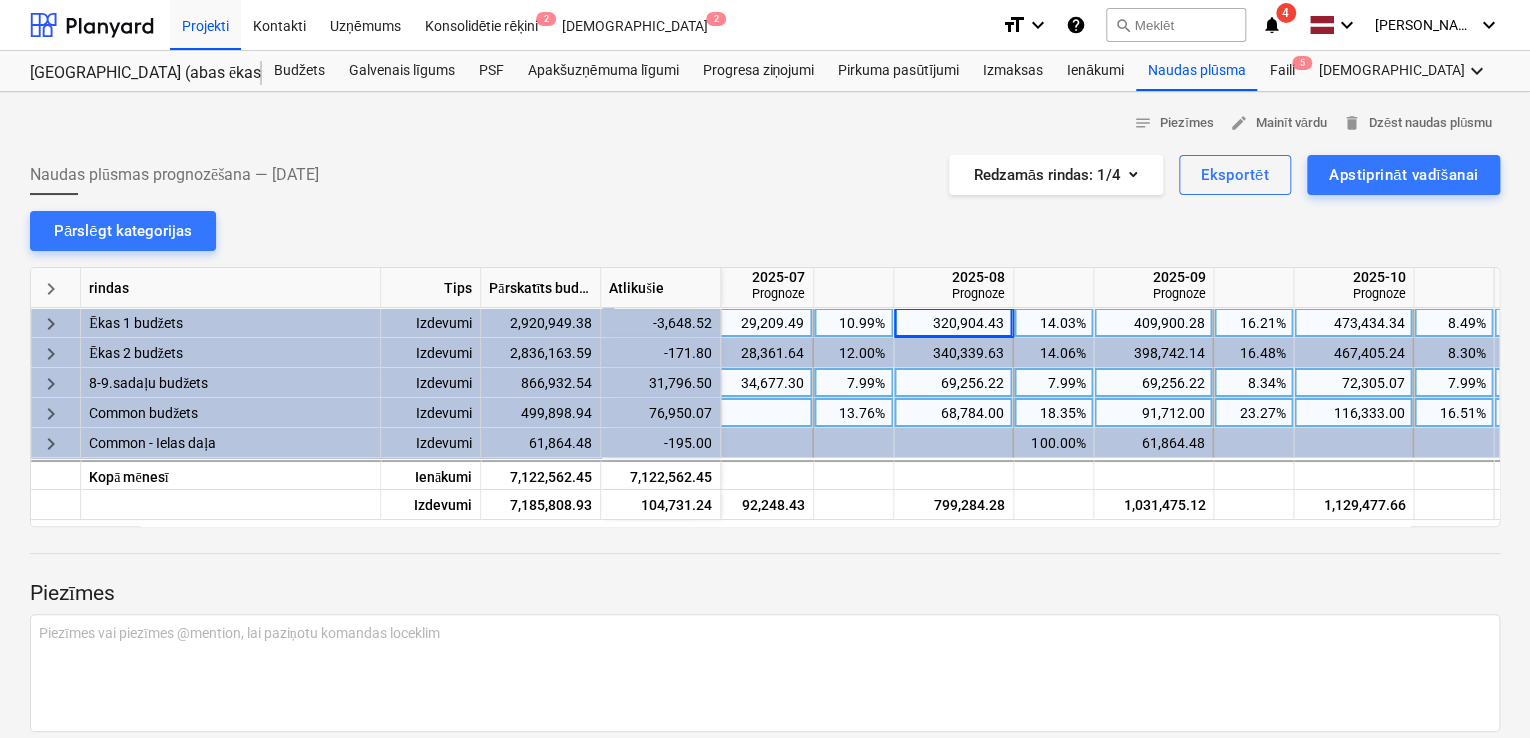 click on "320,904.43" at bounding box center (953, 323) 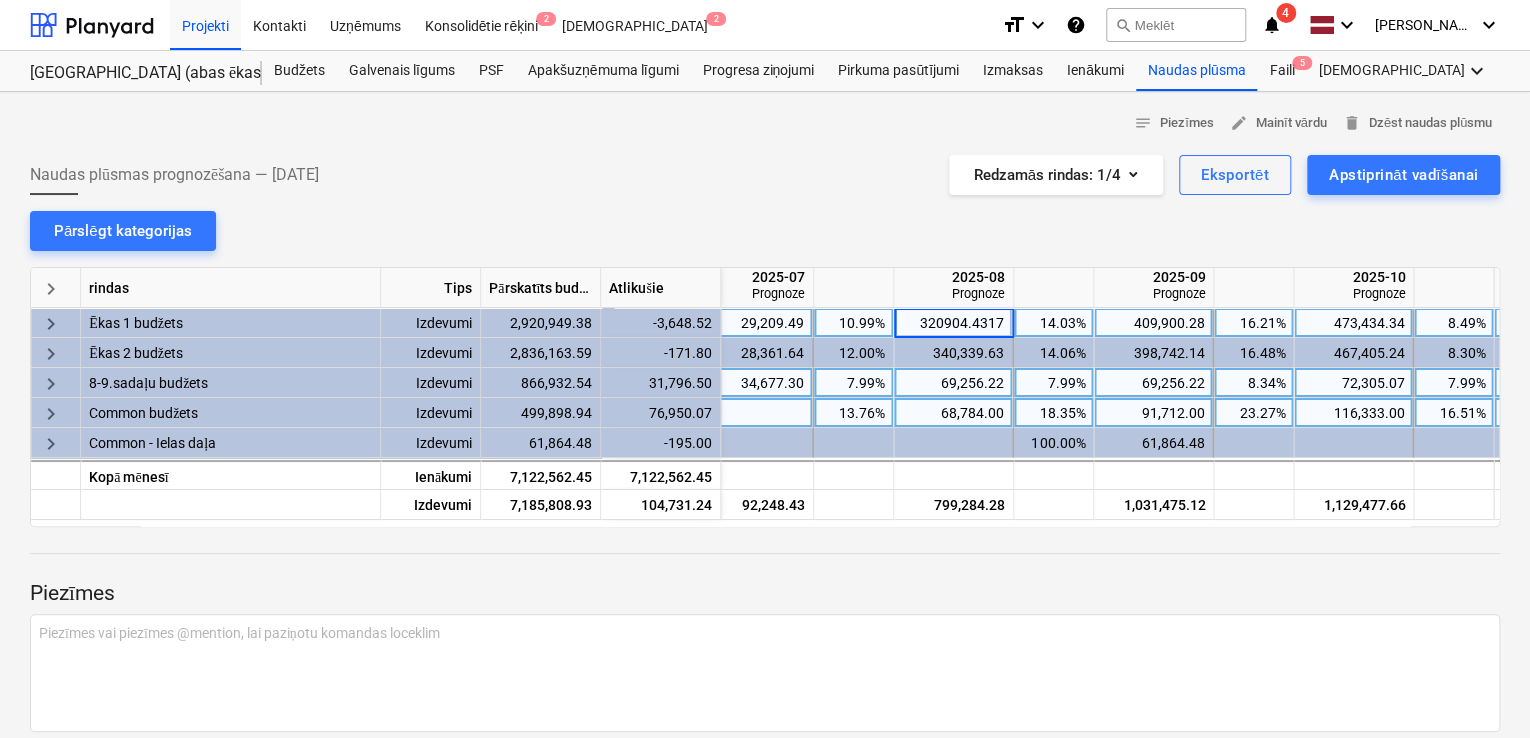 click on "320904.4317" at bounding box center (953, 322) 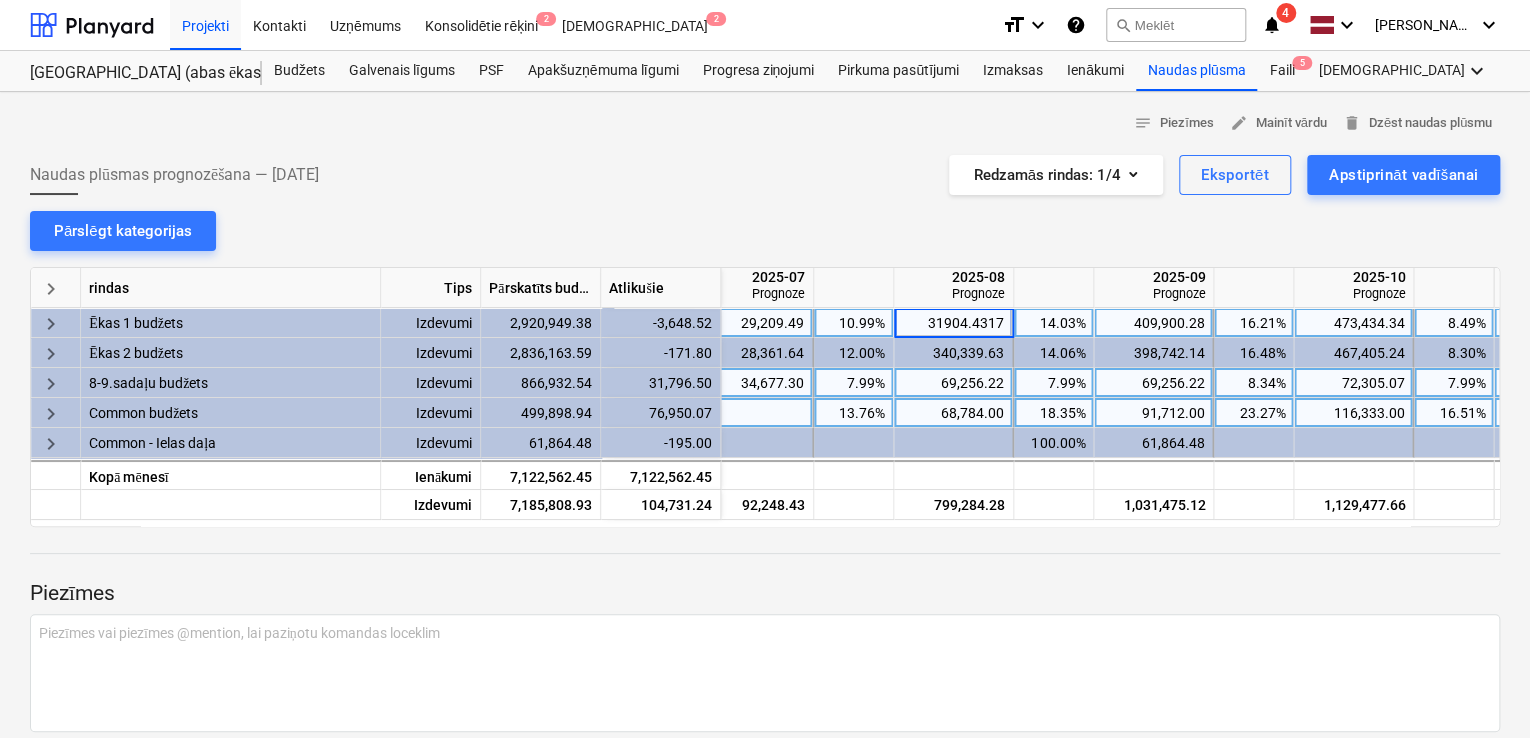 type on "317904.4317" 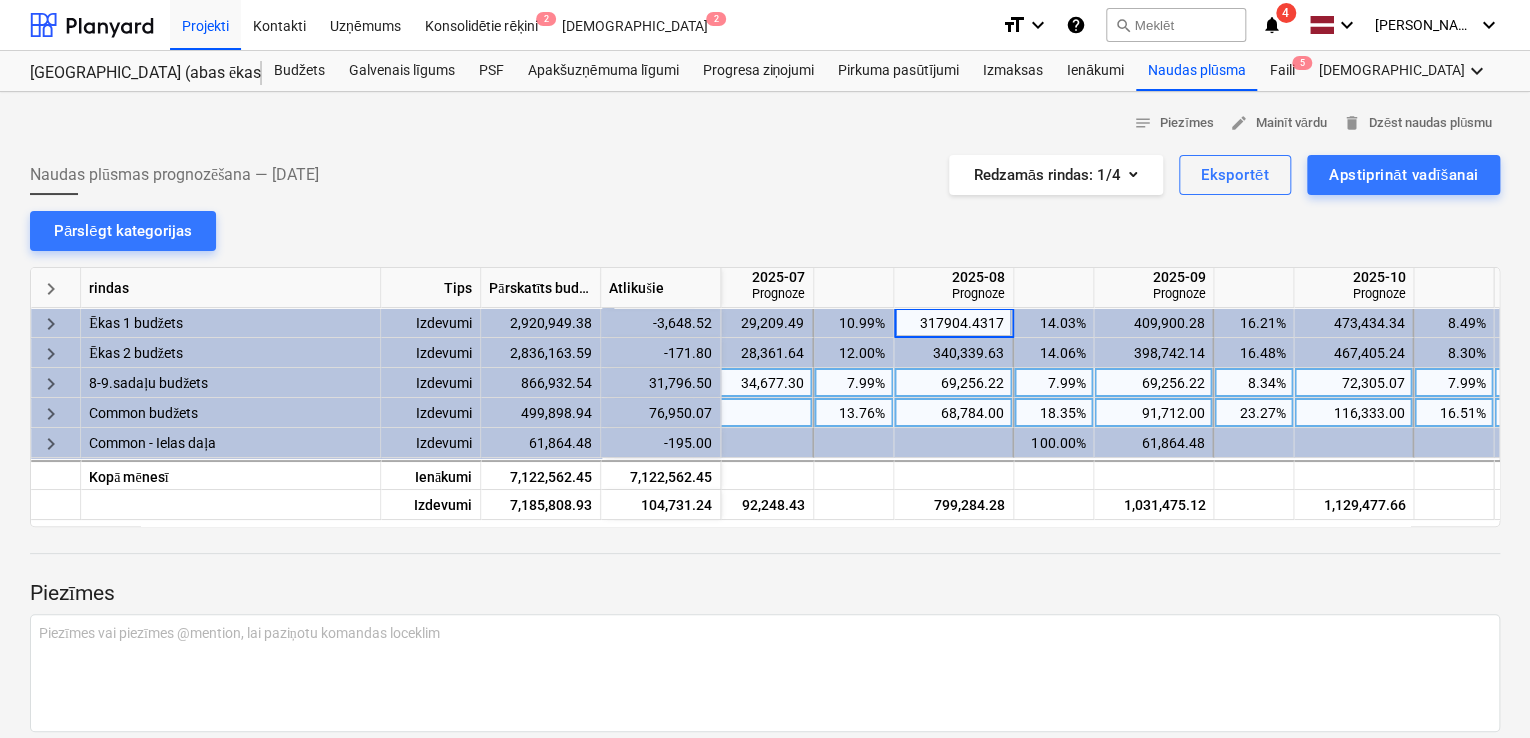 click on "notes Piezīmes edit Mainīt vārdu delete Dzēst naudas plūsmu Naudas plūsmas prognozēšana — [DATE] Redzamās rindas :   1/4 Eksportēt Apstiprināt vadīšanai Pārslēgt kategorijas keyboard_arrow_right rindas Tips Pārskatīts budžets Atlikušie 2025-07 Prognoze 2025-08 Prognoze 2025-09 Prognoze 2025-10 Prognoze 2025-11 Prognoze keyboard_arrow_right  Ēkas 1 budžets Izdevumi 2,920,949.38 -3,648.52 1.00% 29,209.49 10.99% 317904.4317 14.03% 409,900.28 16.21% 473,434.34 8.49% 248,015.46 keyboard_arrow_right  Ēkas 2 budžets Izdevumi 2,836,163.59 -171.80 1.00% 28,361.64 12.00% 340,339.63 14.06% 398,742.14 16.48% 467,405.24 8.30% 235,317.98 keyboard_arrow_right  8-9.sadaļu budžets Izdevumi 866,932.54 31,796.50 4.00% 34,677.30 7.99% 69,256.22 7.99% 69,256.22 8.34% 72,305.07 7.99% 69,256.22 keyboard_arrow_right  Common budžets Izdevumi 499,898.94 76,950.07 13.76% 68,784.00 18.35% 91,712.00 23.27% 116,333.00 16.51% 82,540.80 keyboard_arrow_right  Common - Ielas daļa Izdevumi 61,864.48 -195.00" at bounding box center (765, 452) 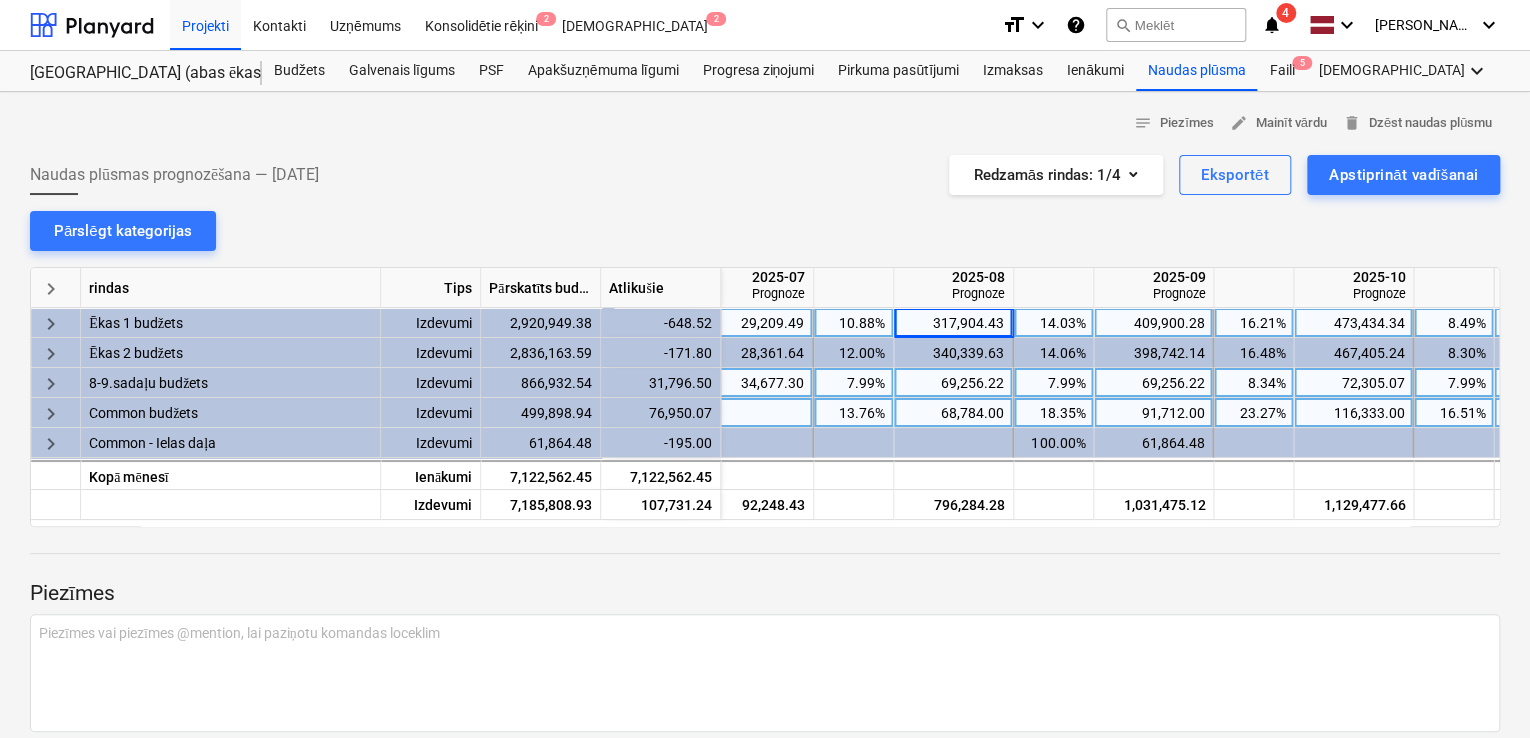 click on "317,904.43" at bounding box center (953, 323) 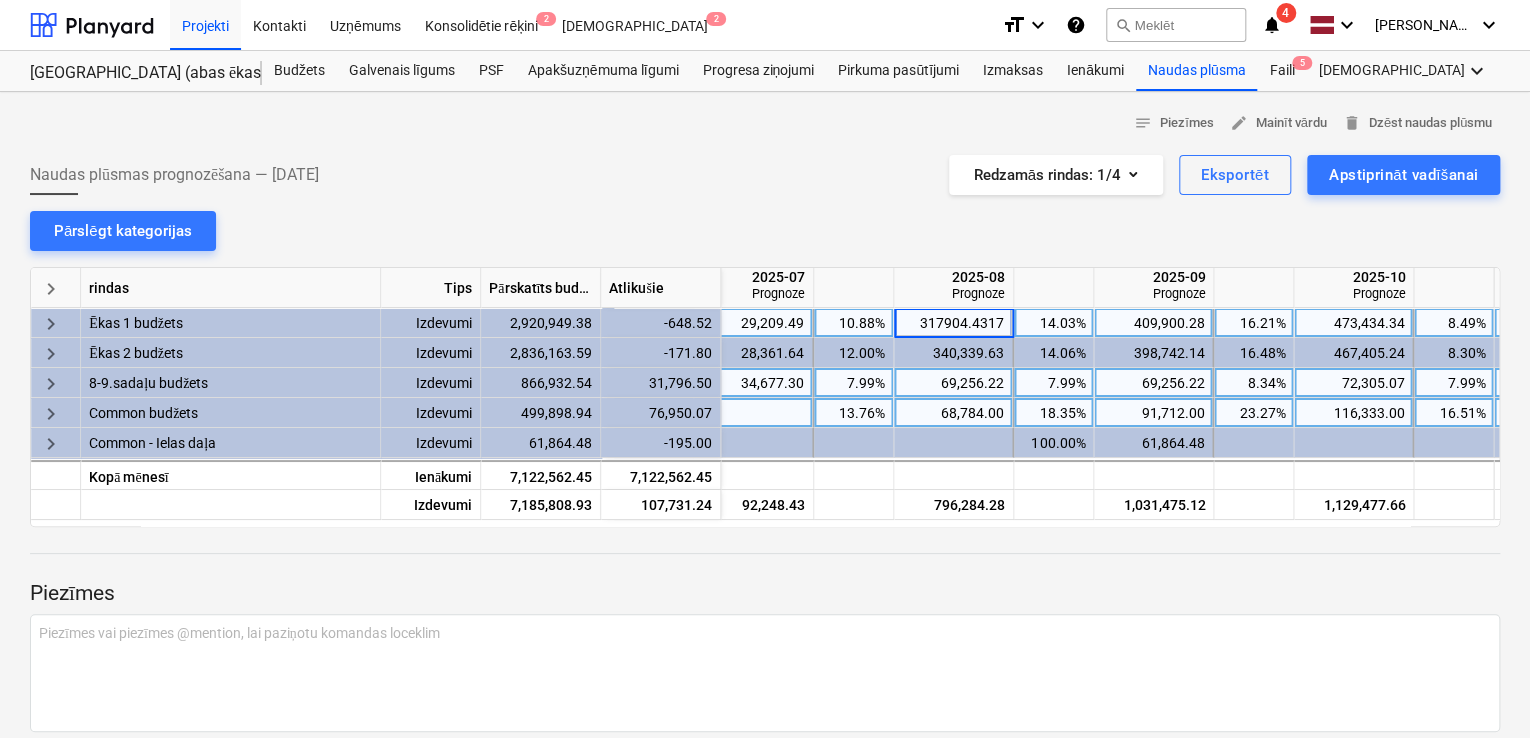 click on "317904.4317" at bounding box center [953, 322] 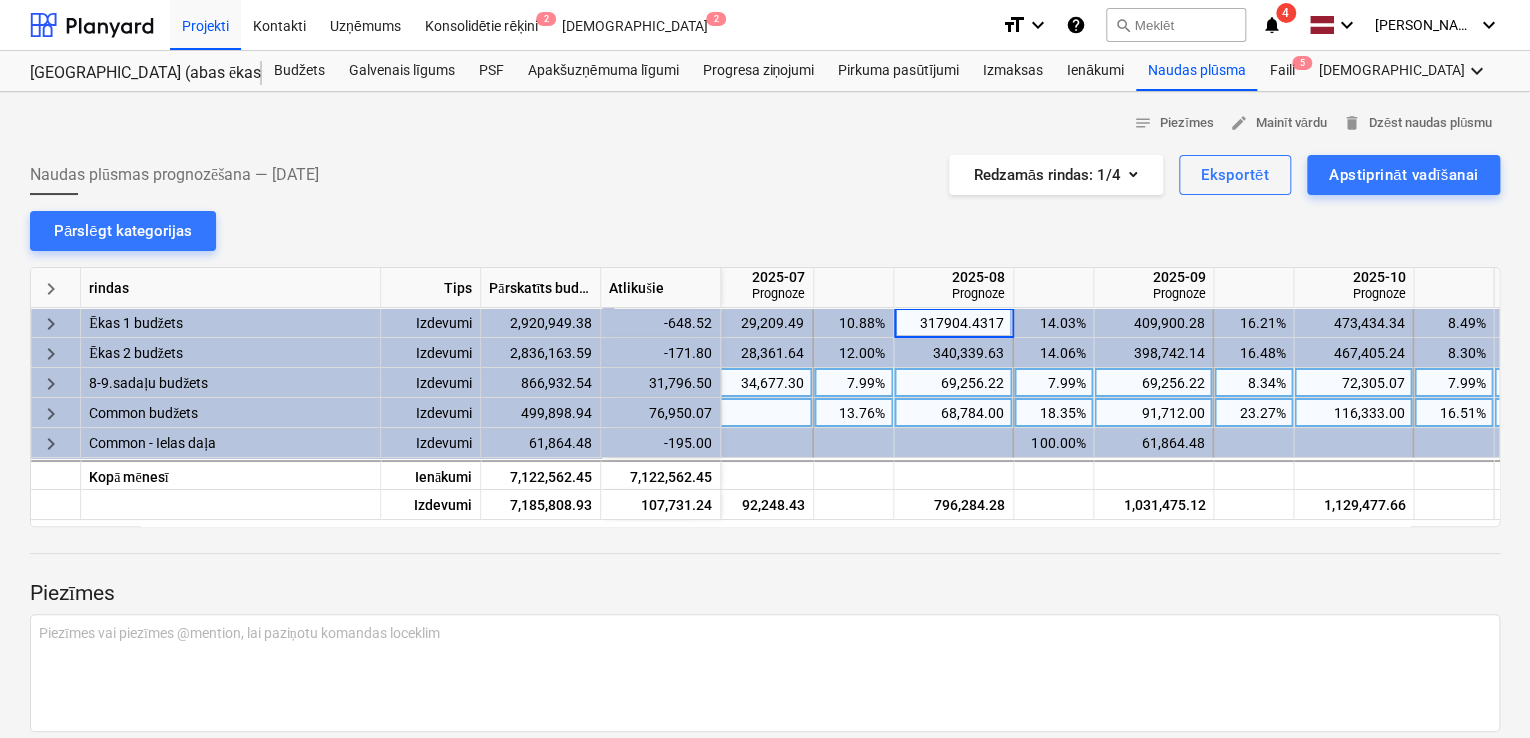 click on "notes Piezīmes edit Mainīt vārdu delete Dzēst naudas plūsmu Naudas plūsmas prognozēšana — [DATE] Redzamās rindas :   1/4 Eksportēt Apstiprināt vadīšanai Pārslēgt kategorijas keyboard_arrow_right rindas Tips Pārskatīts budžets Atlikušie 2025-07 Prognoze 2025-08 Prognoze 2025-09 Prognoze 2025-10 Prognoze 2025-11 Prognoze keyboard_arrow_right  Ēkas 1 budžets Izdevumi 2,920,949.38 -648.52 1.00% 29,209.49 10.88% 317904.4317 14.03% 409,900.28 16.21% 473,434.34 8.49% 248,015.46 keyboard_arrow_right  Ēkas 2 budžets Izdevumi 2,836,163.59 -171.80 1.00% 28,361.64 12.00% 340,339.63 14.06% 398,742.14 16.48% 467,405.24 8.30% 235,317.98 keyboard_arrow_right  8-9.sadaļu budžets Izdevumi 866,932.54 31,796.50 4.00% 34,677.30 7.99% 69,256.22 7.99% 69,256.22 8.34% 72,305.07 7.99% 69,256.22 keyboard_arrow_right  Common budžets Izdevumi 499,898.94 76,950.07 13.76% 68,784.00 18.35% 91,712.00 23.27% 116,333.00 16.51% 82,540.80 keyboard_arrow_right  Common - Ielas daļa Izdevumi 61,864.48 -195.00 ﻿" at bounding box center [765, 452] 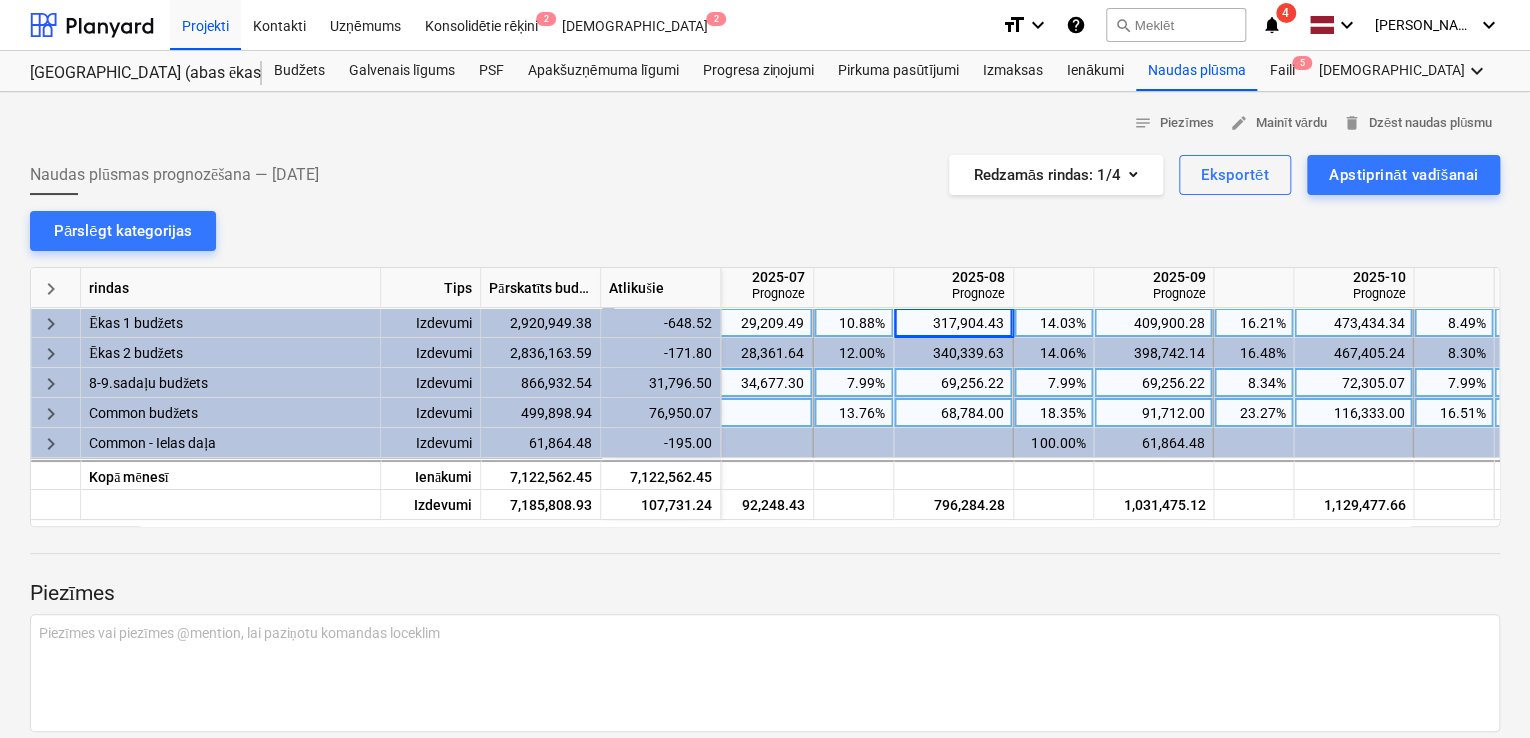 click on "29,209.49" at bounding box center (753, 323) 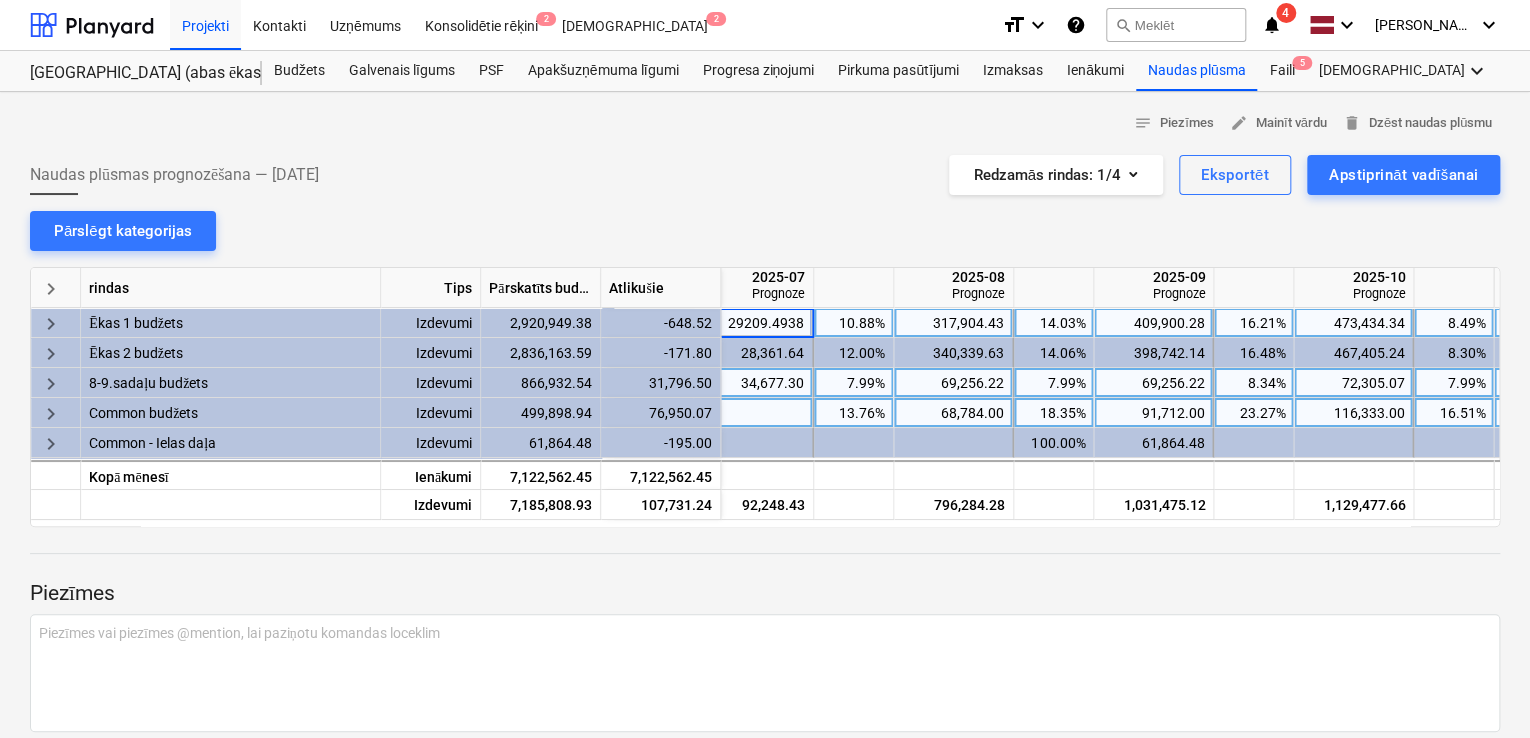 scroll, scrollTop: 0, scrollLeft: 880, axis: horizontal 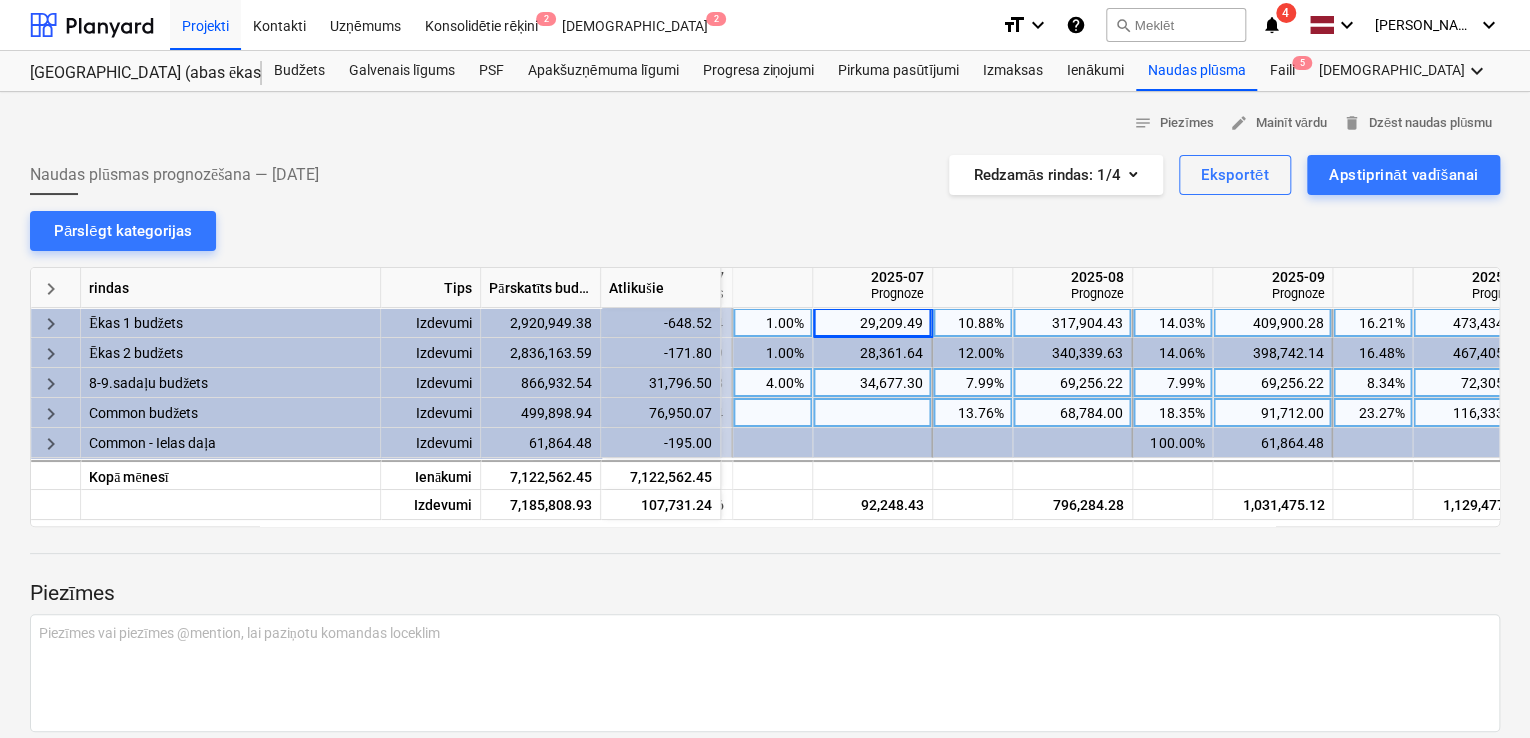 click on "1.00%" at bounding box center (772, 323) 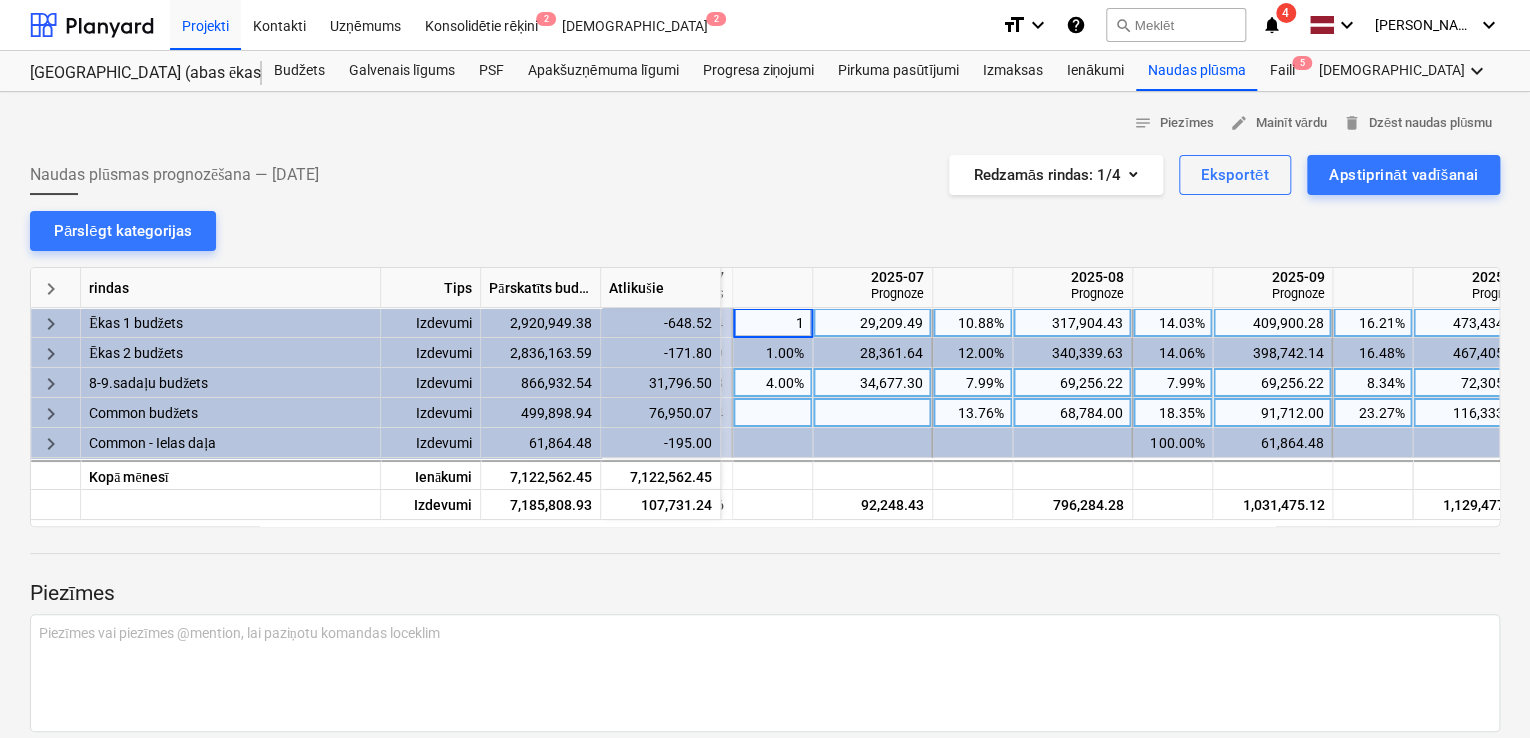type on "2" 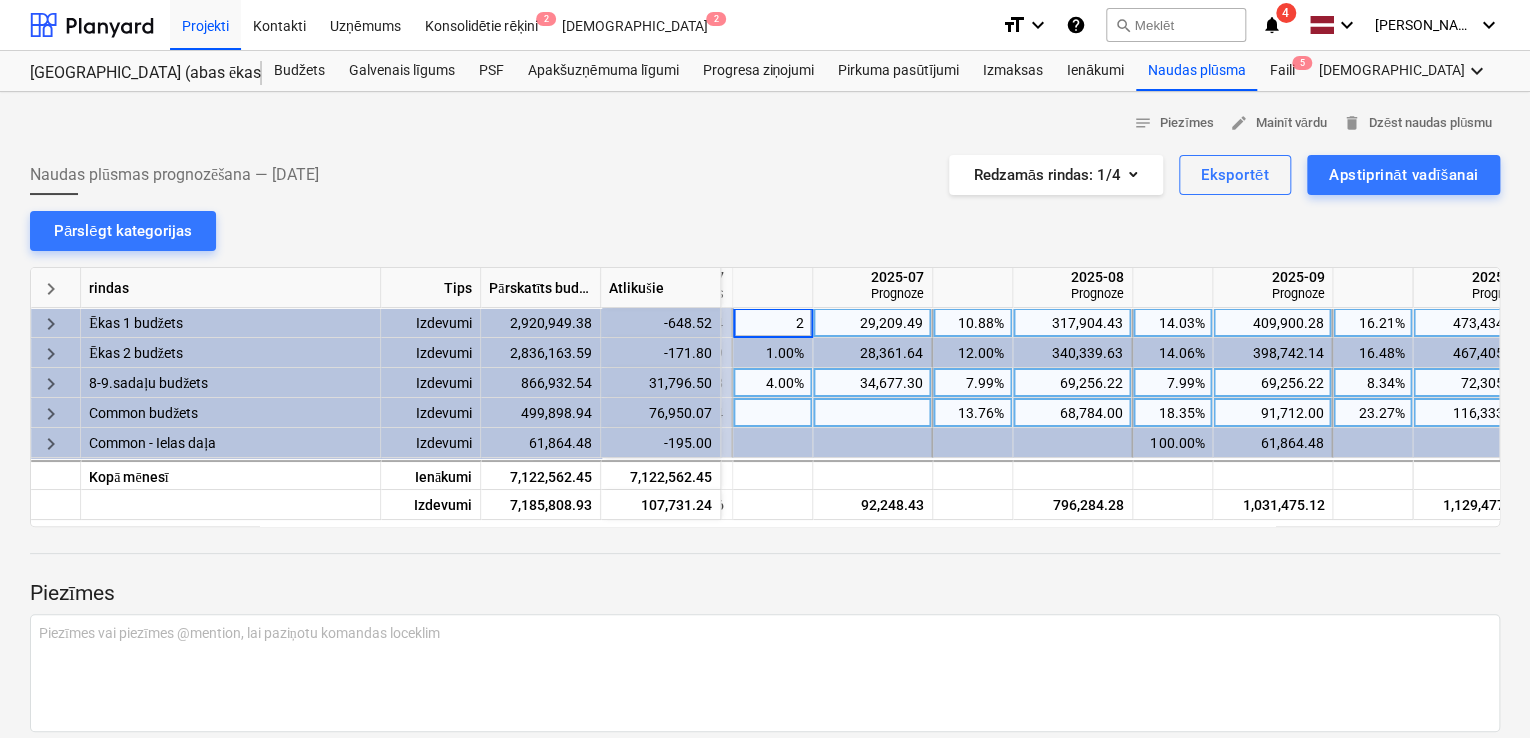 click on "Naudas plūsmas prognozēšana — [DATE] Redzamās rindas :   1/4 Eksportēt Apstiprināt vadīšanai" at bounding box center (765, 175) 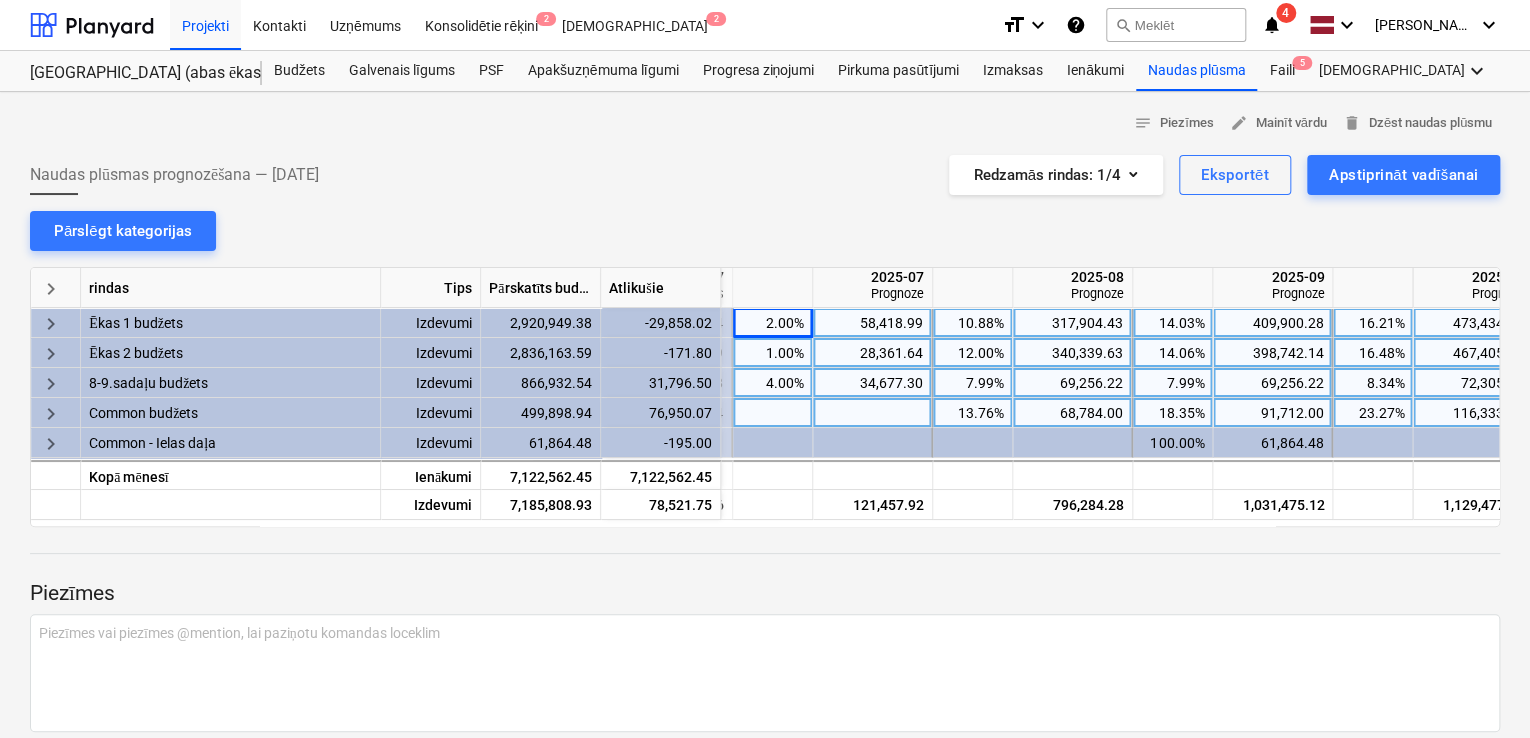 click on "1.00%" at bounding box center (772, 353) 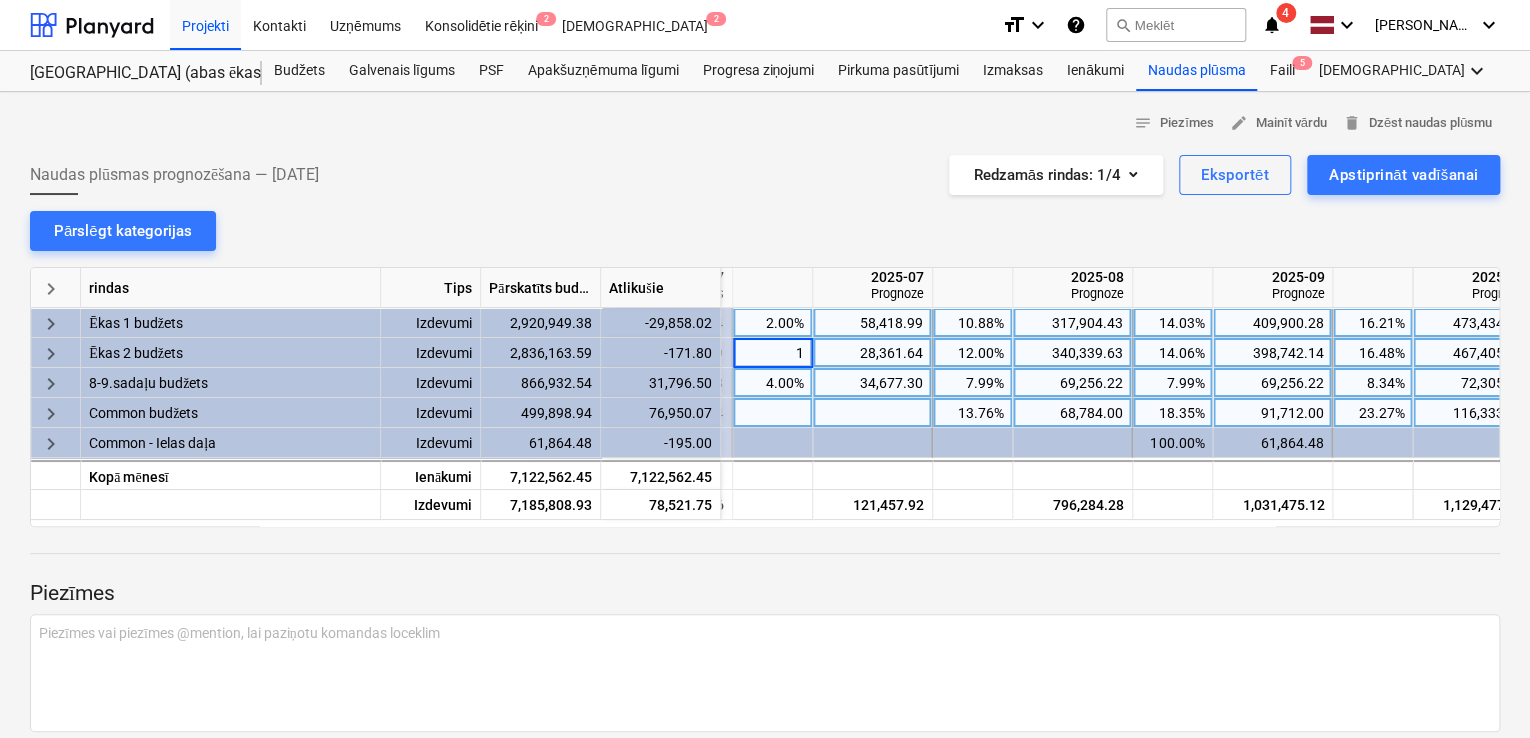 type on "2" 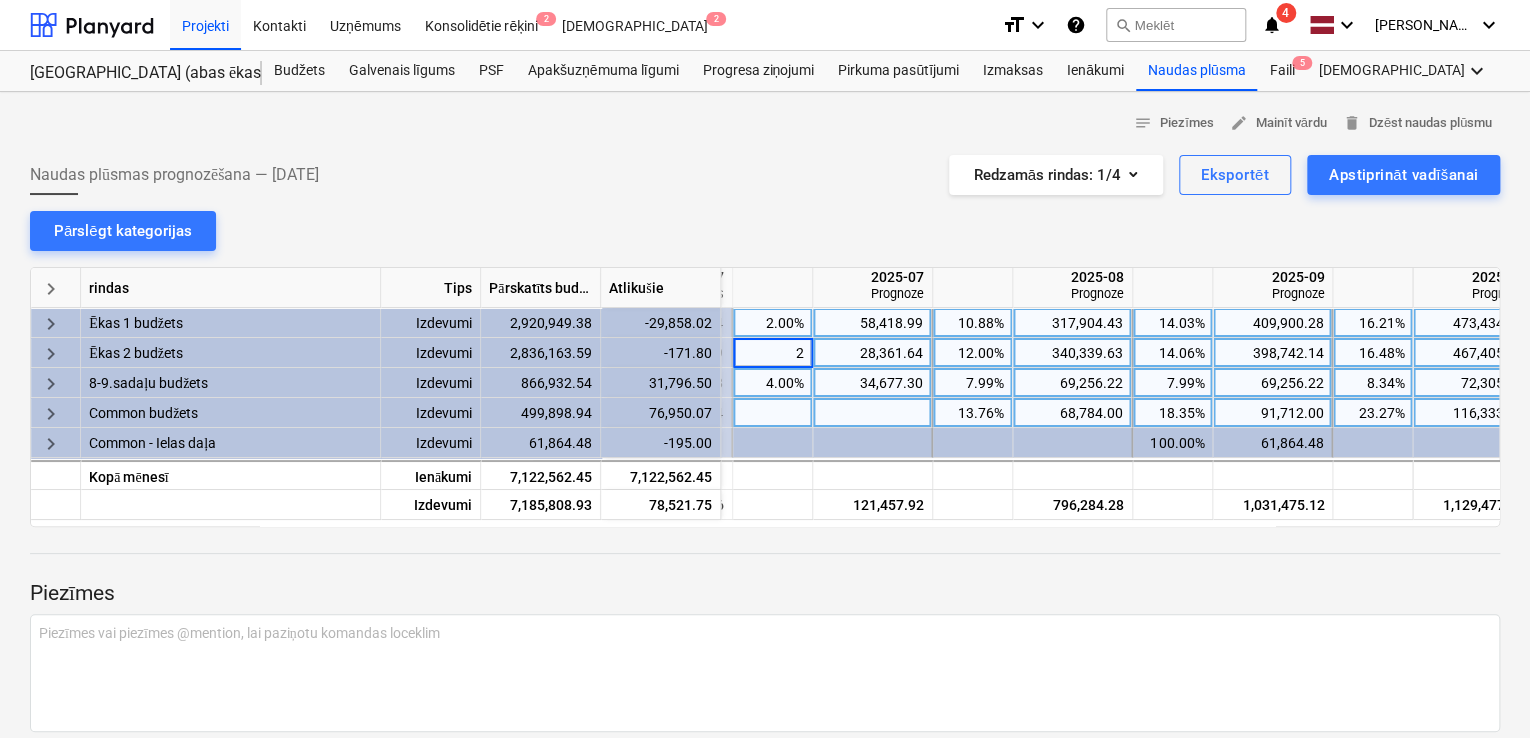 click on "notes Piezīmes edit Mainīt vārdu delete Dzēst naudas plūsmu Naudas plūsmas prognozēšana — [DATE] Redzamās rindas :   1/4 Eksportēt Apstiprināt vadīšanai Pārslēgt kategorijas keyboard_arrow_right rindas Tips Pārskatīts budžets Atlikušie 2025-07 Faktiskais 2025-07 Prognoze 2025-08 Prognoze 2025-09 Prognoze 2025-10 Prognoze keyboard_arrow_right  Ēkas 1 budžets Izdevumi 2,920,949.38 -29,858.02 0.52% 15,325.74 2.00% 58,418.99 10.88% 317,904.43 14.03% 409,900.28 16.21% 473,434.34 8.49% keyboard_arrow_right  Ēkas 2 budžets Izdevumi 2,836,163.59 -171.80 0.55% 15,700.89 2 28,361.64 12.00% 340,339.63 14.06% 398,742.14 16.48% 467,405.24 8.30% keyboard_arrow_right  8-9.sadaļu budžets Izdevumi 866,932.54 31,796.50 0.44% 3,796.28 4.00% 34,677.30 7.99% 69,256.22 7.99% 69,256.22 8.34% 72,305.07 7.99% keyboard_arrow_right  Common budžets Izdevumi 499,898.94 76,950.07 3.88% 19,417.04 13.76% 68,784.00 18.35% 91,712.00 23.27% 116,333.00 16.51% keyboard_arrow_right  Common - Ielas daļa Izdevumi" at bounding box center [765, 452] 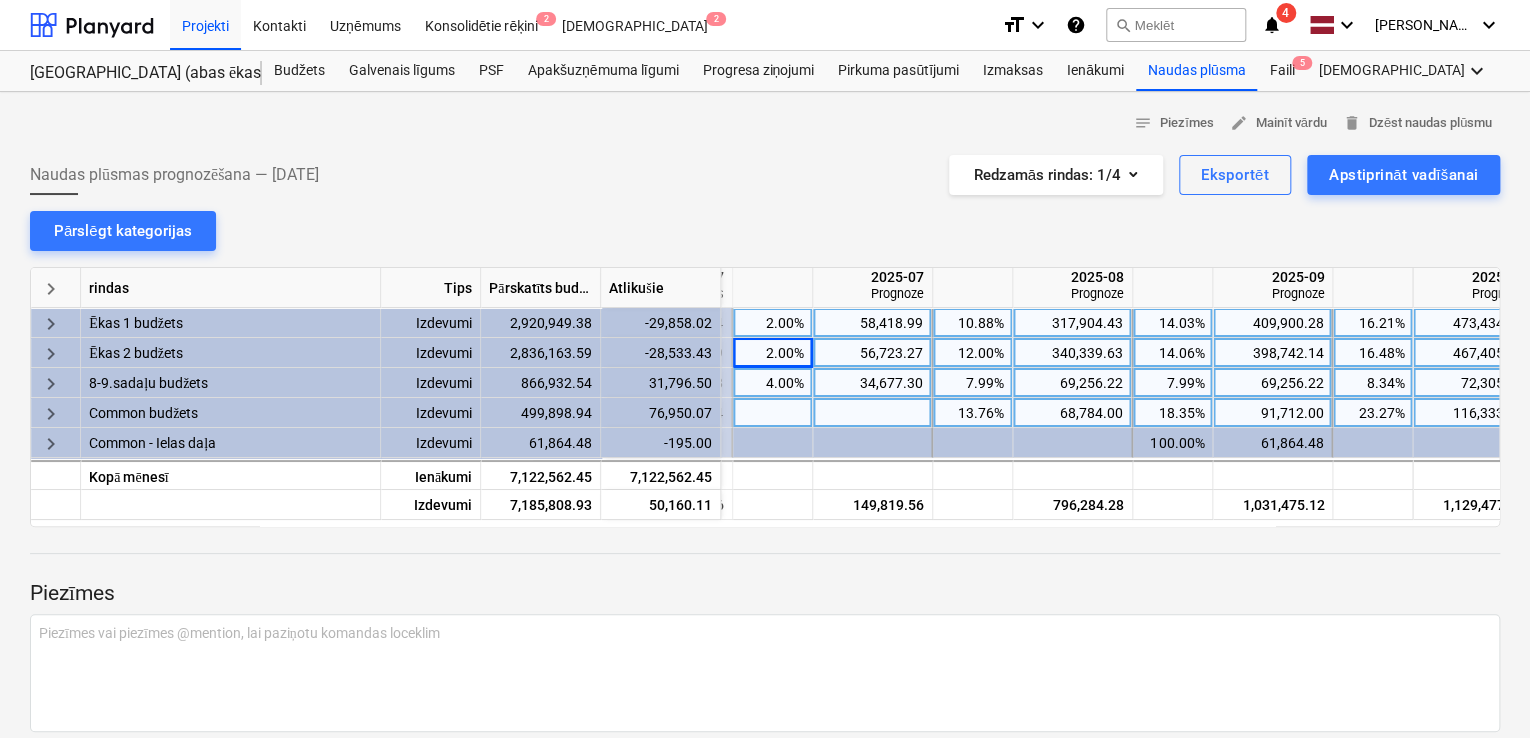 click on "10.88%" at bounding box center (972, 323) 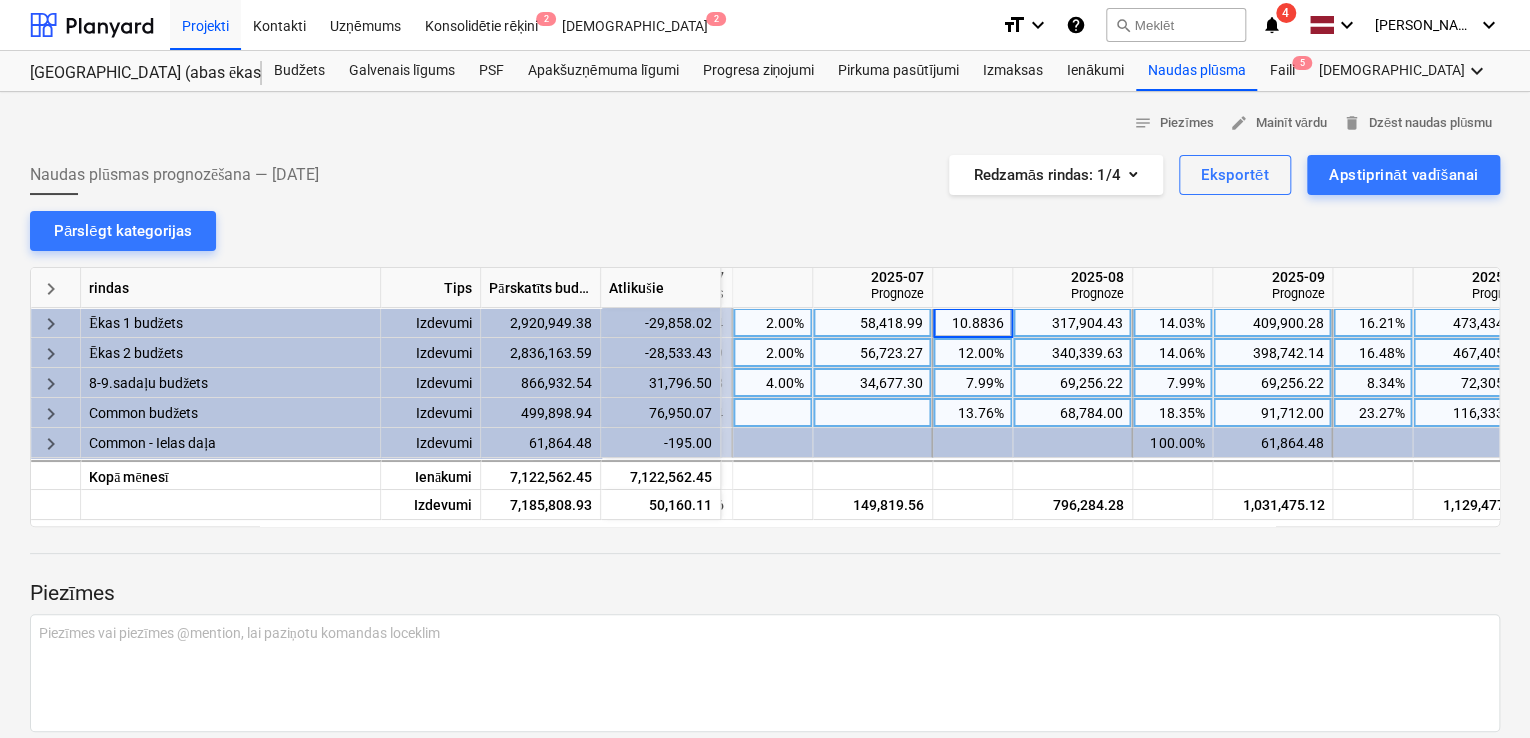 type on "9" 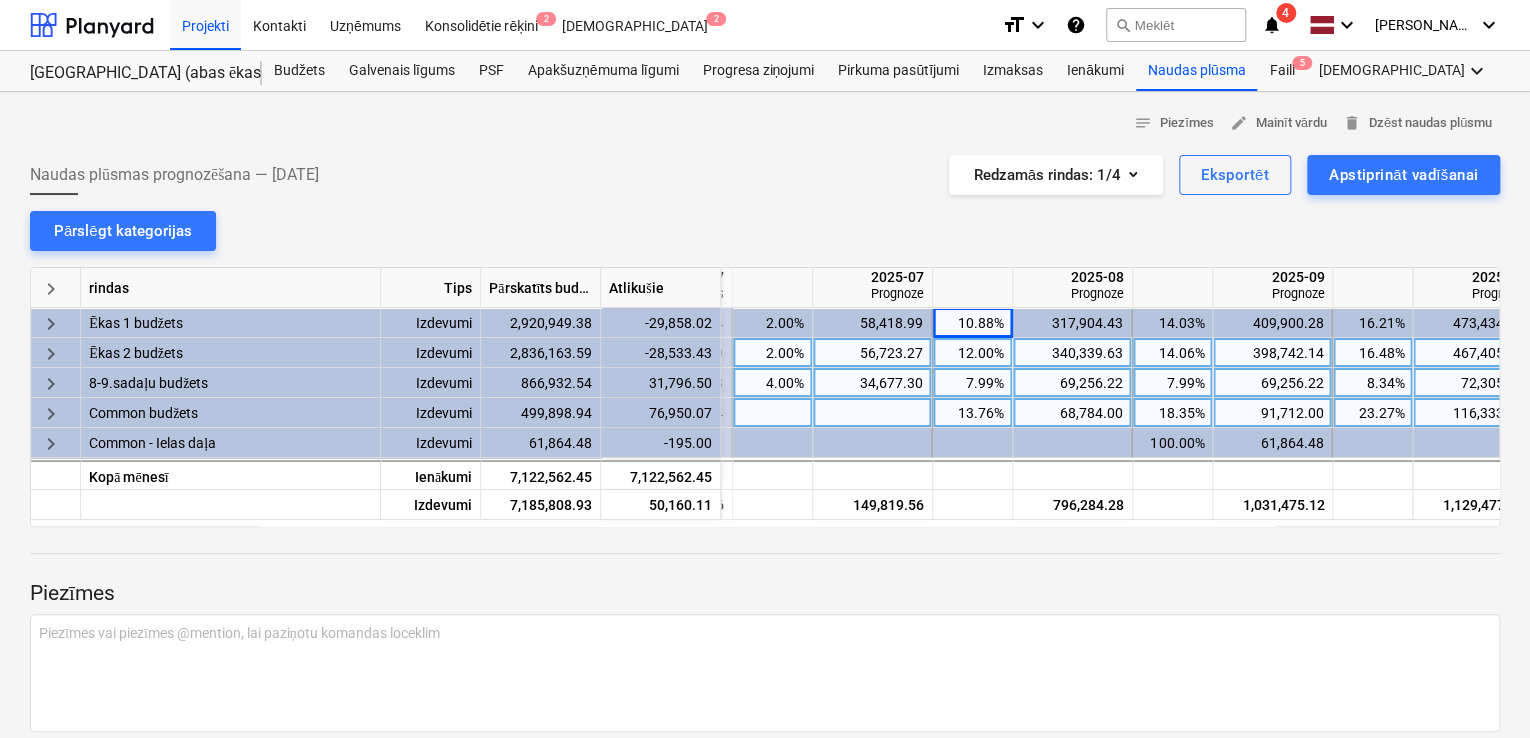 click on "notes Piezīmes edit Mainīt vārdu delete Dzēst naudas plūsmu Naudas plūsmas prognozēšana — [DATE] Redzamās rindas :   1/4 Eksportēt Apstiprināt vadīšanai Pārslēgt kategorijas keyboard_arrow_right rindas Tips Pārskatīts budžets Atlikušie 2025-07 Faktiskais 2025-07 Prognoze 2025-08 Prognoze 2025-09 Prognoze 2025-10 Prognoze keyboard_arrow_right  Ēkas 1 budžets Izdevumi 2,920,949.38 -29,858.02 0.52% 15,325.74 2.00% 58,418.99 10.88% 317,904.43 14.03% 409,900.28 16.21% 473,434.34 8.49% keyboard_arrow_right  Ēkas 2 budžets Izdevumi 2,836,163.59 -28,533.43 0.55% 15,700.89 2.00% 56,723.27 12.00% 340,339.63 14.06% 398,742.14 16.48% 467,405.24 8.30% keyboard_arrow_right  8-9.sadaļu budžets Izdevumi 866,932.54 31,796.50 0.44% 3,796.28 4.00% 34,677.30 7.99% 69,256.22 7.99% 69,256.22 8.34% 72,305.07 7.99% keyboard_arrow_right  Common budžets Izdevumi 499,898.94 76,950.07 3.88% 19,417.04 13.76% 68,784.00 18.35% 91,712.00 23.27% 116,333.00 16.51% keyboard_arrow_right  Common - Ielas daļa ﻿" at bounding box center (765, 452) 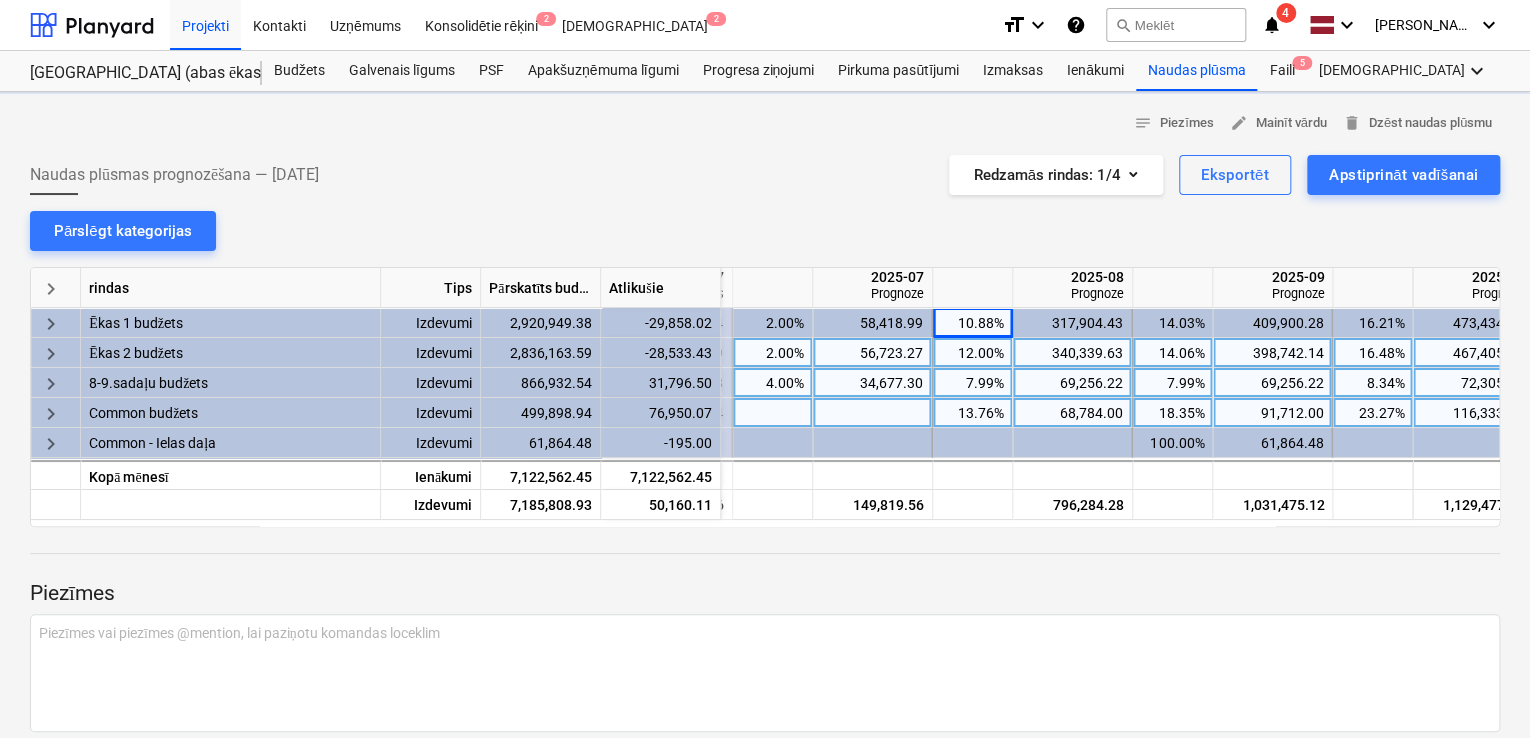 click on "12.00%" at bounding box center (972, 353) 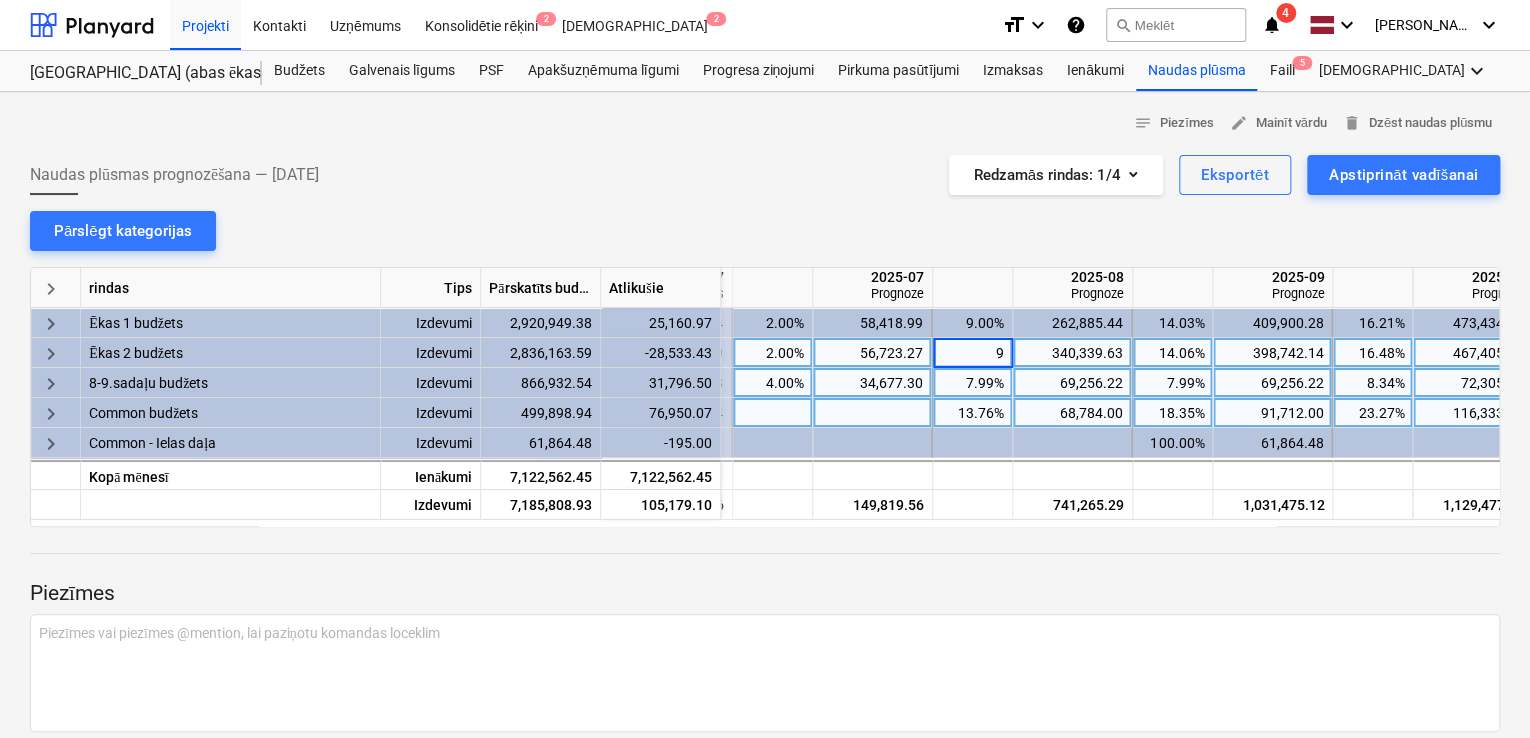 click on "notes Piezīmes edit Mainīt vārdu delete Dzēst naudas plūsmu Naudas plūsmas prognozēšana — [DATE] Redzamās rindas :   1/4 Eksportēt Apstiprināt vadīšanai Pārslēgt kategorijas keyboard_arrow_right rindas Tips Pārskatīts budžets Atlikušie 2025-07 Faktiskais 2025-07 Prognoze 2025-08 Prognoze 2025-09 Prognoze 2025-10 Prognoze keyboard_arrow_right  Ēkas 1 budžets Izdevumi 2,920,949.38 25,160.97 0.52% 15,325.74 2.00% 58,418.99 9.00% 262,885.44 14.03% 409,900.28 16.21% 473,434.34 8.49% keyboard_arrow_right  Ēkas 2 budžets Izdevumi 2,836,163.59 -28,533.43 0.55% 15,700.89 2.00% 56,723.27 9 340,339.63 14.06% 398,742.14 16.48% 467,405.24 8.30% keyboard_arrow_right  8-9.sadaļu budžets Izdevumi 866,932.54 31,796.50 0.44% 3,796.28 4.00% 34,677.30 7.99% 69,256.22 7.99% 69,256.22 8.34% 72,305.07 7.99% keyboard_arrow_right  Common budžets Izdevumi 499,898.94 76,950.07 3.88% 19,417.04 13.76% 68,784.00 18.35% 91,712.00 23.27% 116,333.00 16.51% keyboard_arrow_right  Common - Ielas daļa Izdevumi" at bounding box center (765, 452) 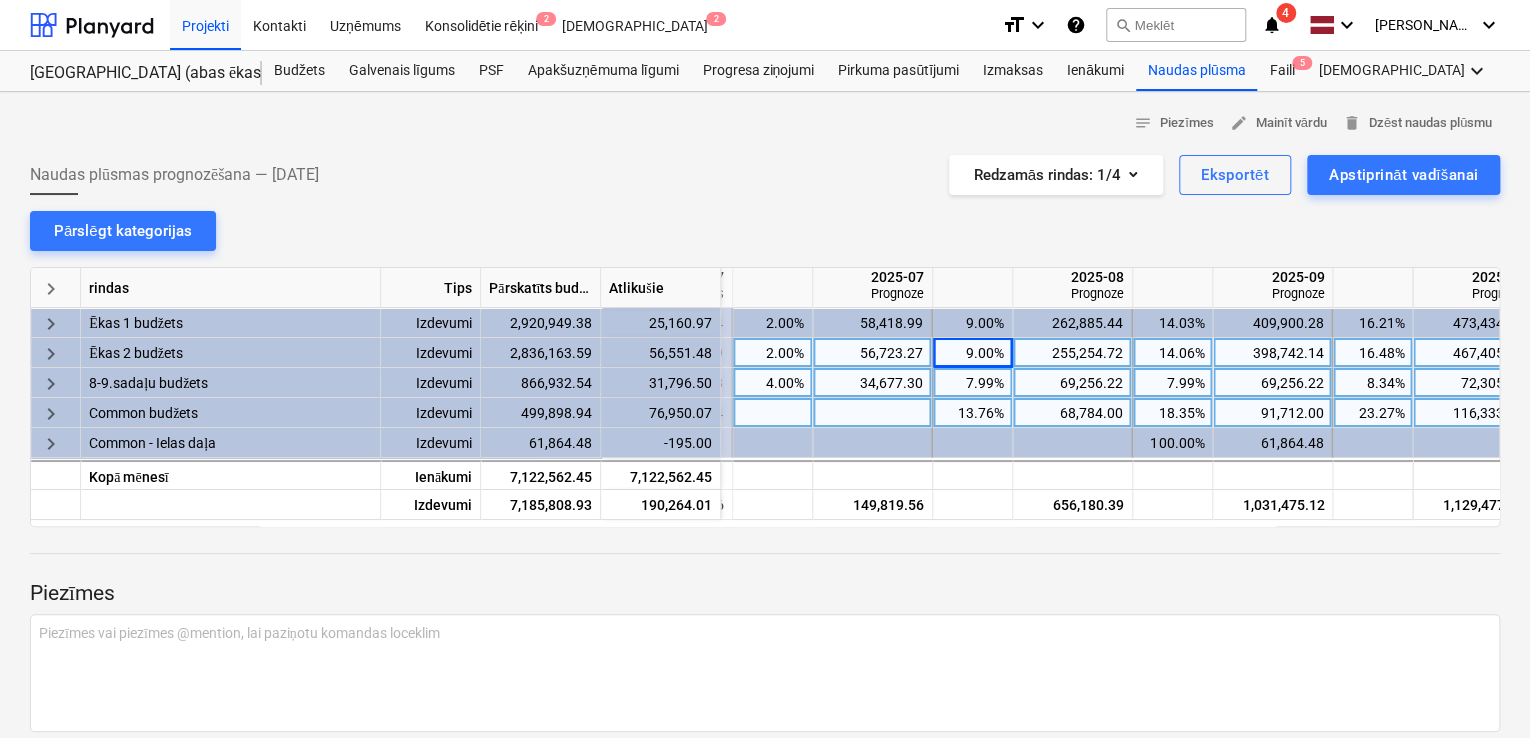 click on "notes Piezīmes edit Mainīt vārdu delete Dzēst naudas plūsmu Naudas plūsmas prognozēšana — [DATE] Redzamās rindas :   1/4 Eksportēt Apstiprināt vadīšanai Pārslēgt kategorijas keyboard_arrow_right rindas Tips Pārskatīts budžets Atlikušie 2025-07 Faktiskais 2025-07 Prognoze 2025-08 Prognoze 2025-09 Prognoze 2025-10 Prognoze keyboard_arrow_right  Ēkas 1 budžets Izdevumi 2,920,949.38 25,160.97 0.52% 15,325.74 2.00% 58,418.99 9.00% 262,885.44 14.03% 409,900.28 16.21% 473,434.34 8.49% keyboard_arrow_right  Ēkas 2 budžets Izdevumi 2,836,163.59 56,551.48 0.55% 15,700.89 2.00% 56,723.27 9.00% 255,254.72 14.06% 398,742.14 16.48% 467,405.24 8.30% keyboard_arrow_right  8-9.sadaļu budžets Izdevumi 866,932.54 31,796.50 0.44% 3,796.28 4.00% 34,677.30 7.99% 69,256.22 7.99% 69,256.22 8.34% 72,305.07 7.99% keyboard_arrow_right  Common budžets Izdevumi 499,898.94 76,950.07 3.88% 19,417.04 13.76% 68,784.00 18.35% 91,712.00 23.27% 116,333.00 16.51% keyboard_arrow_right  Common - Ielas daļa -195.00" at bounding box center (765, 452) 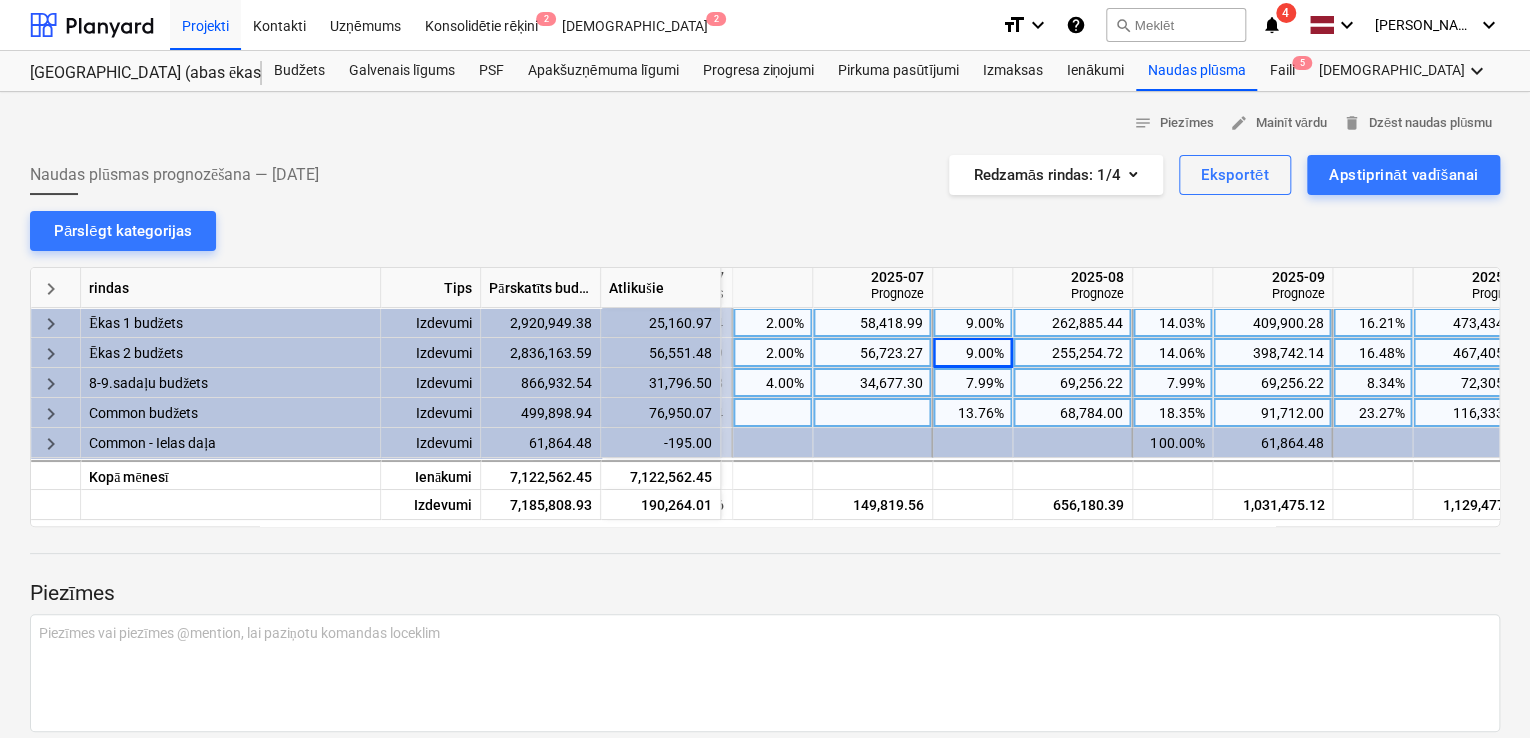 click on "keyboard_arrow_right" at bounding box center (51, 324) 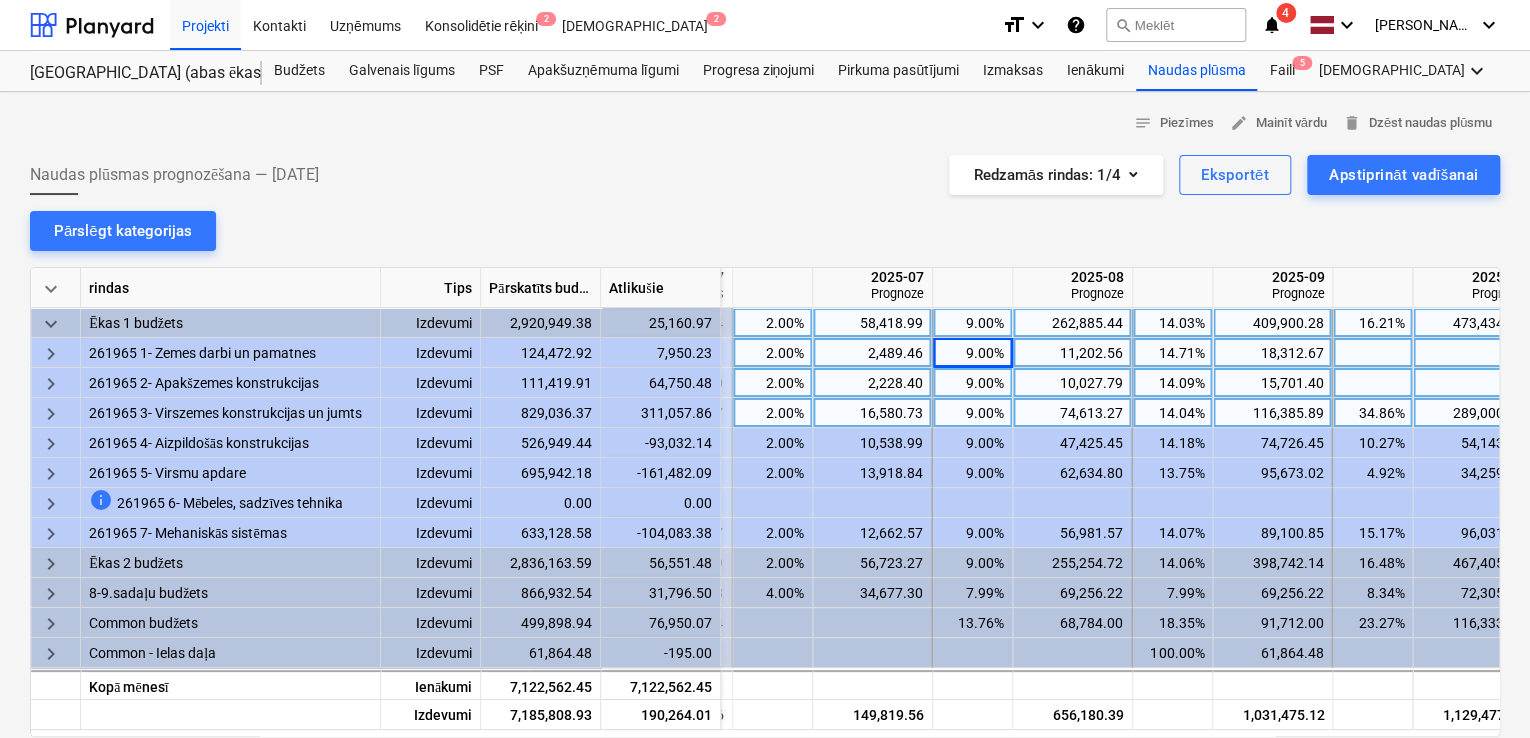 click on "keyboard_arrow_down" at bounding box center (51, 289) 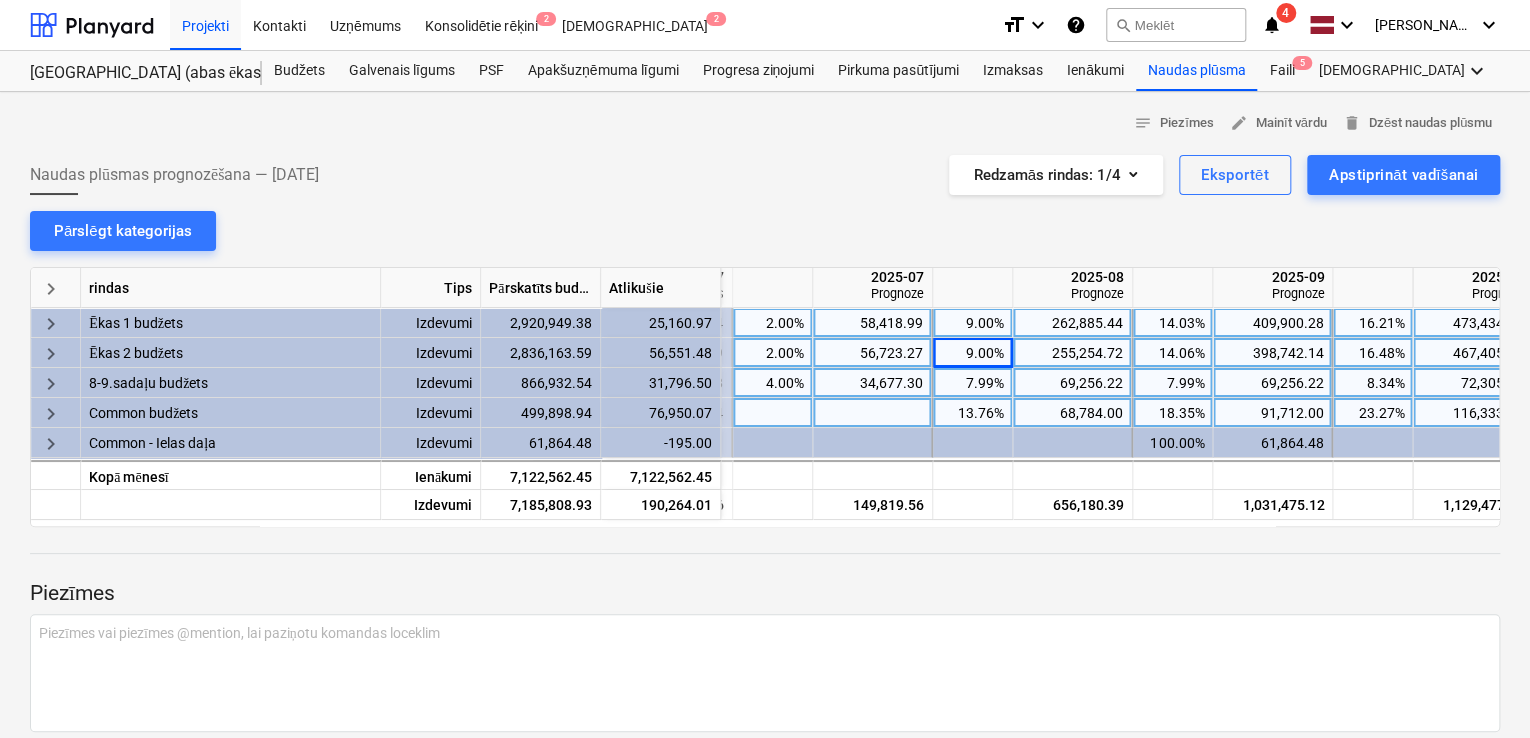 click on "notes Piezīmes edit Mainīt vārdu delete Dzēst naudas plūsmu Naudas plūsmas prognozēšana — [DATE] Redzamās rindas :   1/4 Eksportēt Apstiprināt vadīšanai Pārslēgt kategorijas keyboard_arrow_right rindas Tips Pārskatīts budžets Atlikušie 2025-07 Faktiskais 2025-07 Prognoze 2025-08 Prognoze 2025-09 Prognoze 2025-10 Prognoze keyboard_arrow_right  Ēkas 1 budžets Izdevumi 2,920,949.38 25,160.97 0.52% 15,325.74 2.00% 58,418.99 9.00% 262,885.44 14.03% 409,900.28 16.21% 473,434.34 8.49% keyboard_arrow_right  Ēkas 2 budžets Izdevumi 2,836,163.59 56,551.48 0.55% 15,700.89 2.00% 56,723.27 9.00% 255,254.72 14.06% 398,742.14 16.48% 467,405.24 8.30% keyboard_arrow_right  8-9.sadaļu budžets Izdevumi 866,932.54 31,796.50 0.44% 3,796.28 4.00% 34,677.30 7.99% 69,256.22 7.99% 69,256.22 8.34% 72,305.07 7.99% keyboard_arrow_right  Common budžets Izdevumi 499,898.94 76,950.07 3.88% 19,417.04 13.76% 68,784.00 18.35% 91,712.00 23.27% 116,333.00 16.51% keyboard_arrow_right  Common - Ielas daļa -195.00" at bounding box center [765, 452] 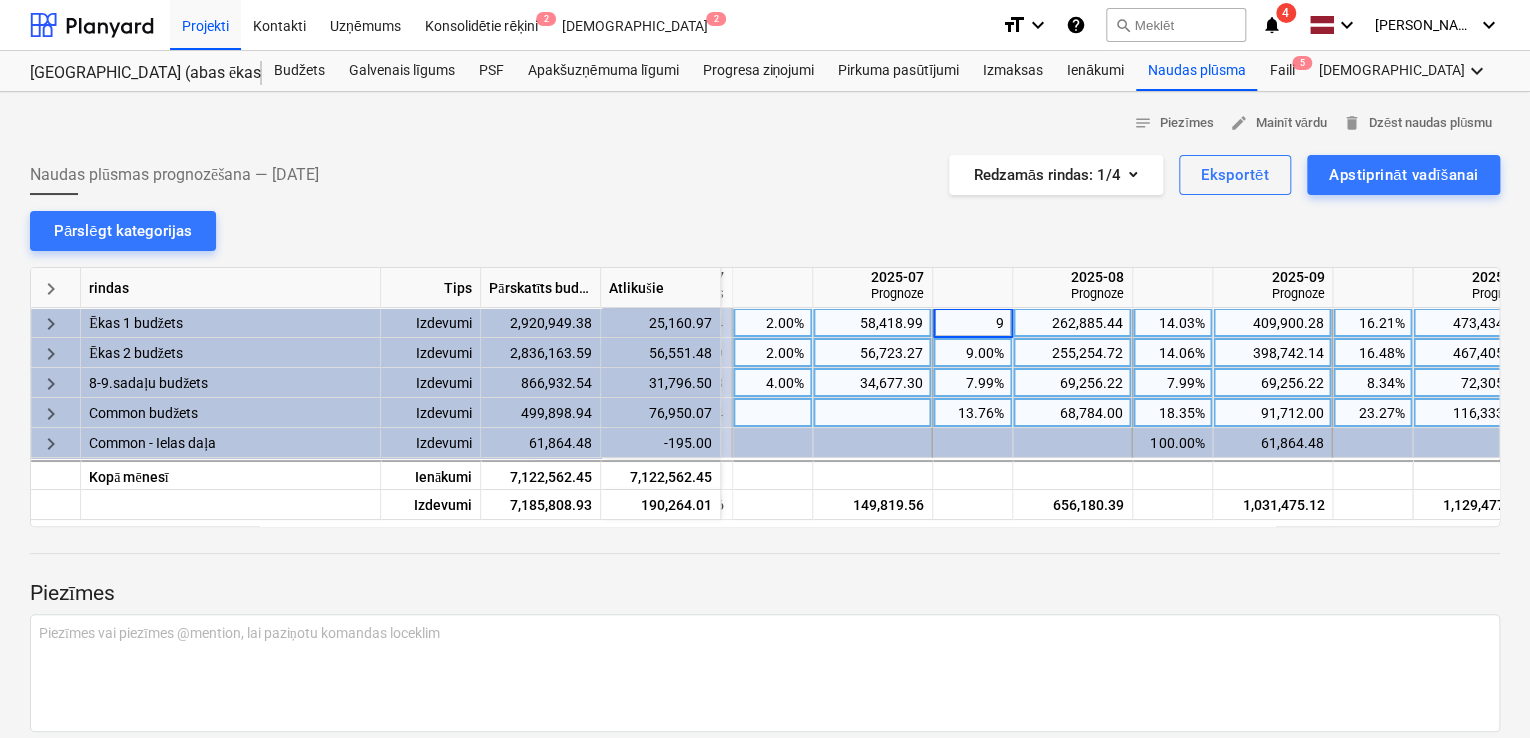 type on "8" 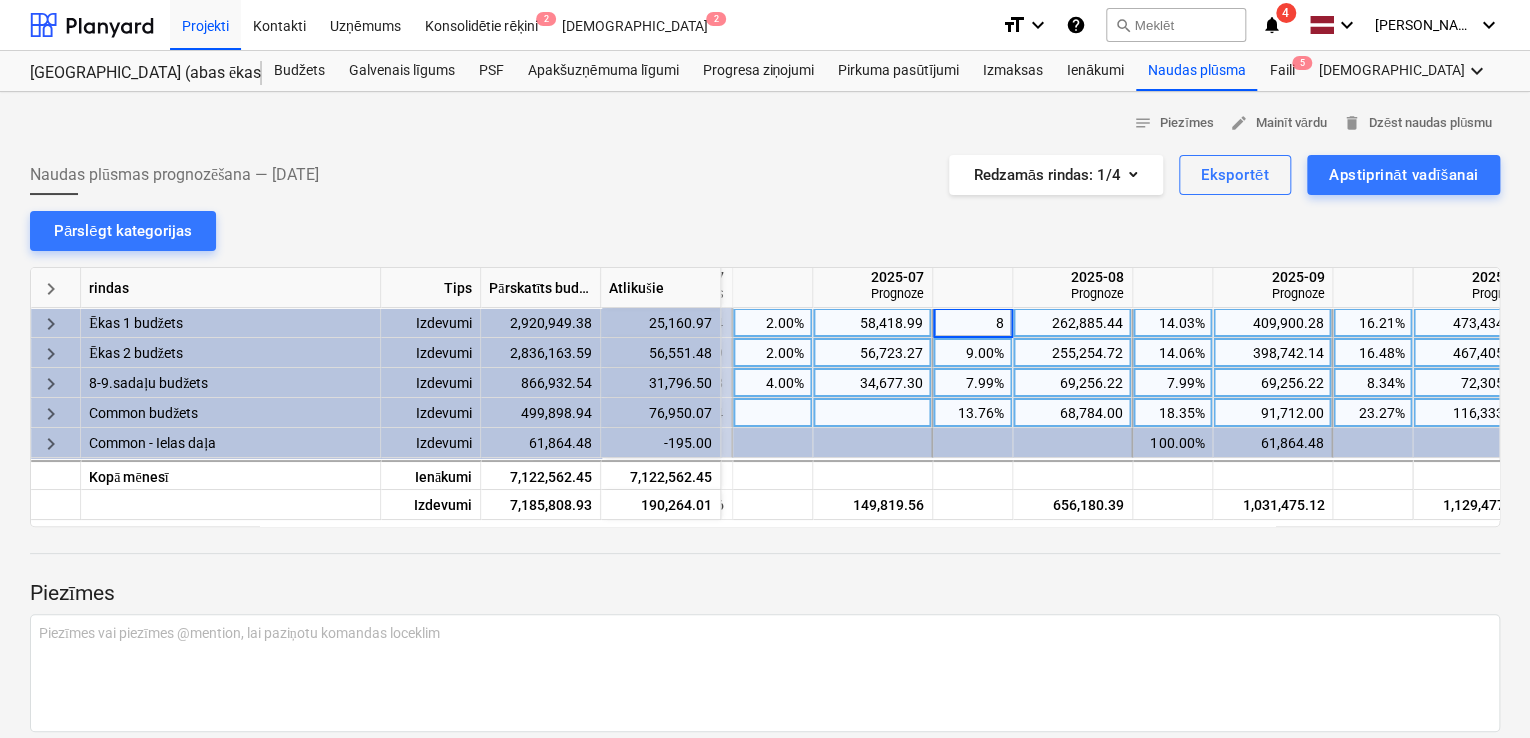 click on "9.00%" at bounding box center (972, 353) 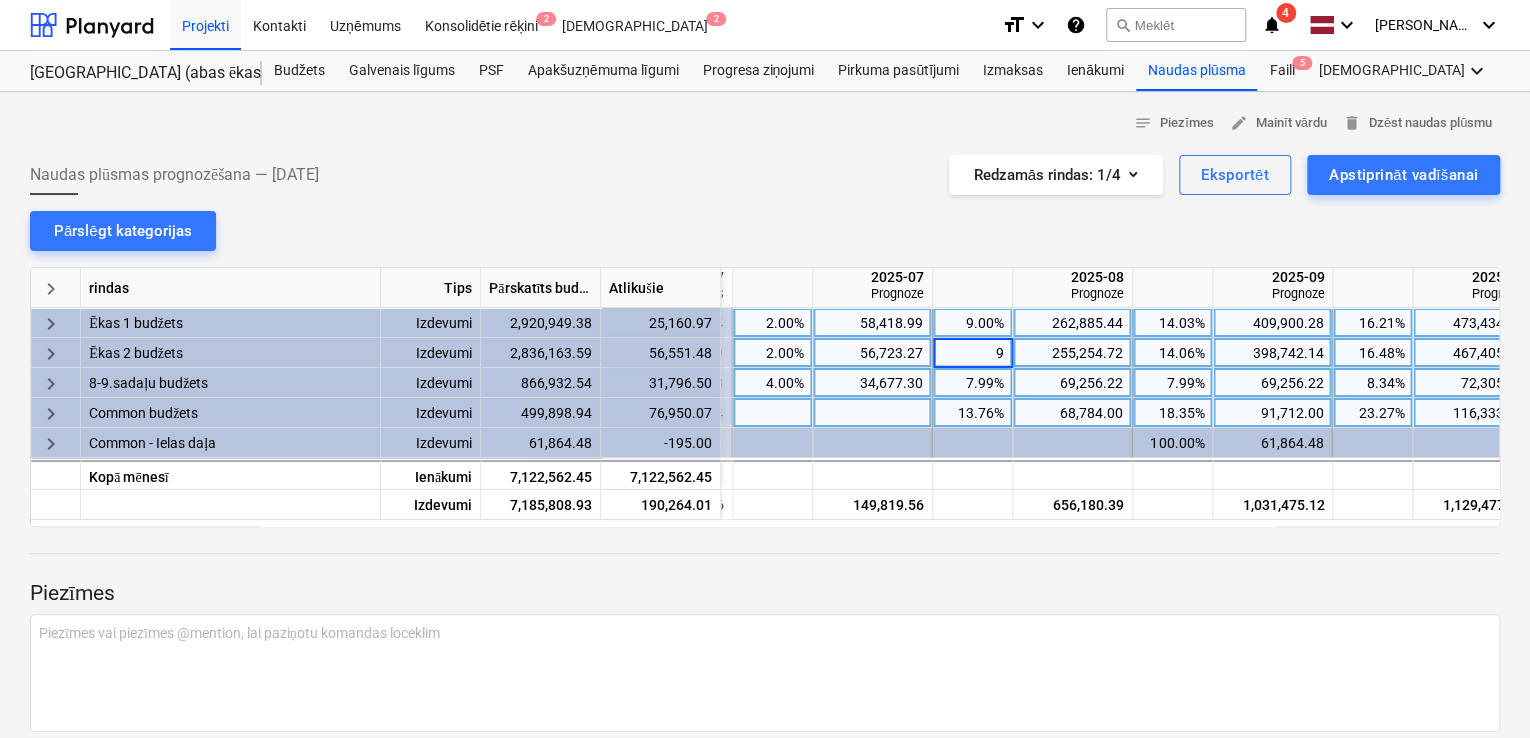 type on "8" 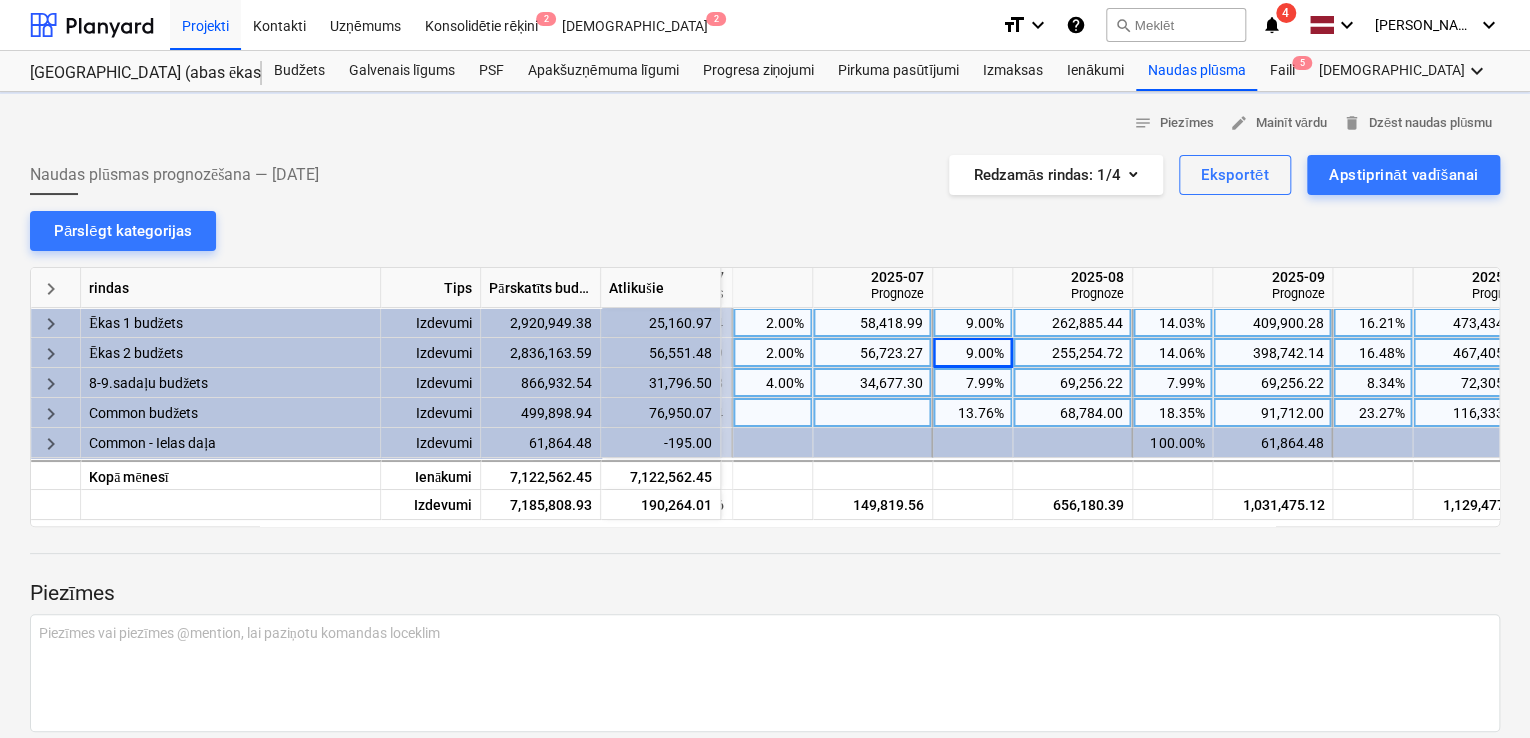 click on "notes Piezīmes edit Mainīt vārdu delete Dzēst naudas plūsmu Naudas plūsmas prognozēšana — [DATE] Redzamās rindas :   1/4 Eksportēt Apstiprināt vadīšanai Pārslēgt kategorijas keyboard_arrow_right rindas Tips Pārskatīts budžets Atlikušie 2025-07 Faktiskais 2025-07 Prognoze 2025-08 Prognoze 2025-09 Prognoze 2025-10 Prognoze keyboard_arrow_right  Ēkas 1 budžets Izdevumi 2,920,949.38 25,160.97 0.52% 15,325.74 2.00% 58,418.99 9.00% 262,885.44 14.03% 409,900.28 16.21% 473,434.34 8.49% keyboard_arrow_right  Ēkas 2 budžets Izdevumi 2,836,163.59 56,551.48 0.55% 15,700.89 2.00% 56,723.27 9.00% 255,254.72 14.06% 398,742.14 16.48% 467,405.24 8.30% keyboard_arrow_right  8-9.sadaļu budžets Izdevumi 866,932.54 31,796.50 0.44% 3,796.28 4.00% 34,677.30 7.99% 69,256.22 7.99% 69,256.22 8.34% 72,305.07 7.99% keyboard_arrow_right  Common budžets Izdevumi 499,898.94 76,950.07 3.88% 19,417.04 13.76% 68,784.00 18.35% 91,712.00 23.27% 116,333.00 16.51% keyboard_arrow_right  Common - Ielas daļa -195.00" at bounding box center (765, 452) 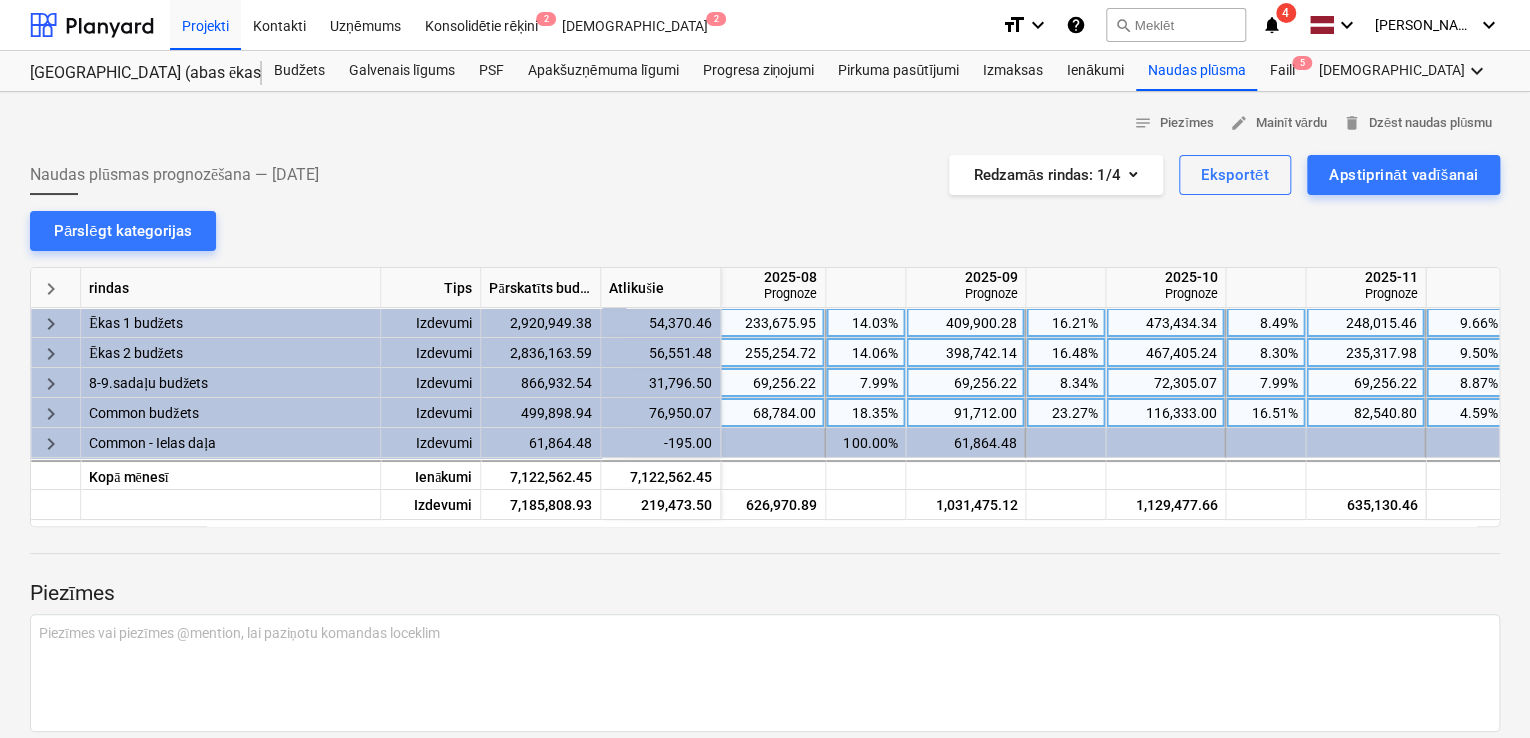 scroll, scrollTop: 0, scrollLeft: 1102, axis: horizontal 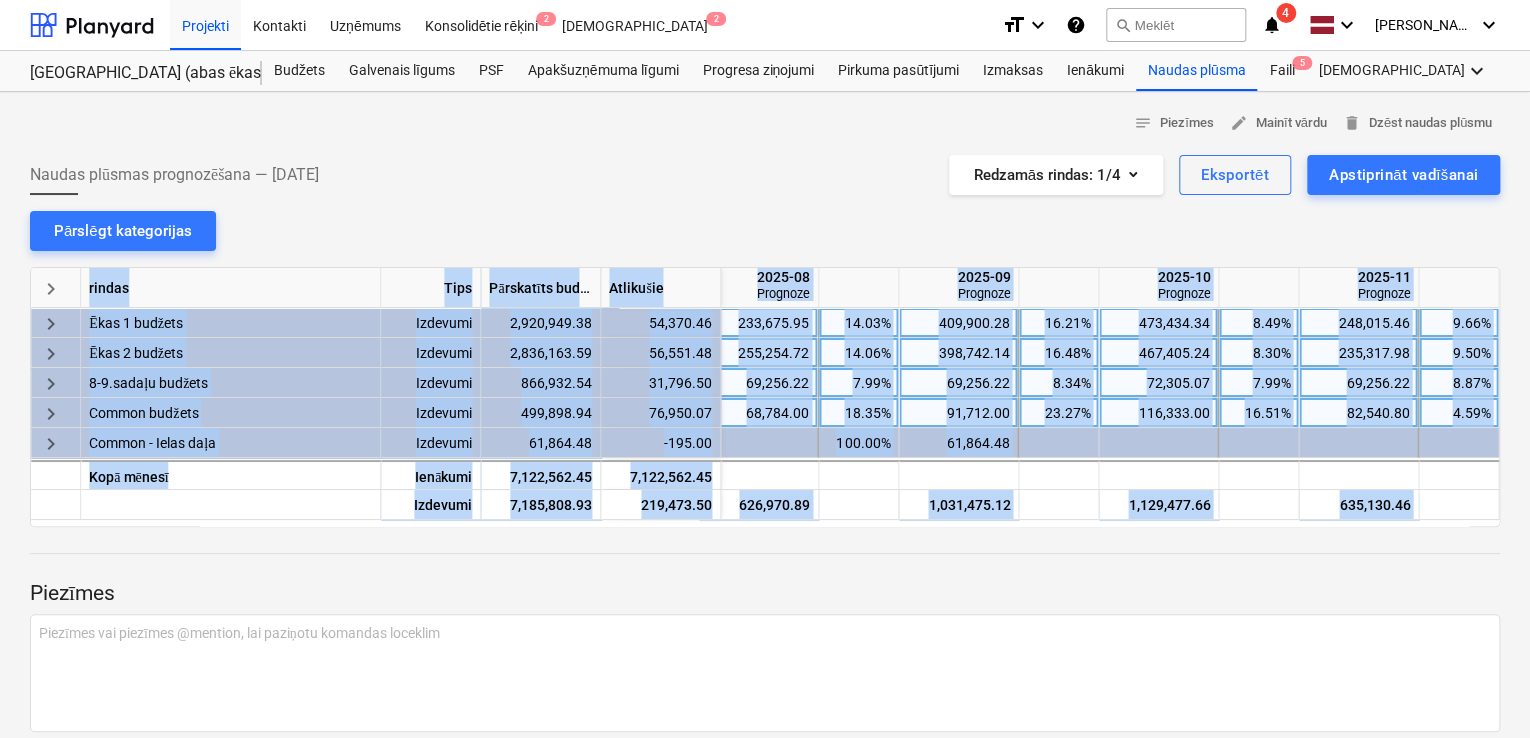 drag, startPoint x: 971, startPoint y: 526, endPoint x: 987, endPoint y: 524, distance: 16.124516 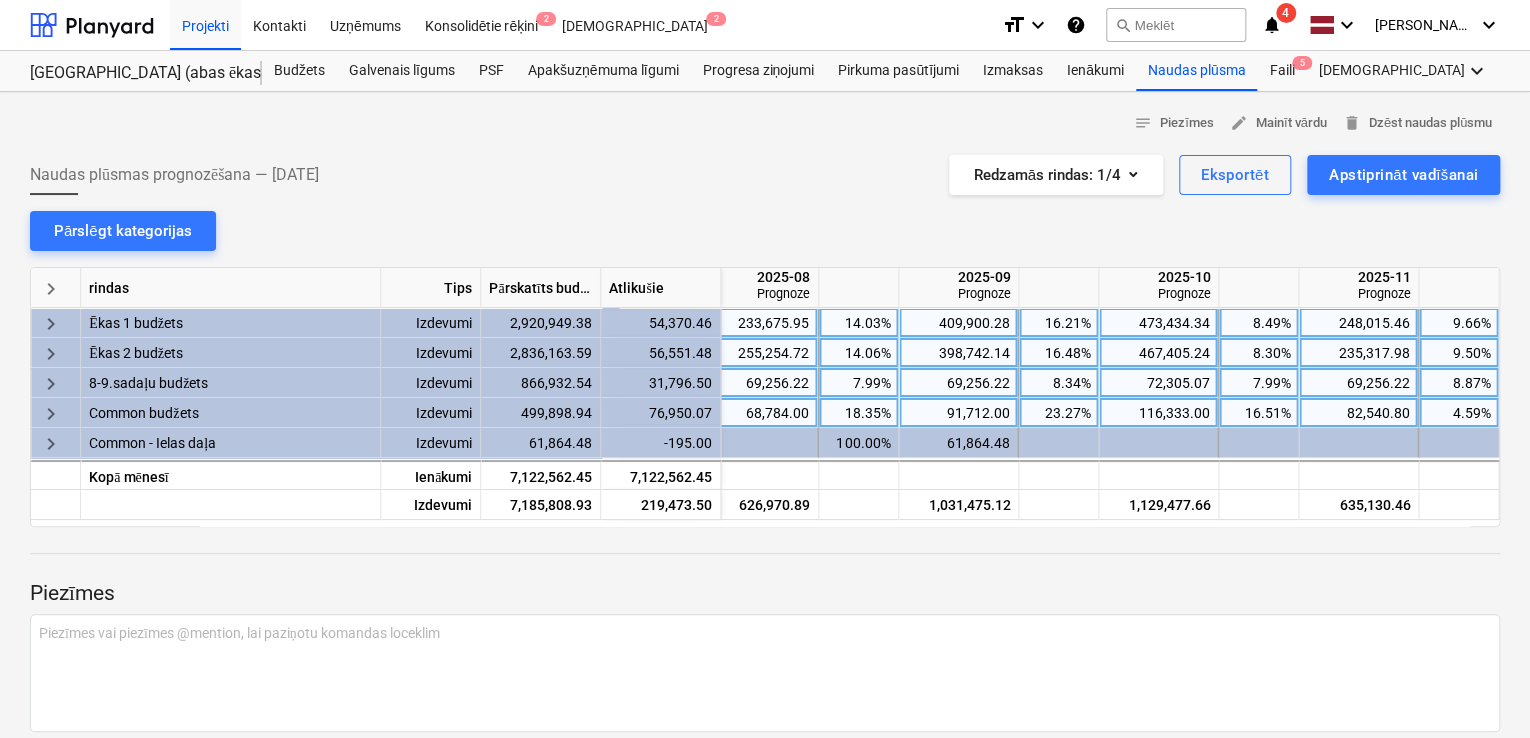 click on "16.21%" at bounding box center [1058, 323] 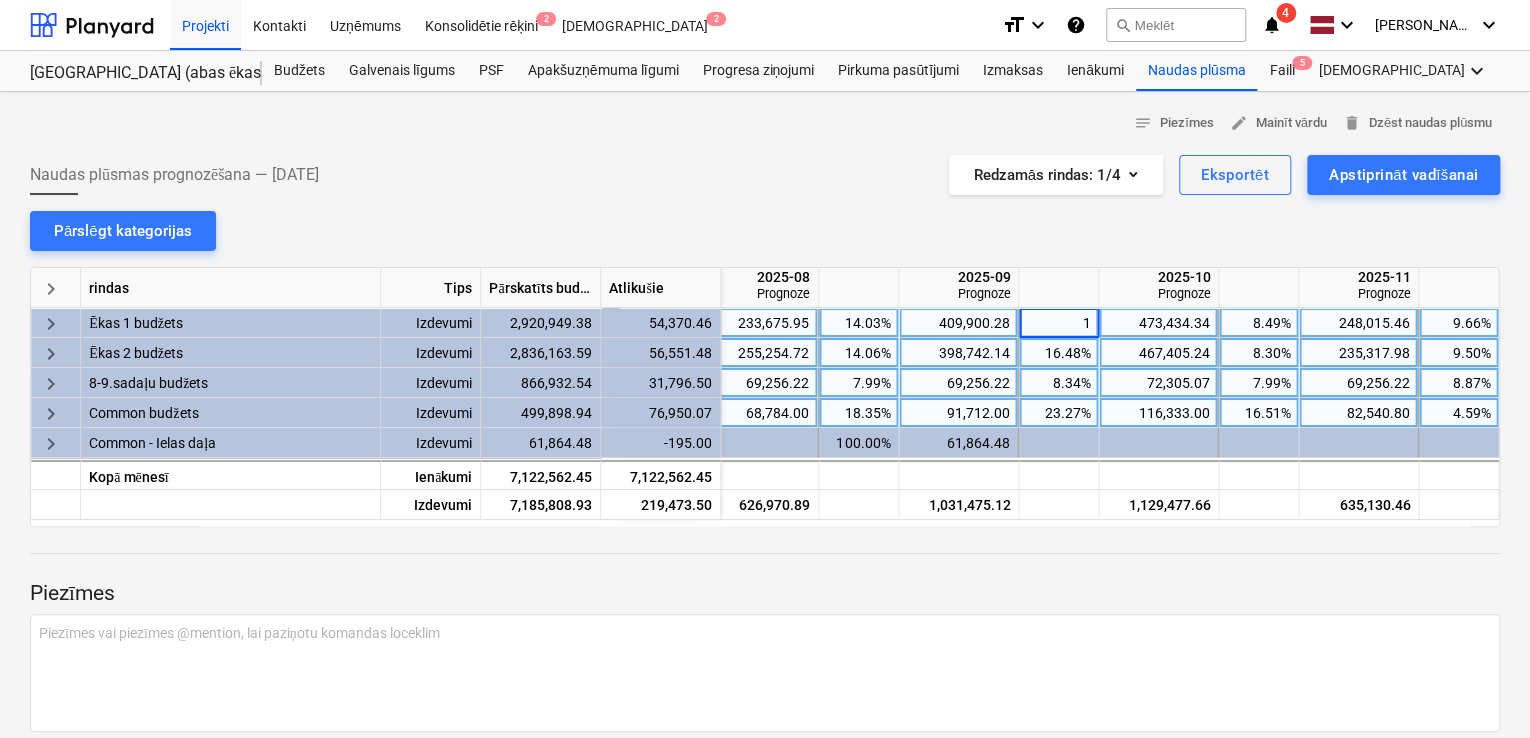 type on "17" 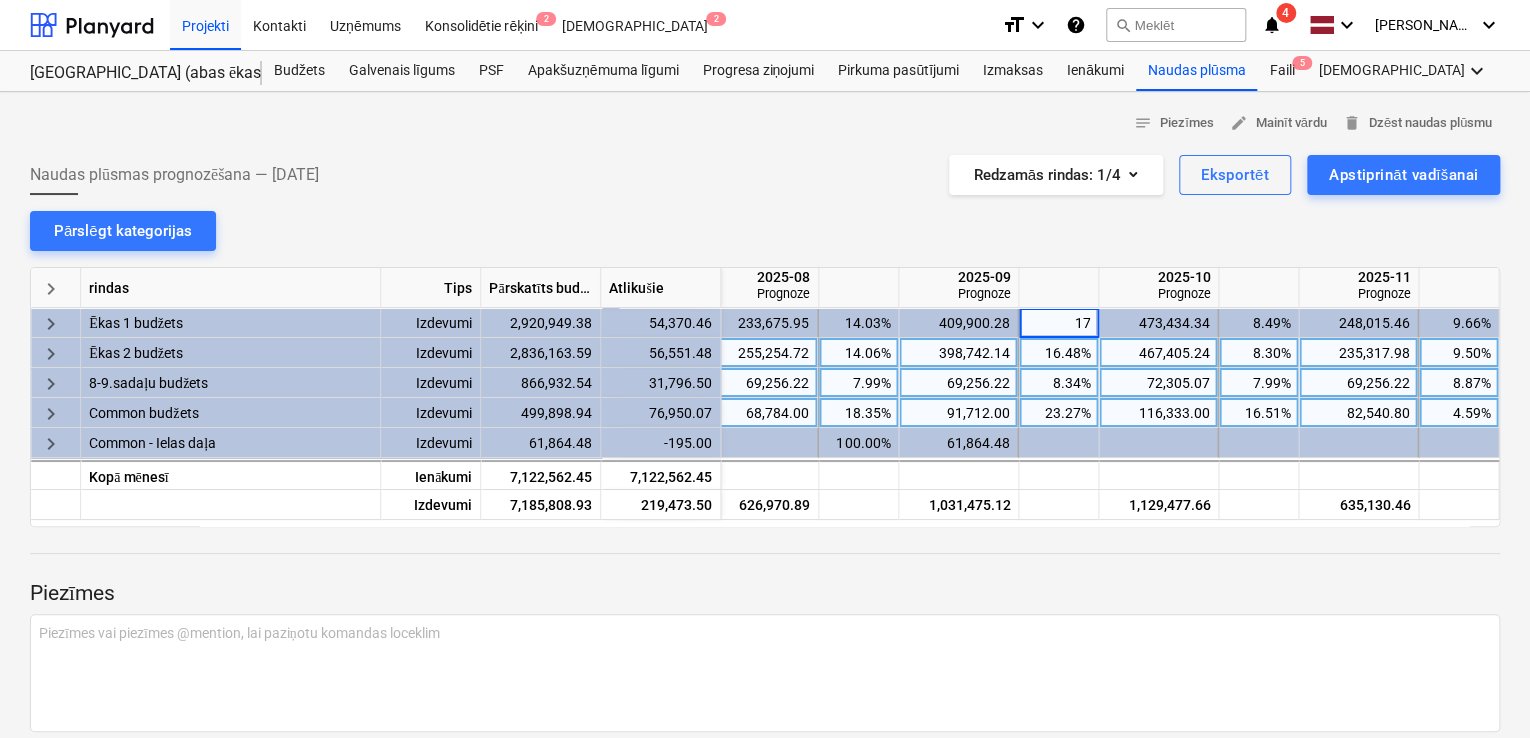 click on "notes Piezīmes edit Mainīt vārdu delete Dzēst naudas plūsmu Naudas plūsmas prognozēšana — [DATE] Redzamās rindas :   1/4 Eksportēt Apstiprināt vadīšanai Pārslēgt kategorijas keyboard_arrow_right rindas Tips Pārskatīts budžets Atlikušie 2025-08 Prognoze 2025-09 Prognoze 2025-10 Prognoze 2025-11 Prognoze 2025-12 Prognoze keyboard_arrow_right  Ēkas 1 budžets Izdevumi 2,920,949.38 54,370.46 8.00% 233,675.95 14.03% 409,900.28 17 473,434.34 8.49% 248,015.46 9.66% 282,275.34 keyboard_arrow_right  Ēkas 2 budžets Izdevumi 2,836,163.59 56,551.48 9.00% 255,254.72 14.06% 398,742.14 16.48% 467,405.24 8.30% 235,317.98 9.50% 269,567.88 keyboard_arrow_right  8-9.sadaļu budžets Izdevumi 866,932.54 31,796.50 7.99% 69,256.22 7.99% 69,256.22 8.34% 72,305.07 7.99% 69,256.22 8.87% 76,902.00 keyboard_arrow_right  Common budžets Izdevumi 499,898.94 76,950.07 13.76% 68,784.00 18.35% 91,712.00 23.27% 116,333.00 16.51% 82,540.80 4.59% 22,928.00 keyboard_arrow_right  Common - Ielas daļa Izdevumi -195.00" at bounding box center (765, 452) 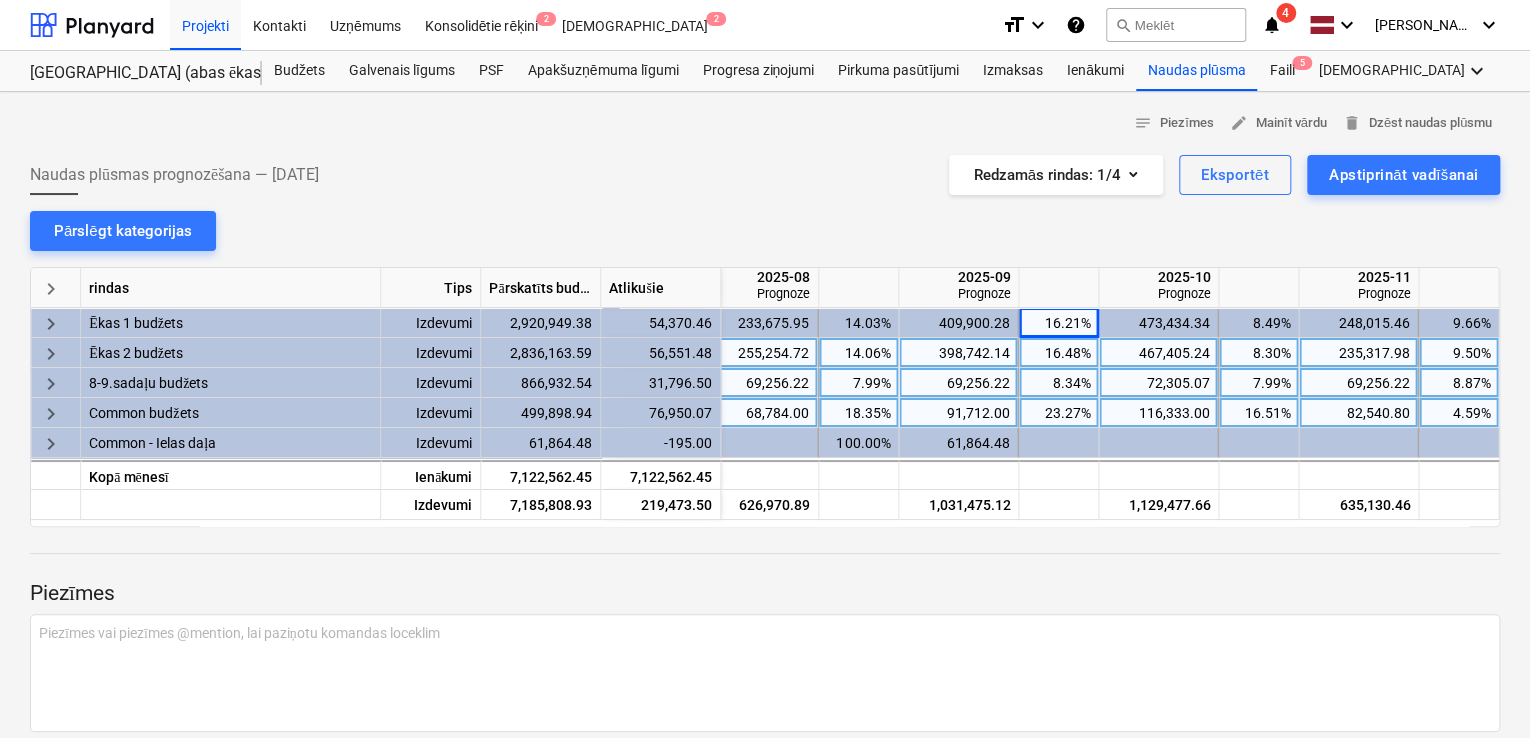 click on "16.48%" at bounding box center [1058, 353] 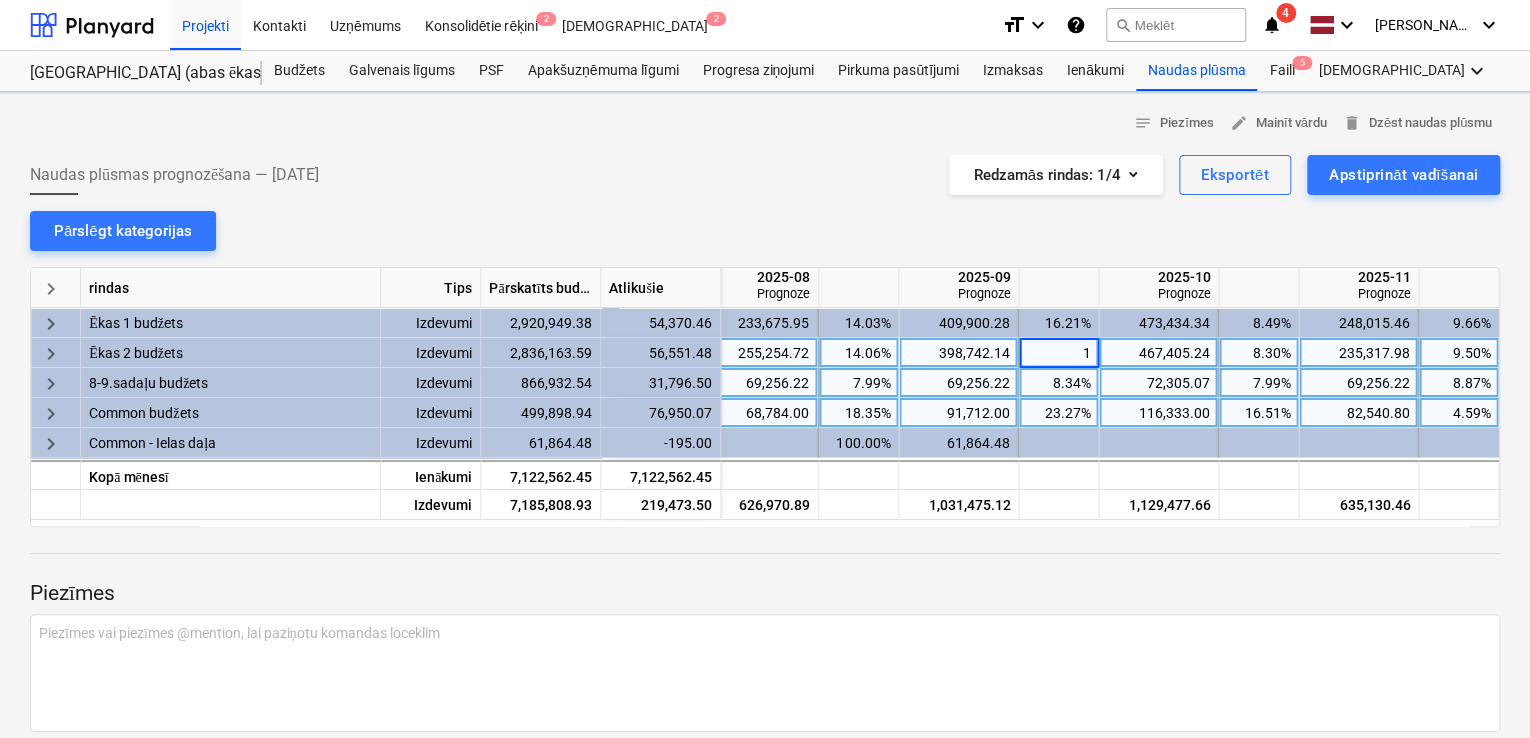 type on "17" 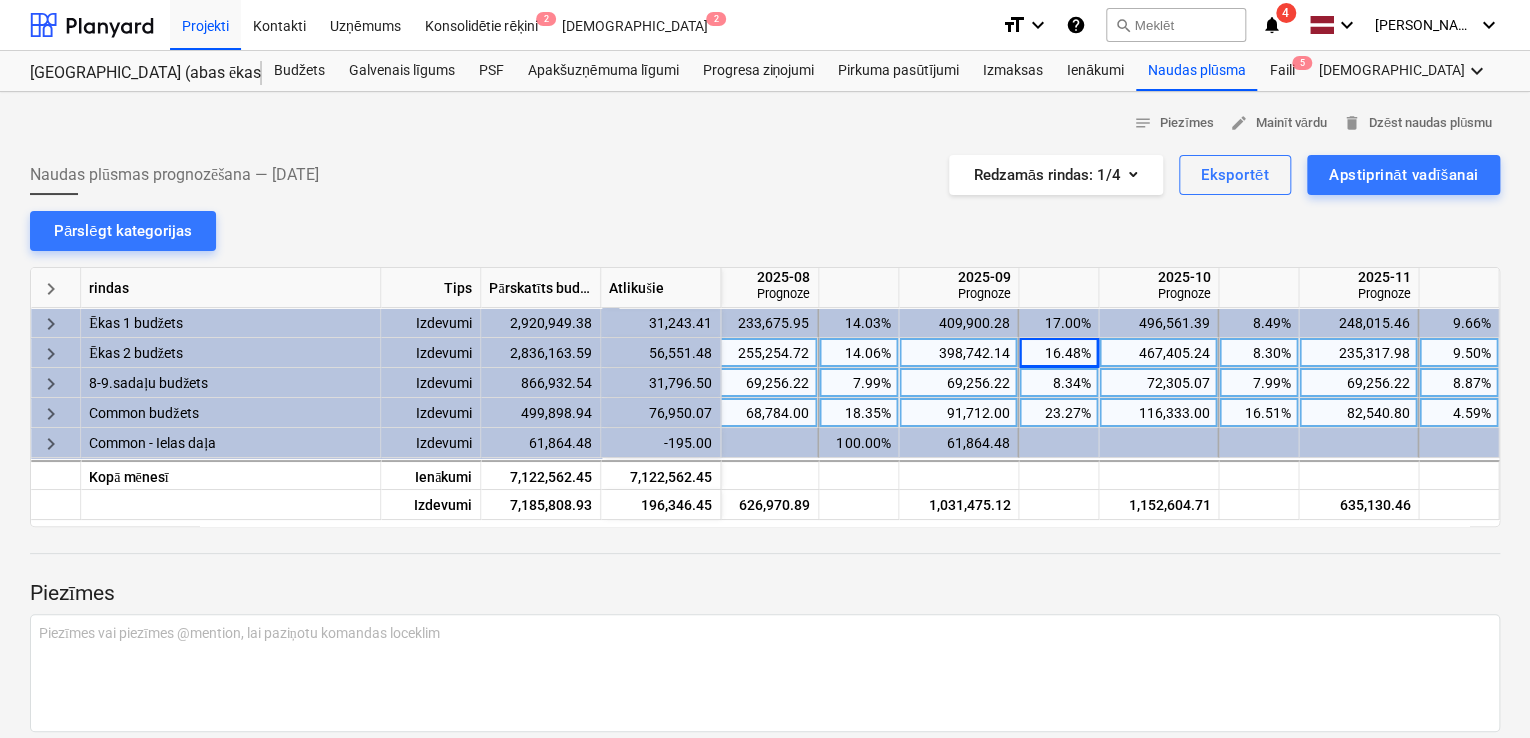 click on "notes Piezīmes edit Mainīt vārdu delete Dzēst naudas plūsmu Naudas plūsmas prognozēšana — [DATE] Redzamās rindas :   1/4 Eksportēt Apstiprināt vadīšanai Pārslēgt kategorijas keyboard_arrow_right rindas Tips Pārskatīts budžets Atlikušie 2025-08 Prognoze 2025-09 Prognoze 2025-10 Prognoze 2025-11 Prognoze 2025-12 Prognoze keyboard_arrow_right  Ēkas 1 budžets Izdevumi 2,920,949.38 31,243.41 8.00% 233,675.95 14.03% 409,900.28 17.00% 496,561.39 8.49% 248,015.46 9.66% 282,275.34 keyboard_arrow_right  Ēkas 2 budžets Izdevumi 2,836,163.59 56,551.48 9.00% 255,254.72 14.06% 398,742.14 16.48% 467,405.24 8.30% 235,317.98 9.50% 269,567.88 keyboard_arrow_right  8-9.sadaļu budžets Izdevumi 866,932.54 31,796.50 7.99% 69,256.22 7.99% 69,256.22 8.34% 72,305.07 7.99% 69,256.22 8.87% 76,902.00 keyboard_arrow_right  Common budžets Izdevumi 499,898.94 76,950.07 13.76% 68,784.00 18.35% 91,712.00 23.27% 116,333.00 16.51% 82,540.80 4.59% 22,928.00 keyboard_arrow_right  Common - Ielas daļa Izdevumi ﻿" at bounding box center [765, 452] 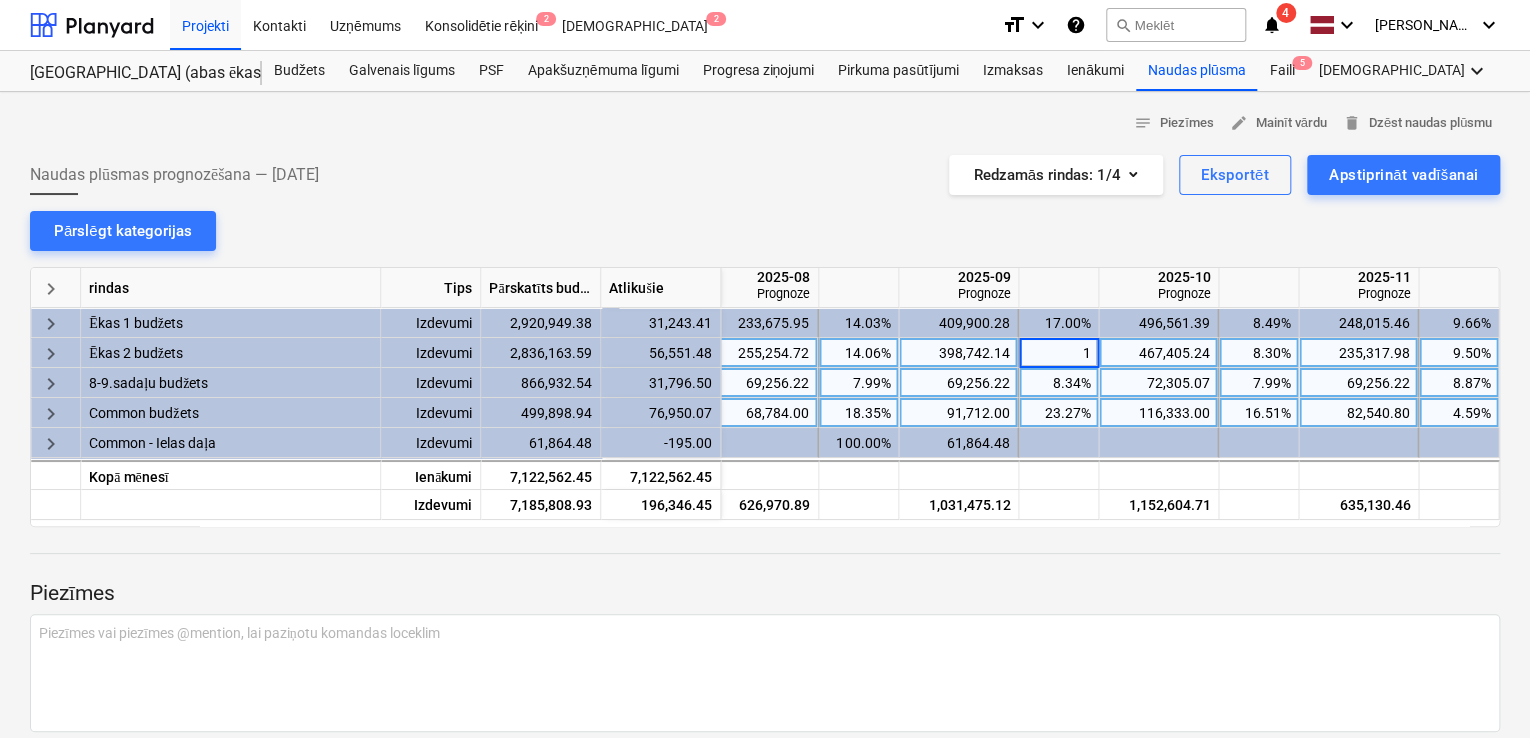 type on "17" 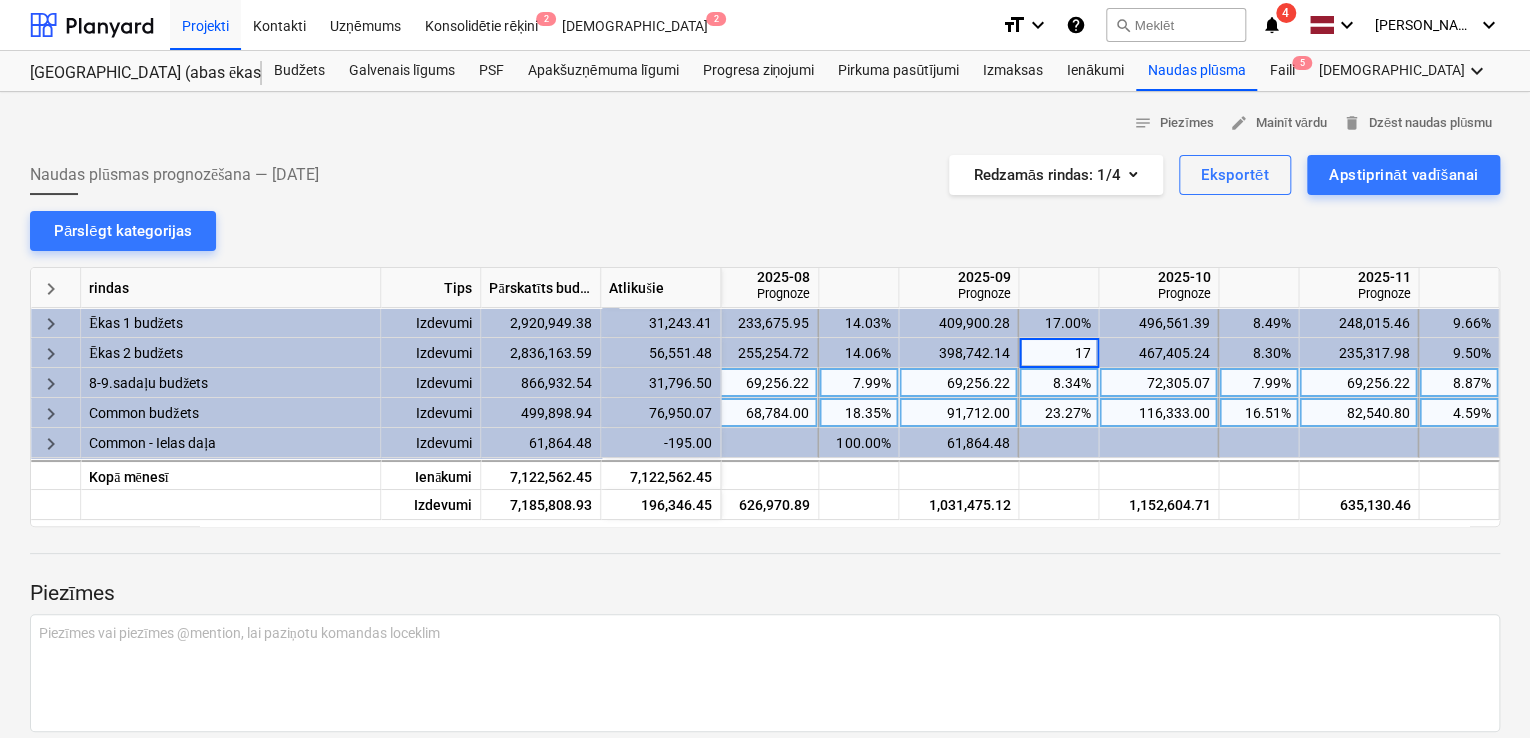 click on "notes Piezīmes edit Mainīt vārdu delete Dzēst naudas plūsmu Naudas plūsmas prognozēšana — [DATE] Redzamās rindas :   1/4 Eksportēt Apstiprināt vadīšanai Pārslēgt kategorijas keyboard_arrow_right rindas Tips Pārskatīts budžets Atlikušie 2025-08 Prognoze 2025-09 Prognoze 2025-10 Prognoze 2025-11 Prognoze 2025-12 Prognoze keyboard_arrow_right  Ēkas 1 budžets Izdevumi 2,920,949.38 31,243.41 8.00% 233,675.95 14.03% 409,900.28 17.00% 496,561.39 8.49% 248,015.46 9.66% 282,275.34 keyboard_arrow_right  Ēkas 2 budžets Izdevumi 2,836,163.59 56,551.48 9.00% 255,254.72 14.06% 398,742.14 17 467,405.24 8.30% 235,317.98 9.50% 269,567.88 keyboard_arrow_right  8-9.sadaļu budžets Izdevumi 866,932.54 31,796.50 7.99% 69,256.22 7.99% 69,256.22 8.34% 72,305.07 7.99% 69,256.22 8.87% 76,902.00 keyboard_arrow_right  Common budžets Izdevumi 499,898.94 76,950.07 13.76% 68,784.00 18.35% 91,712.00 23.27% 116,333.00 16.51% 82,540.80 4.59% 22,928.00 keyboard_arrow_right  Common - Ielas daļa Izdevumi -195.00" at bounding box center (765, 452) 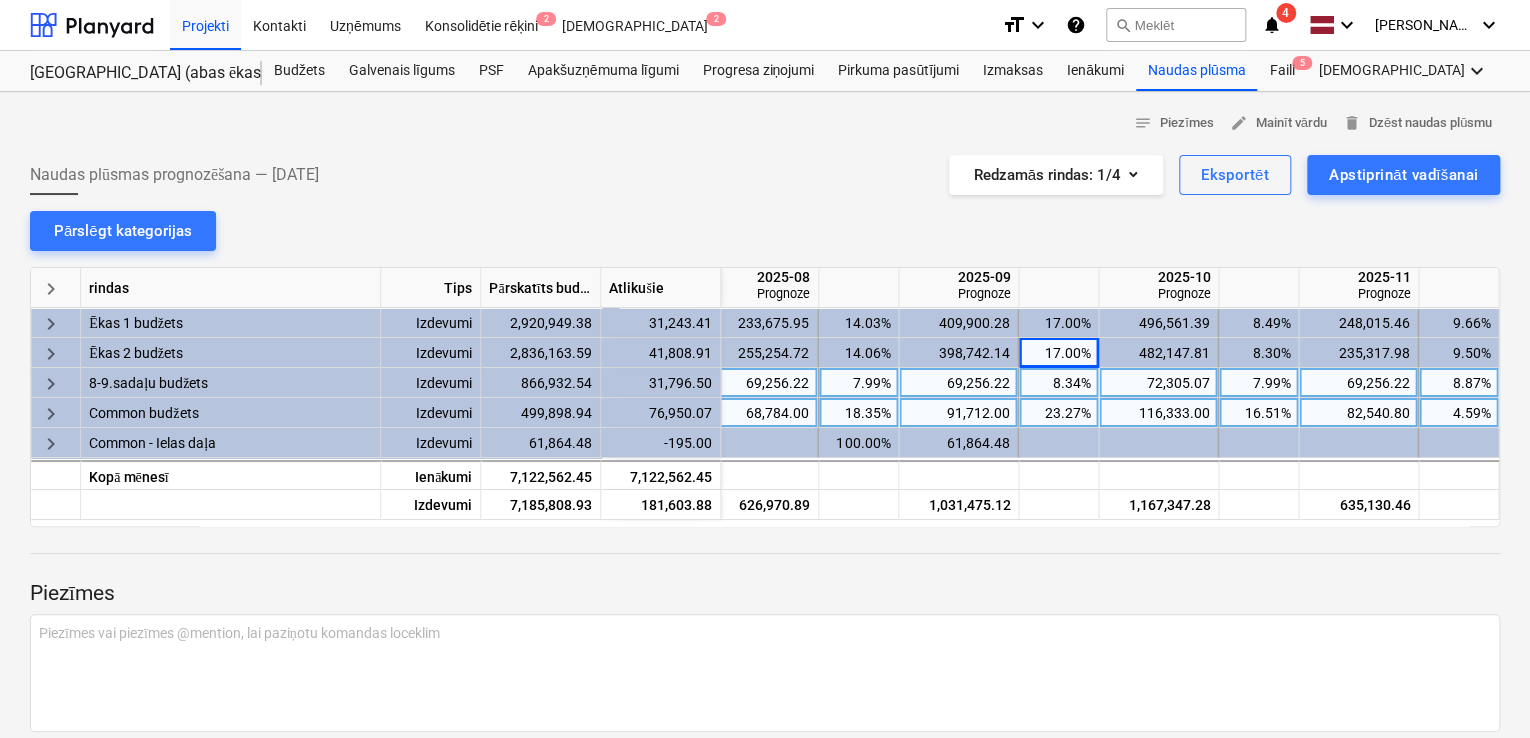 click at bounding box center [765, 259] 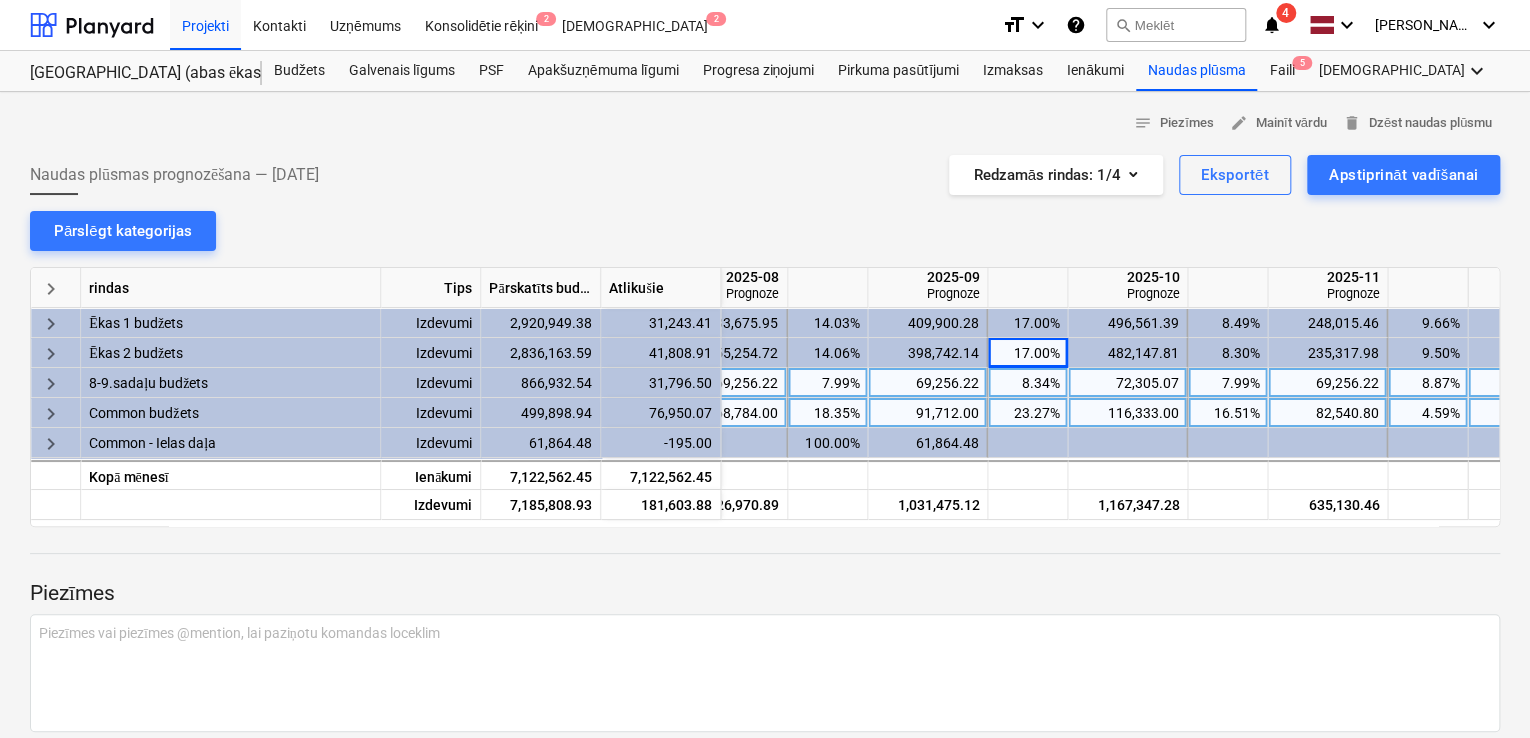 scroll, scrollTop: 0, scrollLeft: 1155, axis: horizontal 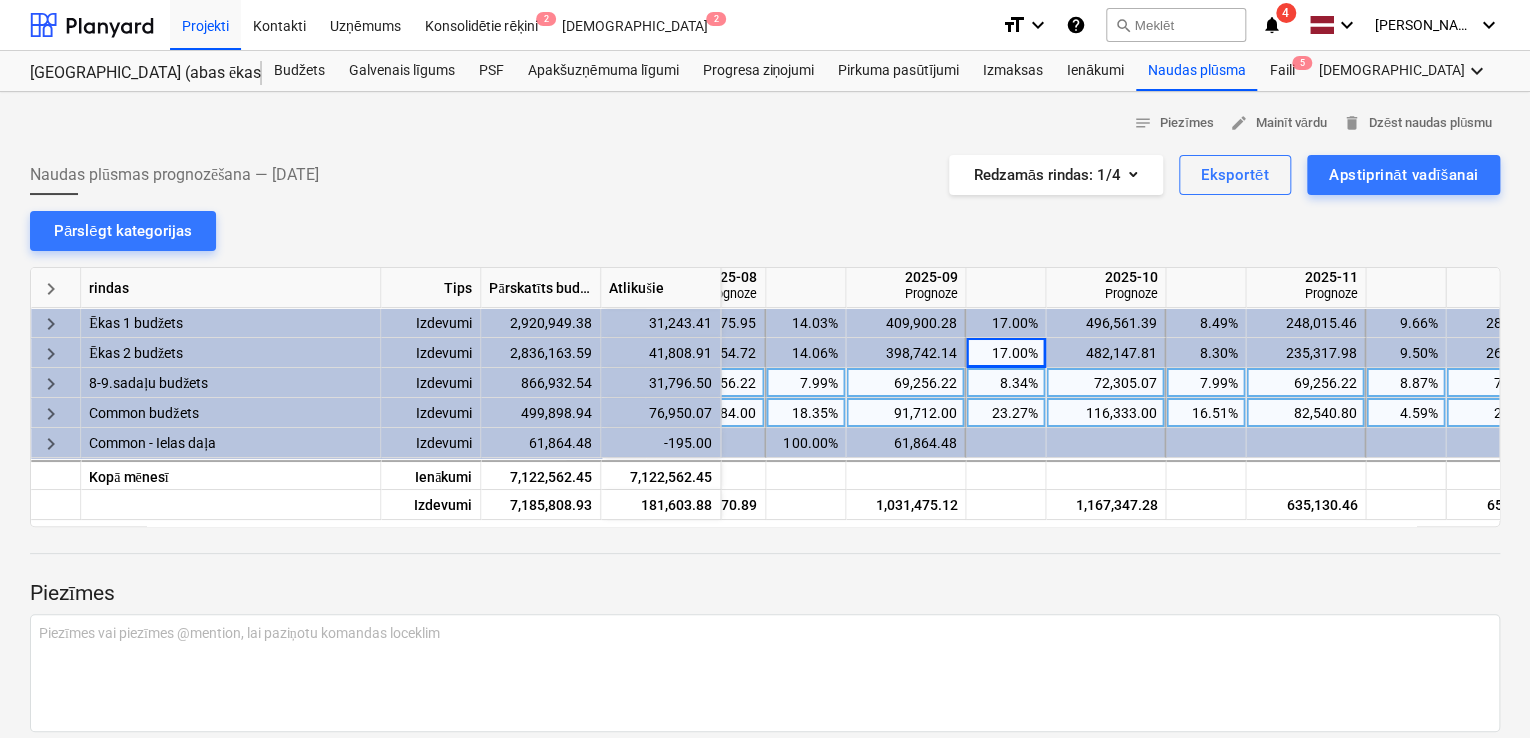 click on "notes Piezīmes edit Mainīt vārdu delete Dzēst naudas plūsmu Naudas plūsmas prognozēšana — [DATE] Redzamās rindas :   1/4 Eksportēt Apstiprināt vadīšanai Pārslēgt kategorijas keyboard_arrow_right rindas Tips Pārskatīts budžets Atlikušie 2025-08 Prognoze 2025-09 Prognoze 2025-10 Prognoze 2025-11 Prognoze 2025-12 Prognoze keyboard_arrow_right  Ēkas 1 budžets Izdevumi 2,920,949.38 31,243.41 8.00% 233,675.95 14.03% 409,900.28 17.00% 496,561.39 8.49% 248,015.46 9.66% 282,275.34 7.32% keyboard_arrow_right  Ēkas 2 budžets Izdevumi 2,836,163.59 41,808.91 9.00% 255,254.72 14.06% 398,742.14 17.00% 482,147.81 8.30% 235,317.98 9.50% 269,567.88 8.30% keyboard_arrow_right  8-9.sadaļu budžets Izdevumi 866,932.54 31,796.50 7.99% 69,256.22 7.99% 69,256.22 8.34% 72,305.07 7.99% 69,256.22 8.87% 76,902.00 8.87% keyboard_arrow_right  Common budžets Izdevumi 499,898.94 76,950.07 13.76% 68,784.00 18.35% 91,712.00 23.27% 116,333.00 16.51% 82,540.80 4.59% 22,928.00 keyboard_arrow_right Izdevumi -195.00" at bounding box center [765, 452] 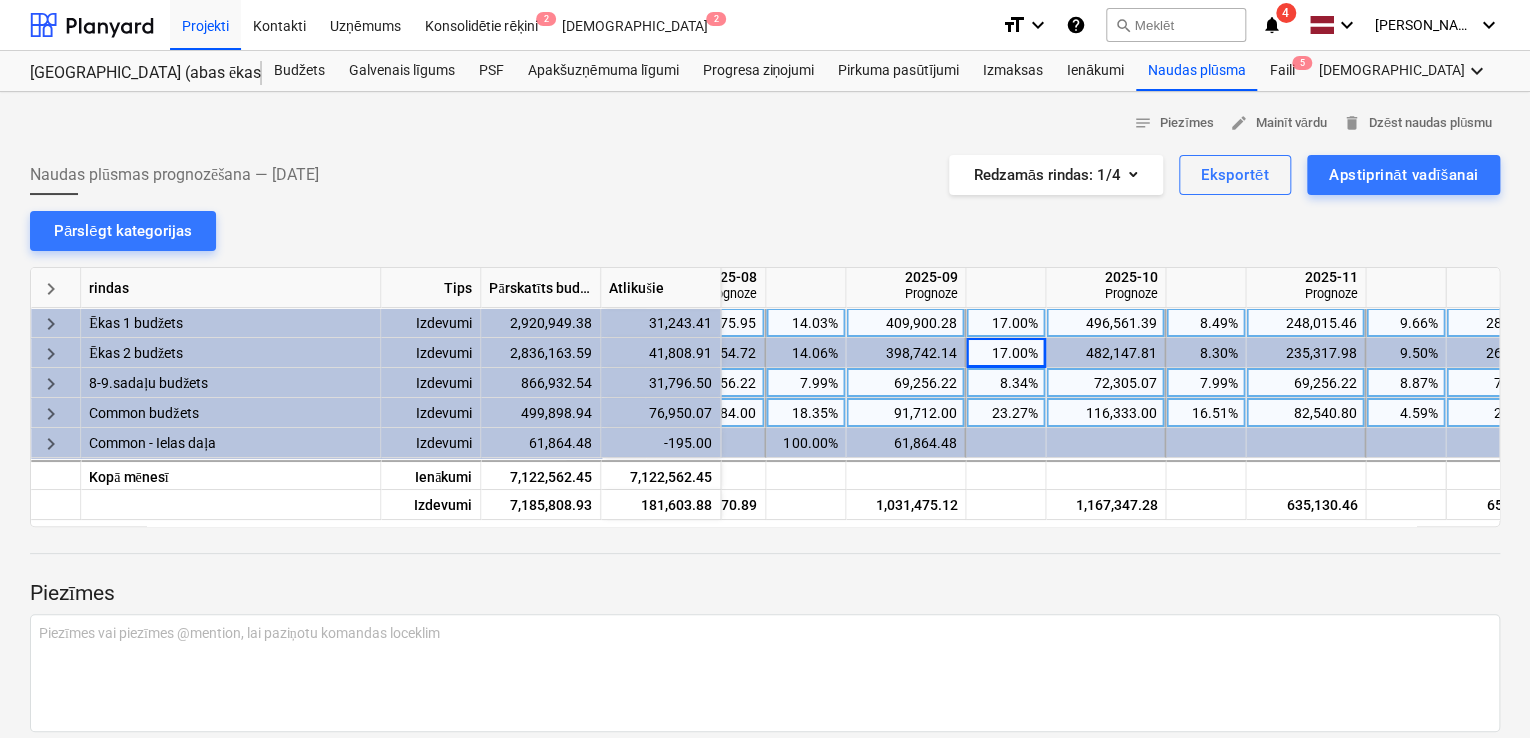 click on "8.49%" at bounding box center [1205, 323] 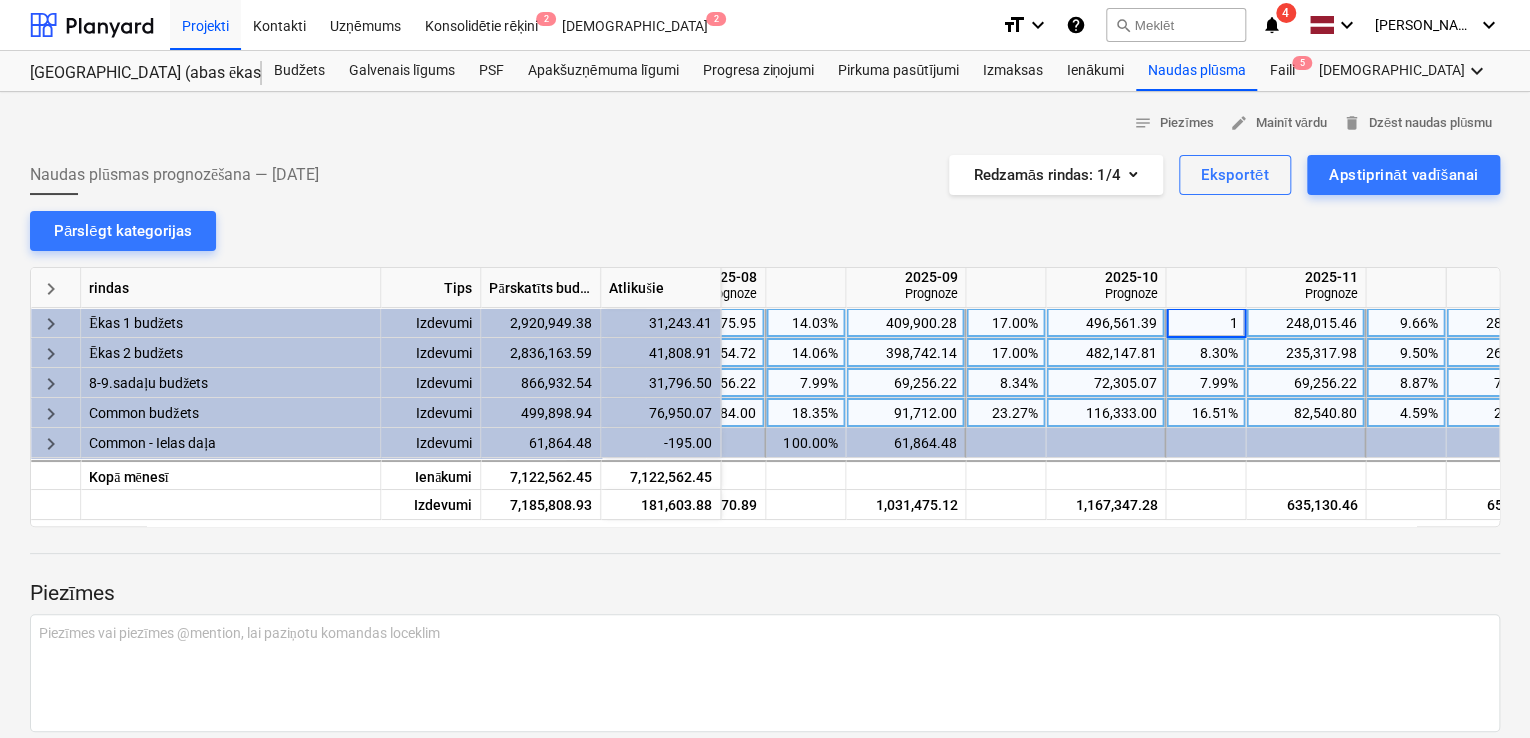 type on "12" 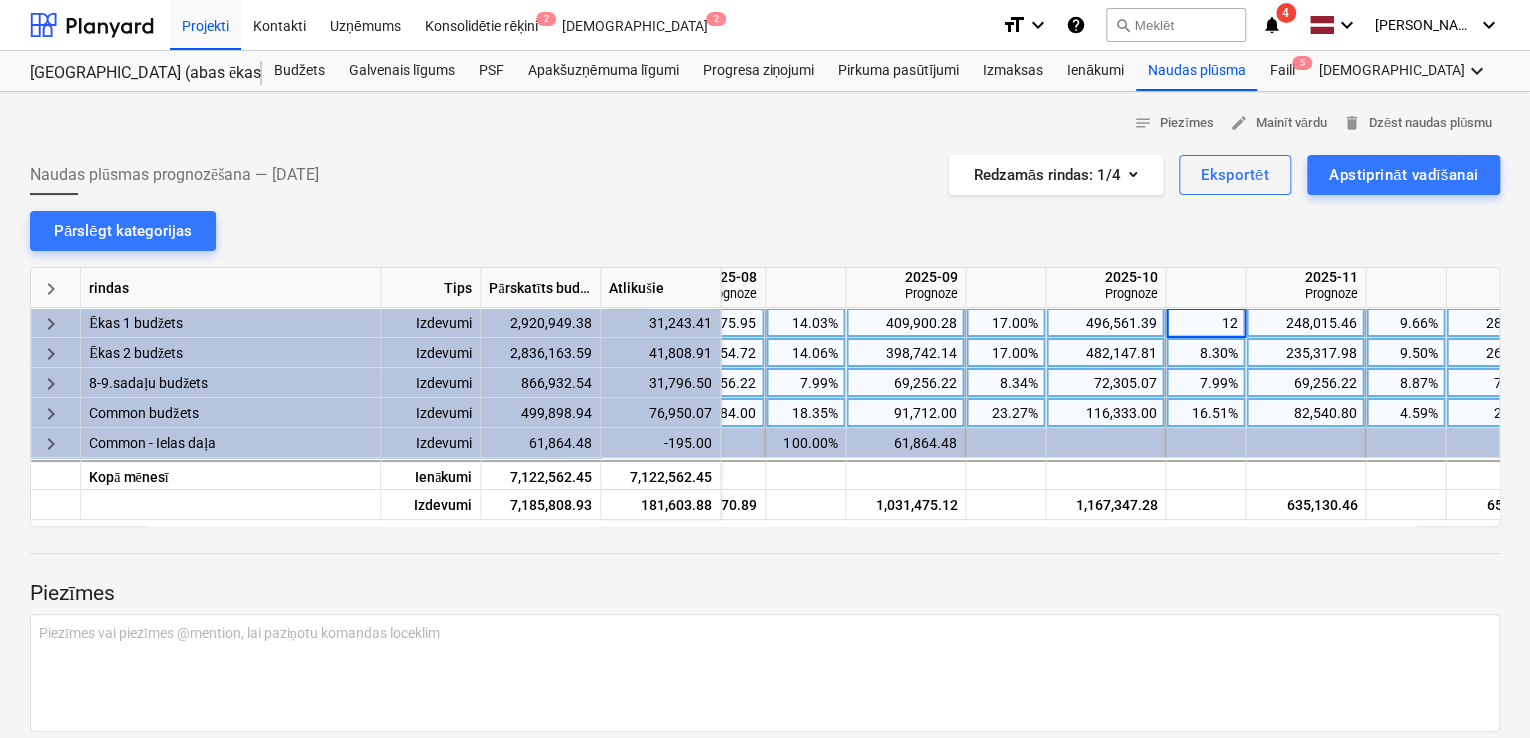 click on "8.30%" at bounding box center [1205, 353] 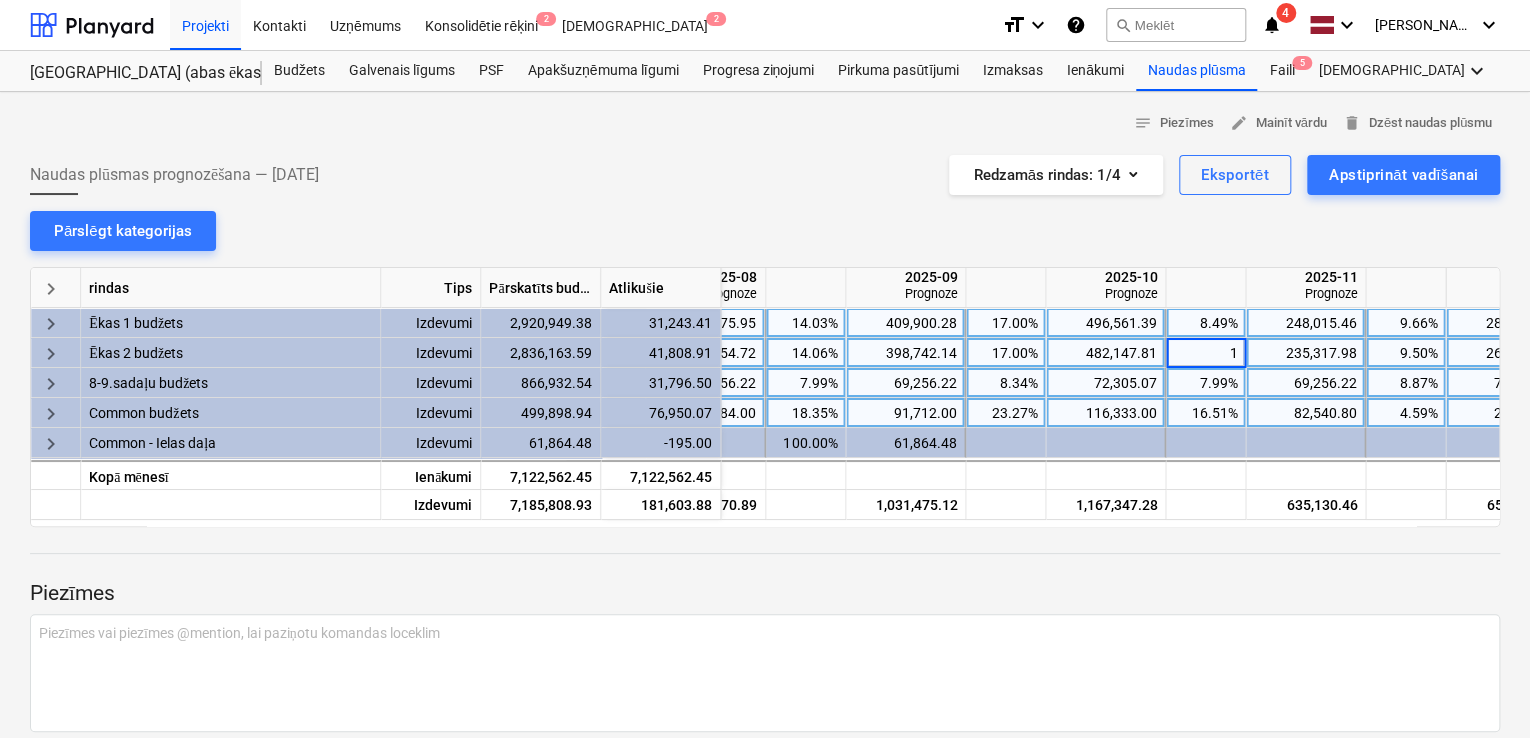 type on "12" 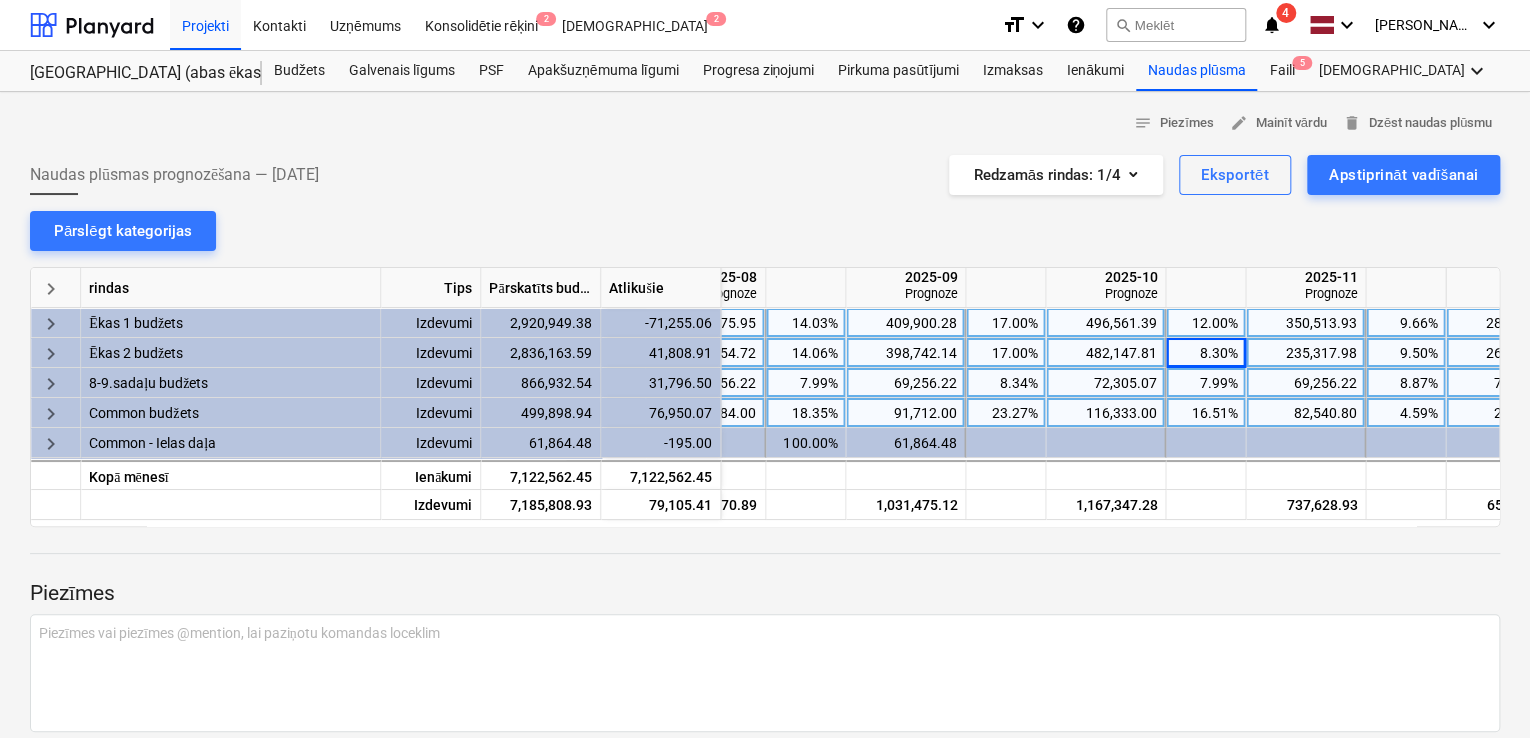 click on "17.00%" at bounding box center (1005, 323) 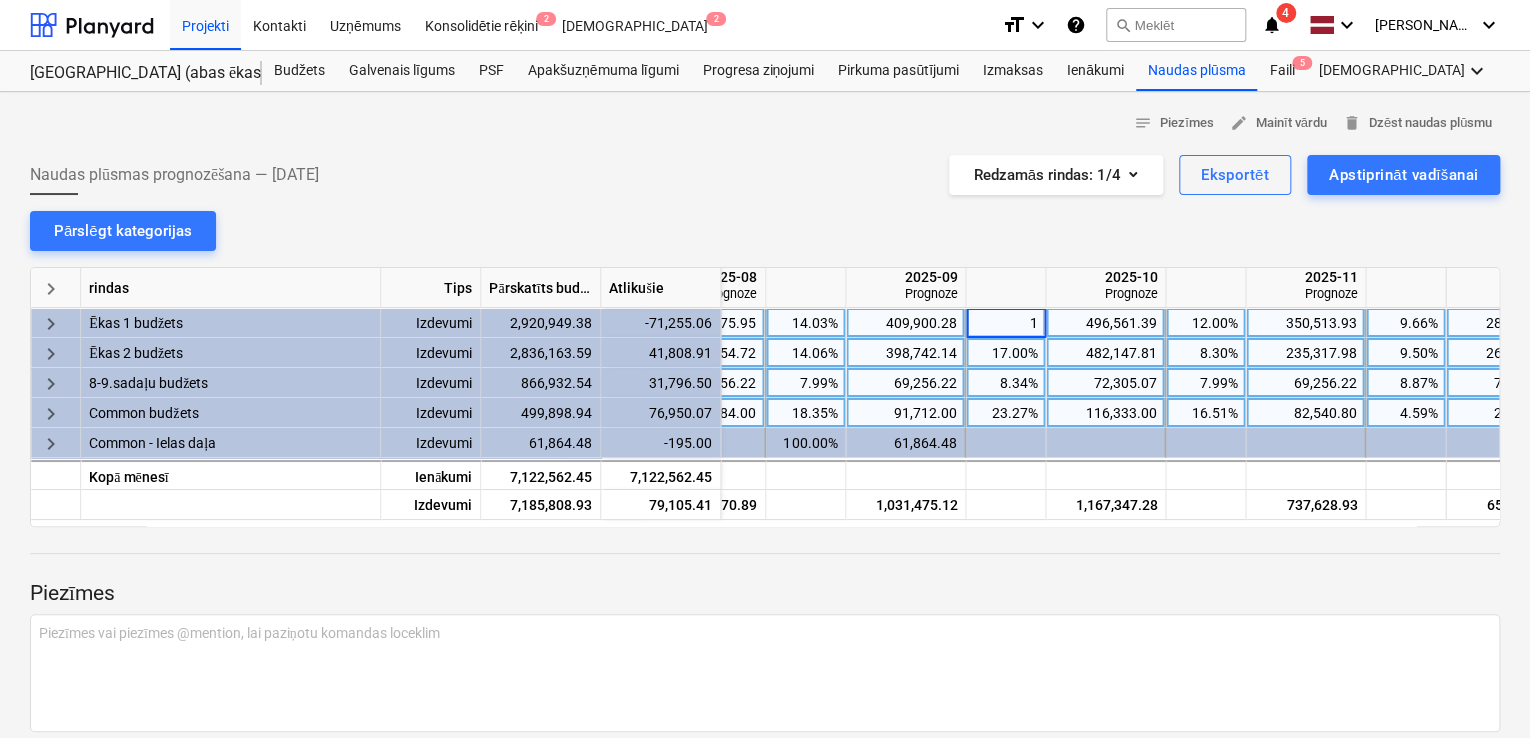 type on "14" 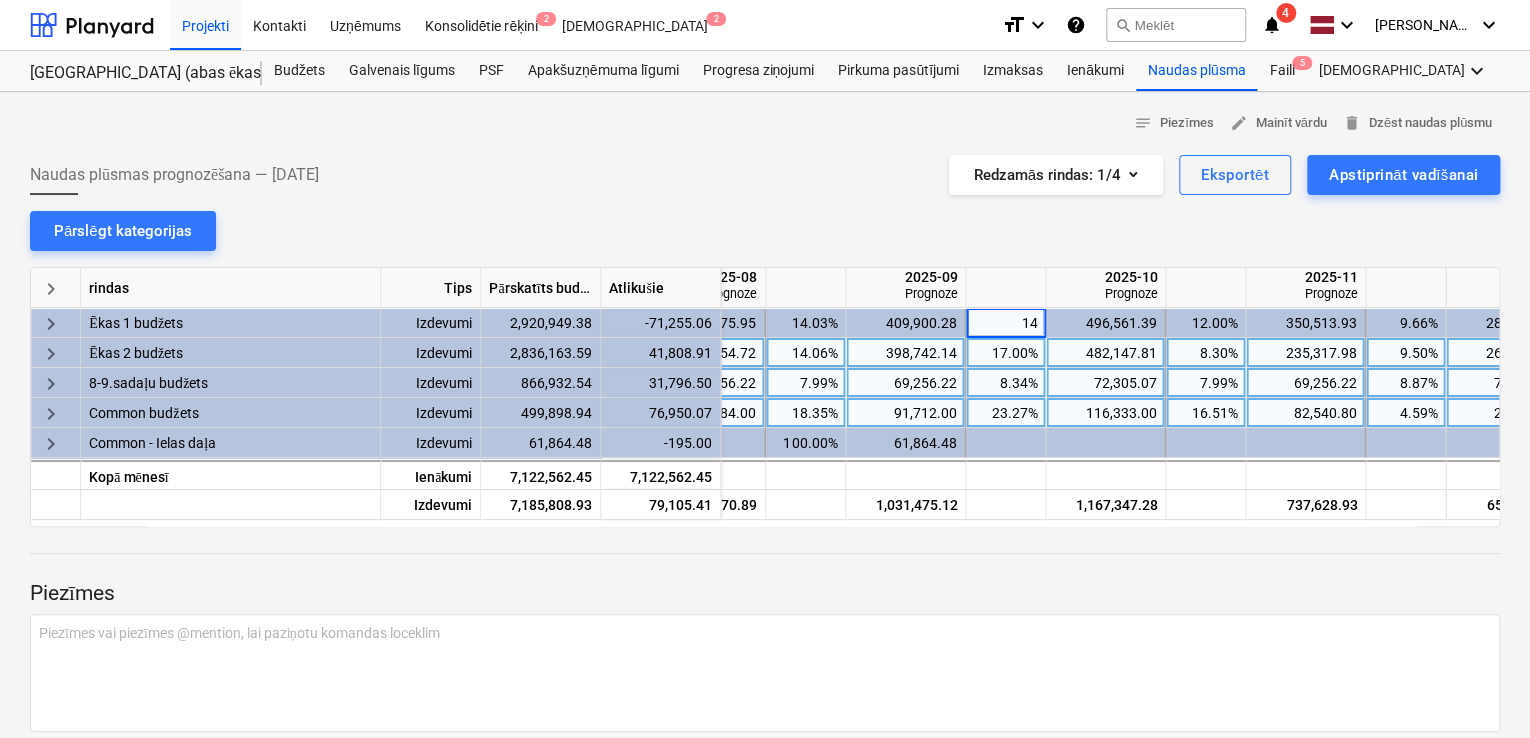click on "notes Piezīmes edit Mainīt vārdu delete Dzēst naudas plūsmu Naudas plūsmas prognozēšana — [DATE] Redzamās rindas :   1/4 Eksportēt Apstiprināt vadīšanai Pārslēgt kategorijas keyboard_arrow_right rindas Tips Pārskatīts budžets Atlikušie 2025-08 Prognoze 2025-09 Prognoze 2025-10 Prognoze 2025-11 Prognoze 2025-12 Prognoze keyboard_arrow_right  Ēkas 1 budžets Izdevumi 2,920,949.38 -71,255.06 8.00% 233,675.95 14.03% 409,900.28 14 496,561.39 12.00% 350,513.93 9.66% 282,275.34 7.32% keyboard_arrow_right  Ēkas 2 budžets Izdevumi 2,836,163.59 41,808.91 9.00% 255,254.72 14.06% 398,742.14 17.00% 482,147.81 8.30% 235,317.98 9.50% 269,567.88 8.30% keyboard_arrow_right  8-9.sadaļu budžets Izdevumi 866,932.54 31,796.50 7.99% 69,256.22 7.99% 69,256.22 8.34% 72,305.07 7.99% 69,256.22 8.87% 76,902.00 8.87% keyboard_arrow_right  Common budžets Izdevumi 499,898.94 76,950.07 13.76% 68,784.00 18.35% 91,712.00 23.27% 116,333.00 16.51% 82,540.80 4.59% 22,928.00 keyboard_arrow_right Izdevumi 61,864.48" at bounding box center (765, 452) 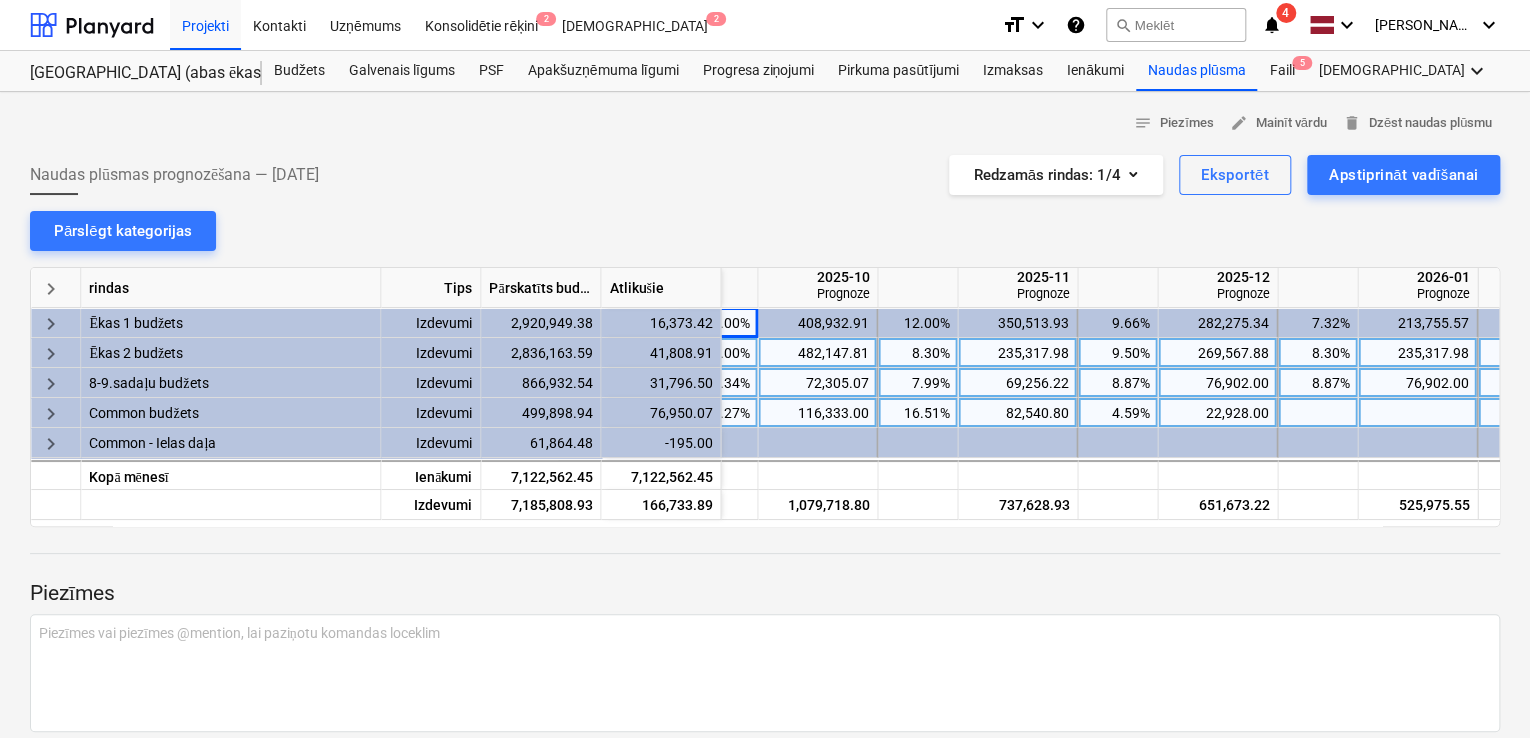 scroll, scrollTop: 0, scrollLeft: 1472, axis: horizontal 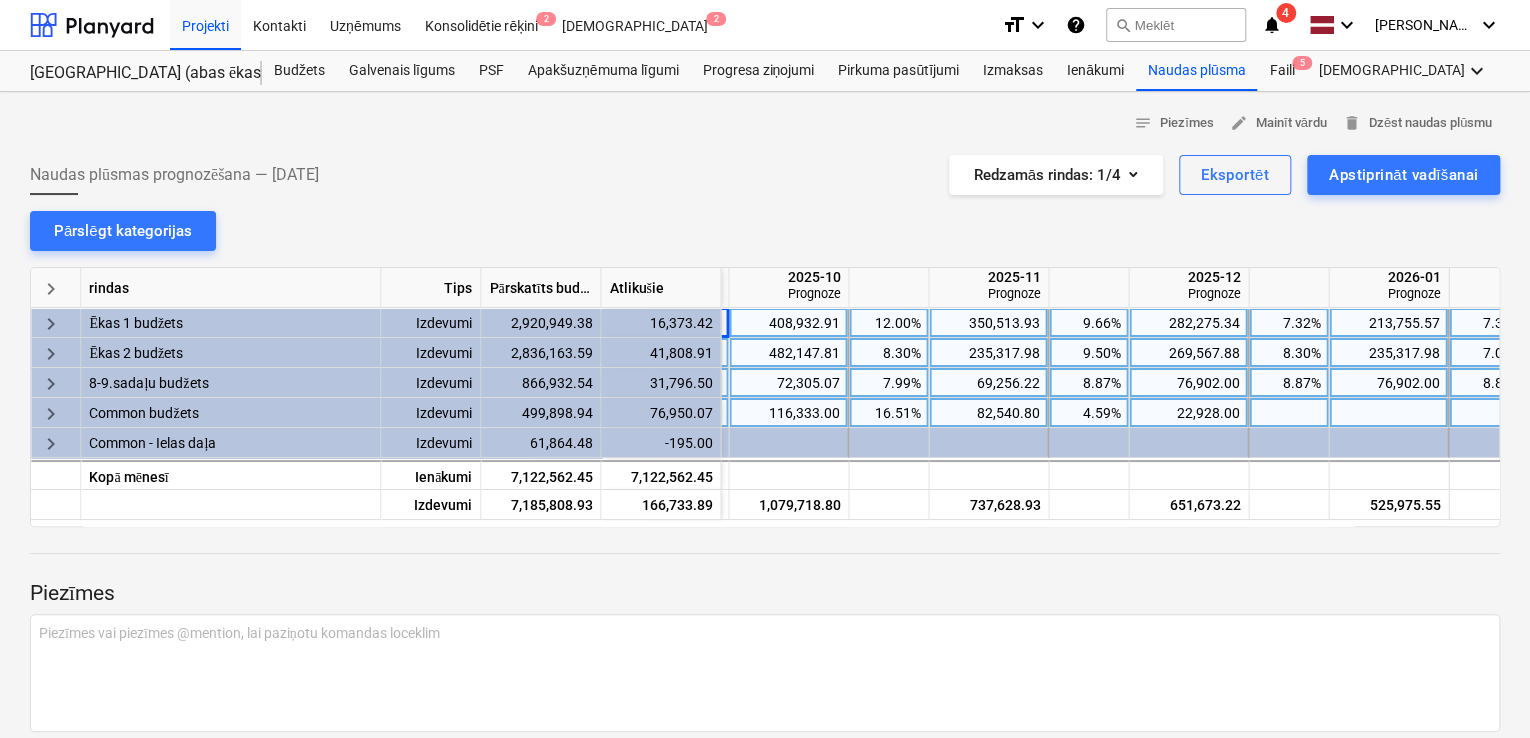 click on "282,275.34" at bounding box center [1188, 323] 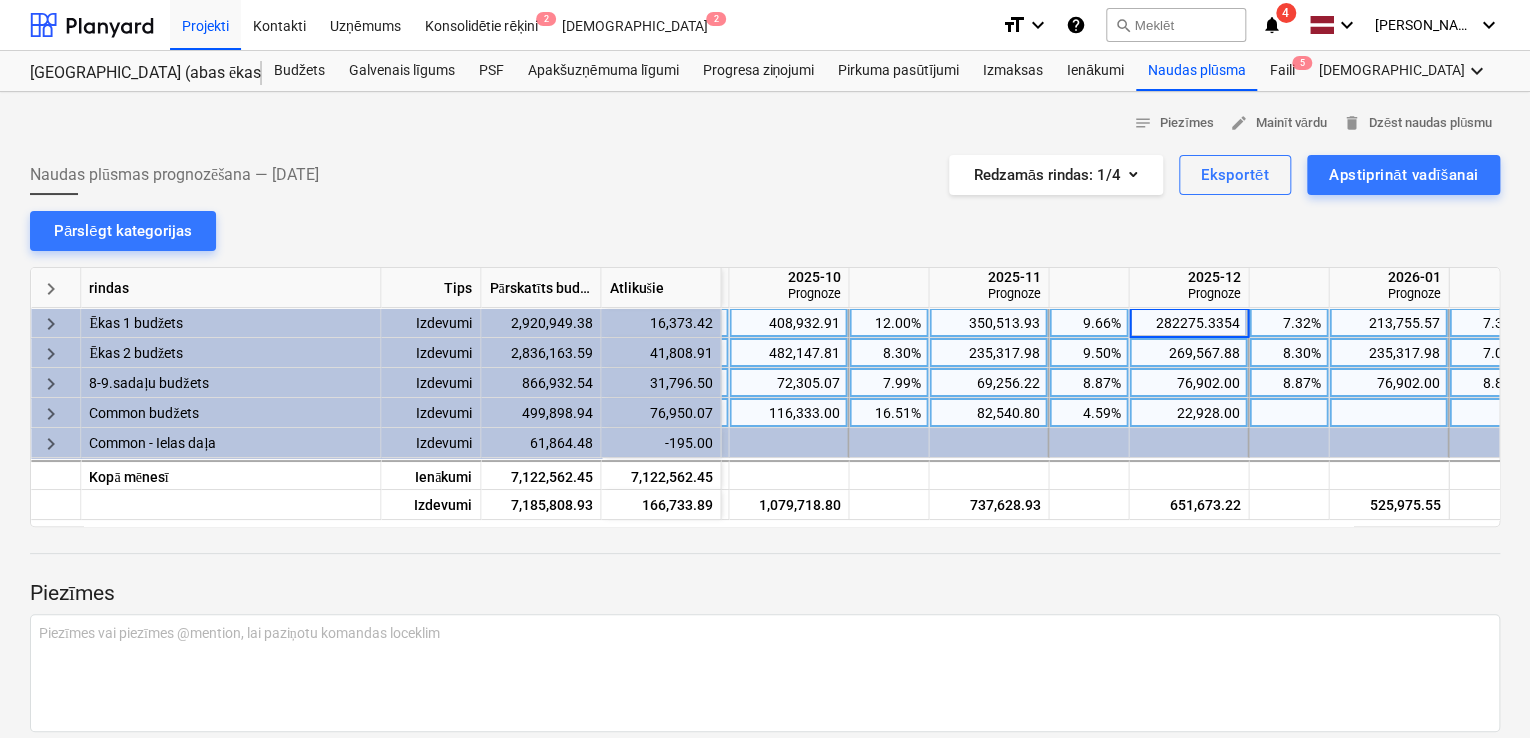 click on "282275.3354" at bounding box center [1188, 322] 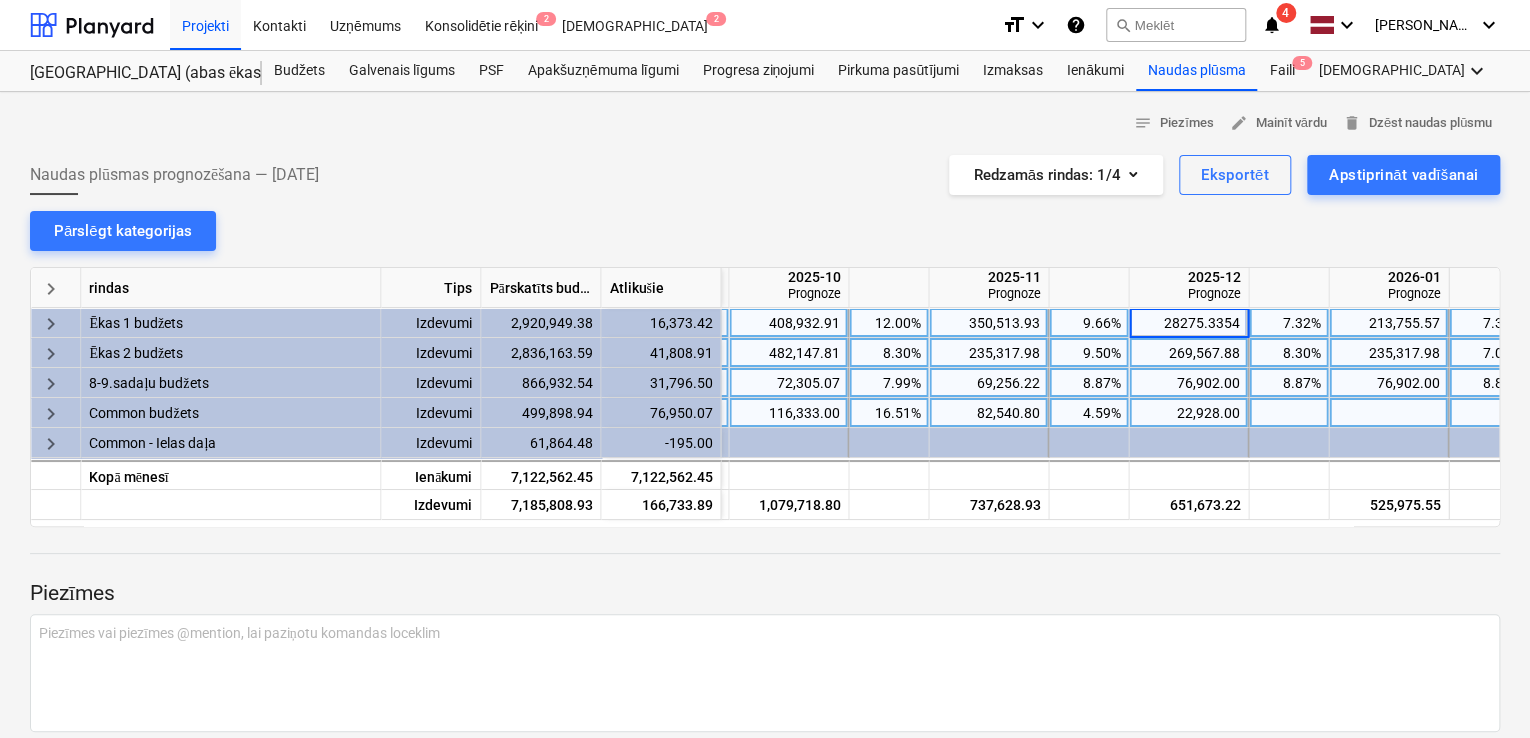 type on "2275.3354" 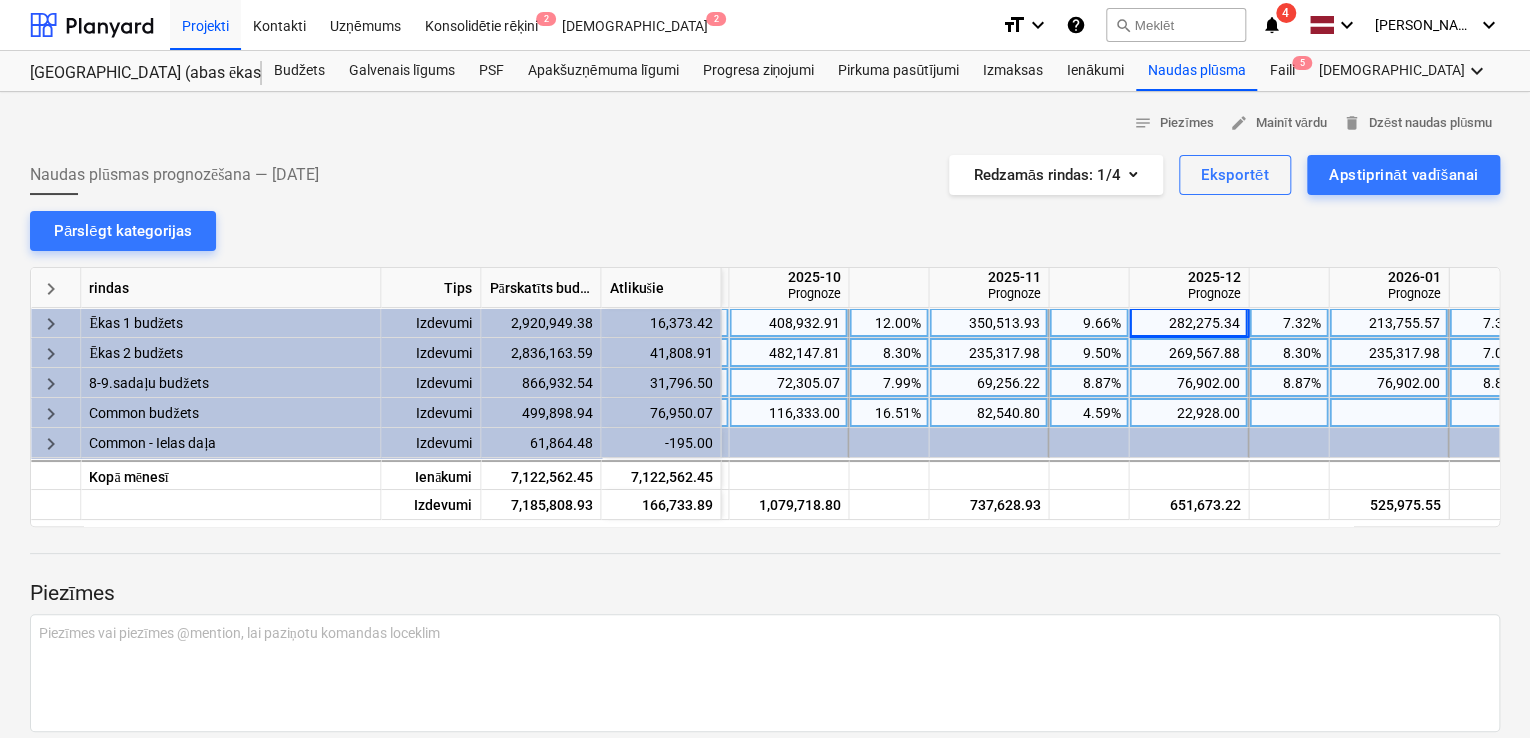 click on "9.66%" at bounding box center [1088, 323] 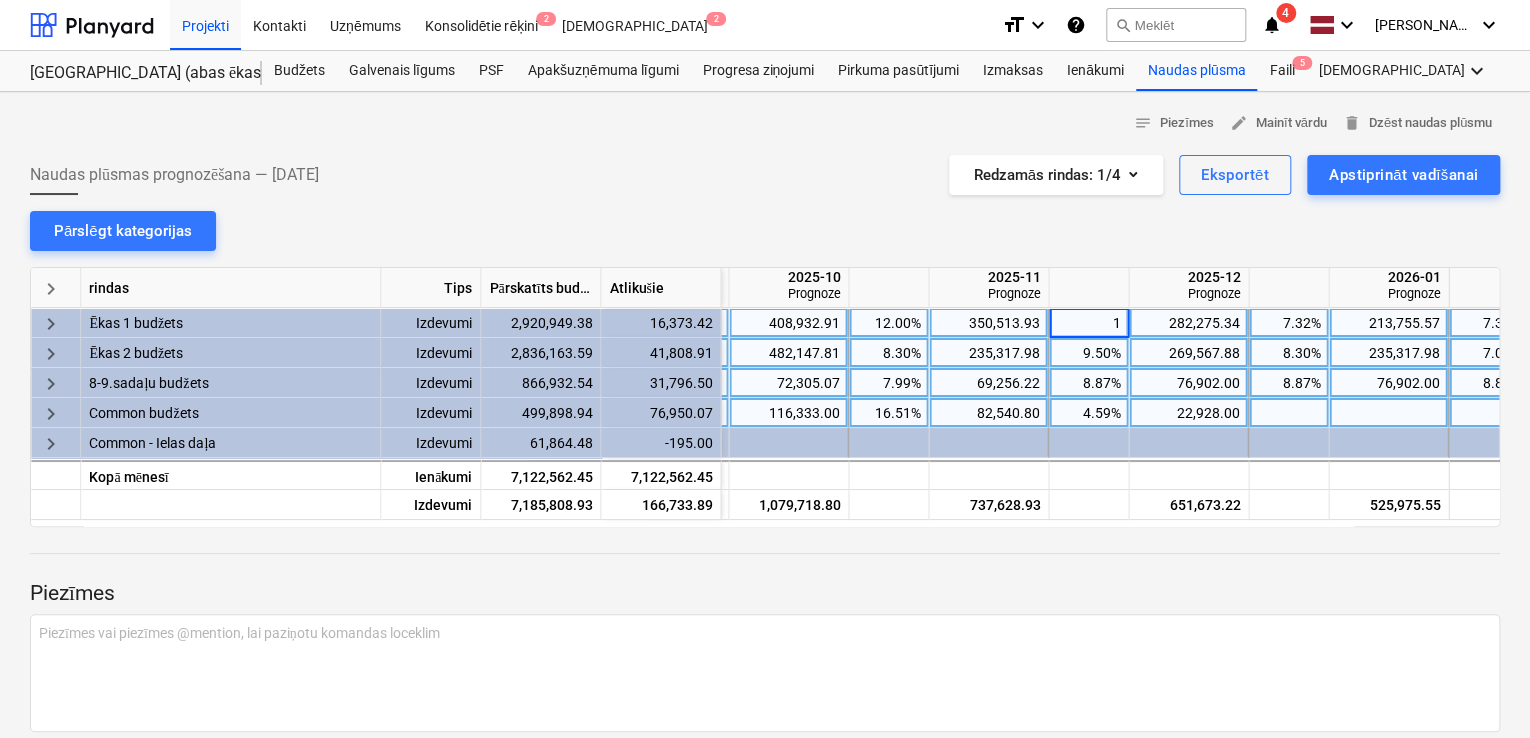 type on "11" 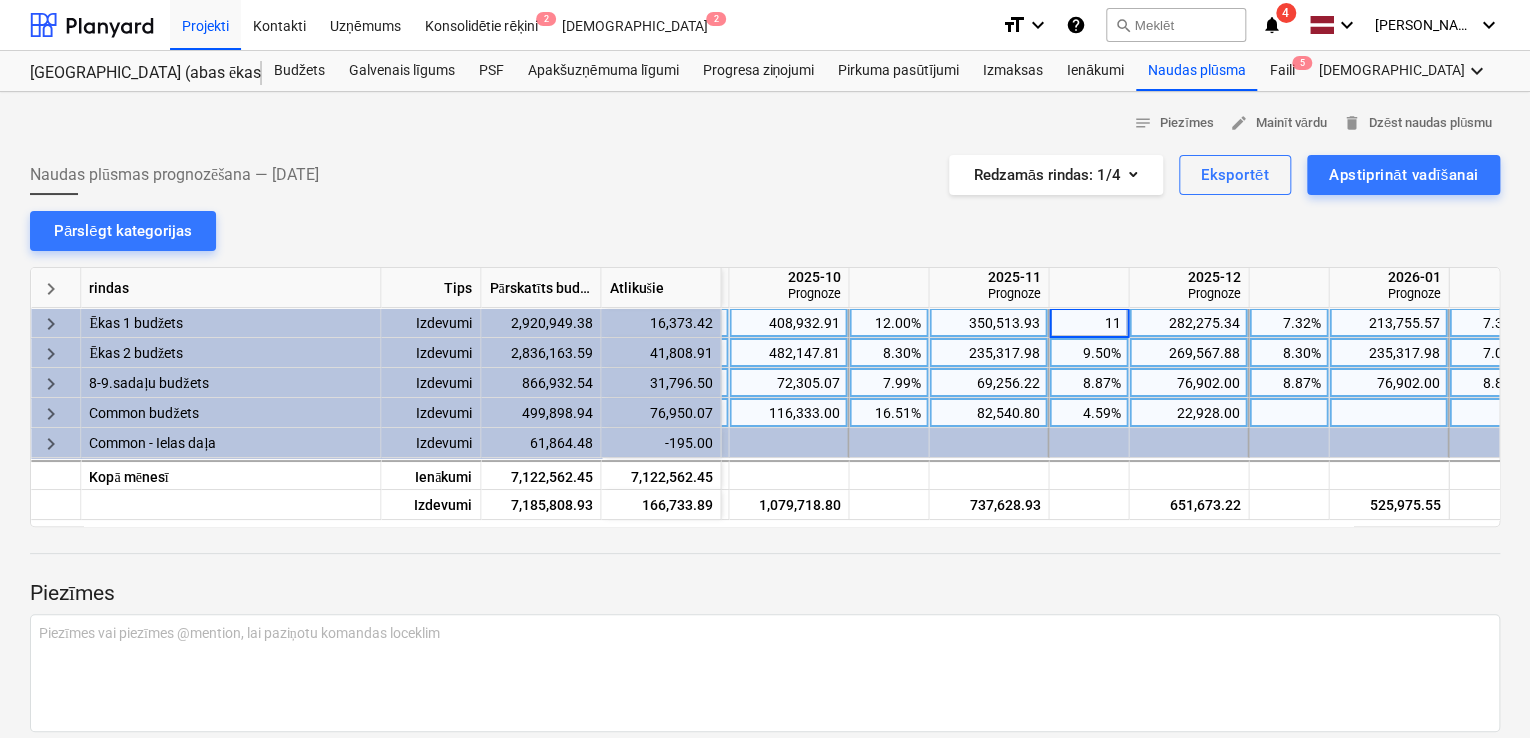 click on "notes Piezīmes edit Mainīt vārdu delete Dzēst naudas plūsmu Naudas plūsmas prognozēšana — [DATE] Redzamās rindas :   1/4 Eksportēt Apstiprināt vadīšanai Pārslēgt kategorijas keyboard_arrow_right rindas Tips Pārskatīts budžets Atlikušie 2025-09 Prognoze 2025-10 Prognoze 2025-11 Prognoze 2025-12 Prognoze 2026-01 Prognoze 2026-02 Prognoze keyboard_arrow_right  Ēkas 1 budžets Izdevumi 2,920,949.38 16,373.42 409,900.28 14.00% 408,932.91 12.00% 350,513.93 11 282,275.34 7.32% 213,755.57 7.32% 213,755.57 keyboard_arrow_right  Ēkas 2 budžets Izdevumi 2,836,163.59 41,808.91 398,742.14 17.00% 482,147.81 8.30% 235,317.98 9.50% 269,567.88 8.30% 235,317.98 7.09% 201,068.08 keyboard_arrow_right  8-9.sadaļu budžets Izdevumi 866,932.54 31,796.50 69,256.22 8.34% 72,305.07 7.99% 69,256.22 8.87% 76,902.00 8.87% 76,902.00 8.87% 76,902.00 keyboard_arrow_right  Common budžets Izdevumi 499,898.94 76,950.07 91,712.00 23.27% 116,333.00 16.51% 82,540.80 4.59% 22,928.00 keyboard_arrow_right Izdevumi ﻿" at bounding box center [765, 452] 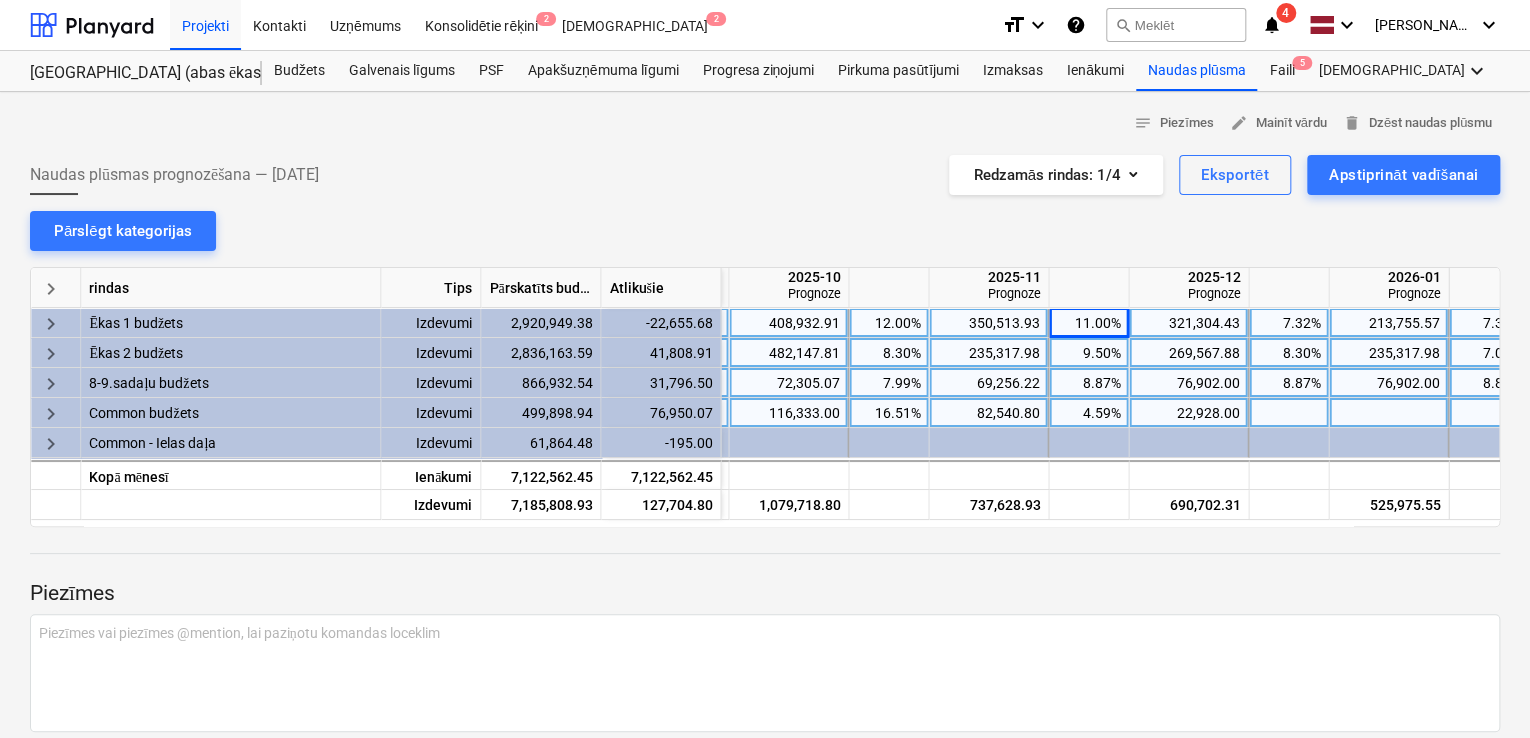 click on "notes Piezīmes edit Mainīt vārdu delete Dzēst naudas plūsmu Naudas plūsmas prognozēšana — [DATE] Redzamās rindas :   1/4 Eksportēt Apstiprināt vadīšanai Pārslēgt kategorijas keyboard_arrow_right rindas Tips Pārskatīts budžets Atlikušie 2025-09 Prognoze 2025-10 Prognoze 2025-11 Prognoze 2025-12 Prognoze 2026-01 Prognoze 2026-02 Prognoze keyboard_arrow_right  Ēkas 1 budžets Izdevumi 2,920,949.38 -22,655.68 409,900.28 14.00% 408,932.91 12.00% 350,513.93 11.00% 321,304.43 7.32% 213,755.57 7.32% 213,755.57 keyboard_arrow_right  Ēkas 2 budžets Izdevumi 2,836,163.59 41,808.91 398,742.14 17.00% 482,147.81 8.30% 235,317.98 9.50% 269,567.88 8.30% 235,317.98 7.09% 201,068.08 keyboard_arrow_right  8-9.sadaļu budžets Izdevumi 866,932.54 31,796.50 69,256.22 8.34% 72,305.07 7.99% 69,256.22 8.87% 76,902.00 8.87% 76,902.00 8.87% 76,902.00 keyboard_arrow_right  Common budžets Izdevumi 499,898.94 76,950.07 91,712.00 23.27% 116,333.00 16.51% 82,540.80 4.59% 22,928.00 keyboard_arrow_right Izdevumi" at bounding box center [765, 452] 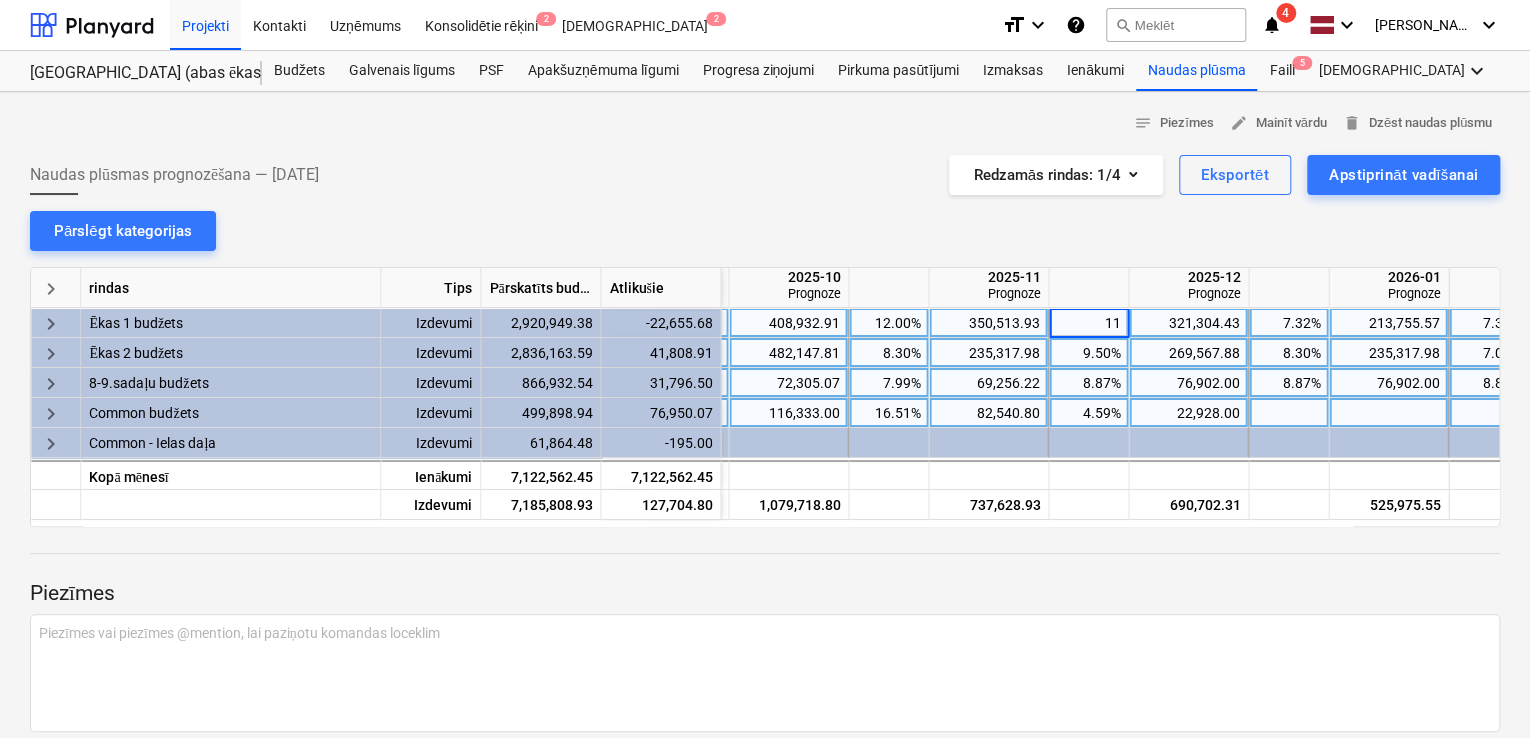 click on "notes Piezīmes edit Mainīt vārdu delete Dzēst naudas plūsmu Naudas plūsmas prognozēšana — [DATE] Redzamās rindas :   1/4 Eksportēt Apstiprināt vadīšanai Pārslēgt kategorijas keyboard_arrow_right rindas Tips Pārskatīts budžets Atlikušie 2025-09 Prognoze 2025-10 Prognoze 2025-11 Prognoze 2025-12 Prognoze 2026-01 Prognoze 2026-02 Prognoze keyboard_arrow_right  Ēkas 1 budžets Izdevumi 2,920,949.38 -22,655.68 409,900.28 14.00% 408,932.91 12.00% 350,513.93 11 321,304.43 7.32% 213,755.57 7.32% 213,755.57 keyboard_arrow_right  Ēkas 2 budžets Izdevumi 2,836,163.59 41,808.91 398,742.14 17.00% 482,147.81 8.30% 235,317.98 9.50% 269,567.88 8.30% 235,317.98 7.09% 201,068.08 keyboard_arrow_right  8-9.sadaļu budžets Izdevumi 866,932.54 31,796.50 69,256.22 8.34% 72,305.07 7.99% 69,256.22 8.87% 76,902.00 8.87% 76,902.00 8.87% 76,902.00 keyboard_arrow_right  Common budžets Izdevumi 499,898.94 76,950.07 91,712.00 23.27% 116,333.00 16.51% 82,540.80 4.59% 22,928.00 keyboard_arrow_right Izdevumi ﻿" at bounding box center [765, 452] 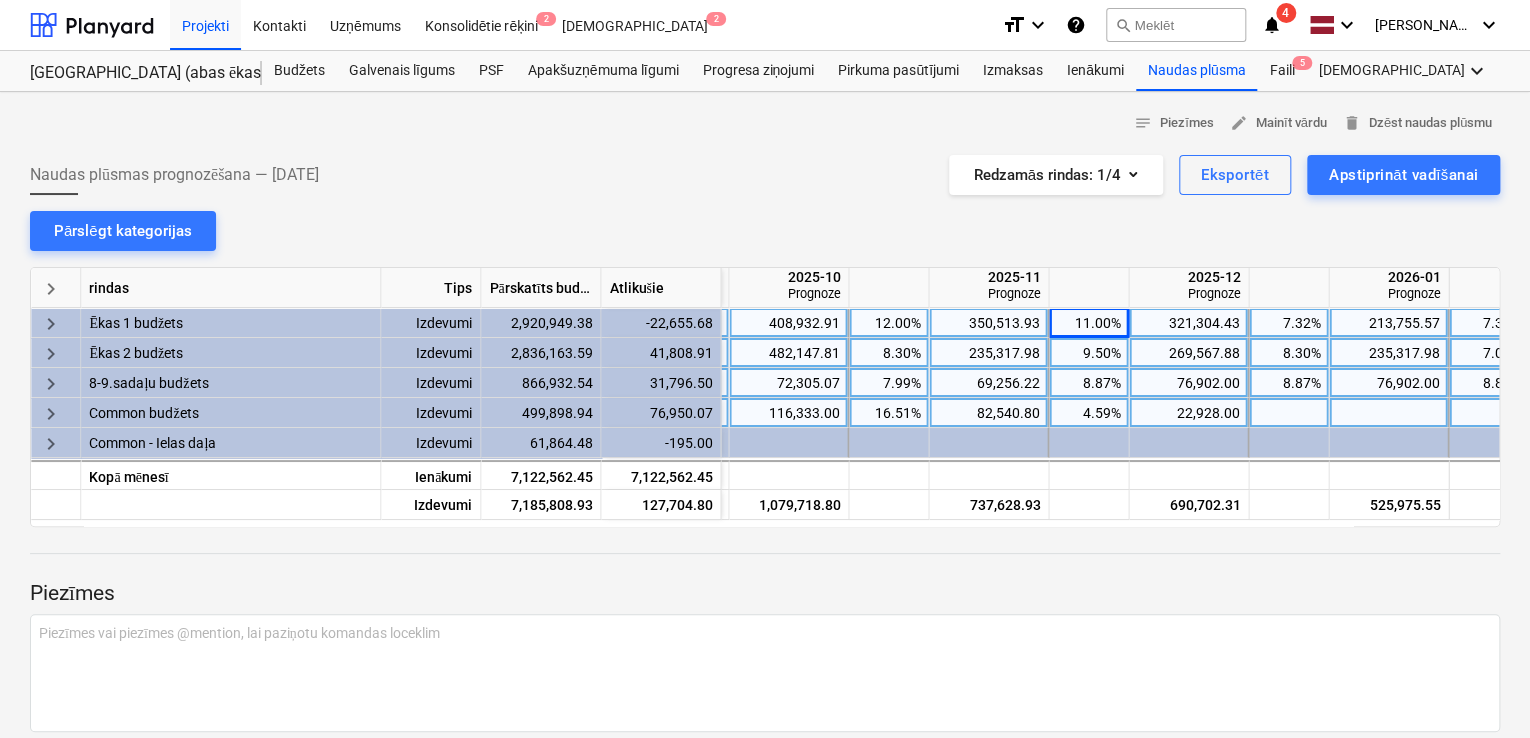 click on "11.00%" at bounding box center [1088, 323] 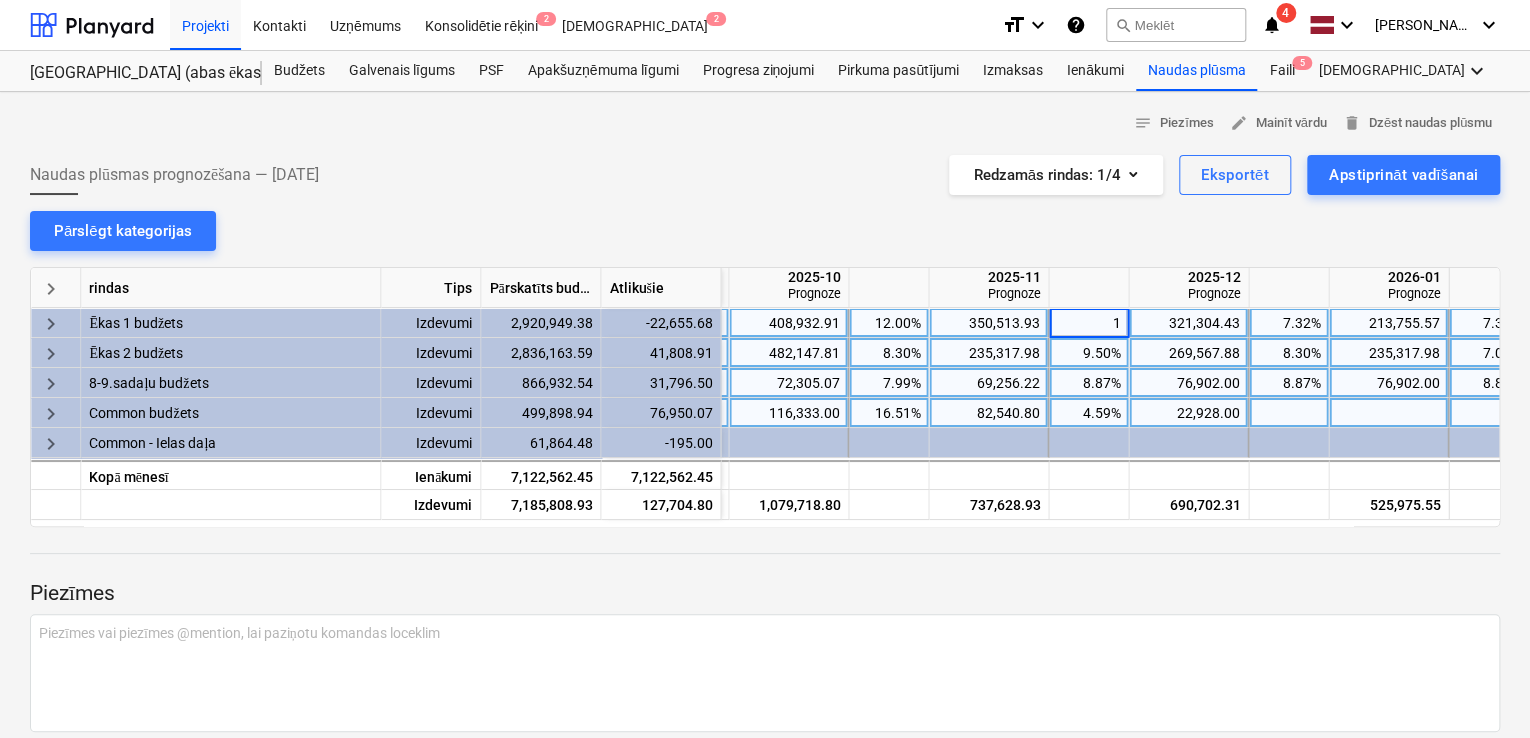 type on "12" 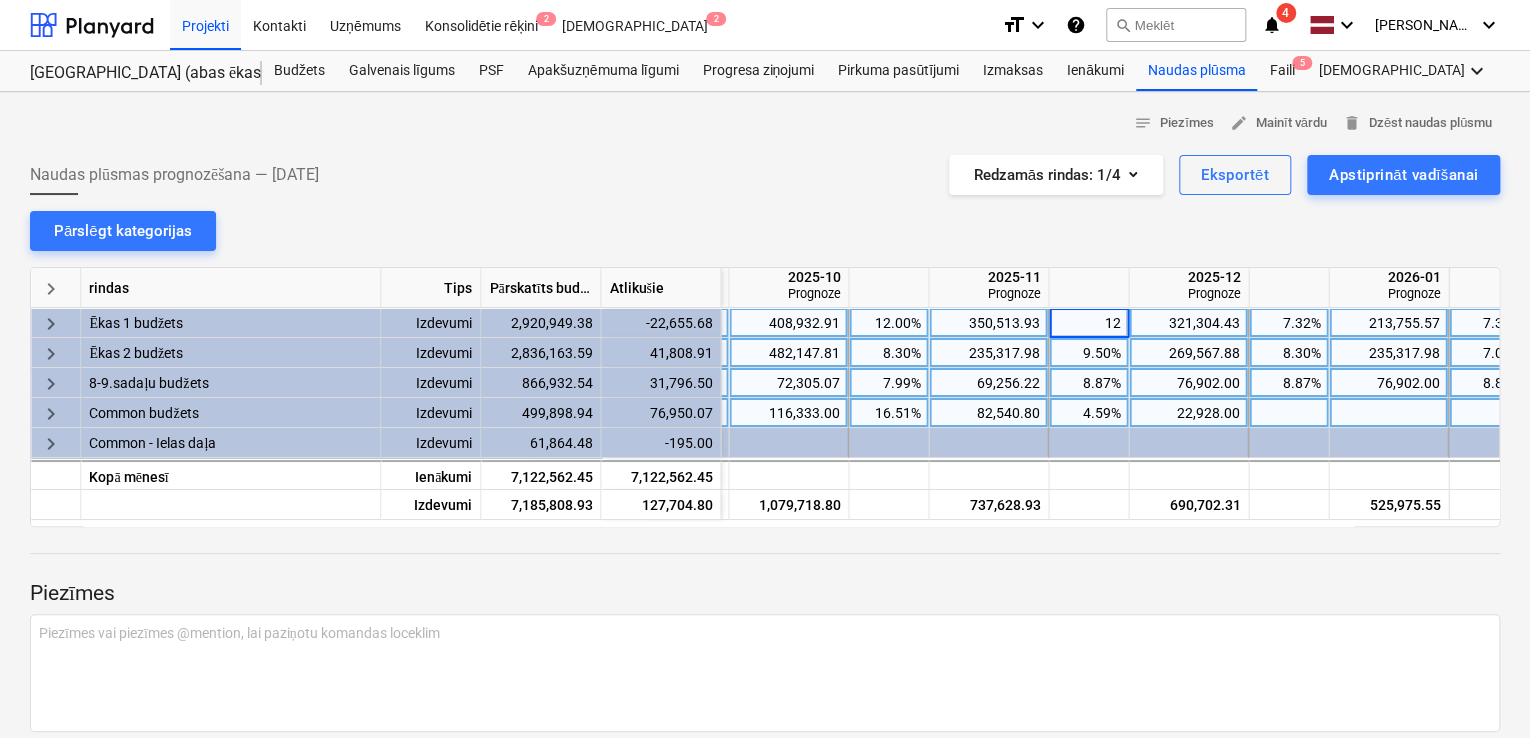 click on "notes Piezīmes edit Mainīt vārdu delete Dzēst naudas plūsmu Naudas plūsmas prognozēšana — [DATE] Redzamās rindas :   1/4 Eksportēt Apstiprināt vadīšanai Pārslēgt kategorijas keyboard_arrow_right rindas Tips Pārskatīts budžets Atlikušie 2025-09 Prognoze 2025-10 Prognoze 2025-11 Prognoze 2025-12 Prognoze 2026-01 Prognoze 2026-02 Prognoze keyboard_arrow_right  Ēkas 1 budžets Izdevumi 2,920,949.38 -22,655.68 409,900.28 14.00% 408,932.91 12.00% 350,513.93 12 321,304.43 7.32% 213,755.57 7.32% 213,755.57 keyboard_arrow_right  Ēkas 2 budžets Izdevumi 2,836,163.59 41,808.91 398,742.14 17.00% 482,147.81 8.30% 235,317.98 9.50% 269,567.88 8.30% 235,317.98 7.09% 201,068.08 keyboard_arrow_right  8-9.sadaļu budžets Izdevumi 866,932.54 31,796.50 69,256.22 8.34% 72,305.07 7.99% 69,256.22 8.87% 76,902.00 8.87% 76,902.00 8.87% 76,902.00 keyboard_arrow_right  Common budžets Izdevumi 499,898.94 76,950.07 91,712.00 23.27% 116,333.00 16.51% 82,540.80 4.59% 22,928.00 keyboard_arrow_right Izdevumi ﻿" at bounding box center [765, 452] 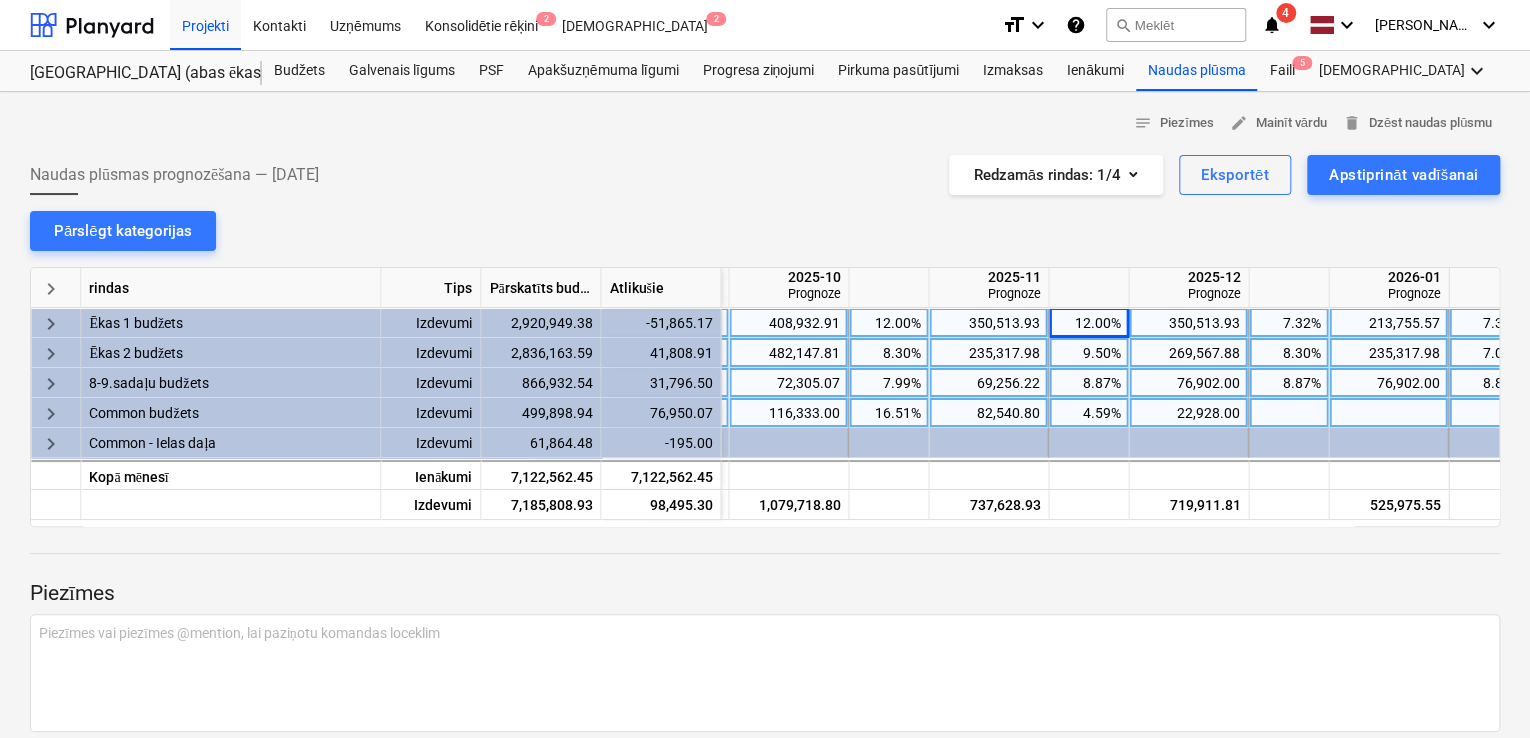 click on "12.00%" at bounding box center [1088, 323] 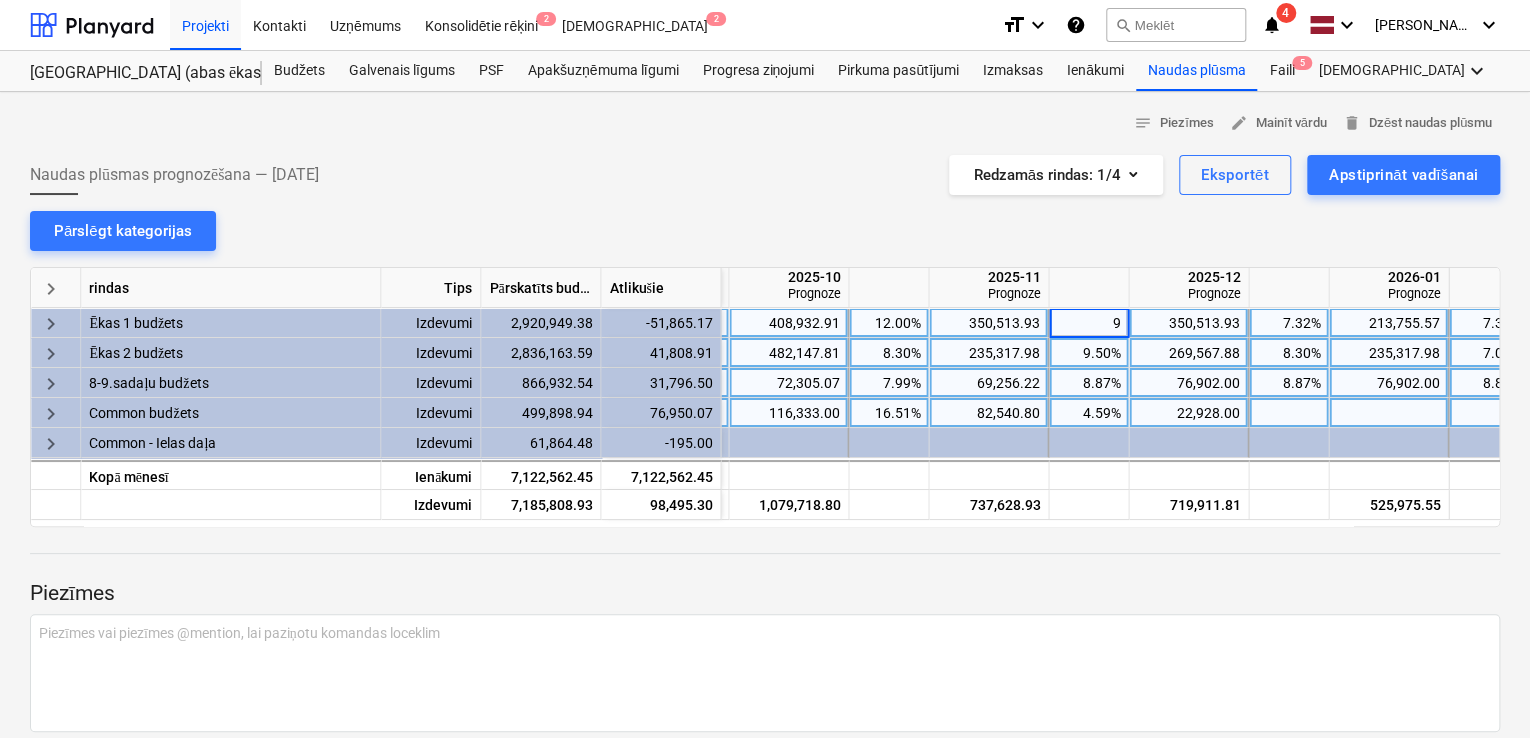type on "9" 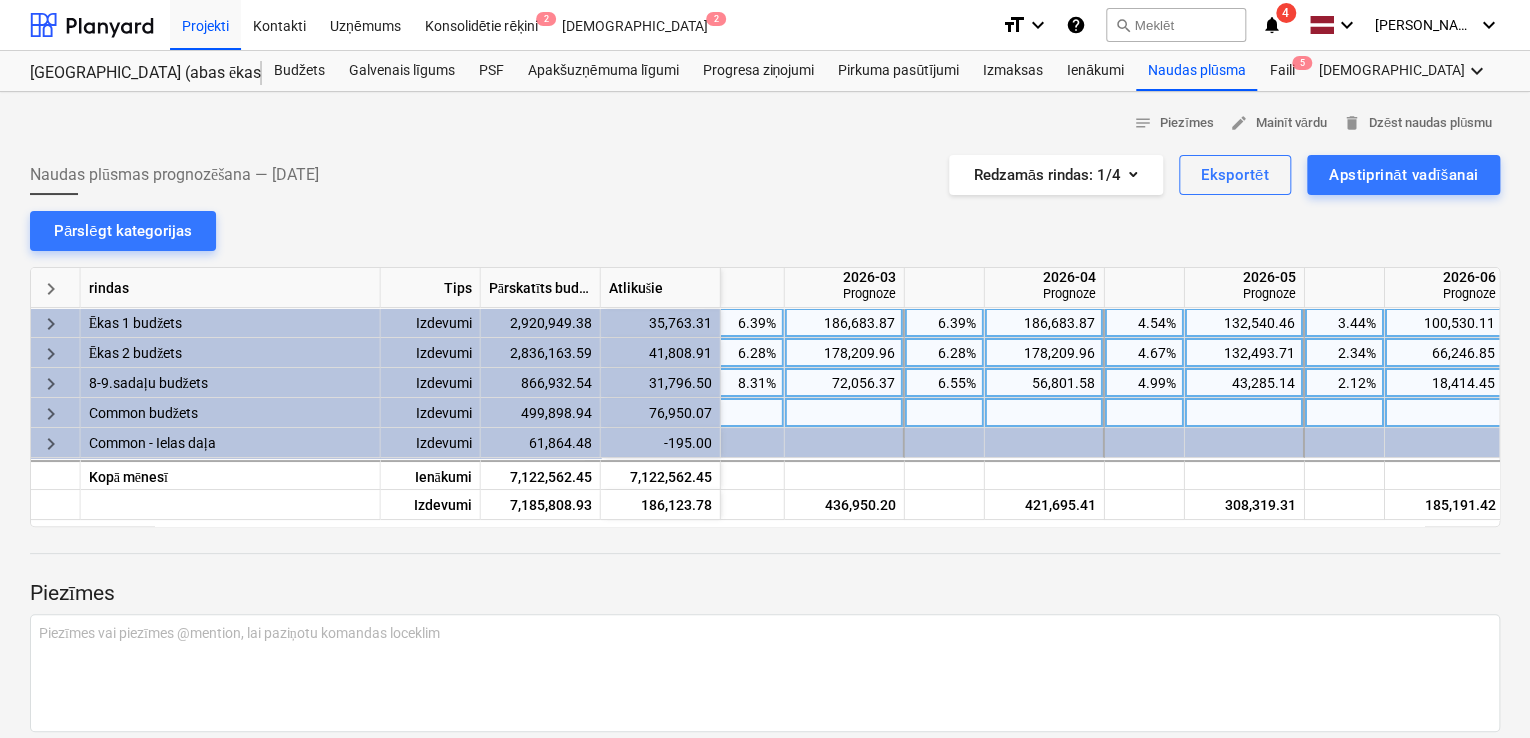 scroll, scrollTop: 0, scrollLeft: 2422, axis: horizontal 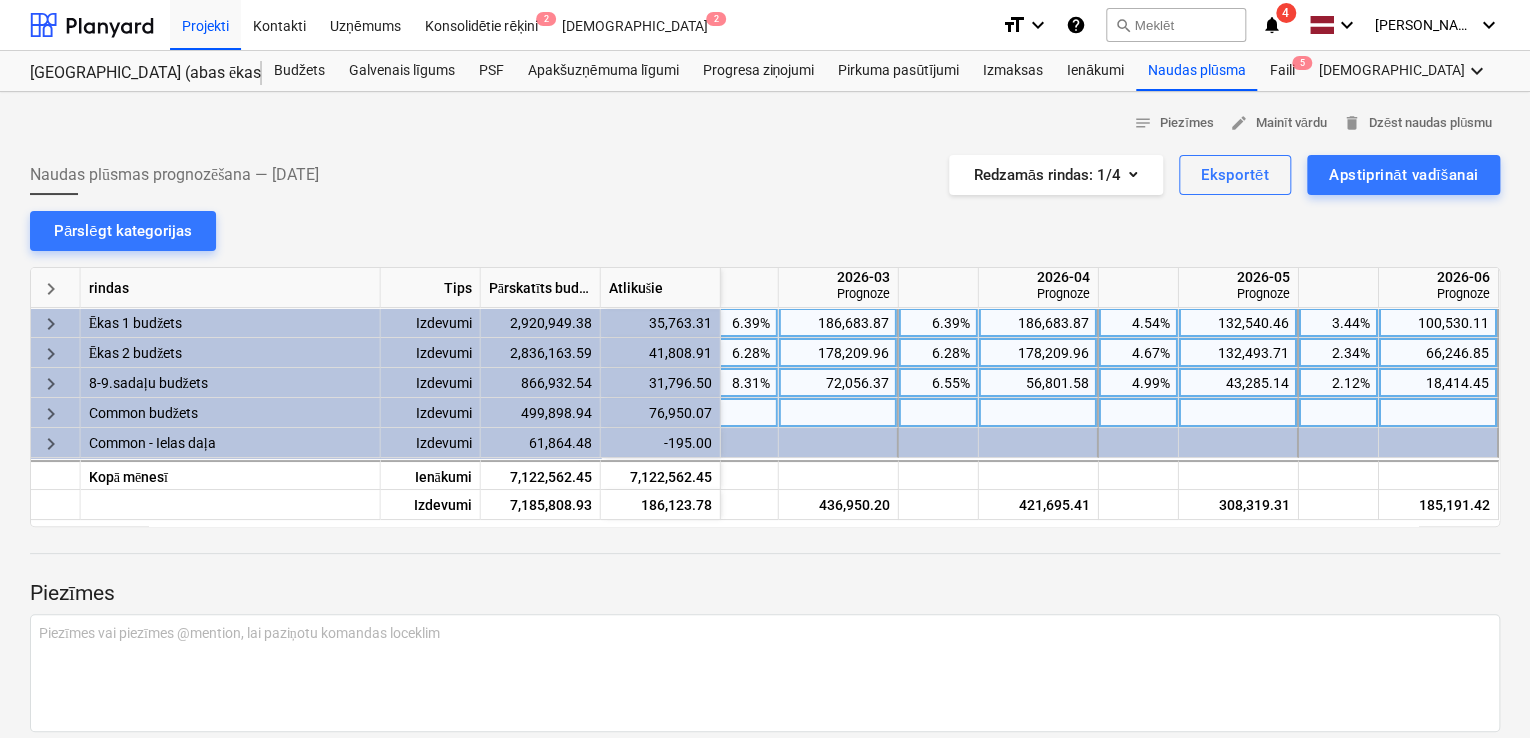 click at bounding box center [1139, 413] 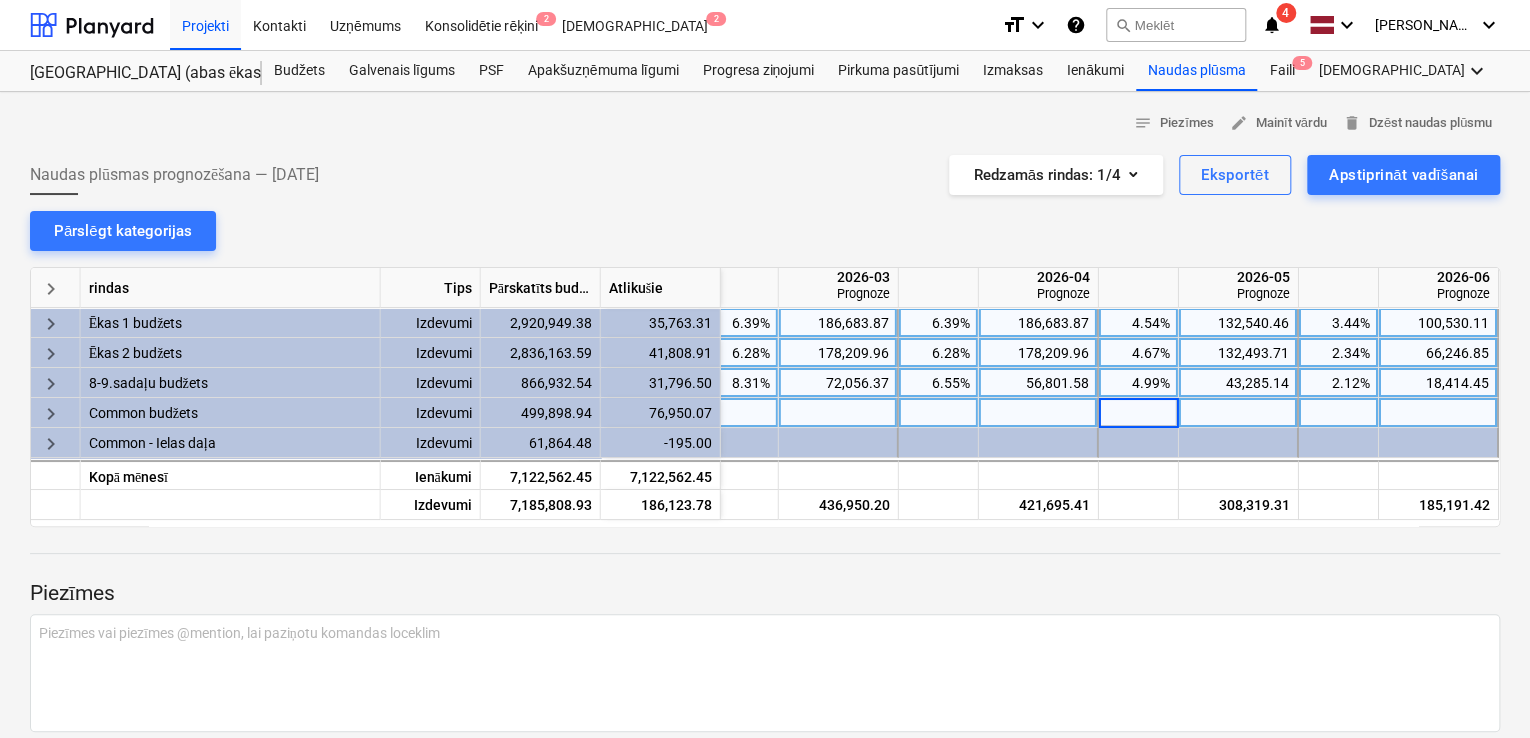 type on "4" 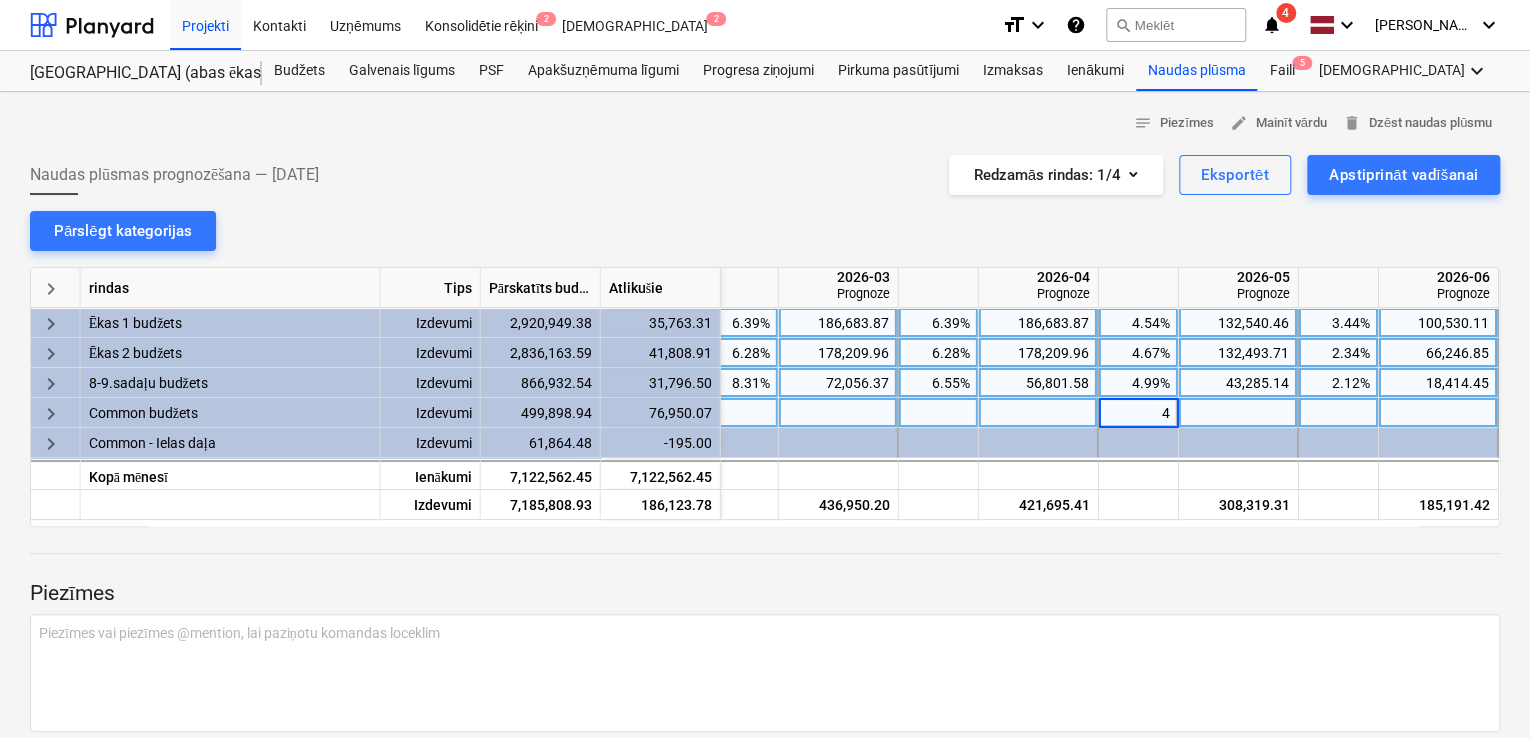 click at bounding box center (765, 535) 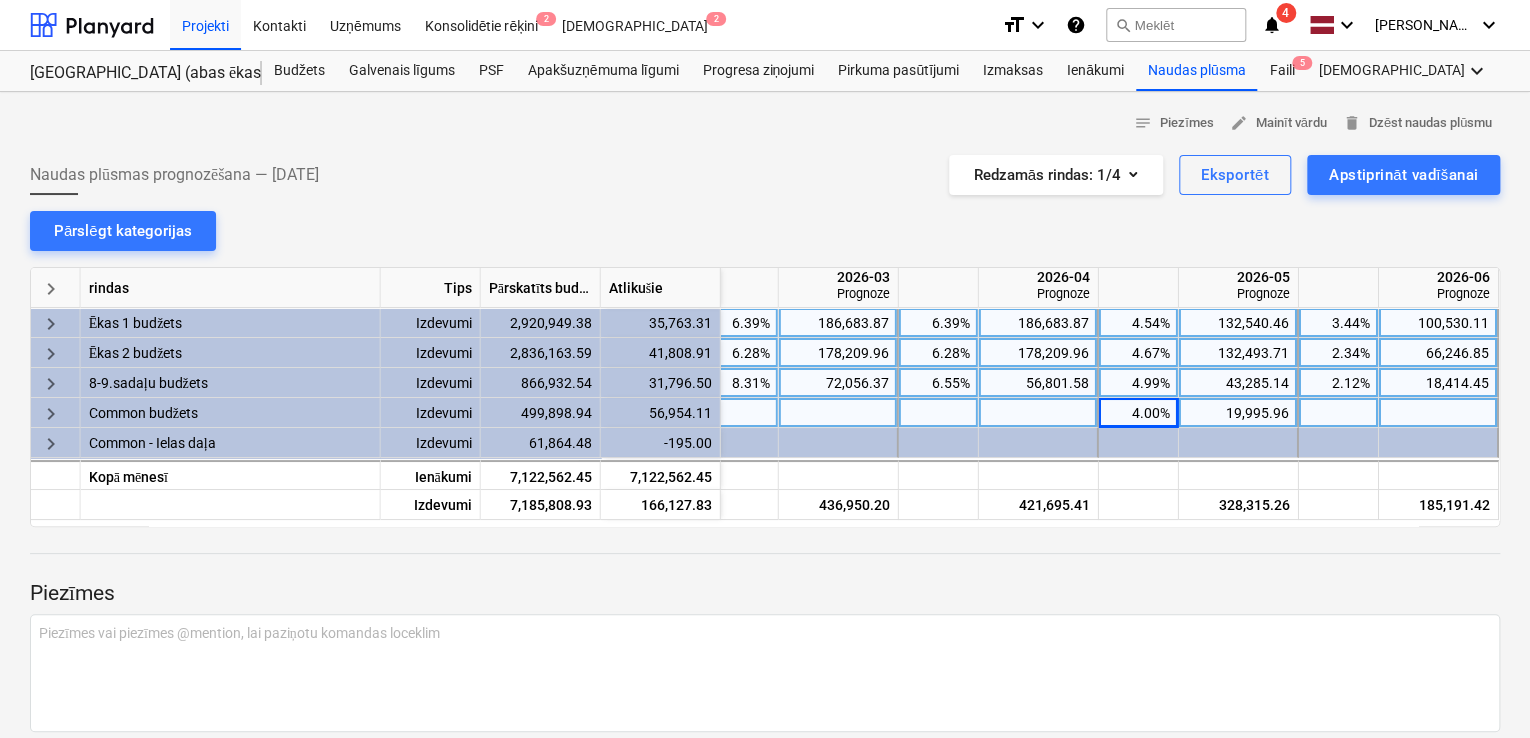 click on "4.00%" at bounding box center (1138, 413) 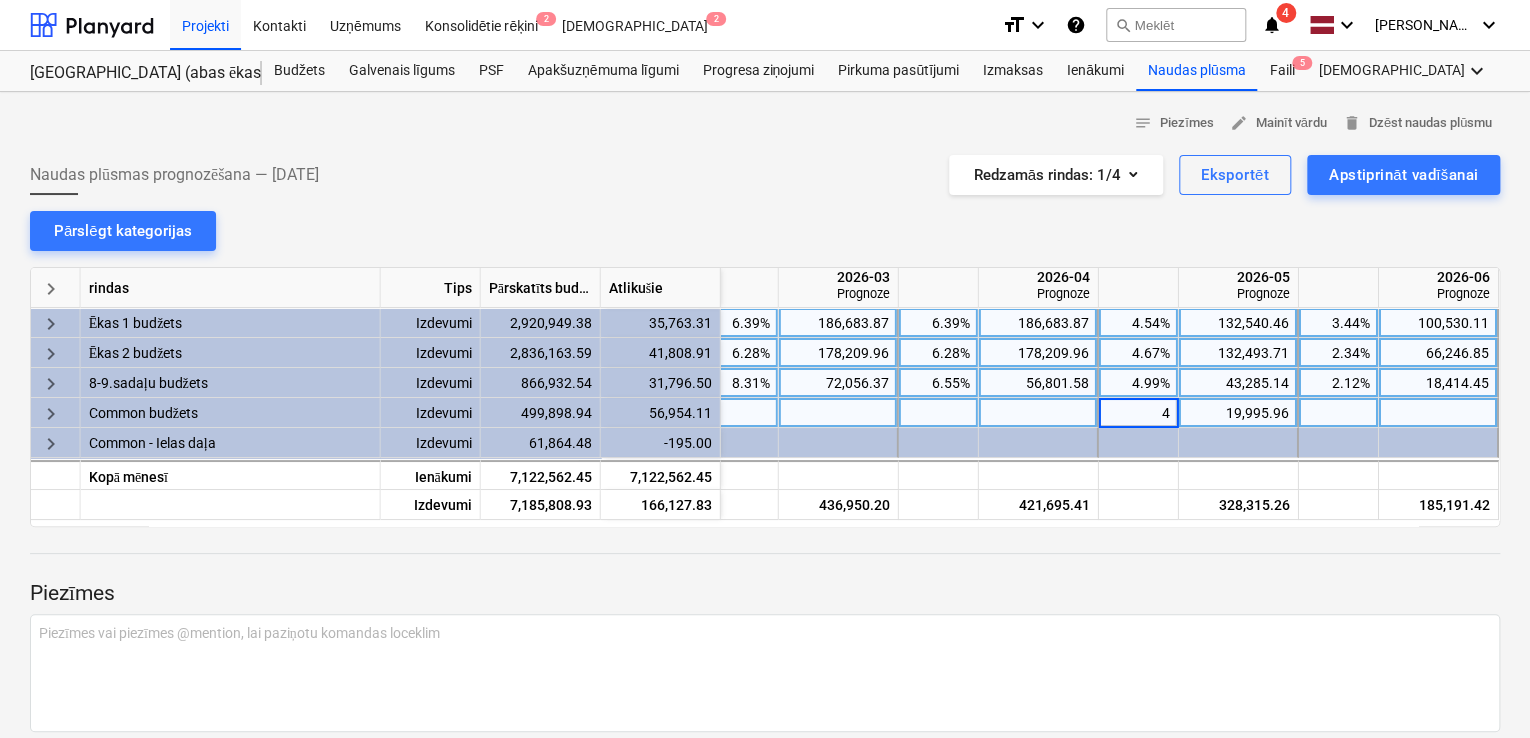 type on "6" 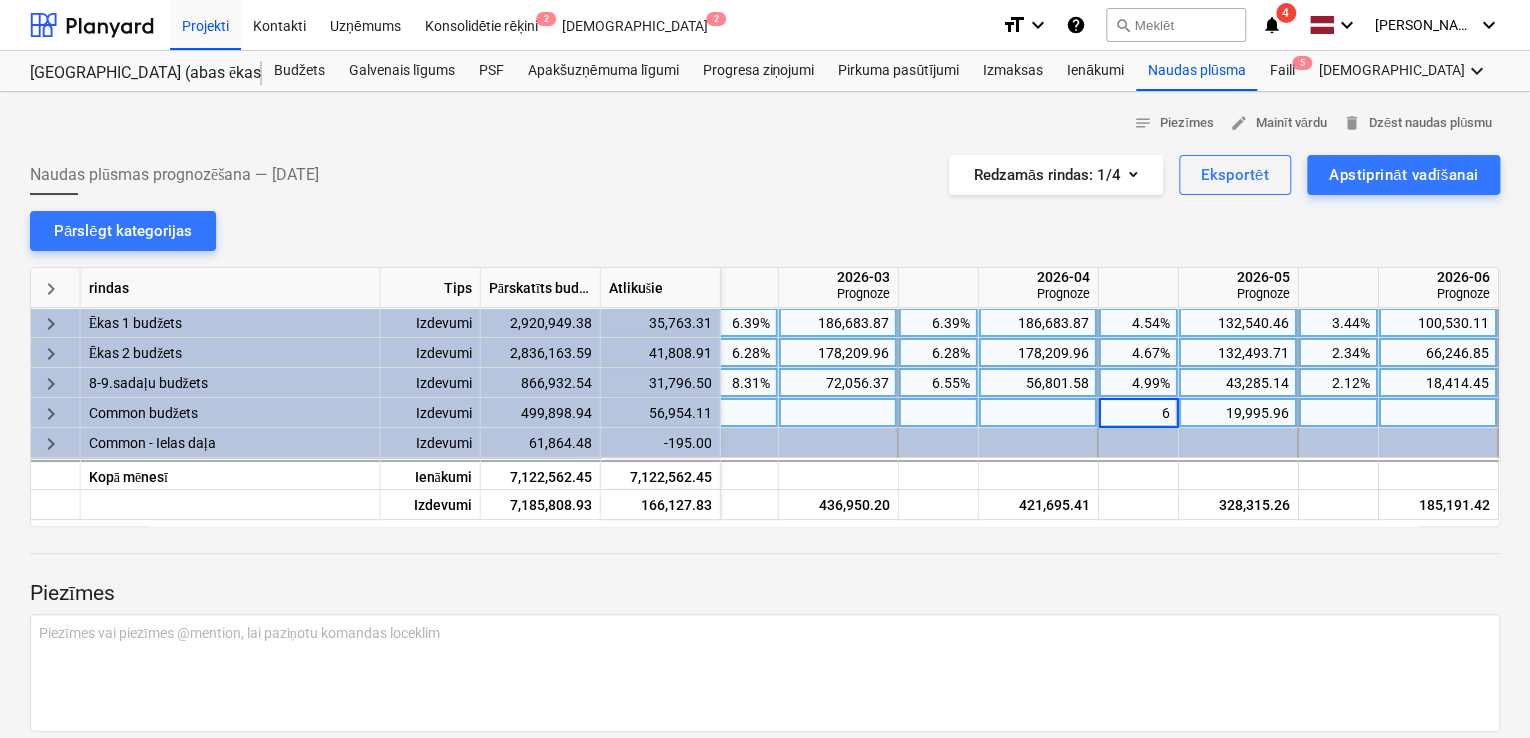 click at bounding box center [1039, 413] 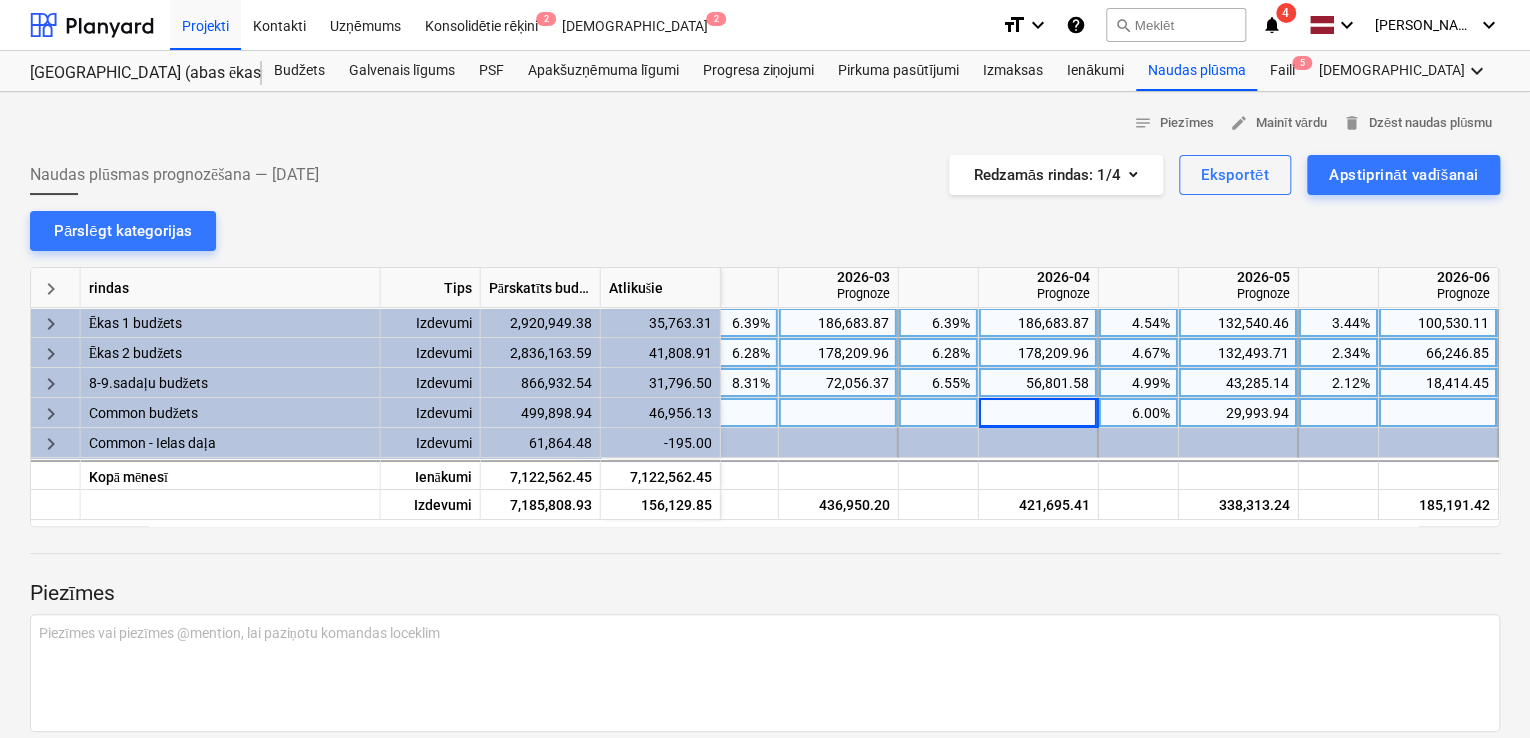 click at bounding box center (839, 413) 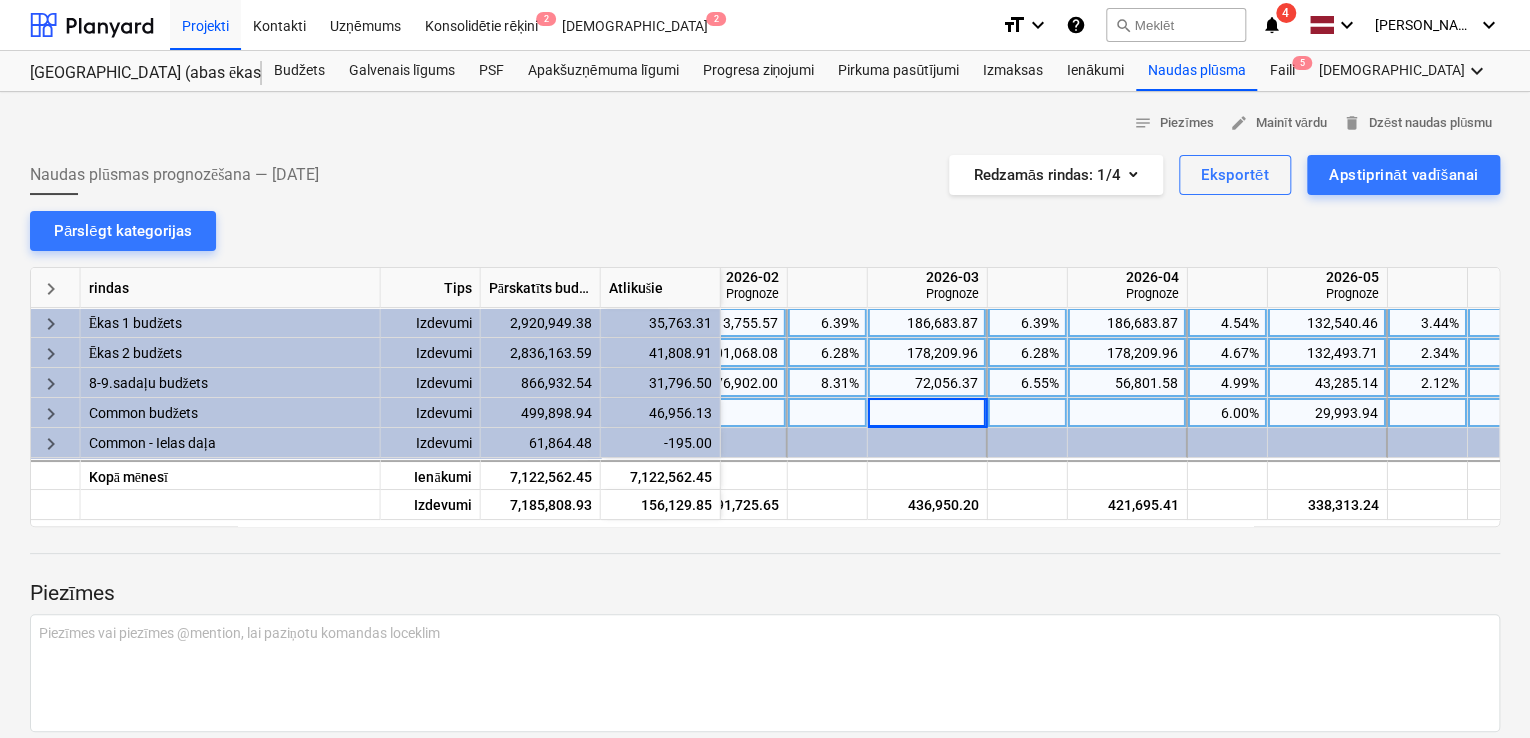 scroll, scrollTop: 0, scrollLeft: 2331, axis: horizontal 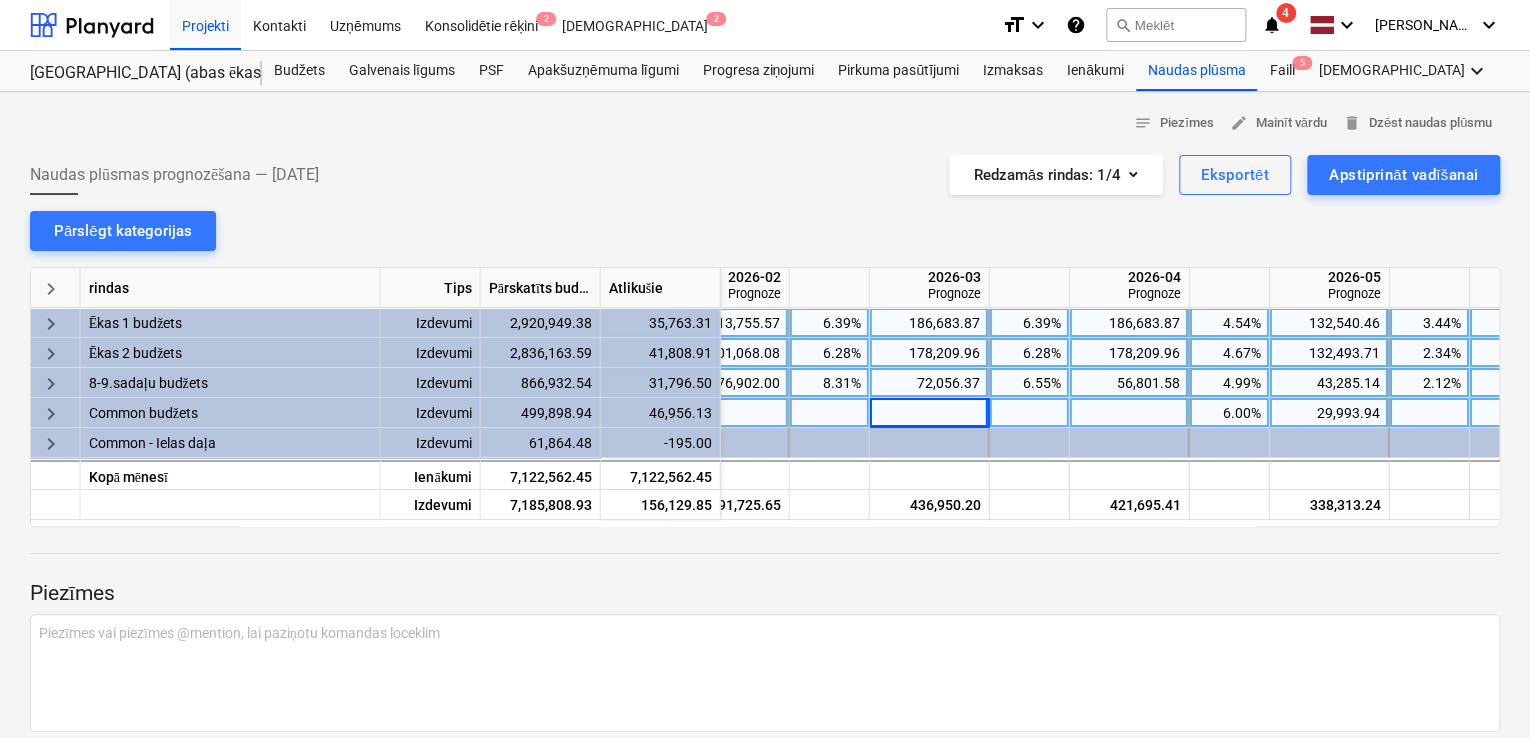 click at bounding box center (1030, 413) 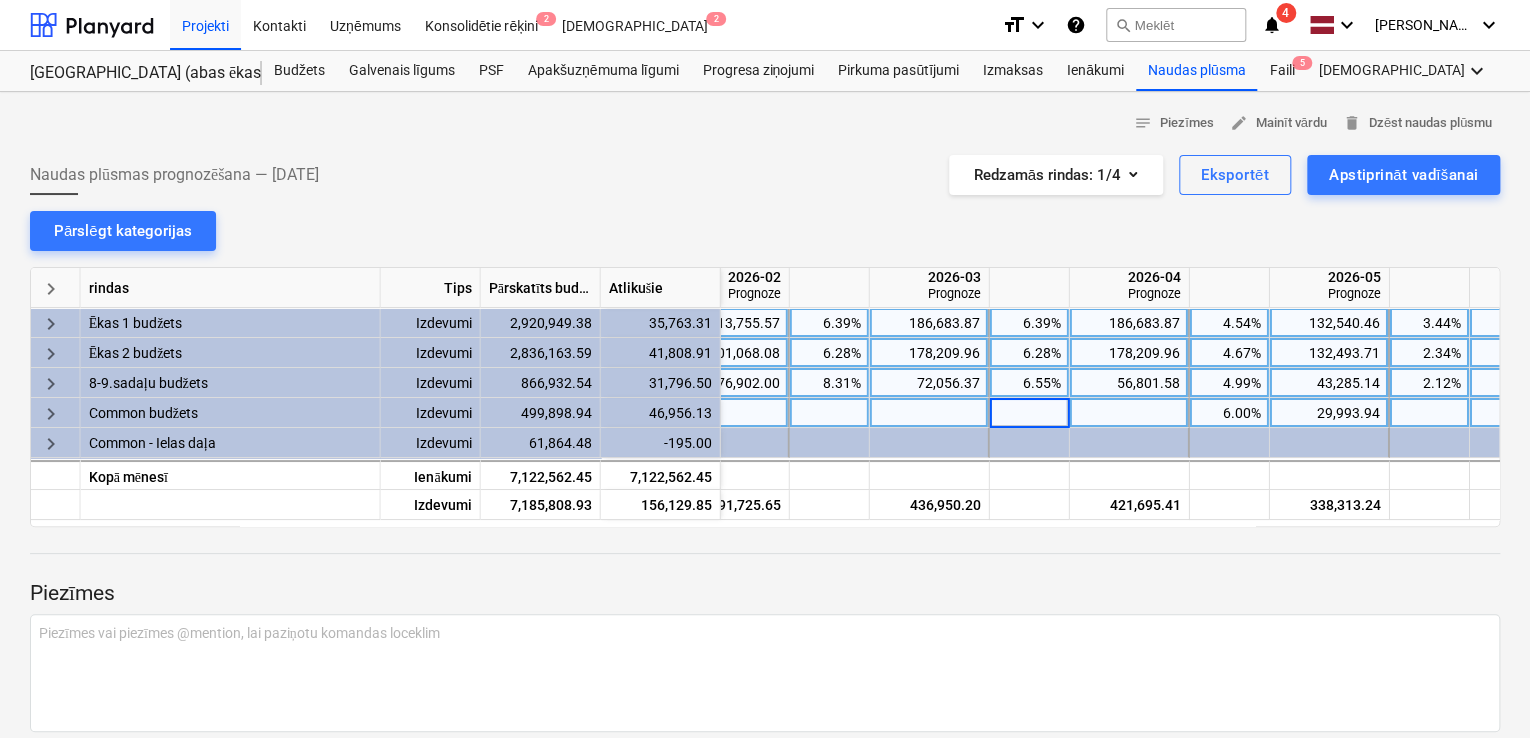 type on "6" 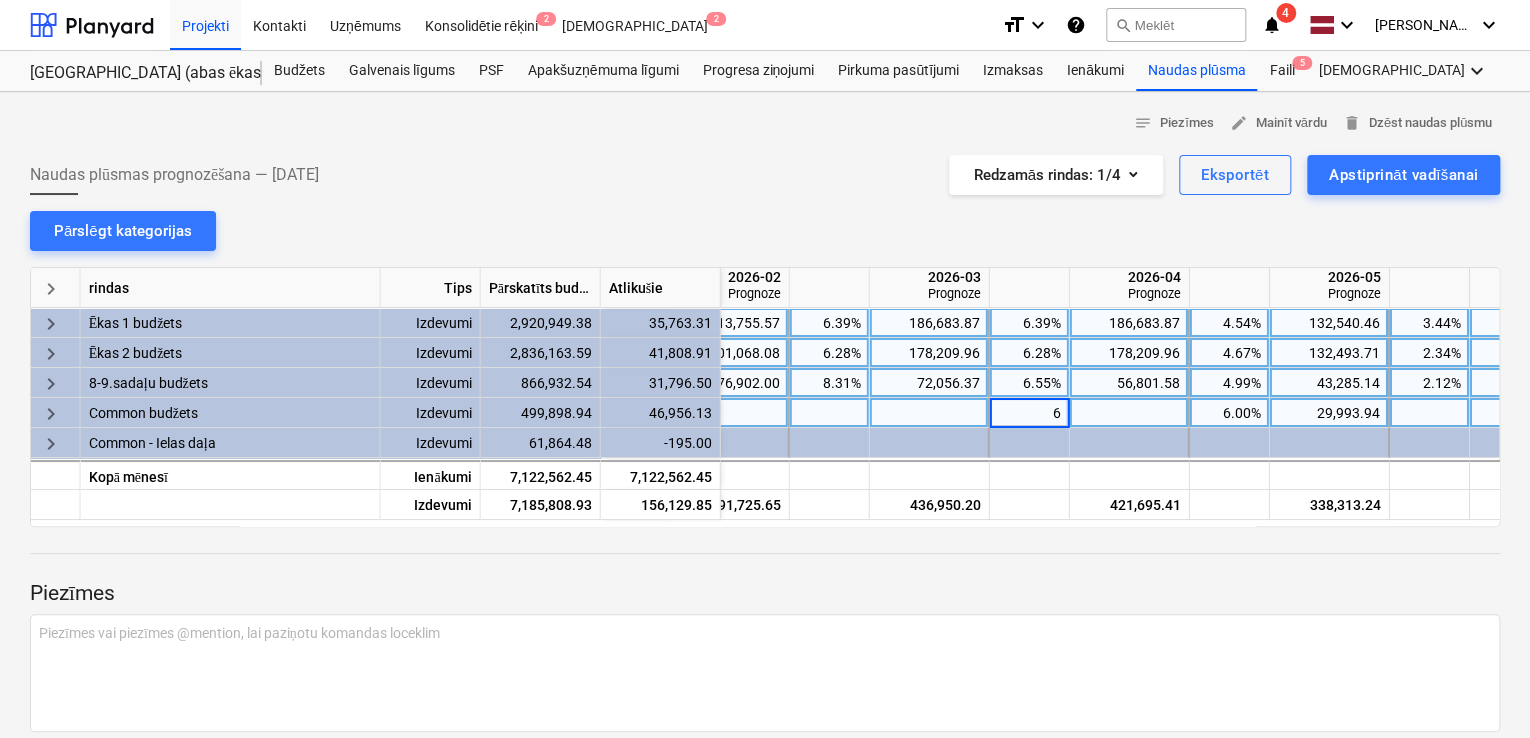 click at bounding box center (830, 413) 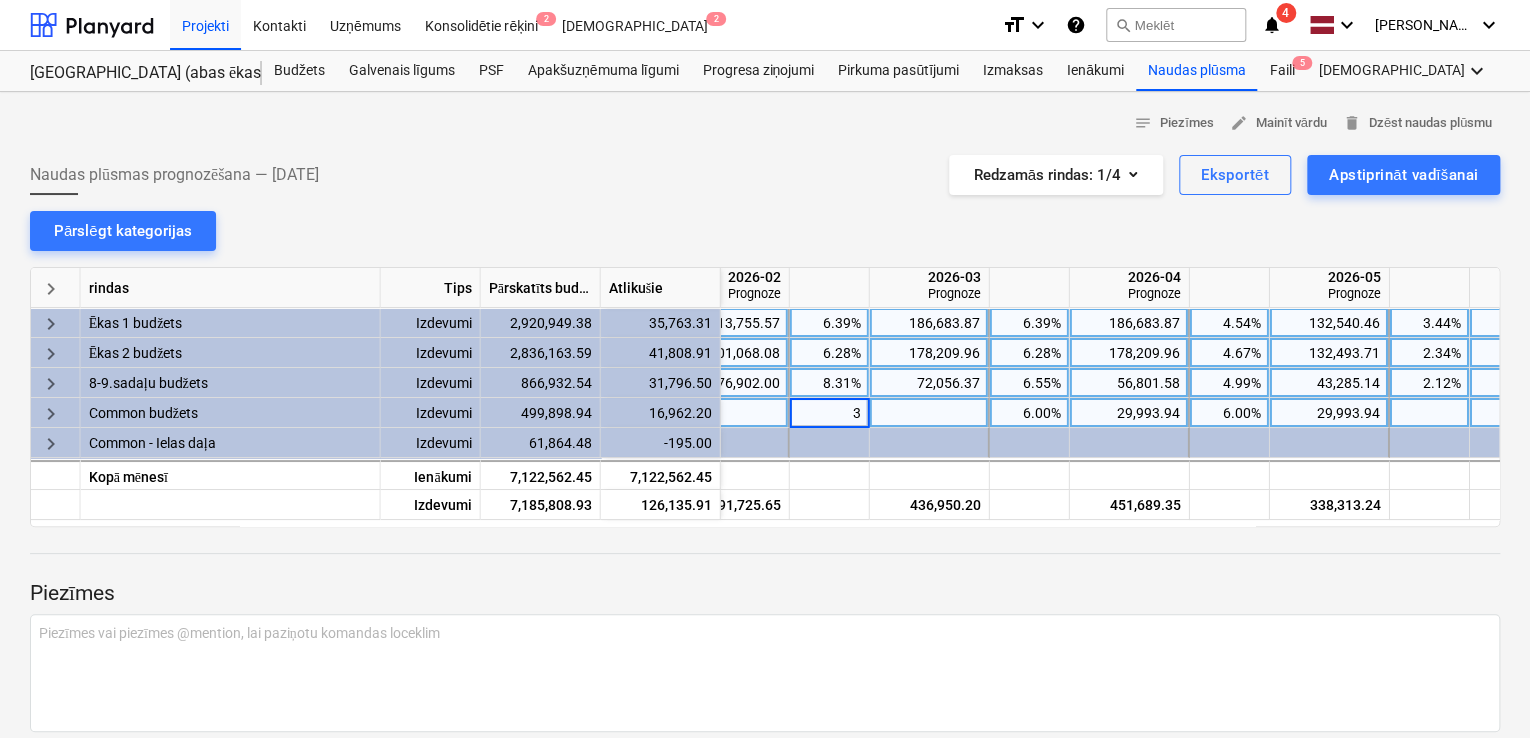 click on "Piezīmes Piezīmes vai piezīmes @mention, lai paziņotu komandas loceklim ﻿ Saglabāt" at bounding box center [765, 661] 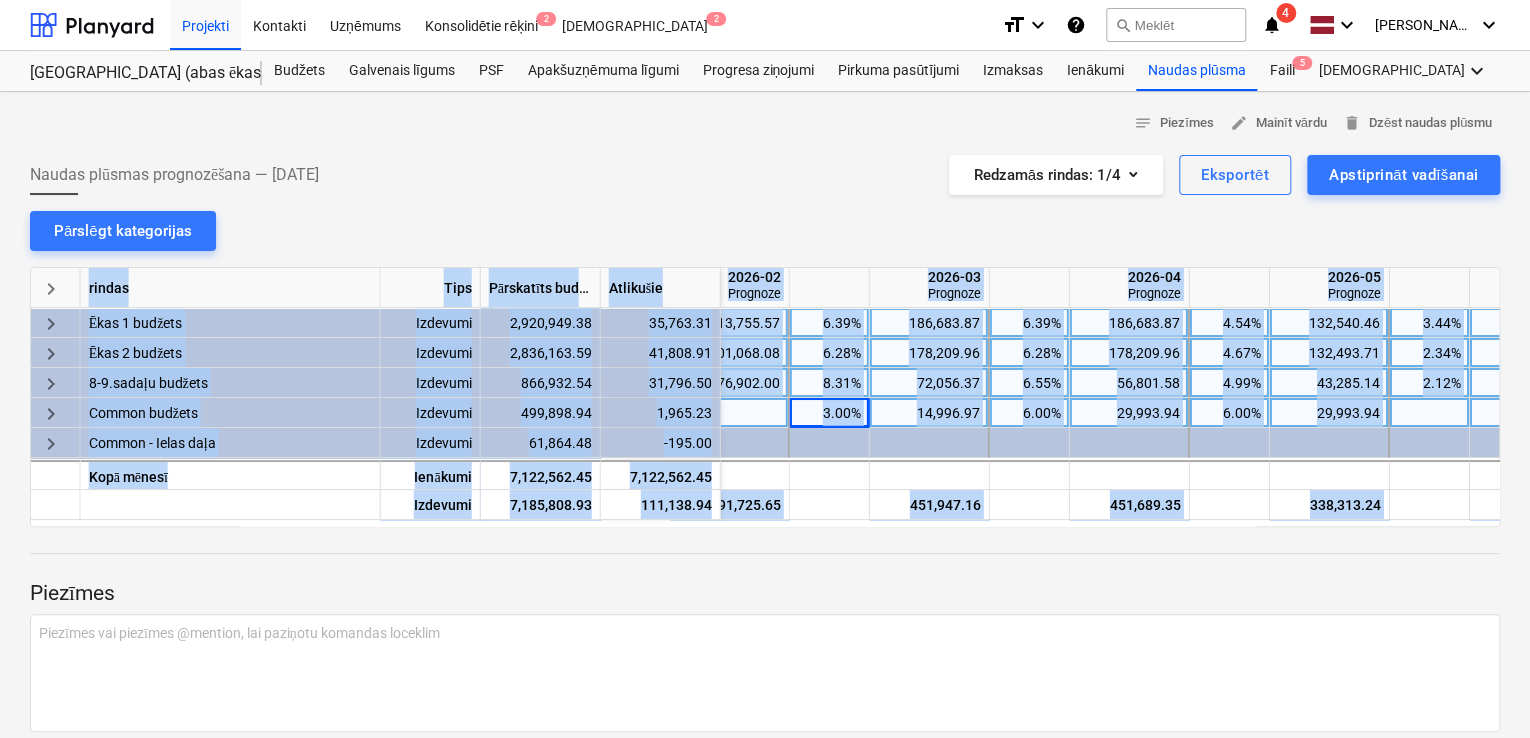 drag, startPoint x: 1030, startPoint y: 533, endPoint x: 1013, endPoint y: 533, distance: 17 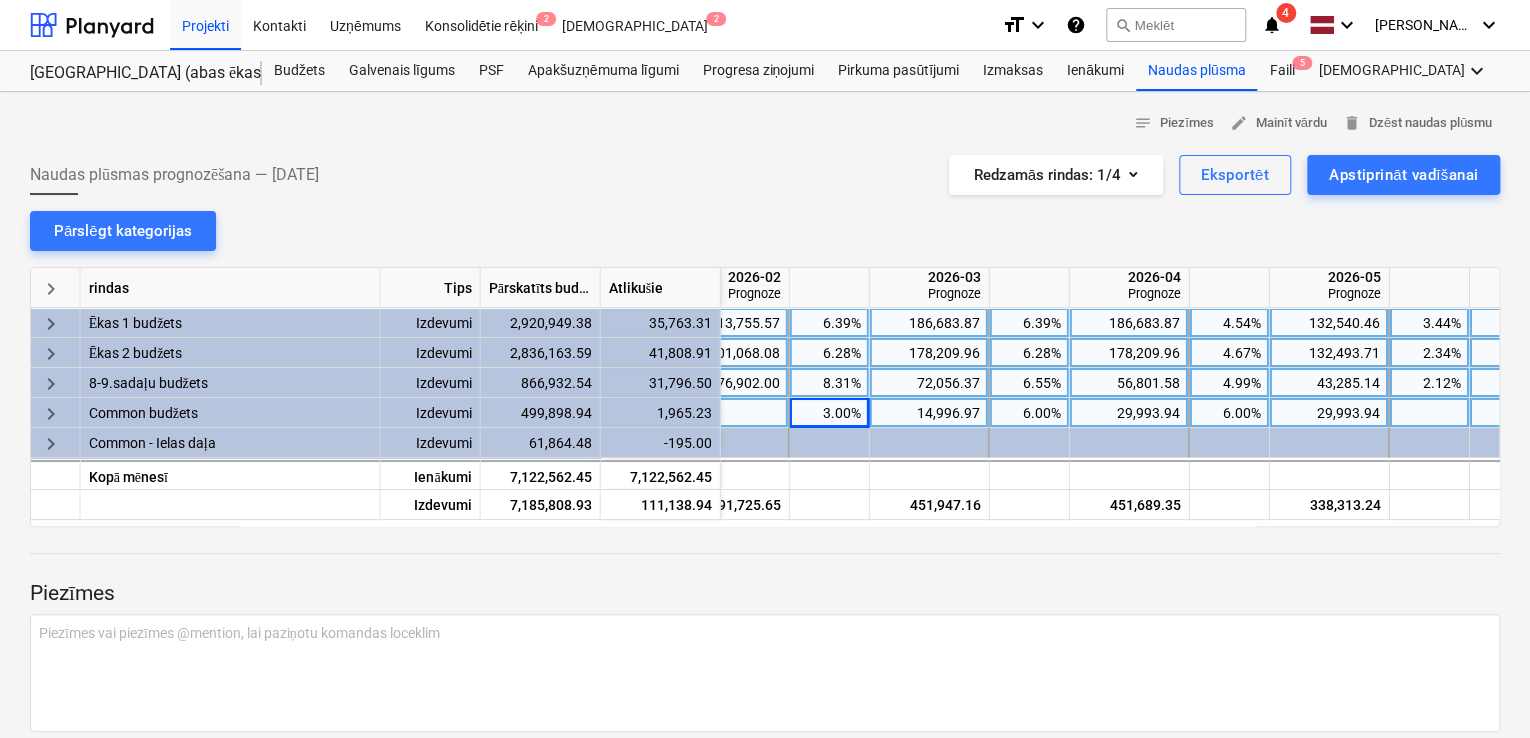click on "Piezīmes Piezīmes vai piezīmes @mention, lai paziņotu komandas loceklim ﻿ Saglabāt" at bounding box center [765, 661] 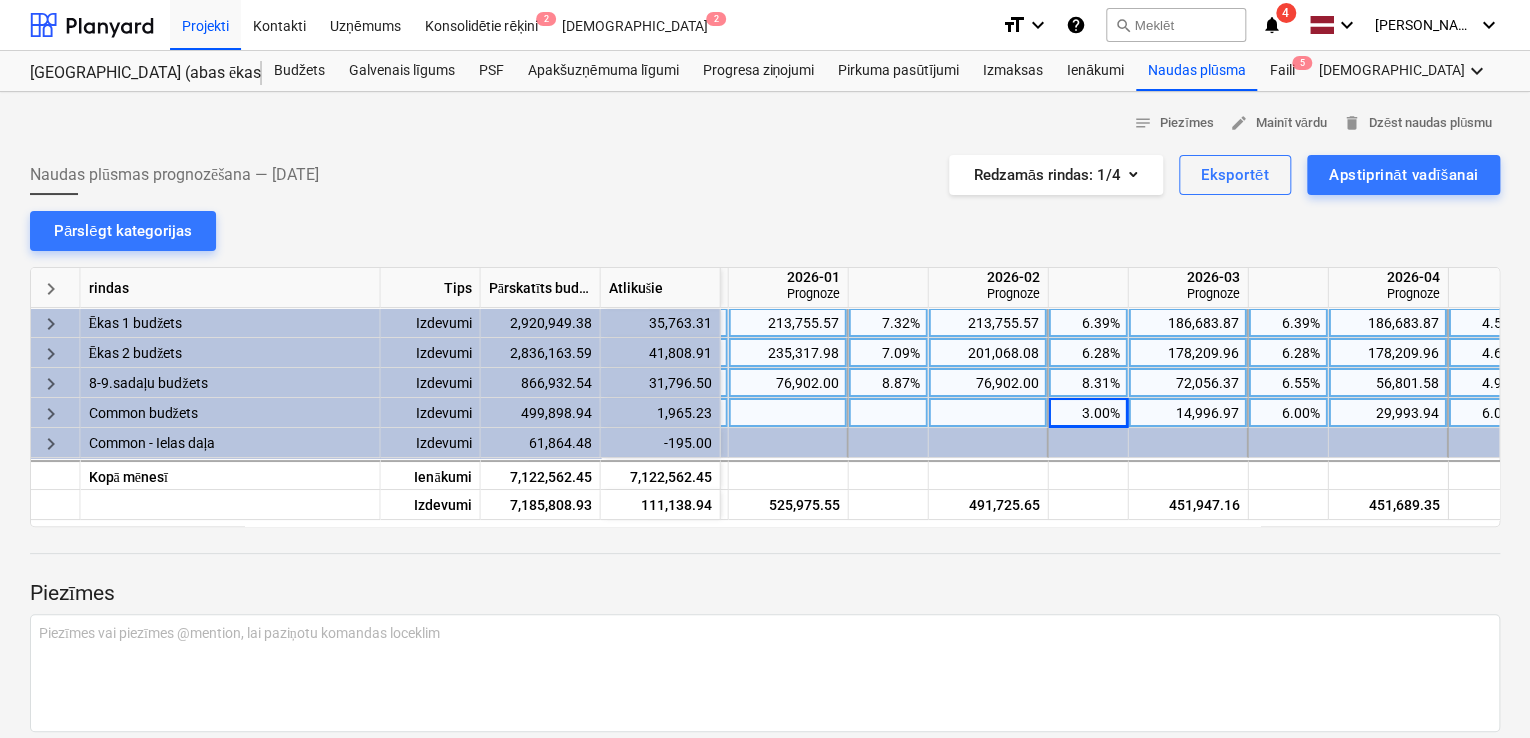 scroll, scrollTop: 0, scrollLeft: 2039, axis: horizontal 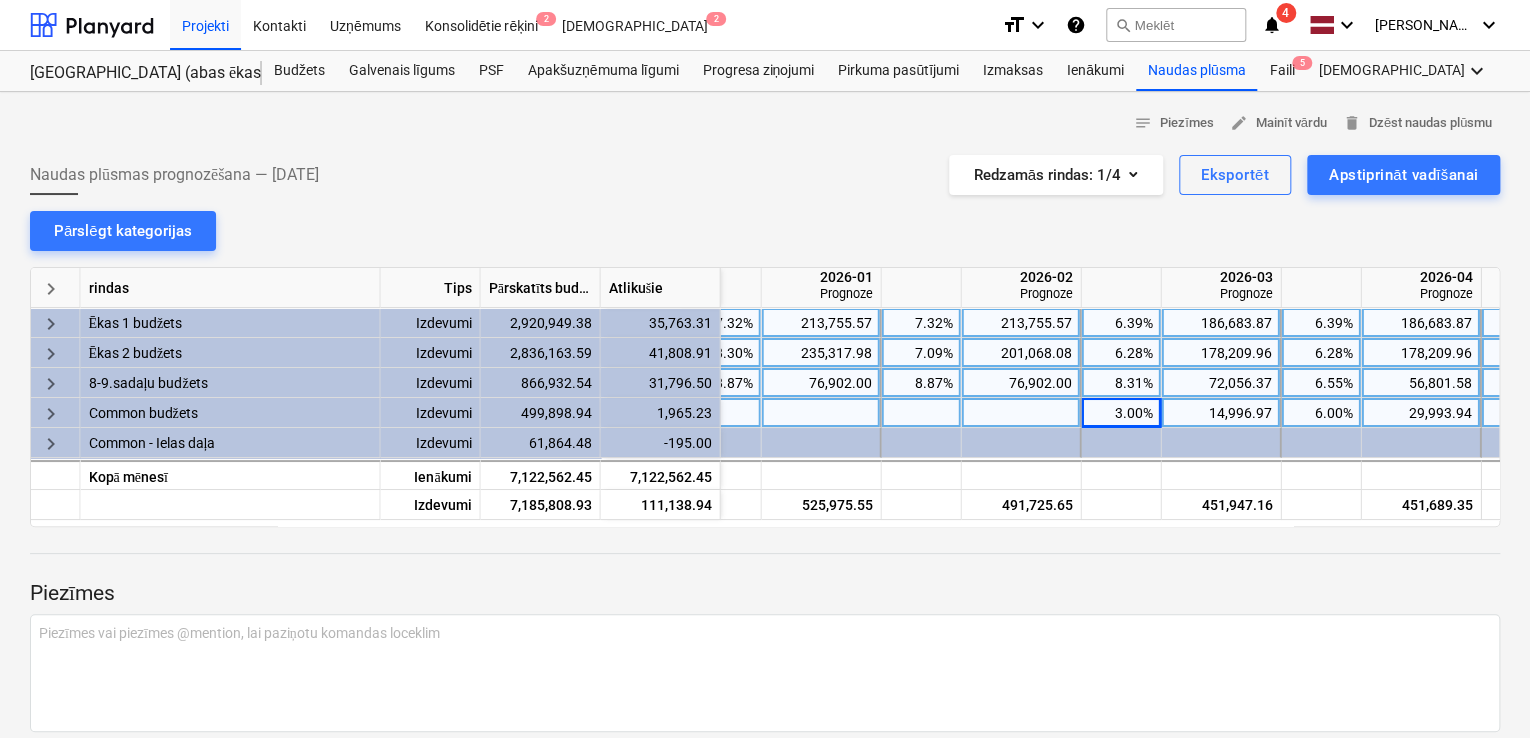 click at bounding box center [1022, 413] 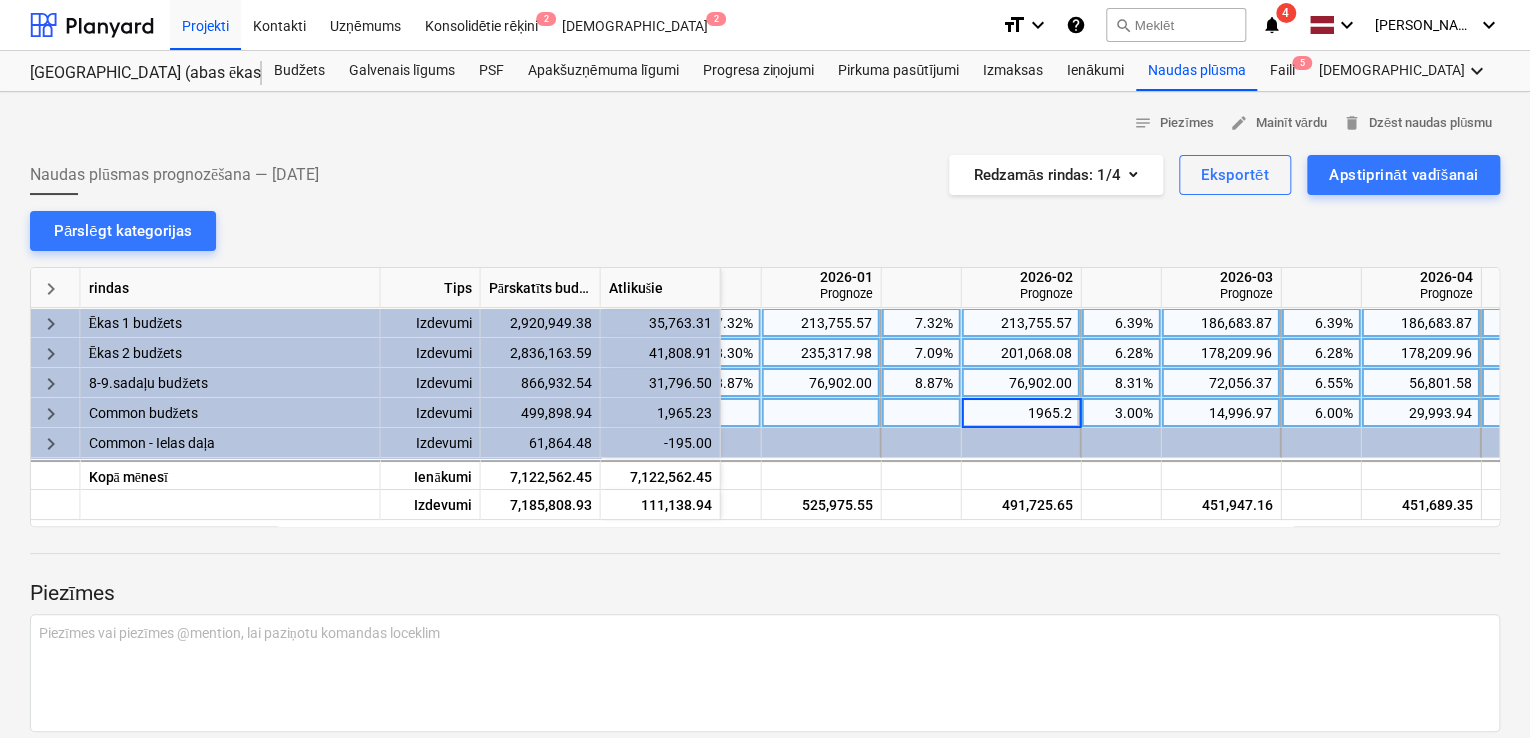 type on "1965.23" 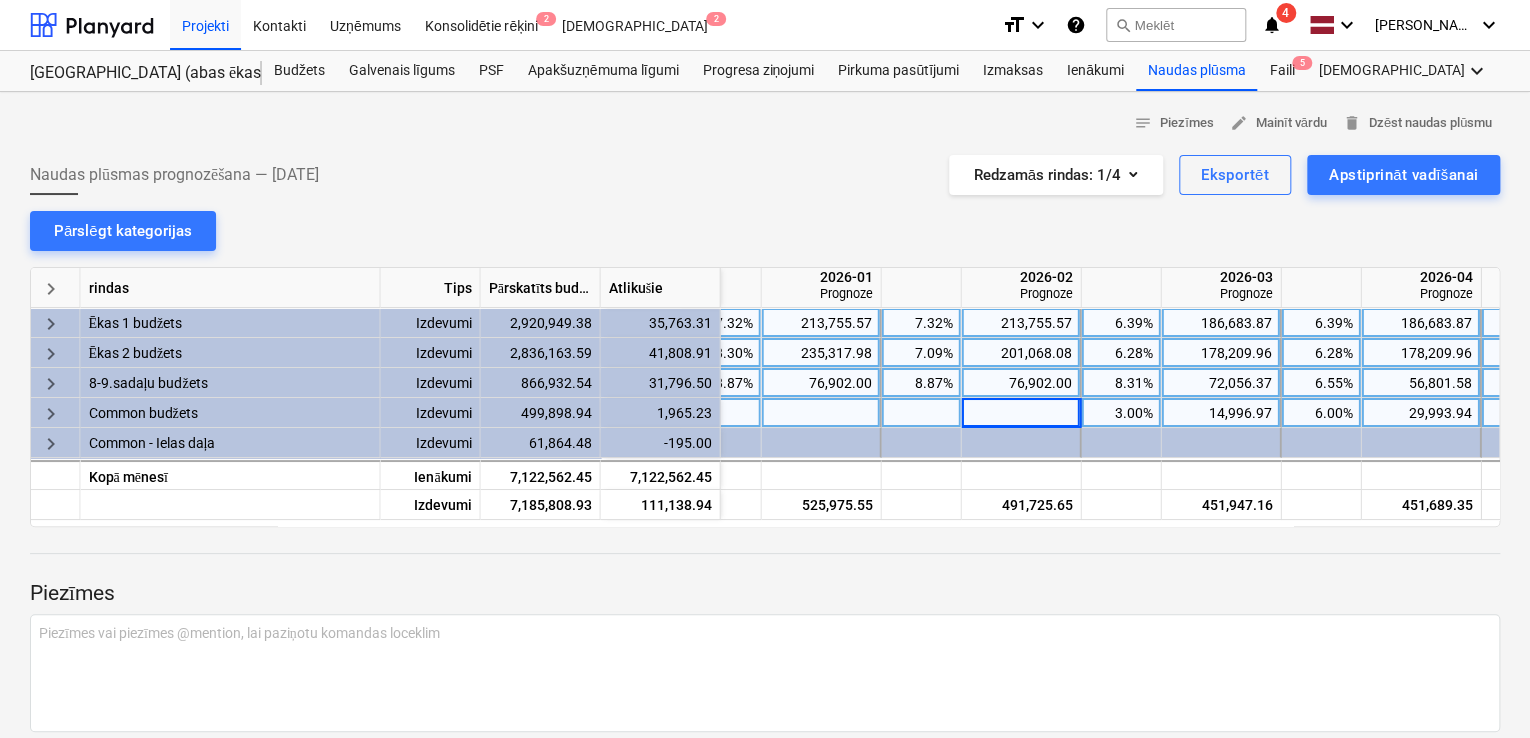 click at bounding box center [765, 572] 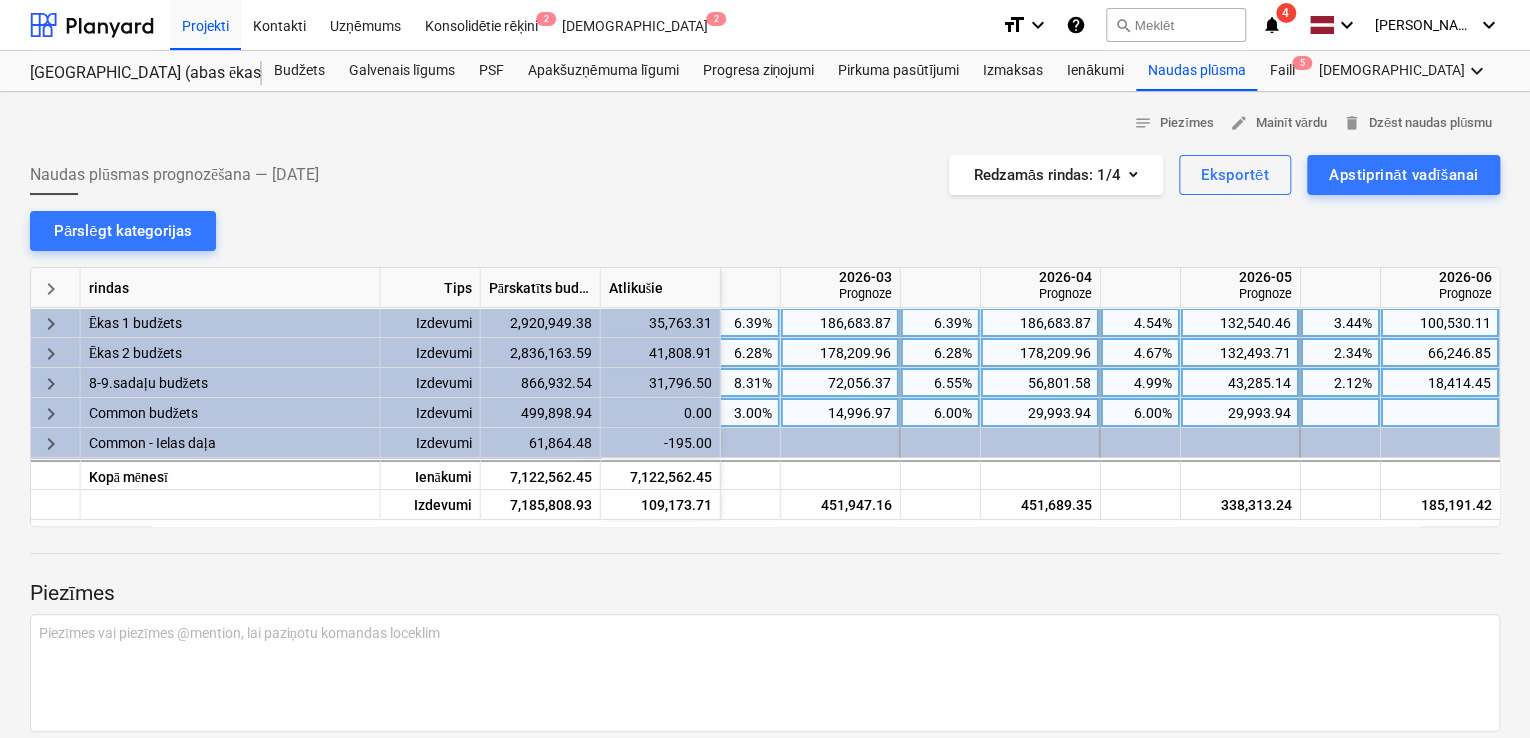 scroll, scrollTop: 0, scrollLeft: 2422, axis: horizontal 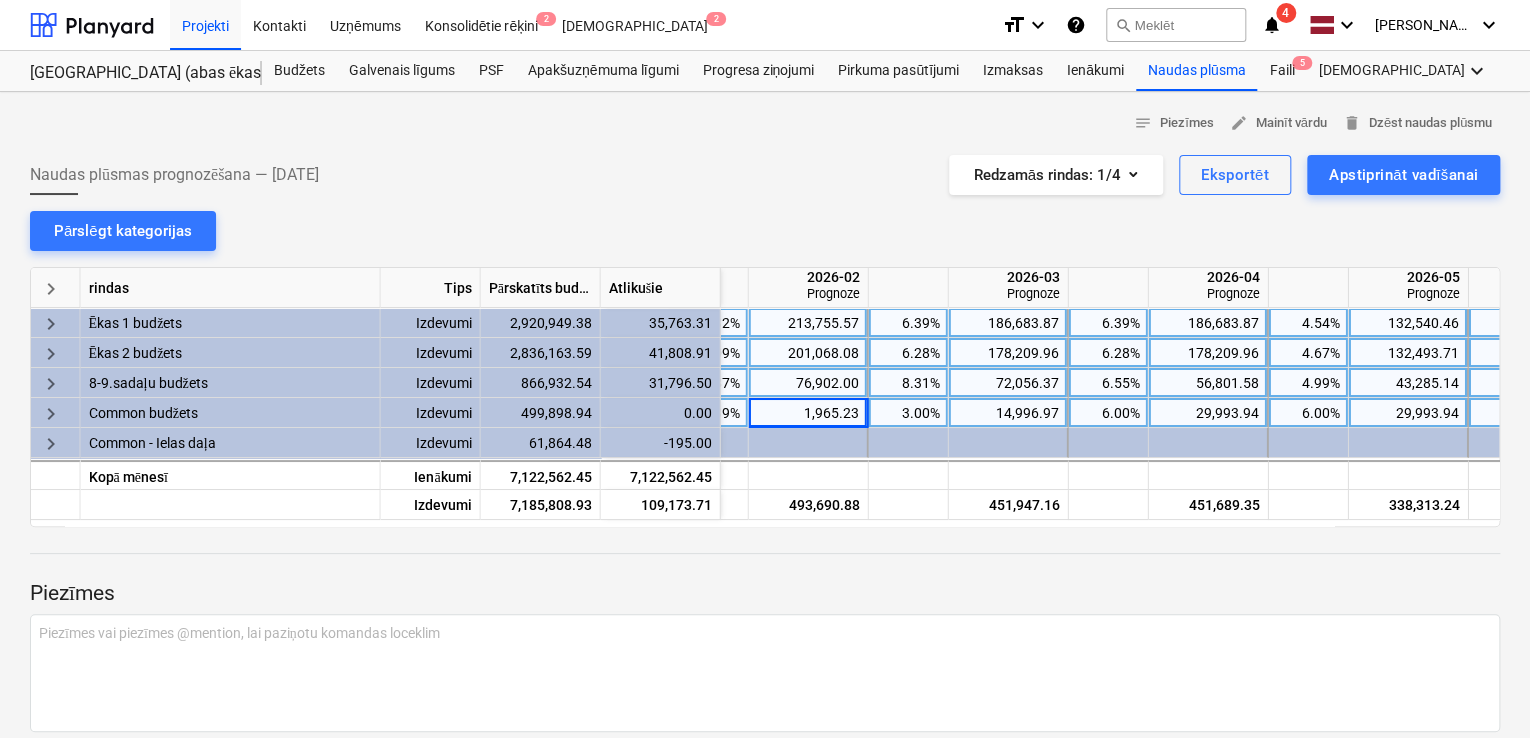 click on "6.39%" at bounding box center (908, 323) 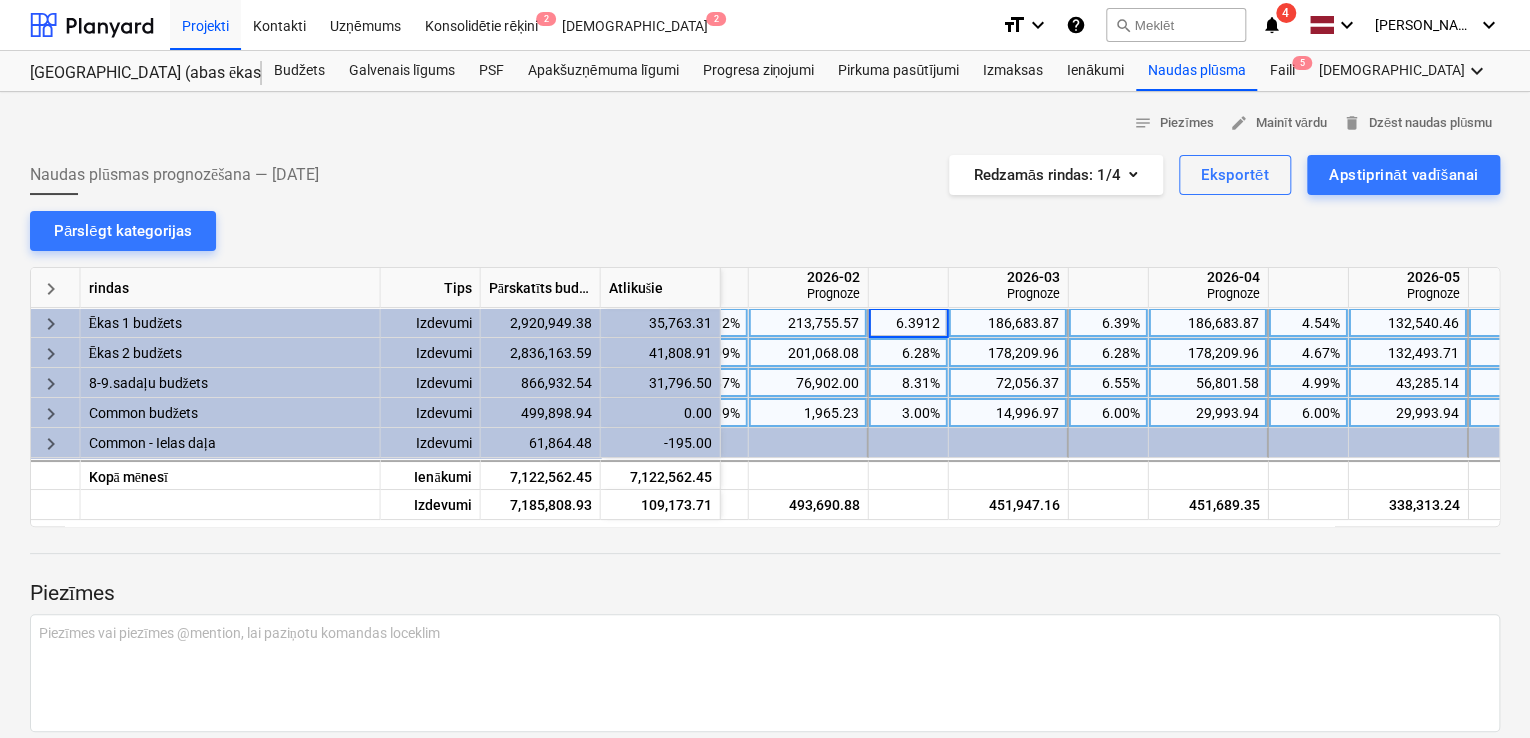 type on "7" 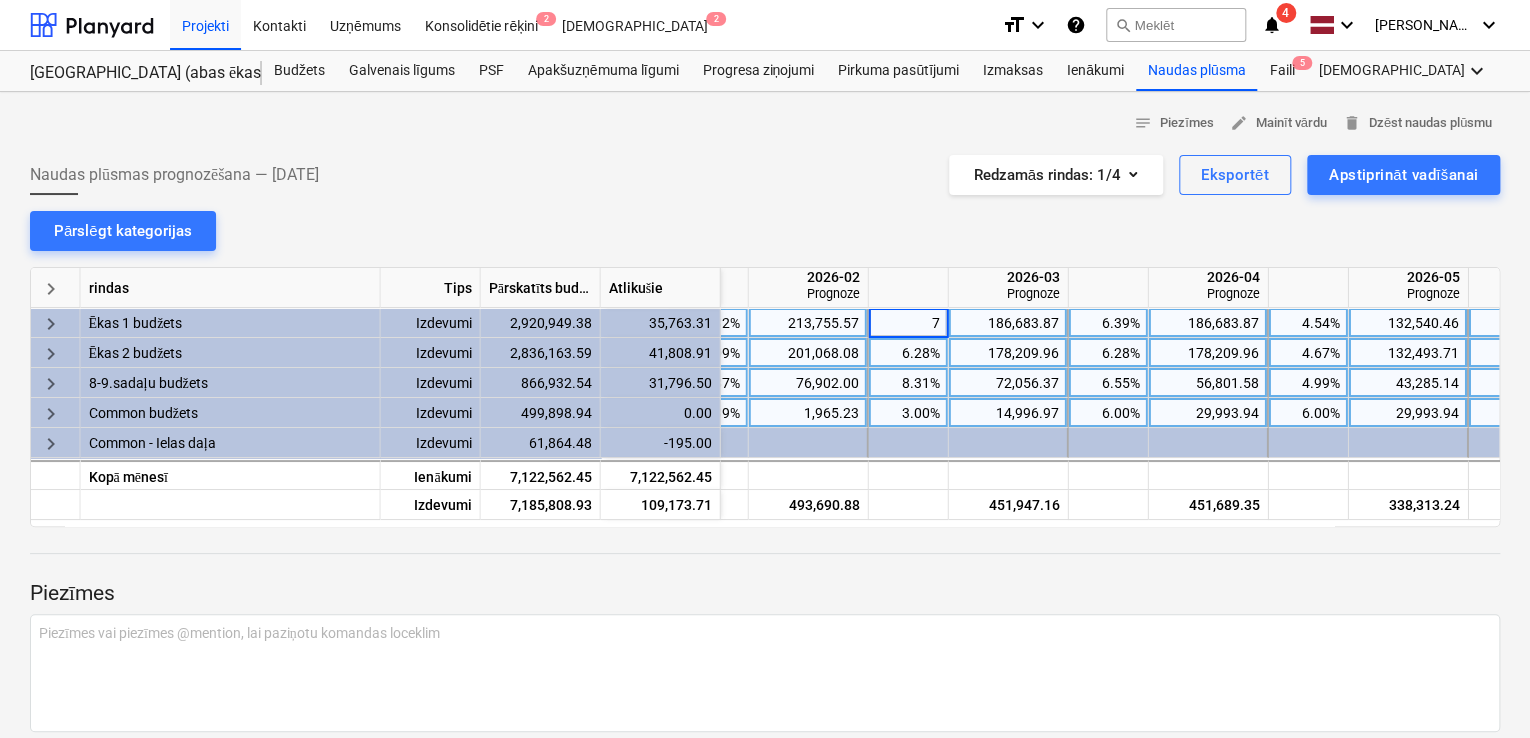 click on "6.28%" at bounding box center (908, 353) 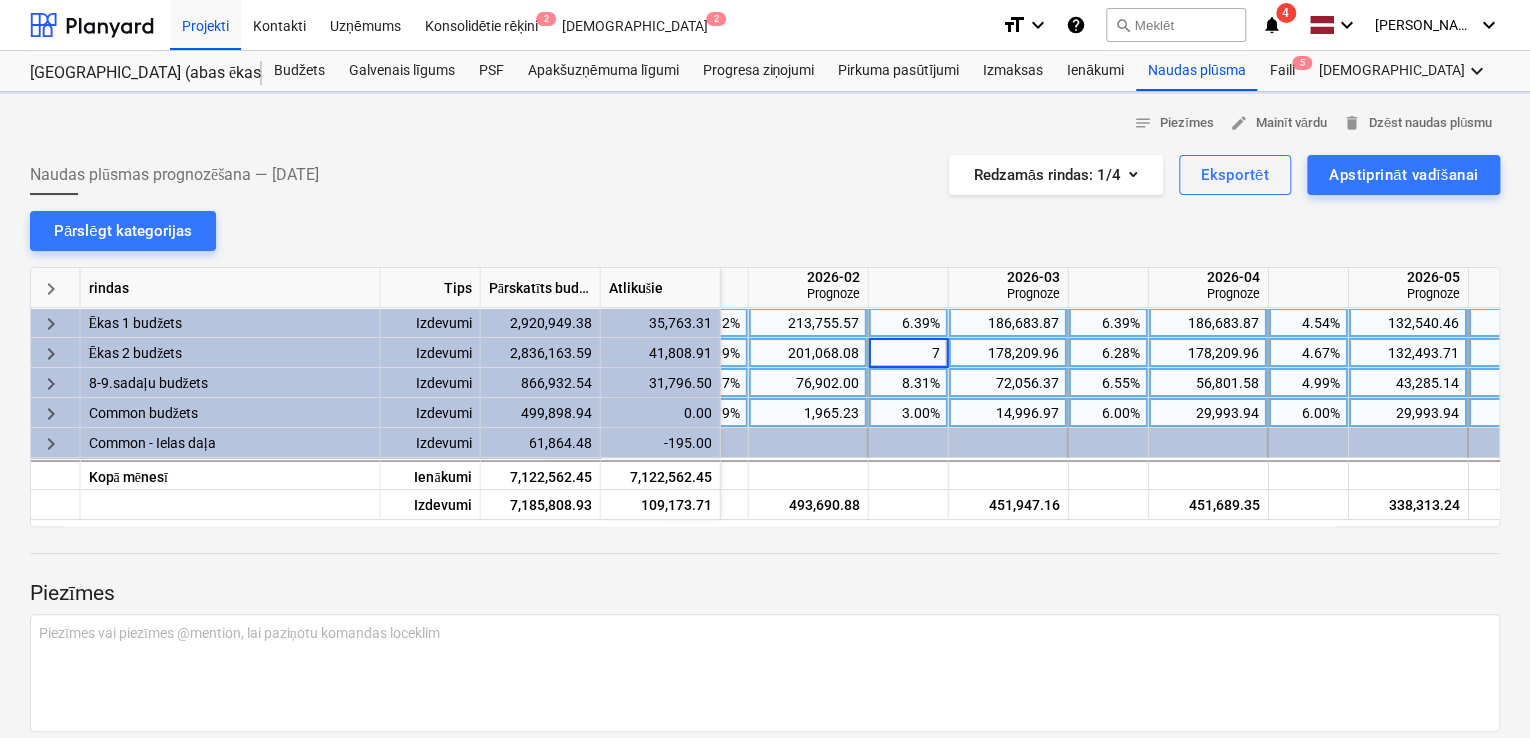 click on "notes Piezīmes edit Mainīt vārdu delete Dzēst naudas plūsmu Naudas plūsmas prognozēšana — [DATE] Redzamās rindas :   1/4 Eksportēt Apstiprināt vadīšanai Pārslēgt kategorijas keyboard_arrow_right rindas Tips Pārskatīts budžets Atlikušie 2026-01 Prognoze 2026-02 Prognoze 2026-03 Prognoze 2026-04 Prognoze 2026-05 Prognoze 2026-06 Prognoze keyboard_arrow_right  Ēkas 1 budžets Izdevumi 2,920,949.38 35,763.31 213,755.57 7.32% 213,755.57 6.39% 186,683.87 6.39% 186,683.87 4.54% 132,540.46 3.44% 100,530.11 keyboard_arrow_right  Ēkas 2 budžets Izdevumi 2,836,163.59 41,808.91 235,317.98 7.09% 201,068.08 7 178,209.96 6.28% 178,209.96 4.67% 132,493.71 2.34% 66,246.85 keyboard_arrow_right  8-9.sadaļu budžets Izdevumi 866,932.54 31,796.50 76,902.00 8.87% 76,902.00 8.31% 72,056.37 6.55% 56,801.58 4.99% 43,285.14 2.12% 18,414.45 keyboard_arrow_right  Common budžets Izdevumi 499,898.94 0.00 0.39% 1,965.23 3.00% 14,996.97 6.00% 29,993.94 6.00% 29,993.94 keyboard_arrow_right  Common - Ielas daļa" at bounding box center [765, 452] 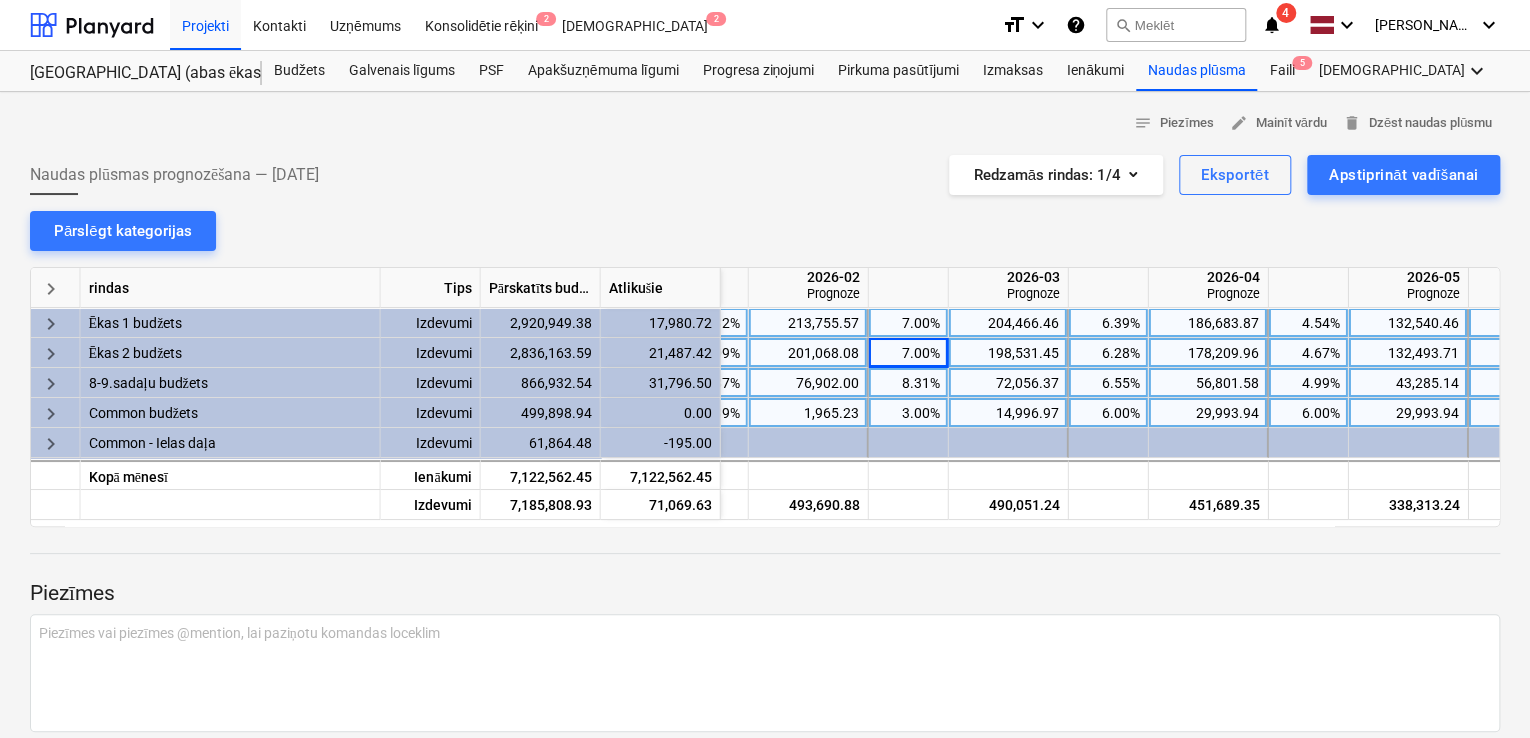 click on "6.39%" at bounding box center [1108, 323] 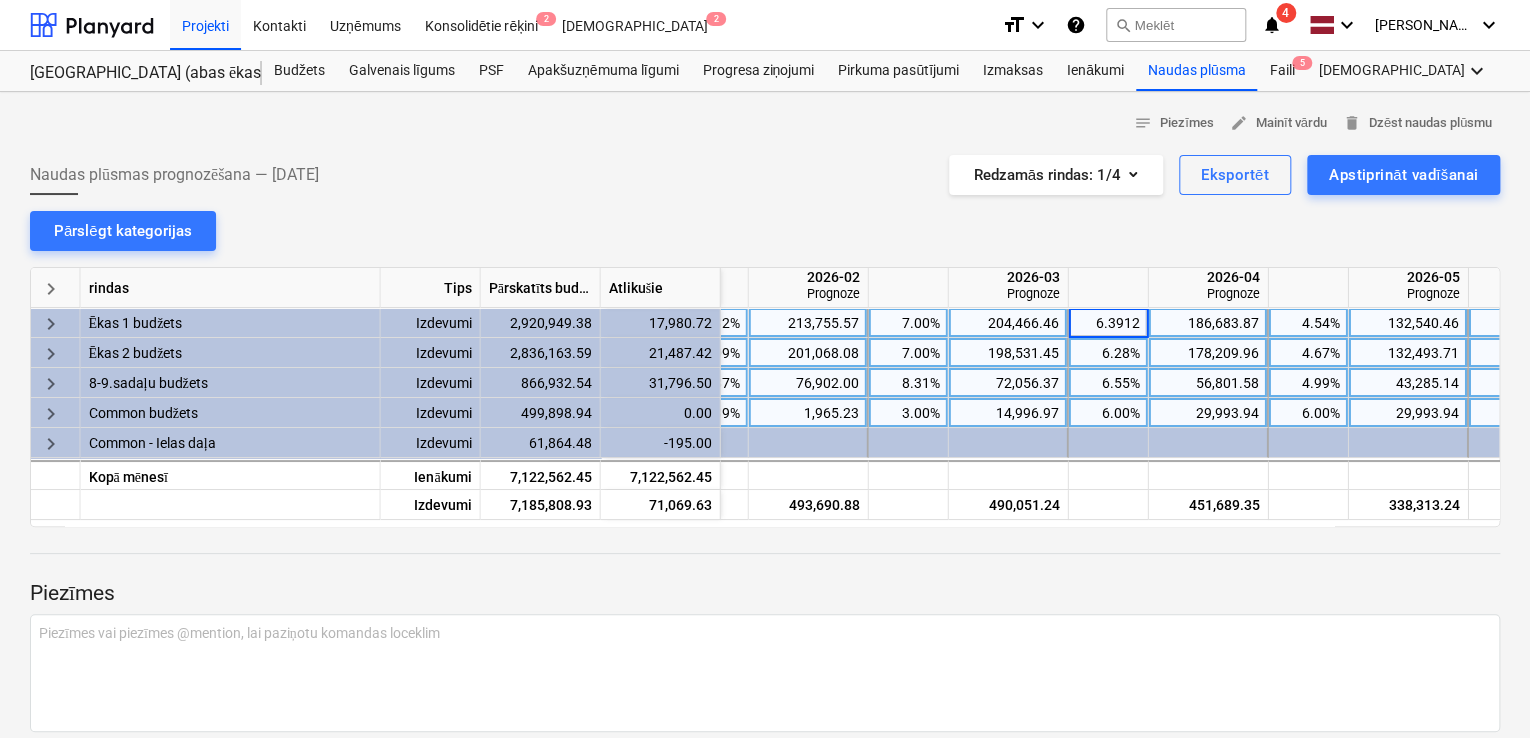 type on "7" 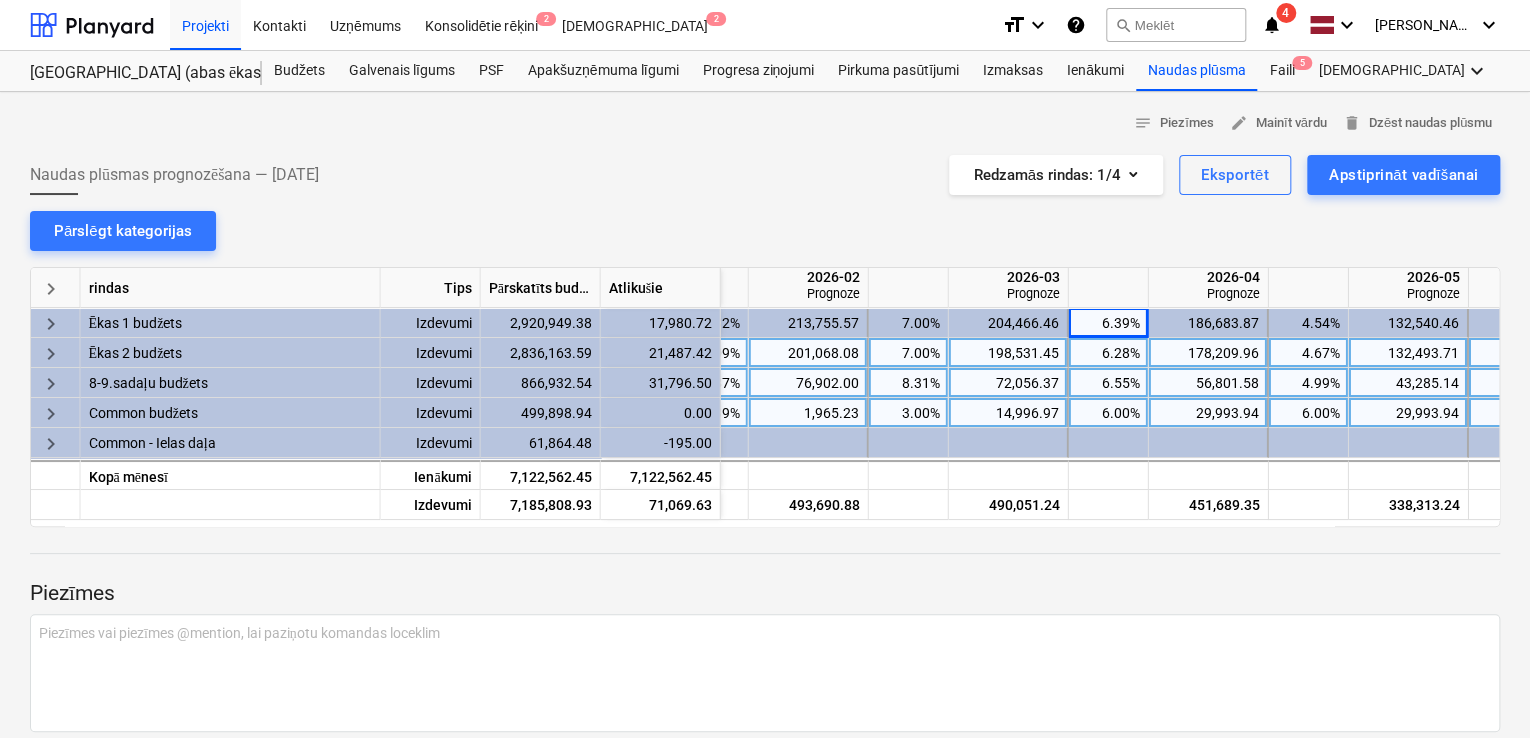 click on "6.28%" at bounding box center [1108, 353] 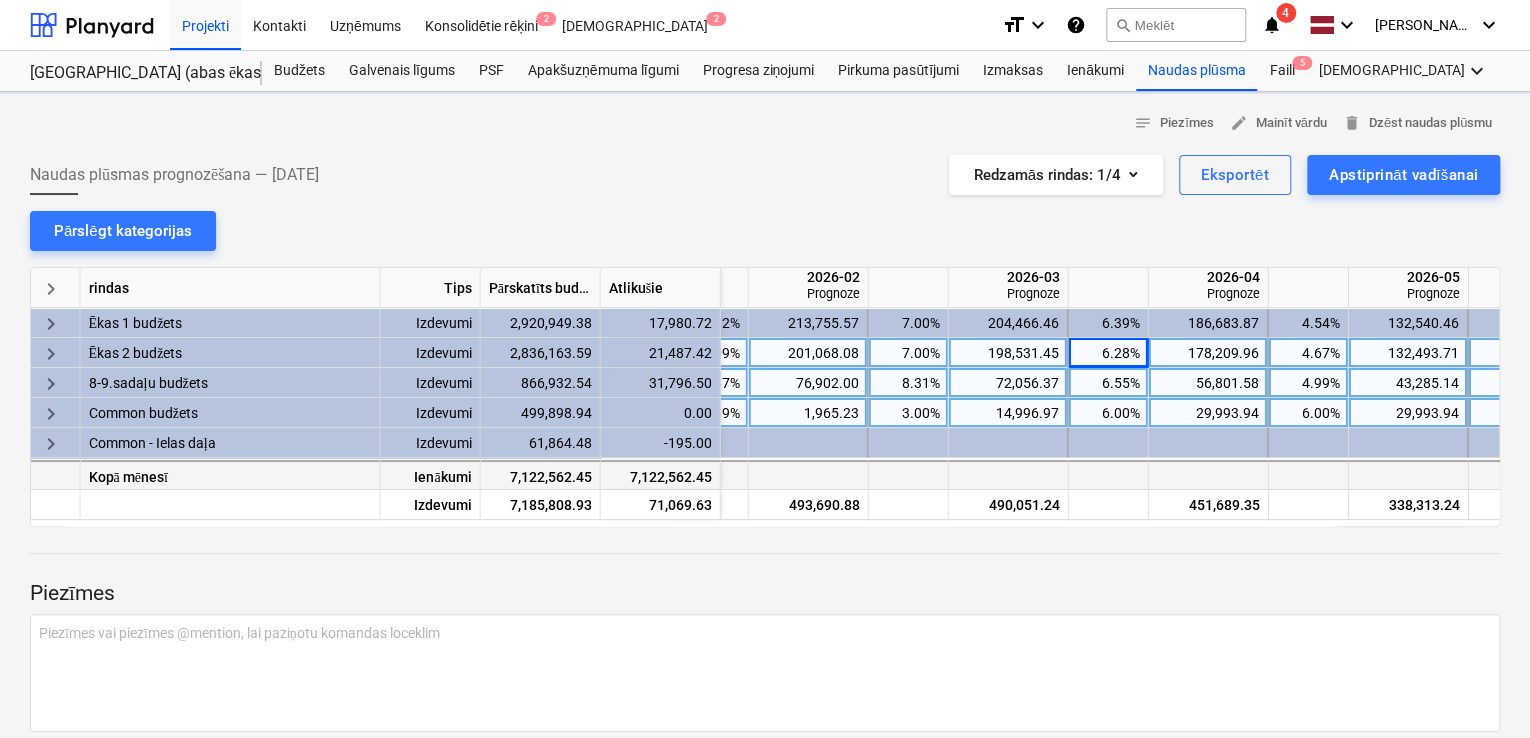 click at bounding box center [1109, 475] 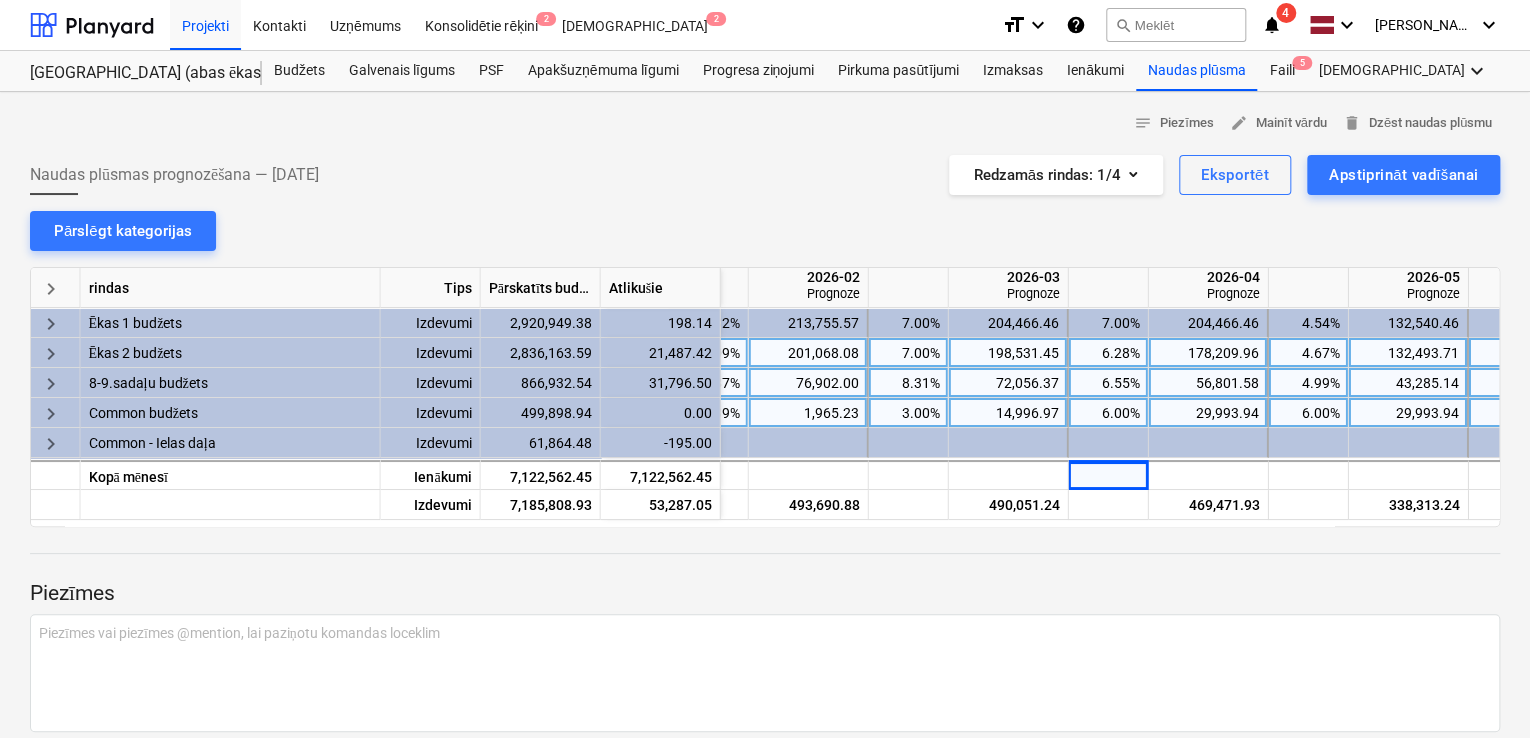 click on "6.28%" at bounding box center [1108, 353] 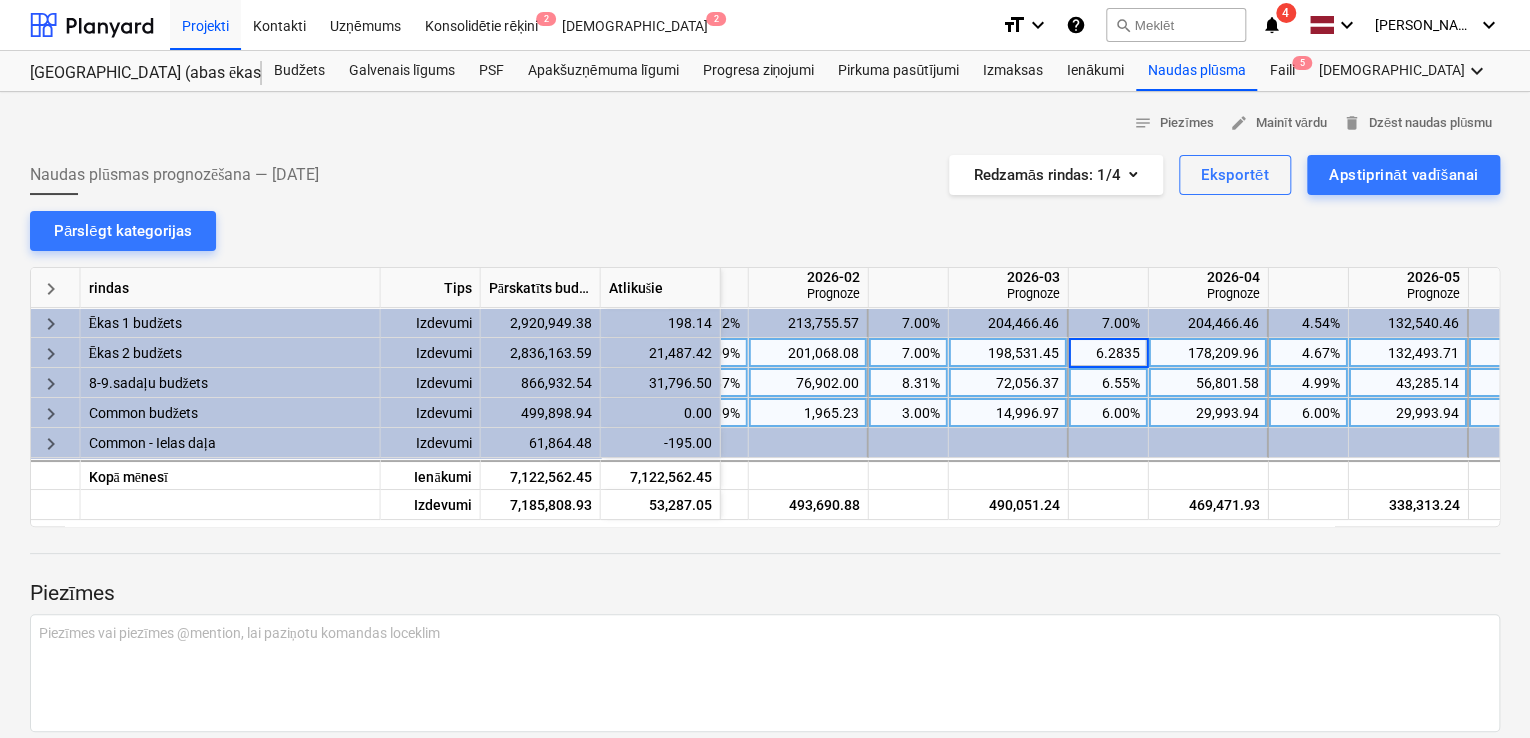 type on "7" 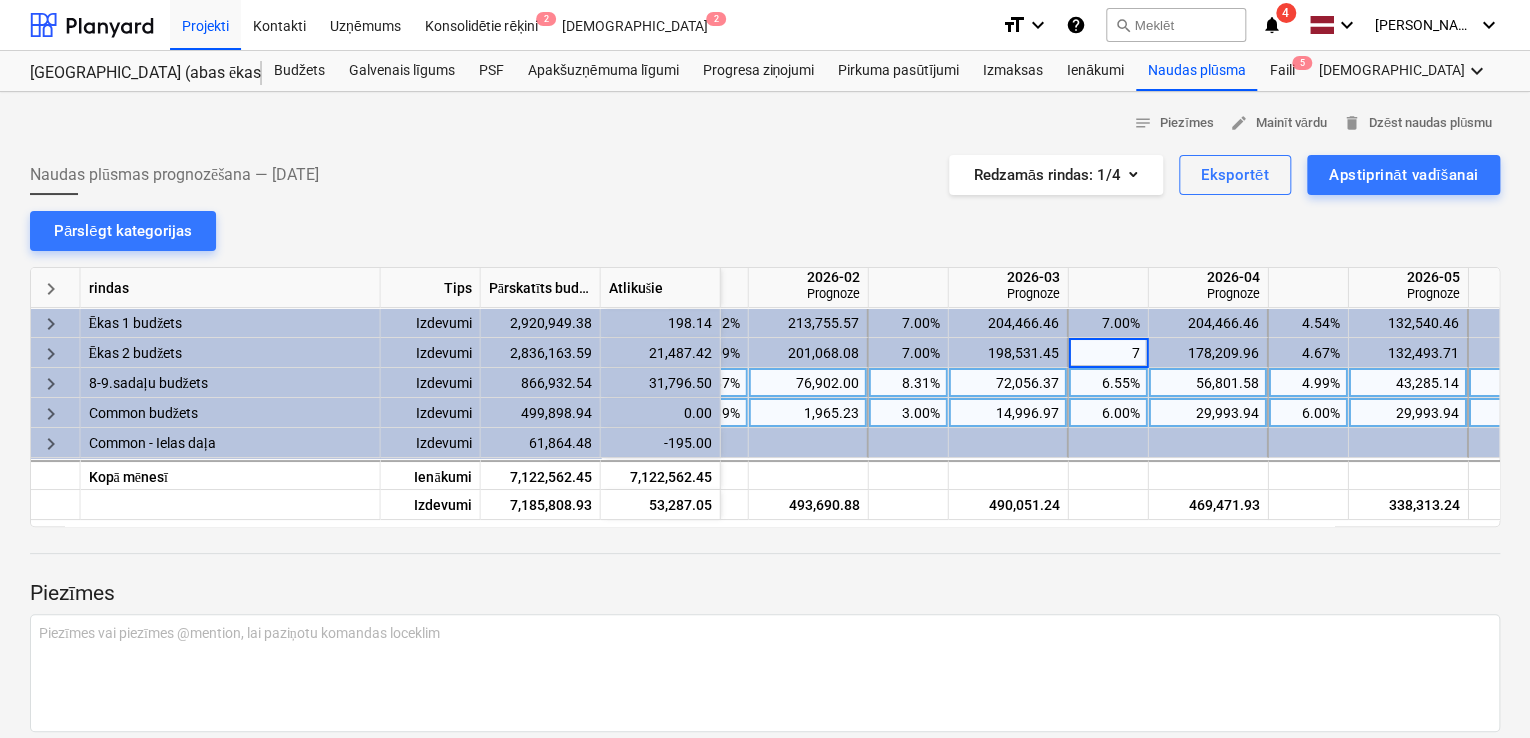 click at bounding box center (765, 572) 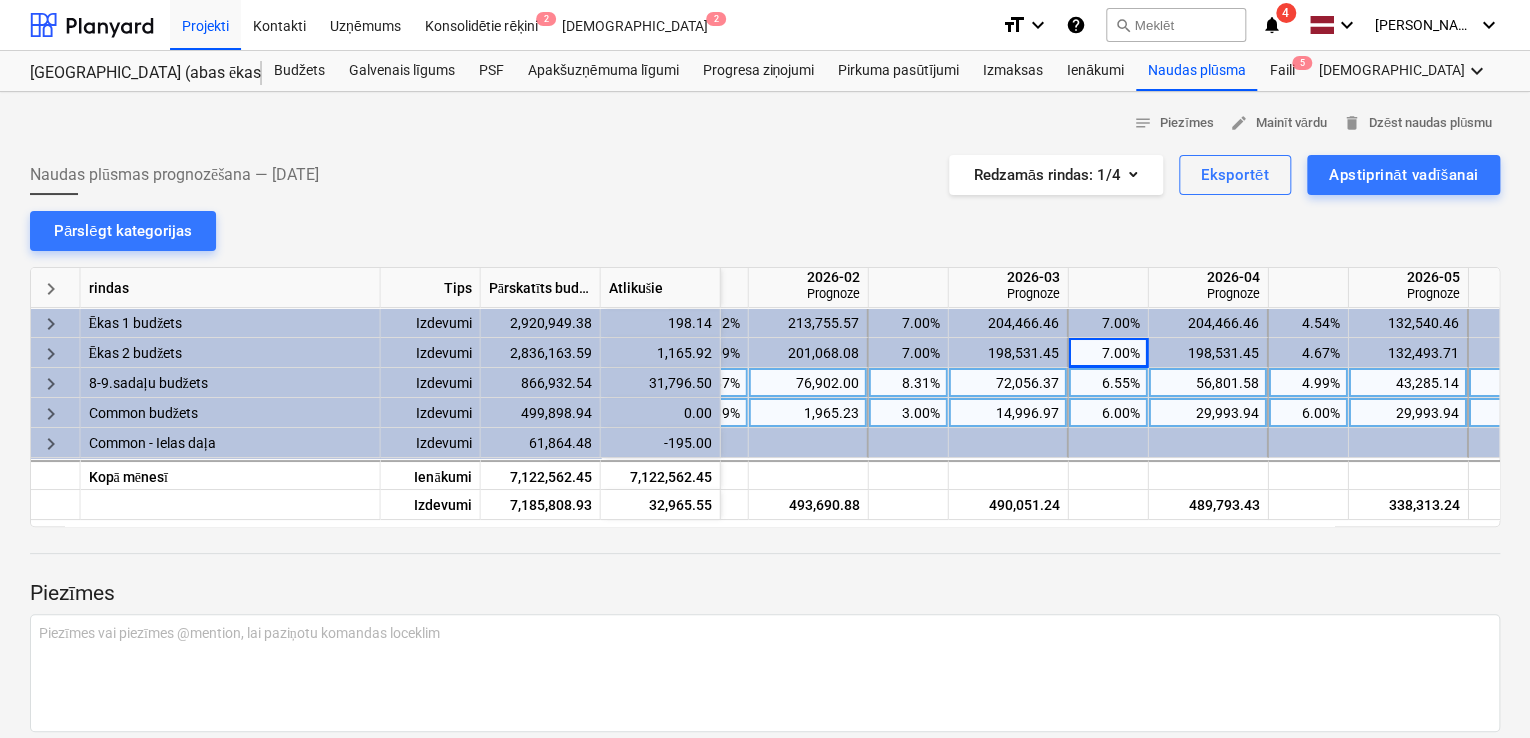 click on "6.55%" at bounding box center (1108, 383) 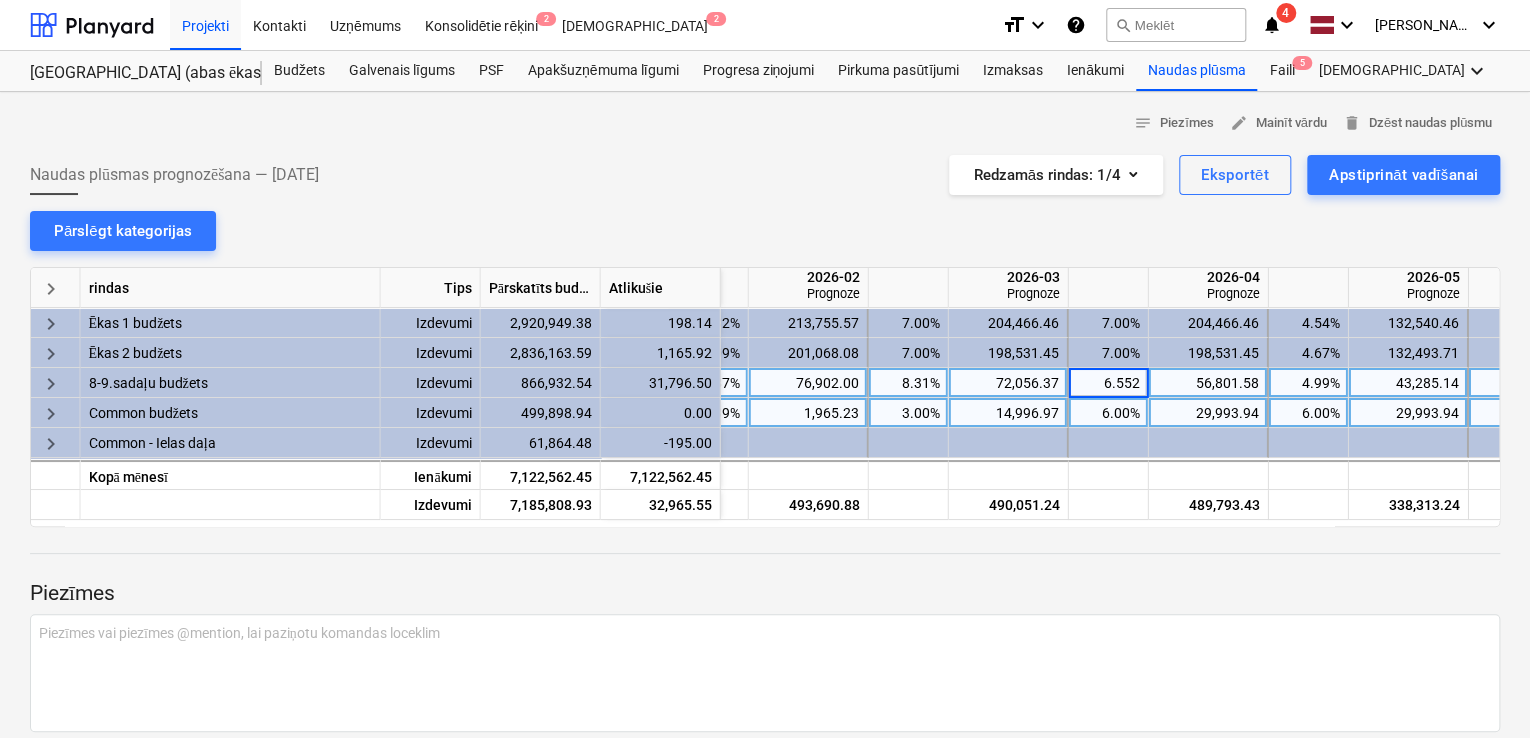 type on "7" 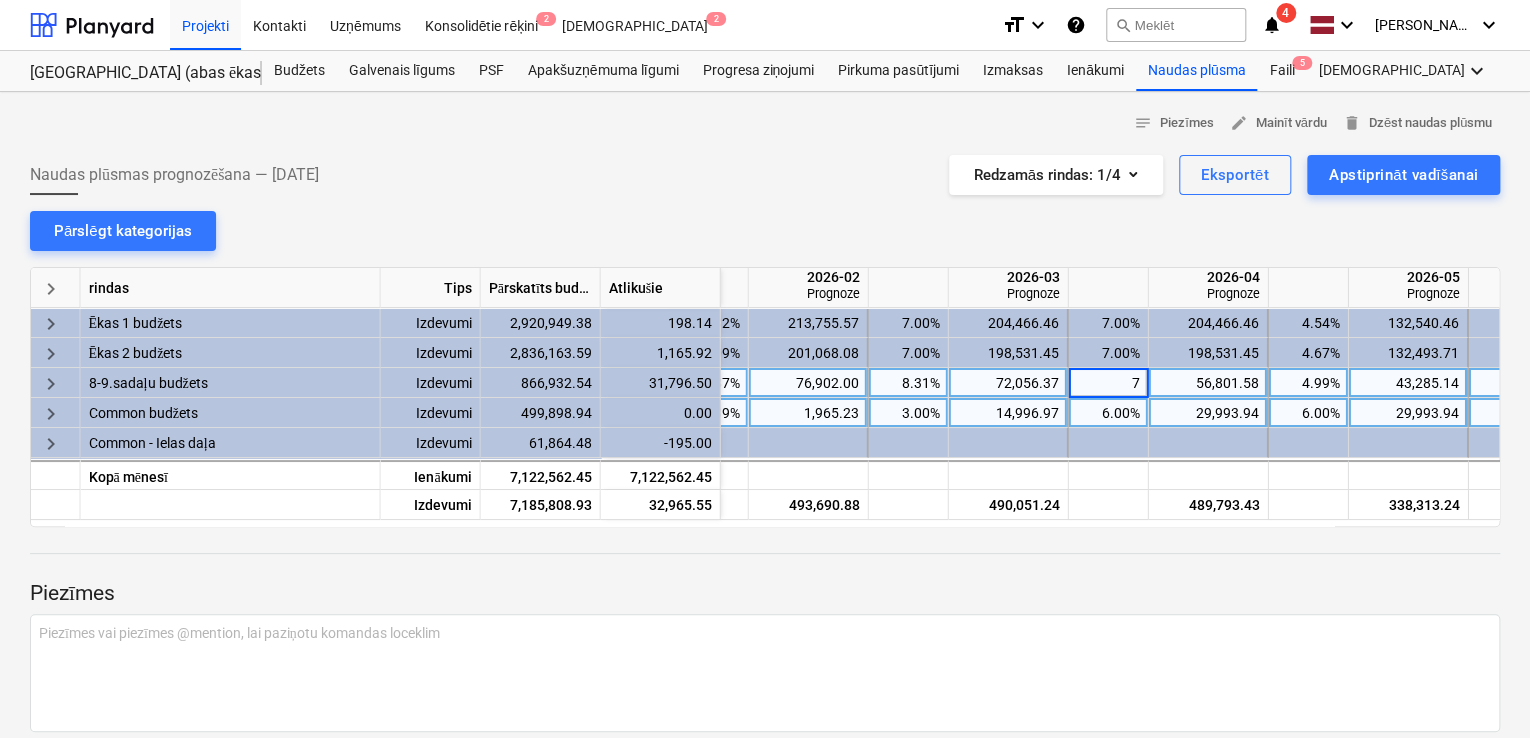 click on "Piezīmes Piezīmes vai piezīmes @mention, lai paziņotu komandas loceklim ﻿ Saglabāt" at bounding box center [765, 661] 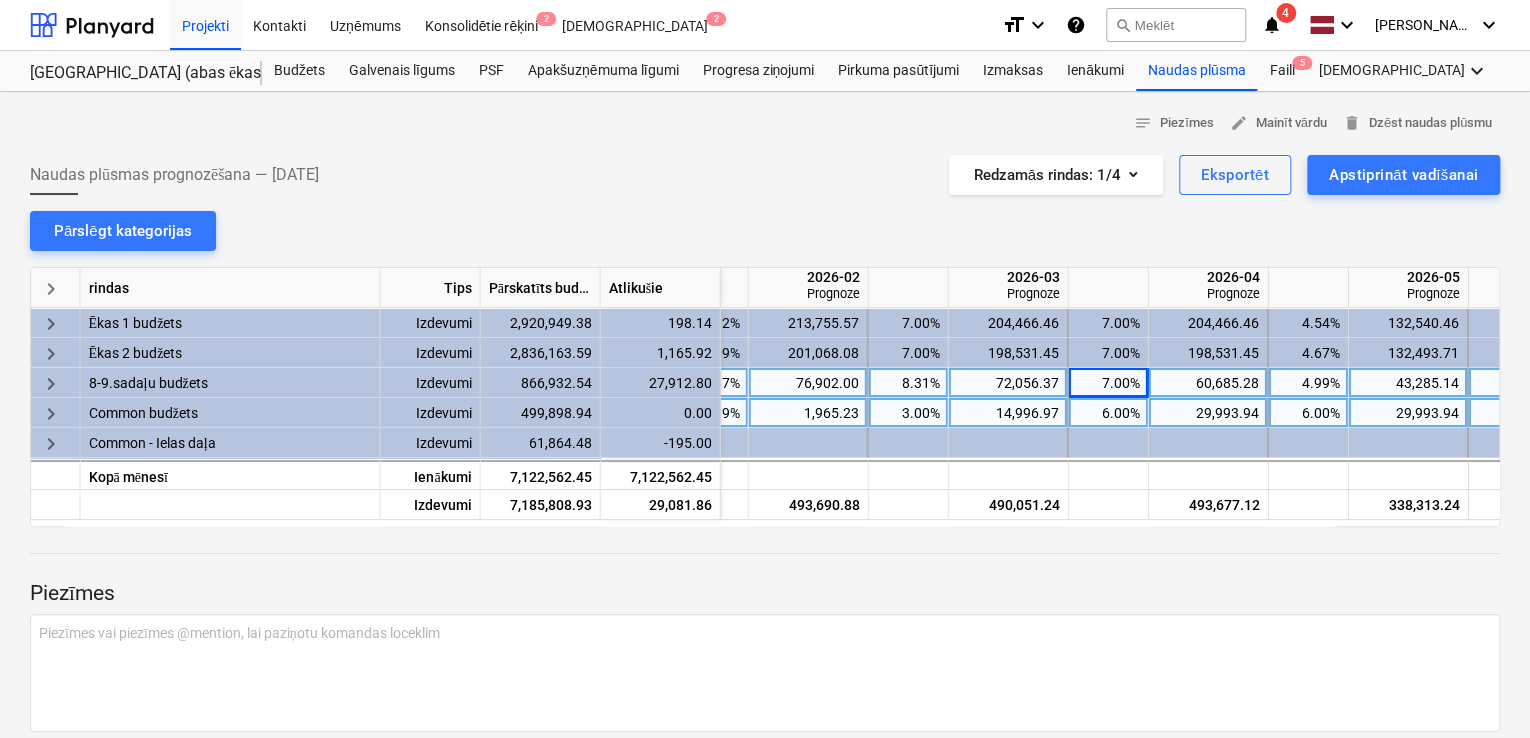 click on "4.99%" at bounding box center [1308, 383] 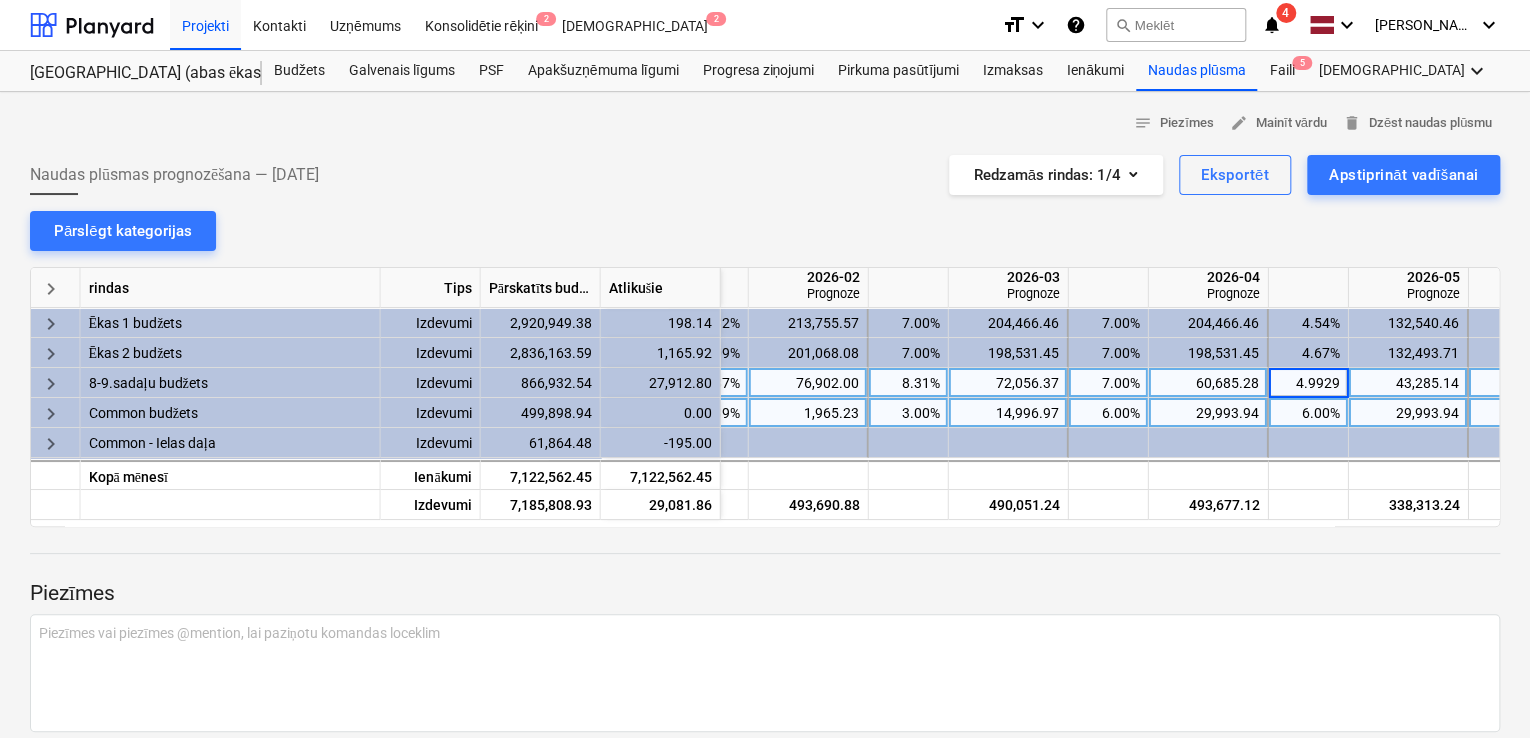 type on "6" 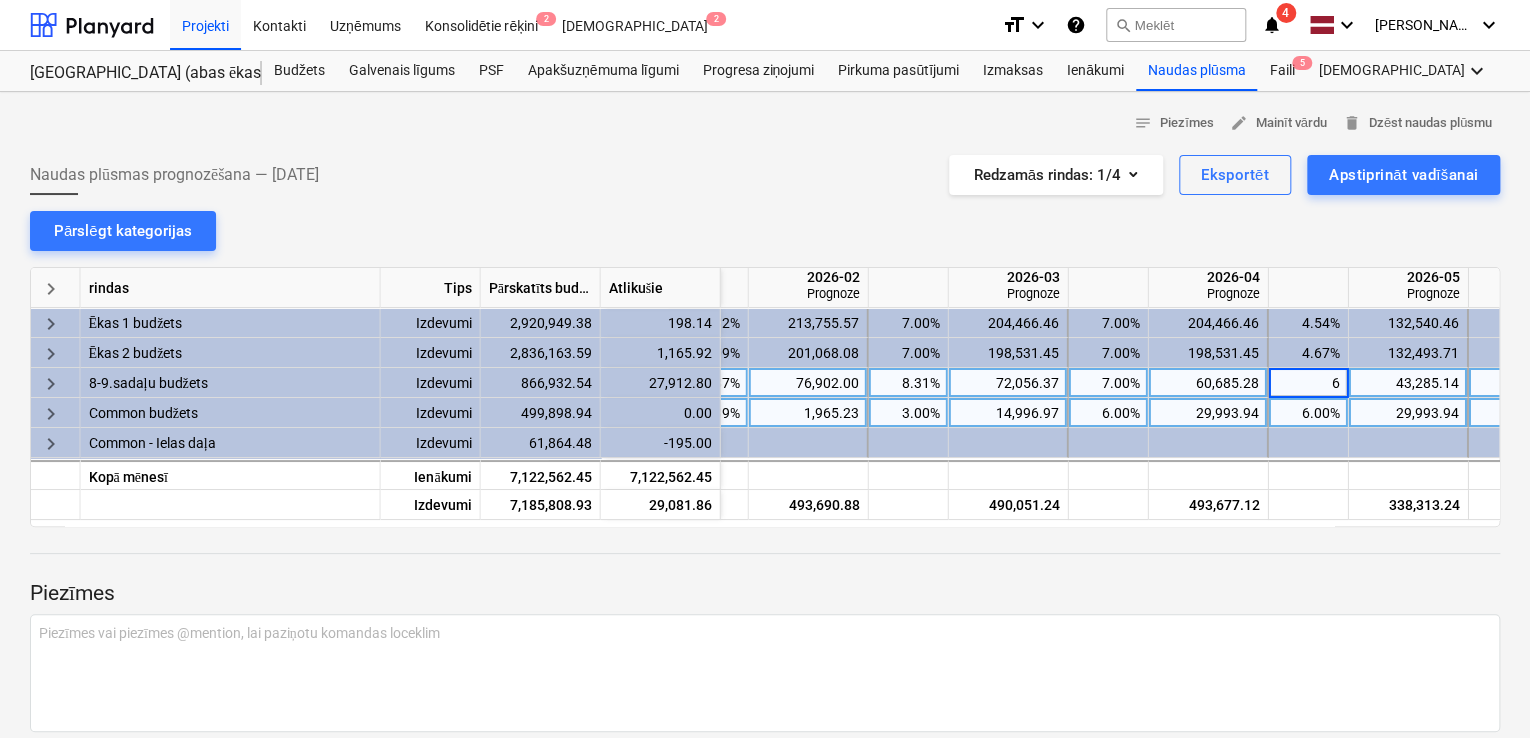 click on "Piezīmes" at bounding box center (765, 594) 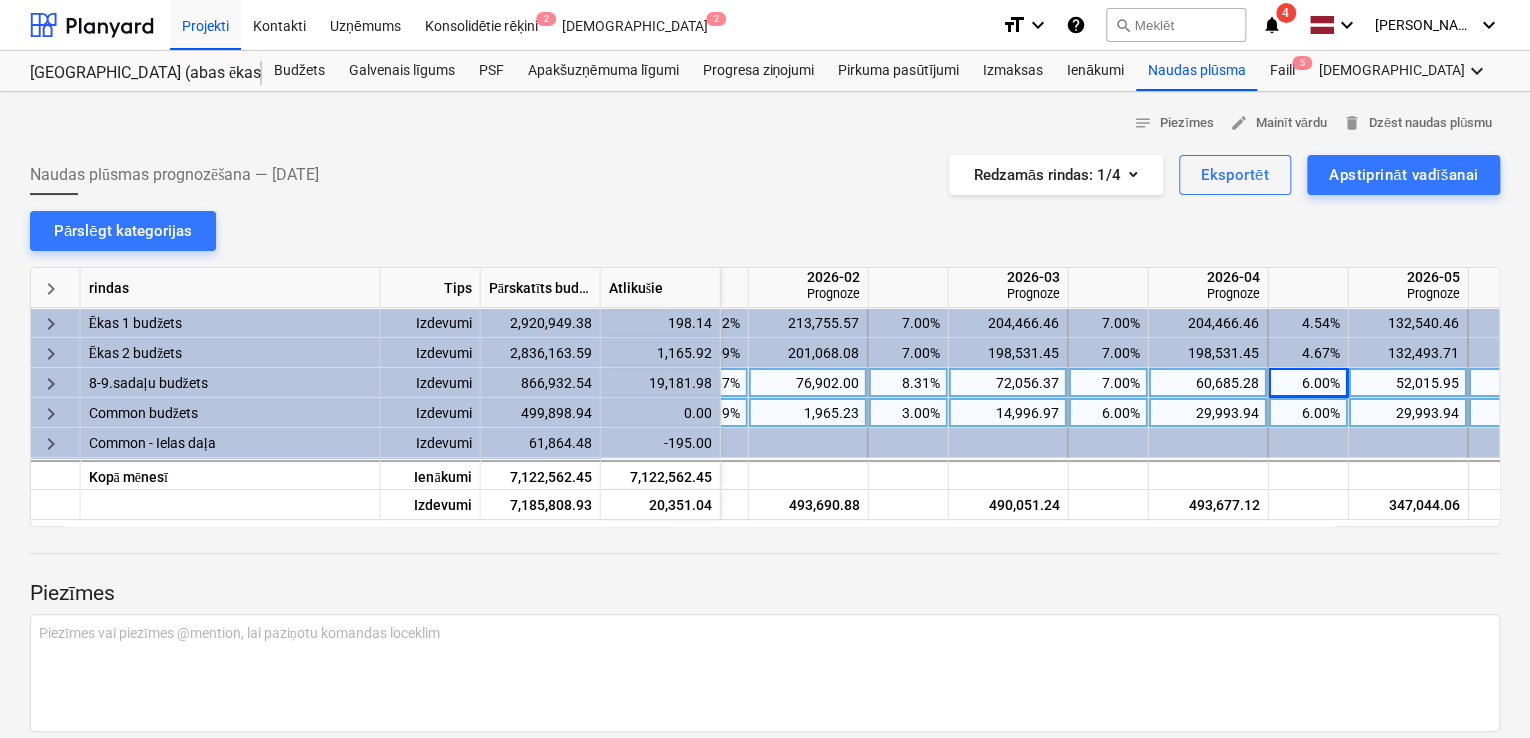 click on "7.00%" at bounding box center [1108, 383] 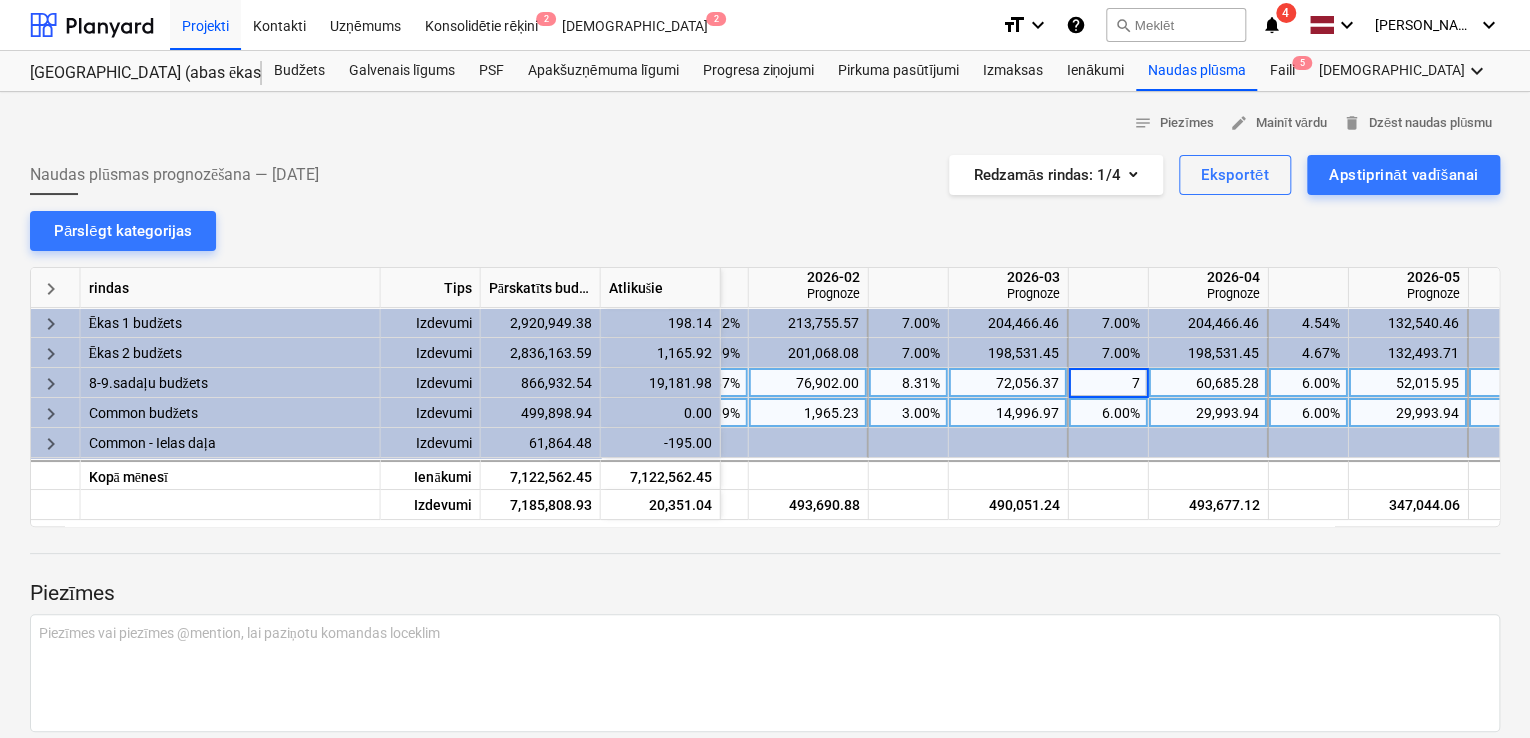 type on "8" 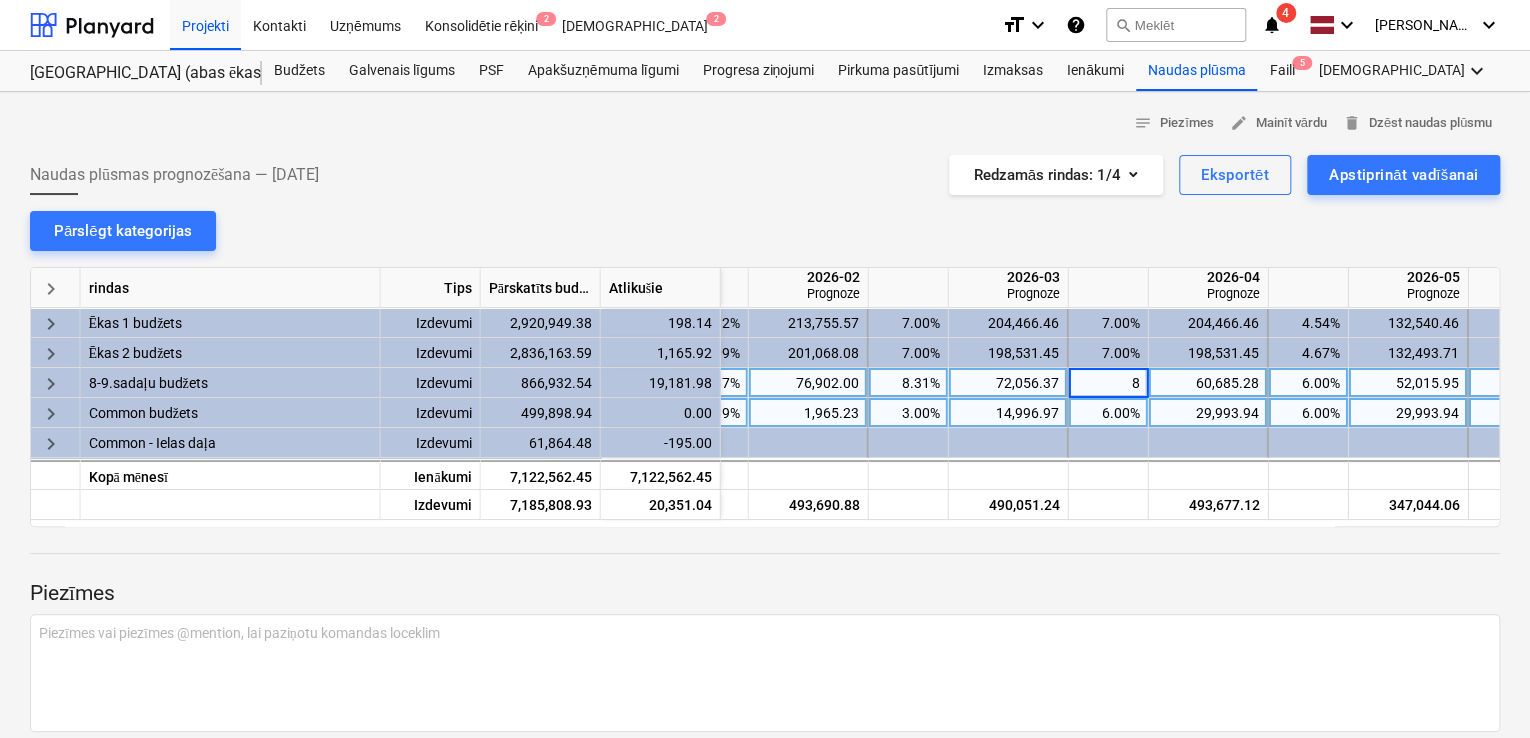 click on "Piezīmes" at bounding box center [765, 594] 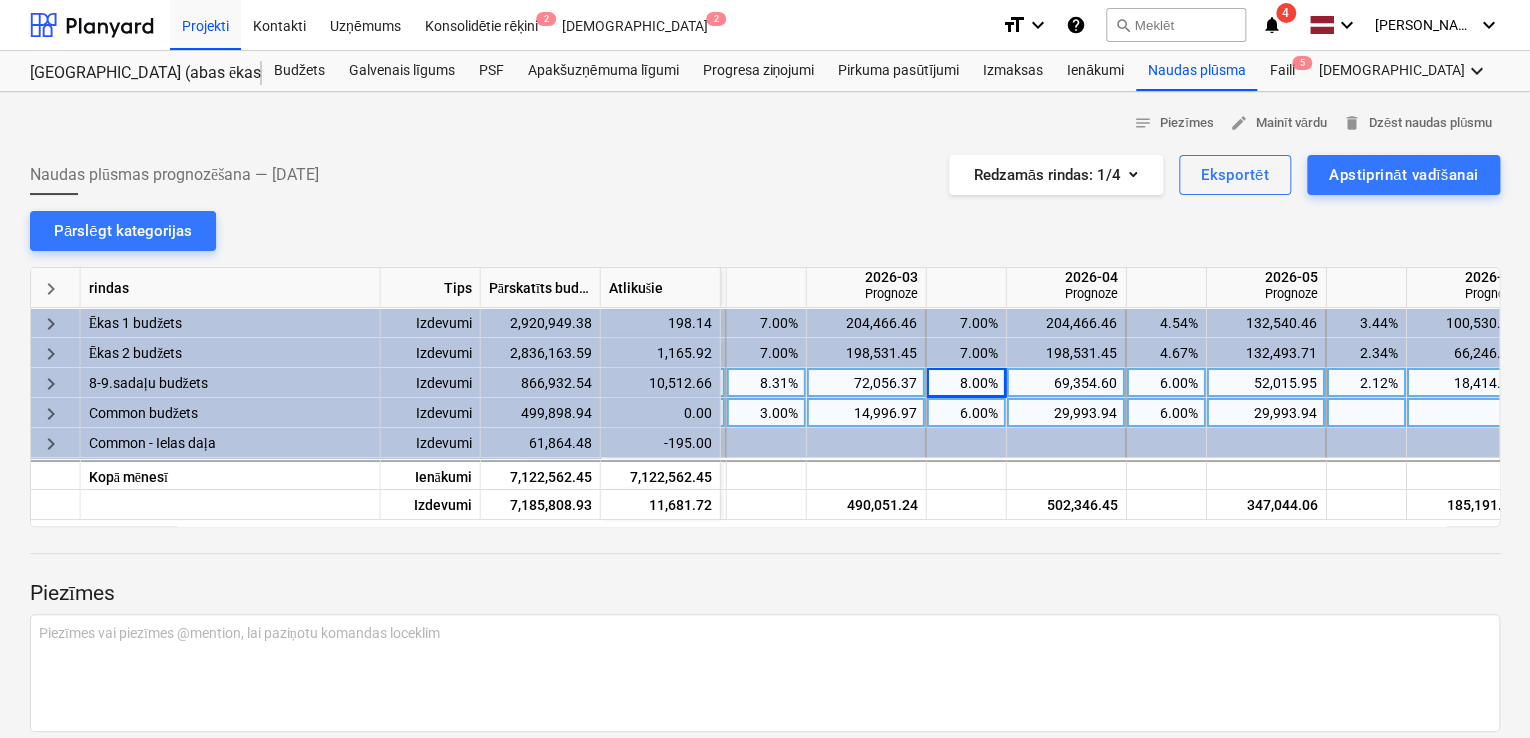 scroll, scrollTop: 0, scrollLeft: 2422, axis: horizontal 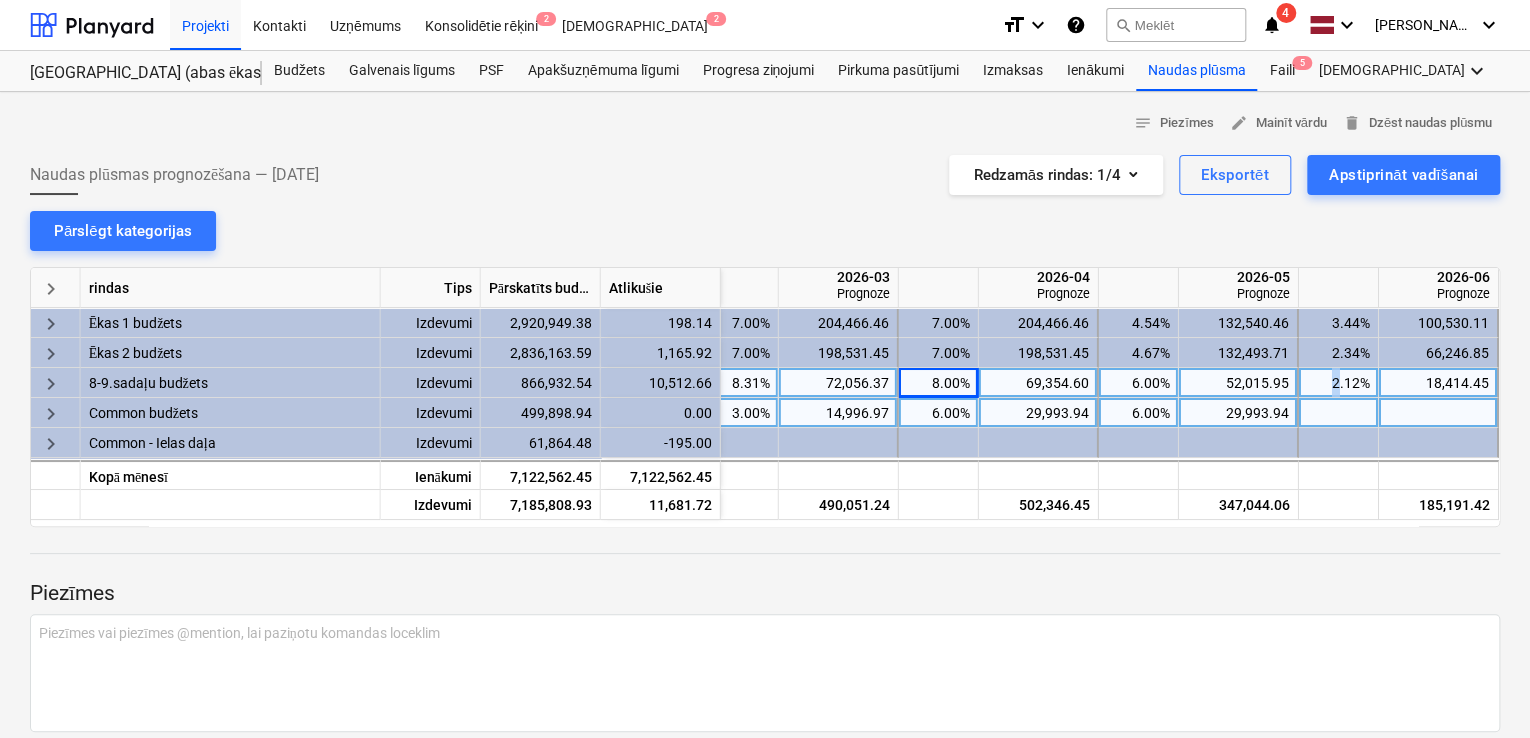 click on "2.12%" at bounding box center (1338, 383) 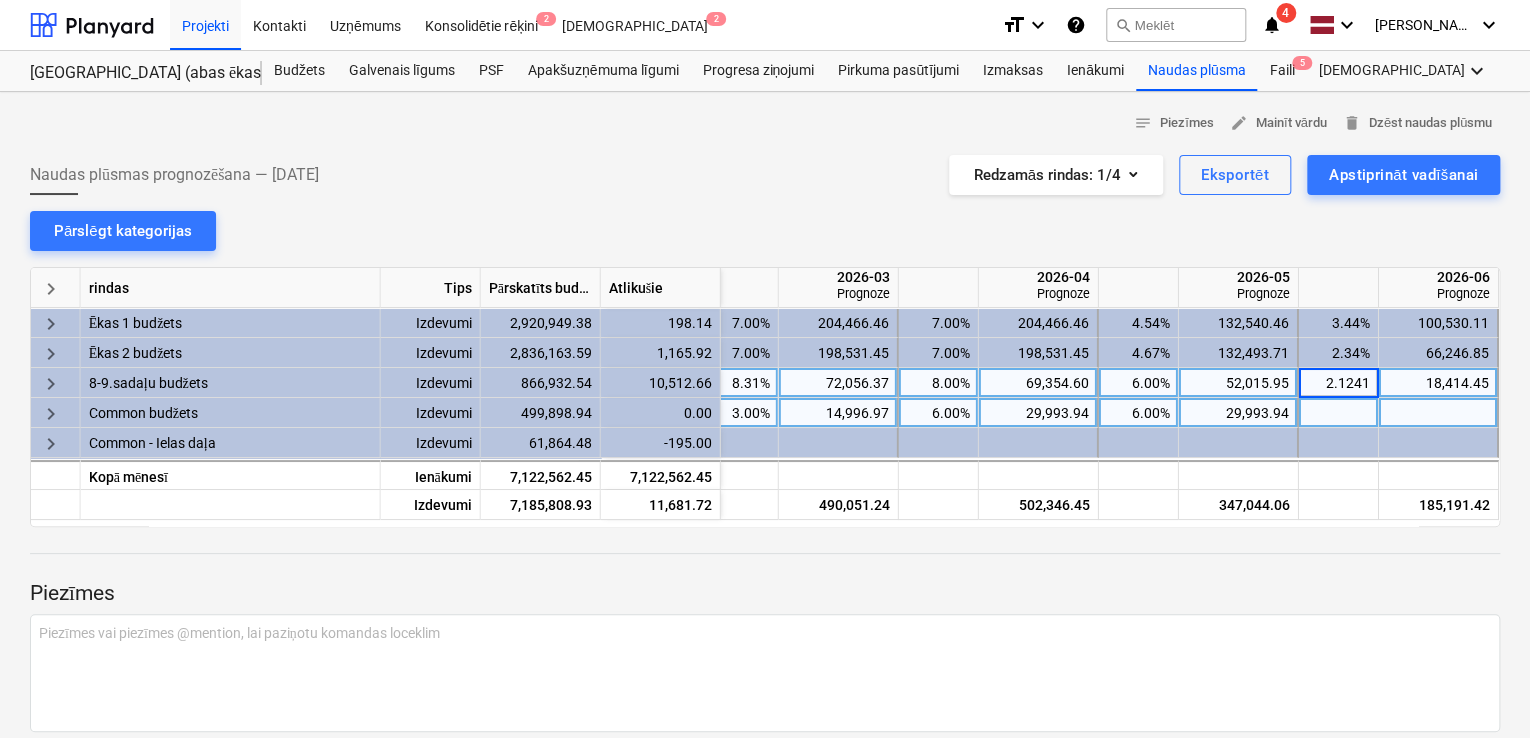 type on "4" 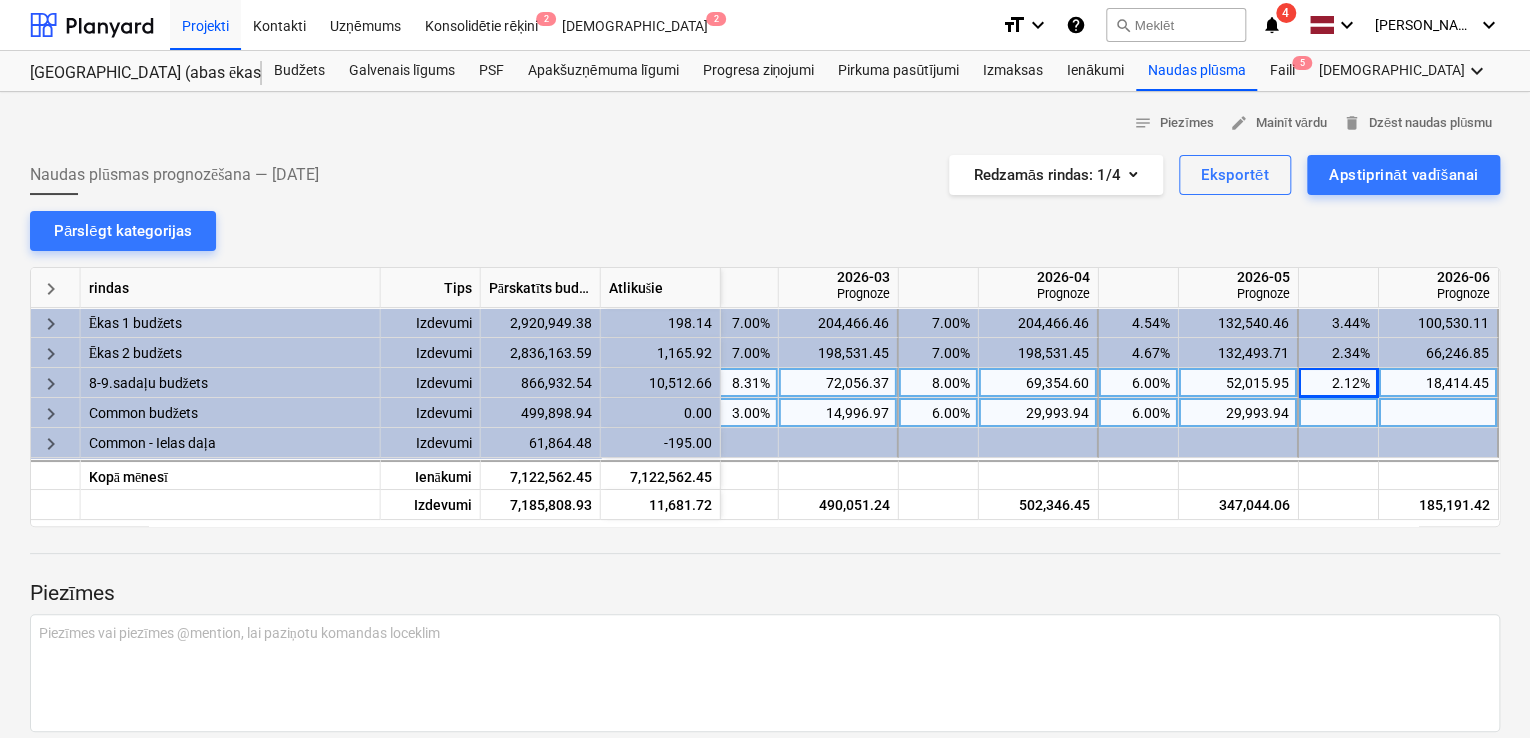 click on "Piezīmes Piezīmes vai piezīmes @mention, lai paziņotu komandas loceklim ﻿ Saglabāt" at bounding box center [765, 661] 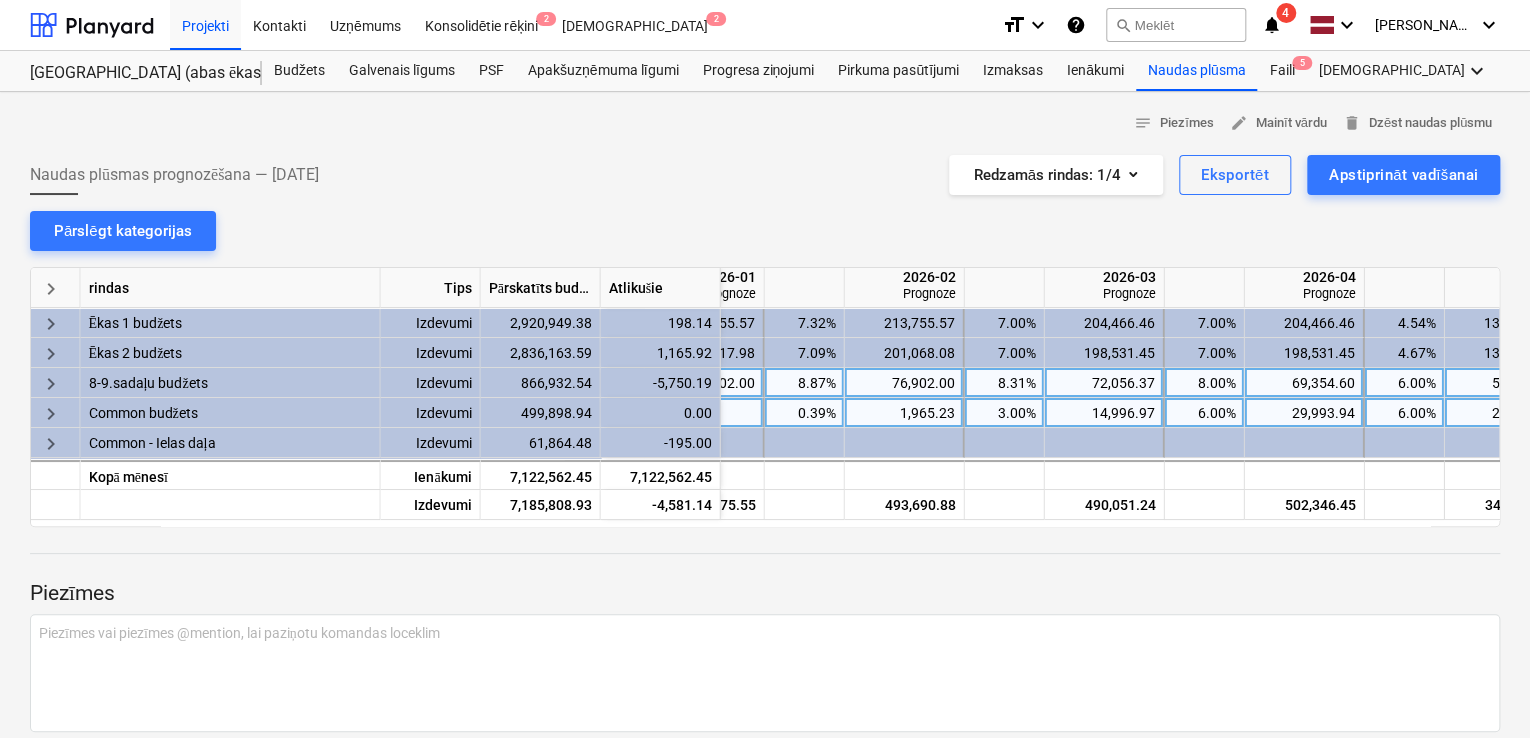 scroll, scrollTop: 0, scrollLeft: 2102, axis: horizontal 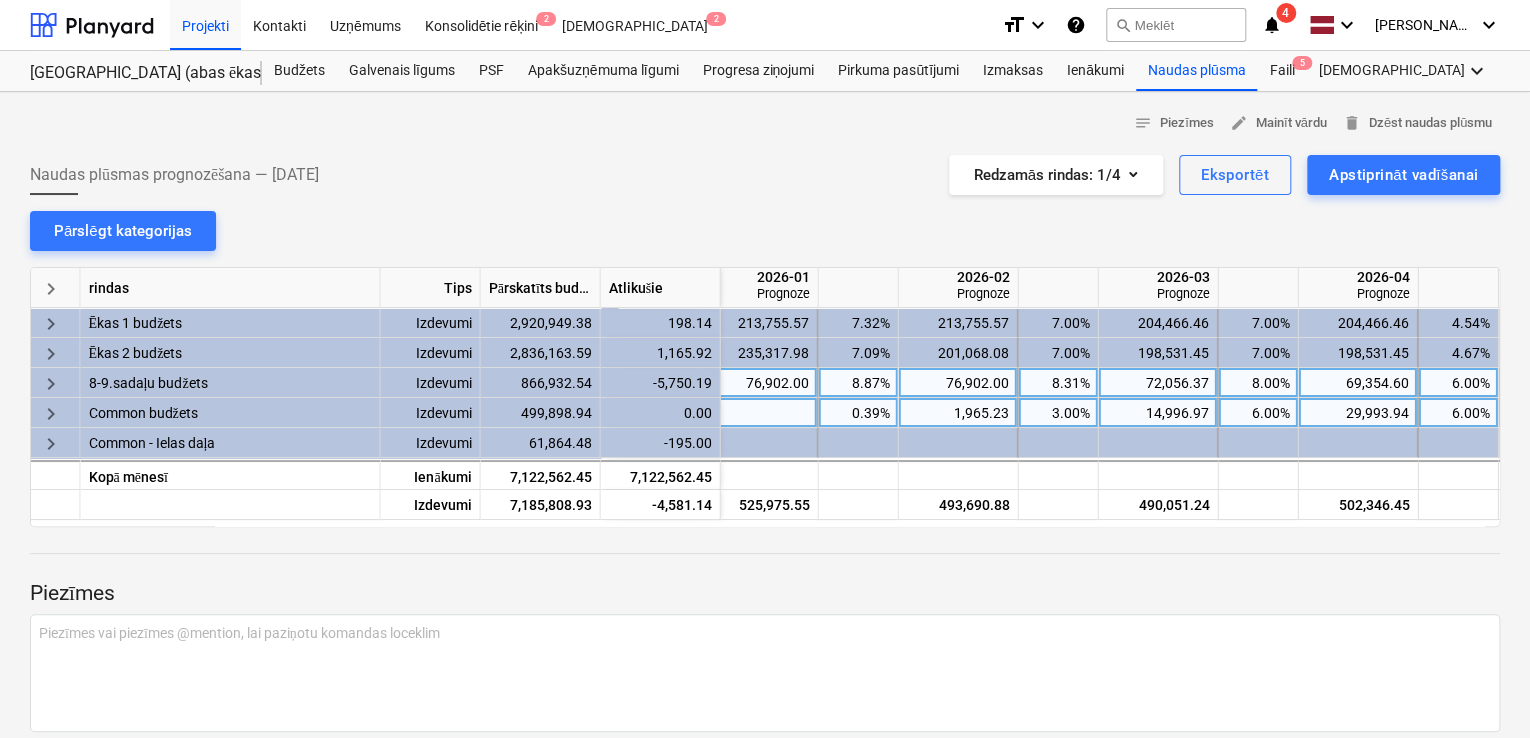 click on "76,902.00" at bounding box center [958, 383] 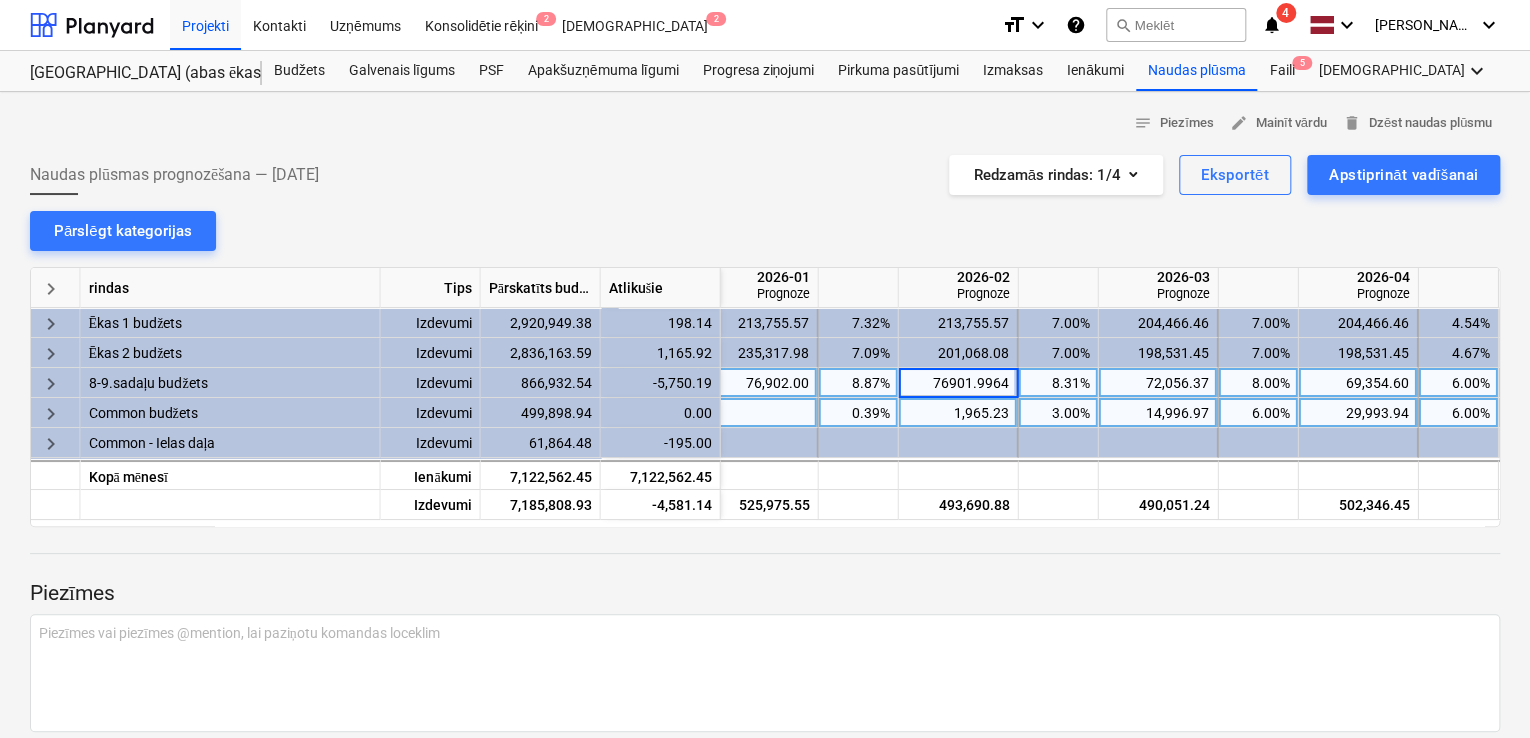 click on "76901.9964" at bounding box center (958, 382) 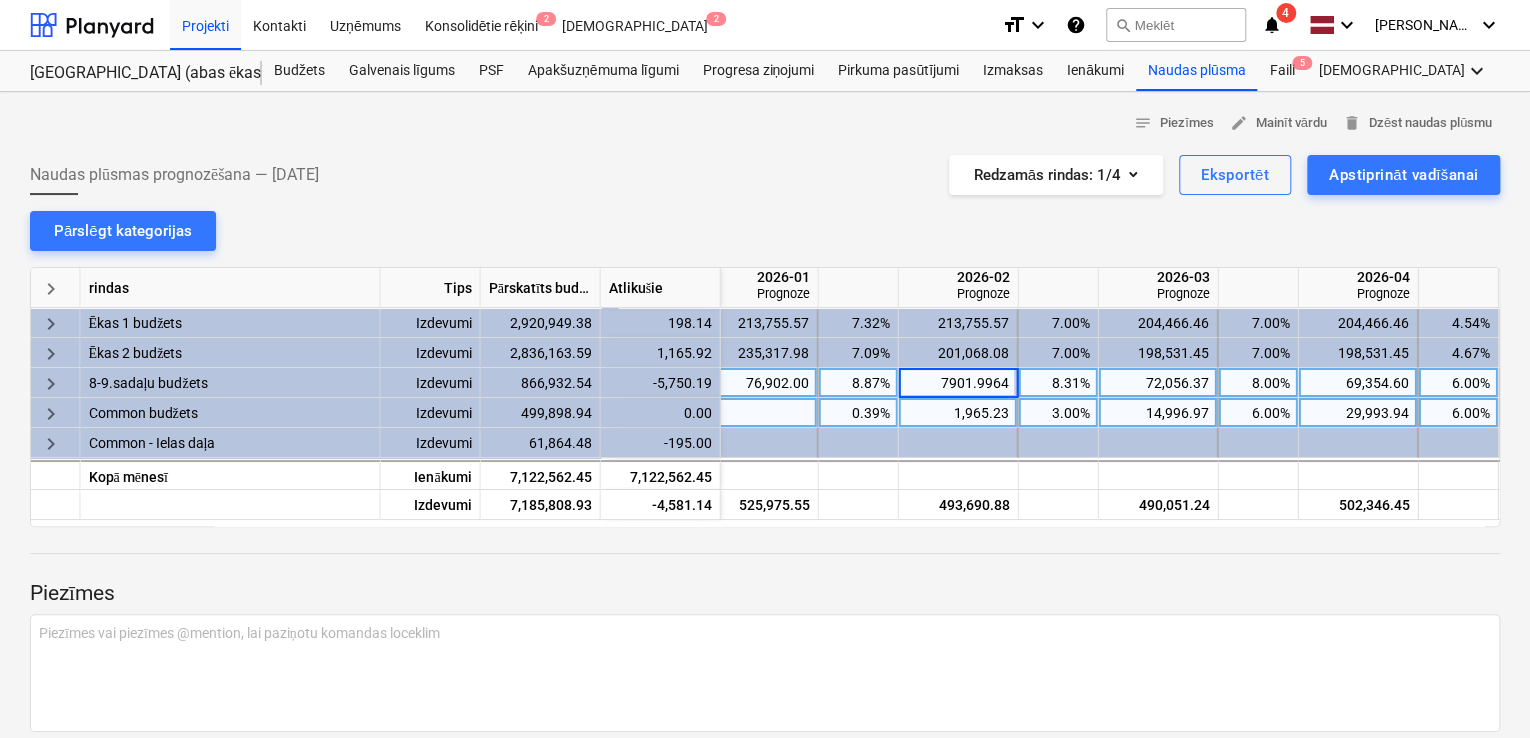 type on "71901.9964" 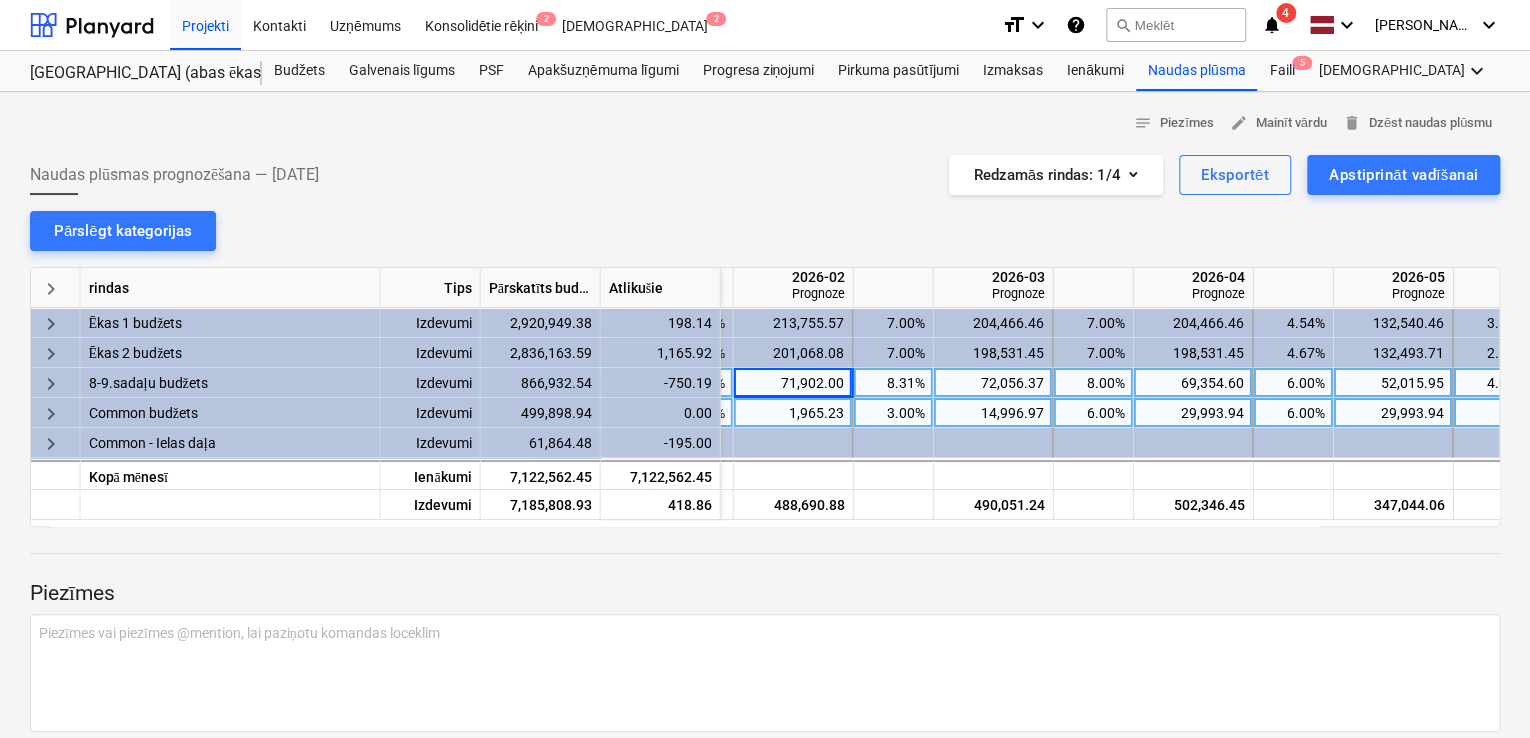 scroll, scrollTop: 0, scrollLeft: 2272, axis: horizontal 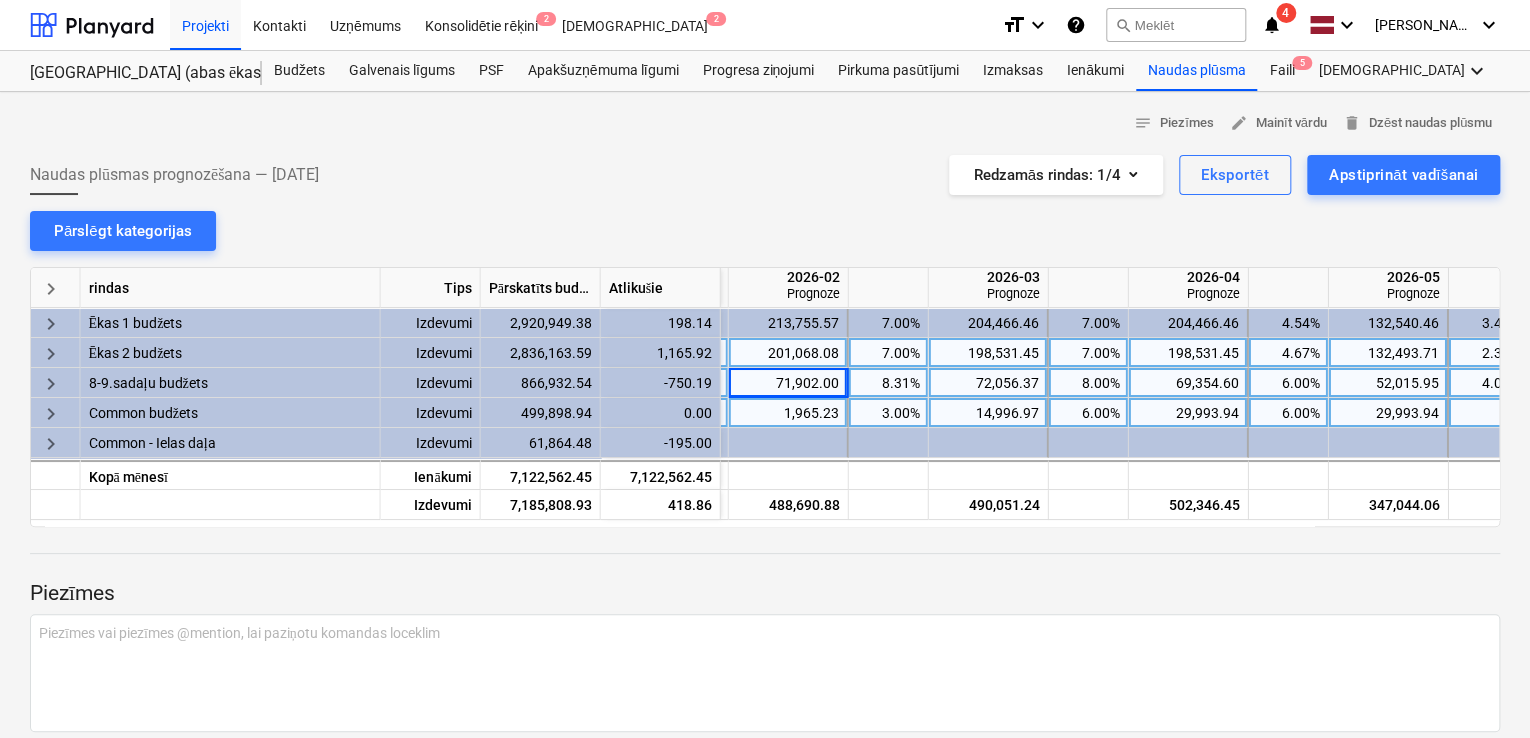 click on "201,068.08" at bounding box center [788, 353] 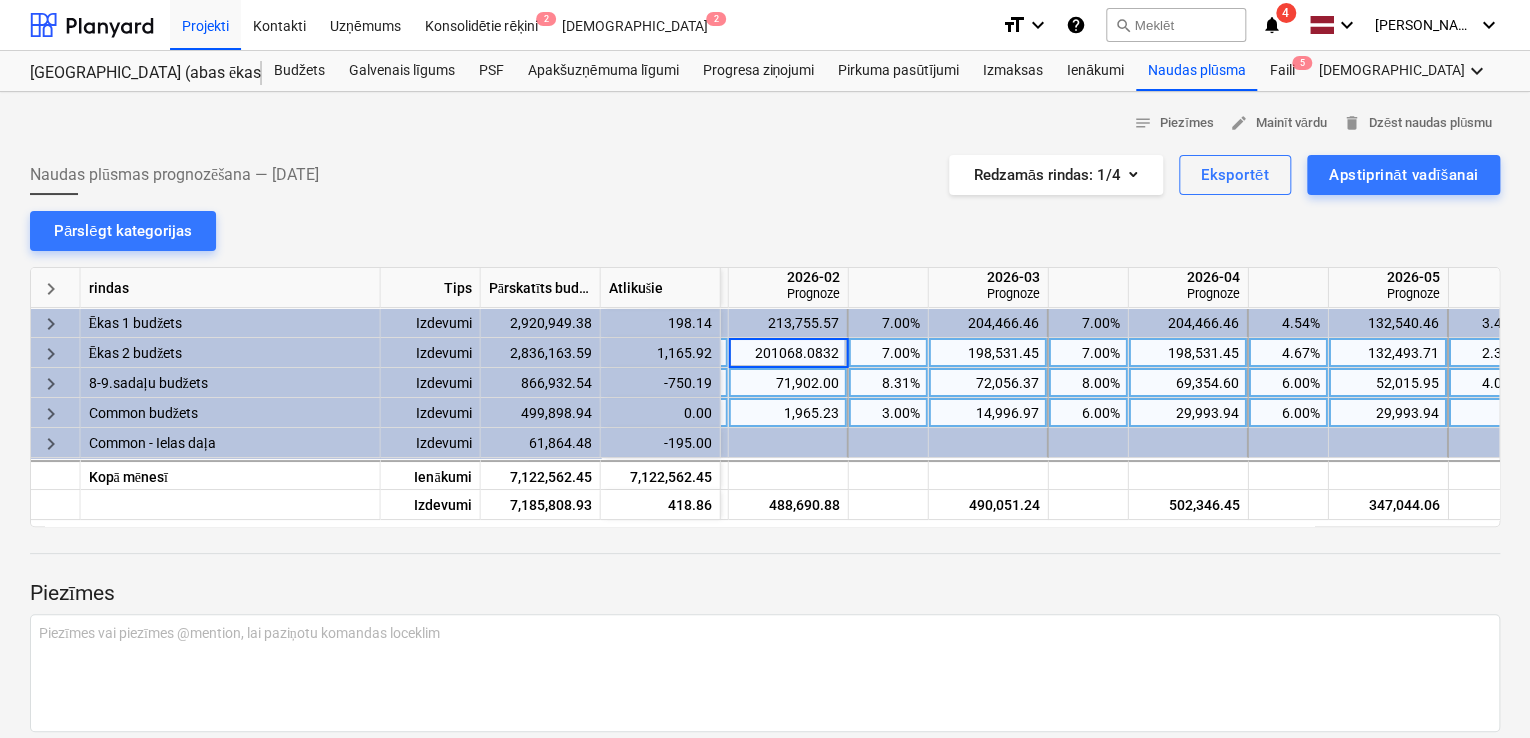 click on "201068.0832" at bounding box center [788, 352] 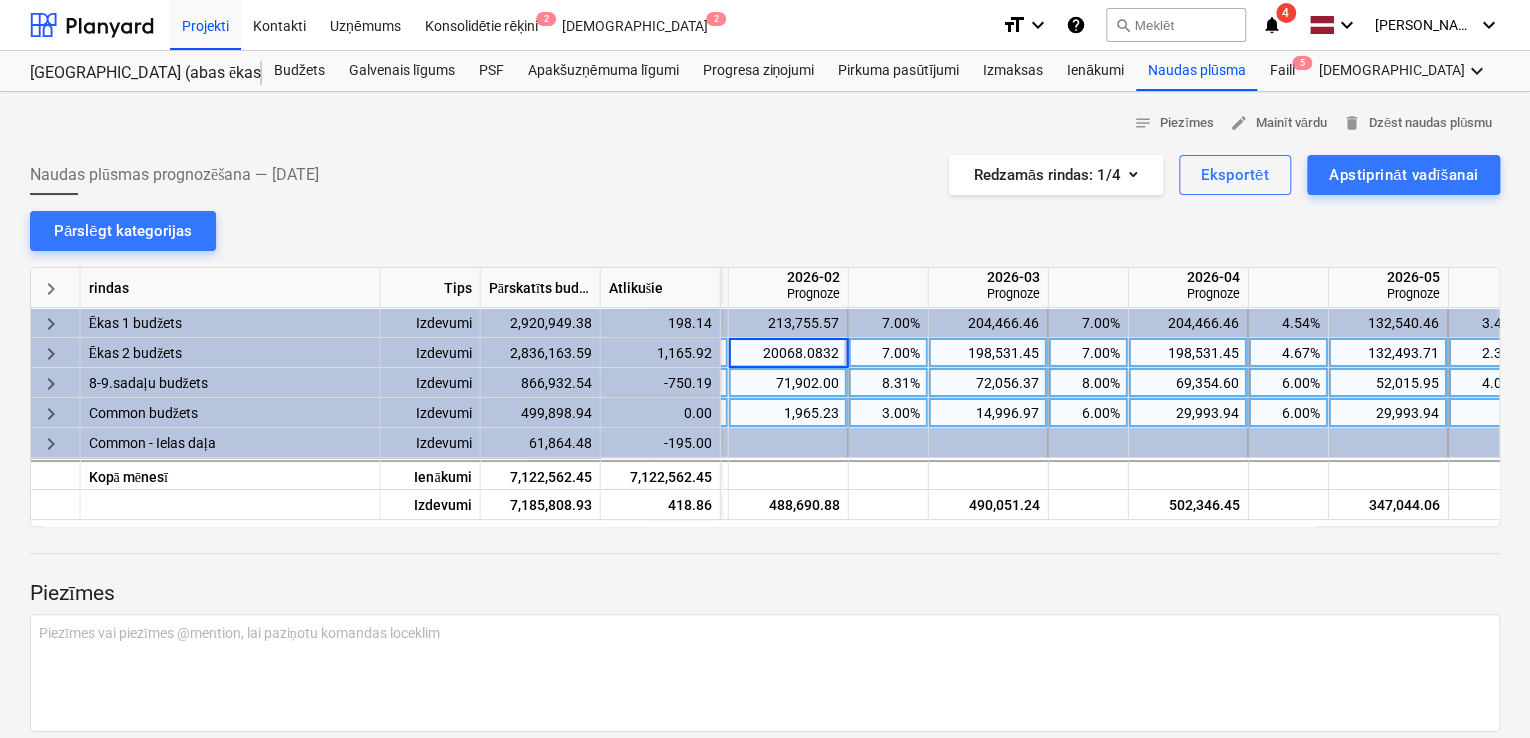 type on "200068.0832" 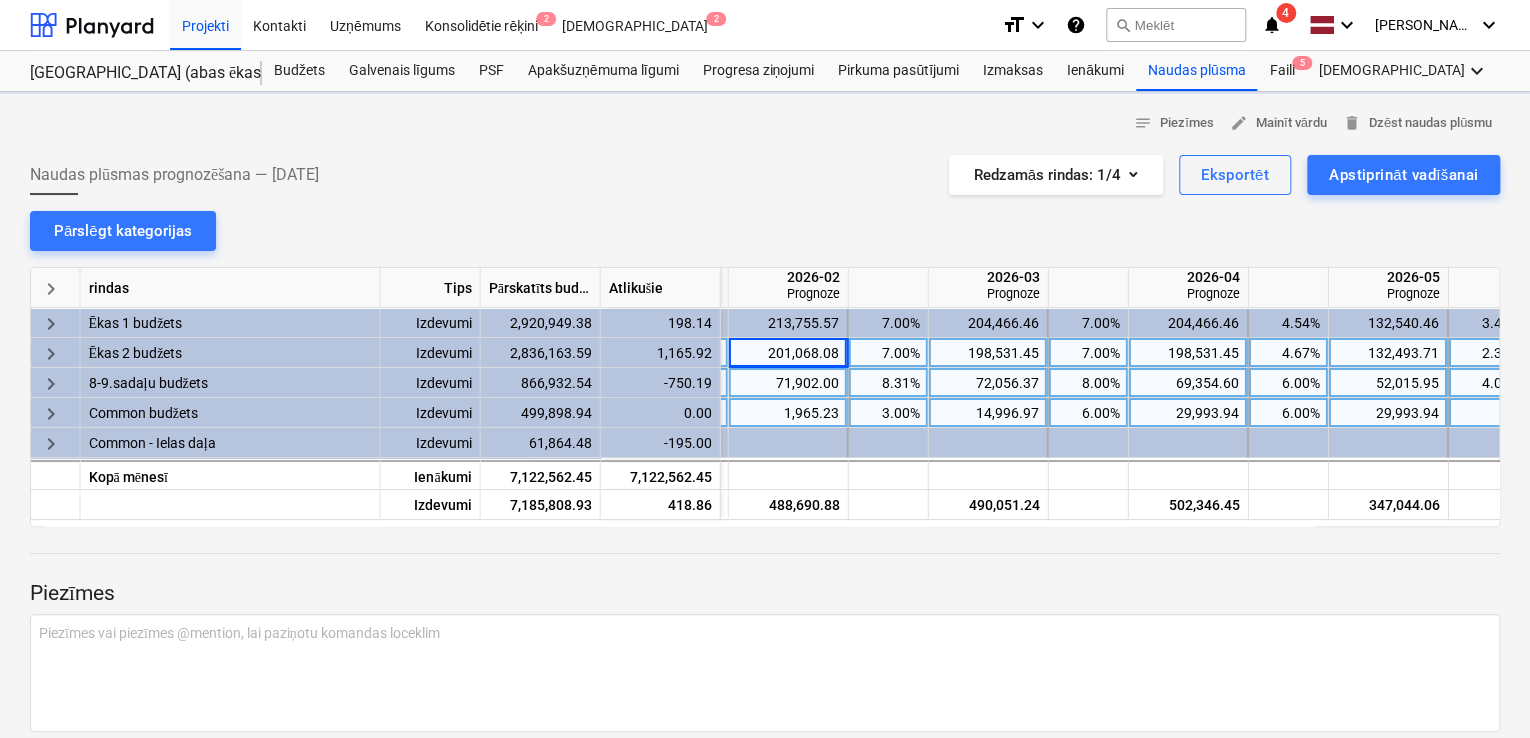 click on "Piezīmes" at bounding box center (765, 594) 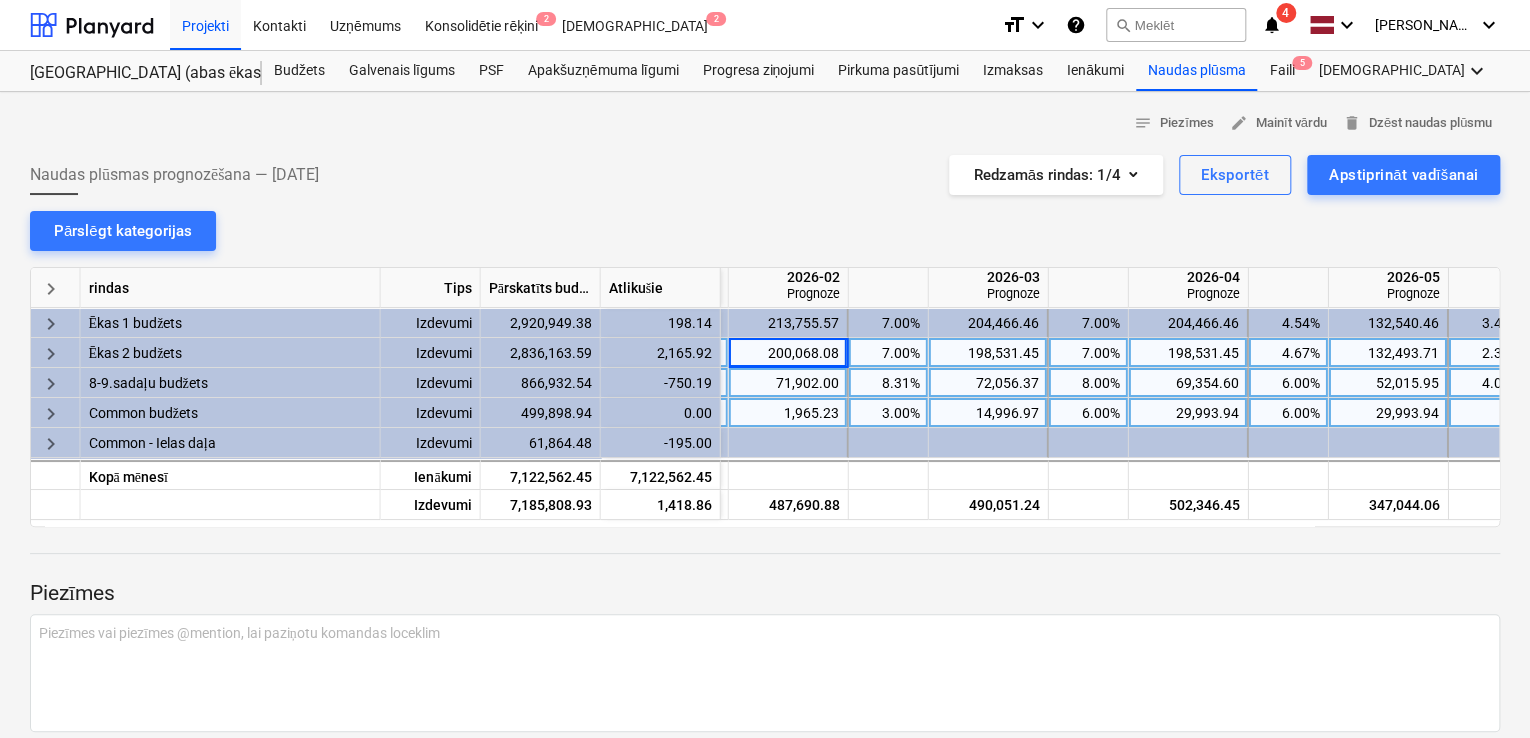 click on "Piezīmes" at bounding box center [765, 594] 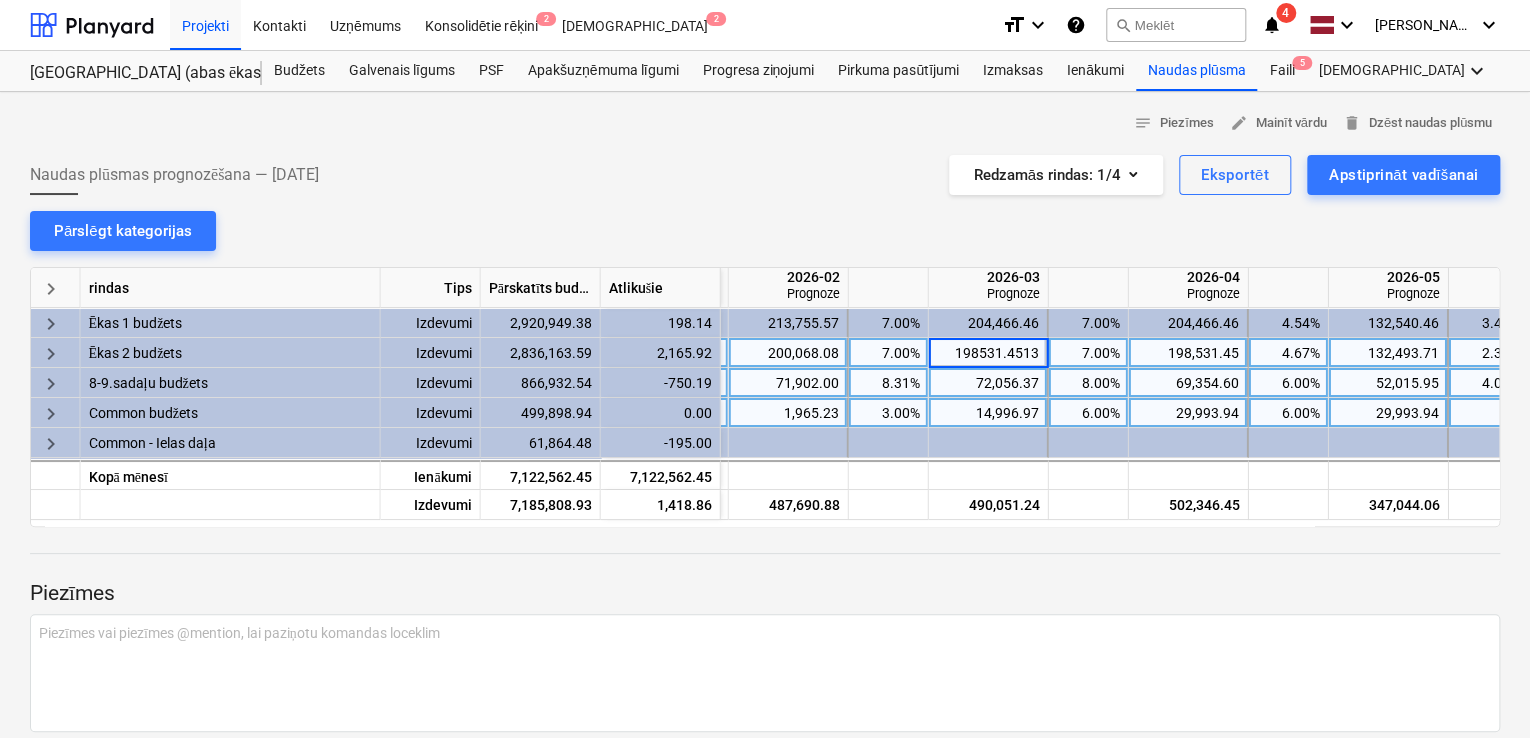 click on "198531.4513" at bounding box center (988, 352) 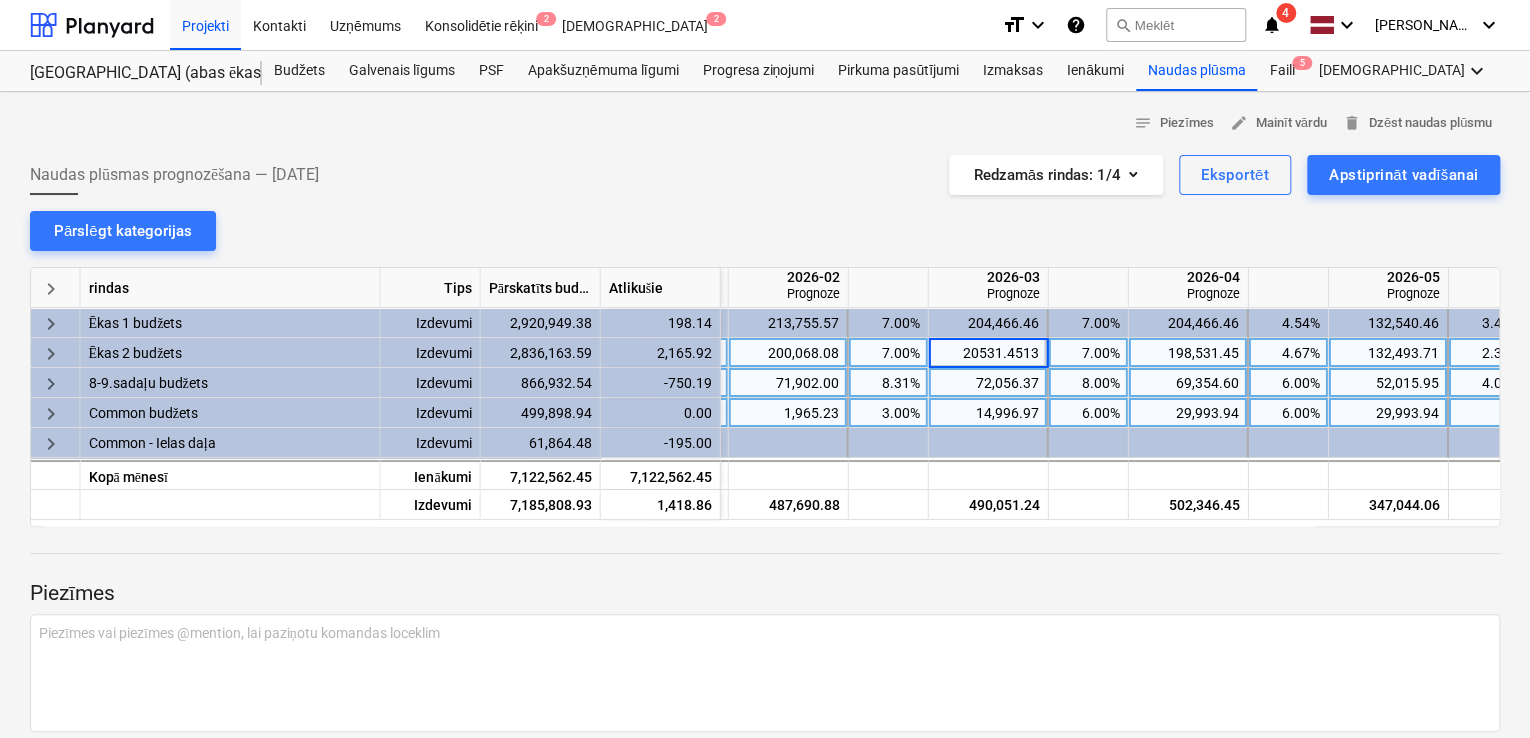 type on "200531.4513" 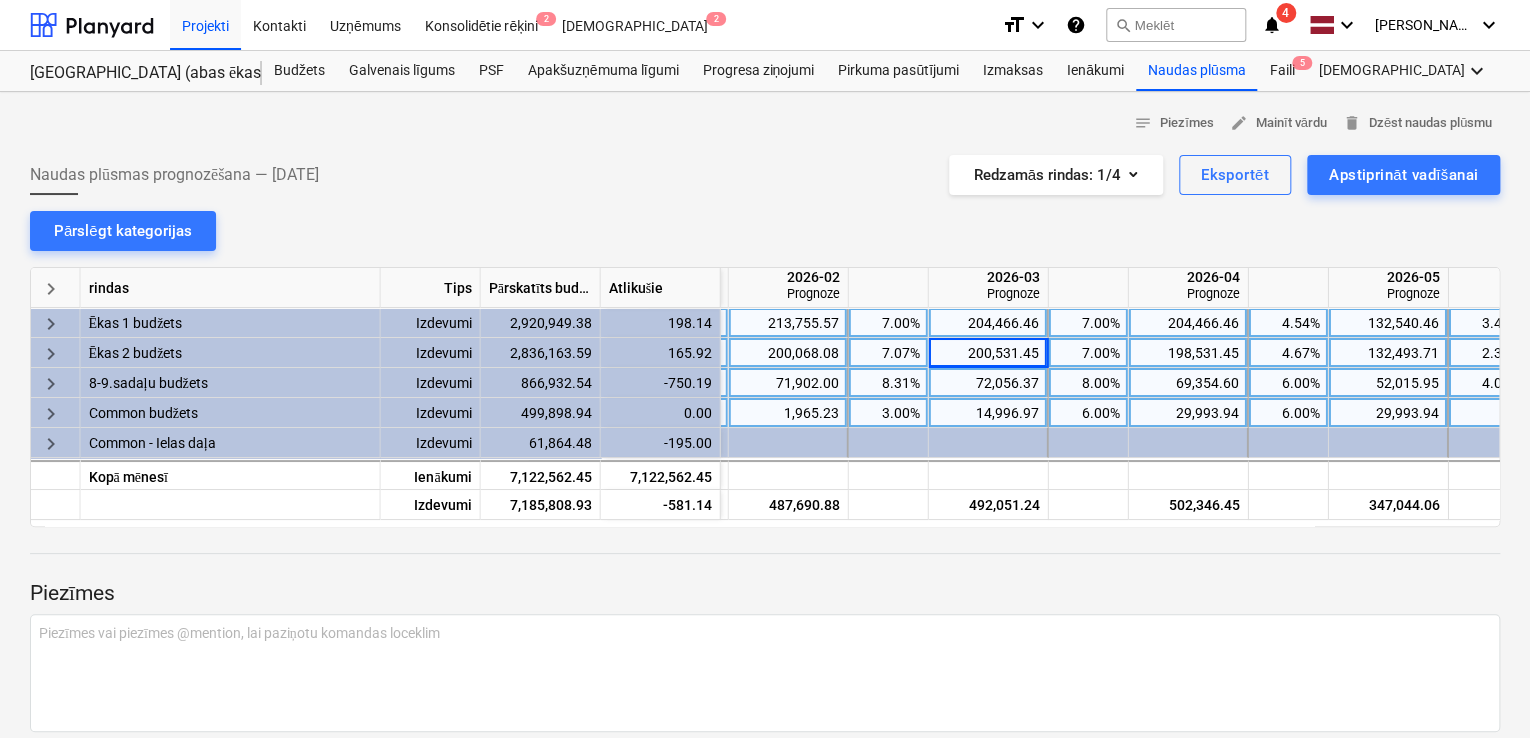 click on "204,466.46" at bounding box center [988, 323] 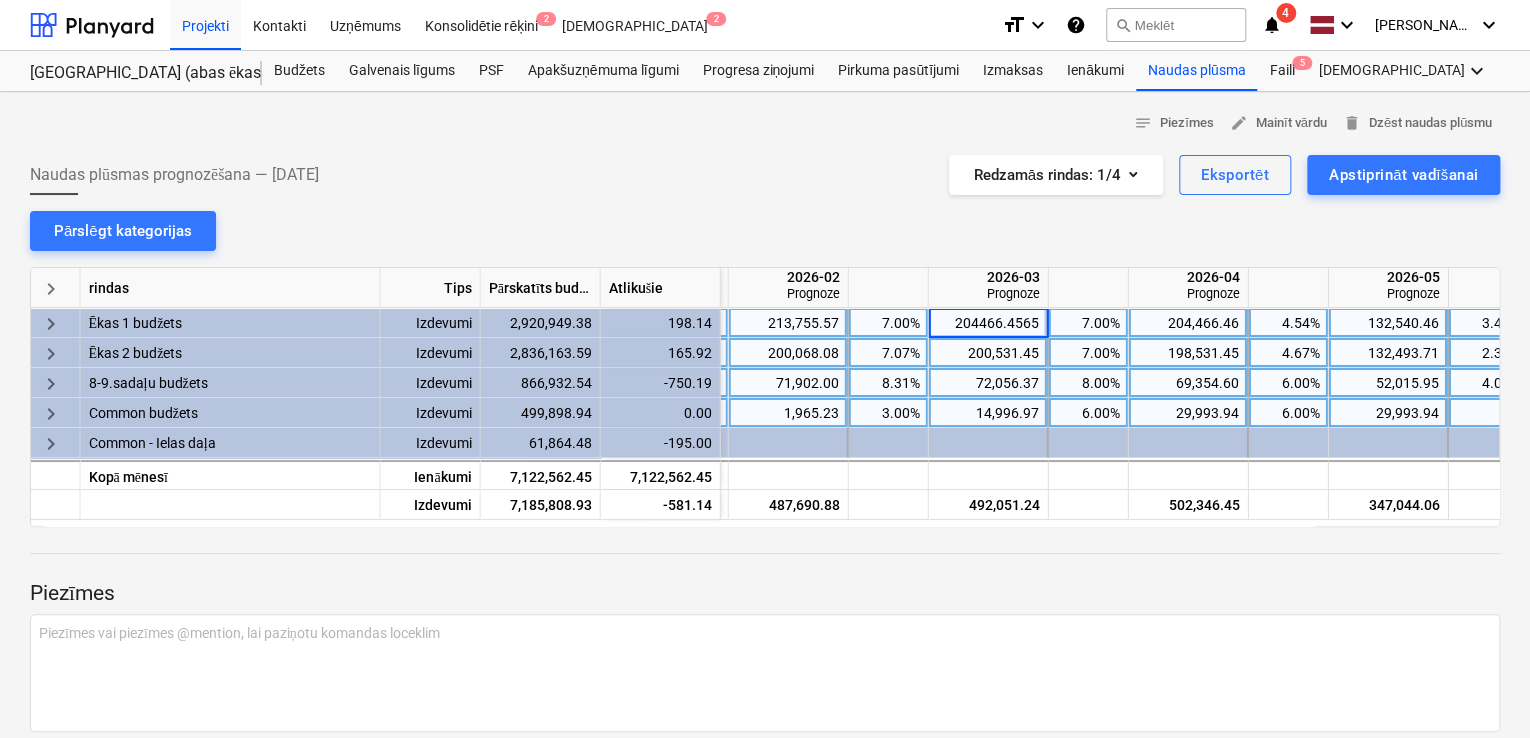 click on "204466.4565" at bounding box center [988, 322] 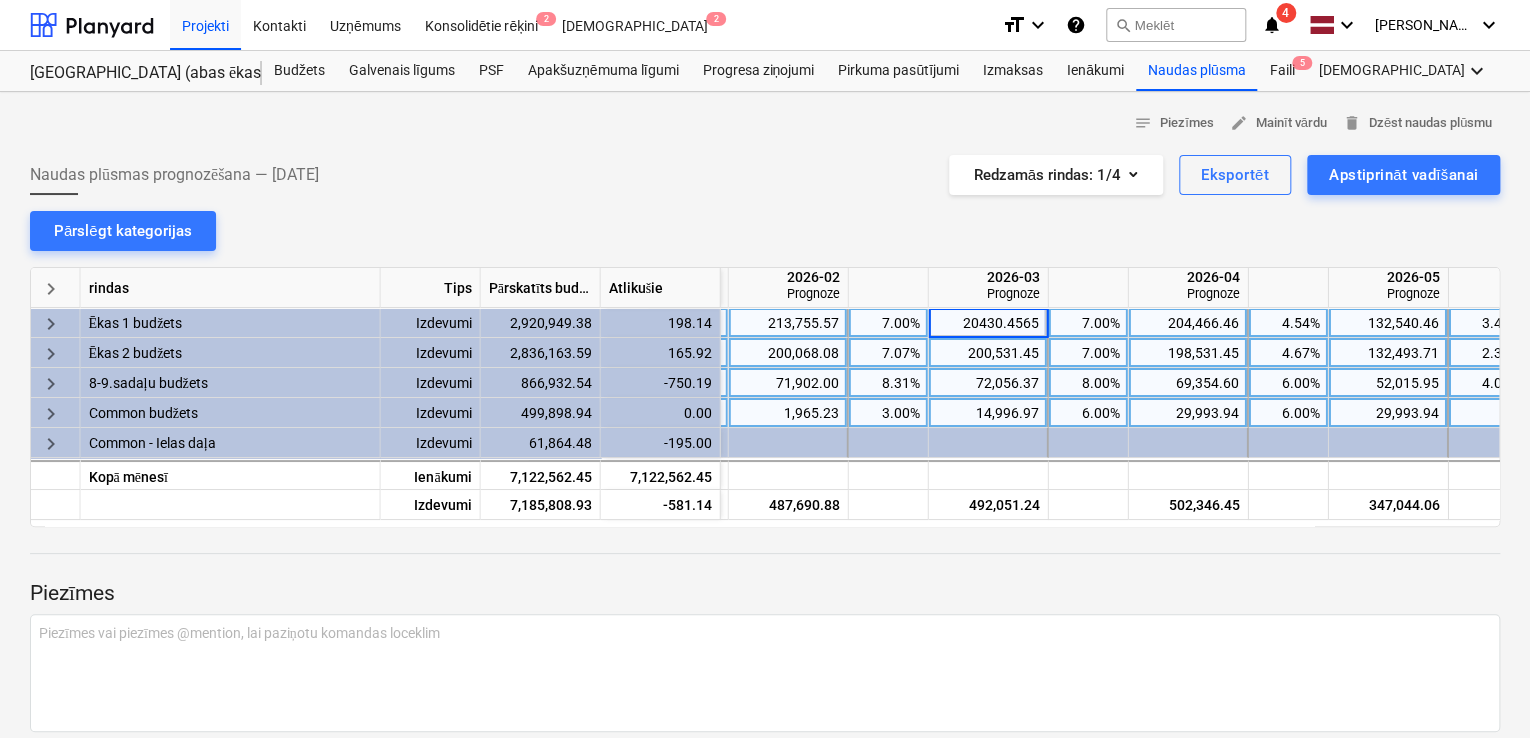 type on "204300.4565" 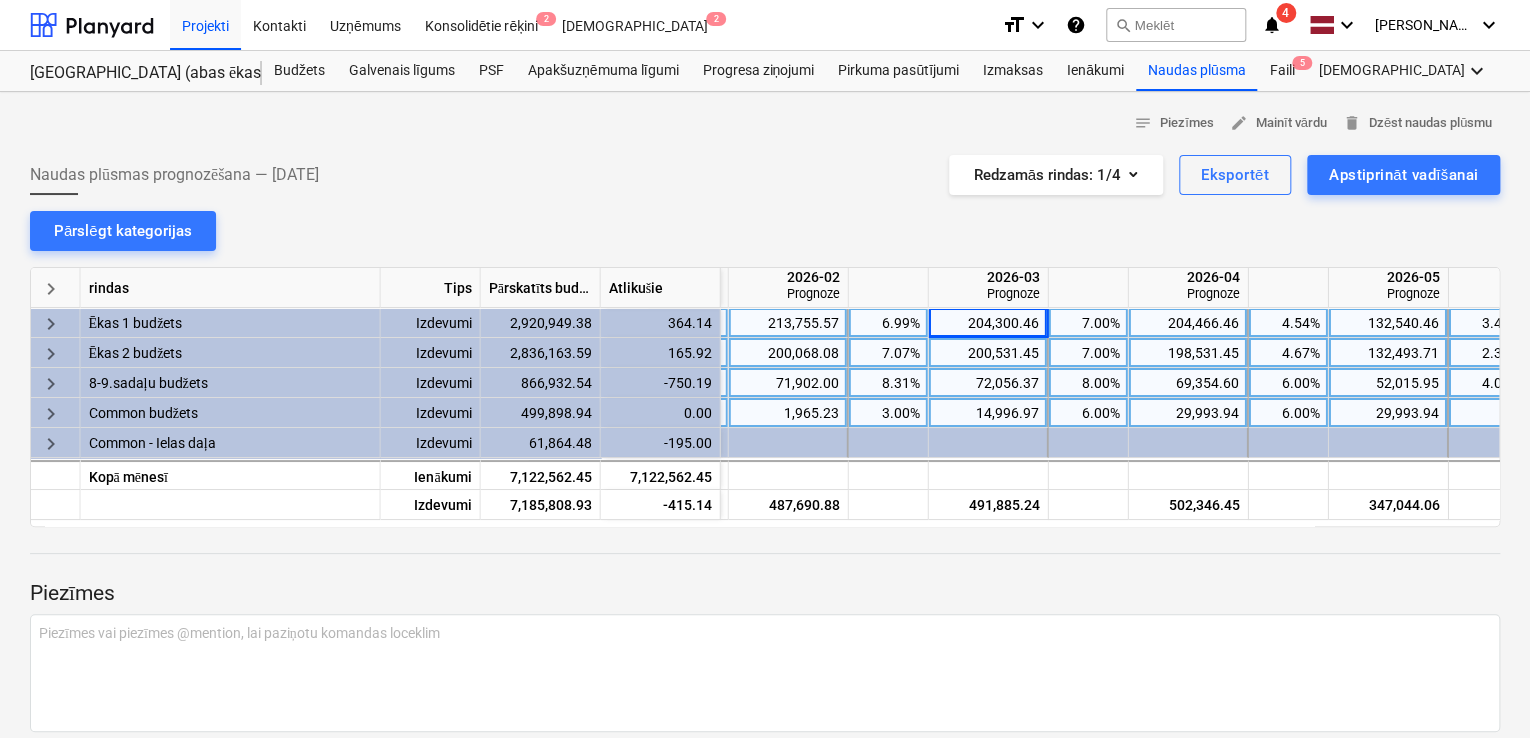 click on "204,300.46" at bounding box center [988, 323] 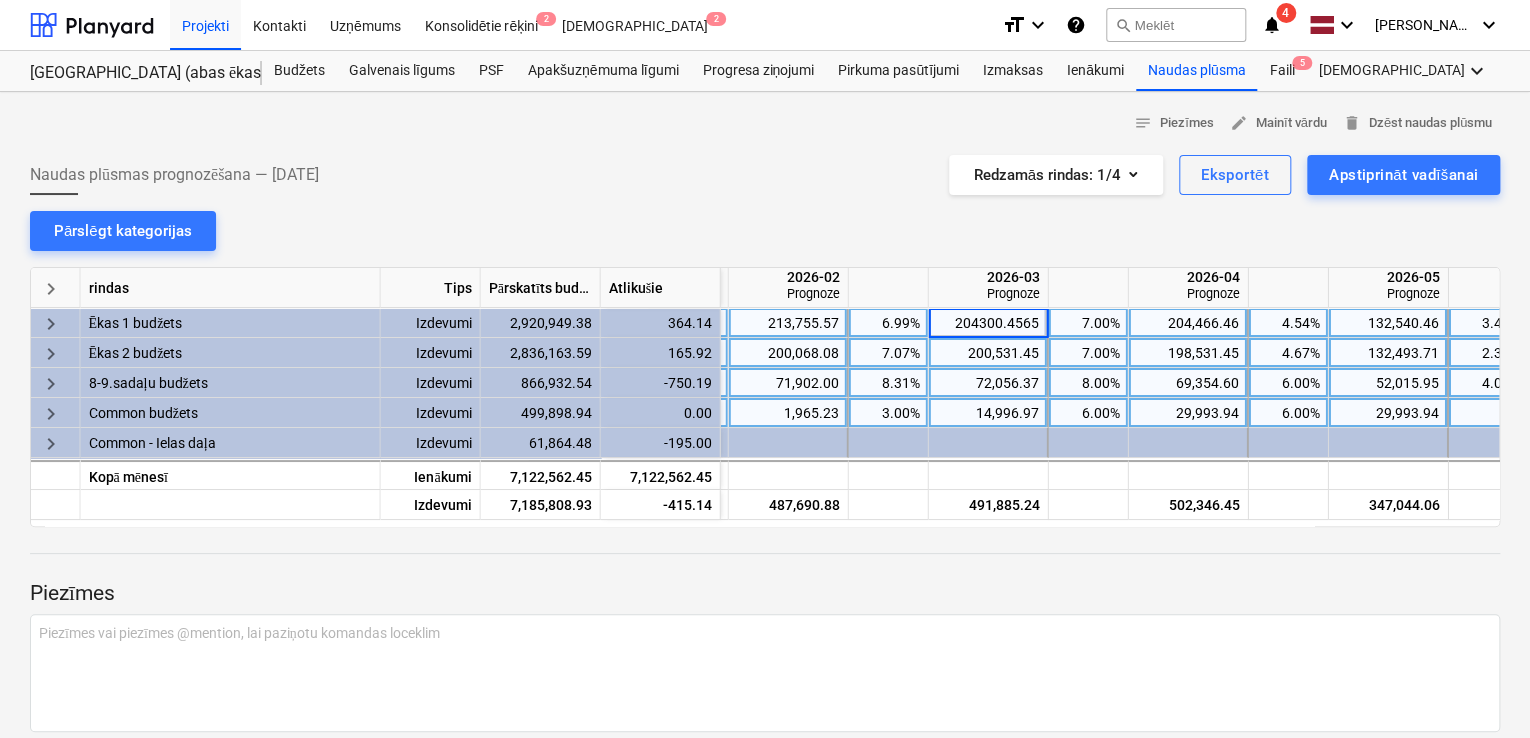 click on "204300.4565" at bounding box center [988, 322] 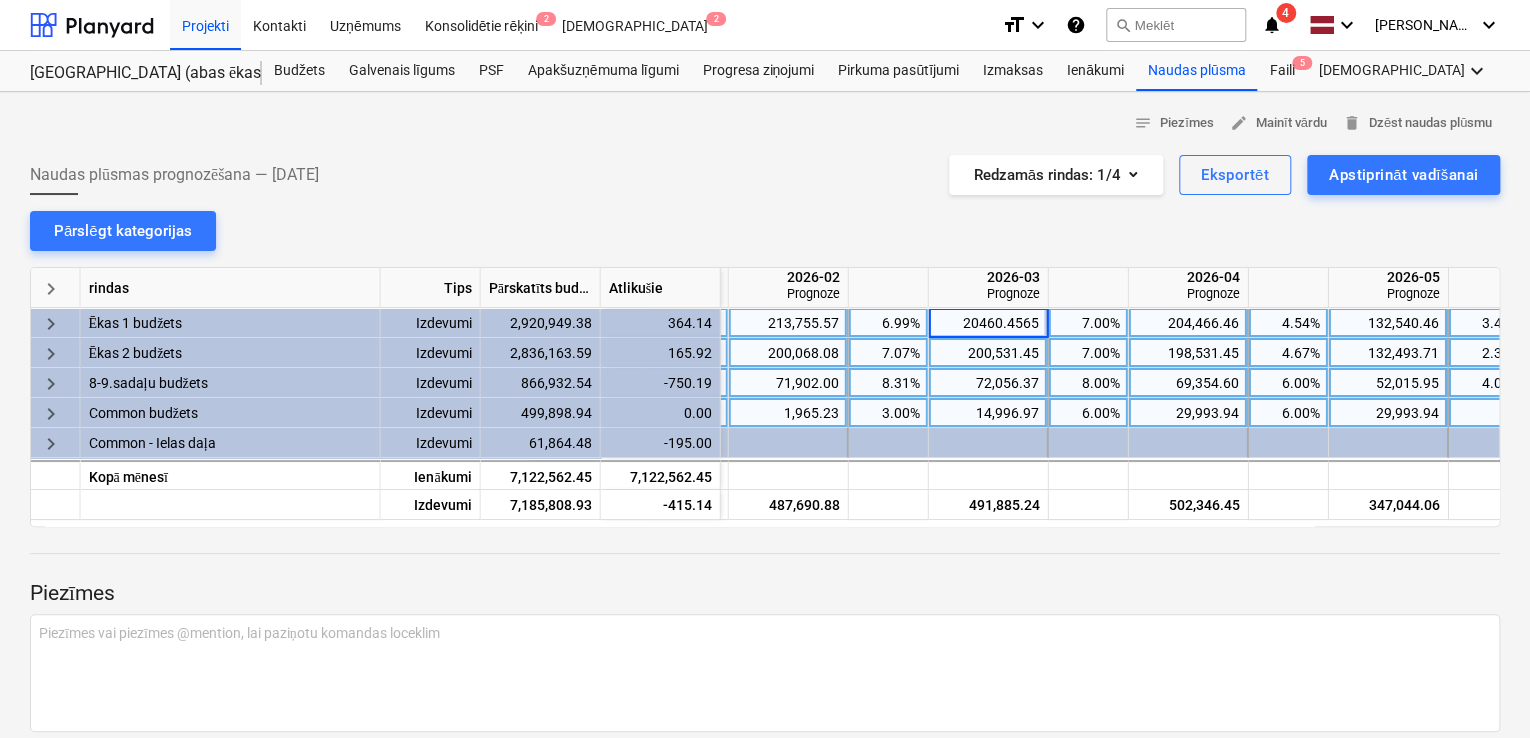 type on "204600.4565" 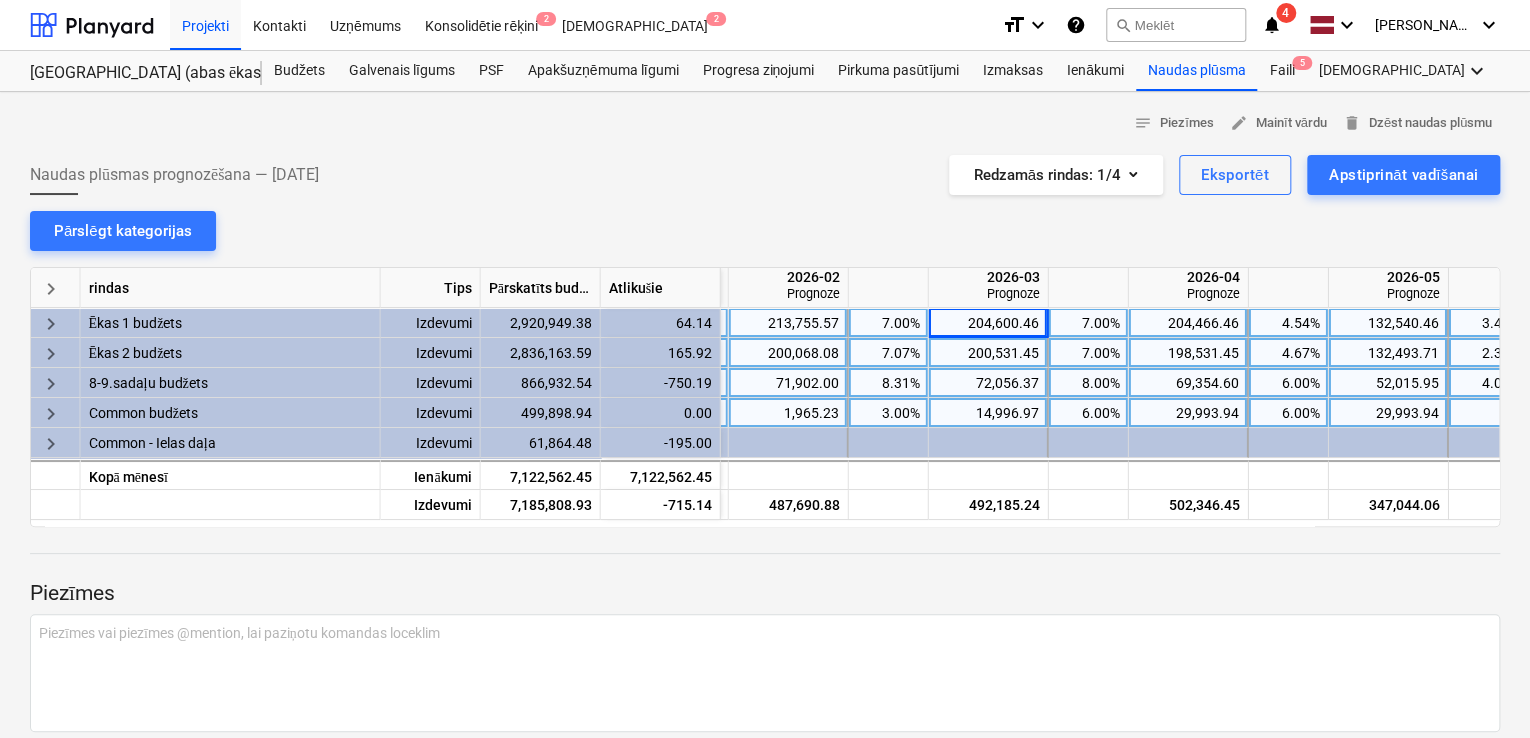 click on "200,531.45" at bounding box center (988, 353) 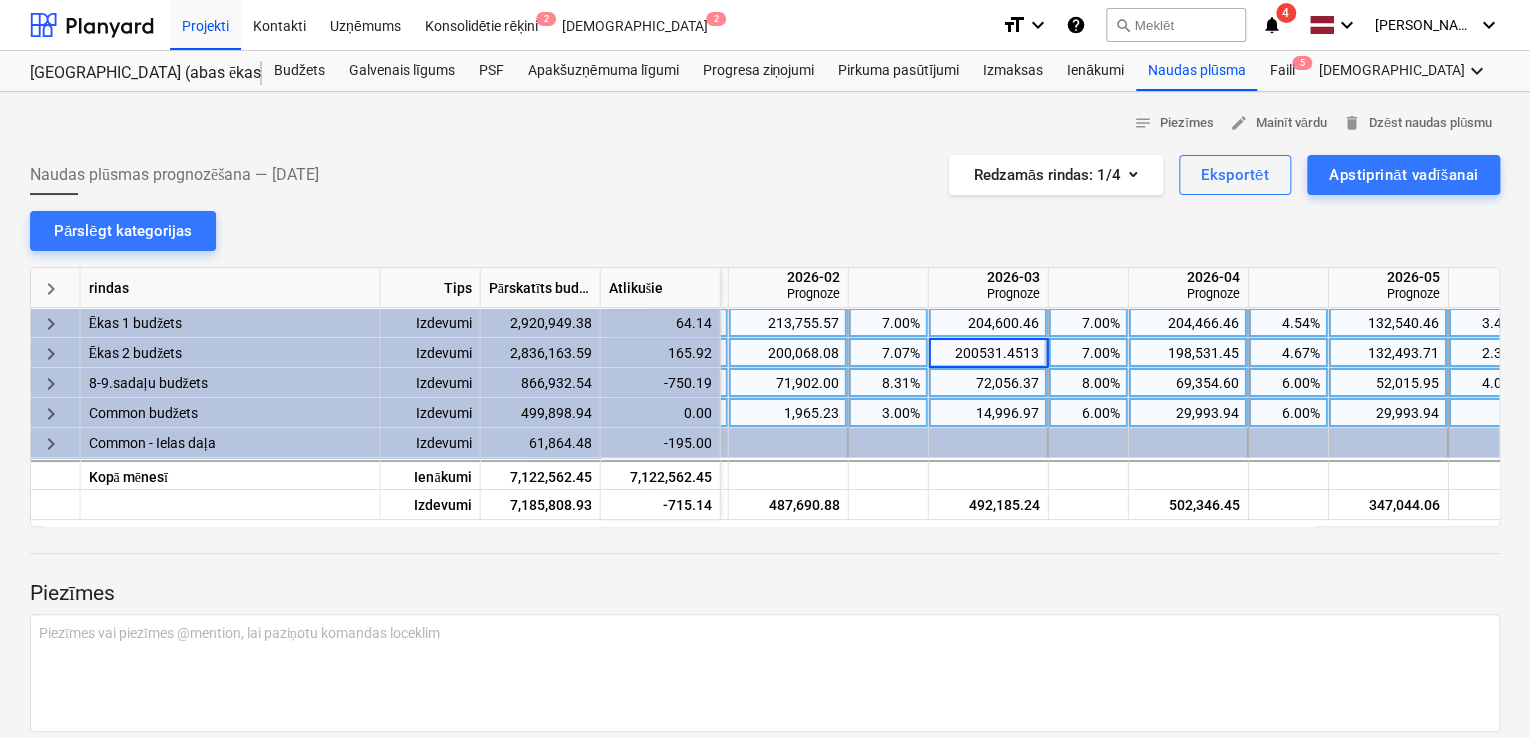 click on "200531.4513" at bounding box center [988, 352] 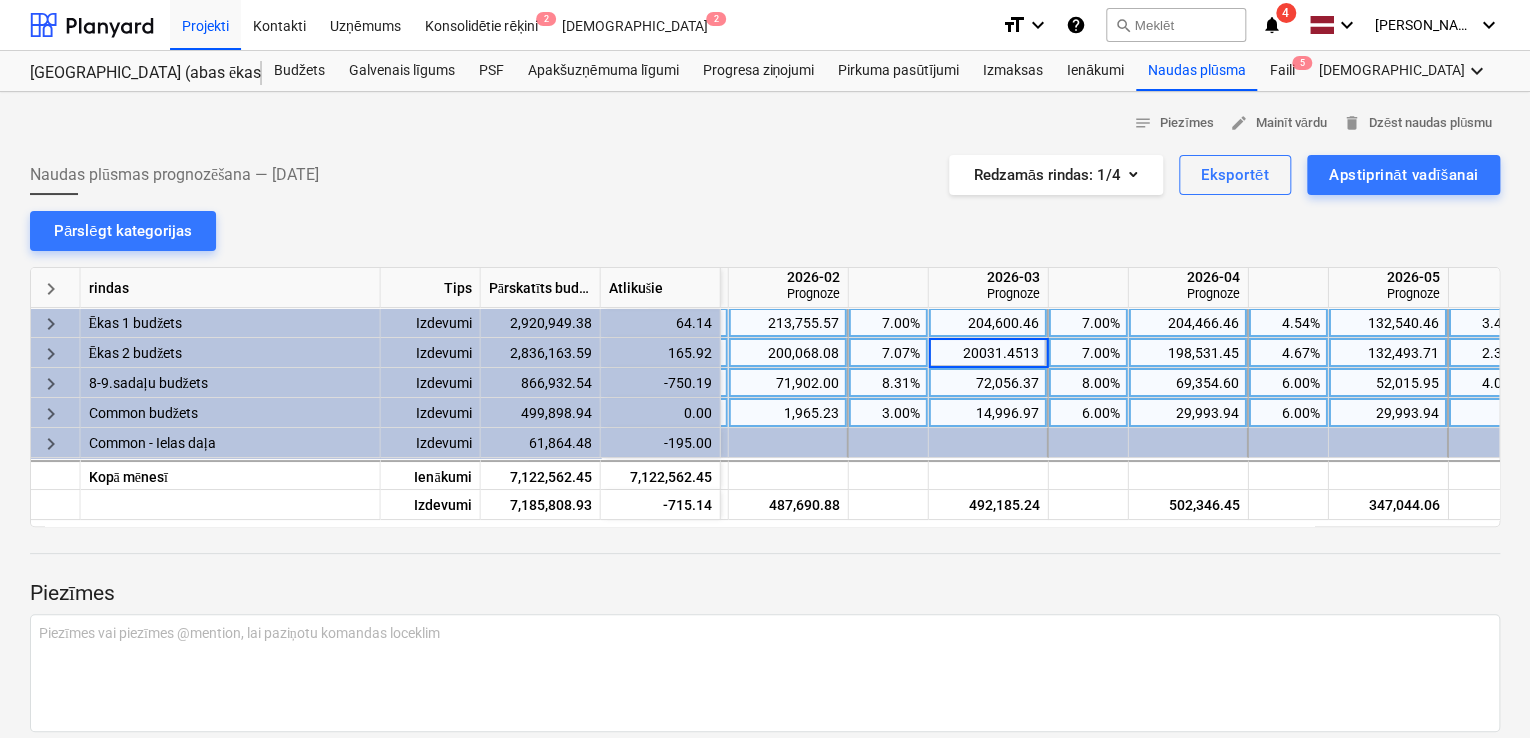 type on "200731.4513" 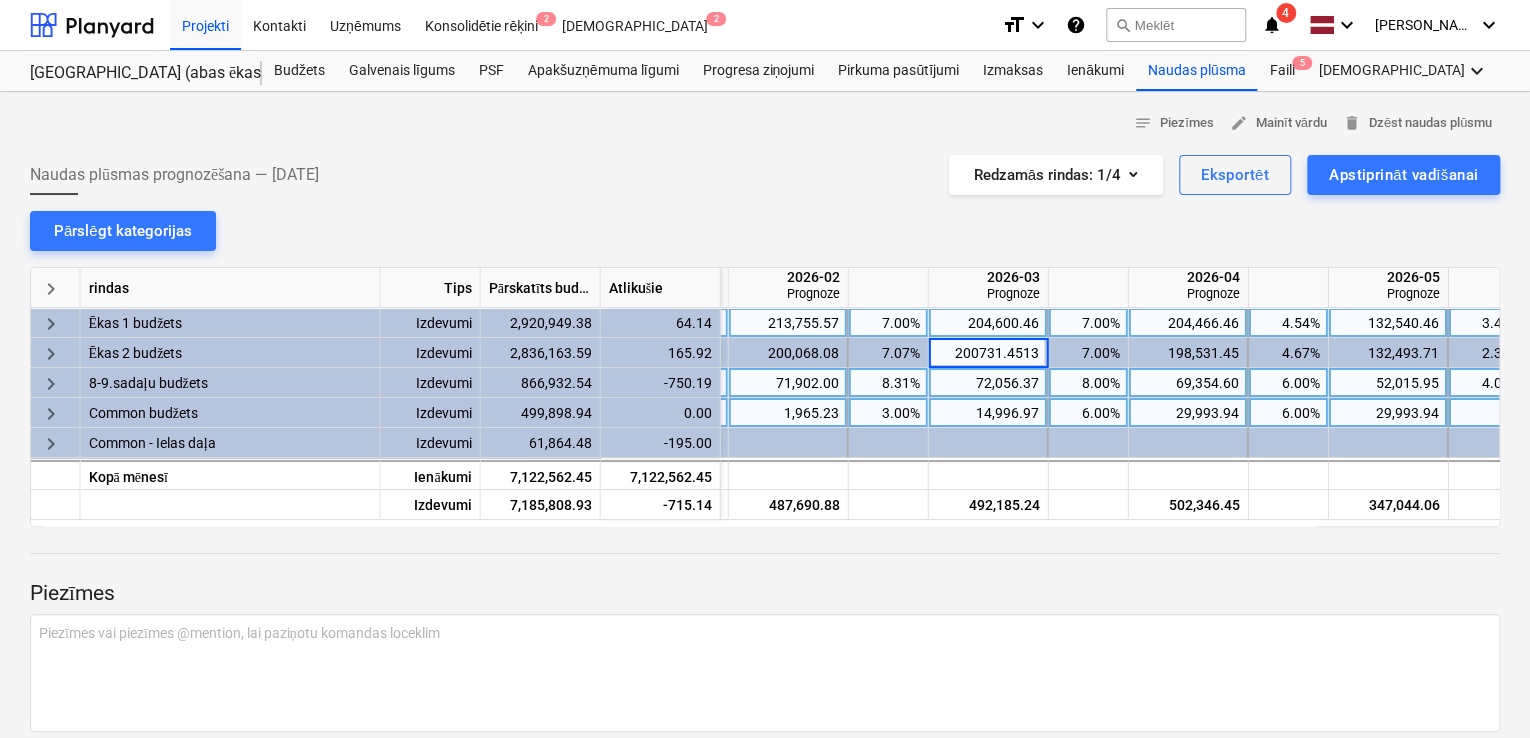 click on "Piezīmes" at bounding box center (765, 594) 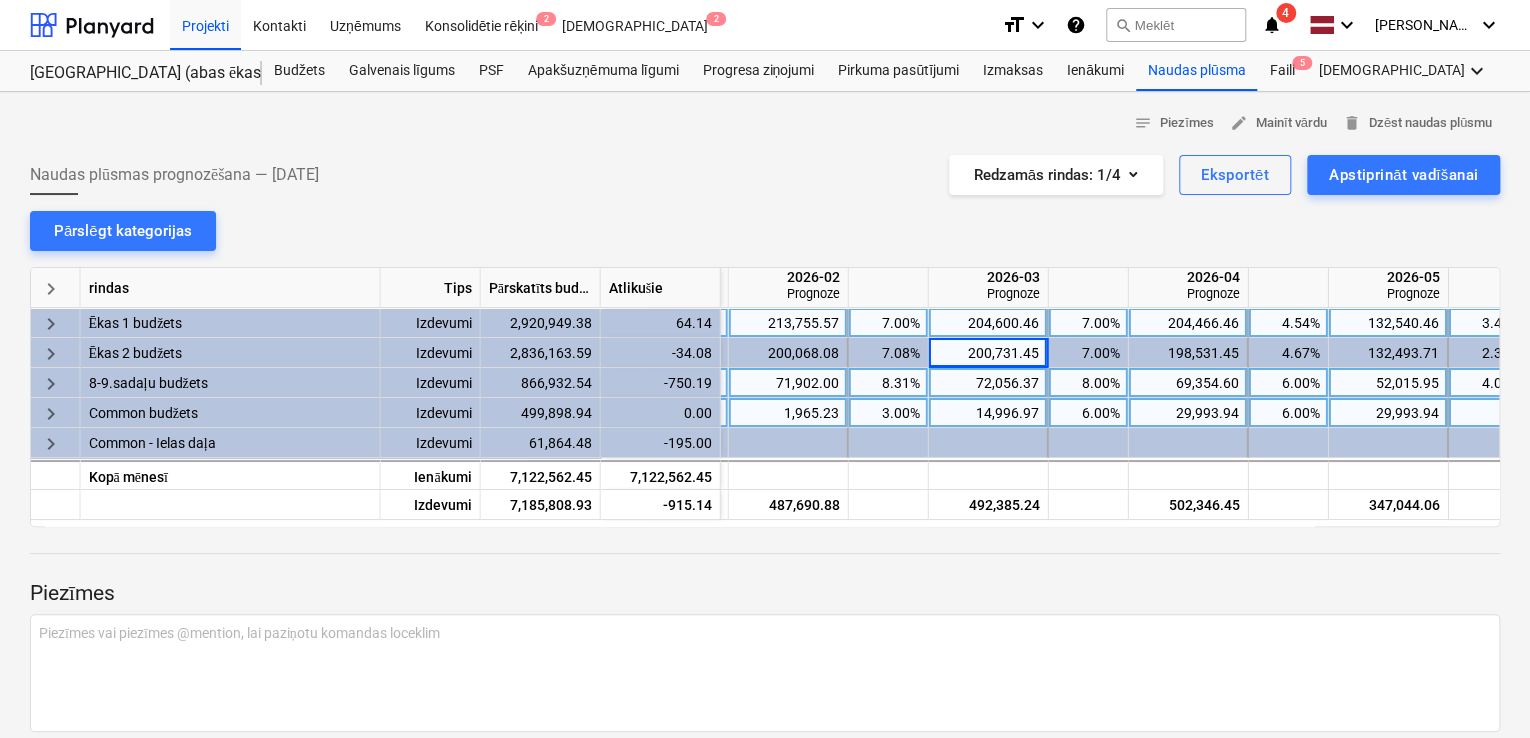 click on "71,902.00" at bounding box center [788, 383] 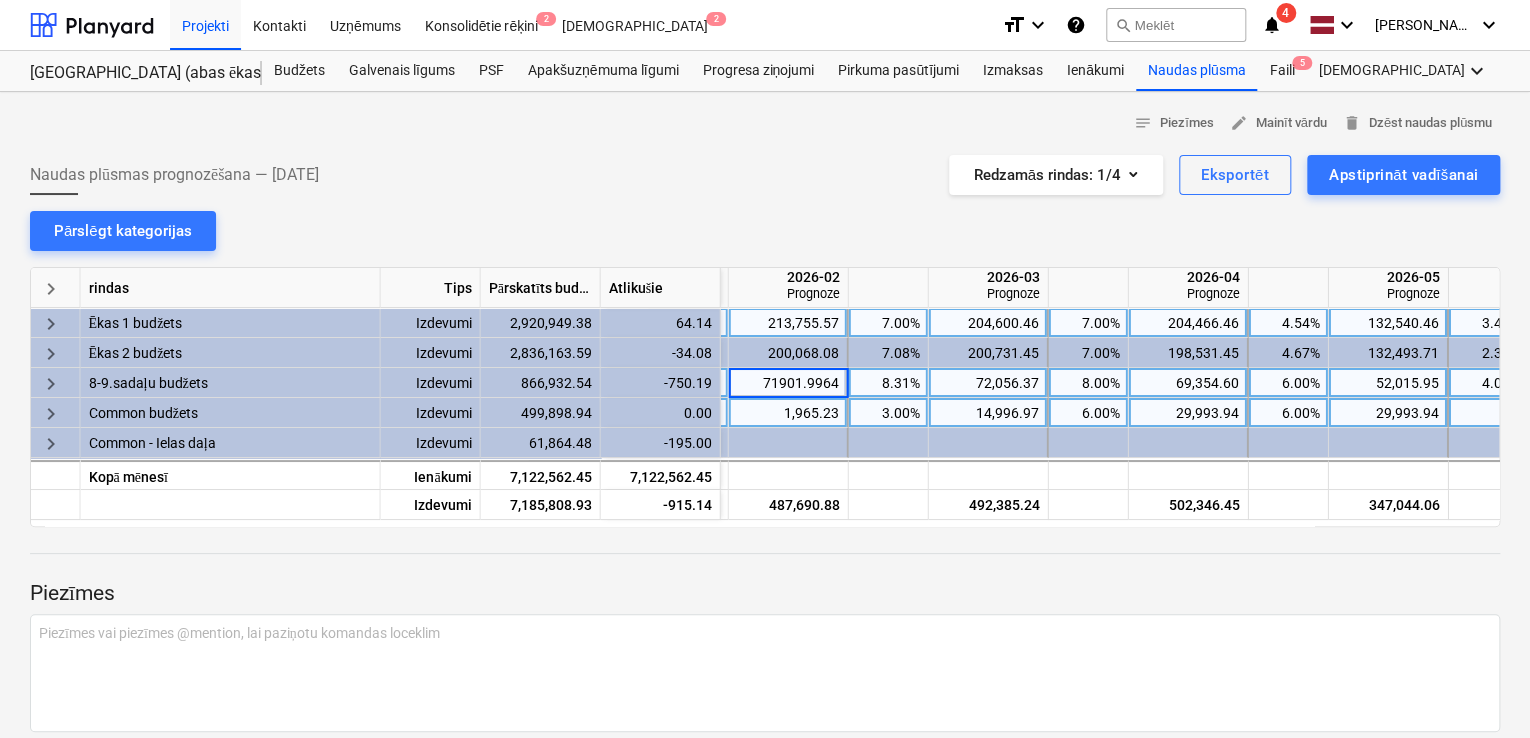 click on "71901.9964" at bounding box center [788, 382] 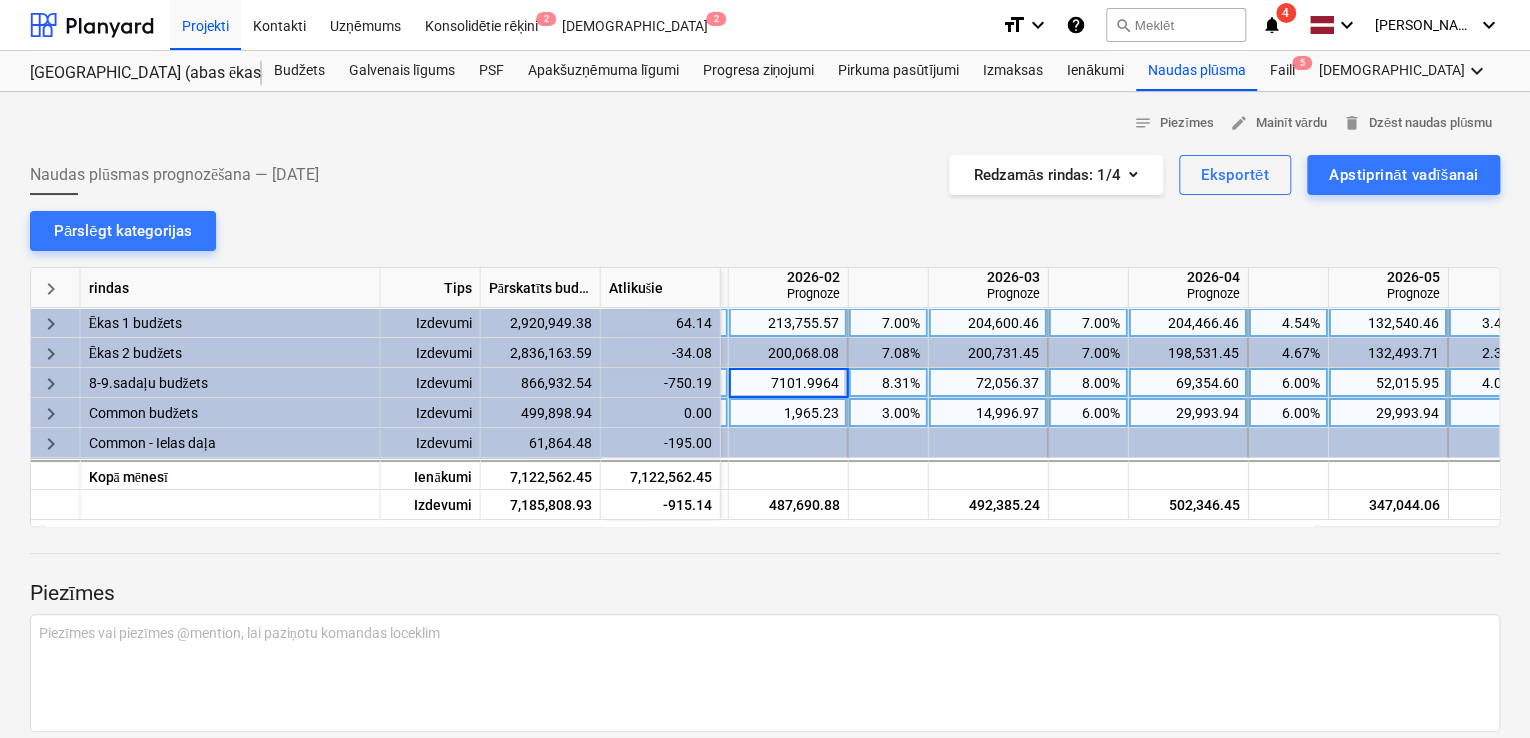 type on "71201.9964" 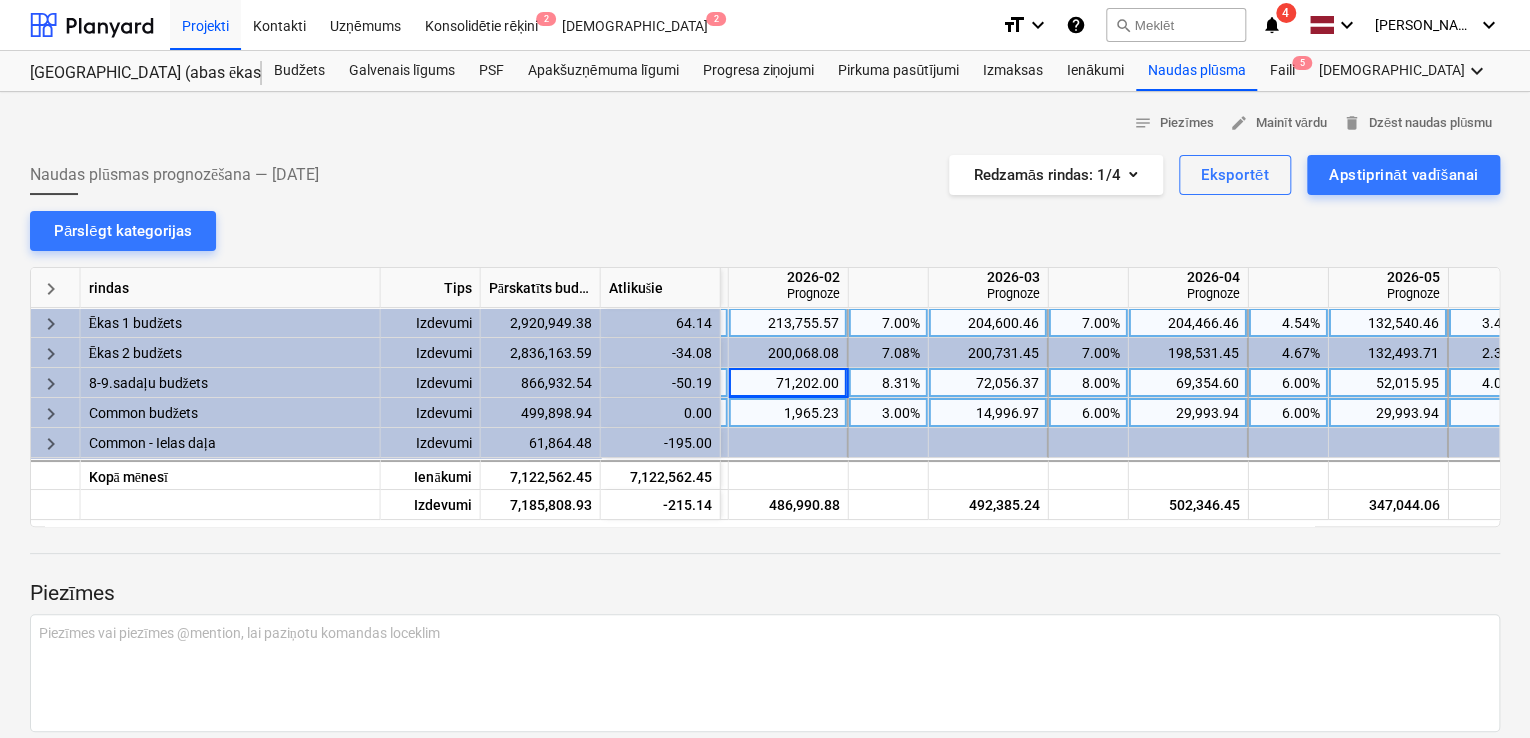 click at bounding box center (765, 572) 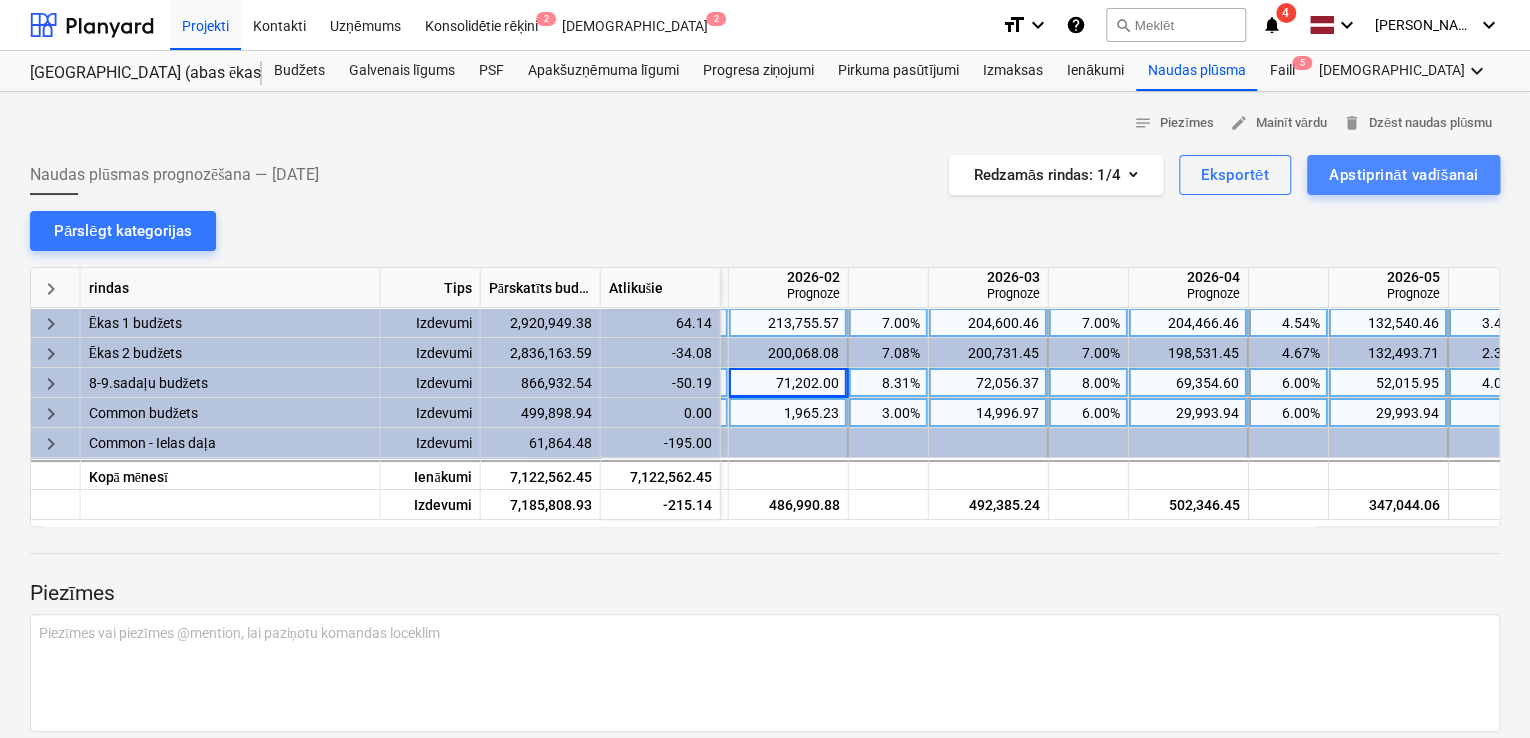 click on "Apstiprināt vadīšanai" at bounding box center [1403, 175] 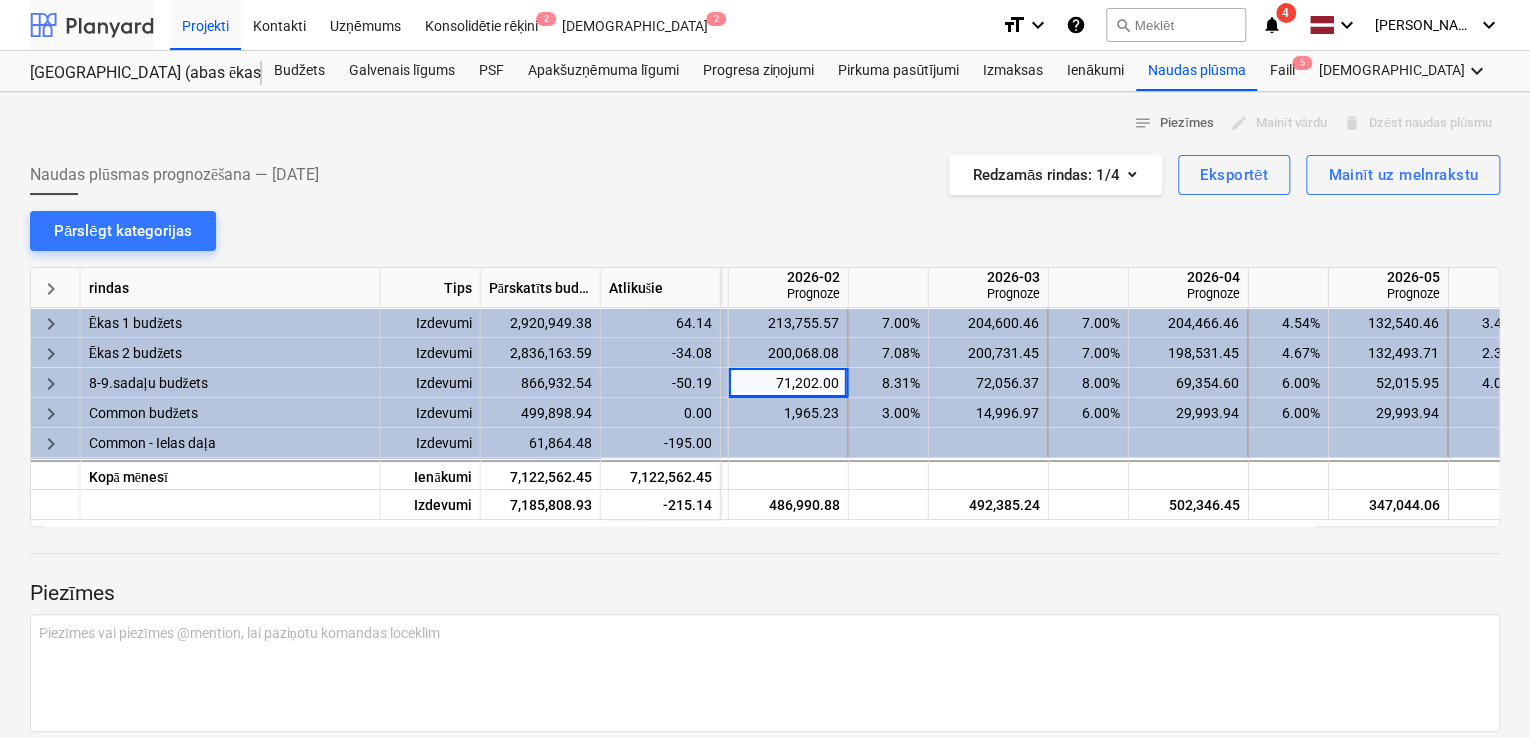 click at bounding box center [92, 25] 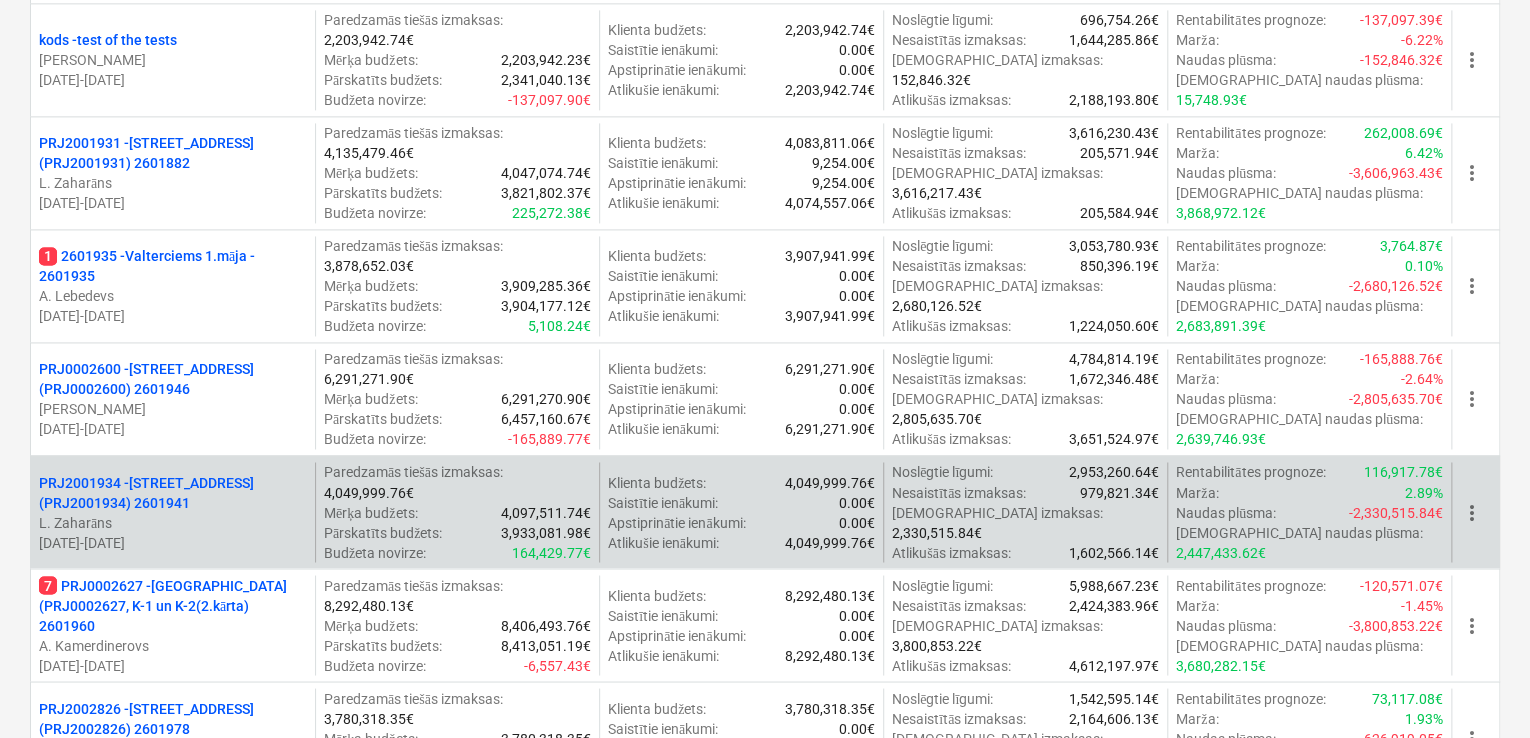 scroll, scrollTop: 1466, scrollLeft: 0, axis: vertical 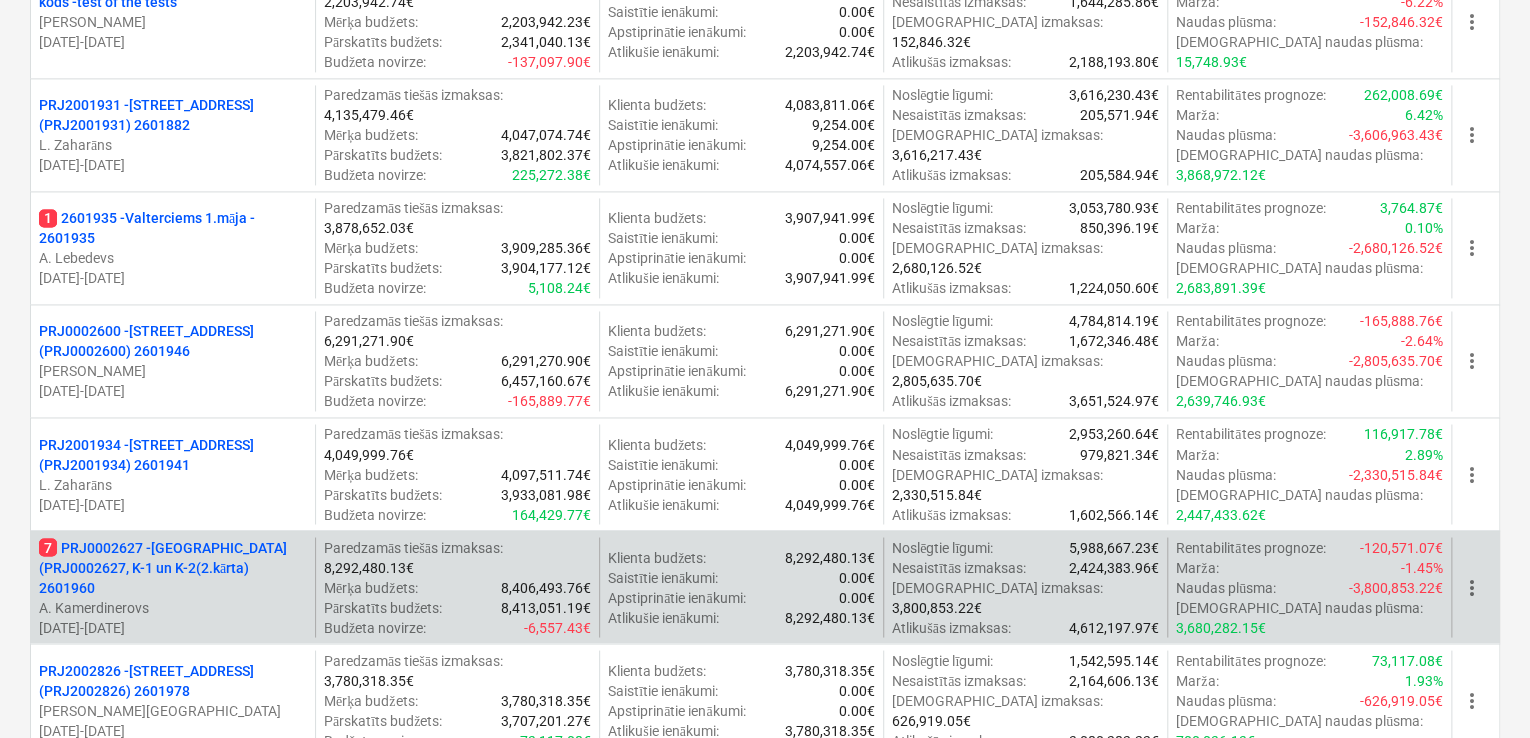 click on "7  PRJ0002627 -  [GEOGRAPHIC_DATA] (PRJ0002627, K-1 un K-2(2.kārta) 2601960" at bounding box center (173, 567) 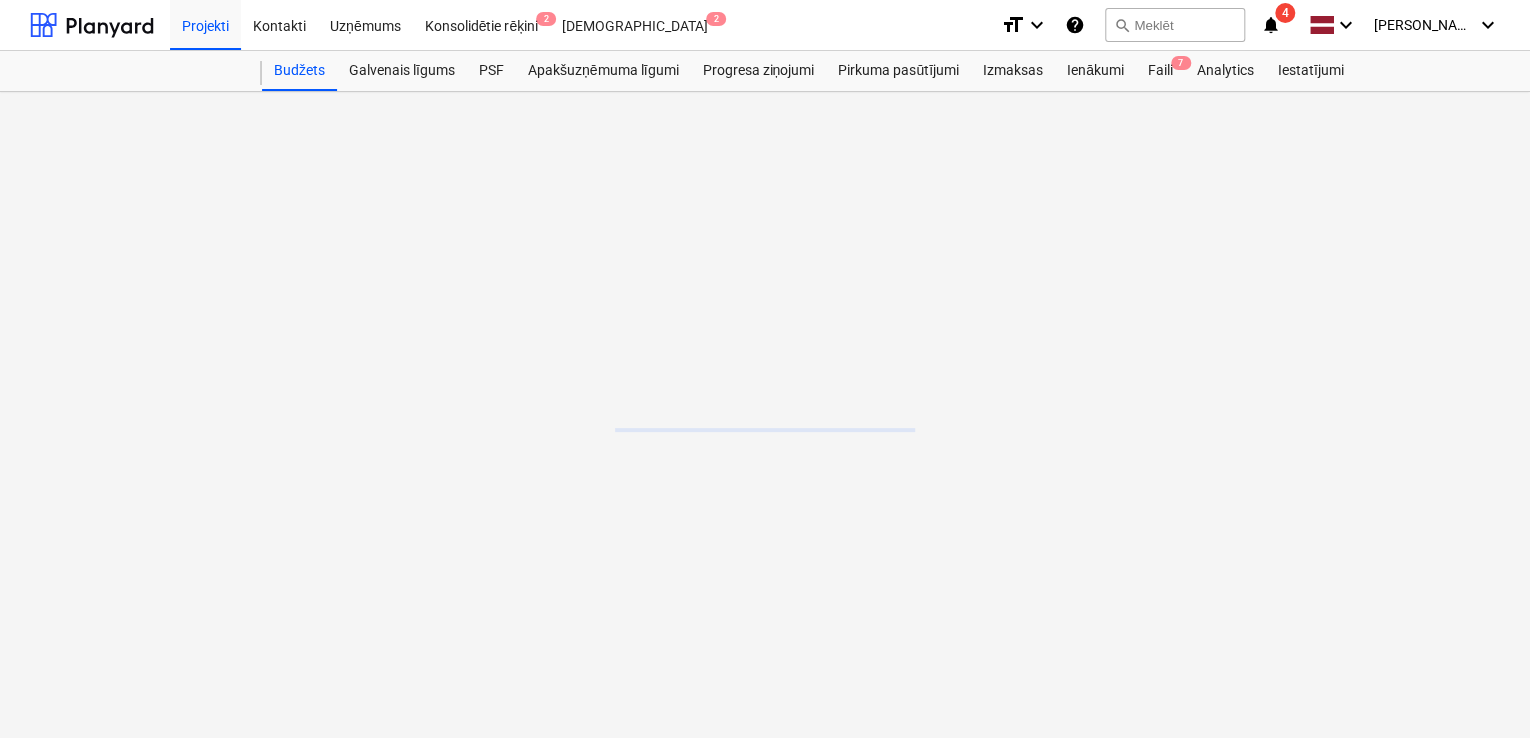 scroll, scrollTop: 0, scrollLeft: 0, axis: both 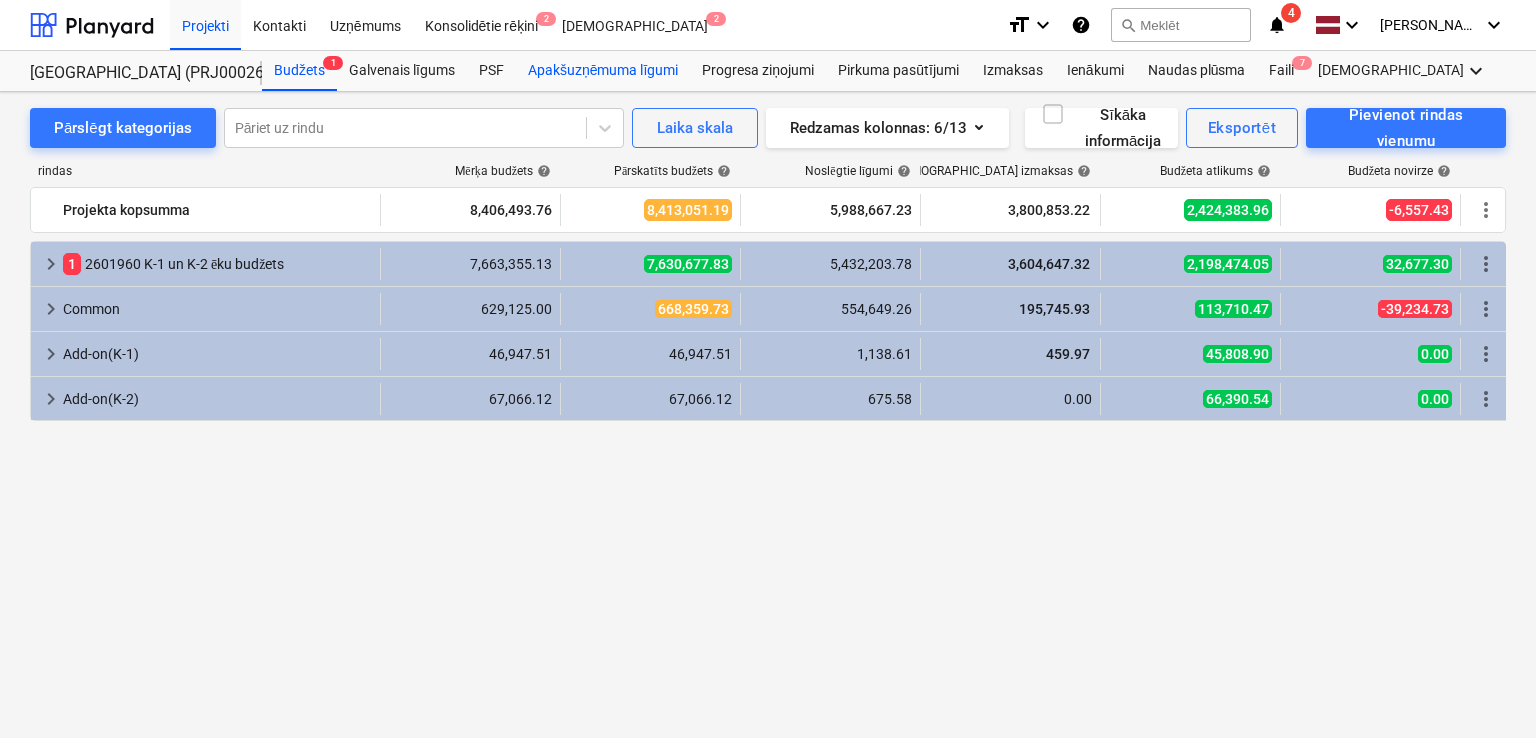 click on "Apakšuzņēmuma līgumi" at bounding box center (603, 71) 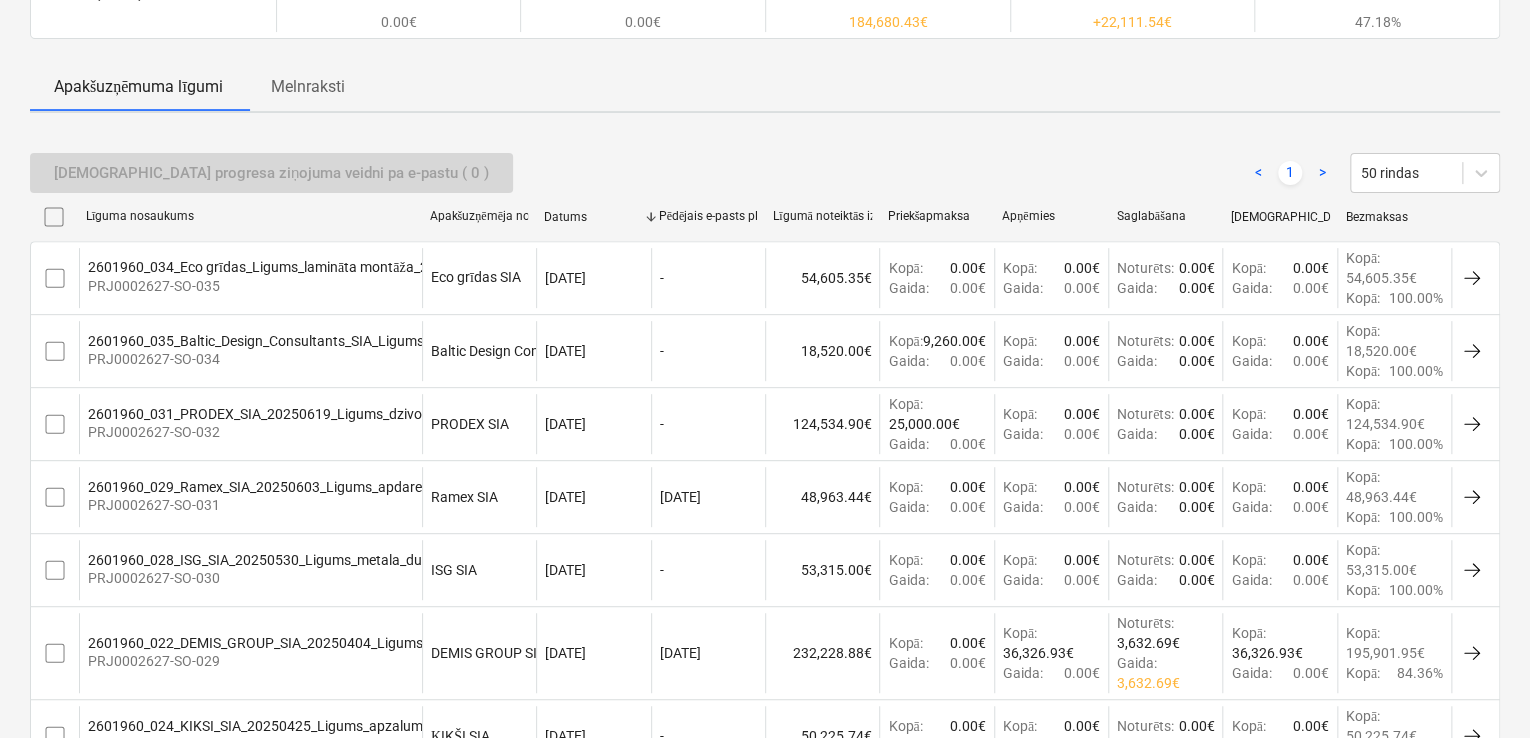 scroll, scrollTop: 133, scrollLeft: 0, axis: vertical 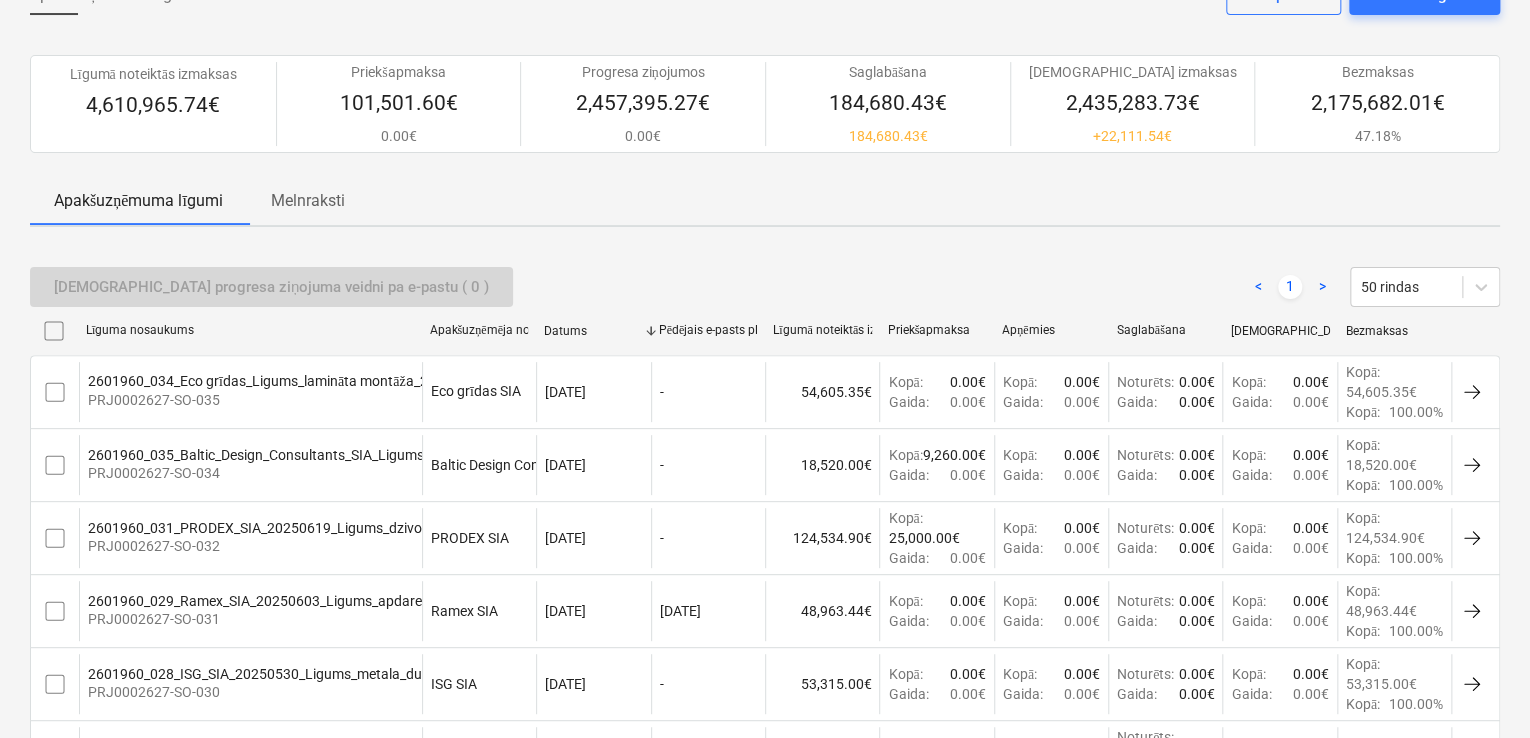 click on "Līguma nosaukums" at bounding box center (250, 330) 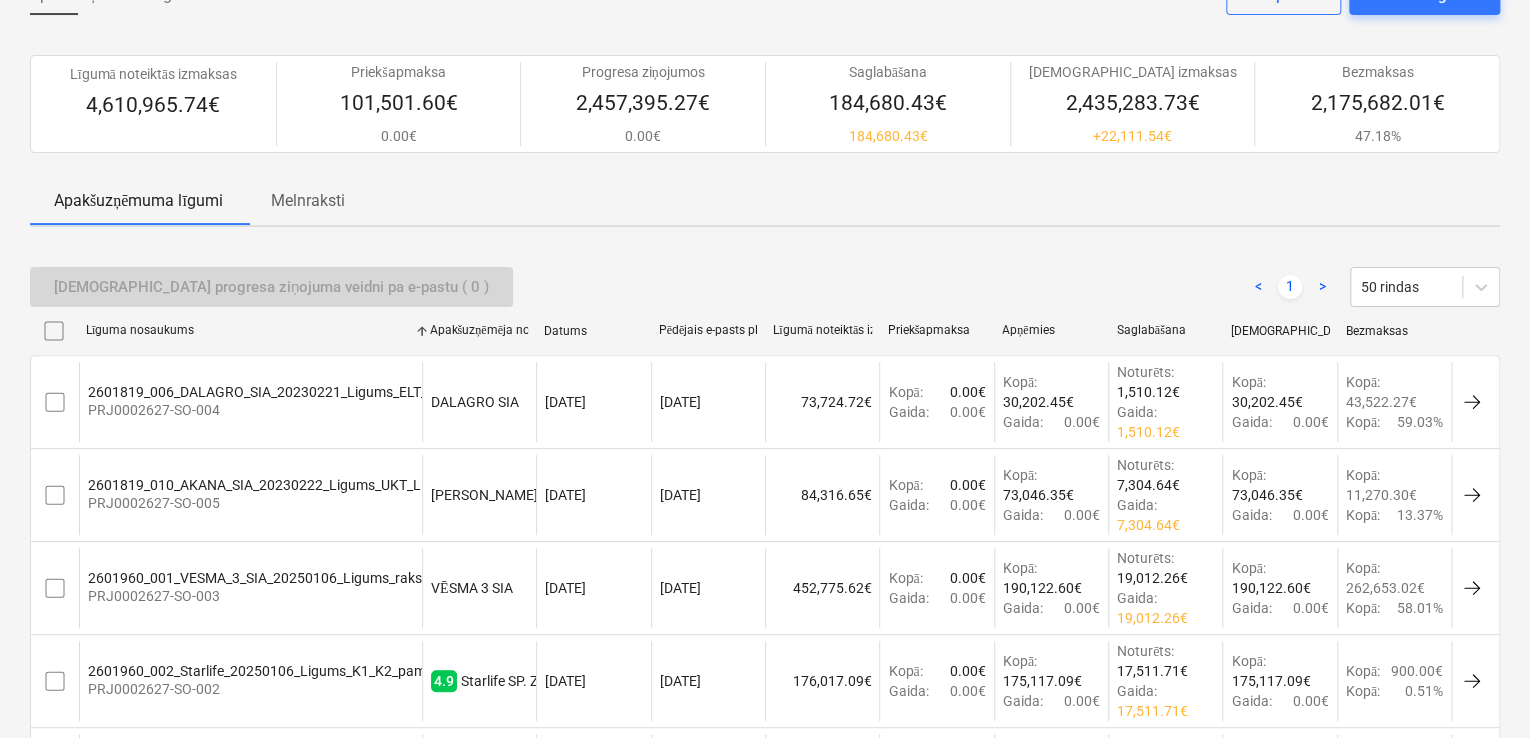 click on "Līguma nosaukums" at bounding box center (250, 330) 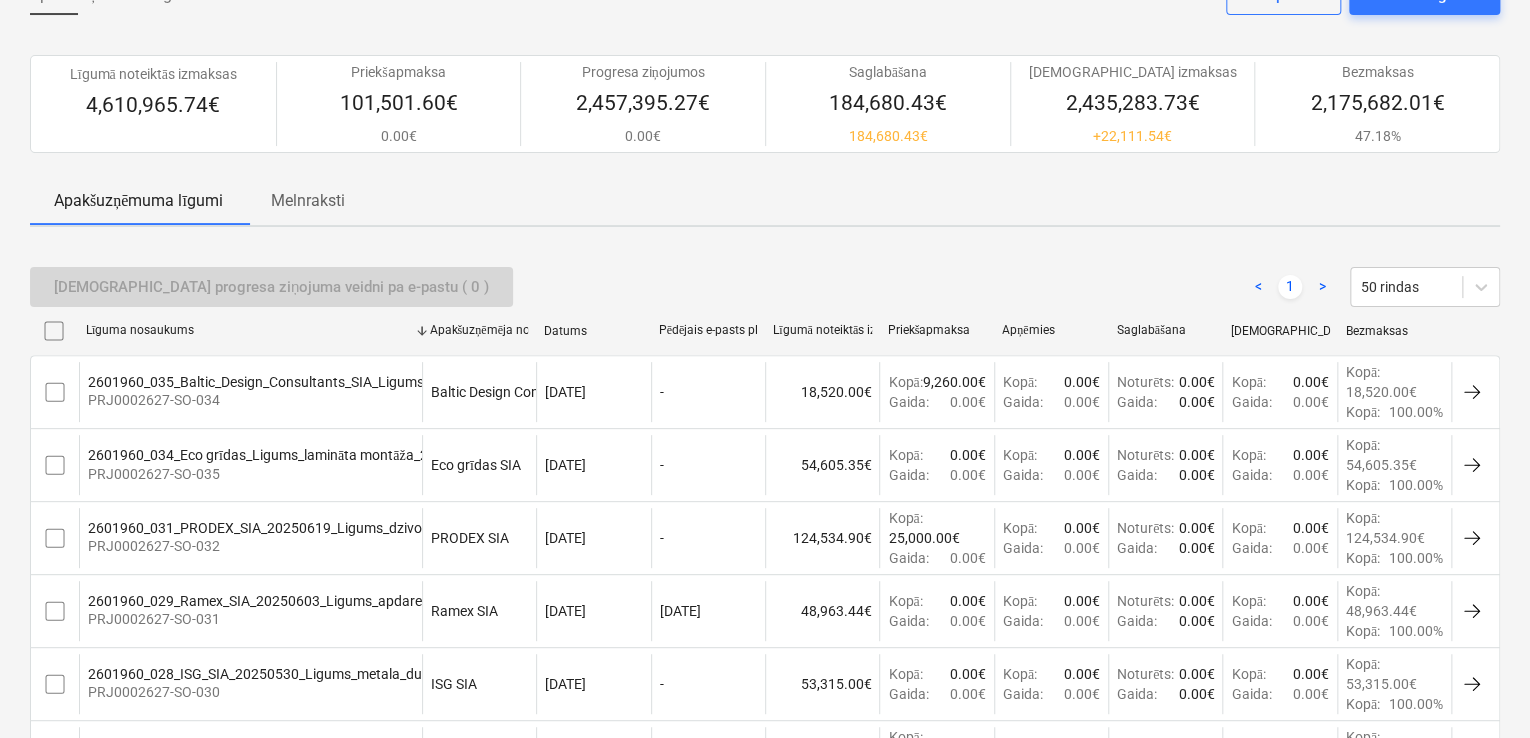 click on "Līguma nosaukums" at bounding box center [250, 330] 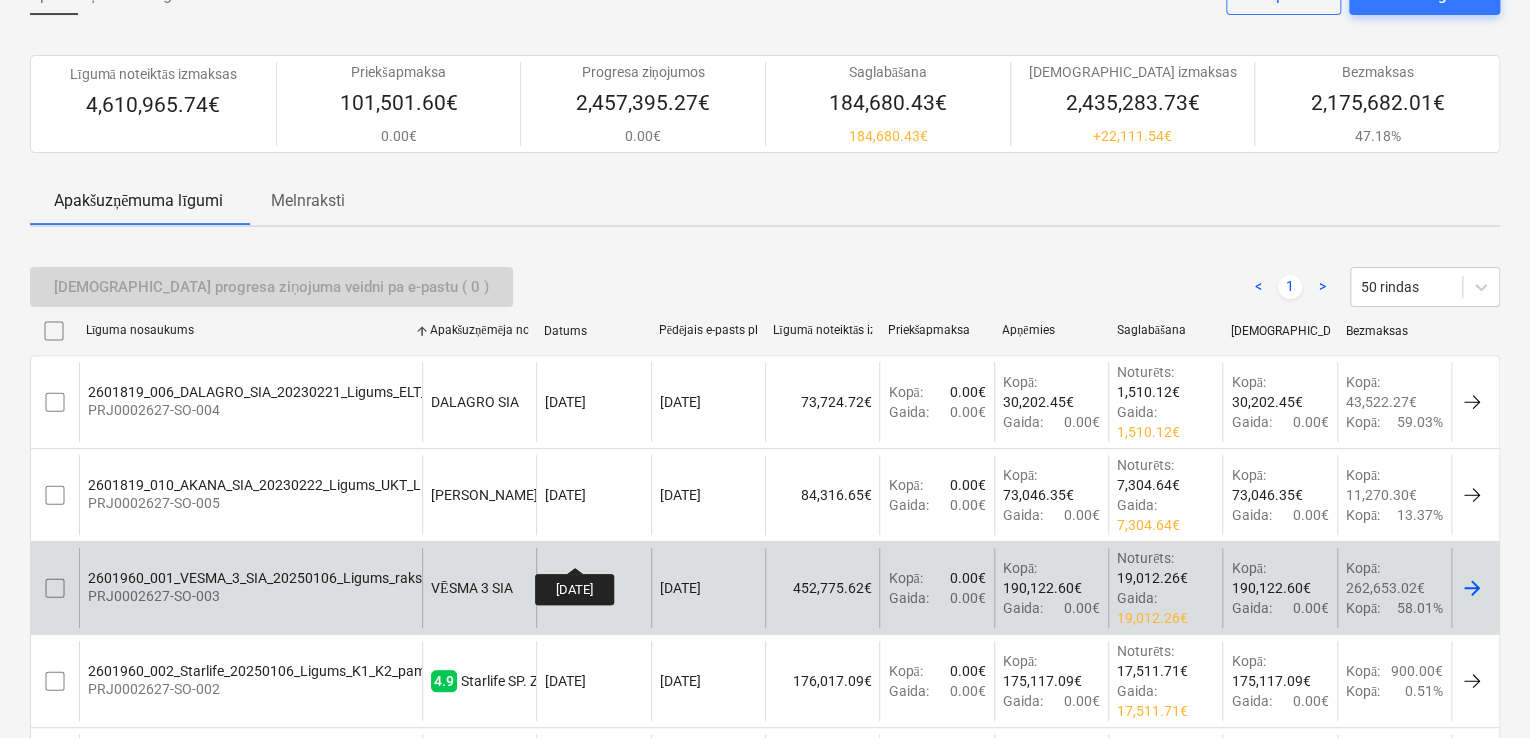scroll, scrollTop: 266, scrollLeft: 0, axis: vertical 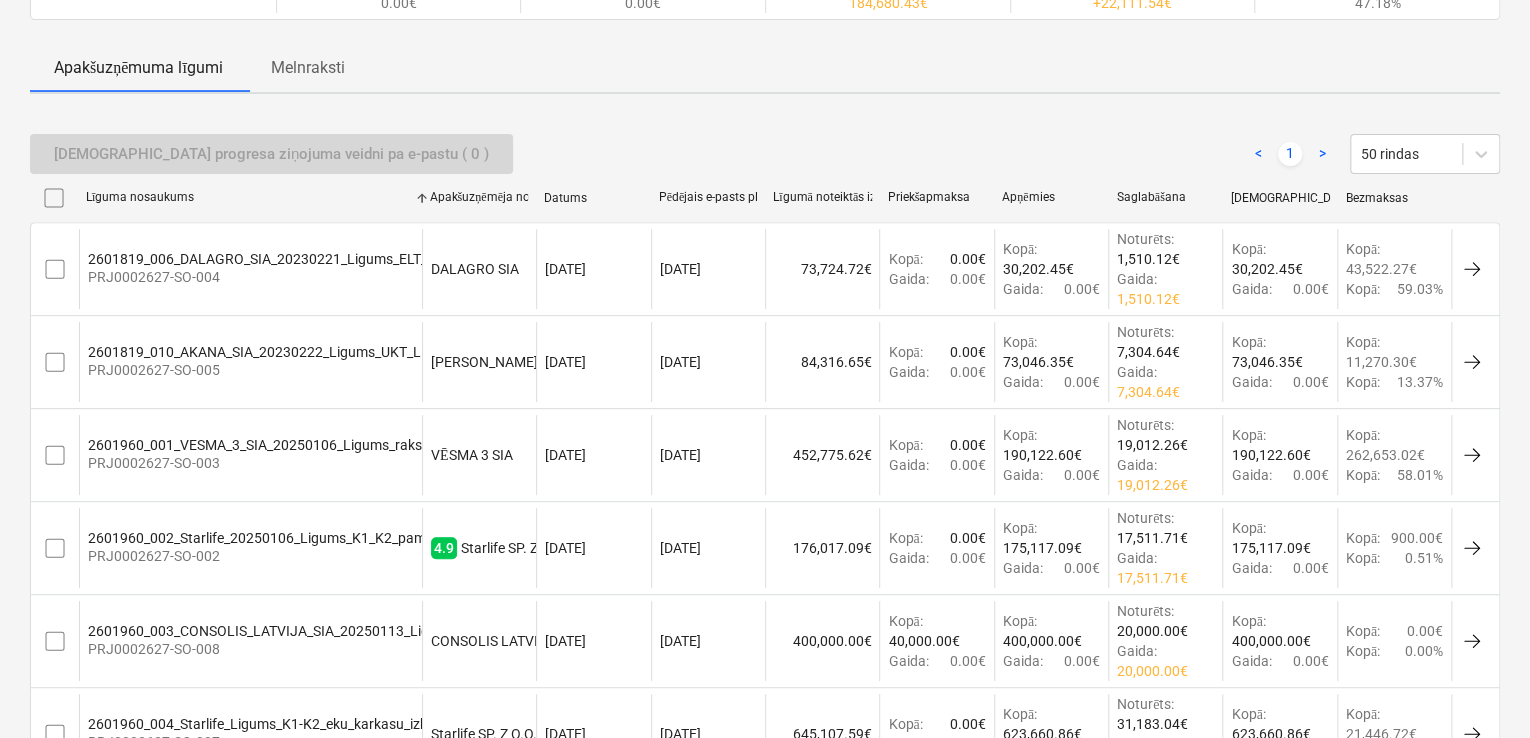 click on "2601960_002_Starlife_20250106_Ligums_K1_K2_pamatu_izbuve_T25_2karta_AK_KK.pdf" at bounding box center (365, 538) 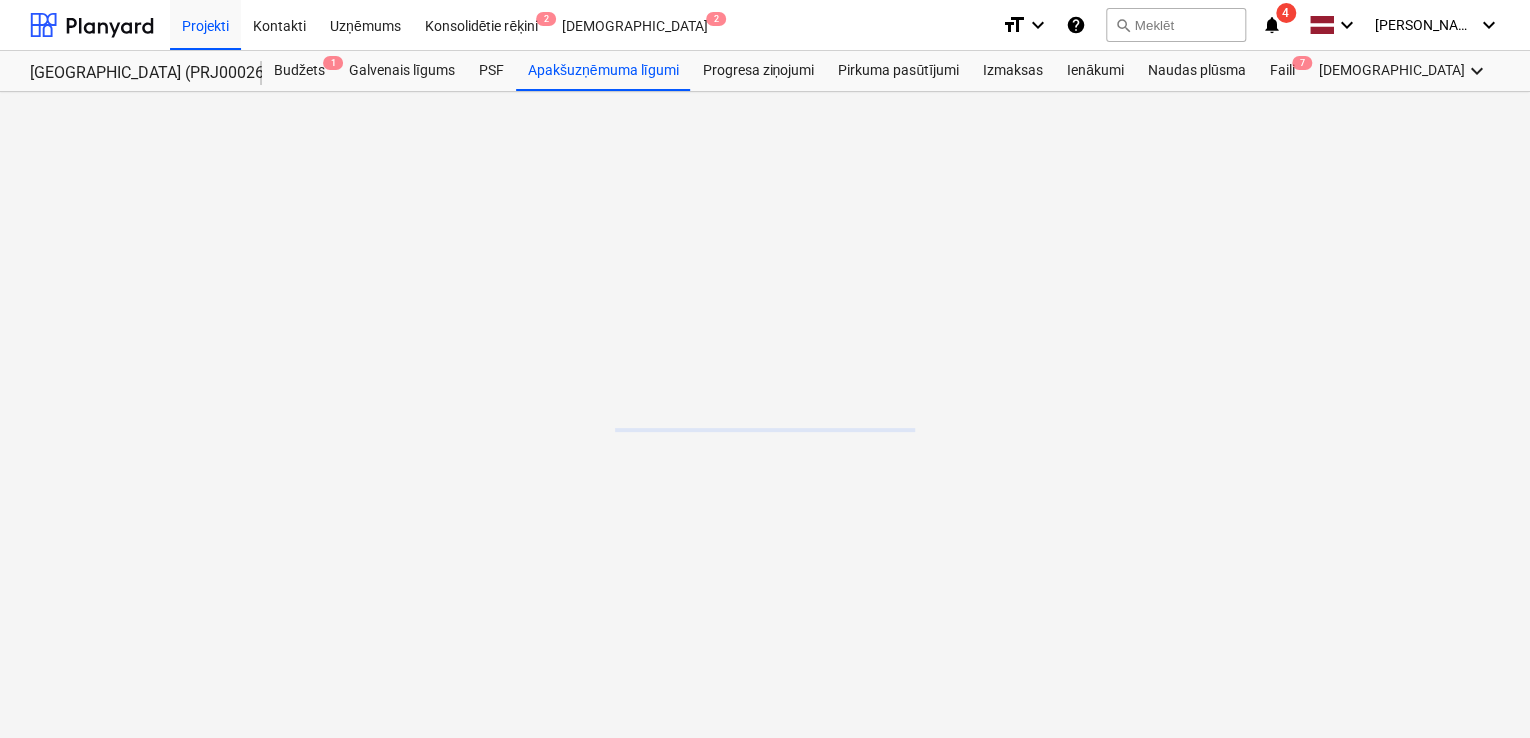 scroll, scrollTop: 0, scrollLeft: 0, axis: both 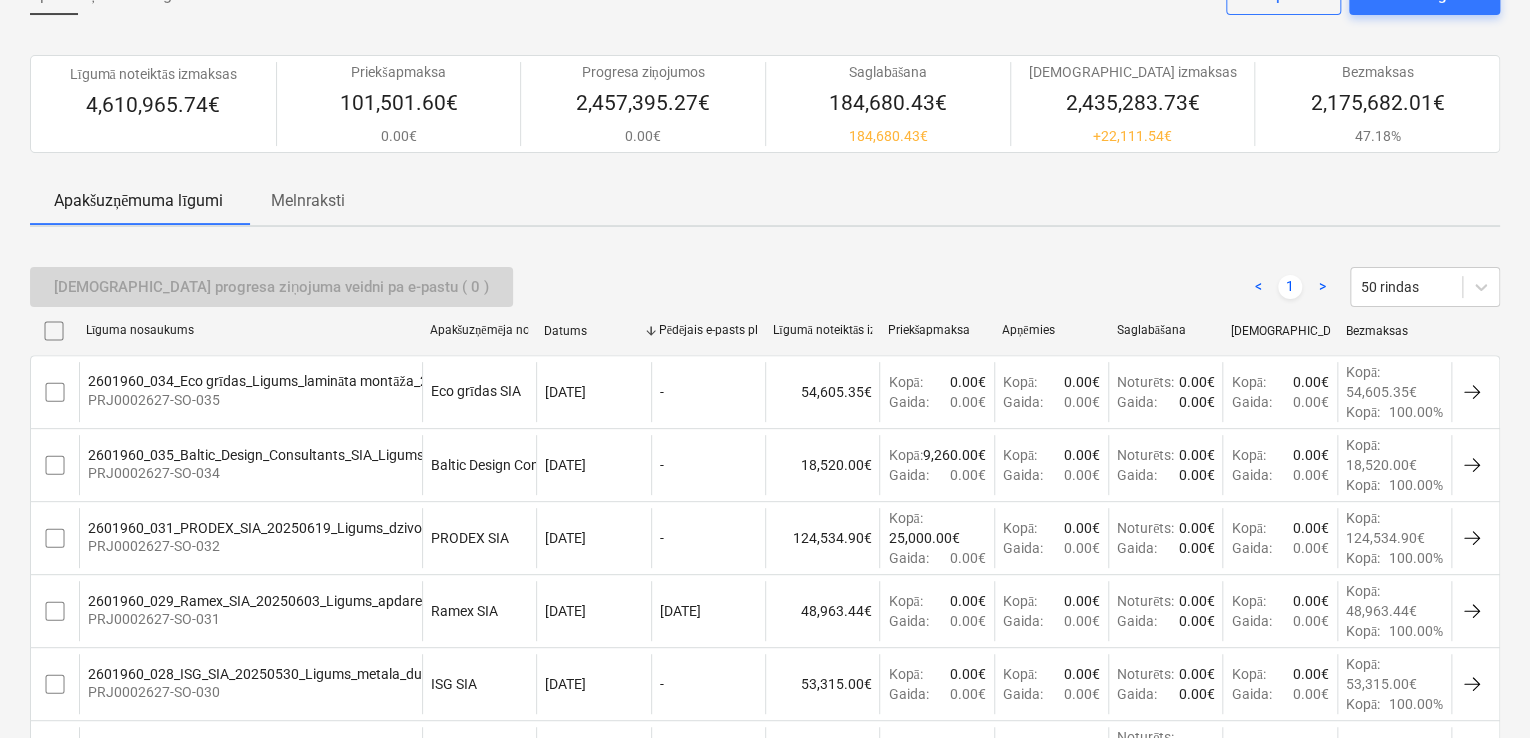 click on "Līguma nosaukums" at bounding box center [250, 330] 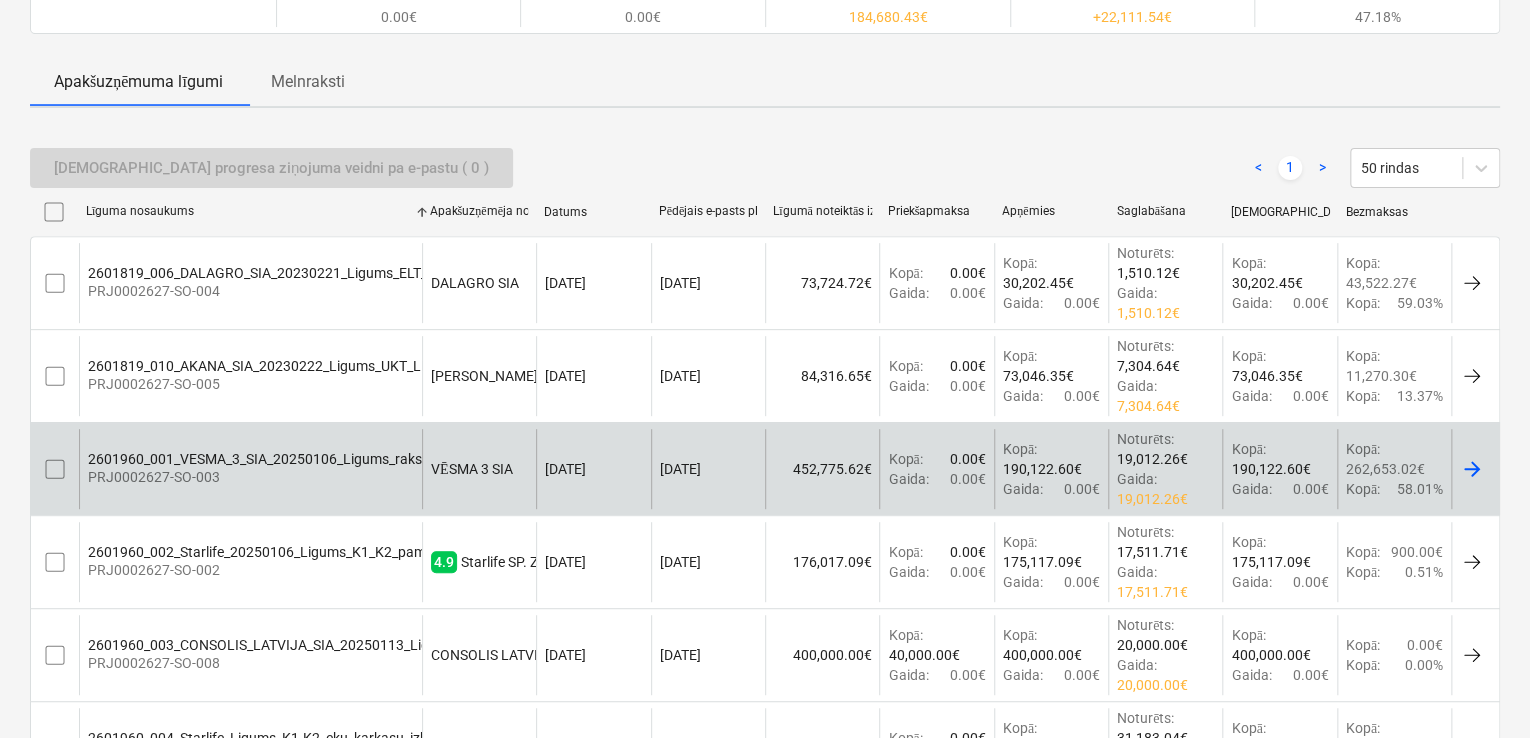 scroll, scrollTop: 400, scrollLeft: 0, axis: vertical 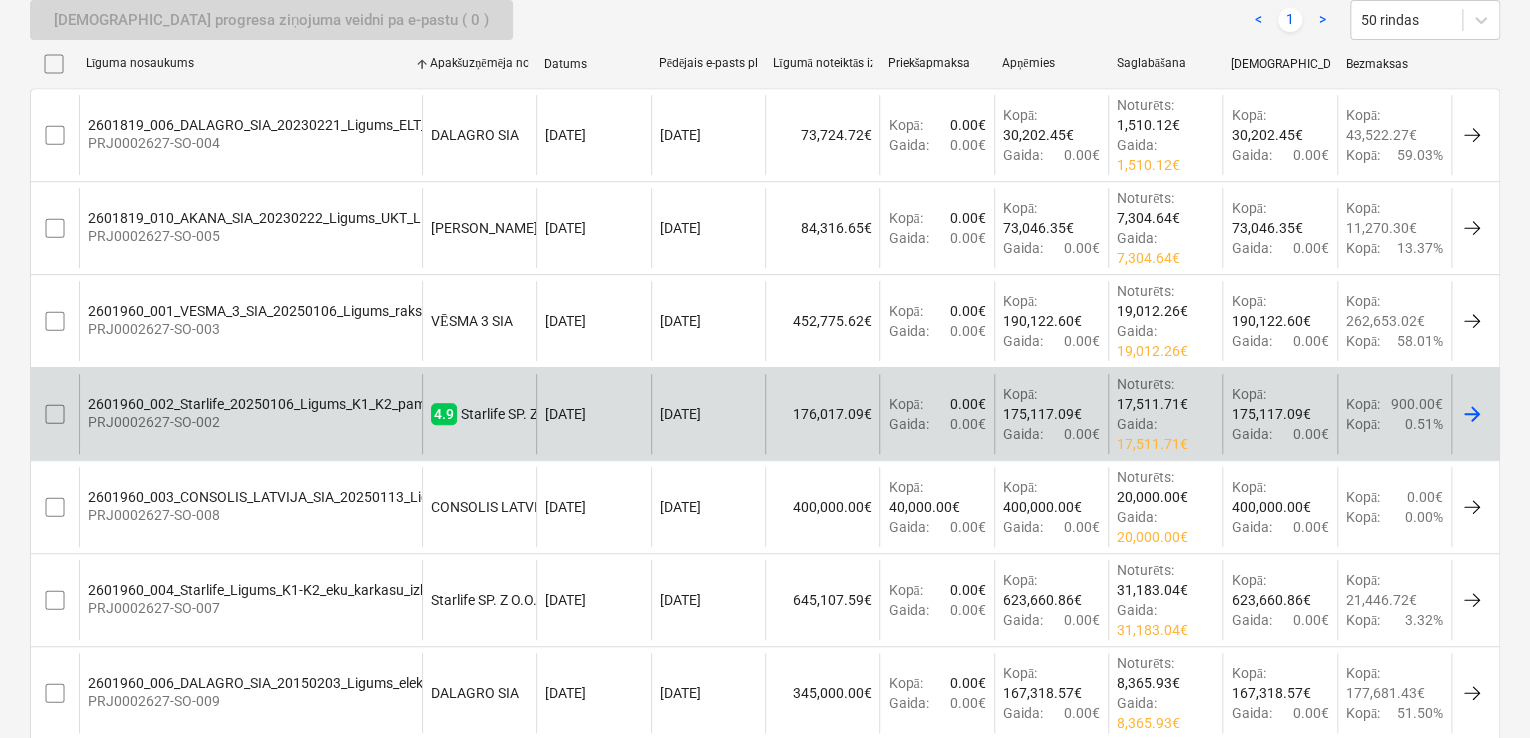 click on "PRJ0002627-SO-002" at bounding box center (365, 422) 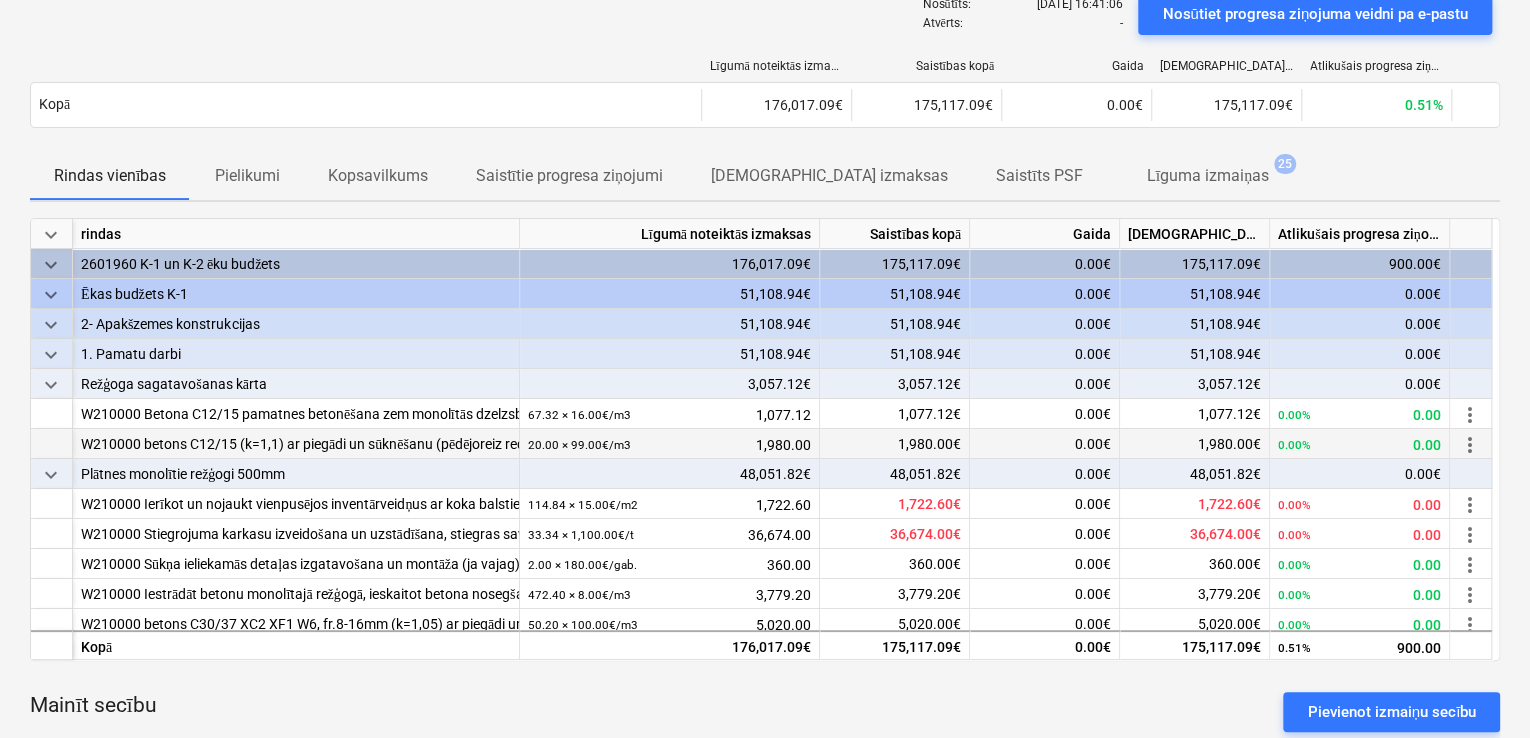 scroll, scrollTop: 266, scrollLeft: 0, axis: vertical 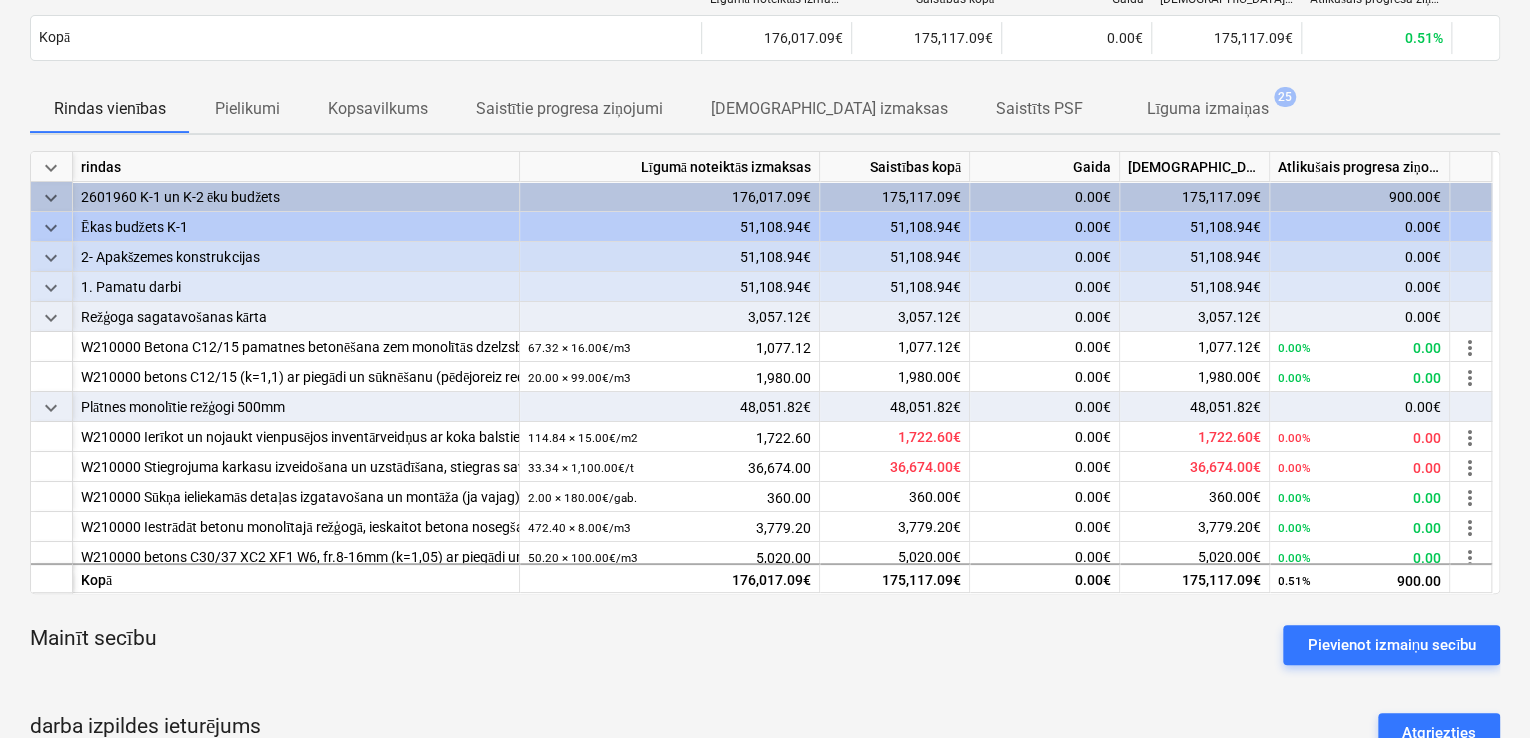 click on "keyboard_arrow_down" at bounding box center (51, 168) 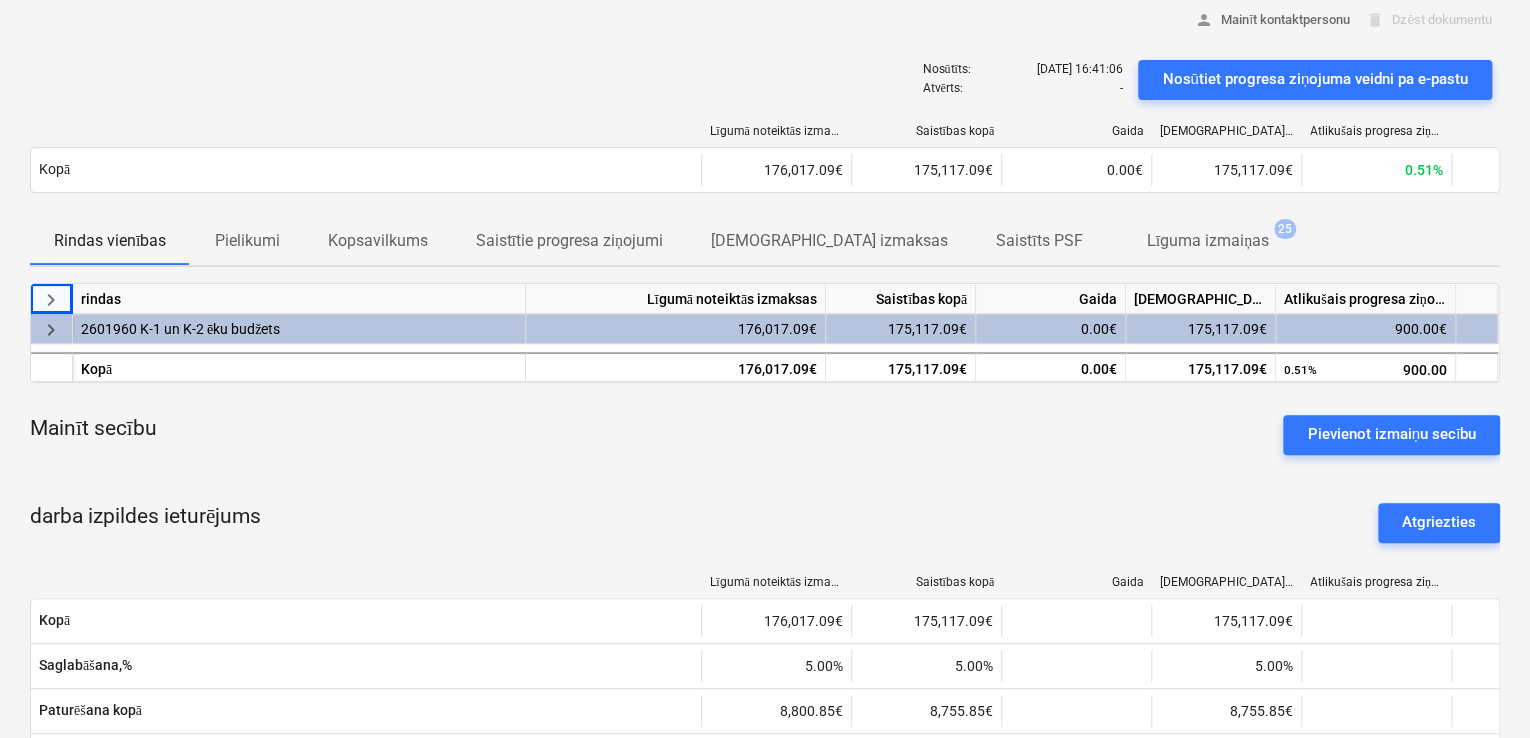 scroll, scrollTop: 0, scrollLeft: 0, axis: both 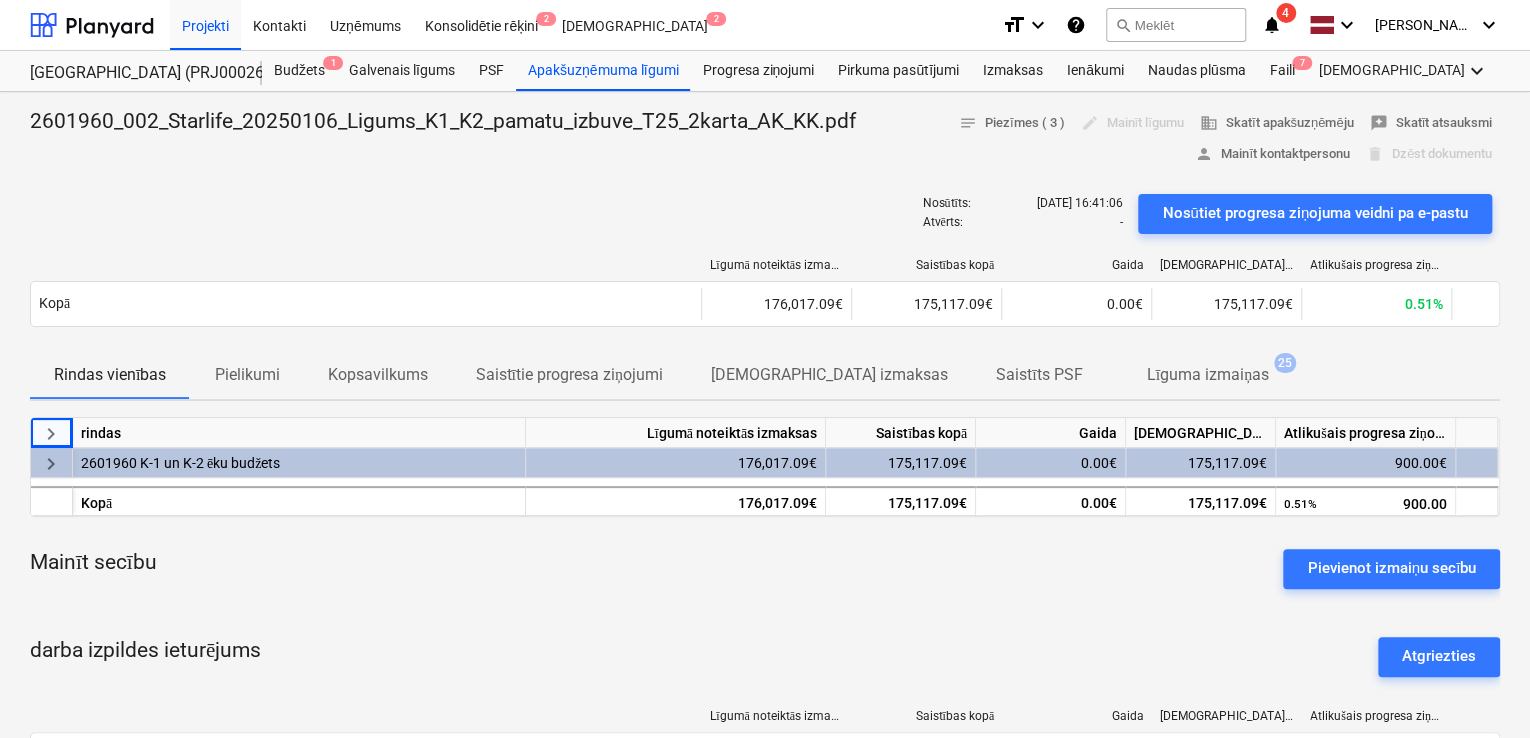 click on "Pielikumi" at bounding box center (246, 375) 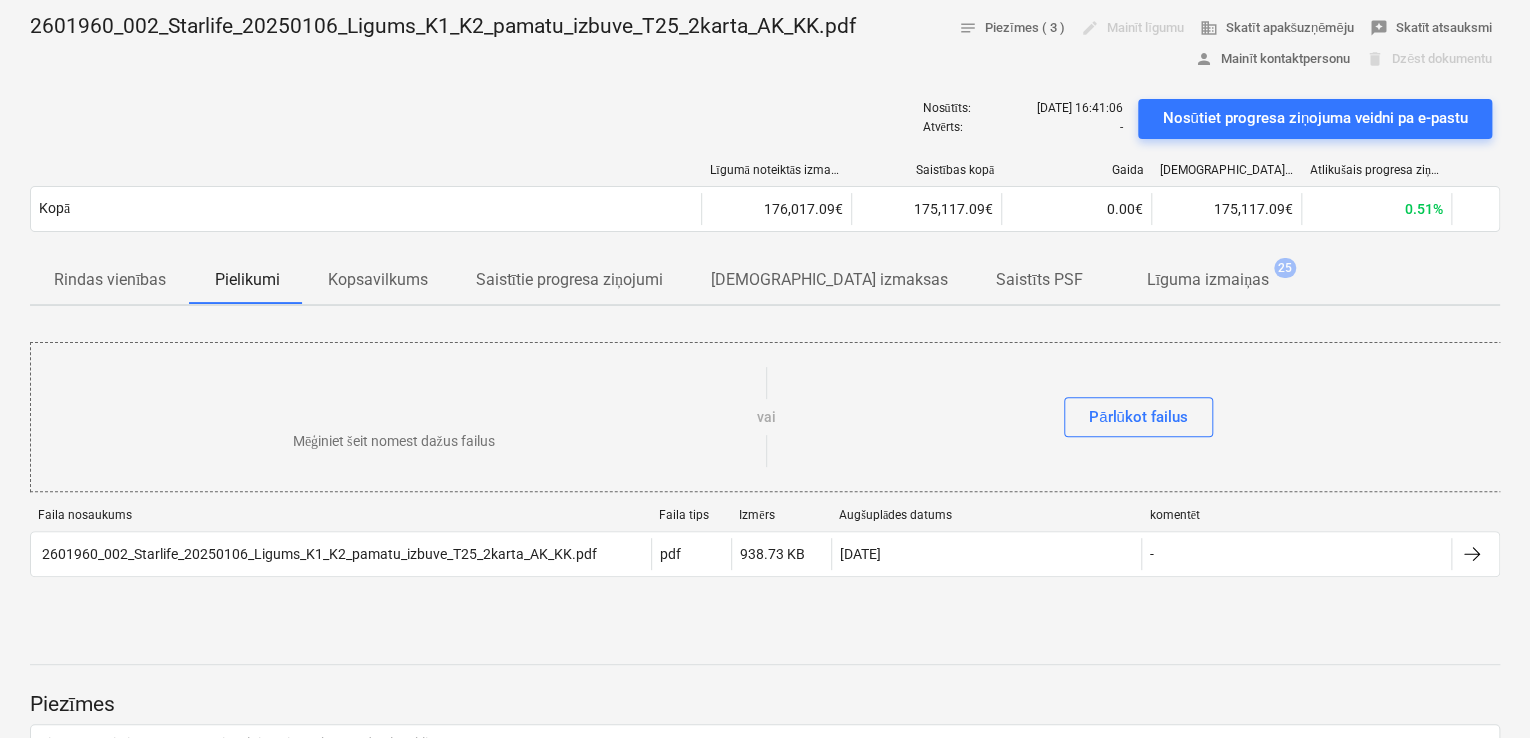 scroll, scrollTop: 133, scrollLeft: 0, axis: vertical 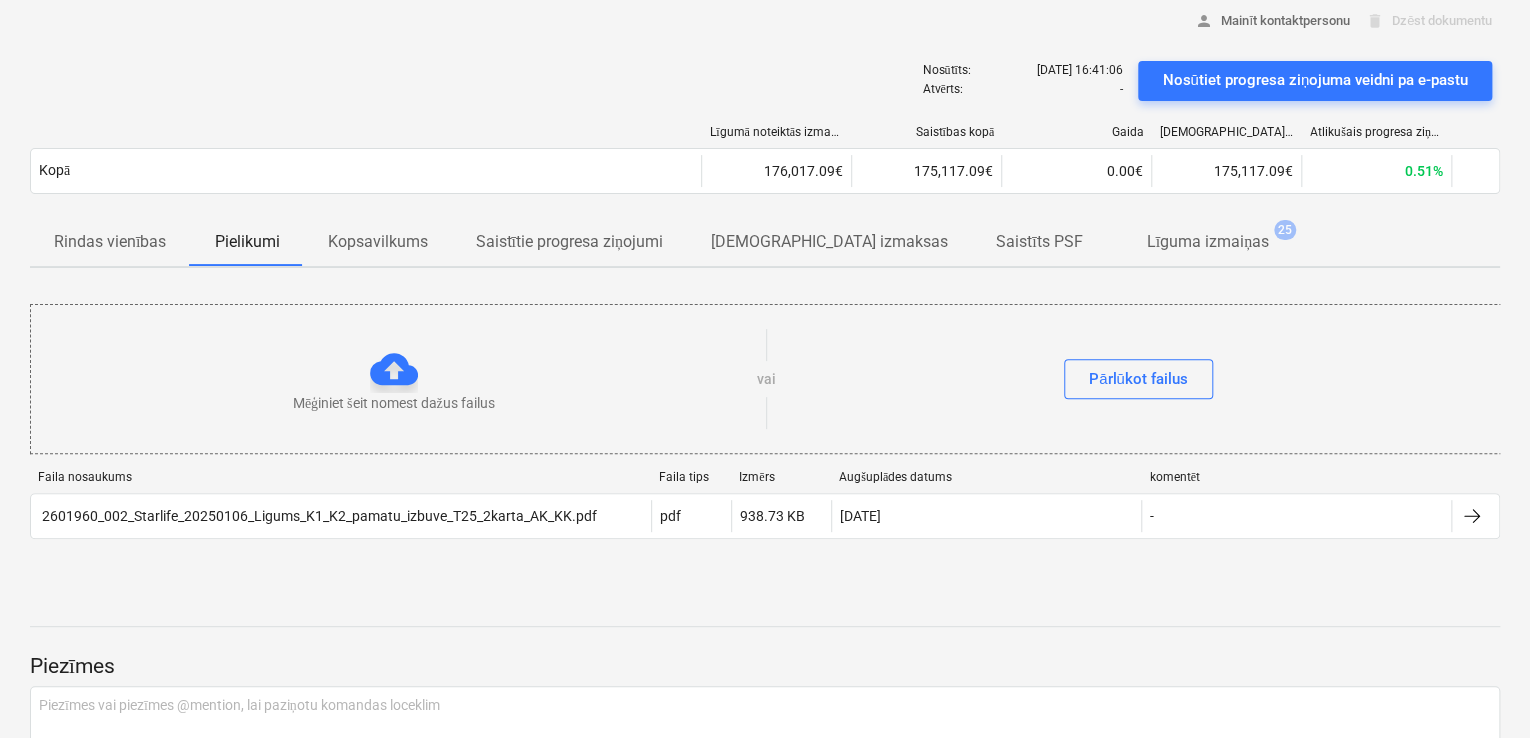 click on "[DEMOGRAPHIC_DATA] izmaksas" at bounding box center [829, 242] 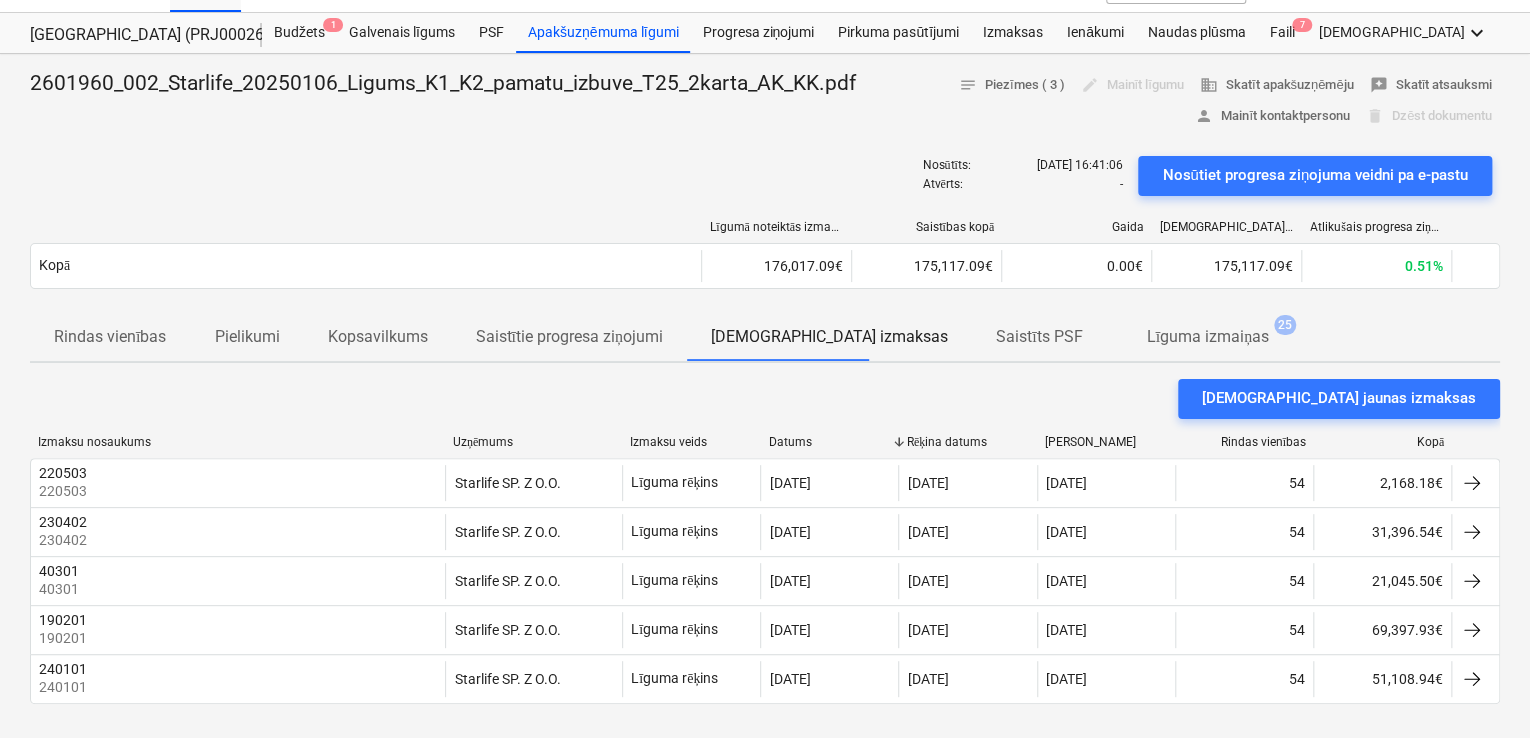 scroll, scrollTop: 0, scrollLeft: 0, axis: both 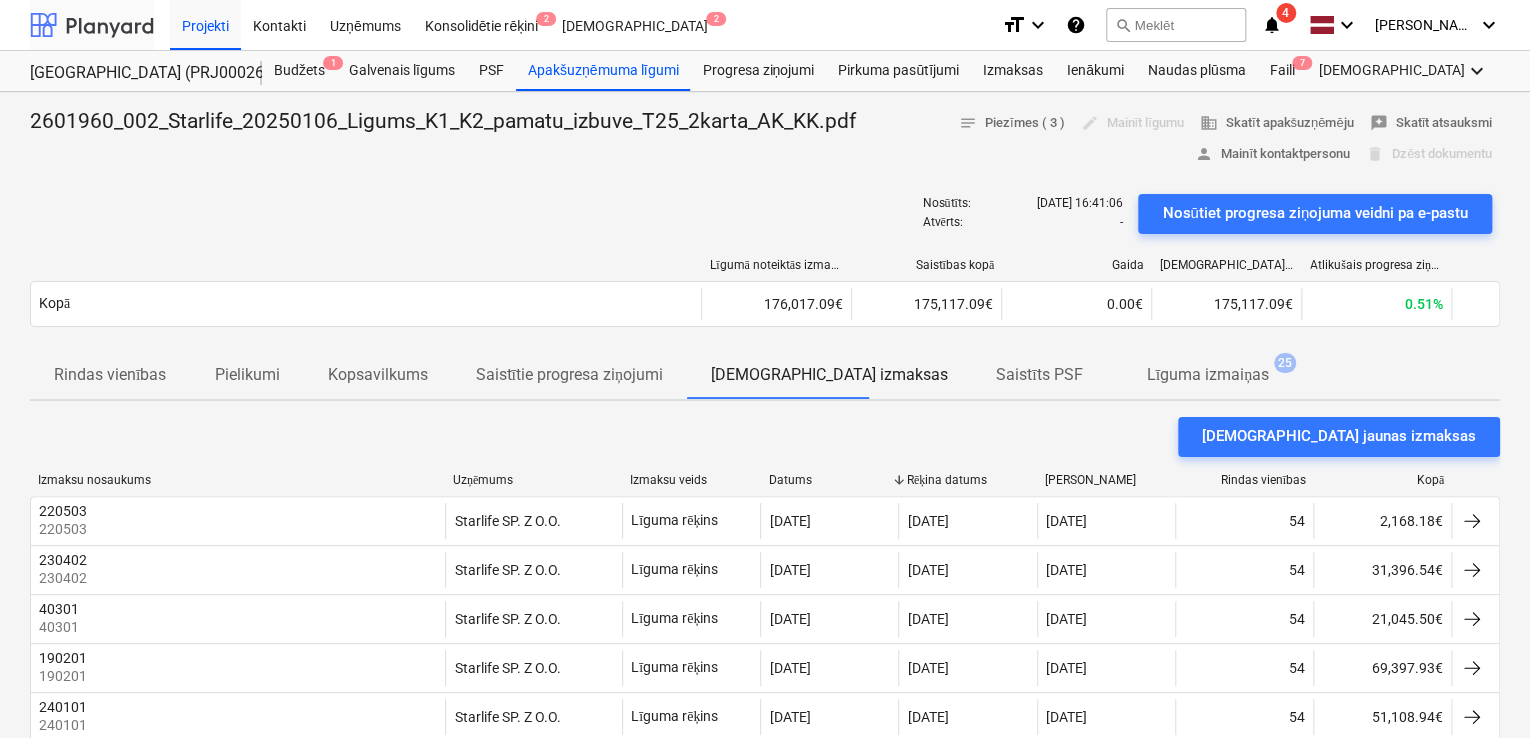 click at bounding box center [92, 25] 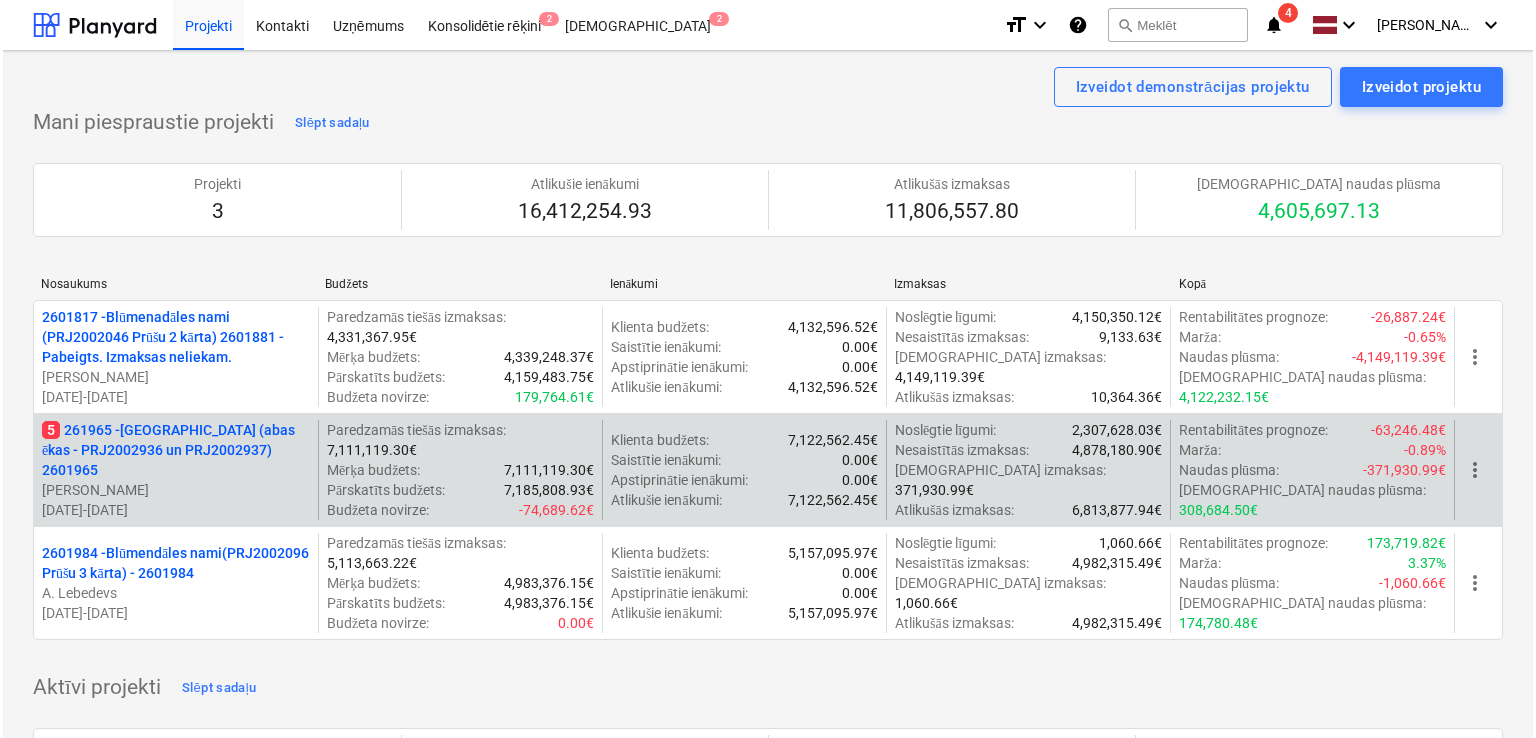 scroll, scrollTop: 0, scrollLeft: 0, axis: both 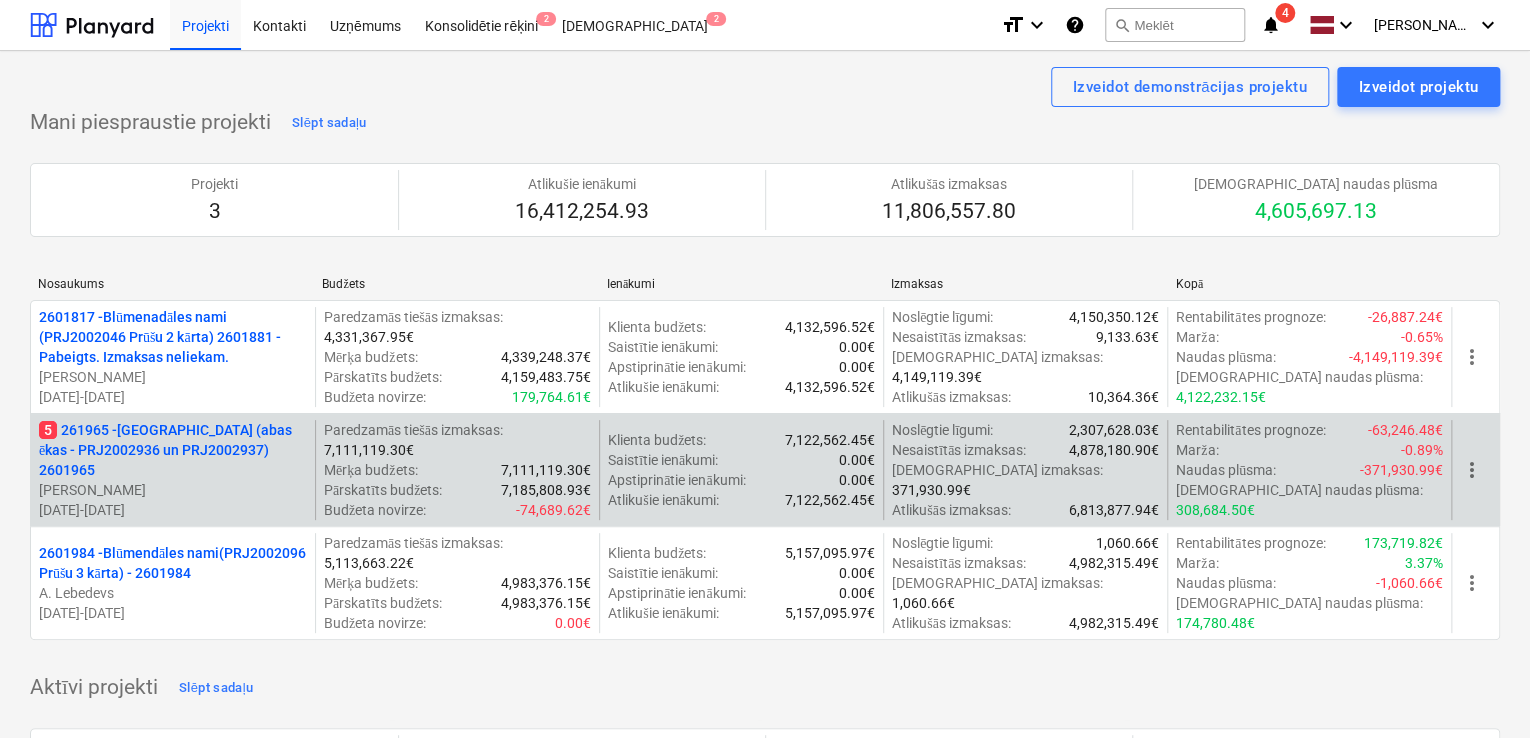 click on "5  261965 -  [GEOGRAPHIC_DATA] (abas ēkas - PRJ2002936 un PRJ2002937) 2601965" at bounding box center [173, 450] 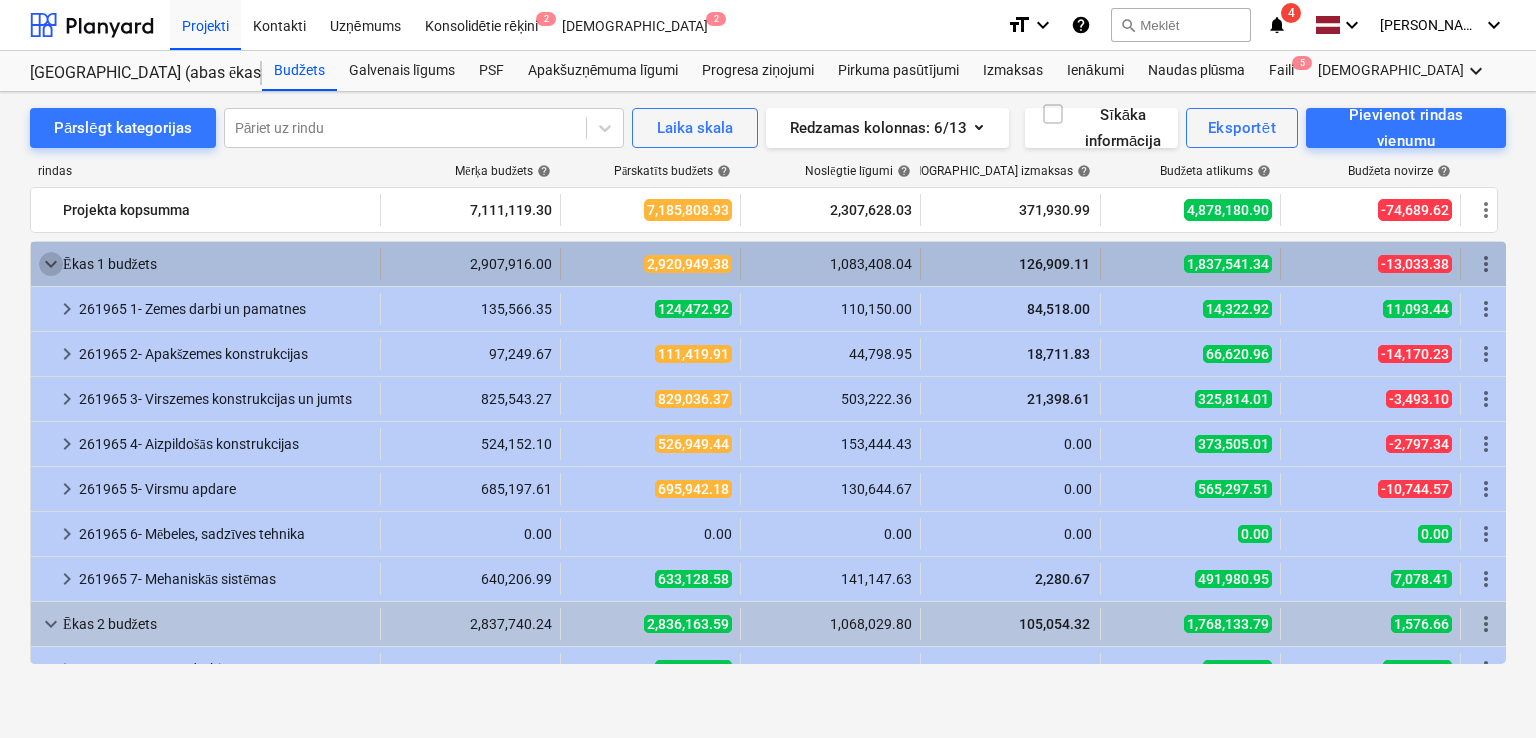 click on "keyboard_arrow_down" at bounding box center [51, 264] 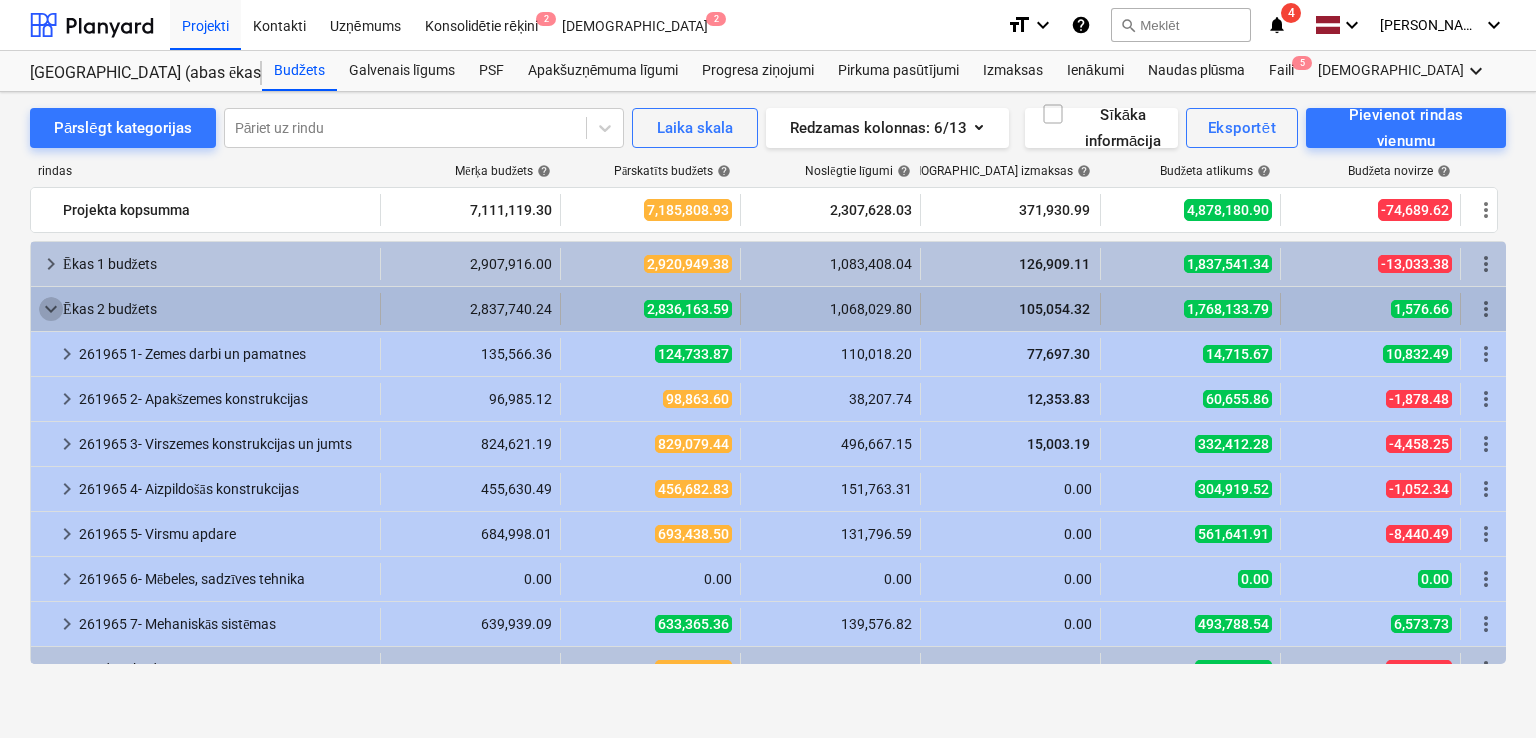 click on "keyboard_arrow_down" at bounding box center [51, 309] 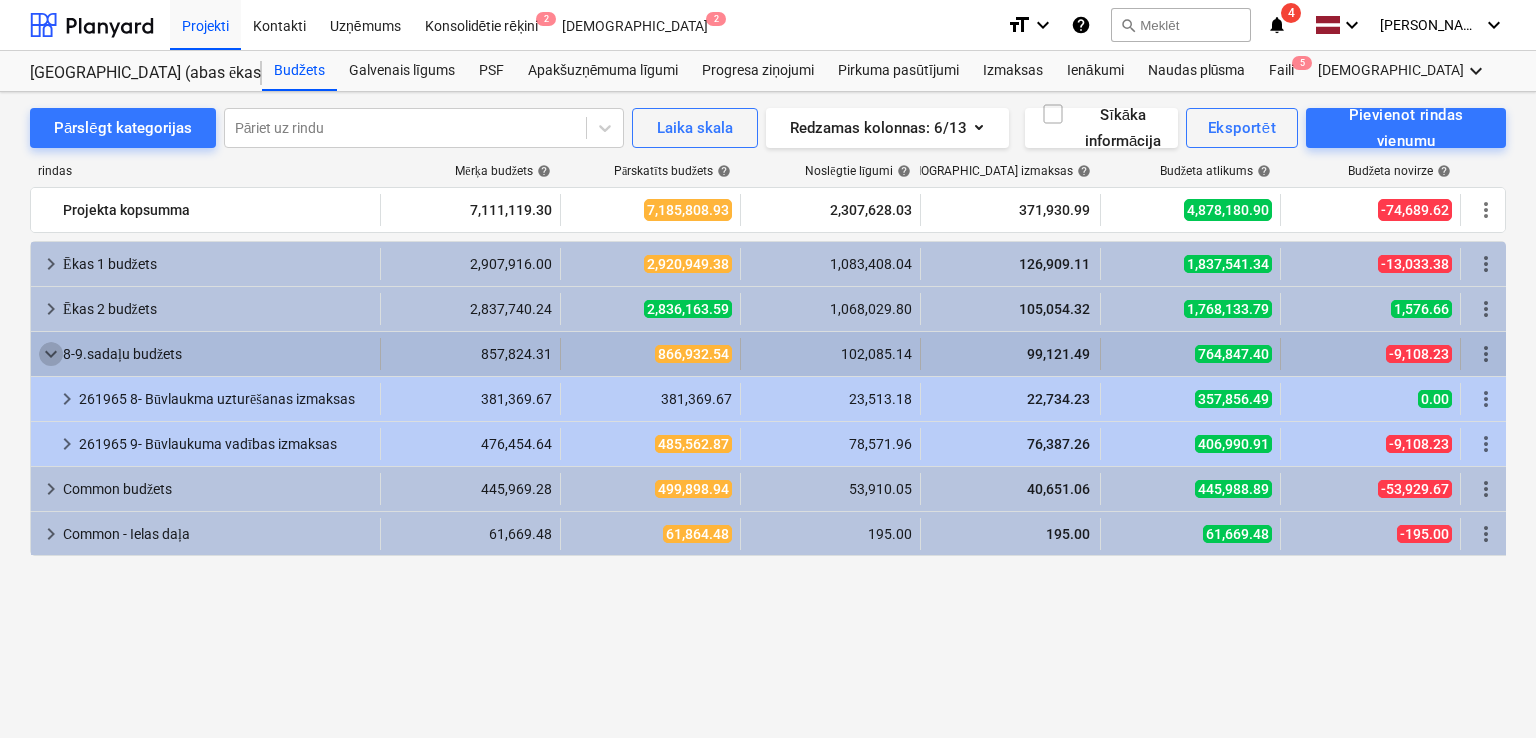click on "keyboard_arrow_down" at bounding box center [51, 354] 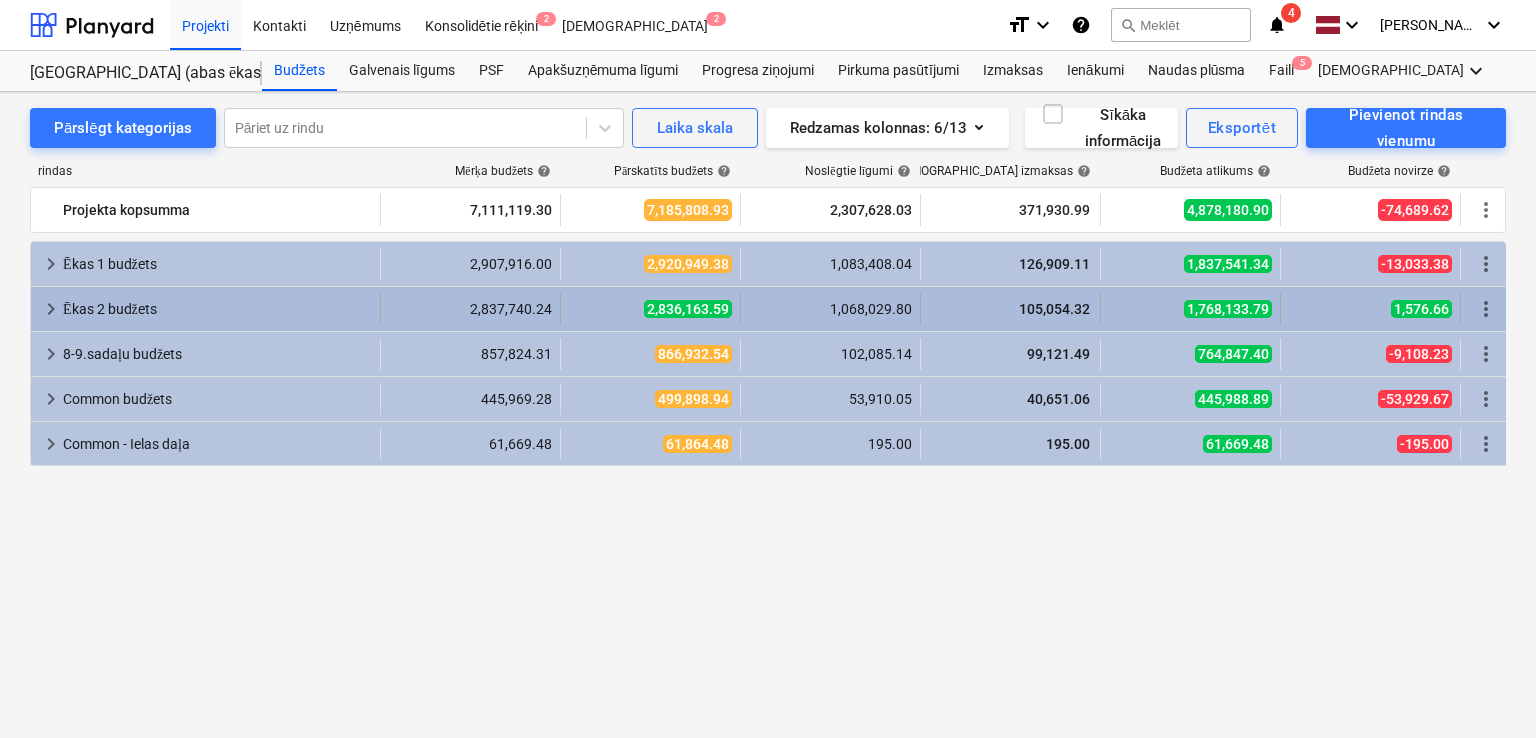 click on "keyboard_arrow_right" at bounding box center (51, 309) 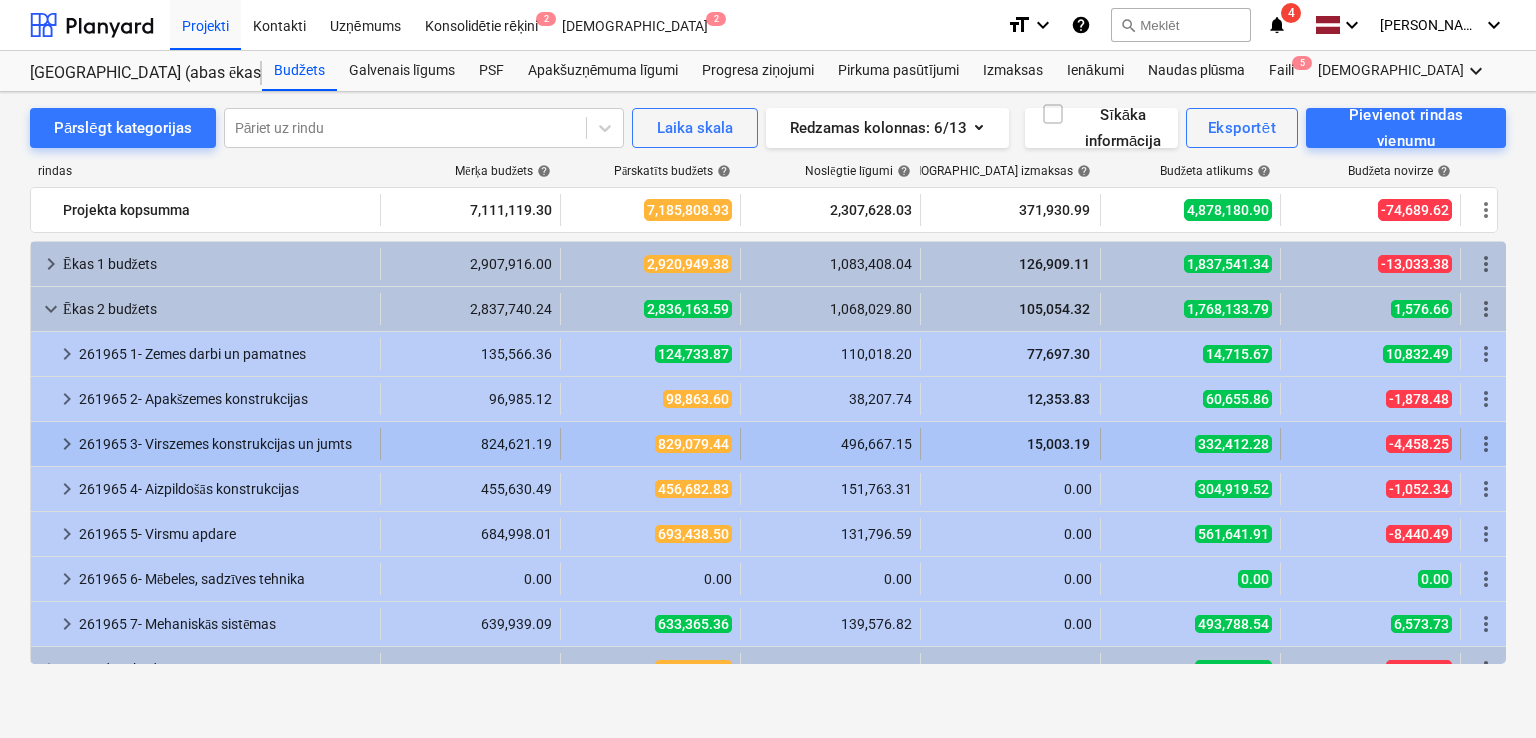 click on "keyboard_arrow_right" at bounding box center [67, 444] 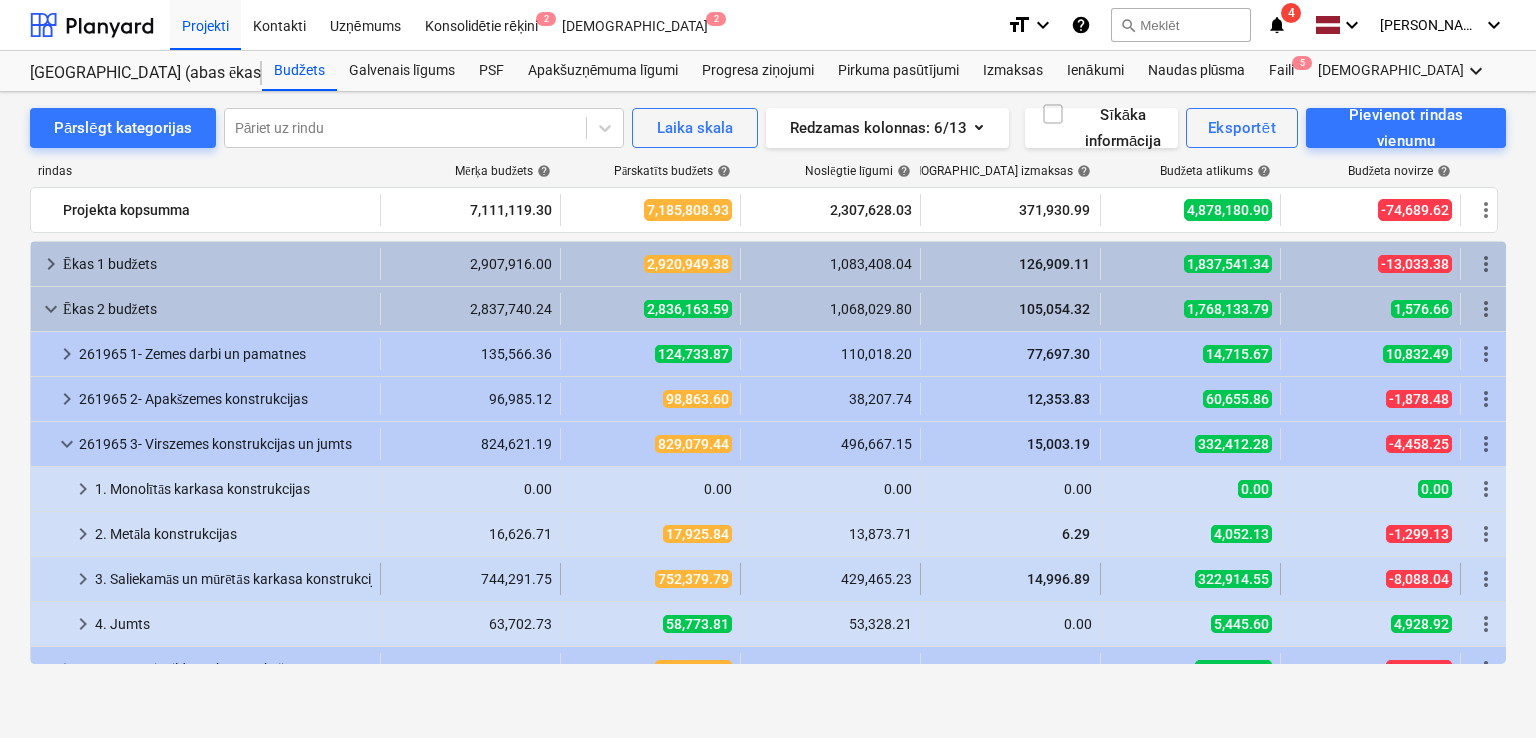 click on "keyboard_arrow_right" at bounding box center [83, 579] 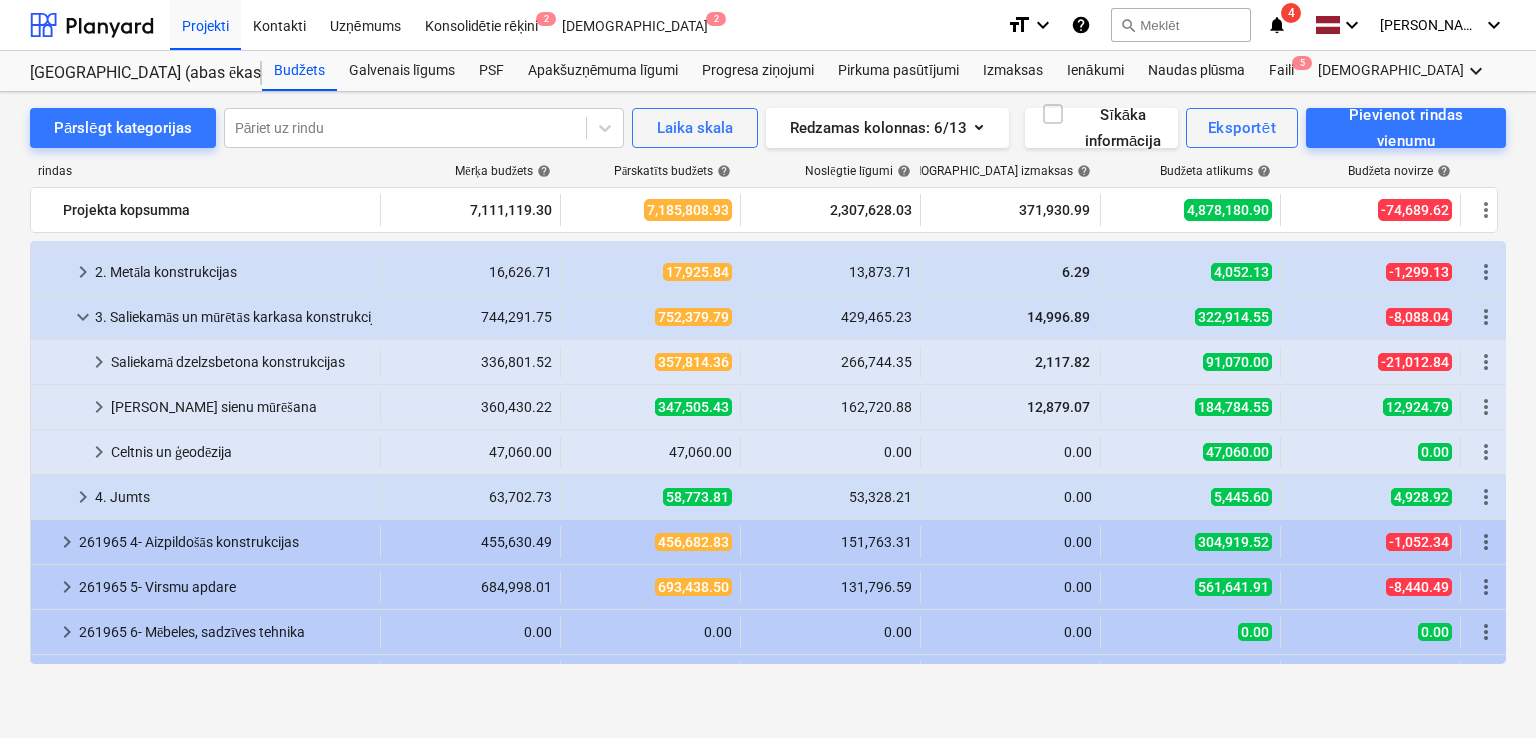 scroll, scrollTop: 266, scrollLeft: 0, axis: vertical 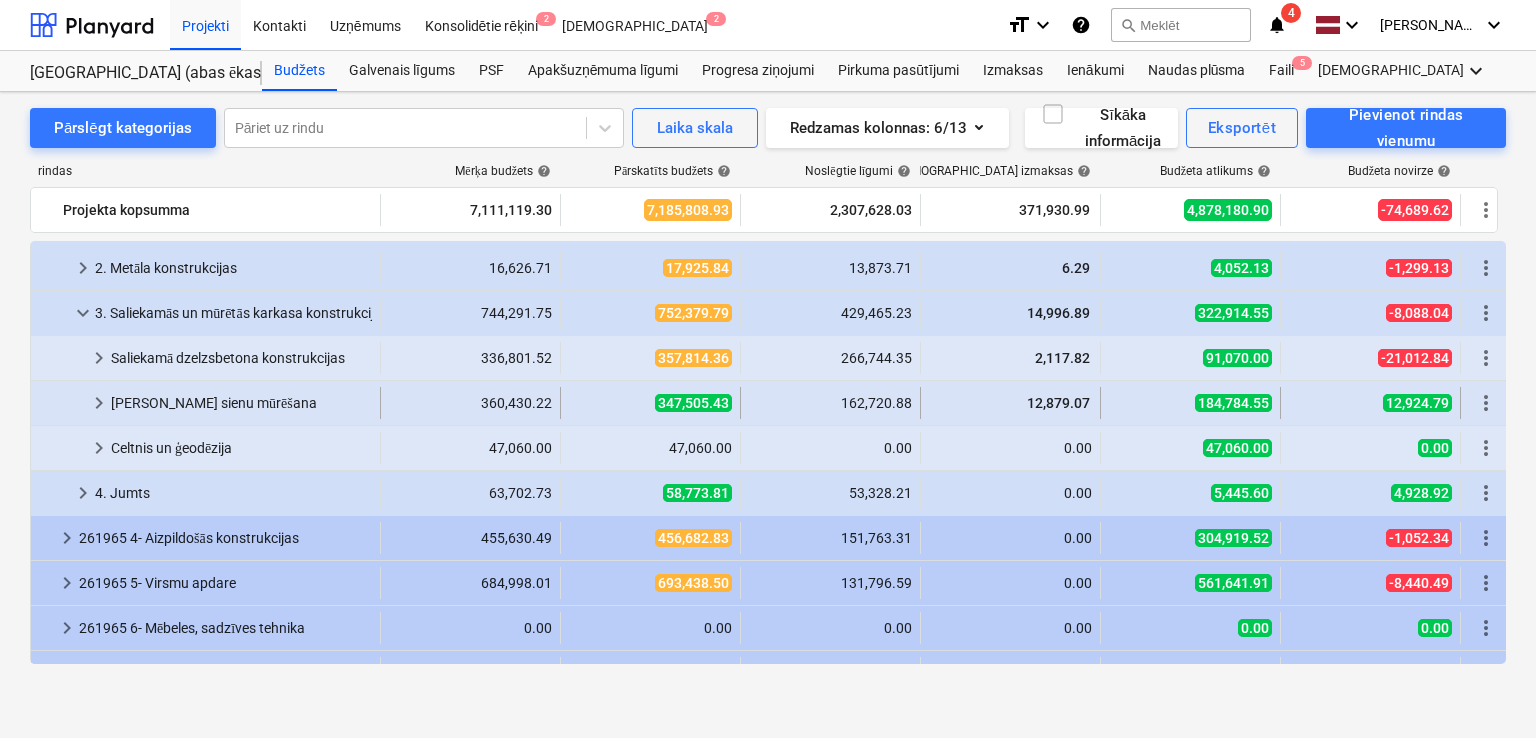 click on "keyboard_arrow_right" at bounding box center [99, 403] 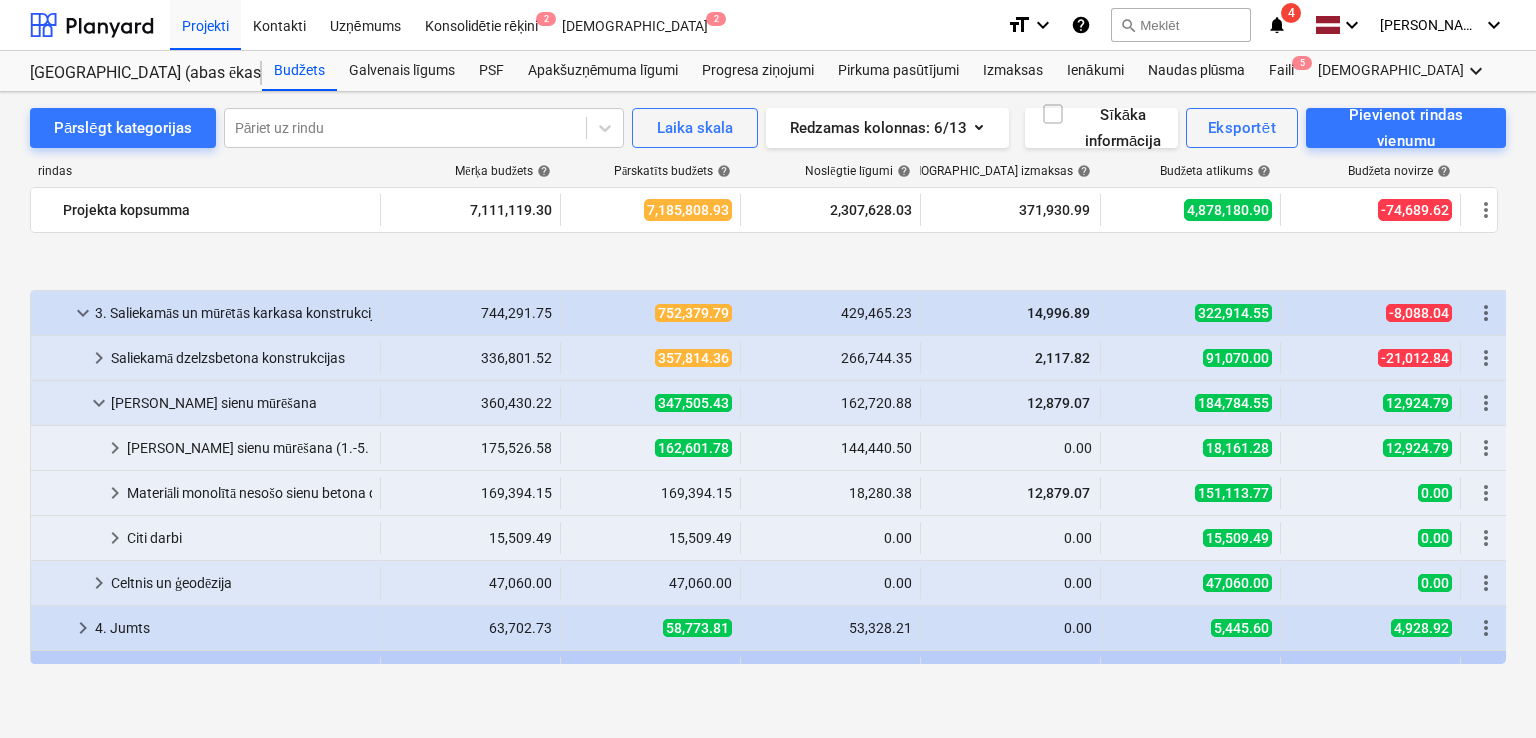 scroll, scrollTop: 400, scrollLeft: 0, axis: vertical 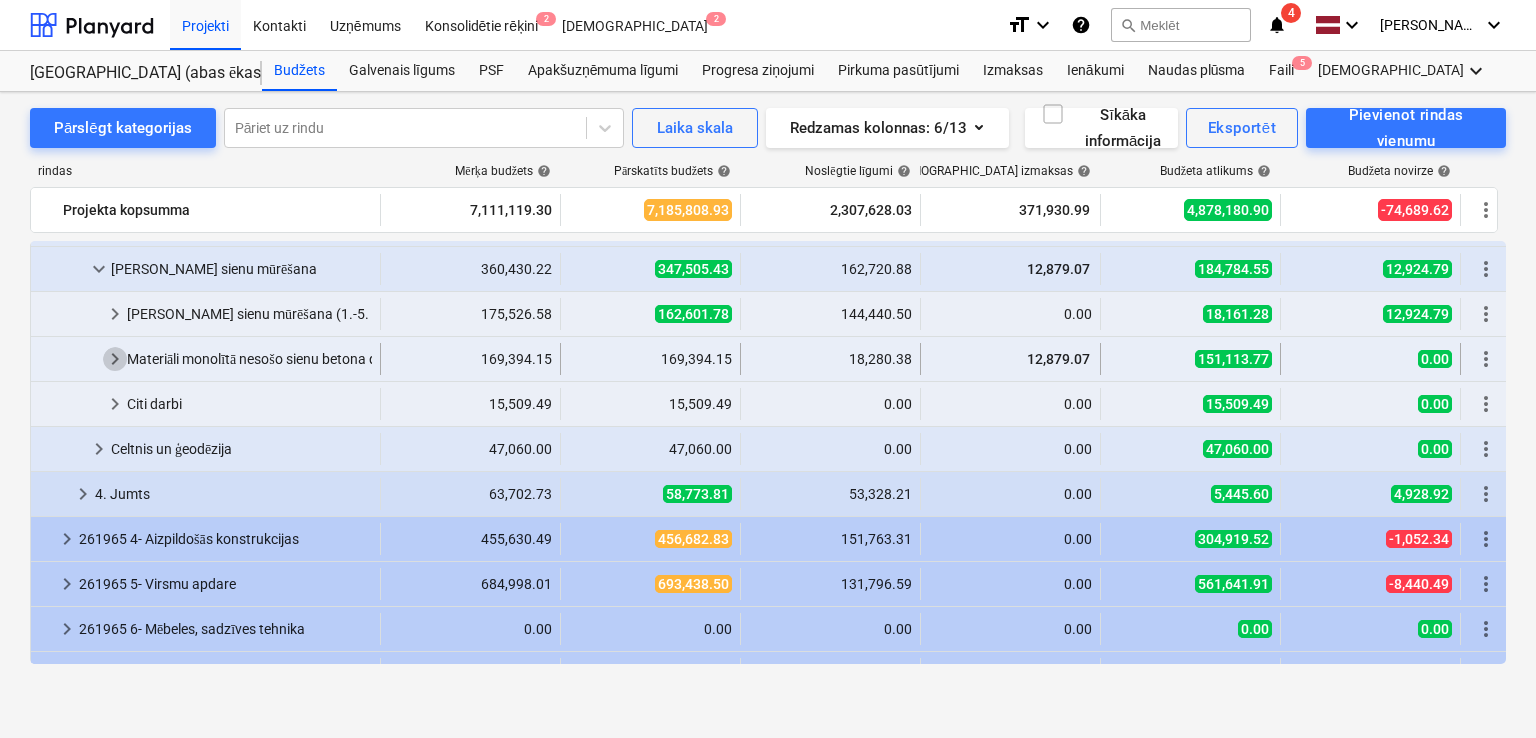 click on "keyboard_arrow_right" at bounding box center (115, 359) 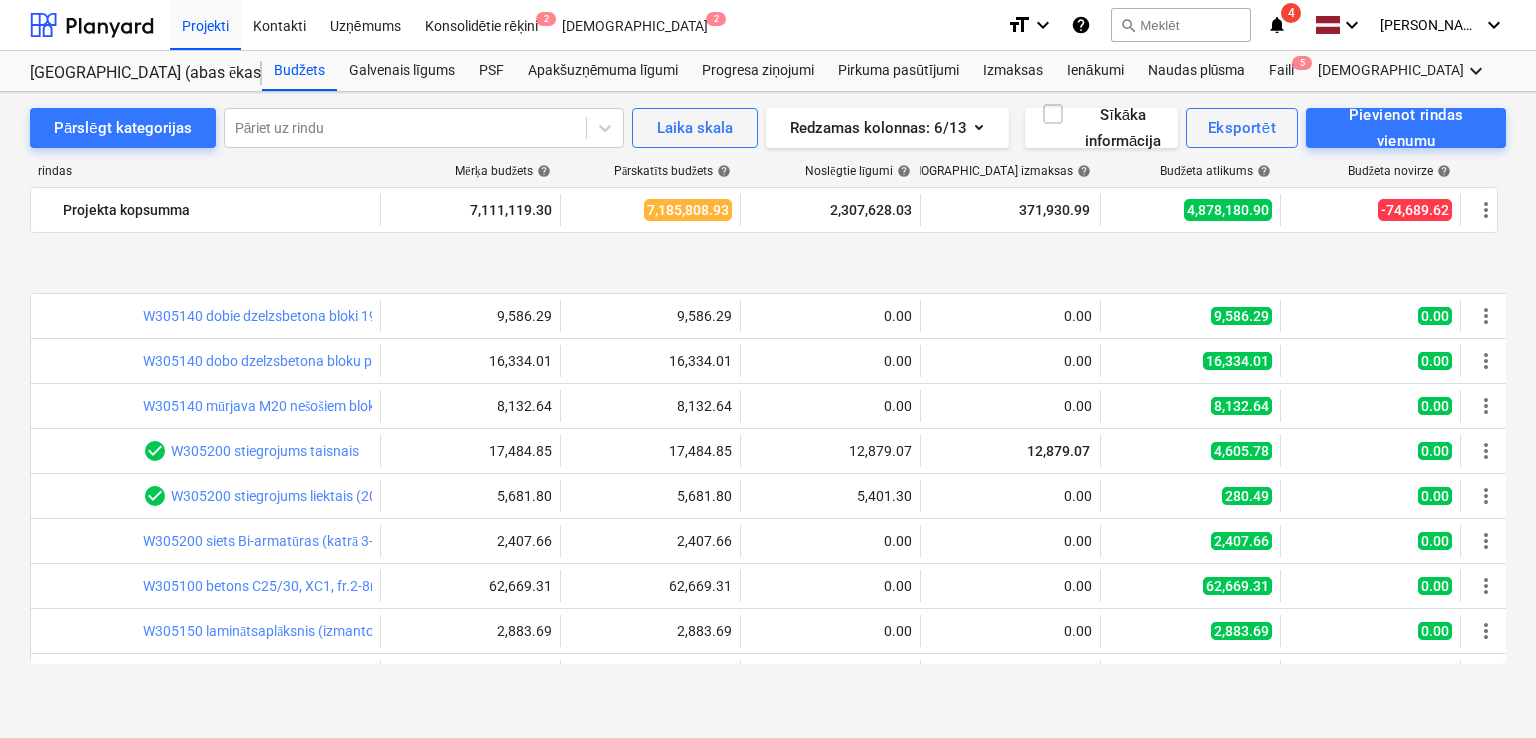 scroll, scrollTop: 666, scrollLeft: 0, axis: vertical 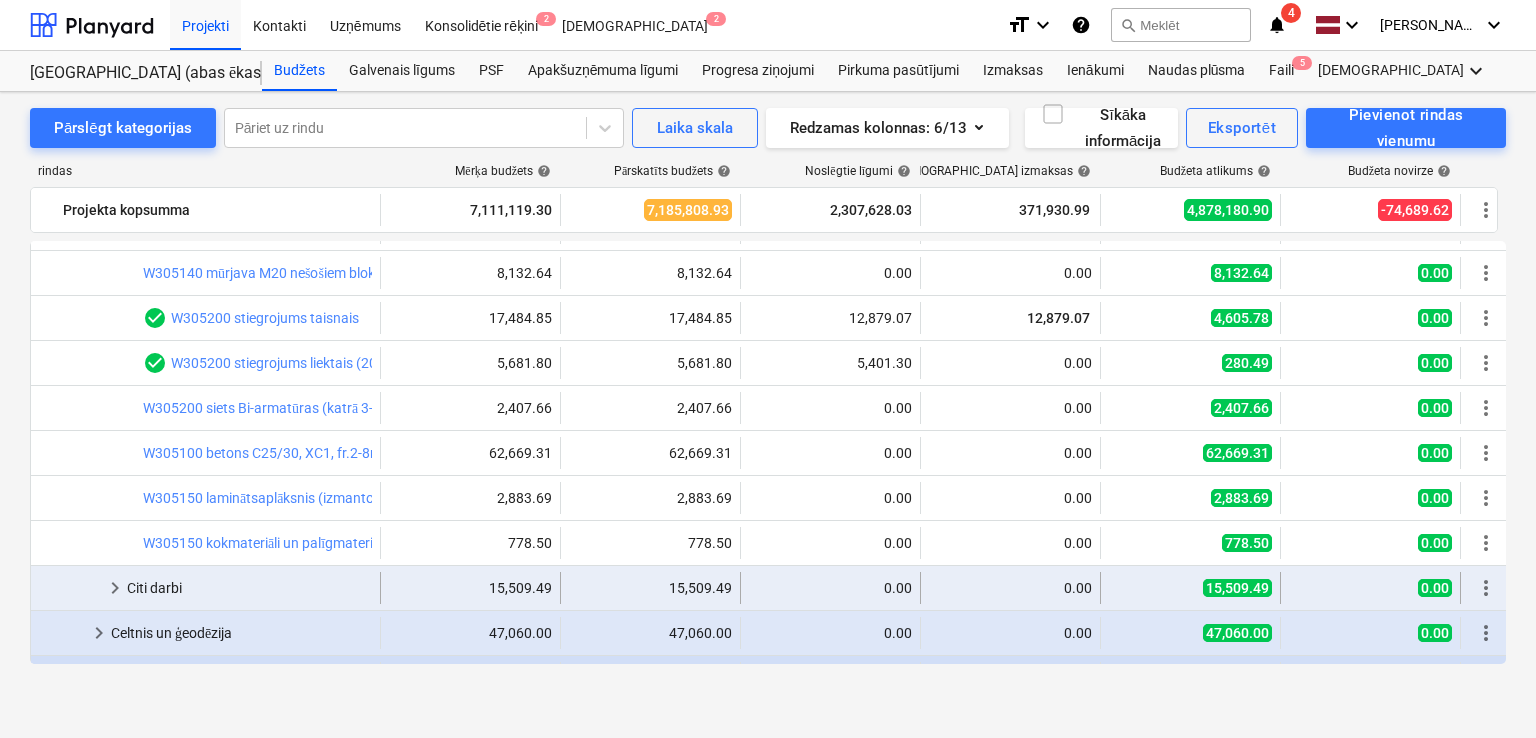 click on "keyboard_arrow_right" at bounding box center (115, 588) 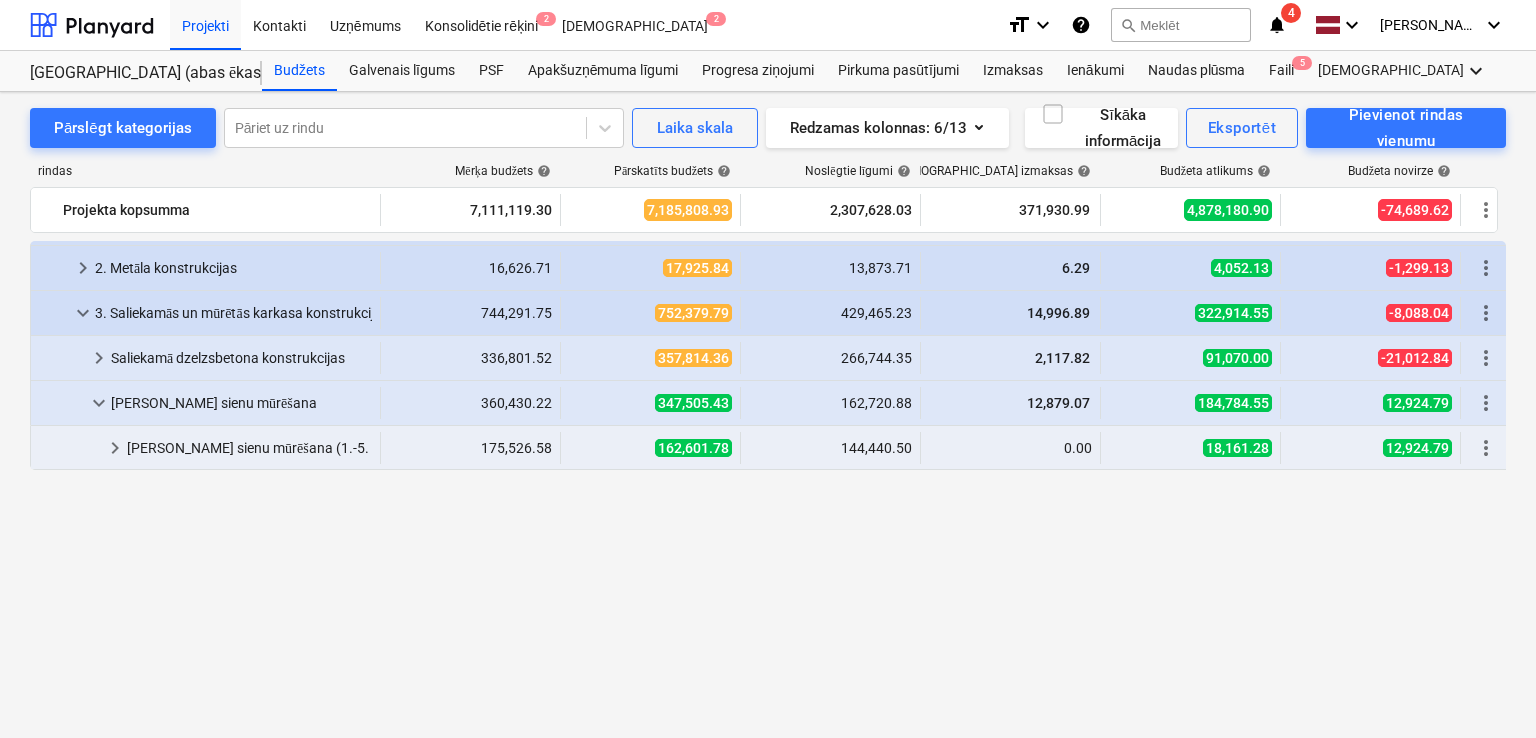 scroll, scrollTop: 0, scrollLeft: 0, axis: both 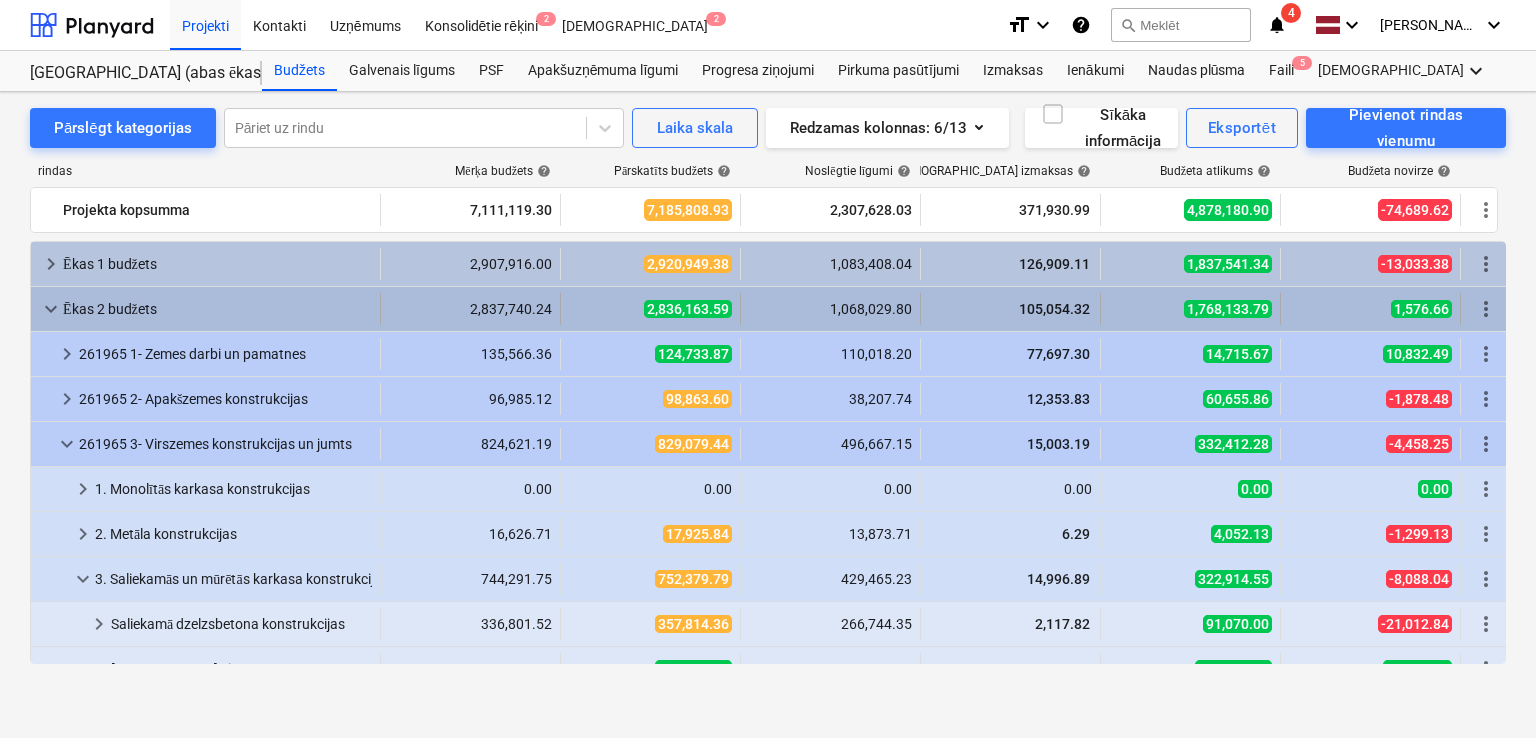 click on "keyboard_arrow_down" at bounding box center [51, 309] 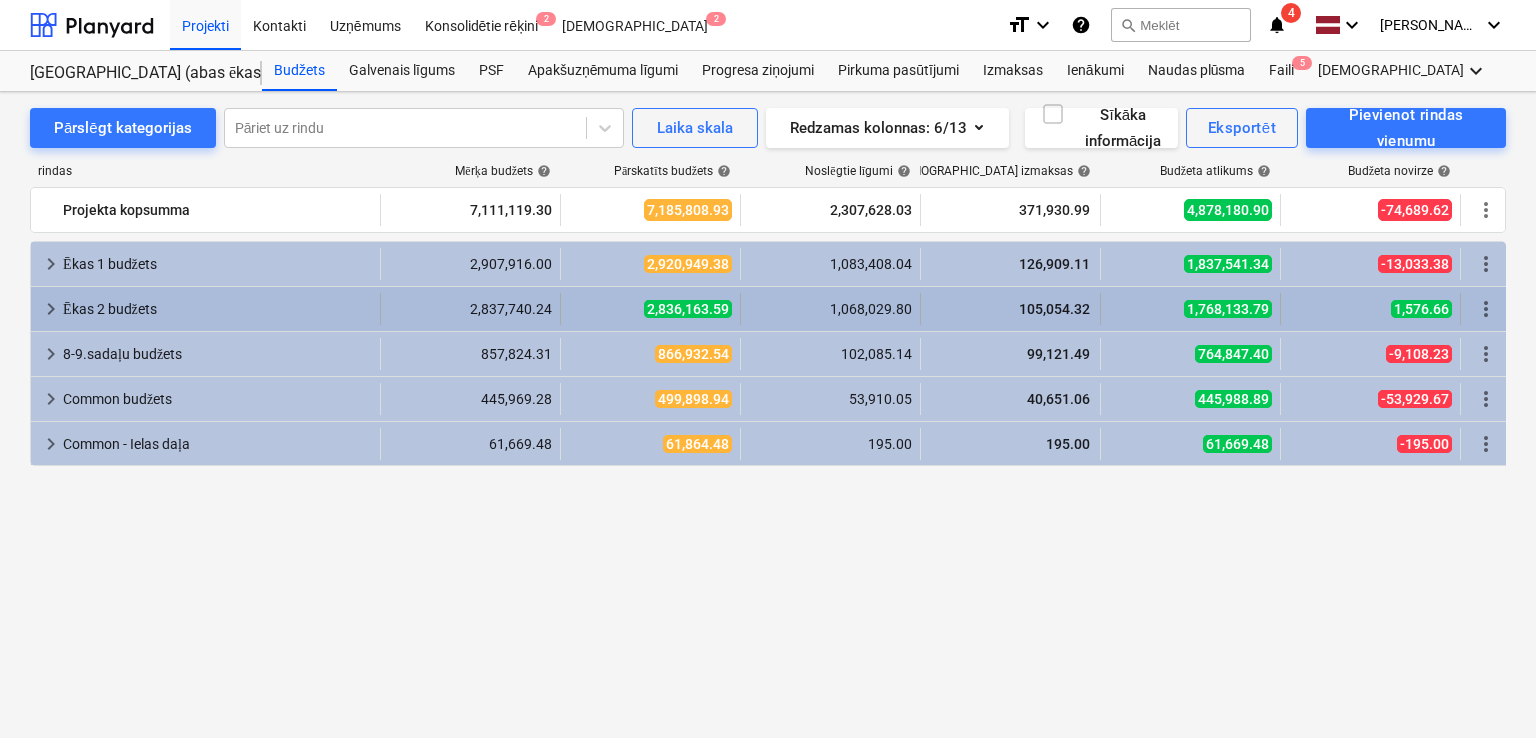 click on "keyboard_arrow_right" at bounding box center [51, 309] 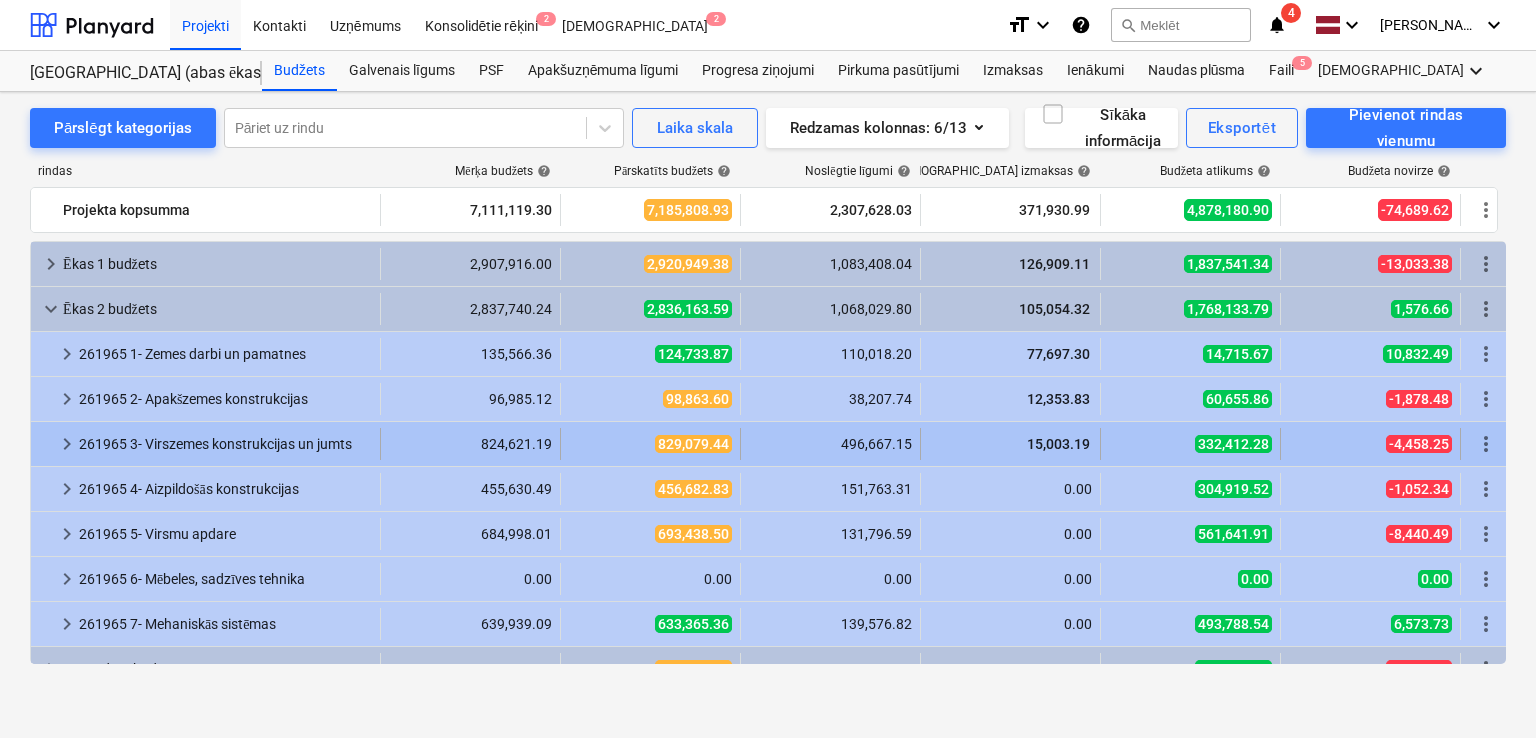 click on "keyboard_arrow_right" at bounding box center [67, 444] 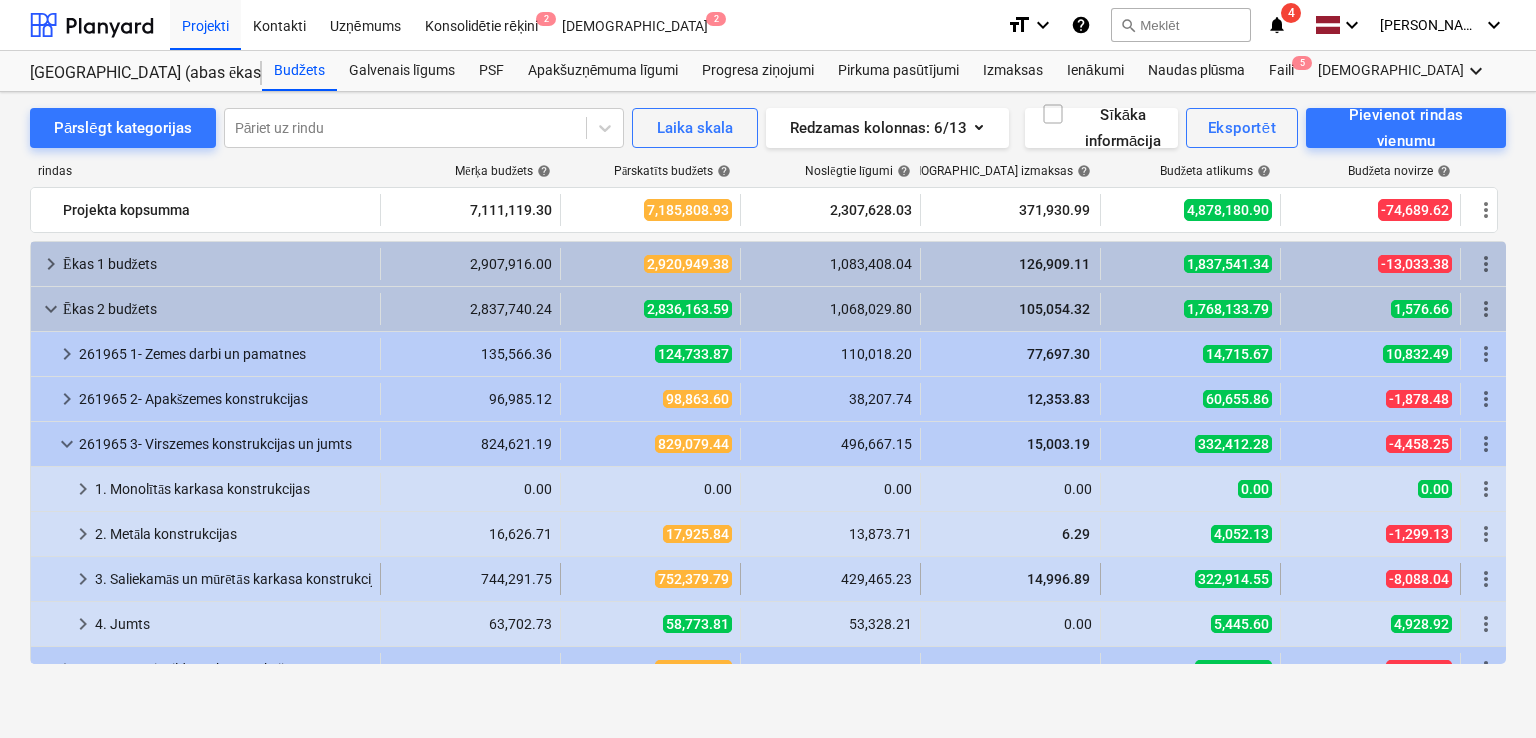 click on "keyboard_arrow_right" at bounding box center (83, 579) 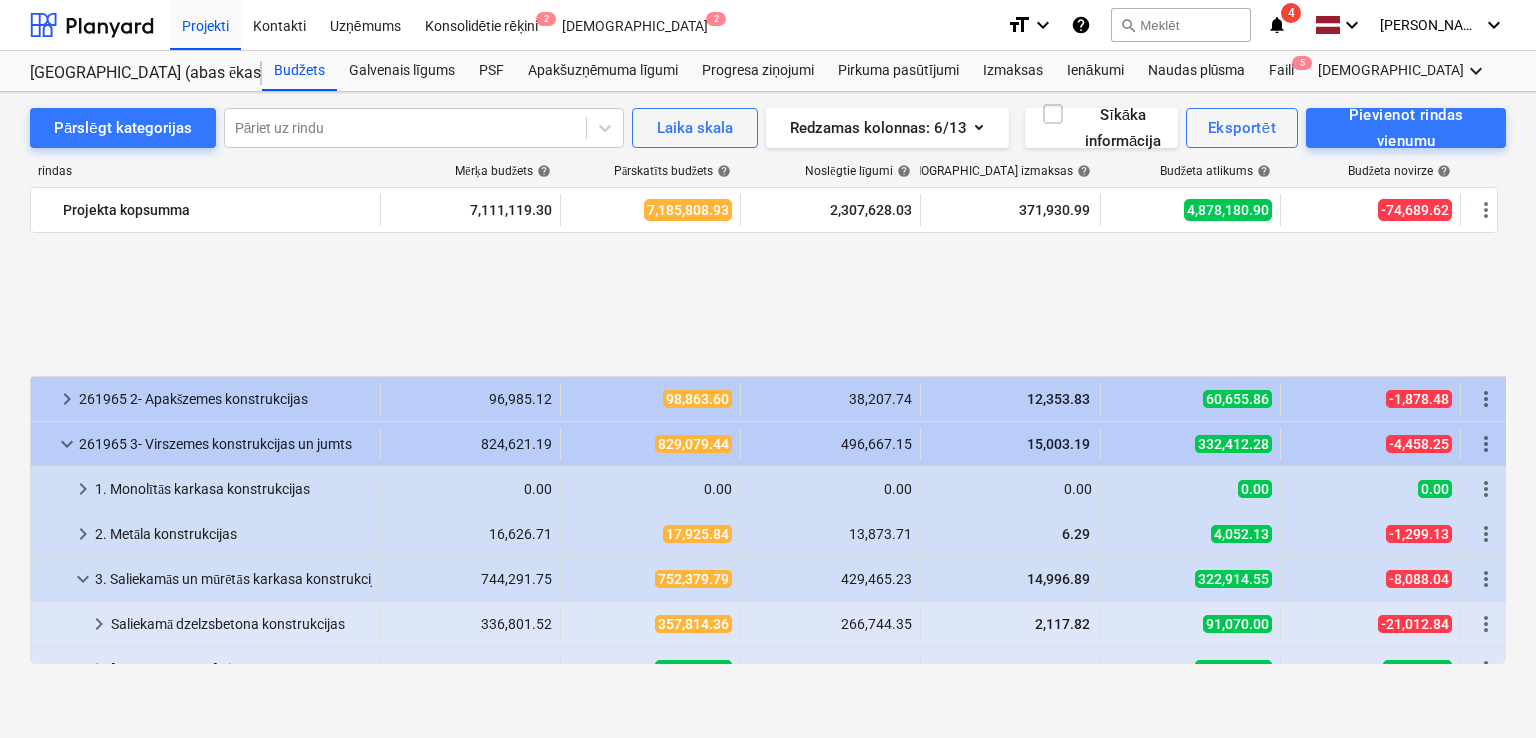 scroll, scrollTop: 266, scrollLeft: 0, axis: vertical 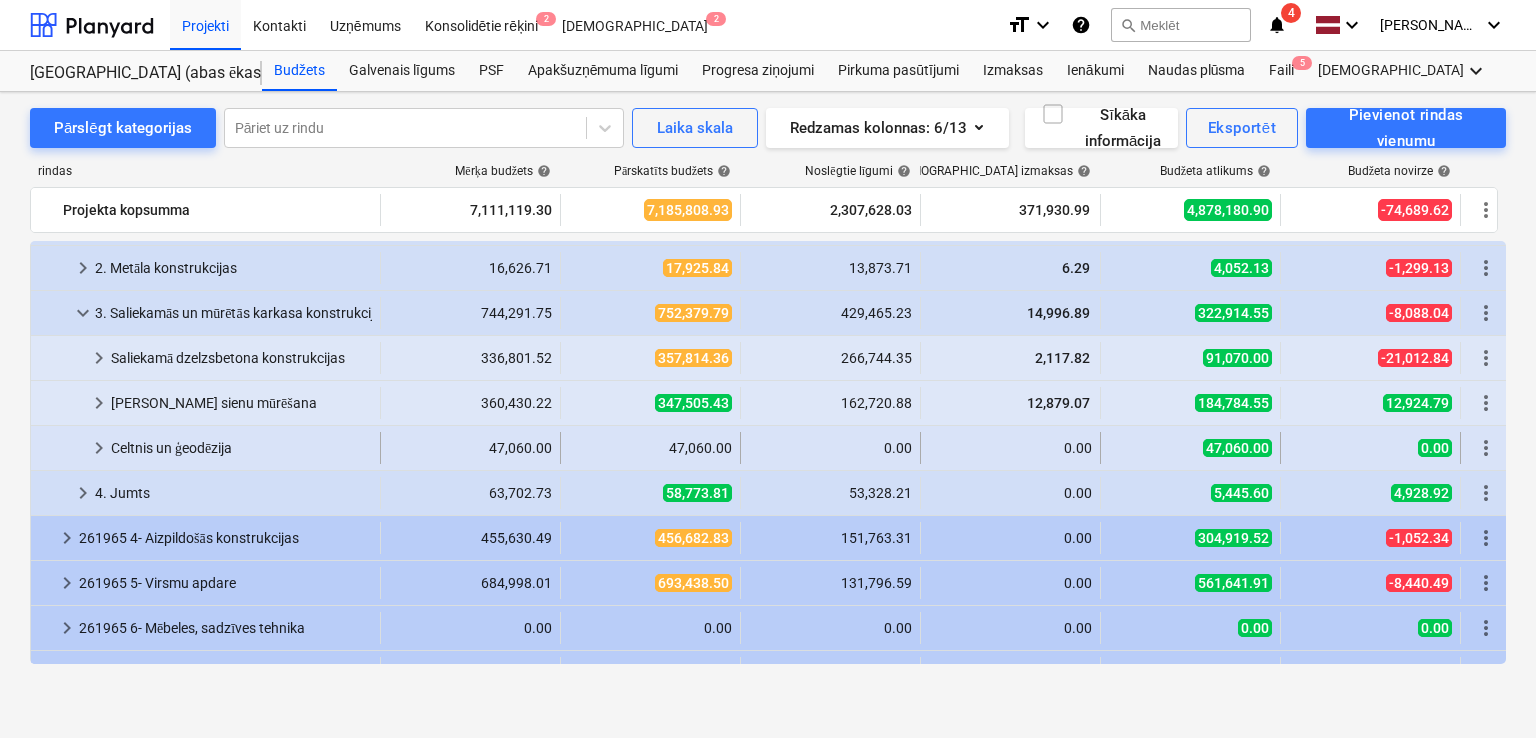click on "keyboard_arrow_right" at bounding box center (99, 448) 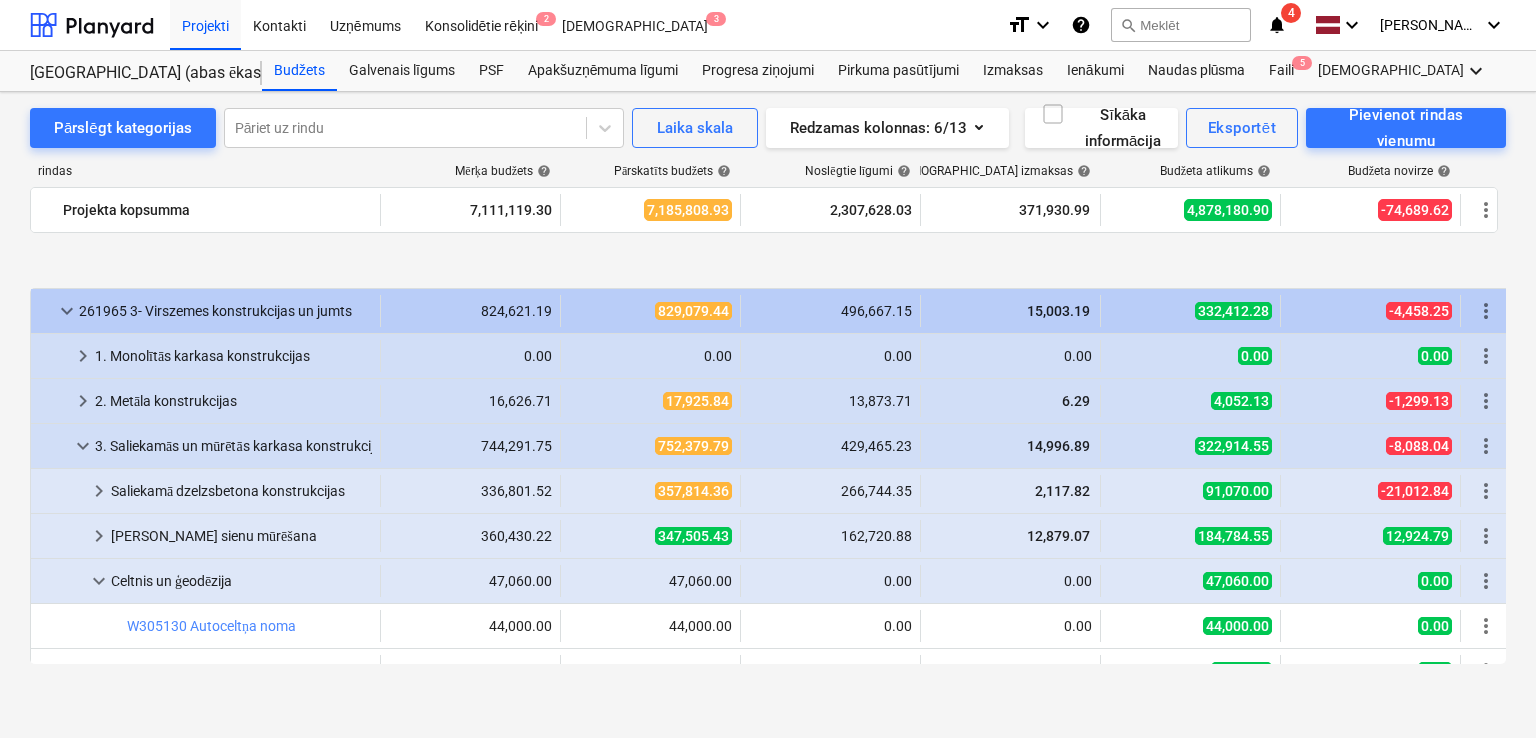 scroll, scrollTop: 266, scrollLeft: 0, axis: vertical 